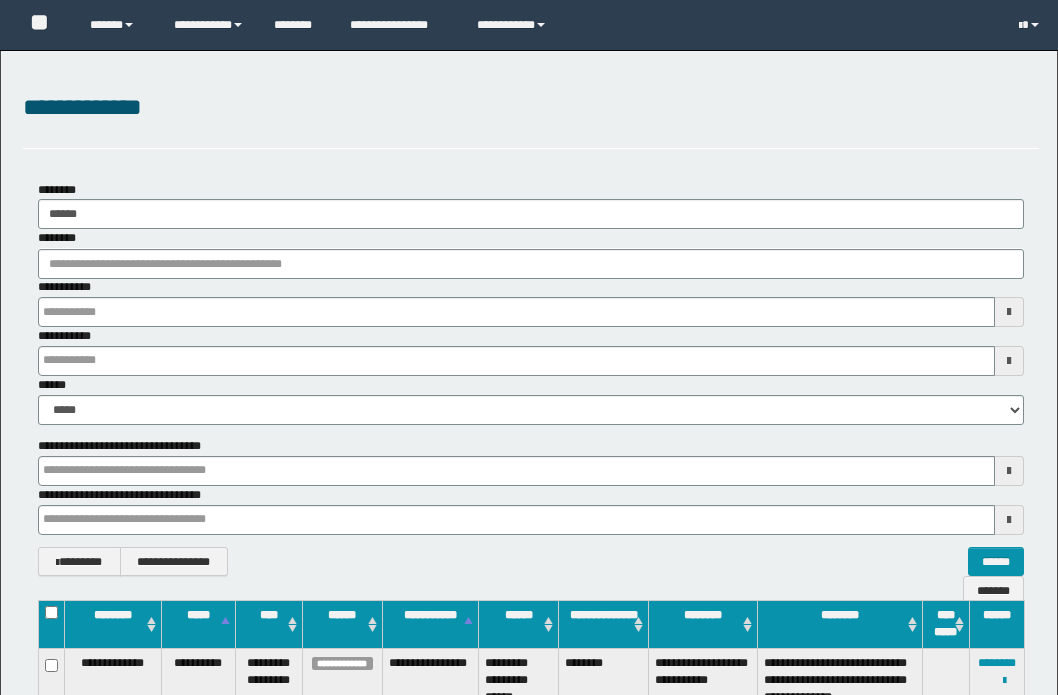 scroll, scrollTop: 90, scrollLeft: 0, axis: vertical 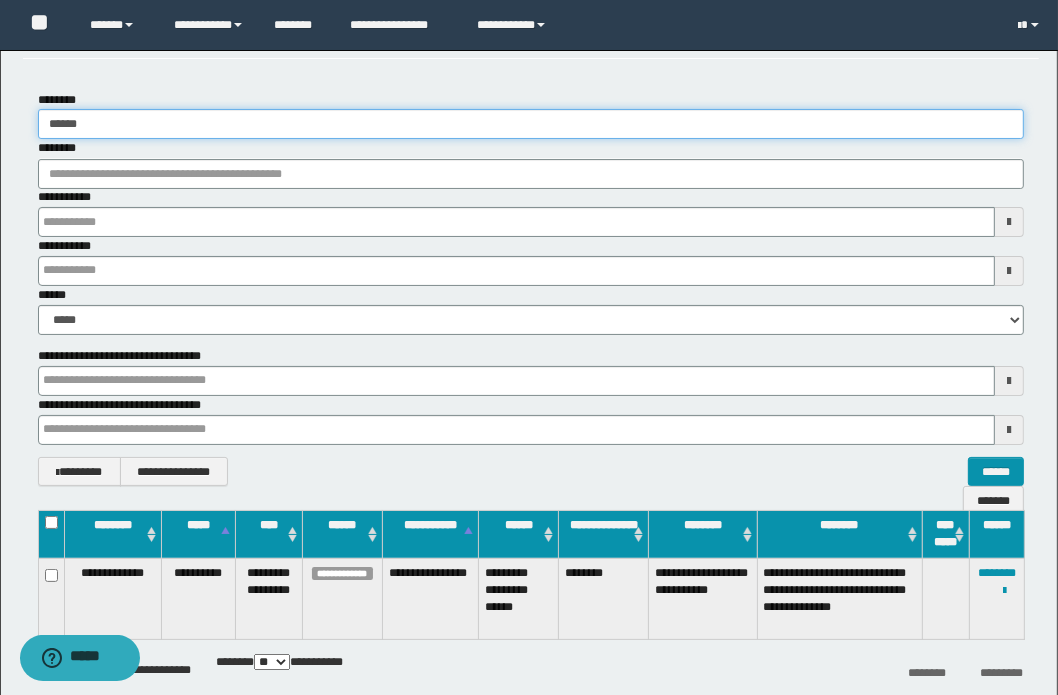 drag, startPoint x: 70, startPoint y: 122, endPoint x: 109, endPoint y: 125, distance: 39.115215 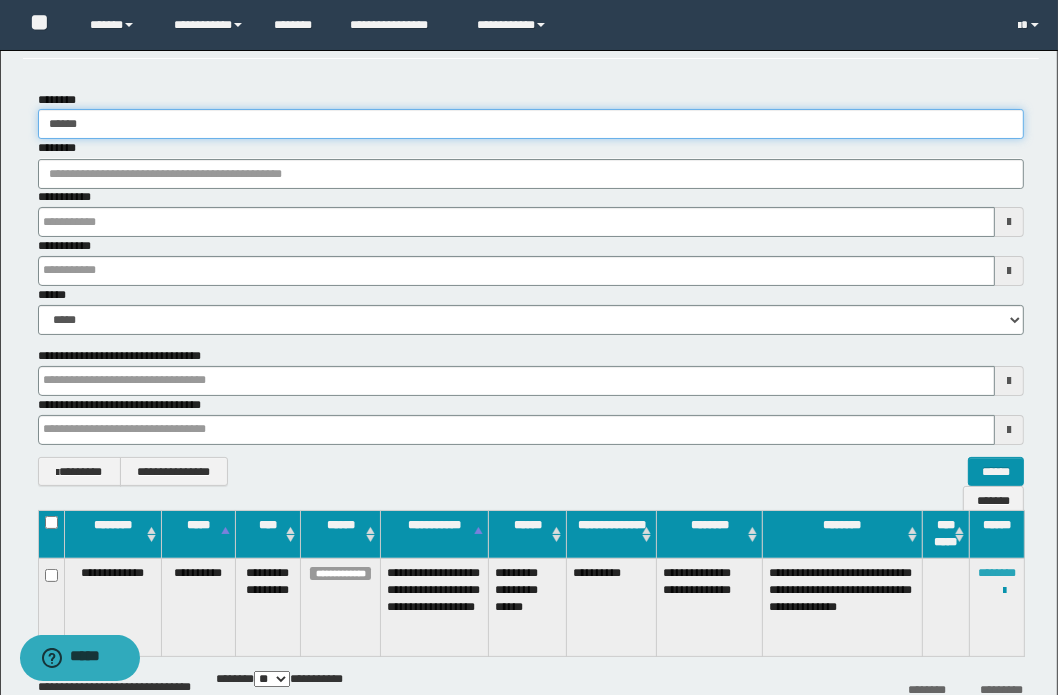 type on "******" 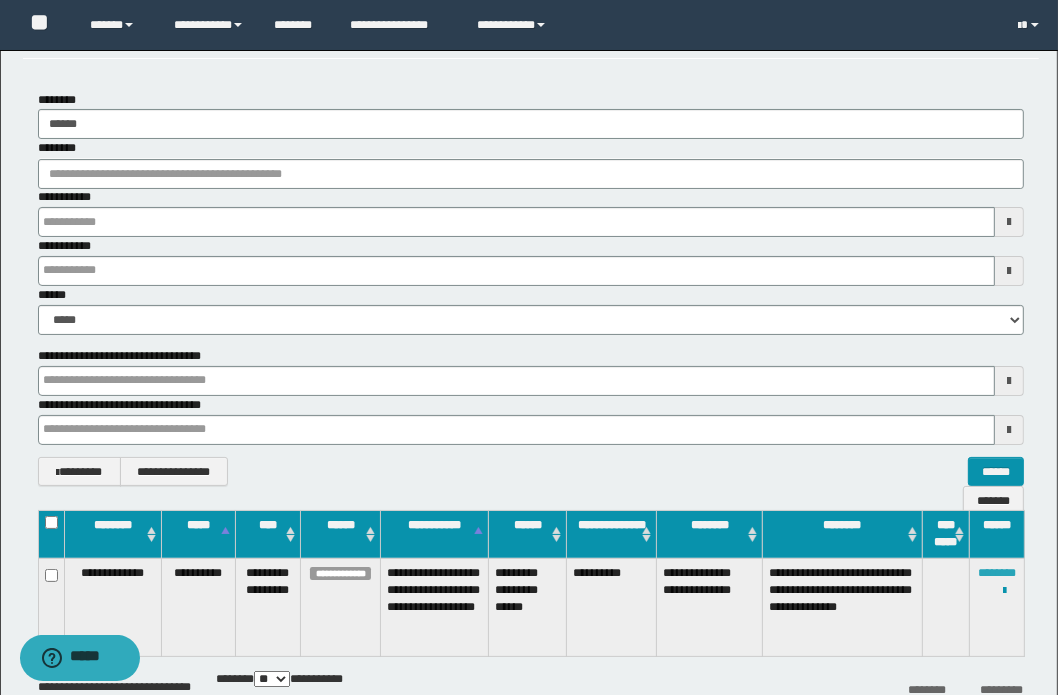 click on "********" at bounding box center (997, 573) 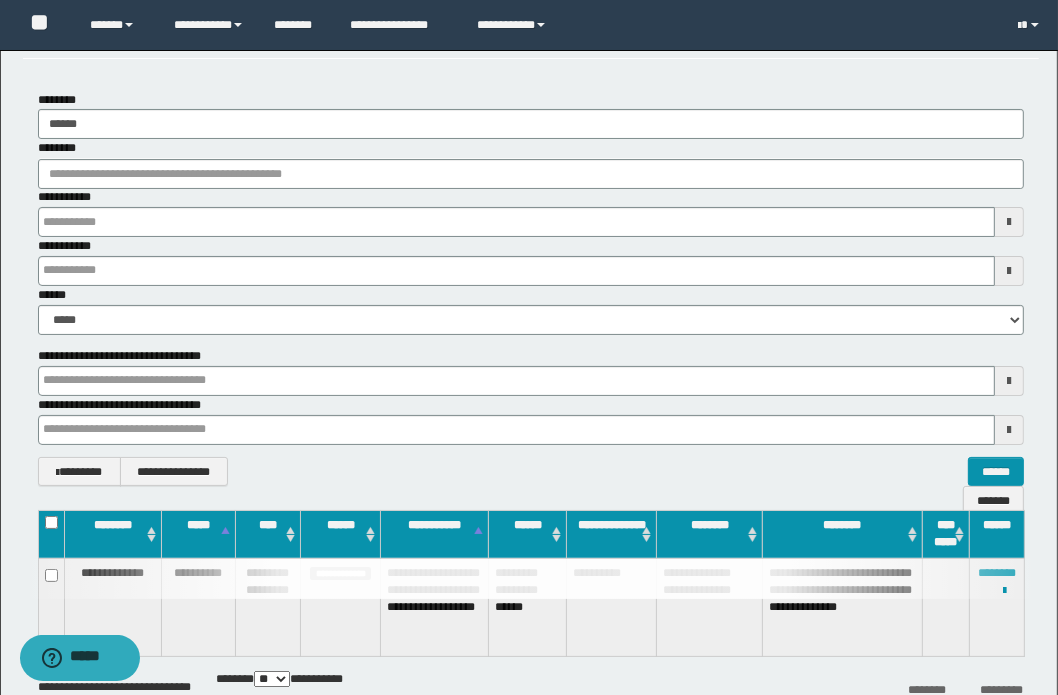 scroll, scrollTop: 0, scrollLeft: 0, axis: both 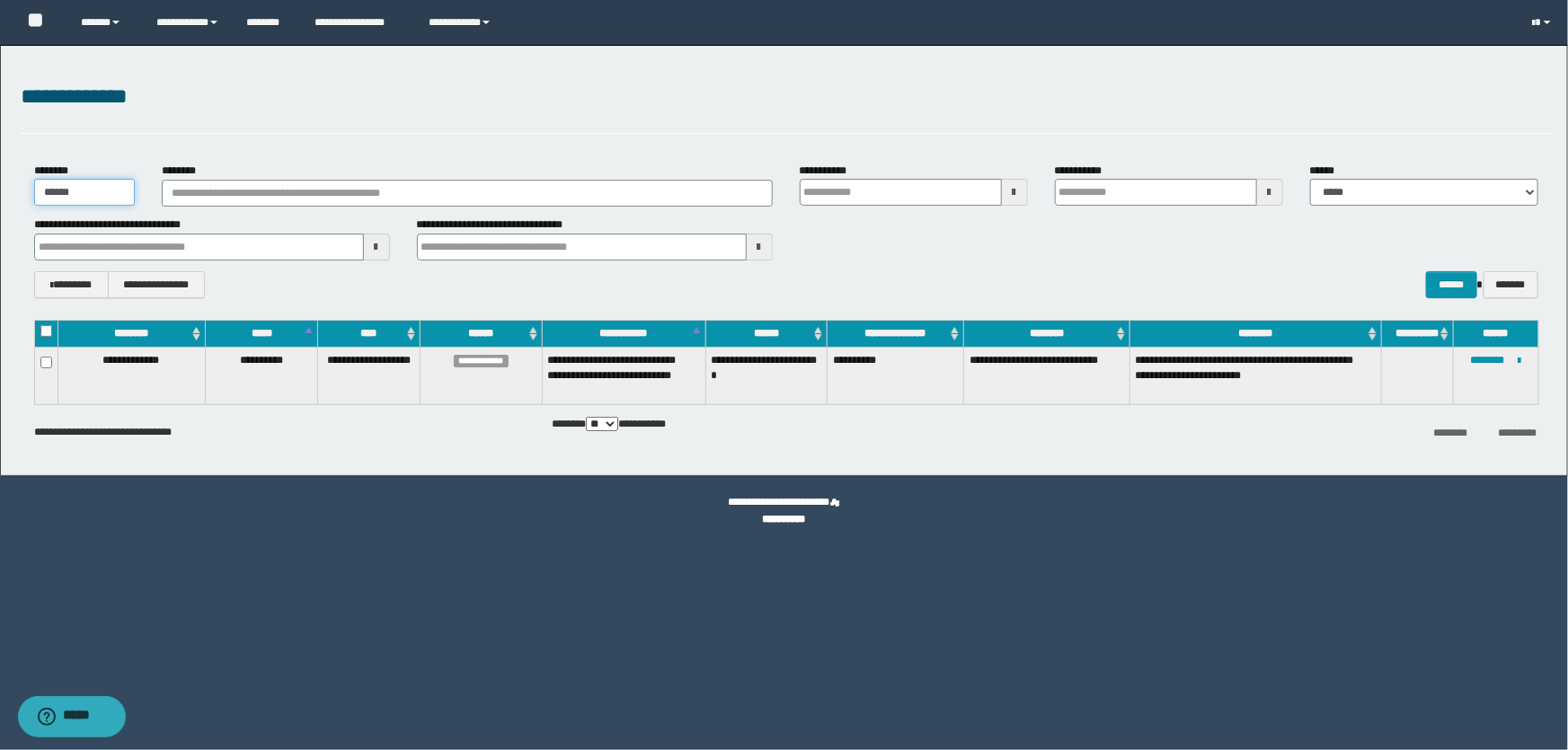 click on "******" at bounding box center [84, 192] 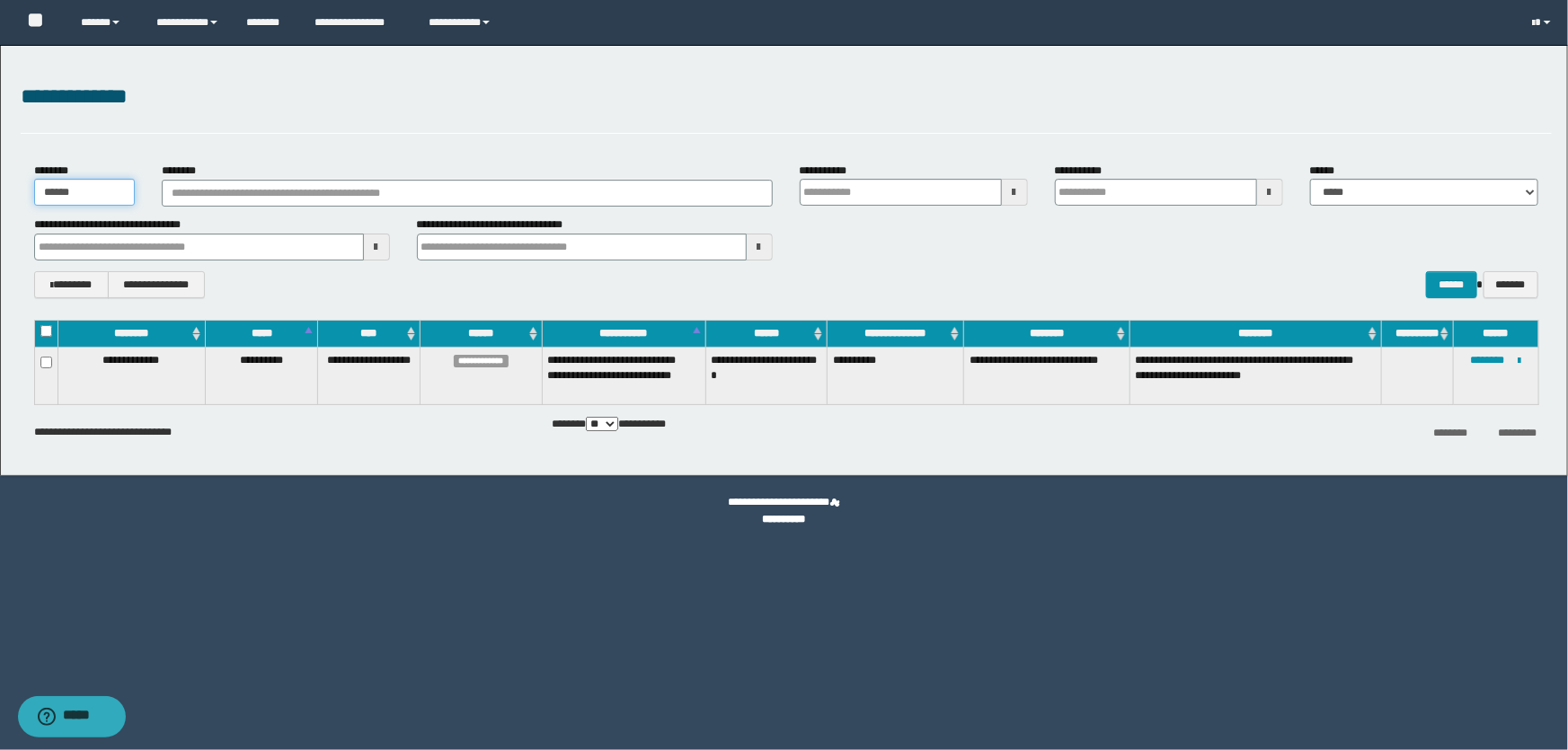 drag, startPoint x: 89, startPoint y: 194, endPoint x: 20, endPoint y: 194, distance: 69 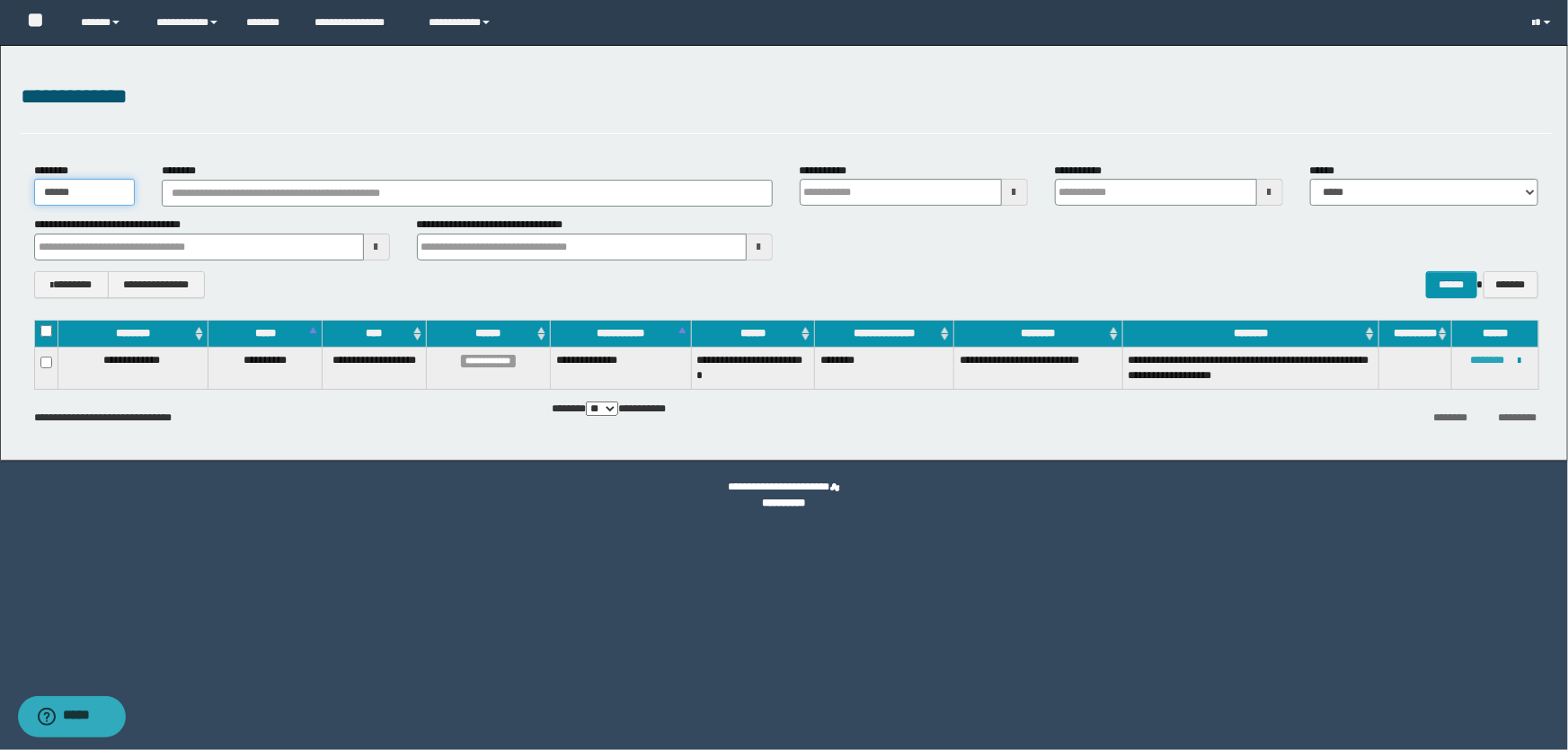 type on "******" 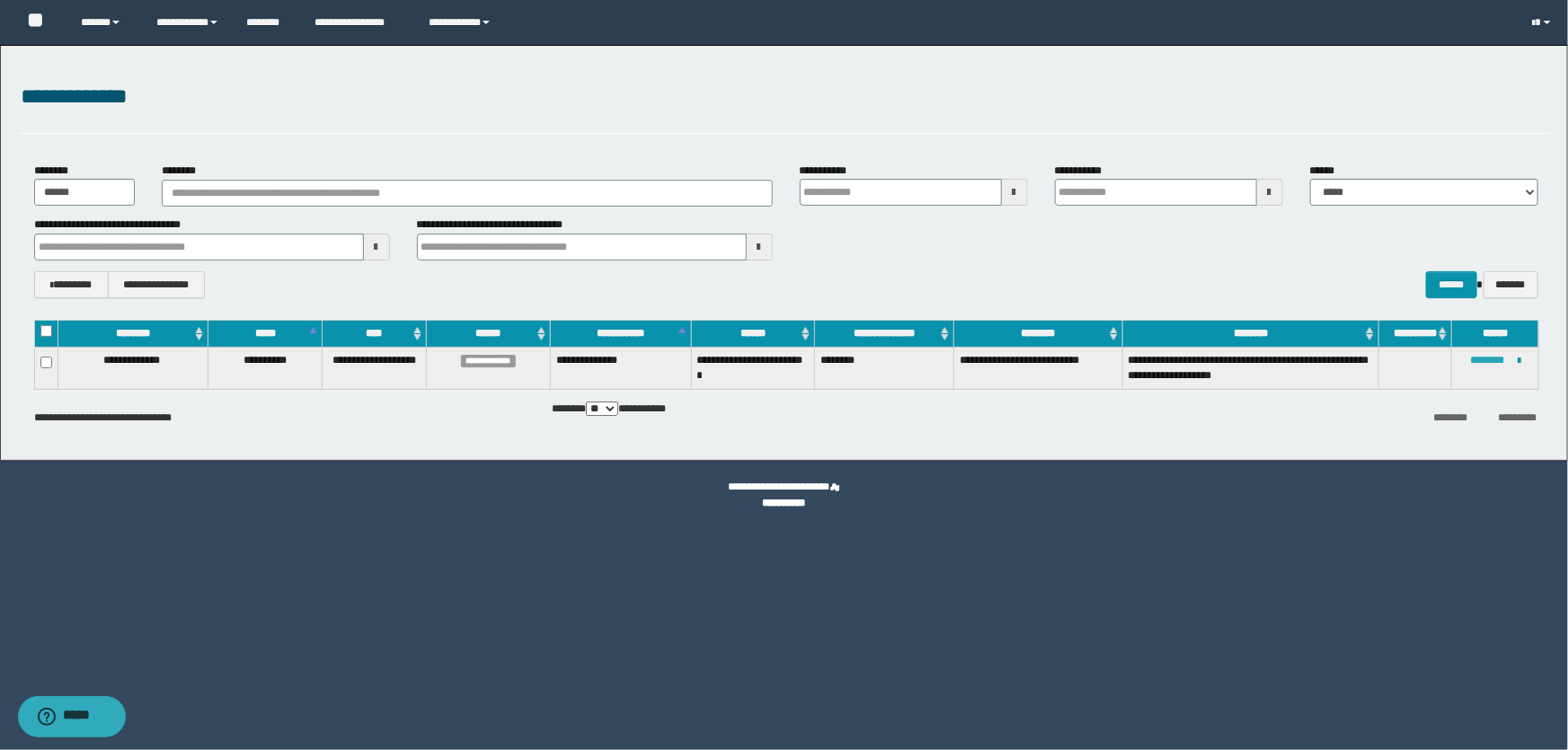 click on "********" at bounding box center [1487, 360] 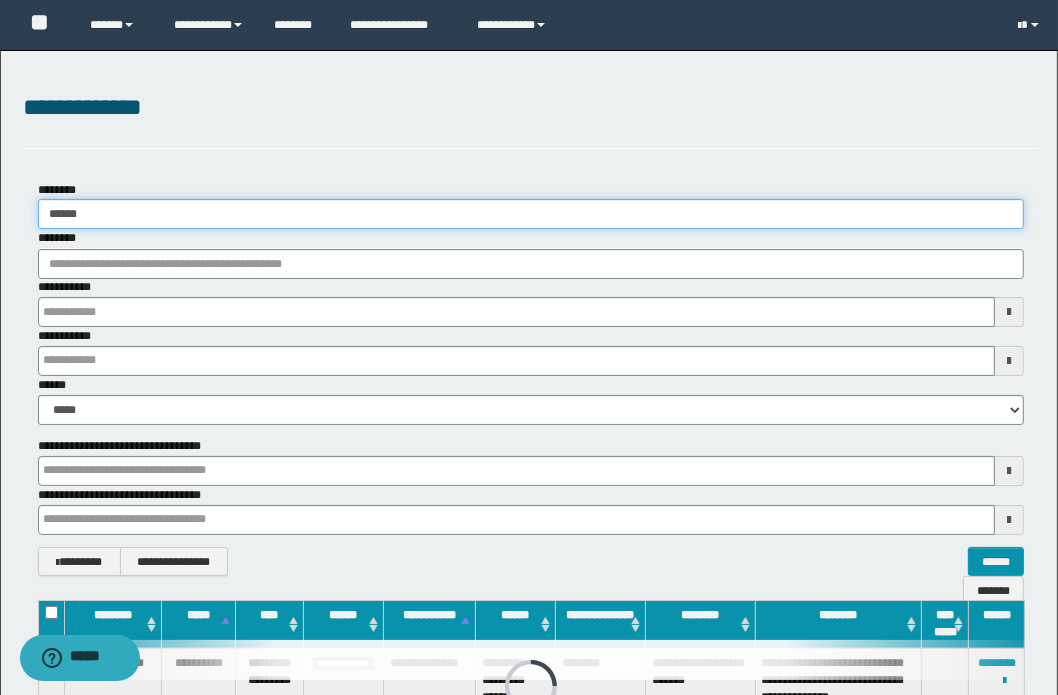 drag, startPoint x: 147, startPoint y: 221, endPoint x: -181, endPoint y: 216, distance: 328.03812 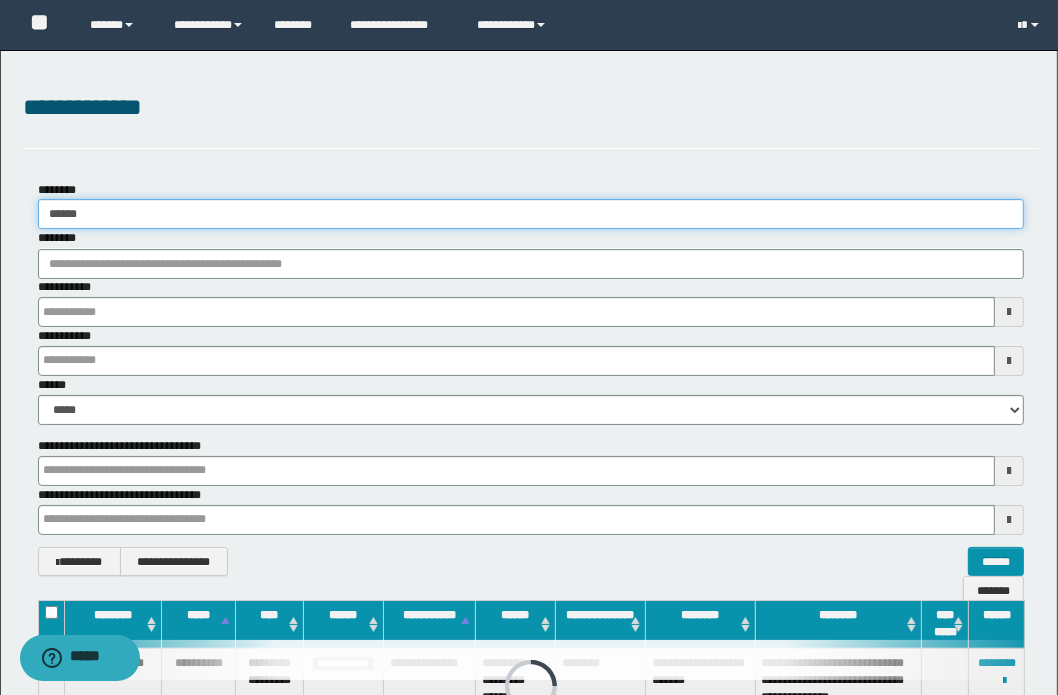 click on "**********" at bounding box center [529, 347] 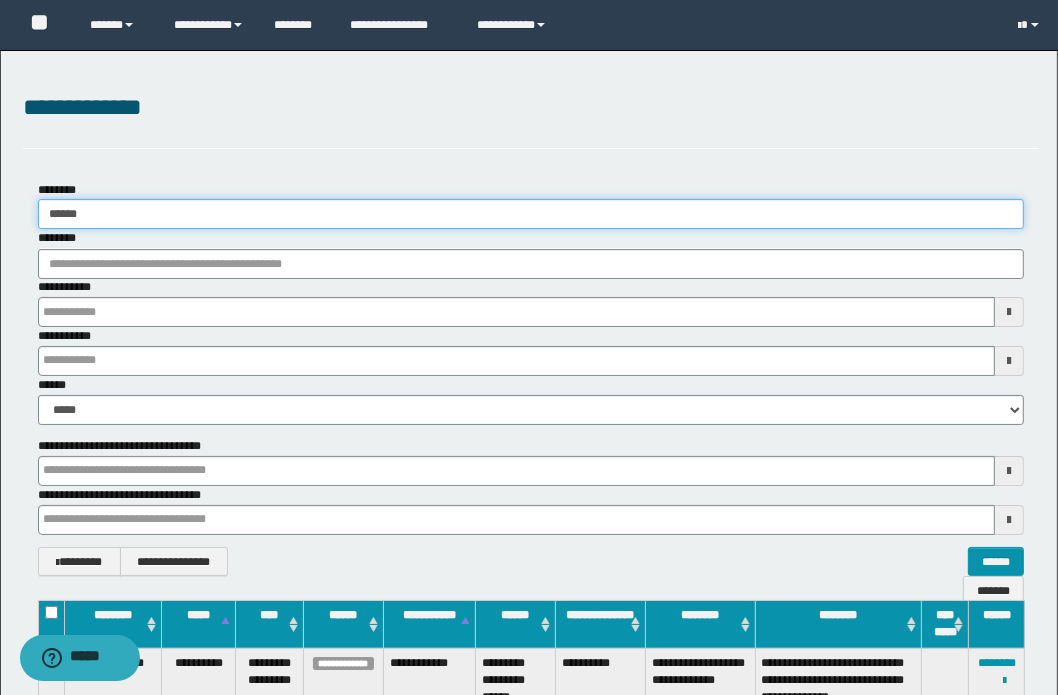 scroll, scrollTop: 90, scrollLeft: 0, axis: vertical 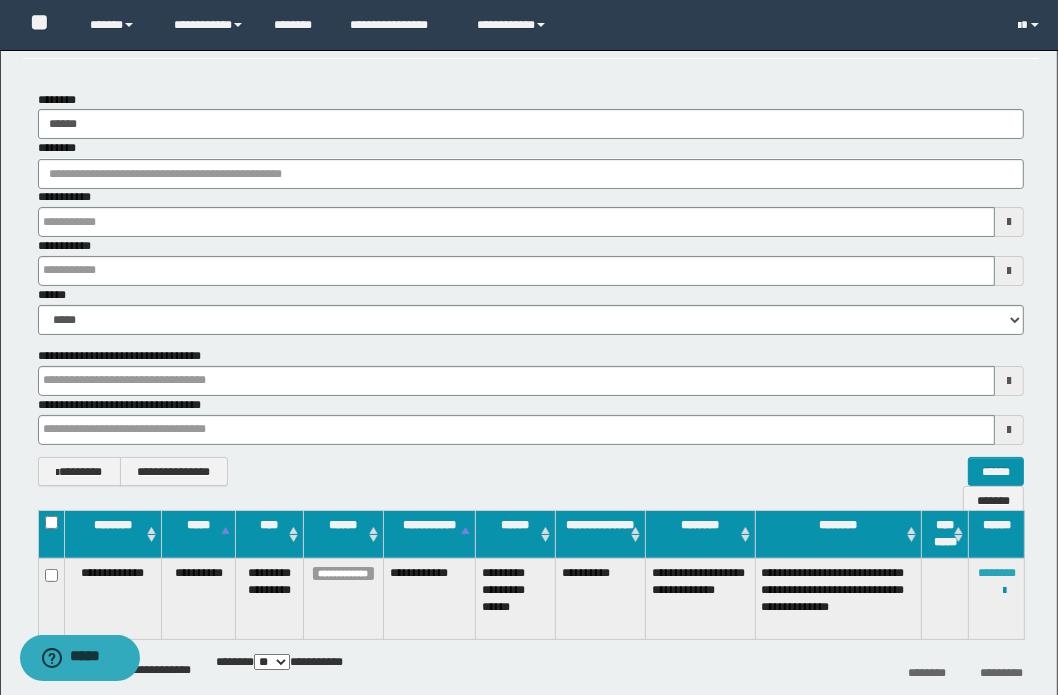 click on "********" at bounding box center [997, 573] 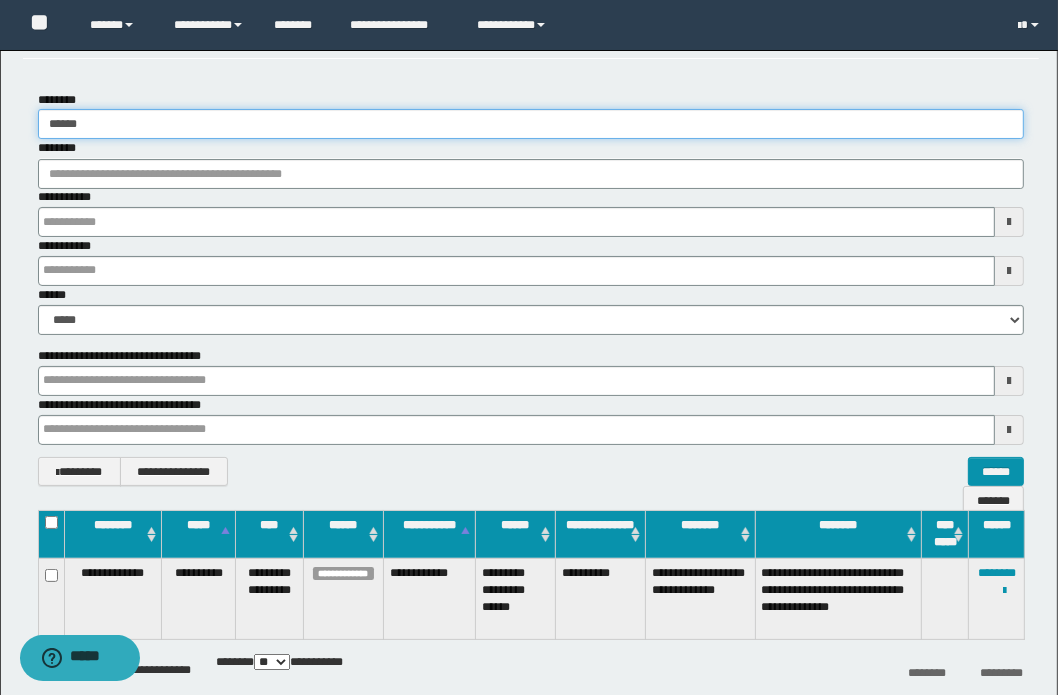 drag, startPoint x: 76, startPoint y: 124, endPoint x: 132, endPoint y: 139, distance: 57.974133 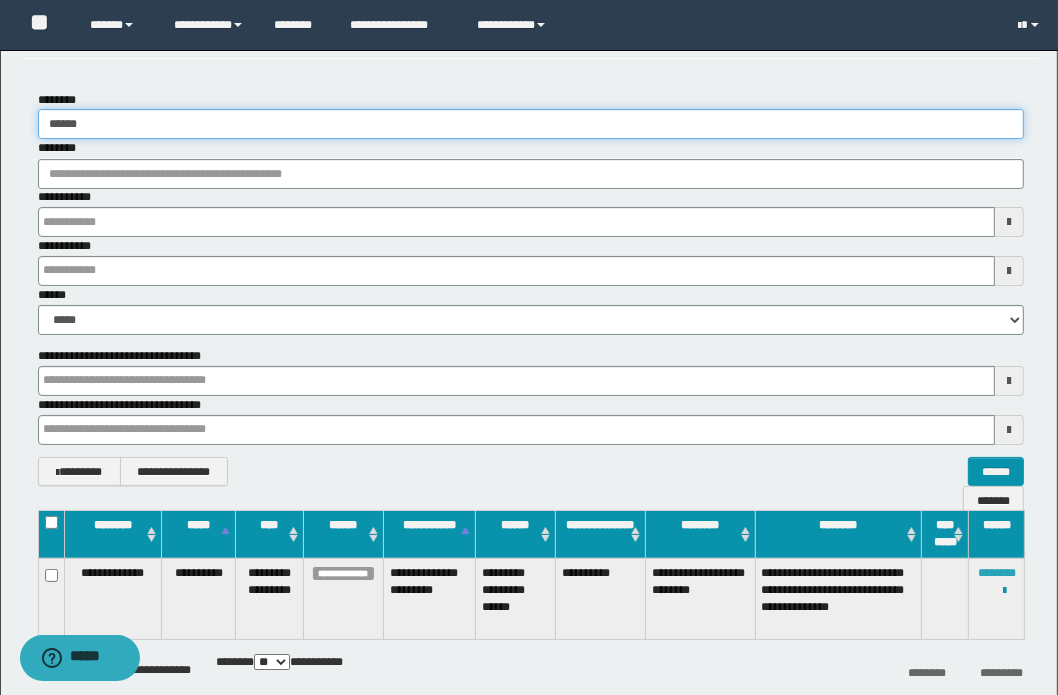 type on "******" 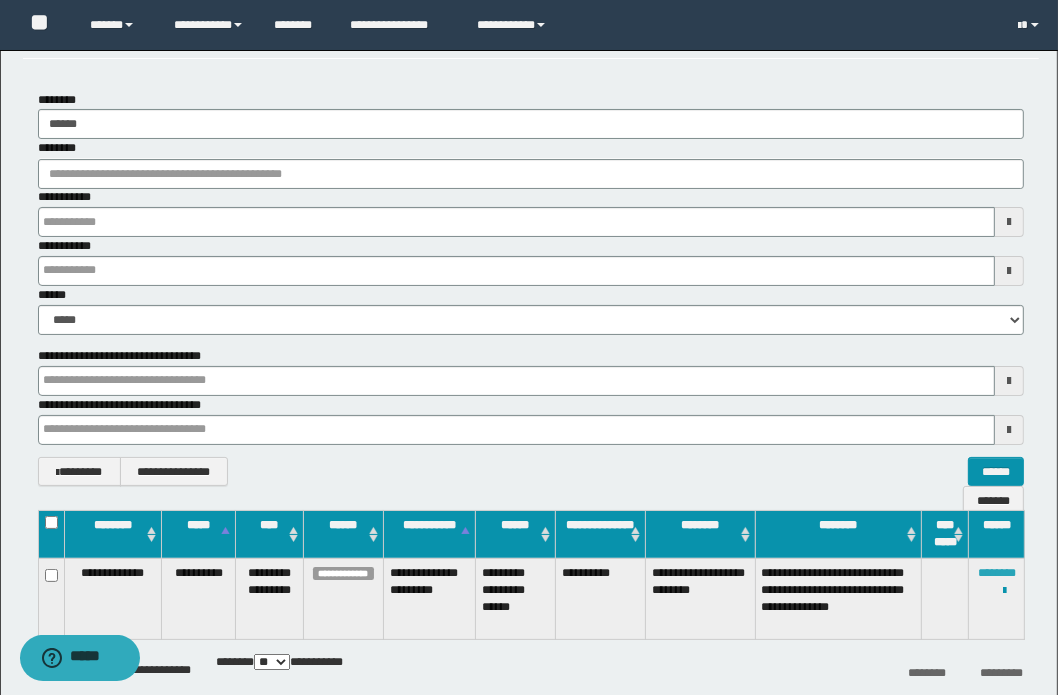 click on "********" at bounding box center (997, 573) 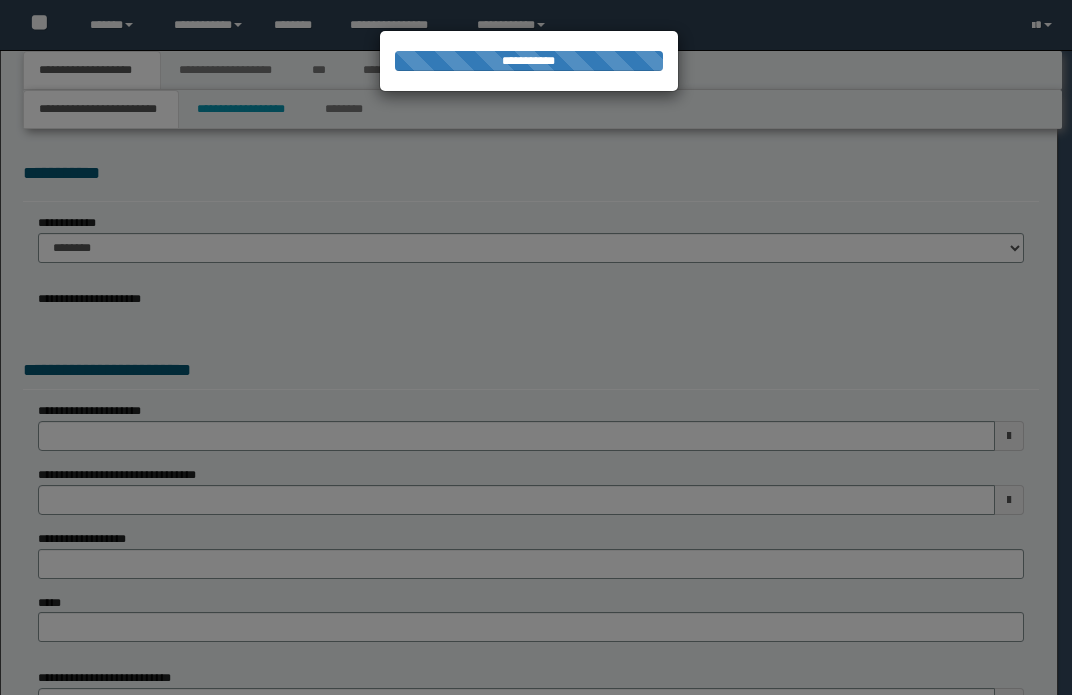 scroll, scrollTop: 0, scrollLeft: 0, axis: both 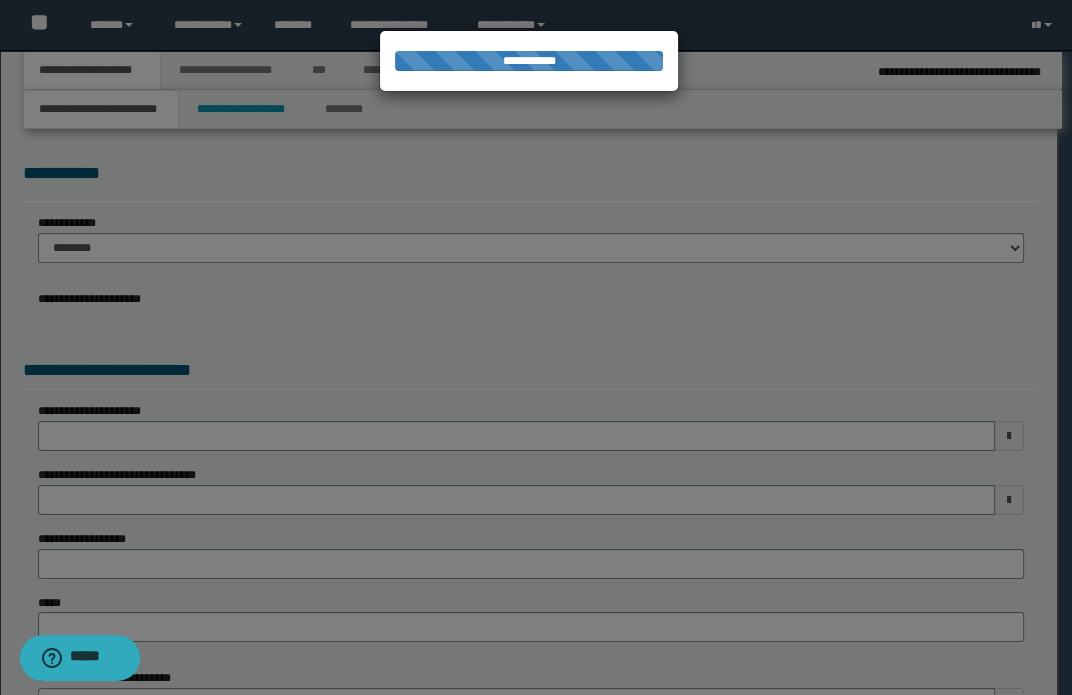select on "**" 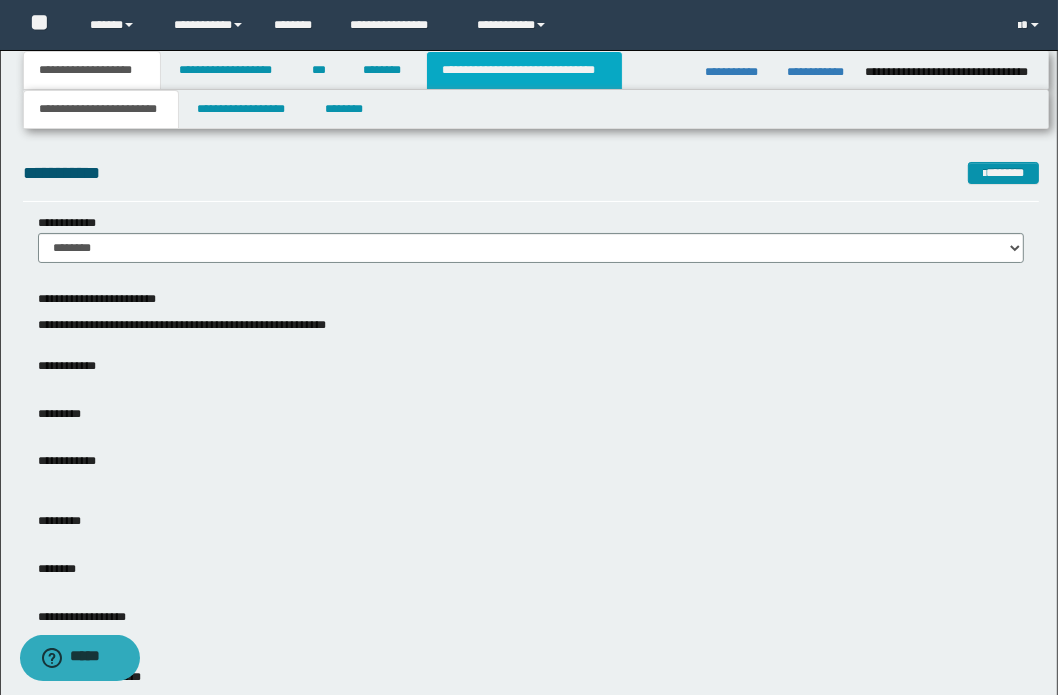 click on "**********" at bounding box center [524, 70] 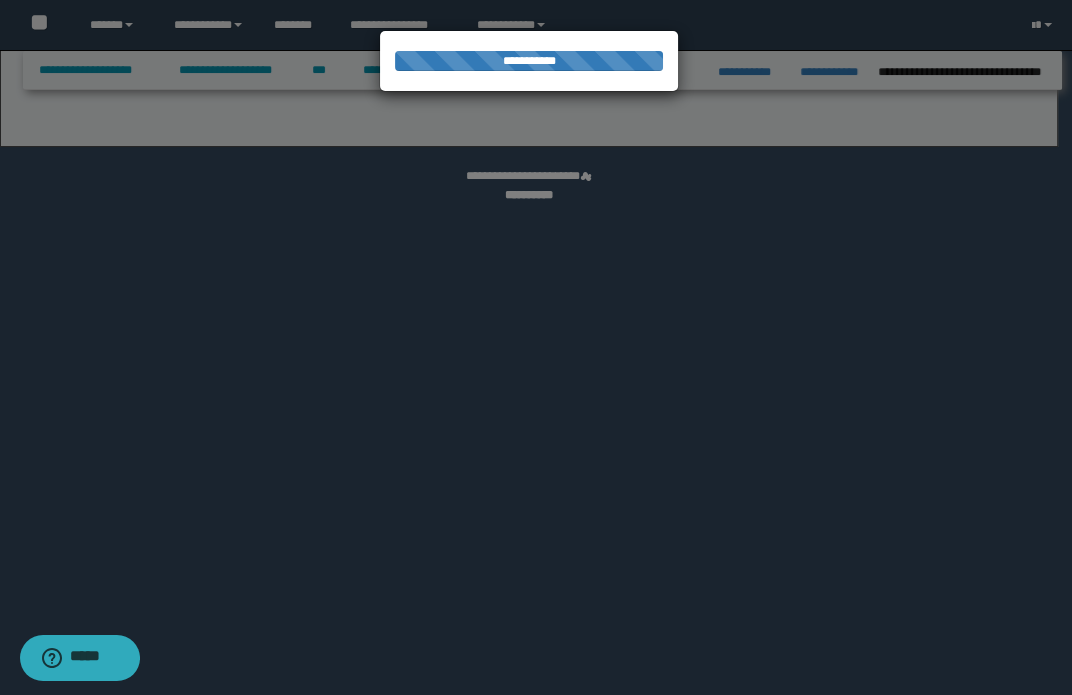 select on "*" 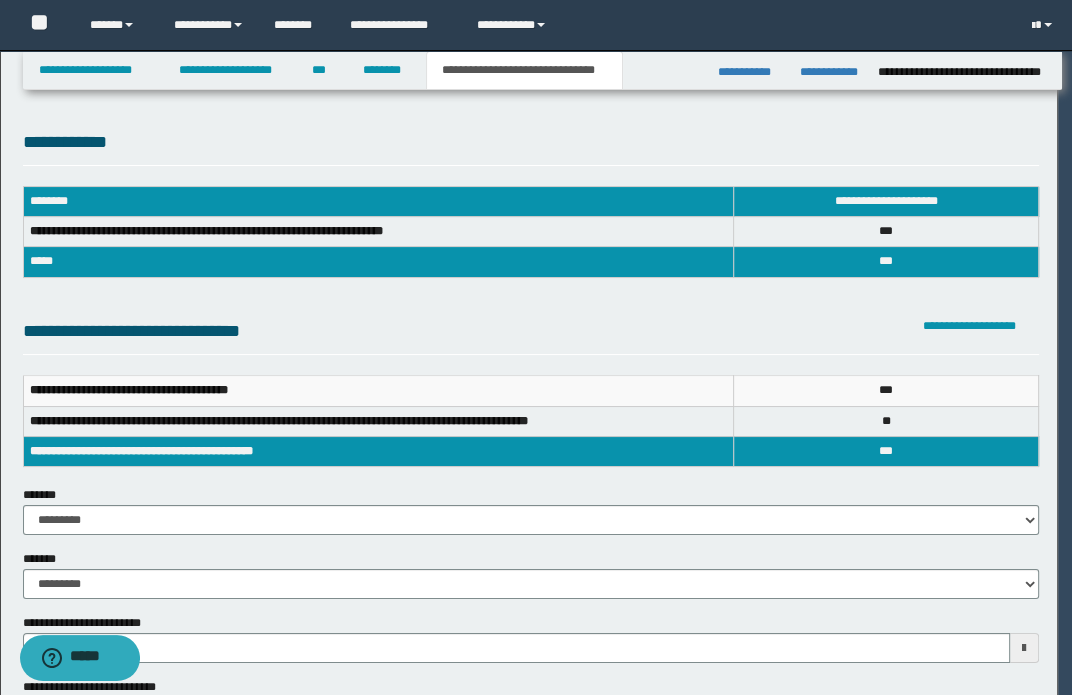 scroll, scrollTop: 0, scrollLeft: 0, axis: both 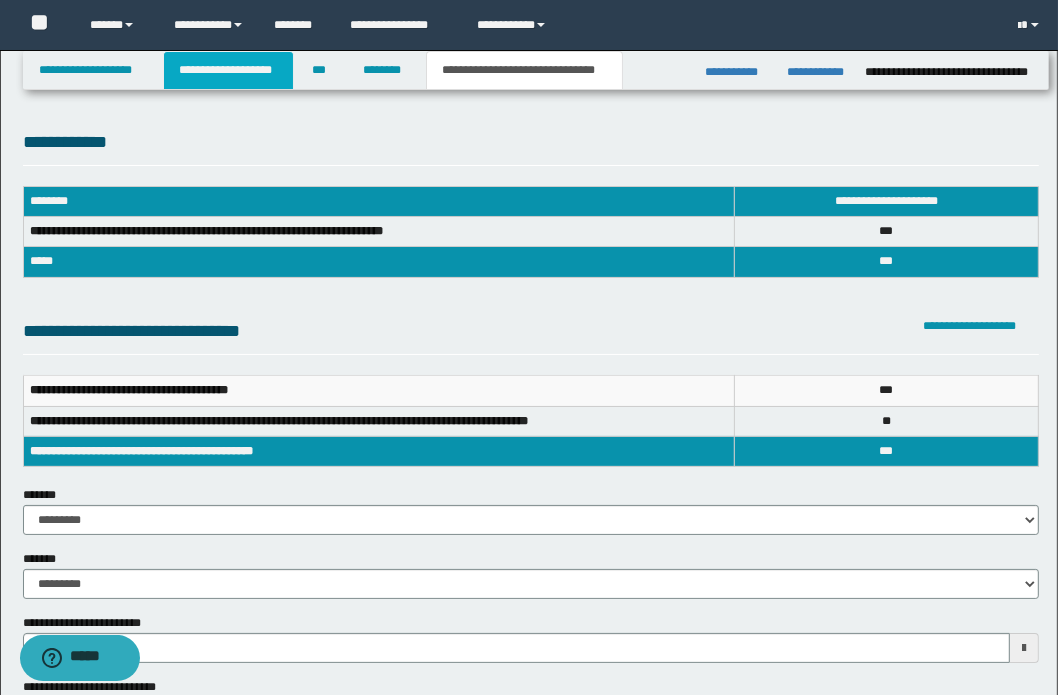 click on "**********" at bounding box center [228, 70] 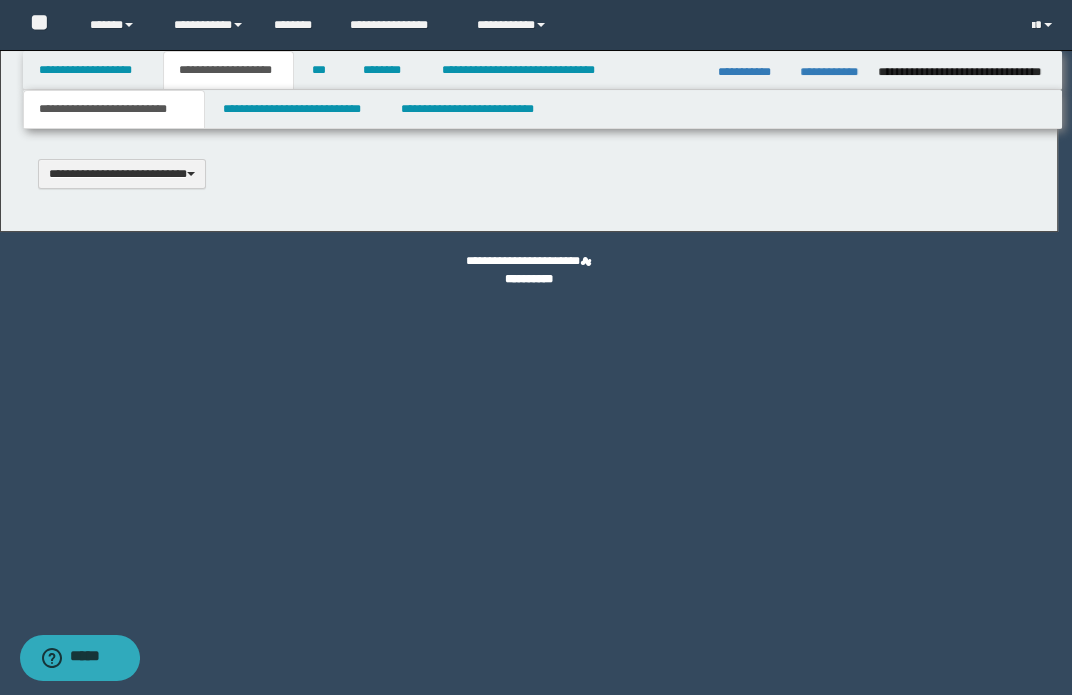 scroll, scrollTop: 0, scrollLeft: 0, axis: both 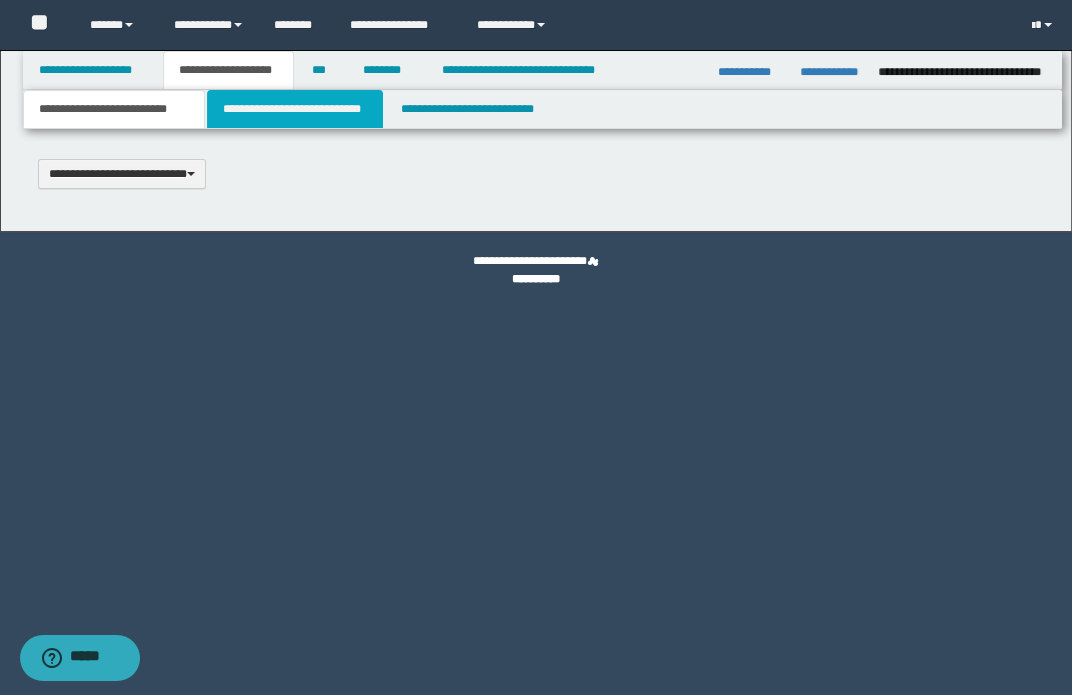 click on "**********" at bounding box center (294, 109) 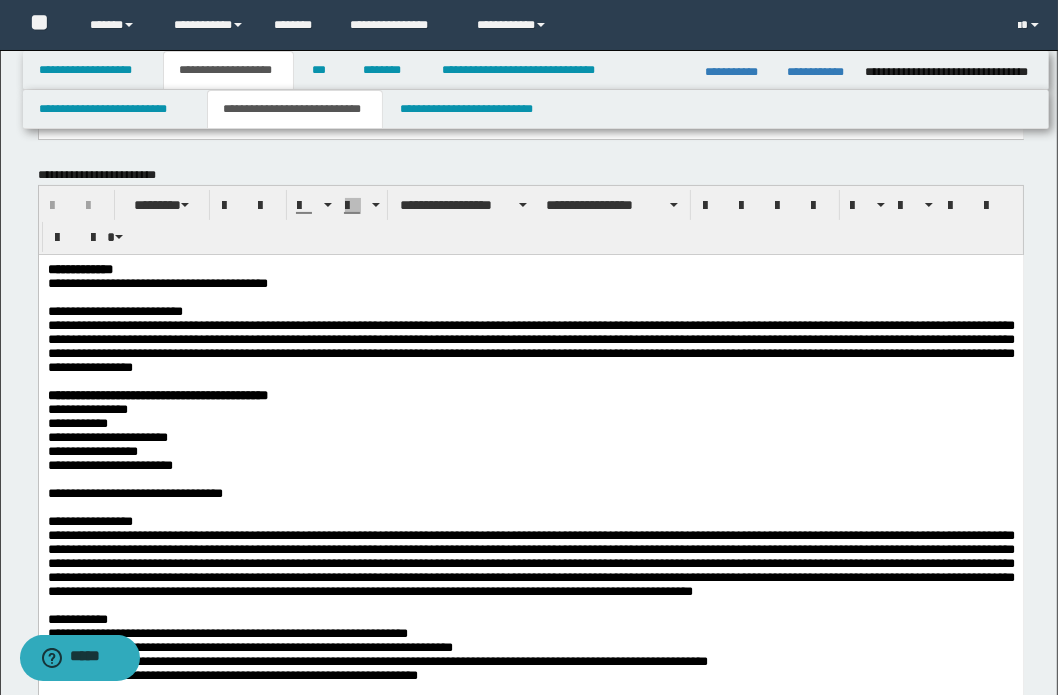 scroll, scrollTop: 272, scrollLeft: 0, axis: vertical 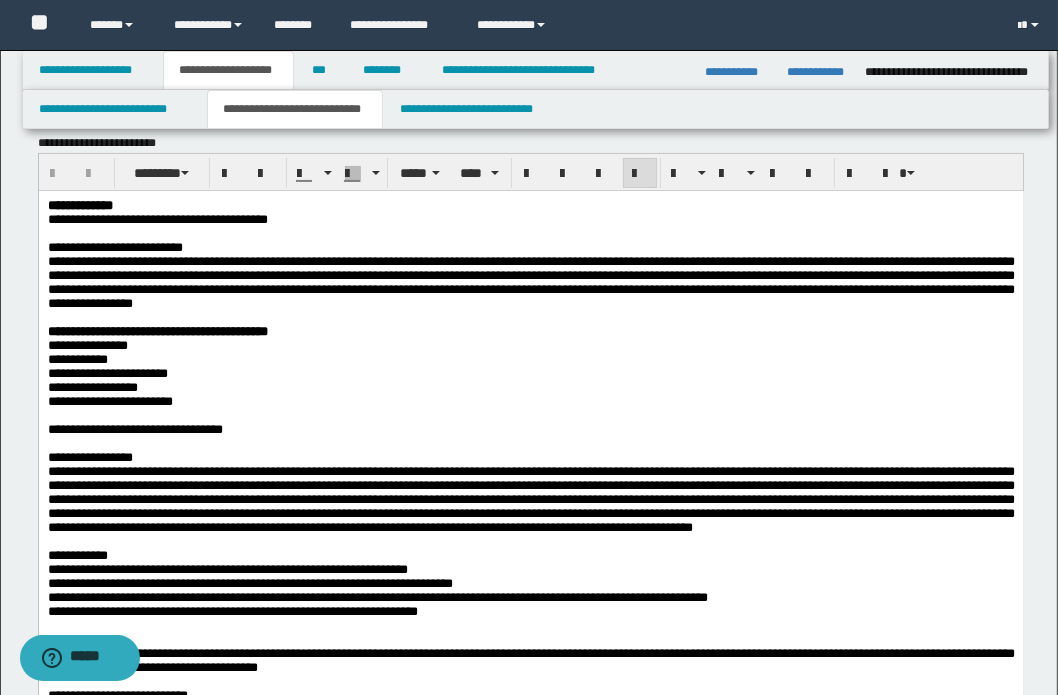 drag, startPoint x: 51, startPoint y: 482, endPoint x: 474, endPoint y: 632, distance: 448.8084 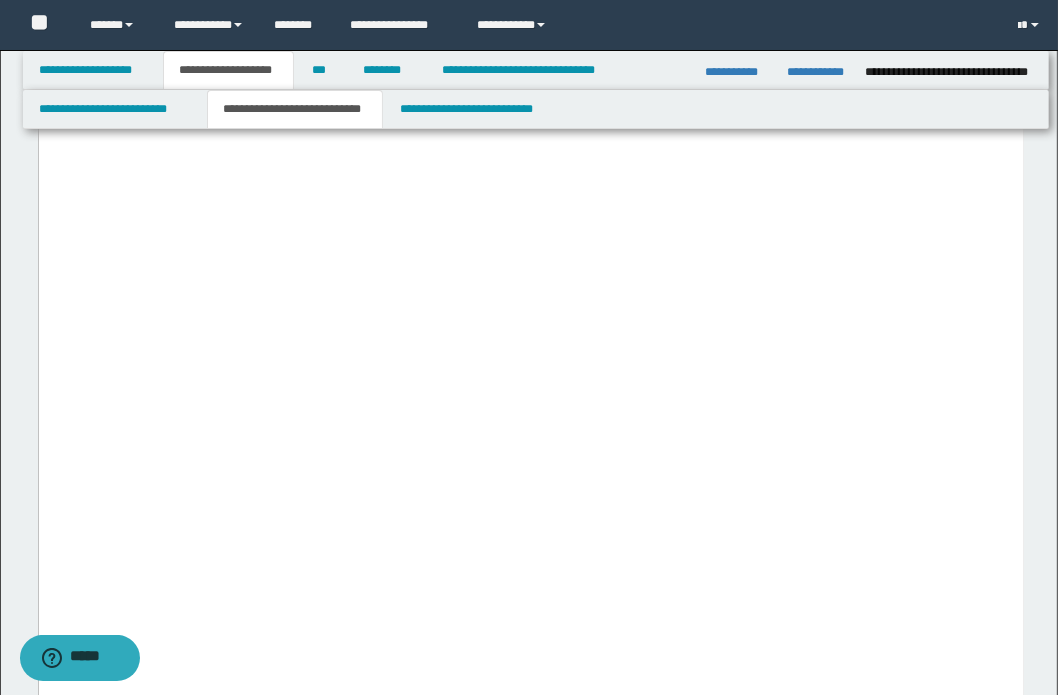 scroll, scrollTop: 4508, scrollLeft: 0, axis: vertical 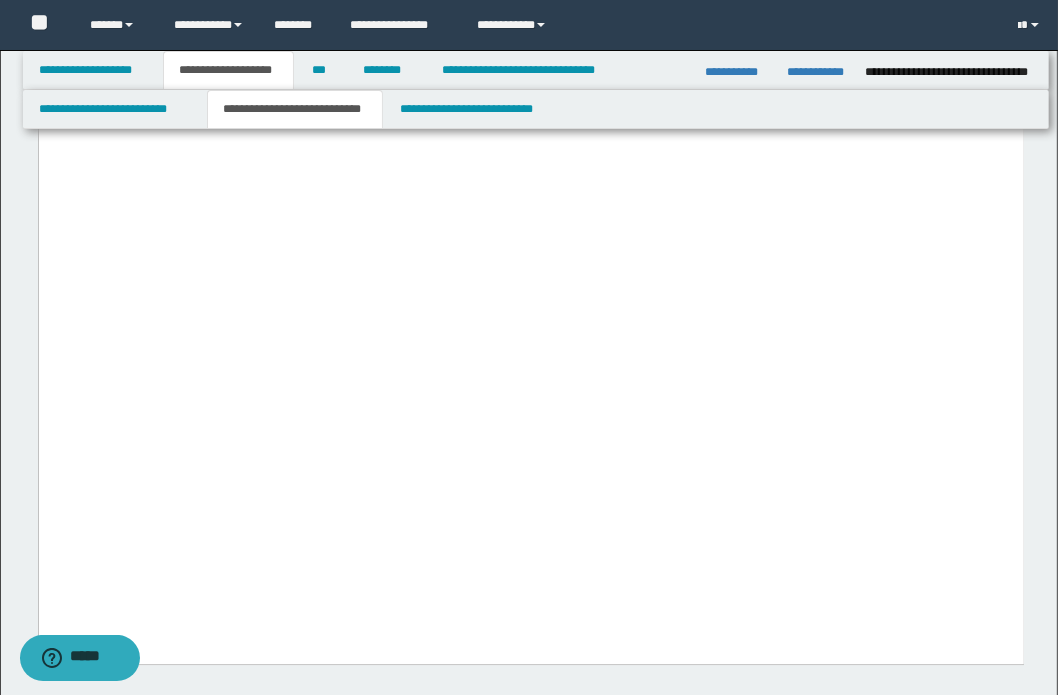 drag, startPoint x: 379, startPoint y: 305, endPoint x: 825, endPoint y: 597, distance: 533.0854 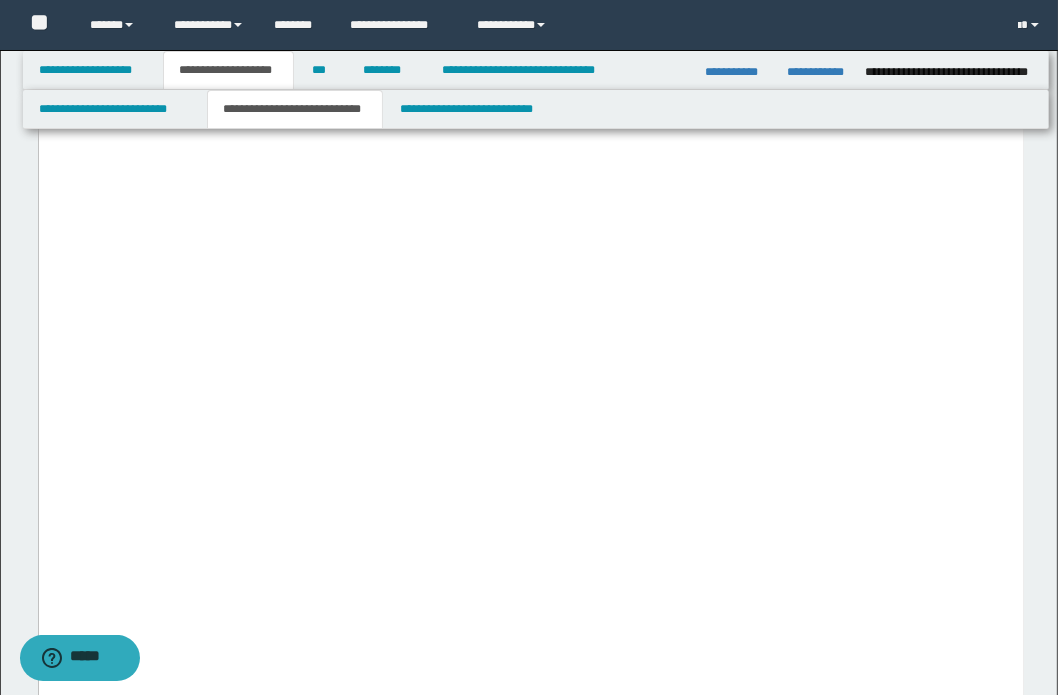 scroll, scrollTop: 4235, scrollLeft: 0, axis: vertical 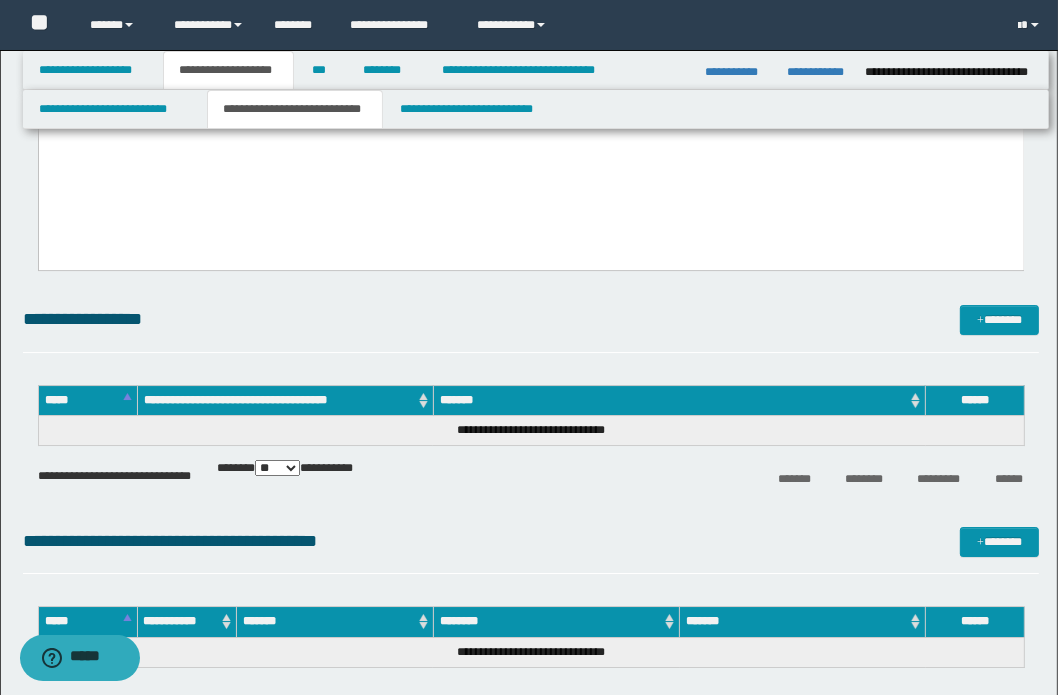 drag, startPoint x: 46, startPoint y: -375, endPoint x: 703, endPoint y: -4349, distance: 4027.943 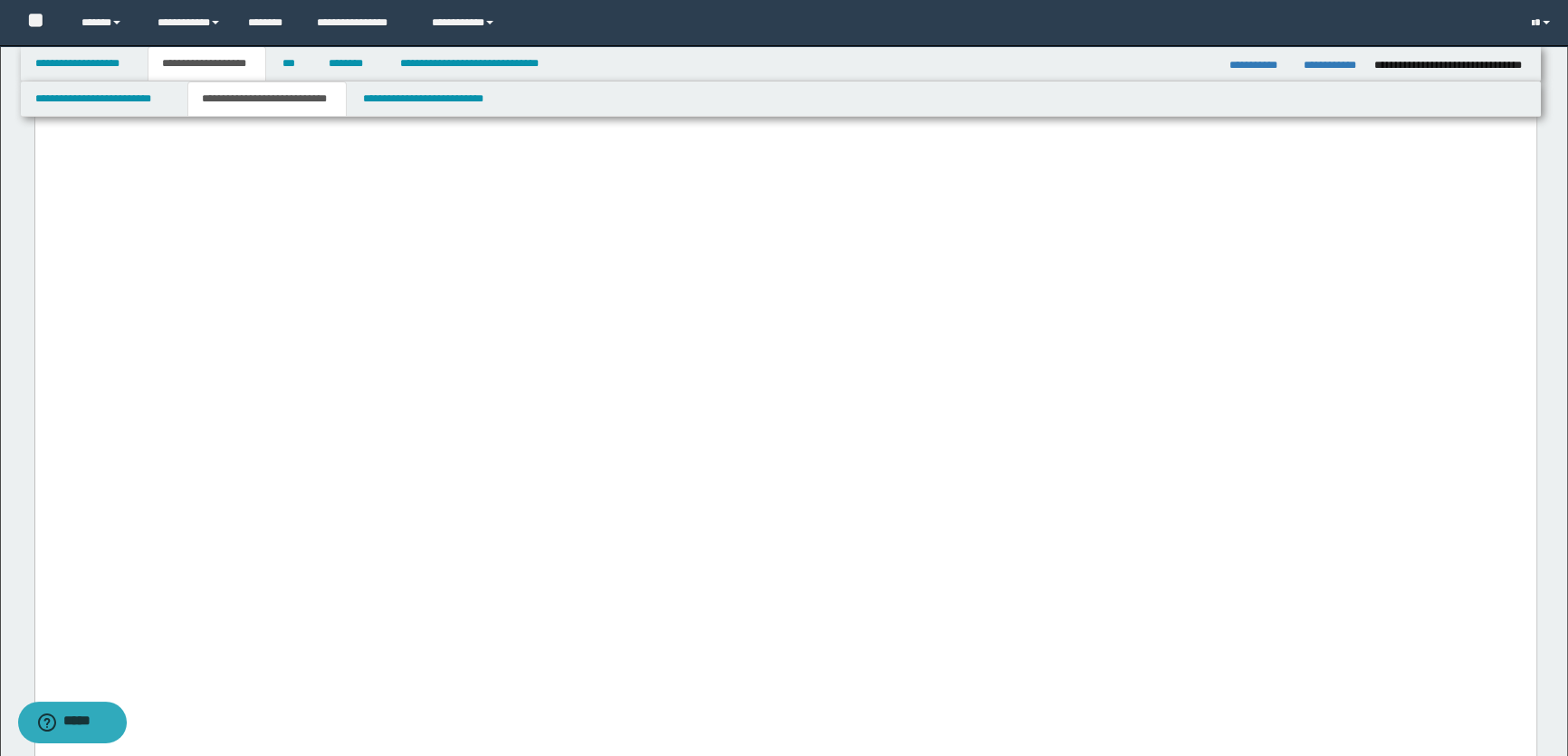 scroll, scrollTop: 3615, scrollLeft: 0, axis: vertical 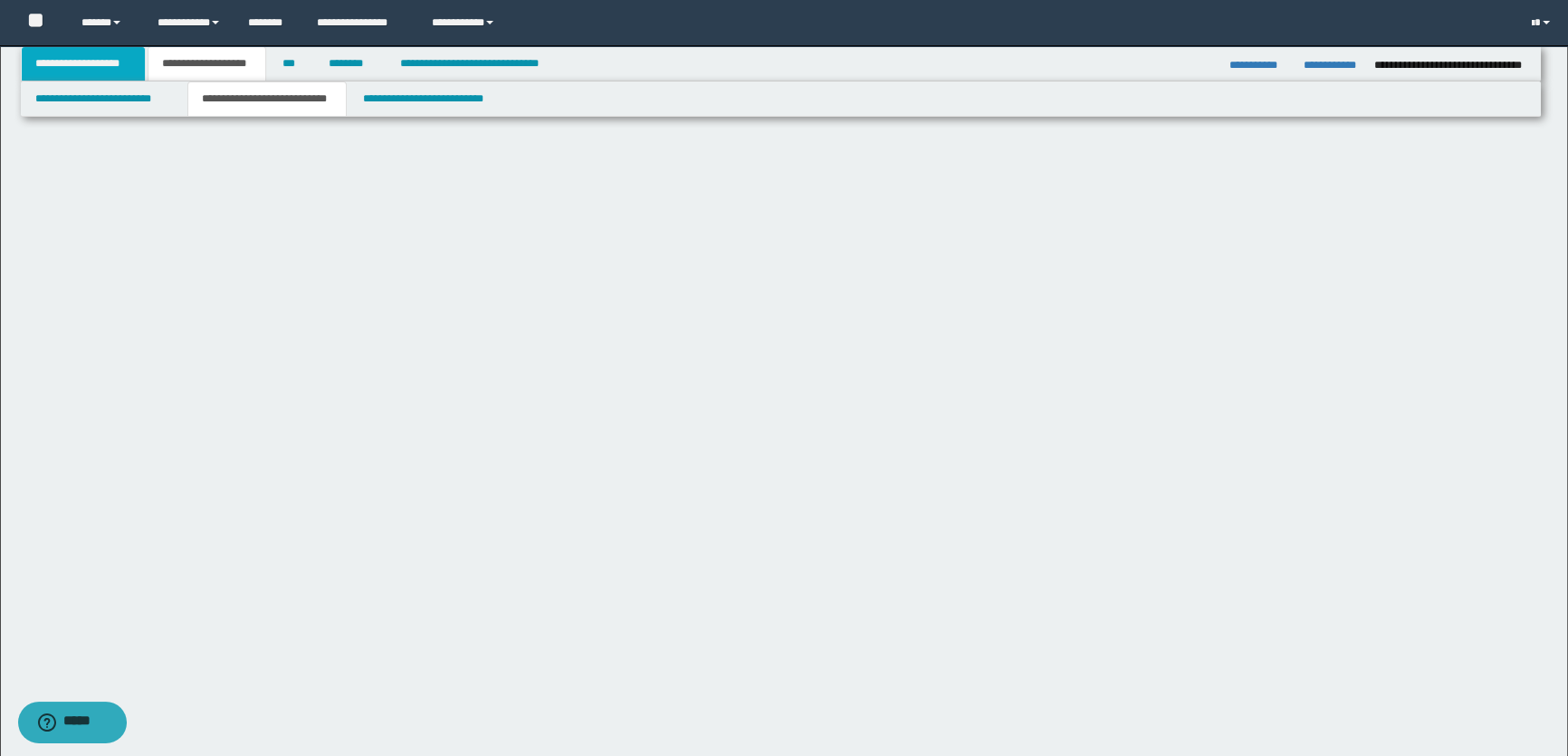 click on "**********" at bounding box center (83, 63) 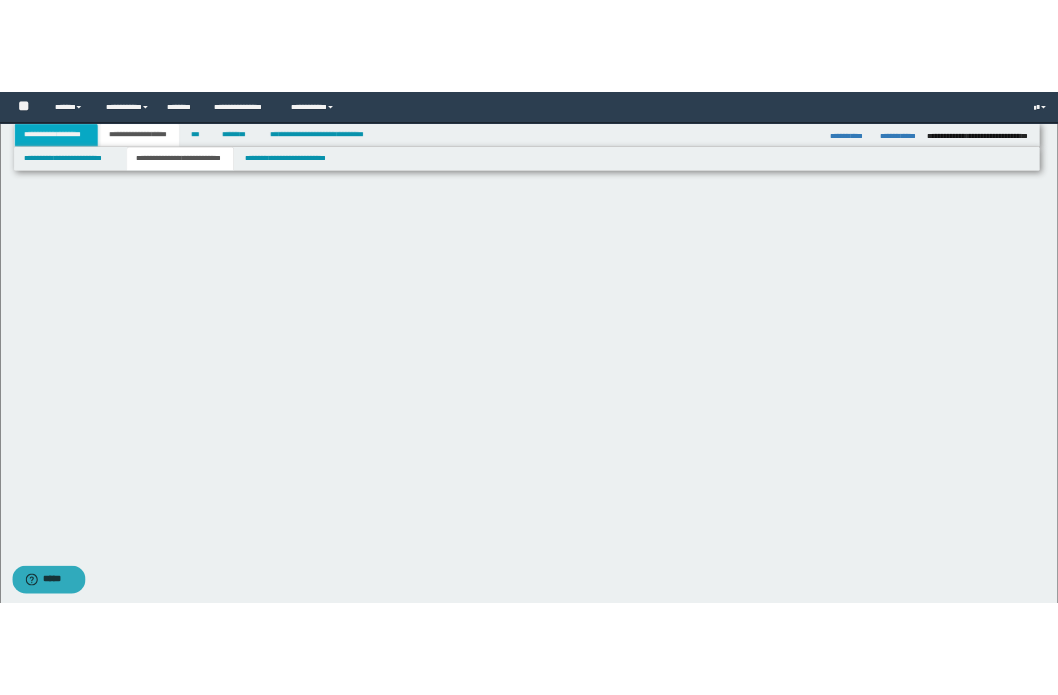 scroll, scrollTop: 29, scrollLeft: 0, axis: vertical 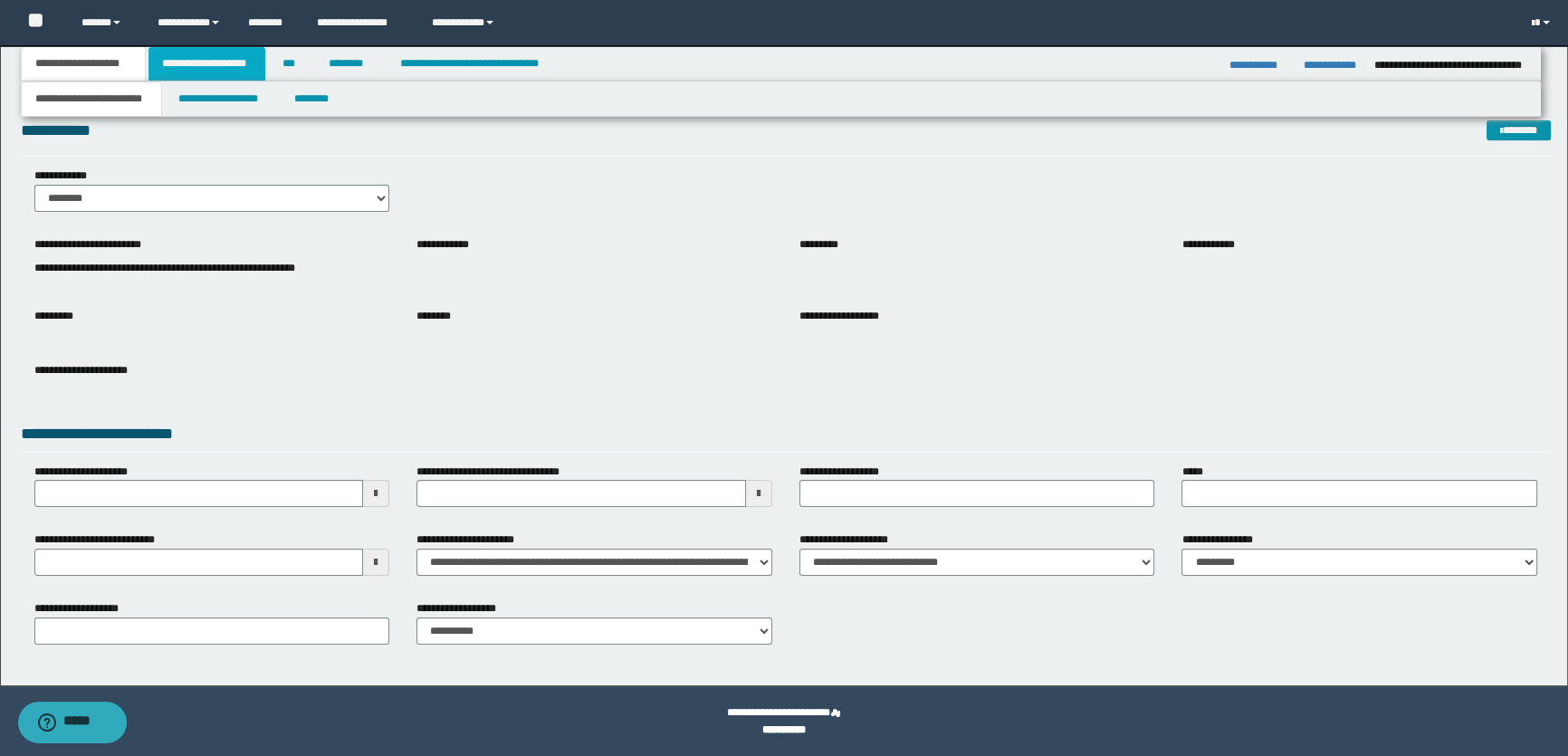 click on "**********" at bounding box center [206, 63] 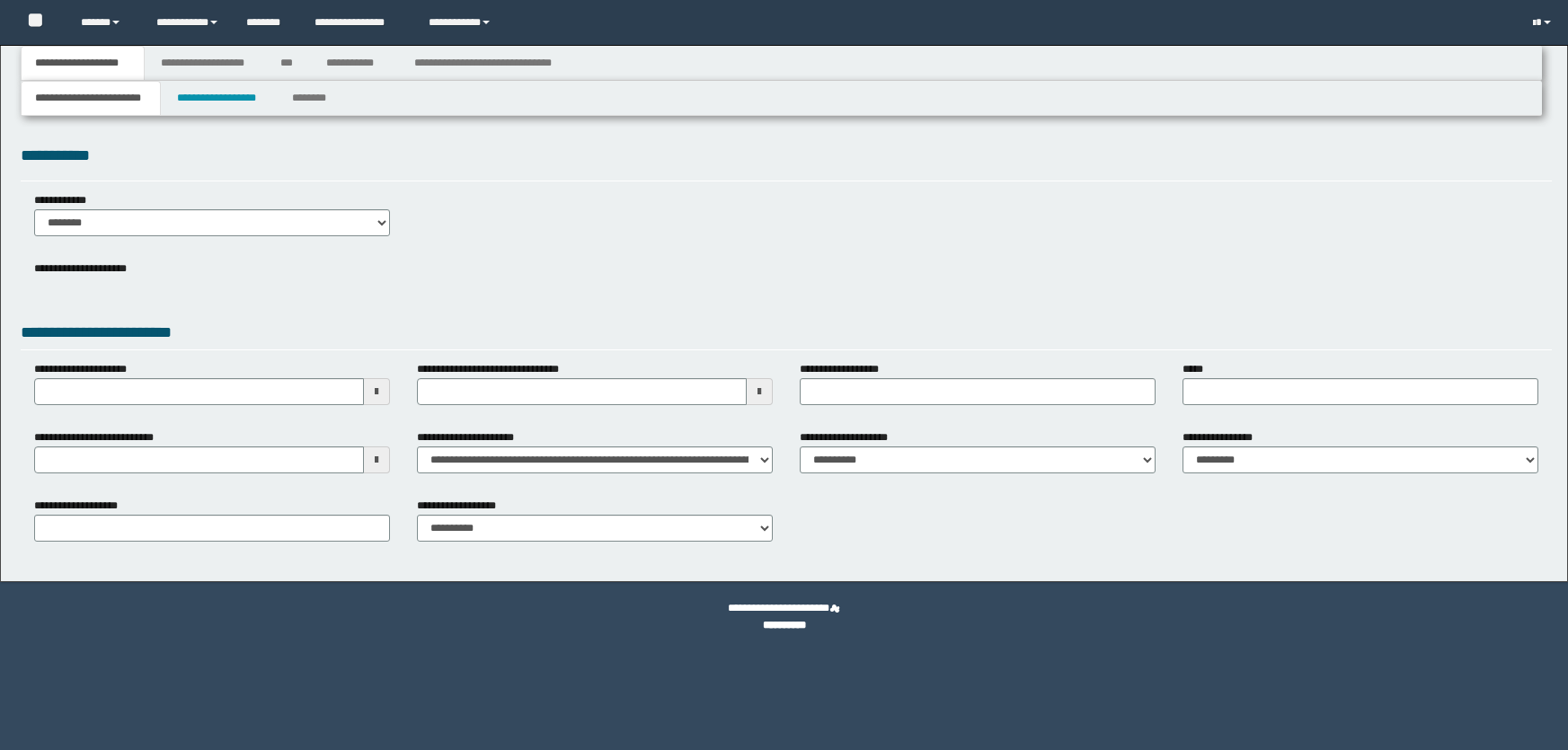 type 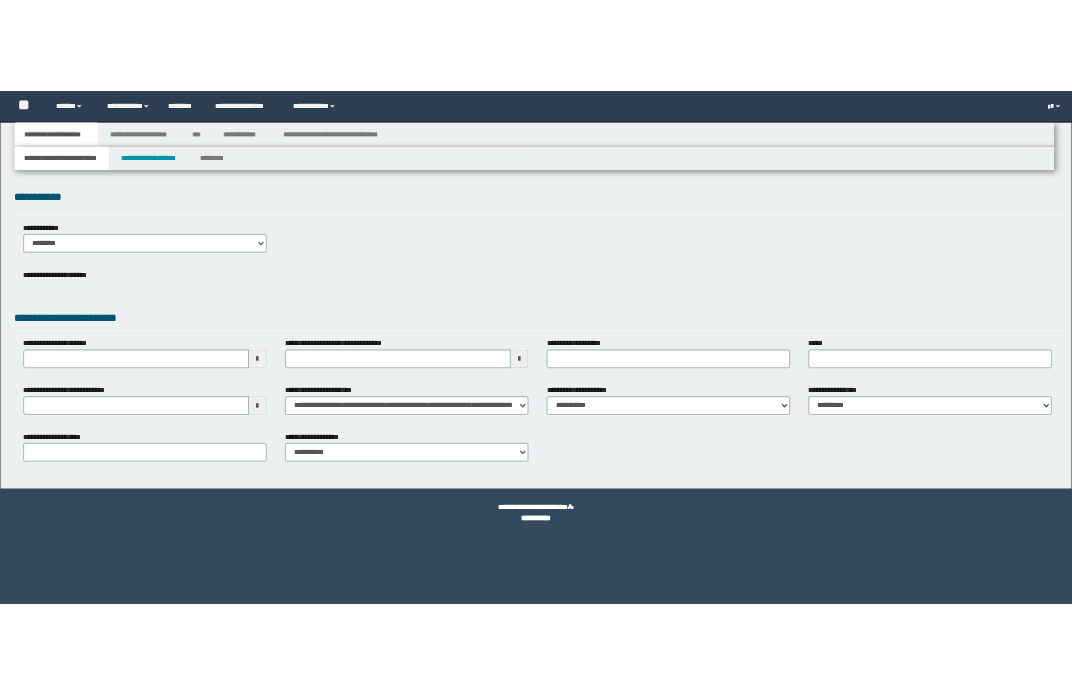 scroll, scrollTop: 0, scrollLeft: 0, axis: both 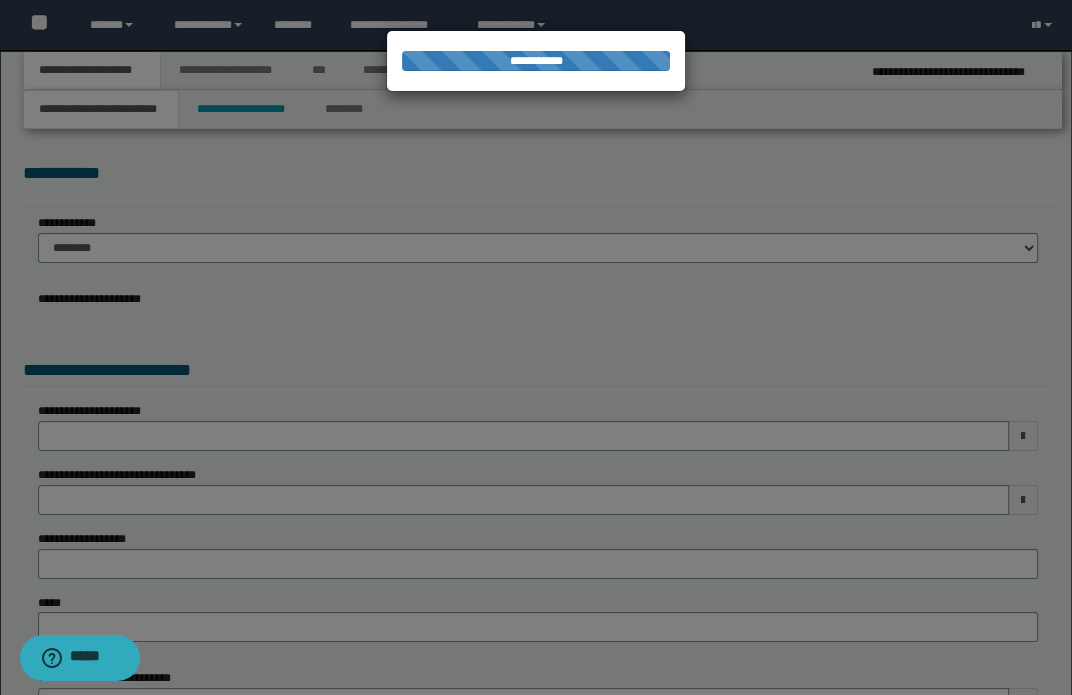 type on "**********" 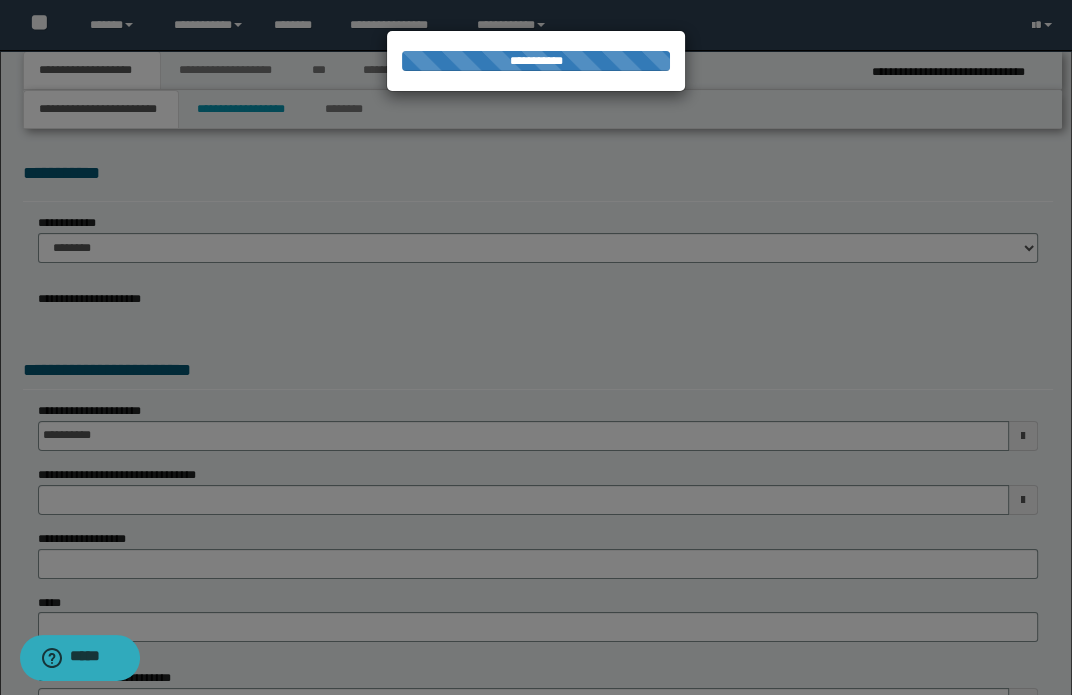 select on "*" 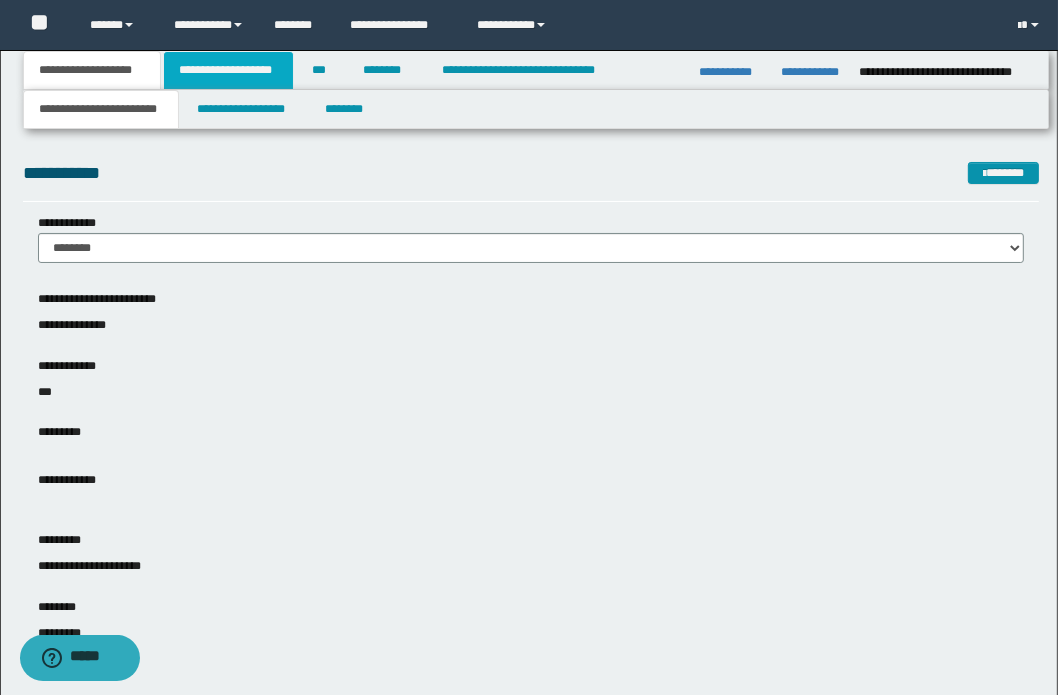 click on "**********" at bounding box center [228, 70] 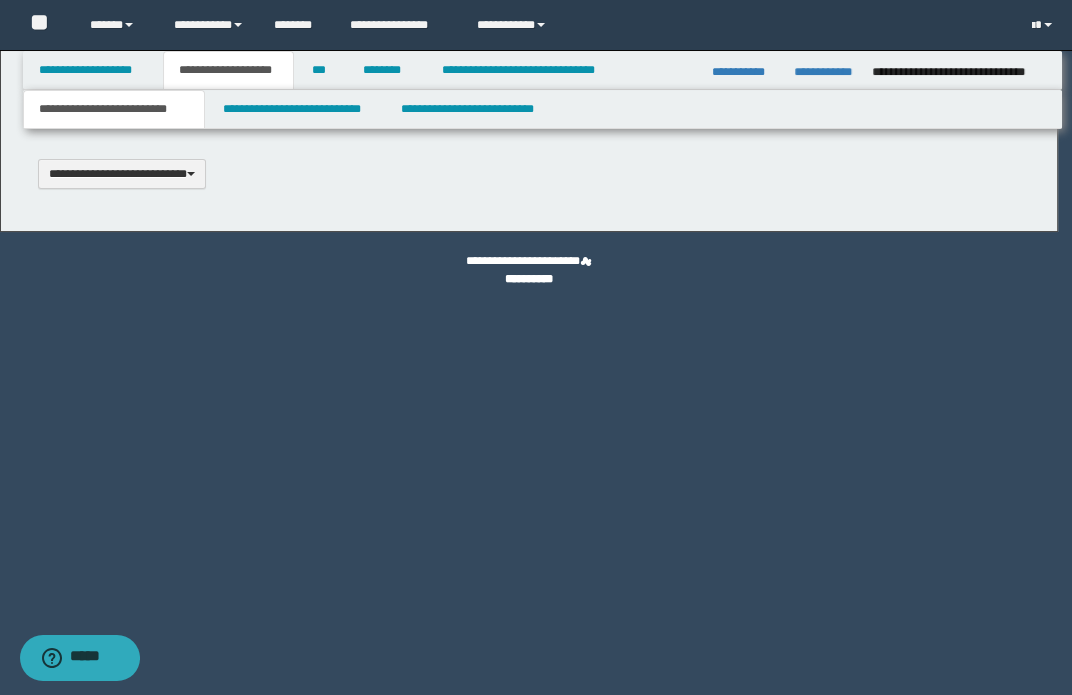 scroll, scrollTop: 0, scrollLeft: 0, axis: both 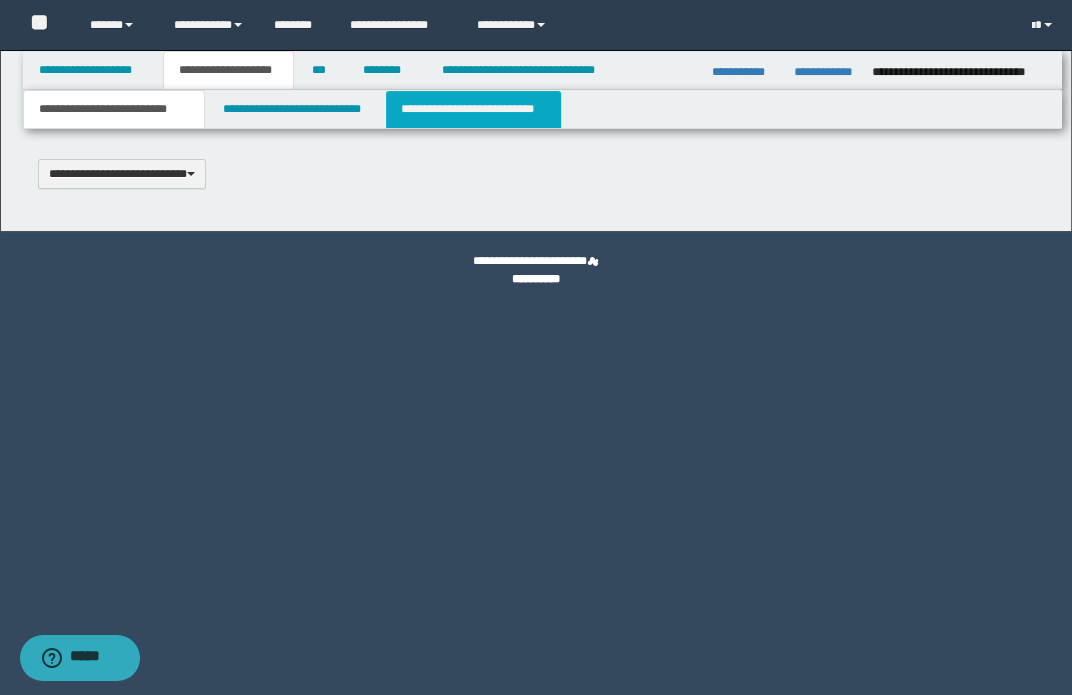 click on "**********" at bounding box center [473, 109] 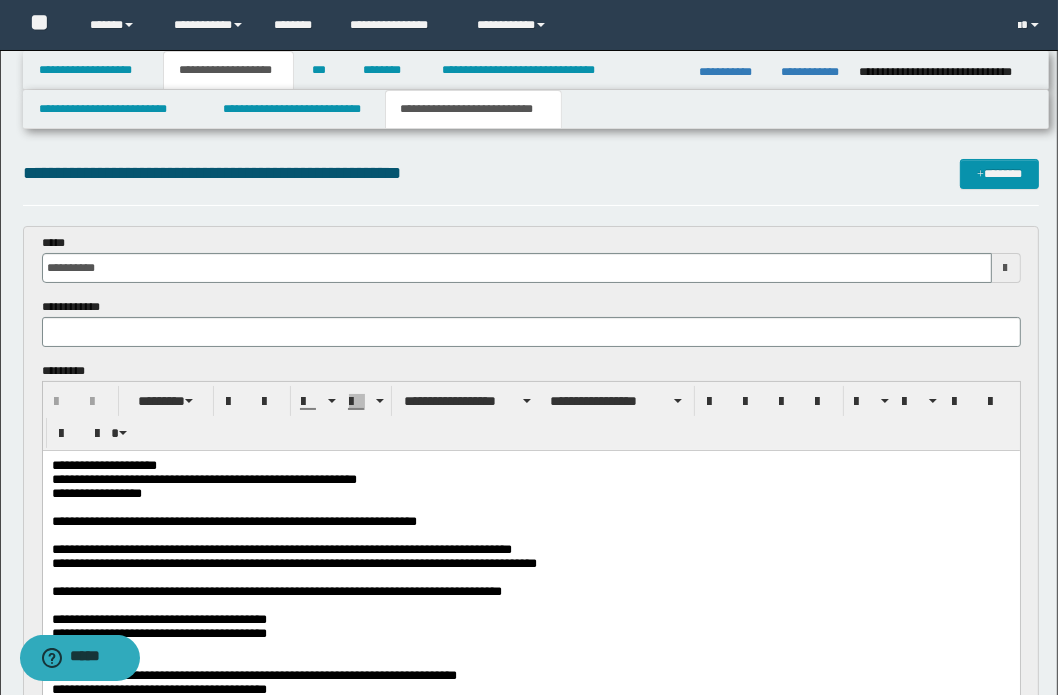 scroll, scrollTop: 0, scrollLeft: 0, axis: both 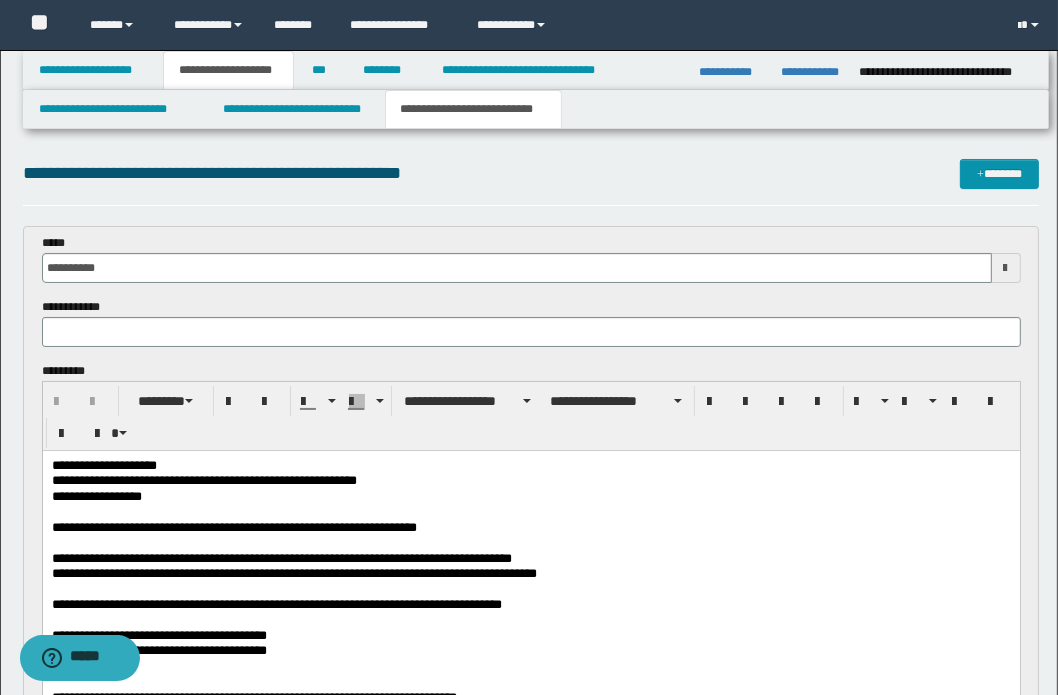 click at bounding box center [530, 542] 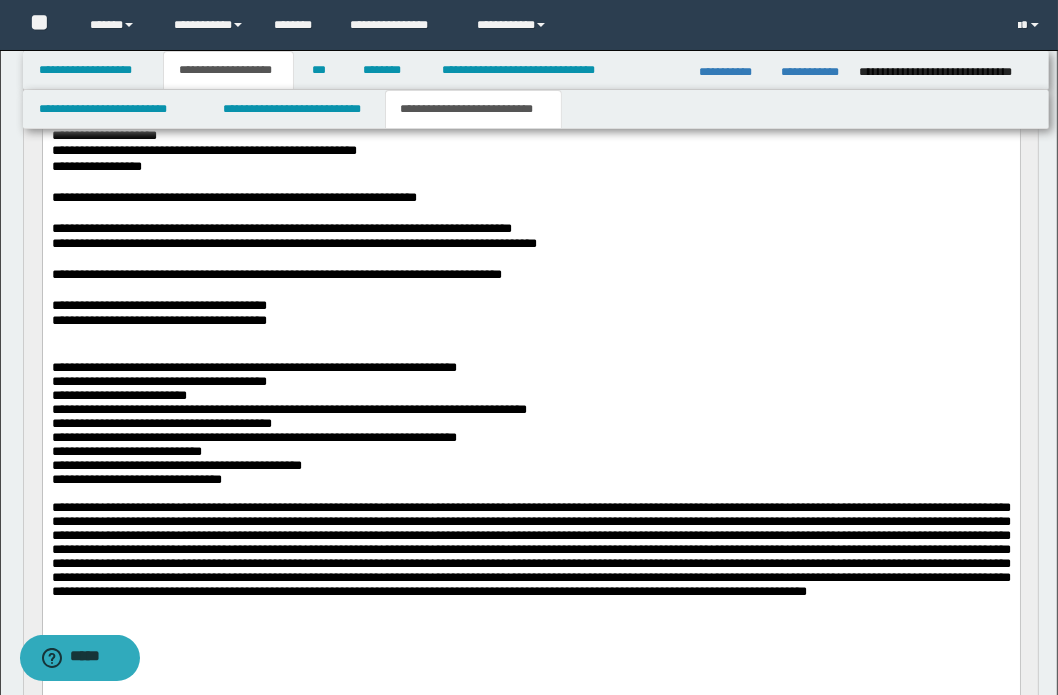 scroll, scrollTop: 363, scrollLeft: 0, axis: vertical 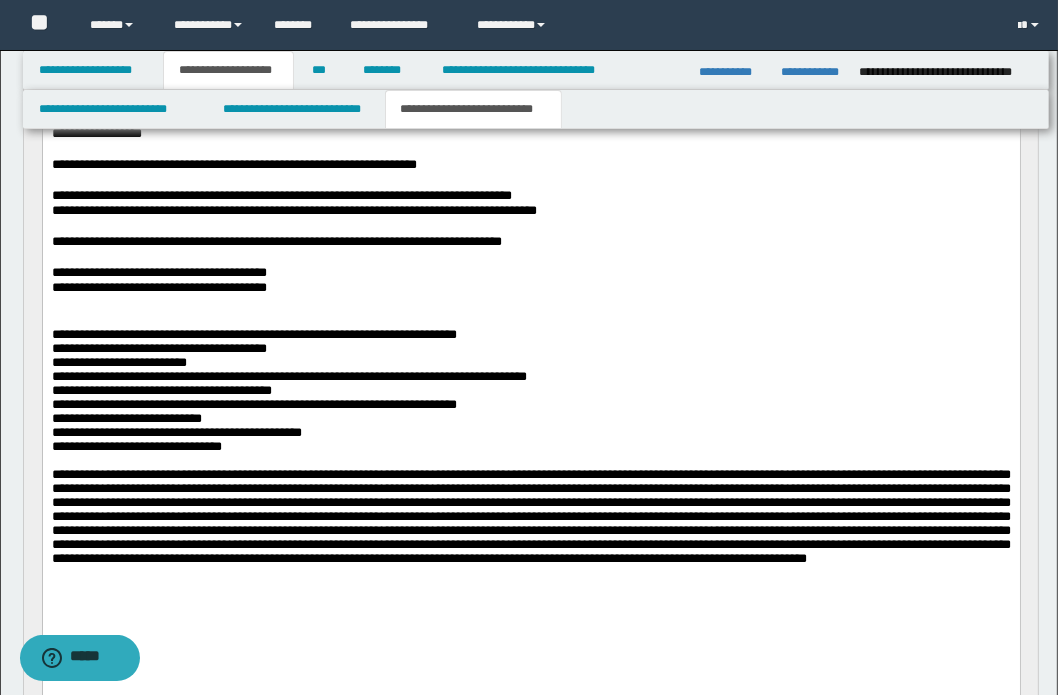 click on "**********" at bounding box center (530, 287) 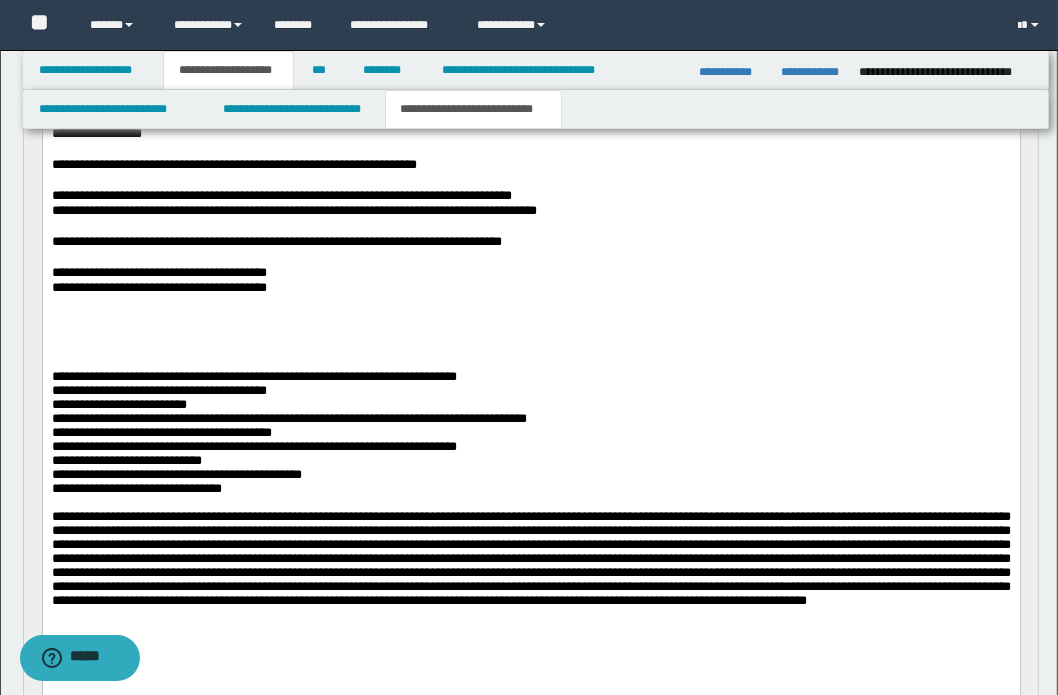 paste 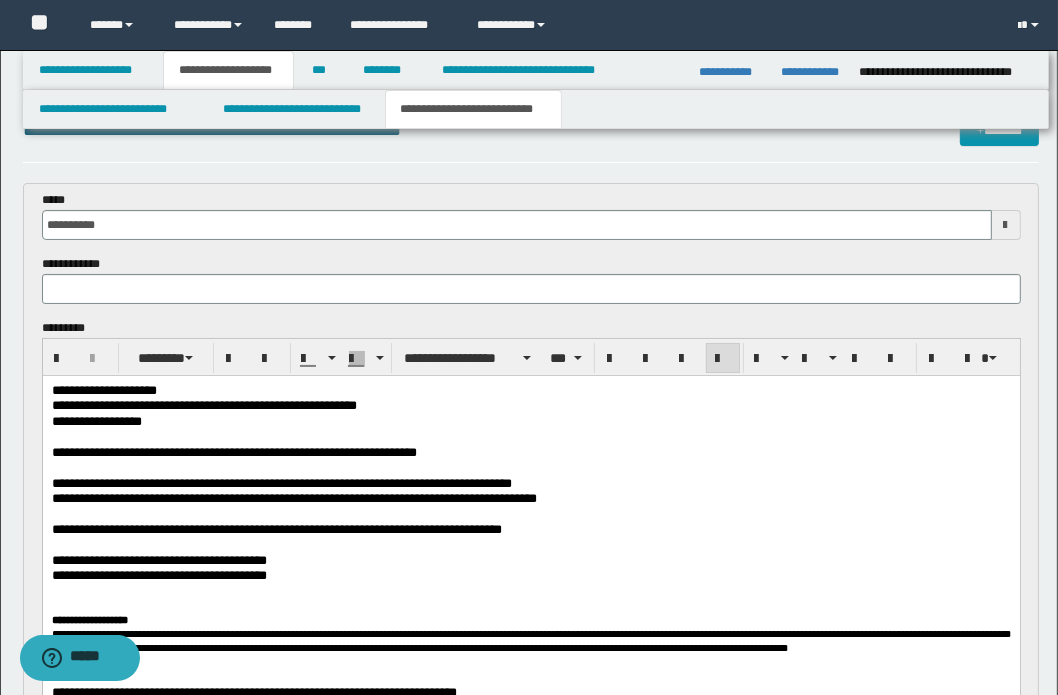 scroll, scrollTop: 0, scrollLeft: 0, axis: both 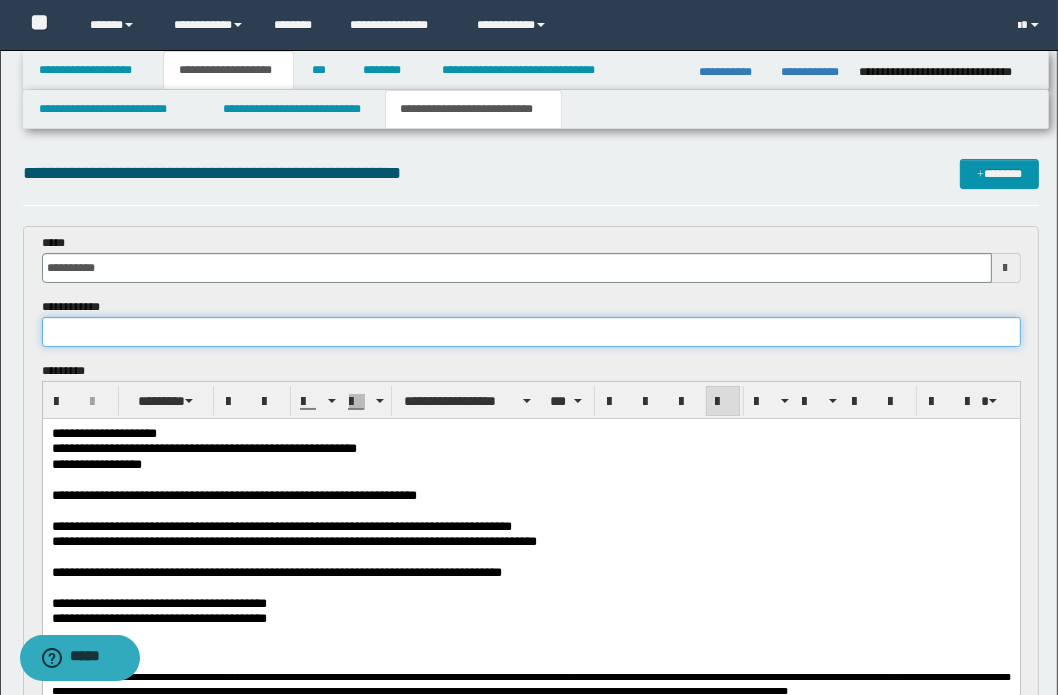 click at bounding box center (531, 332) 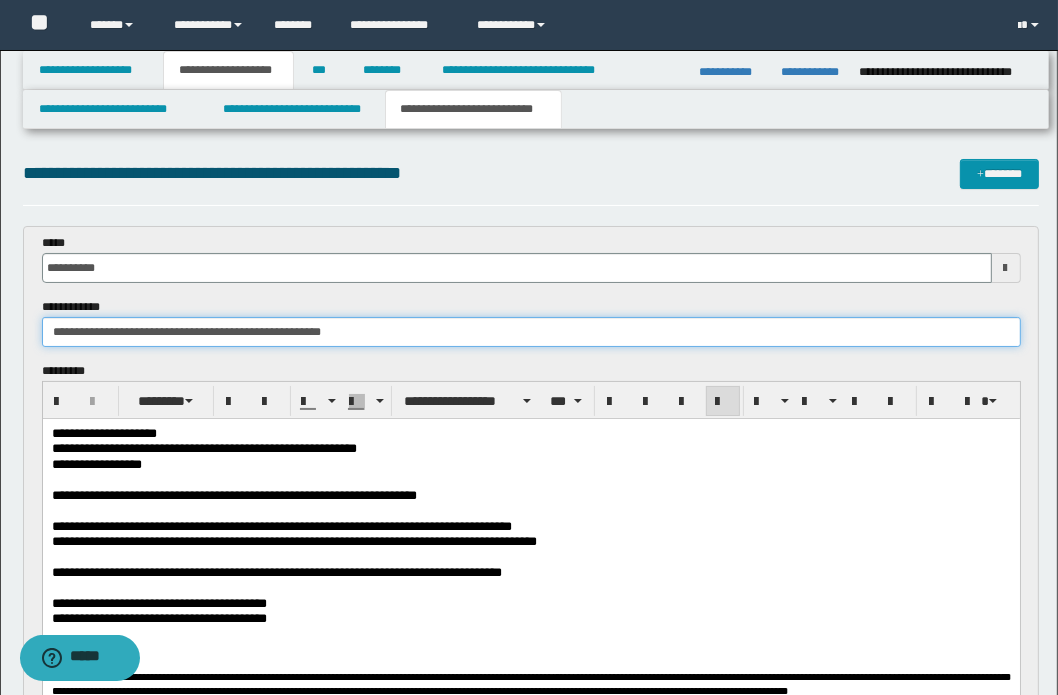type on "**********" 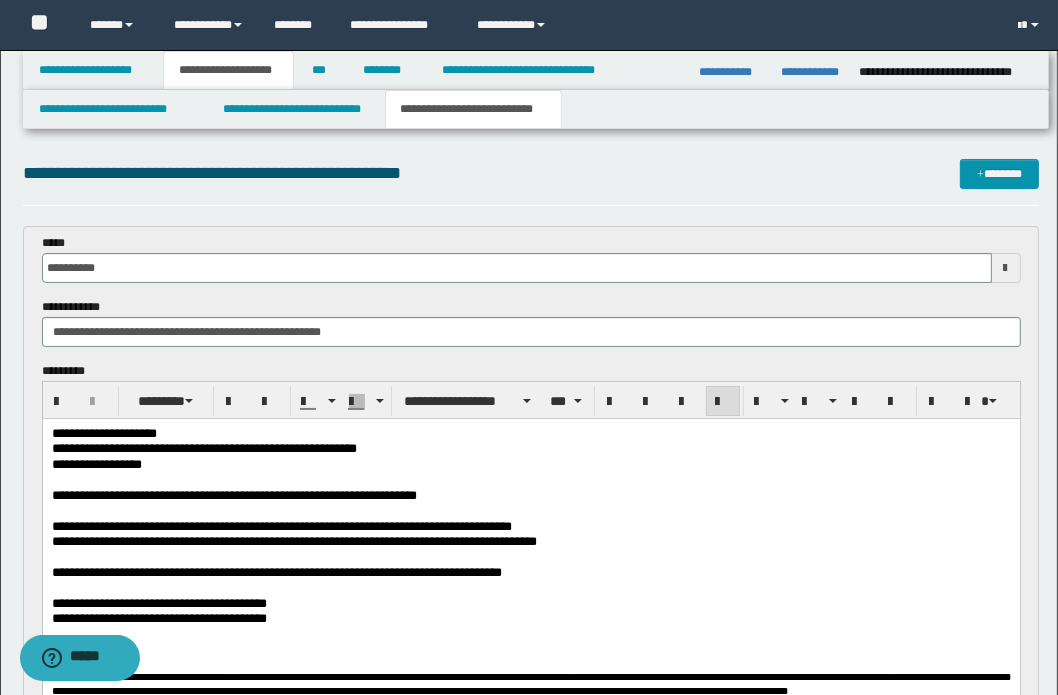 click on "**********" at bounding box center [530, 728] 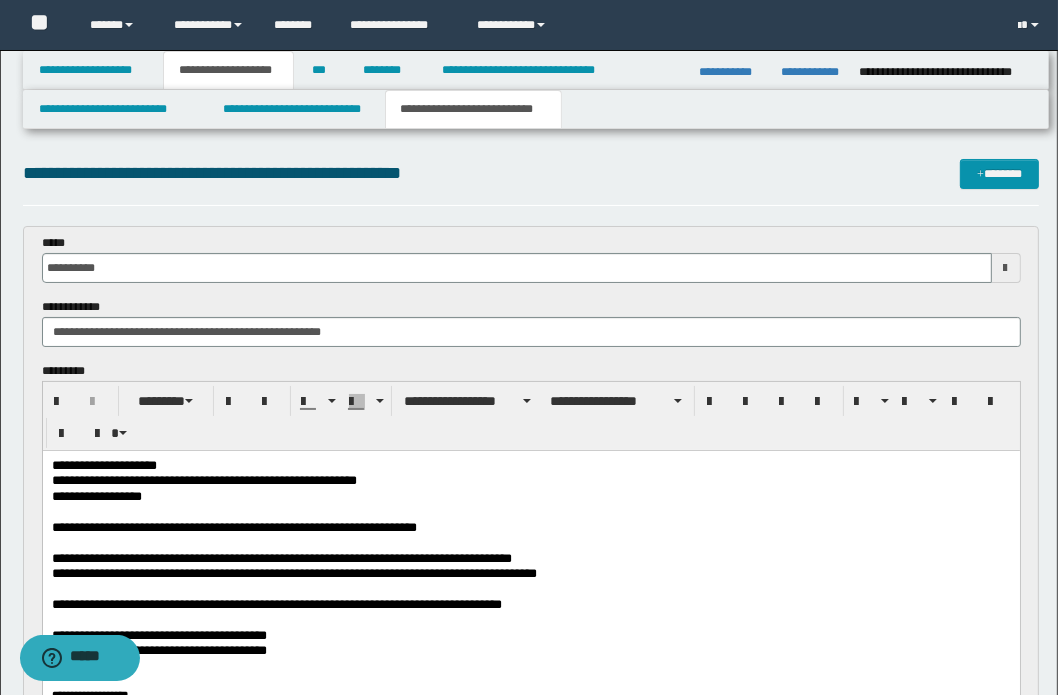 click on "**********" at bounding box center (530, 465) 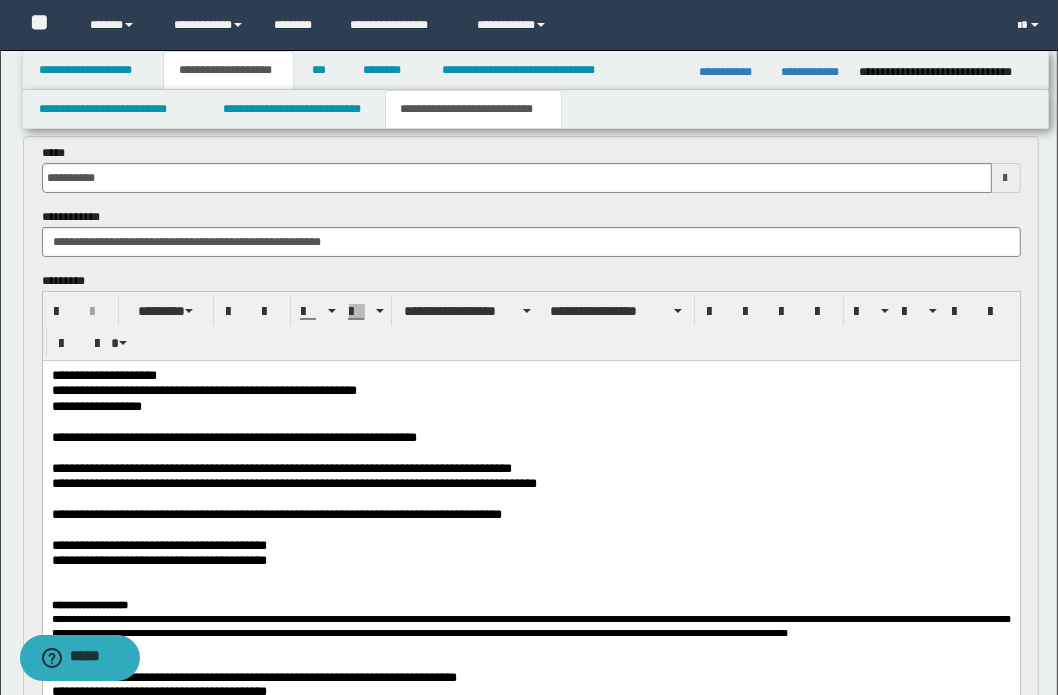 scroll, scrollTop: 272, scrollLeft: 0, axis: vertical 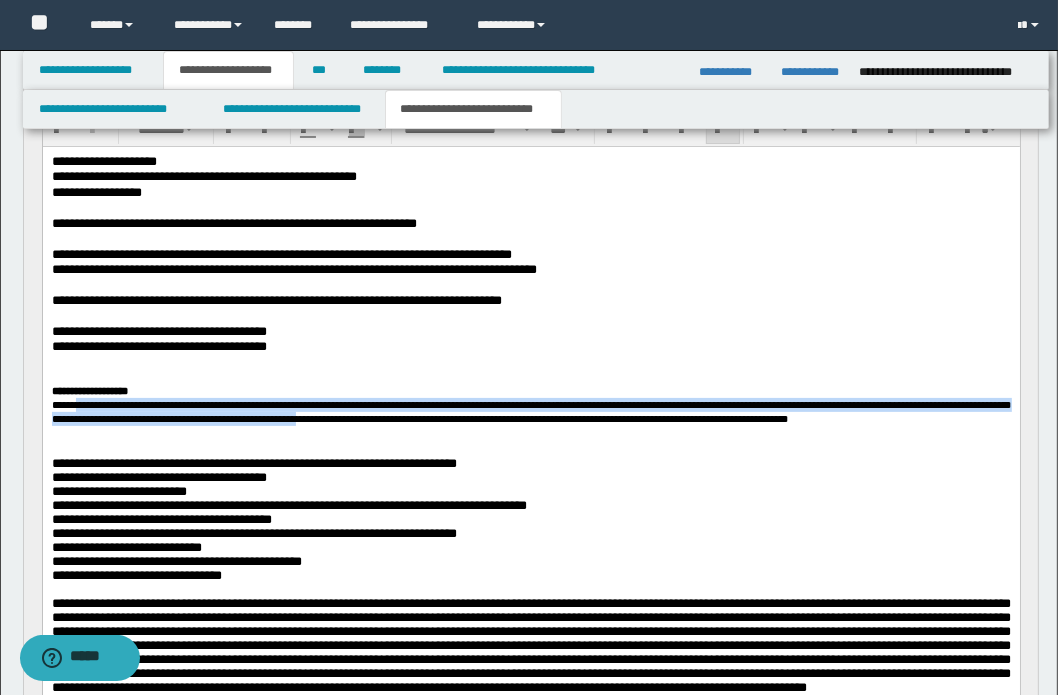 drag, startPoint x: 91, startPoint y: 407, endPoint x: 96, endPoint y: 440, distance: 33.37664 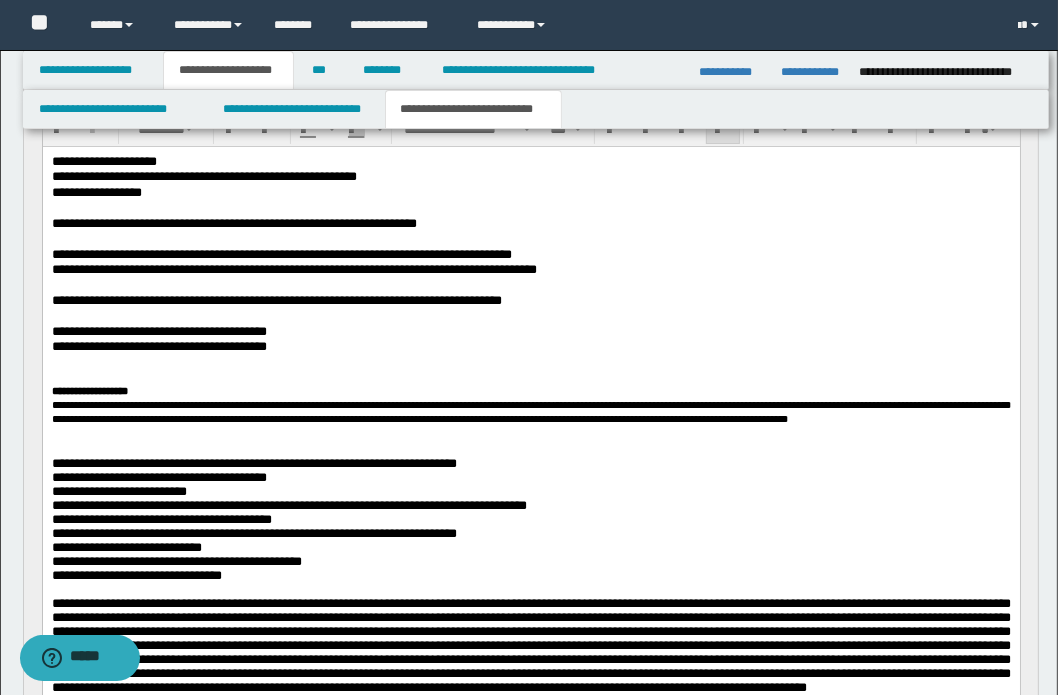 click on "**********" at bounding box center (253, 462) 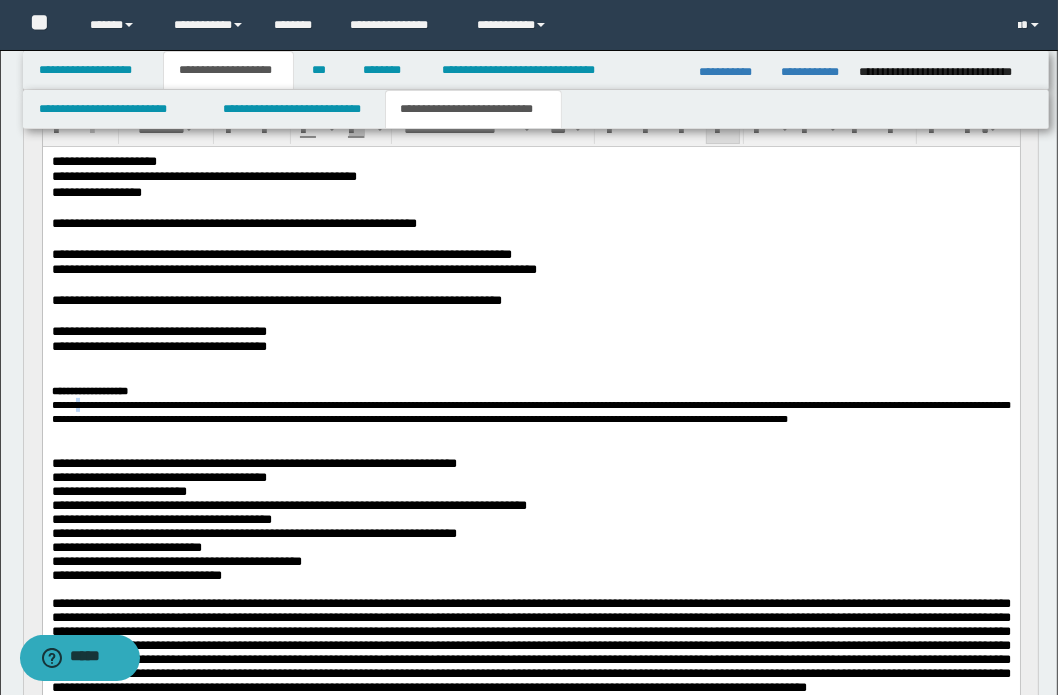 click on "**********" at bounding box center (530, 411) 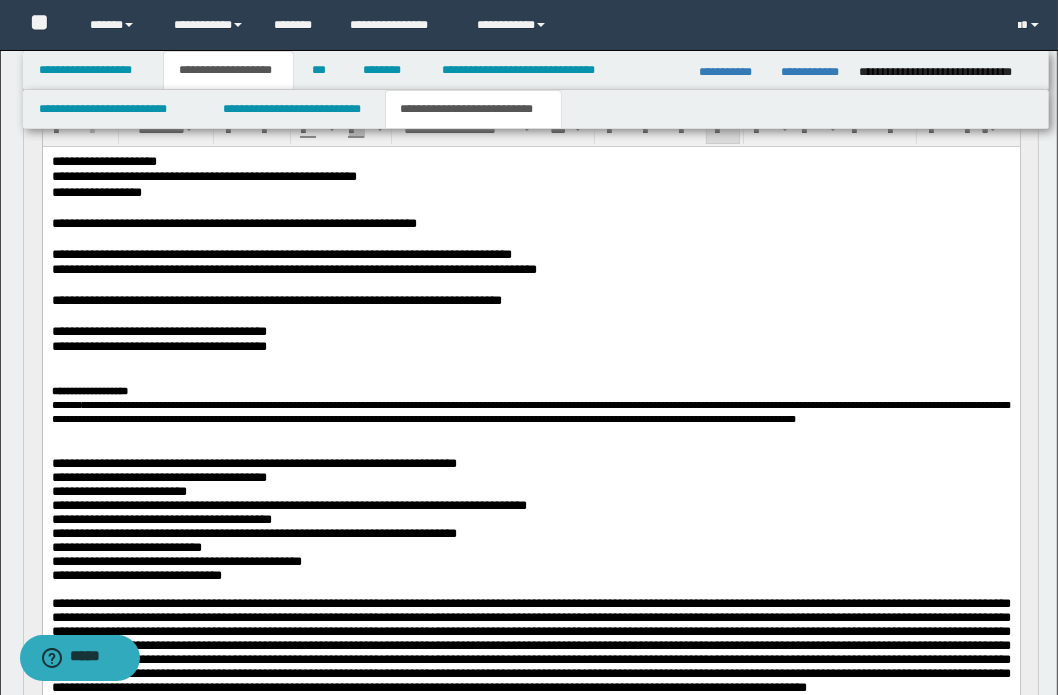 click on "**********" at bounding box center (530, 411) 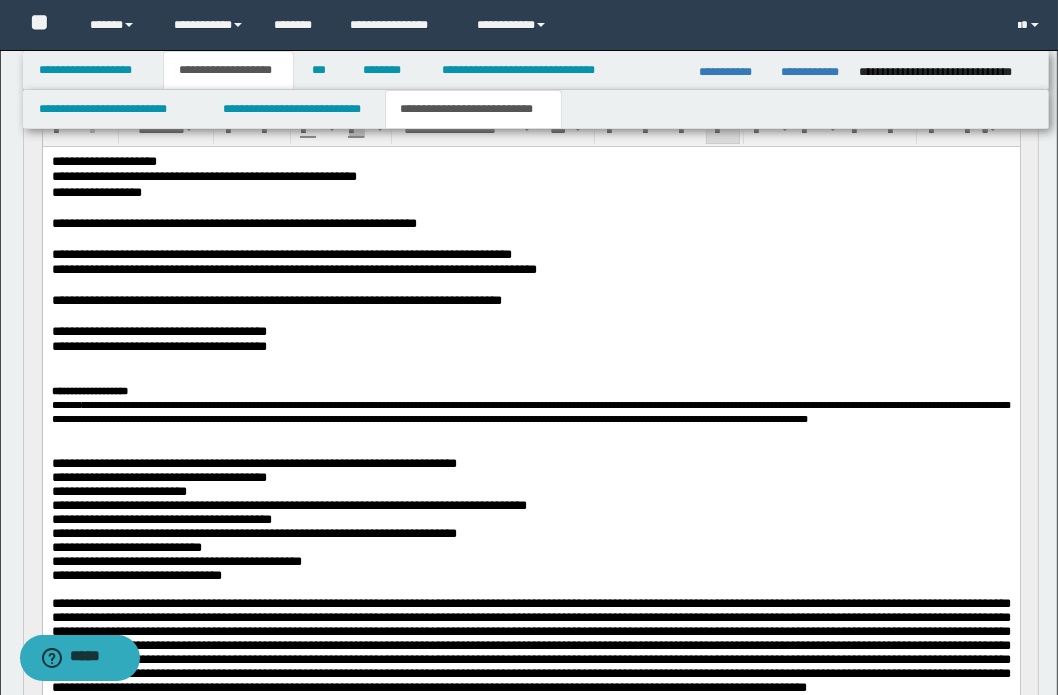 click on "**********" at bounding box center (530, 411) 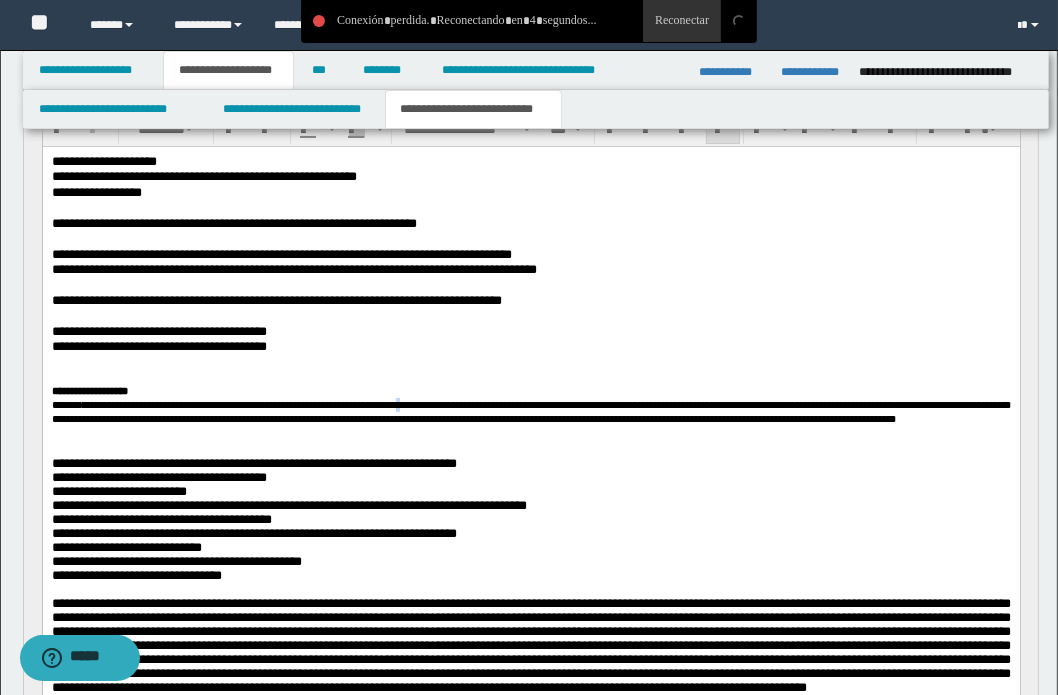 click on "**********" at bounding box center (530, 411) 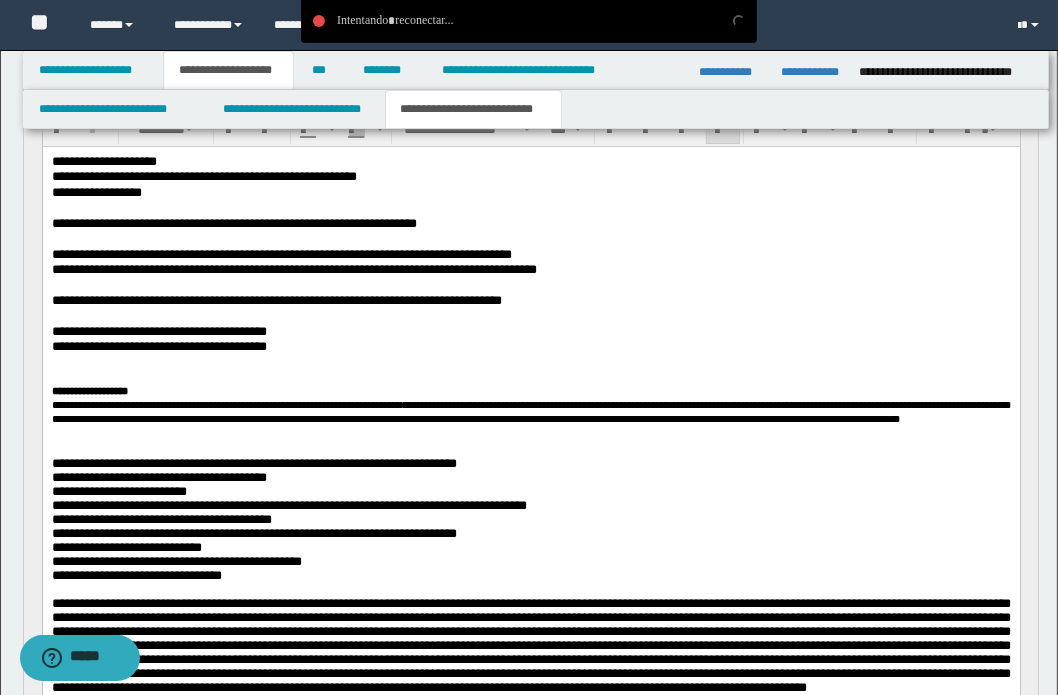 click on "**********" at bounding box center [530, 411] 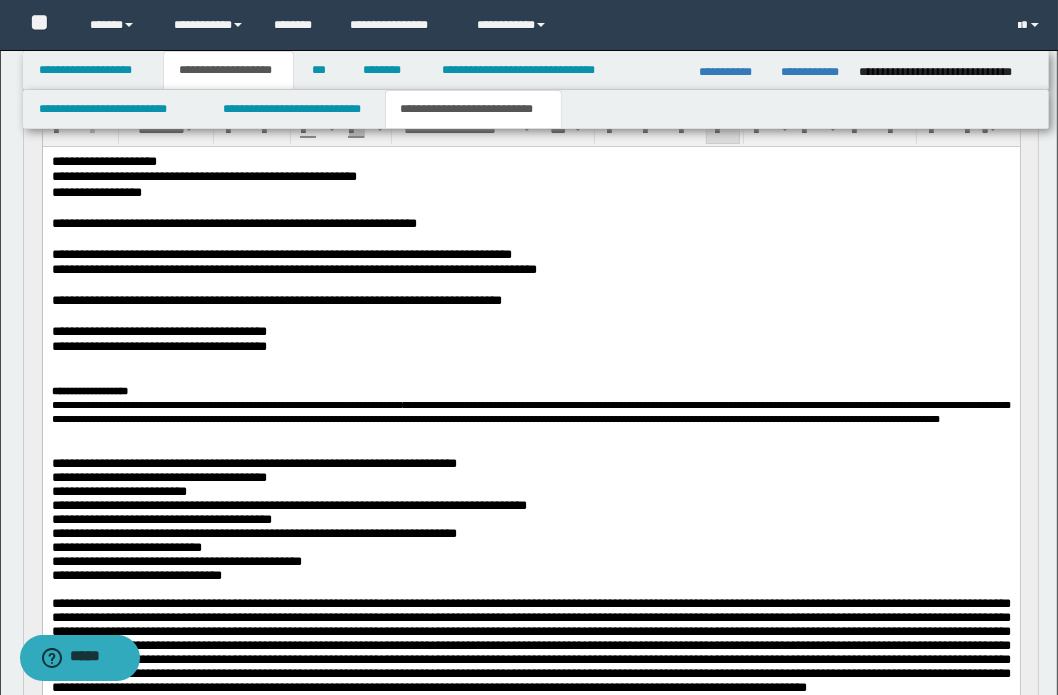 click on "**********" at bounding box center [530, 411] 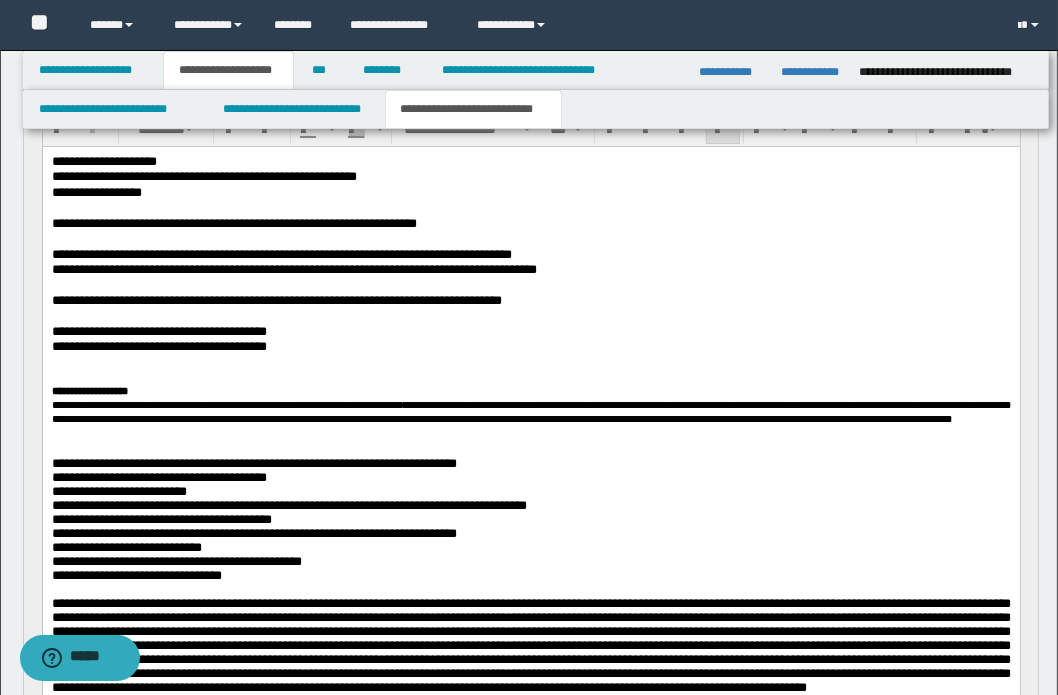 click on "**********" at bounding box center [530, 411] 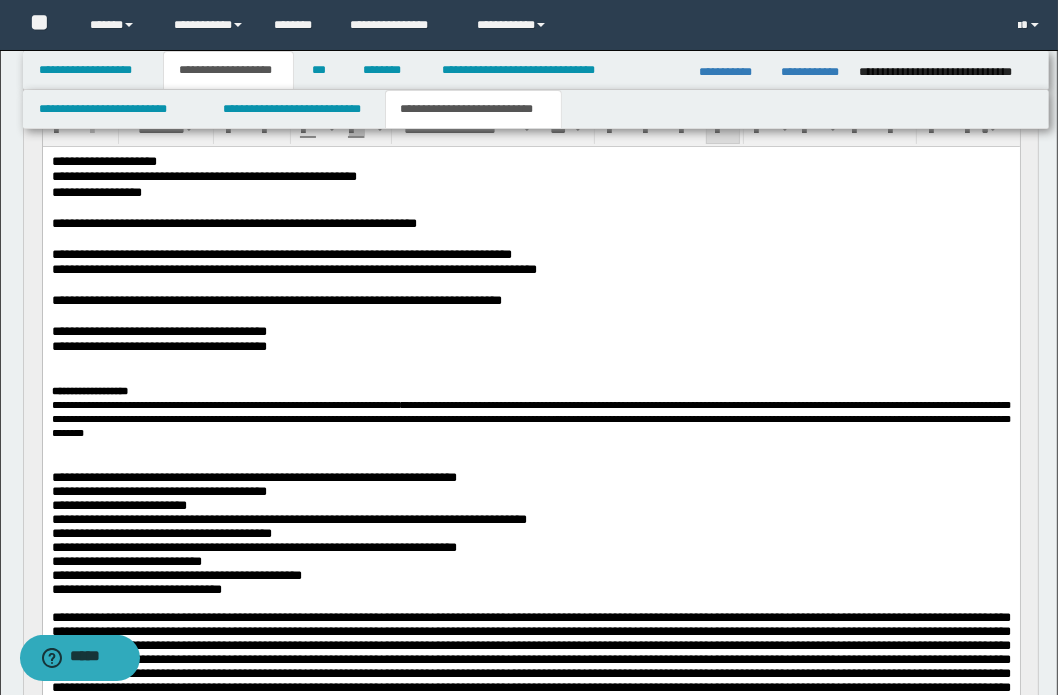 click on "**********" at bounding box center [530, 418] 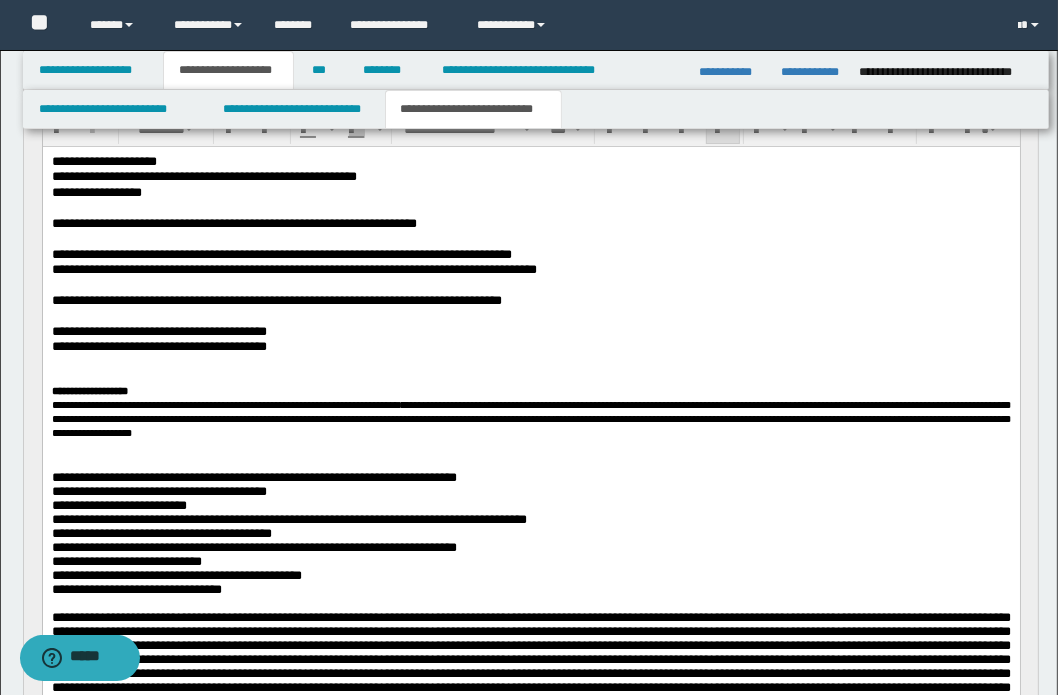 click on "**********" at bounding box center (530, 418) 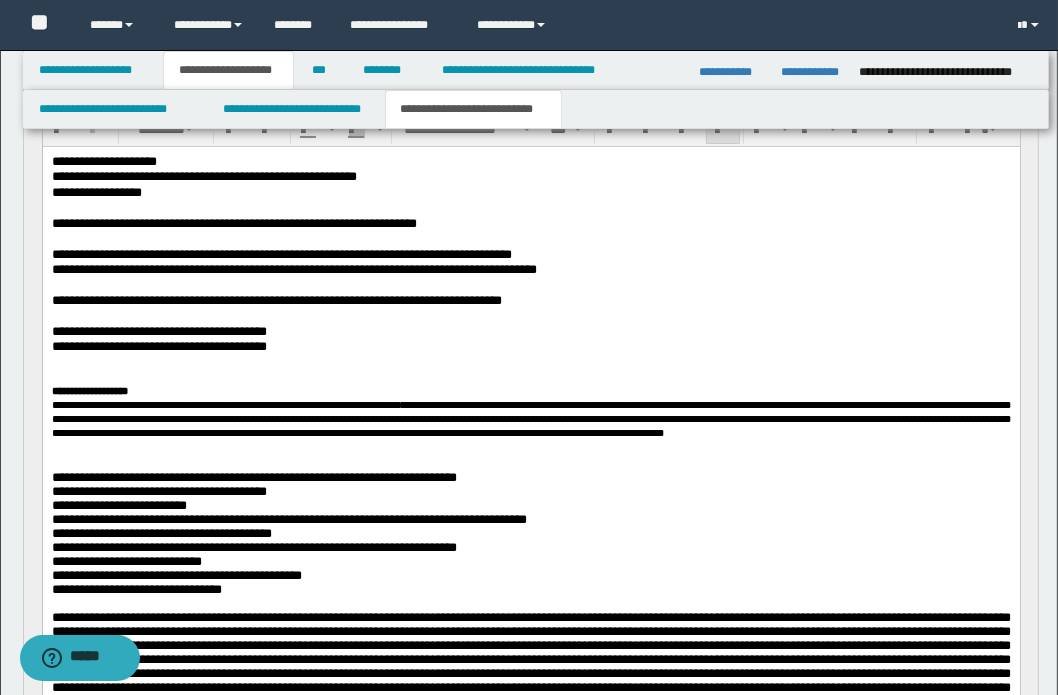 click on "**********" at bounding box center (530, 418) 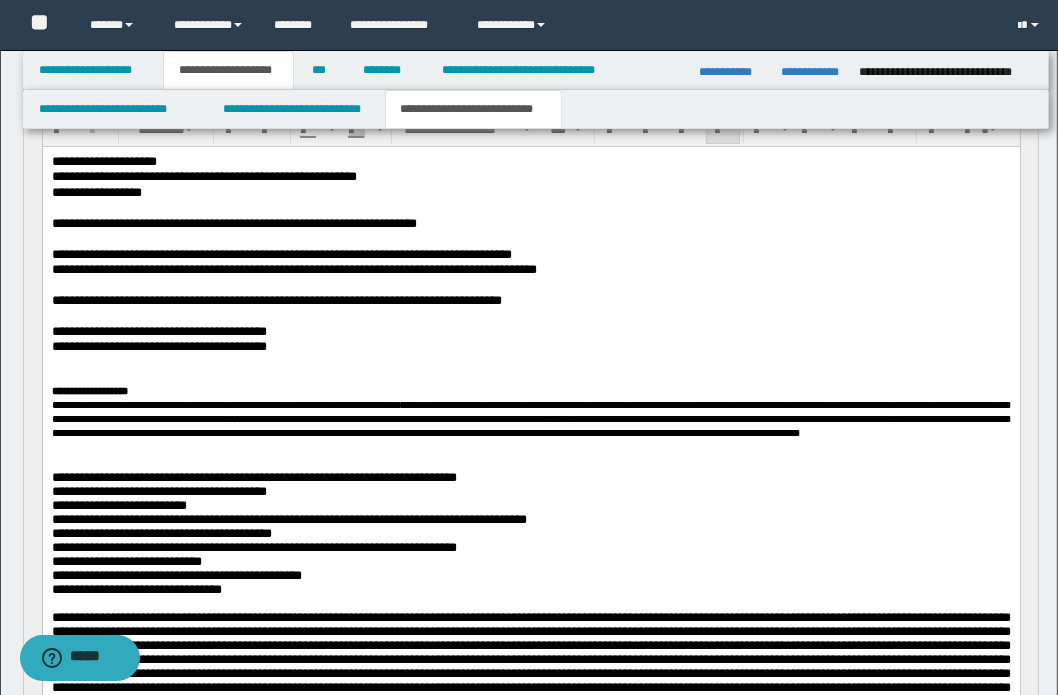 click on "**********" at bounding box center (530, 418) 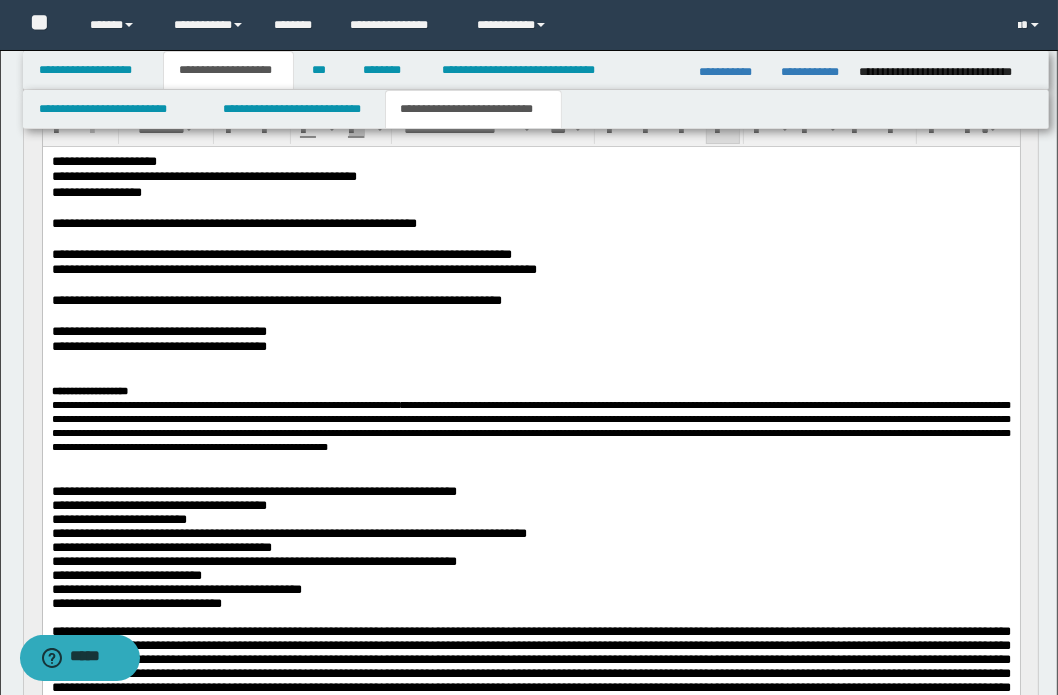 click on "**********" at bounding box center (530, 425) 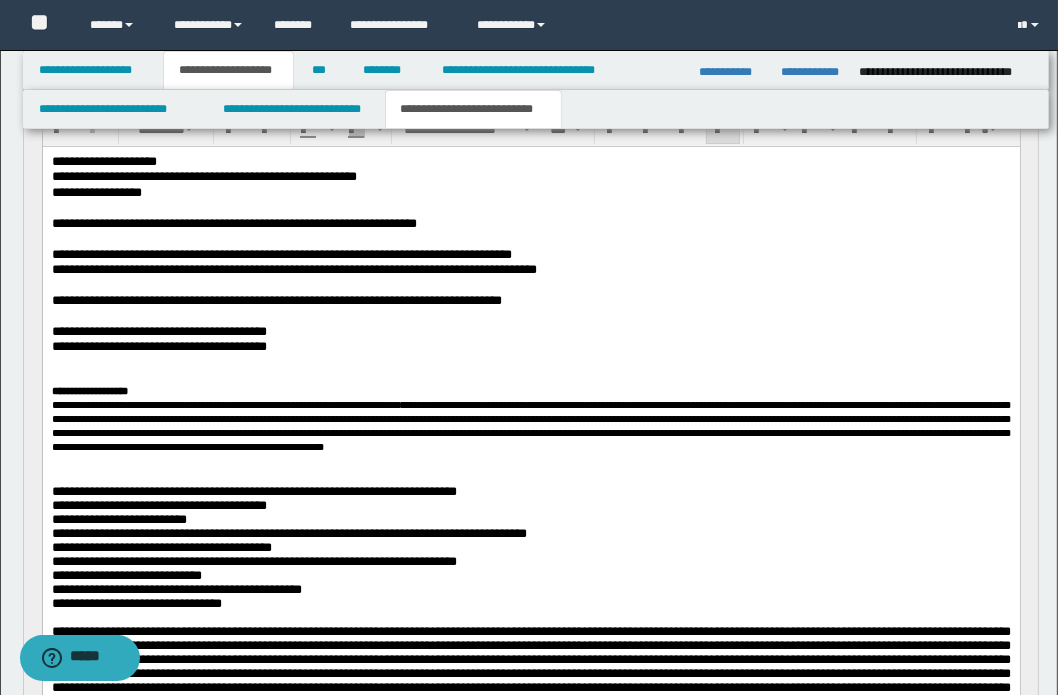 click on "**********" at bounding box center [530, 425] 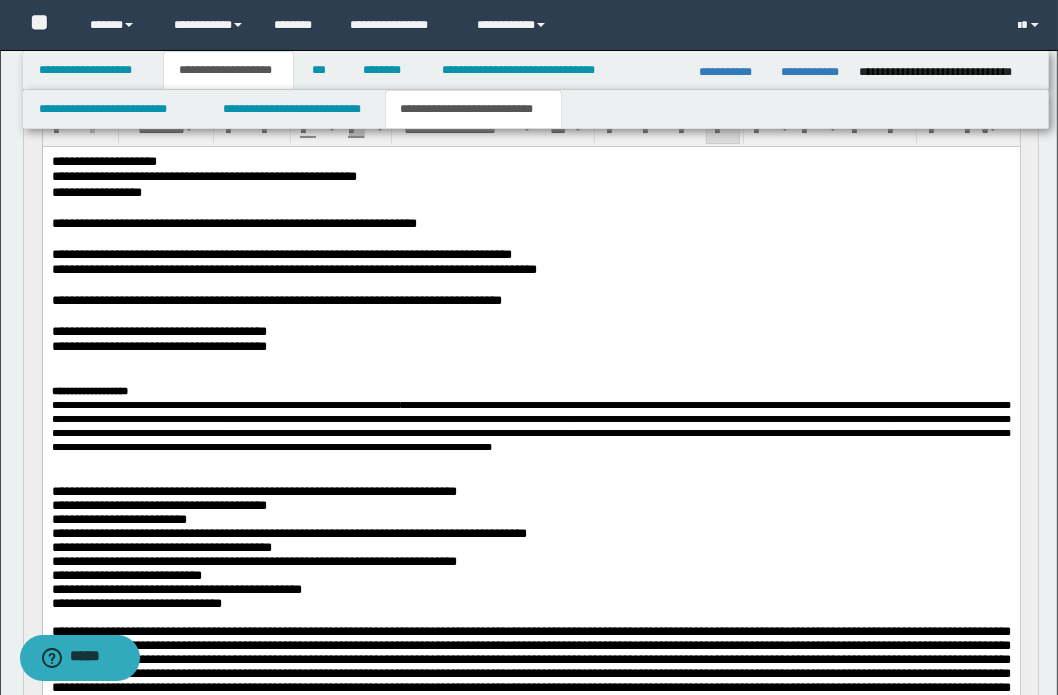 click on "**********" at bounding box center (530, 425) 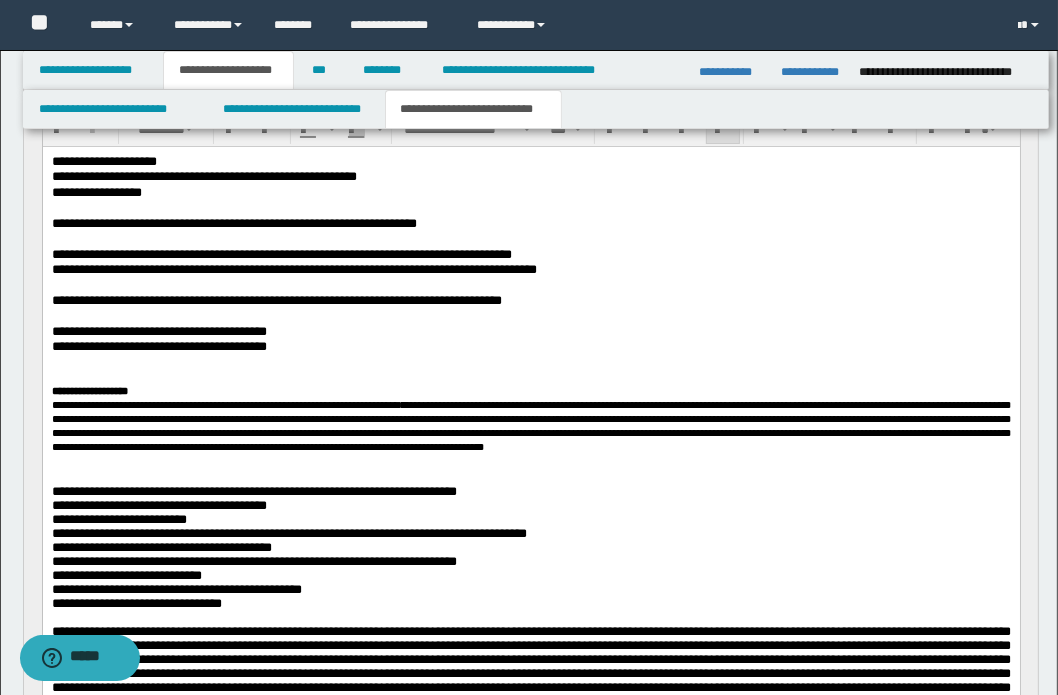 click on "**********" at bounding box center [530, 425] 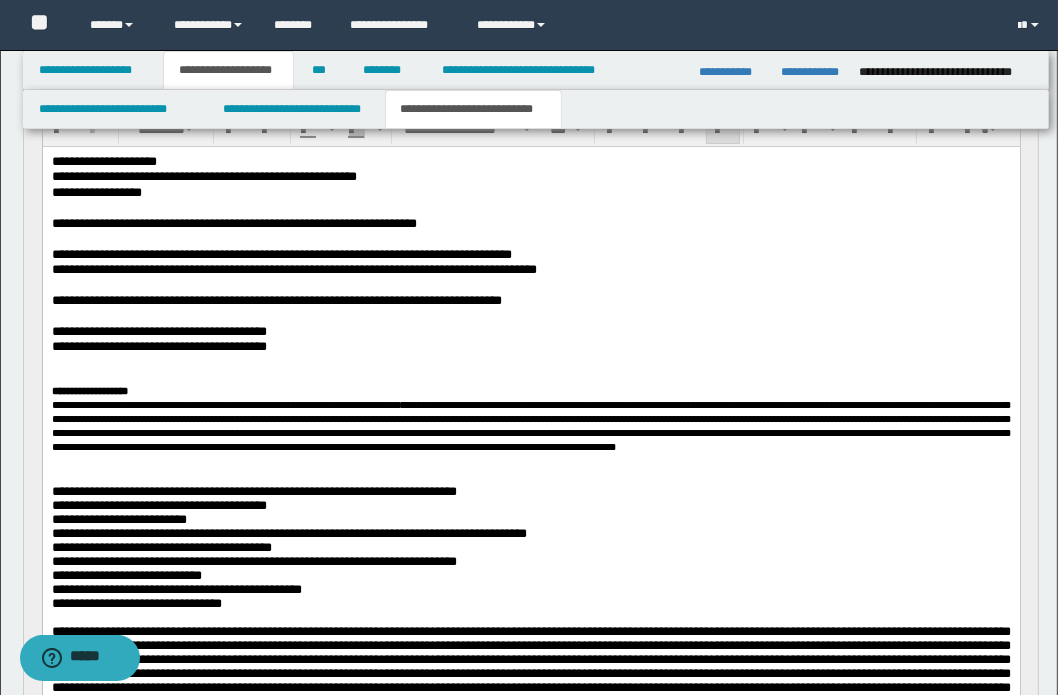 click on "**********" at bounding box center (530, 425) 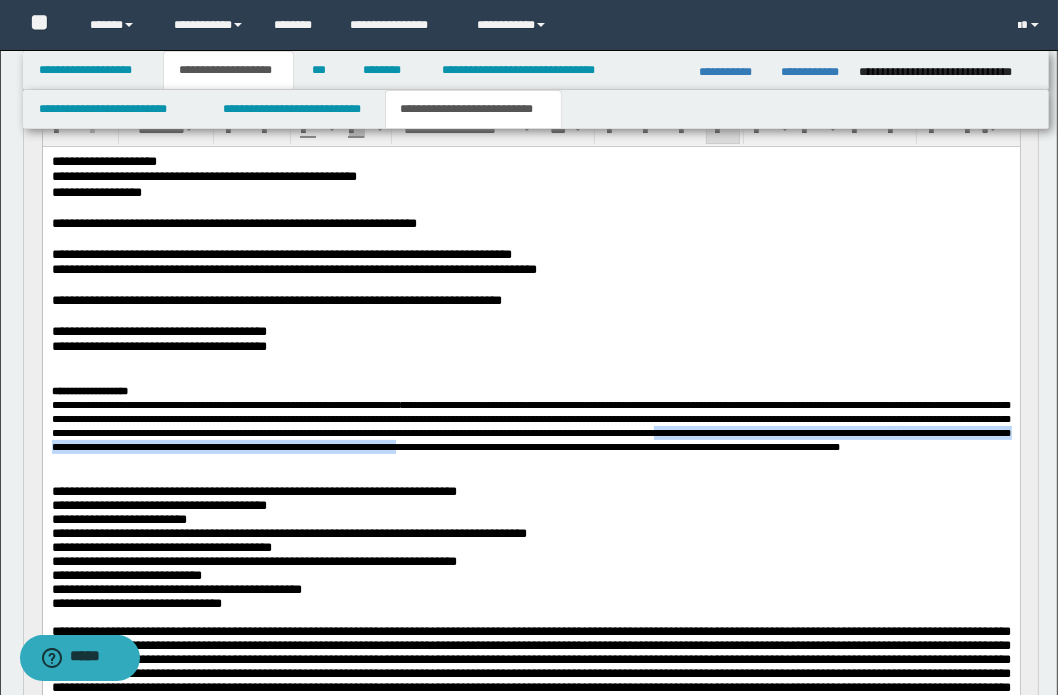 drag, startPoint x: 153, startPoint y: 469, endPoint x: 316, endPoint y: 482, distance: 163.51758 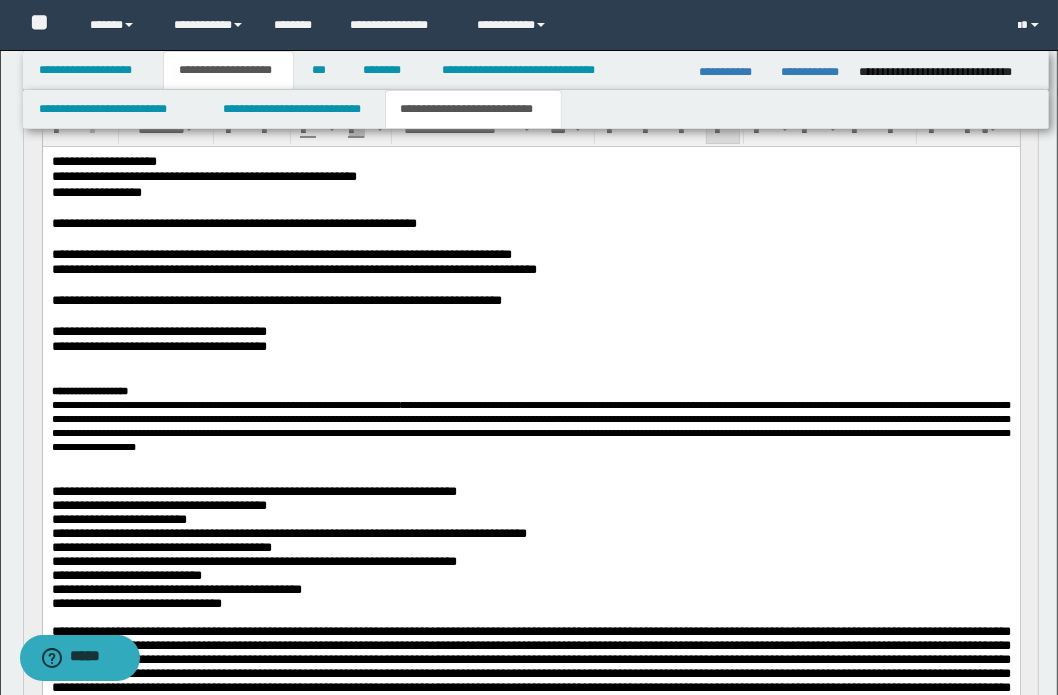 click on "**********" at bounding box center [530, 425] 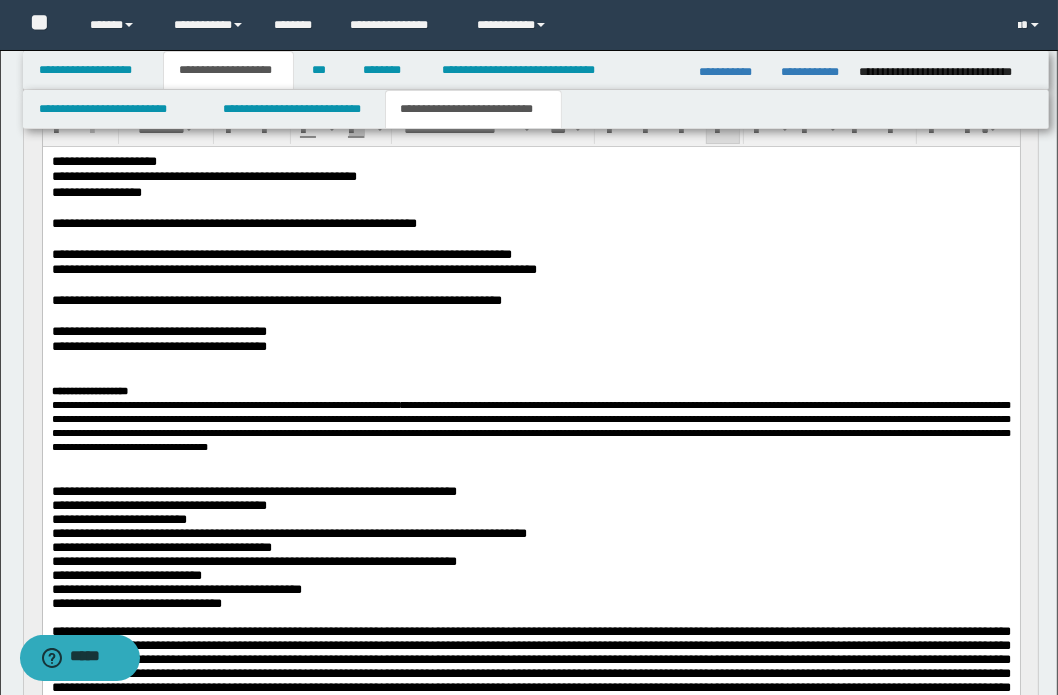 click on "**********" at bounding box center [530, 425] 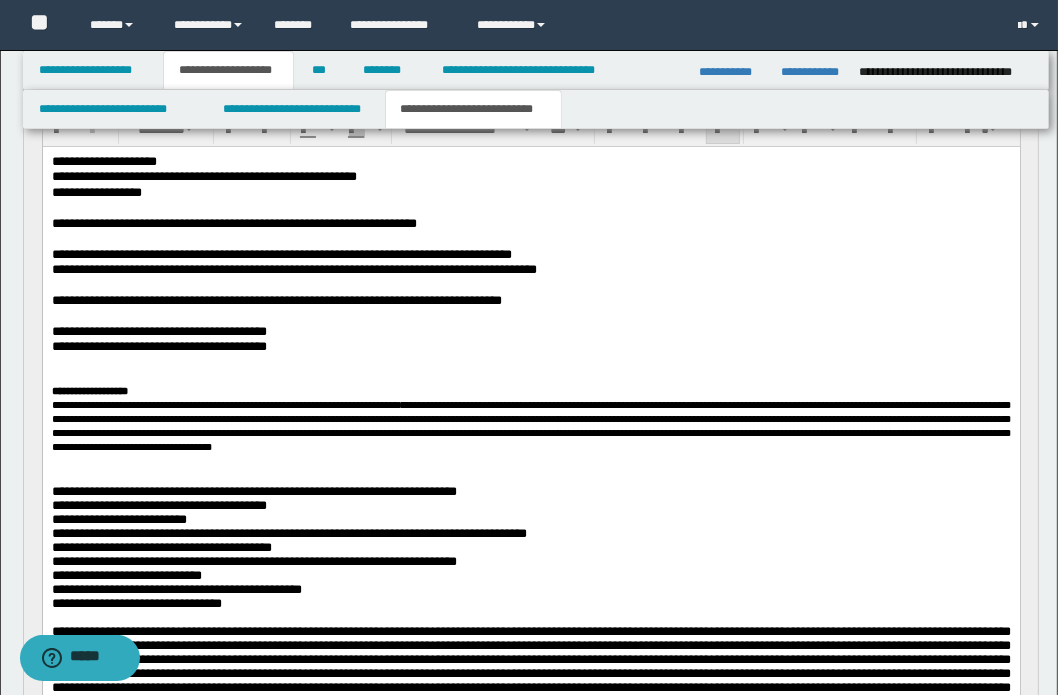 click on "**********" at bounding box center [530, 425] 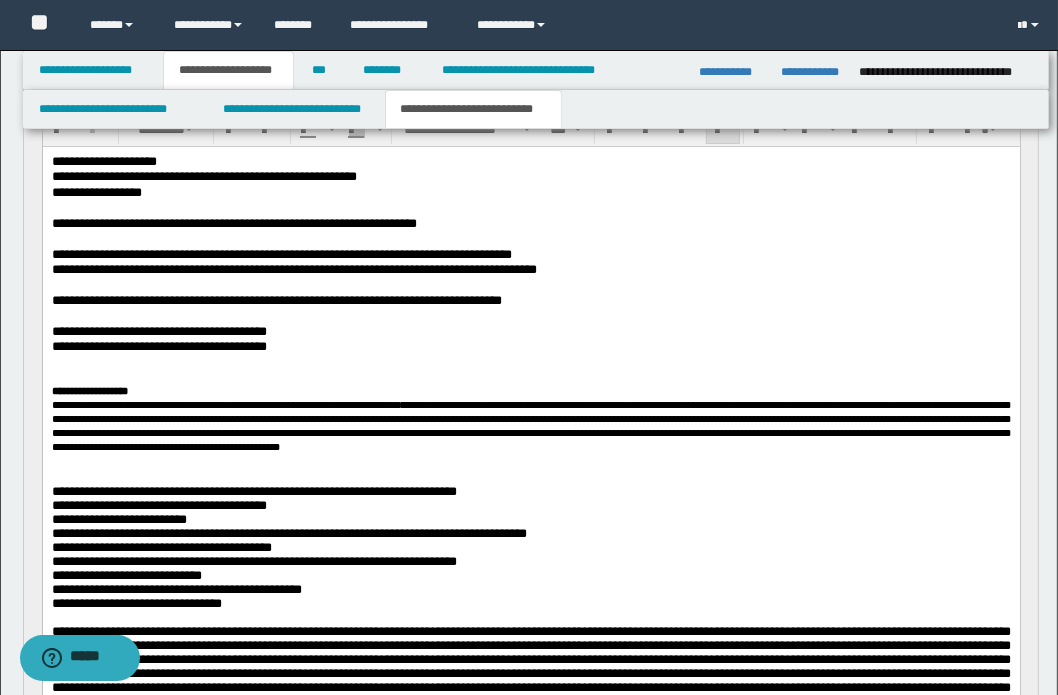 click on "**********" at bounding box center (530, 425) 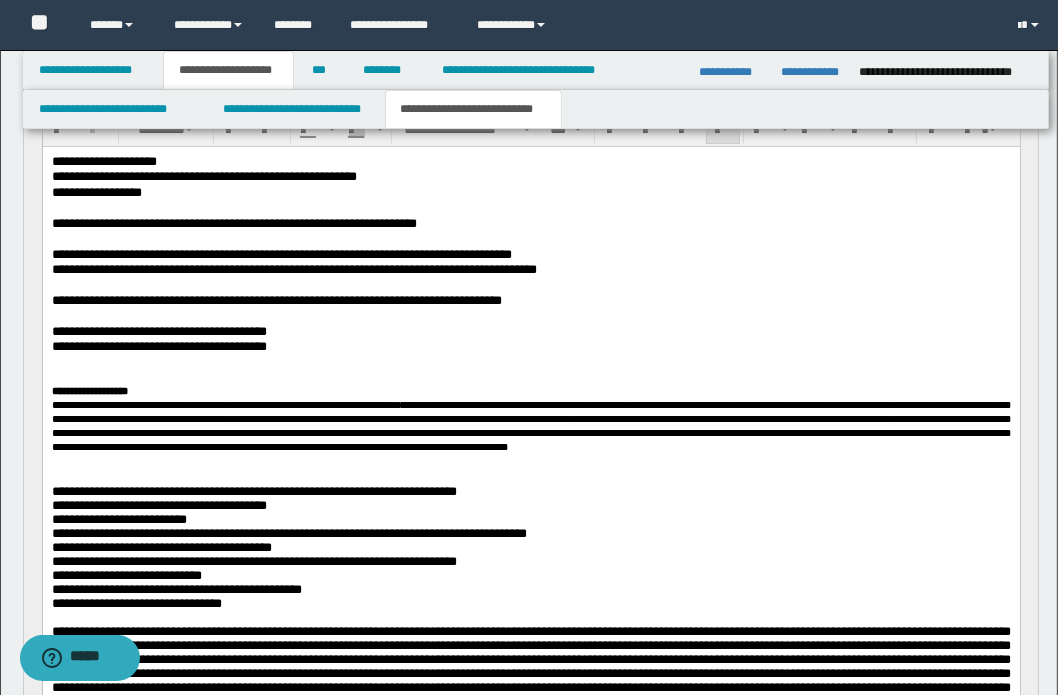 click on "**********" at bounding box center (530, 425) 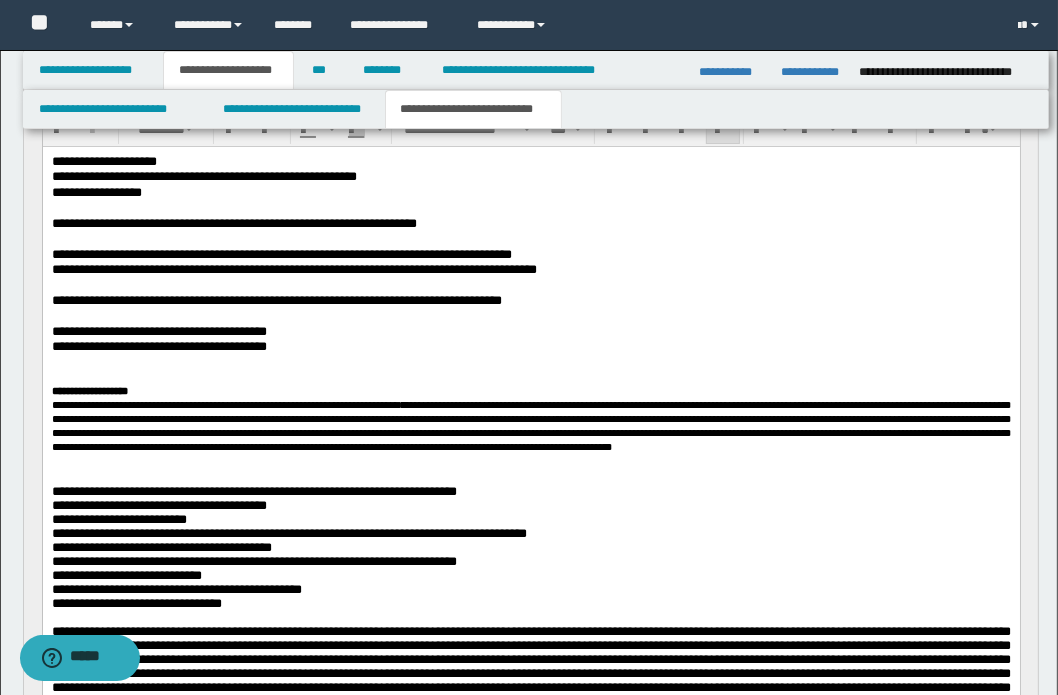 click on "**********" at bounding box center (530, 425) 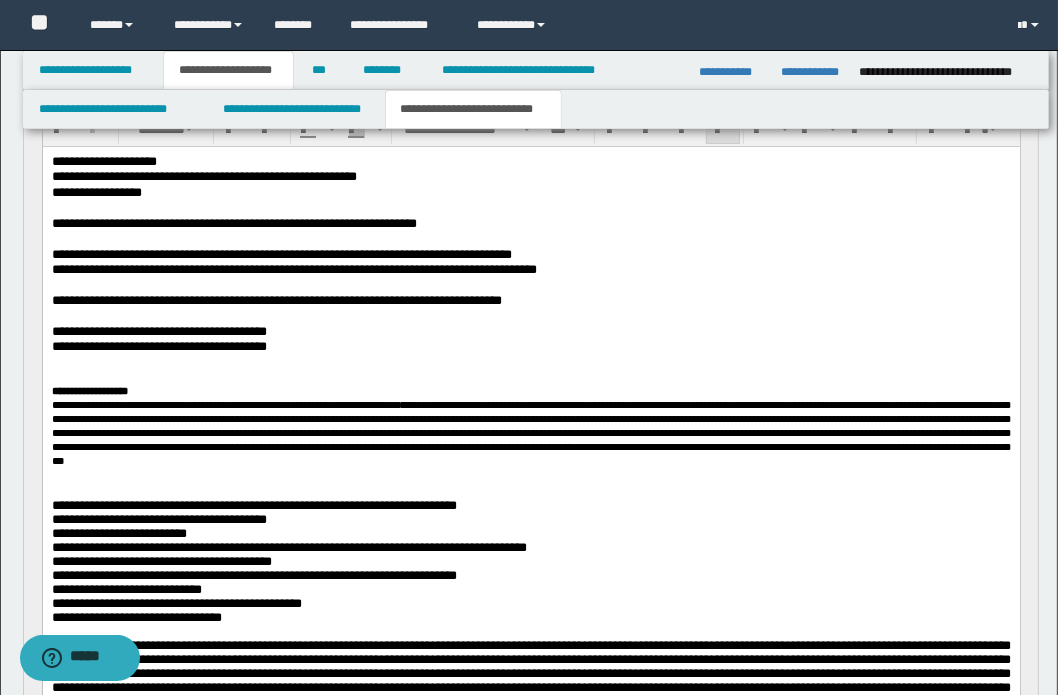 click on "**********" at bounding box center (530, 432) 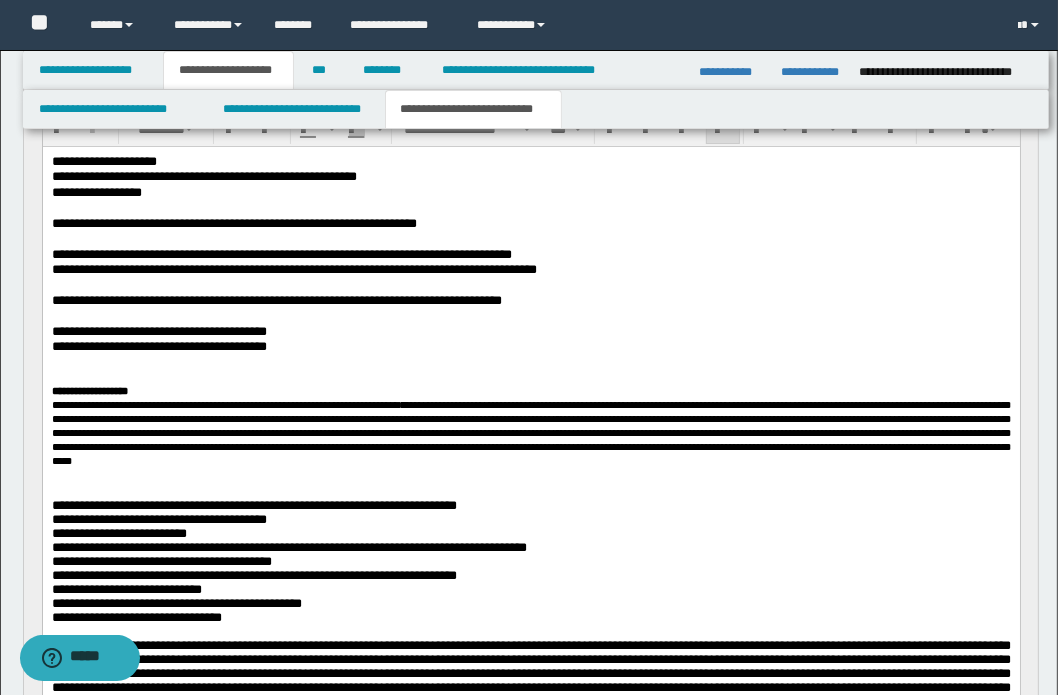 click on "**********" at bounding box center [530, 432] 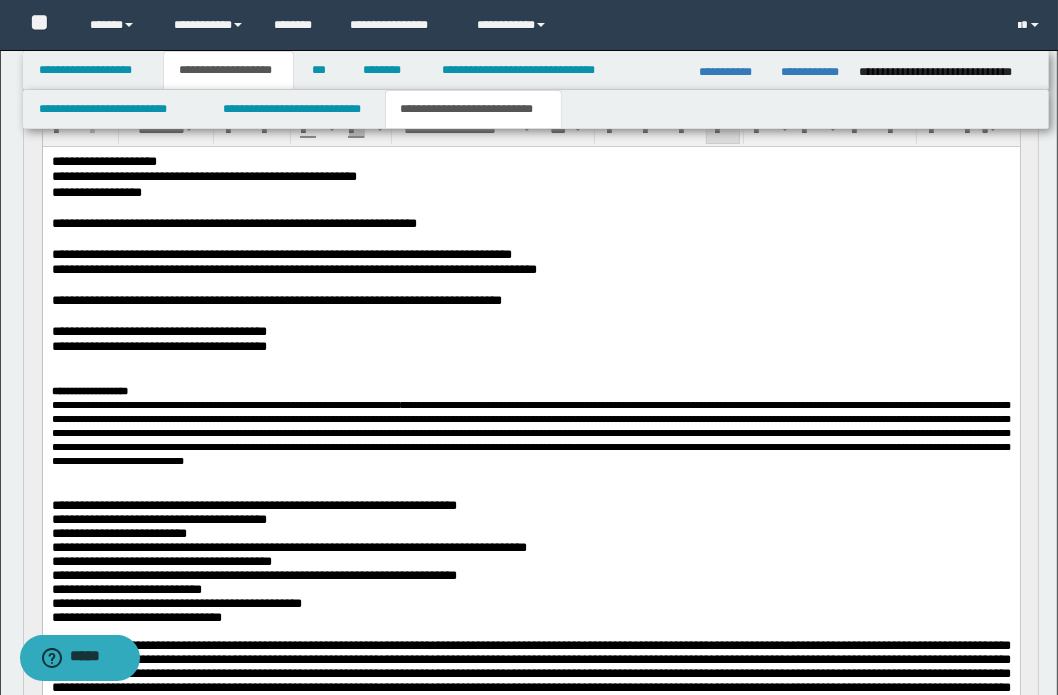 click on "**********" at bounding box center (530, 432) 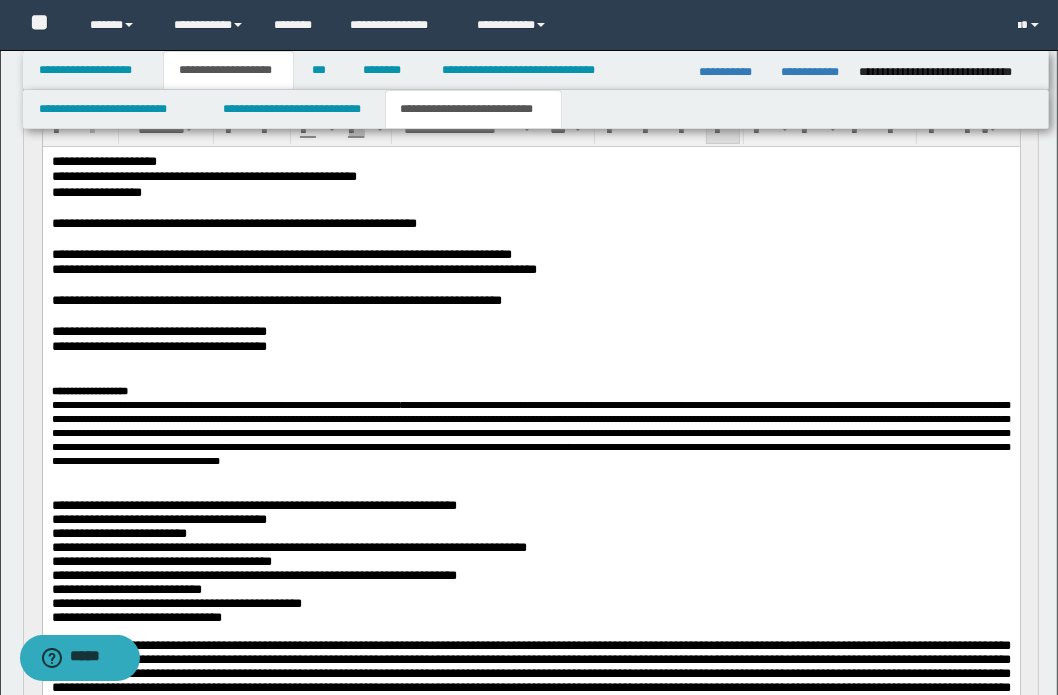 click on "**********" at bounding box center (530, 432) 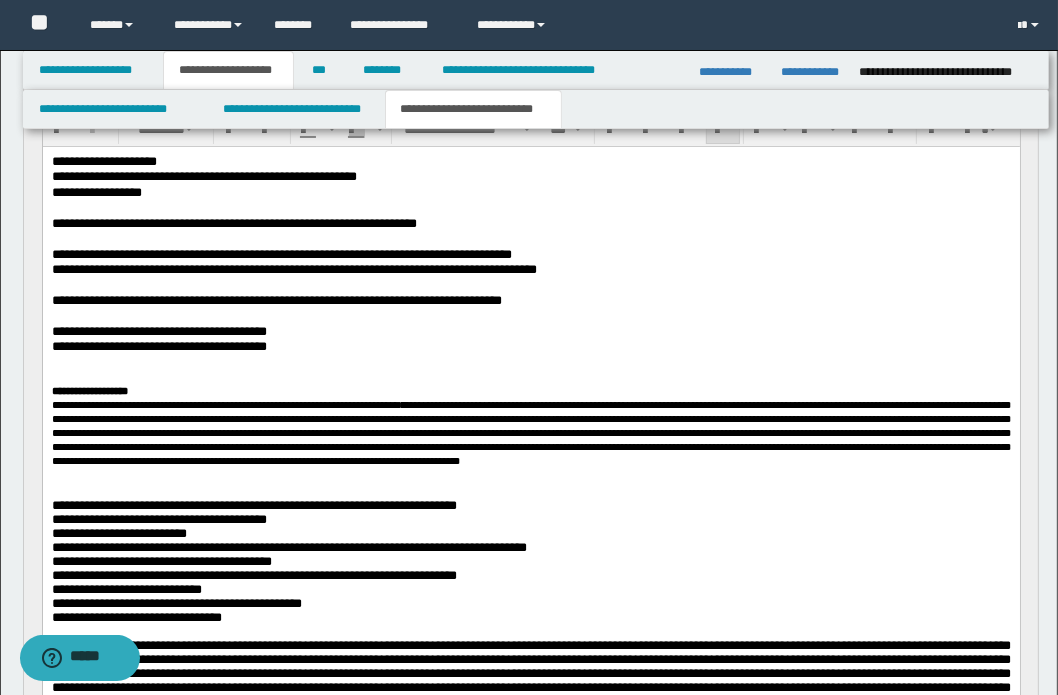 drag, startPoint x: 985, startPoint y: 504, endPoint x: 1011, endPoint y: 492, distance: 28.635643 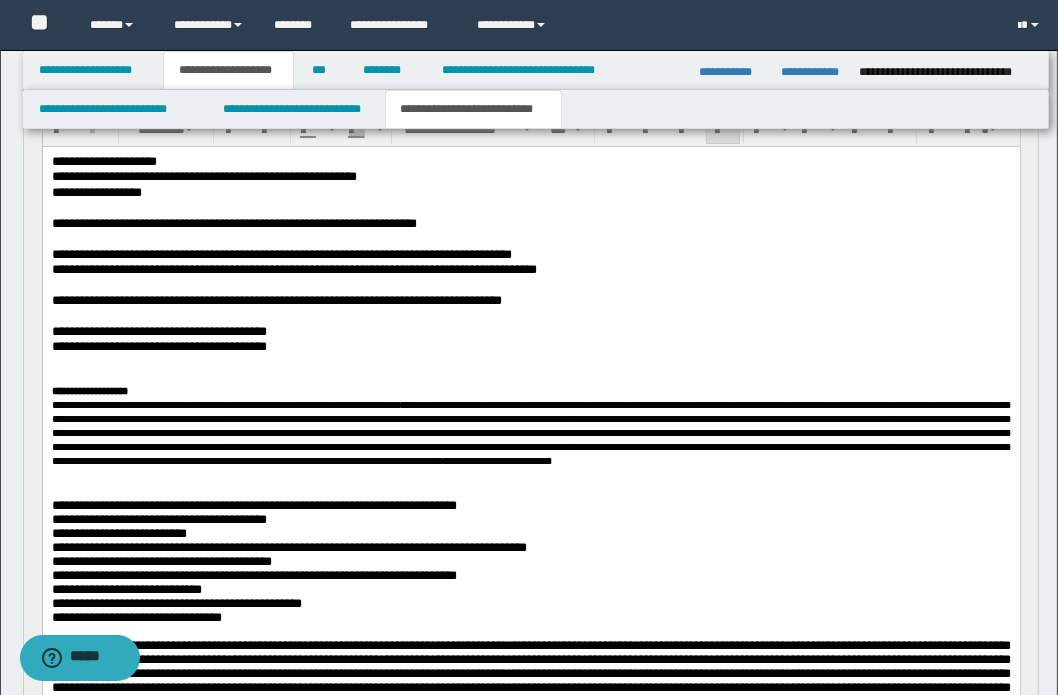 click on "**********" at bounding box center (530, 432) 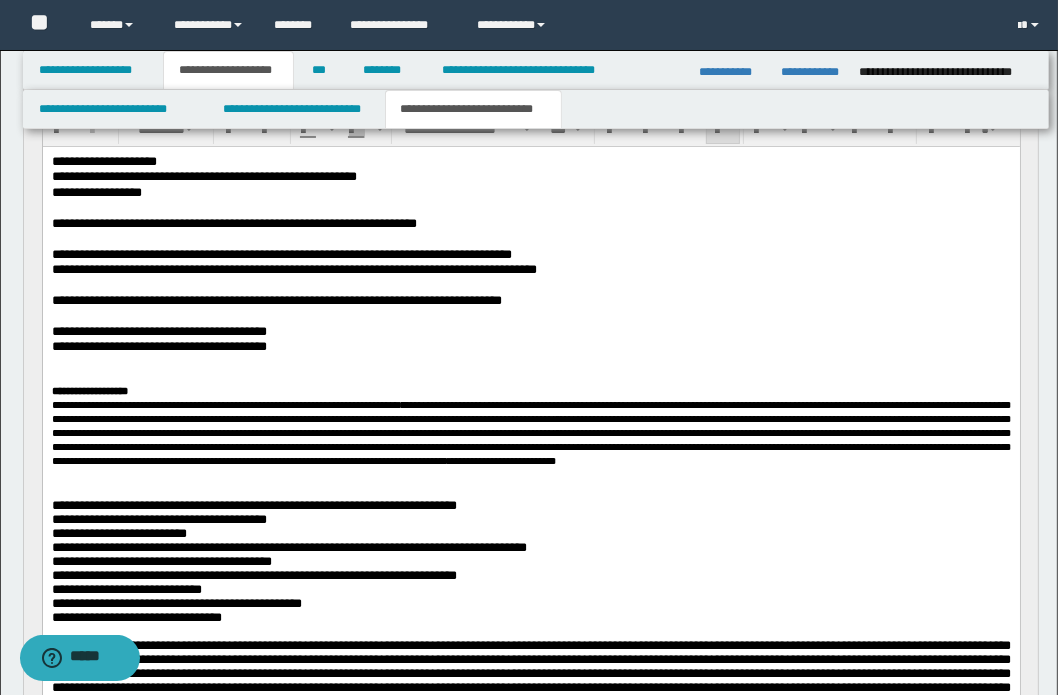 click on "**********" at bounding box center (530, 432) 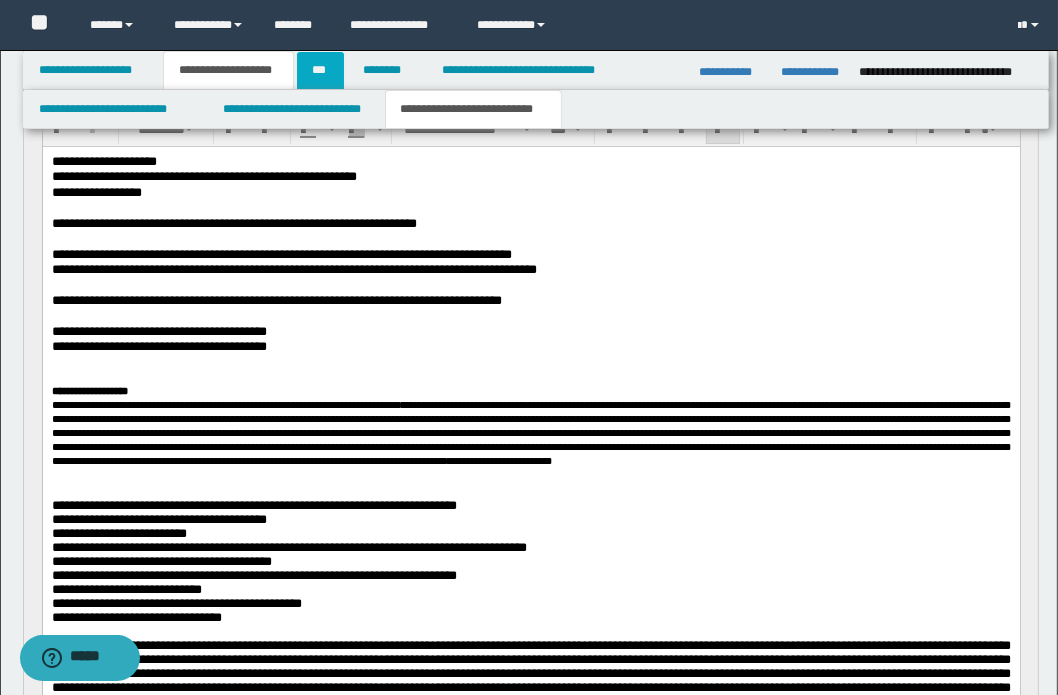 click on "***" at bounding box center (320, 70) 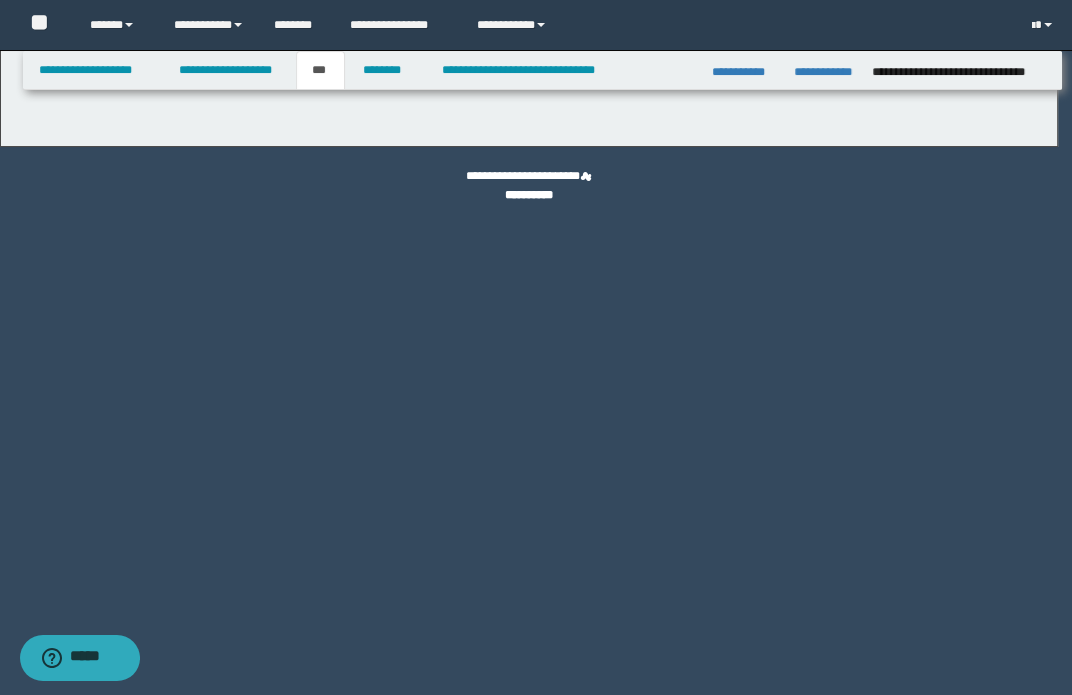 select on "***" 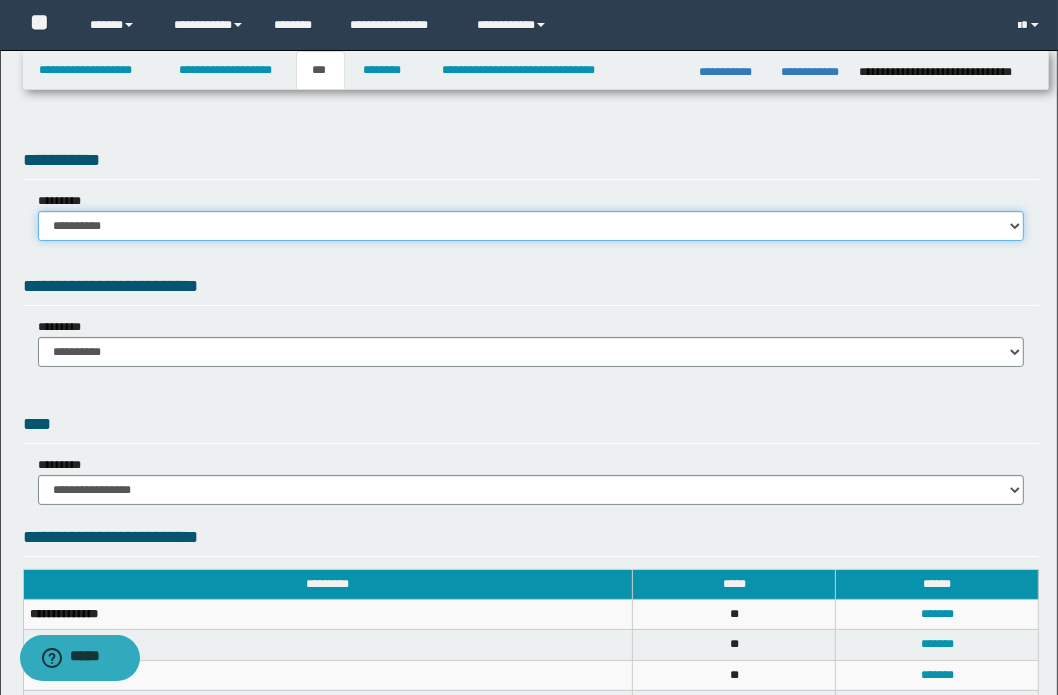 click on "**********" at bounding box center [531, 226] 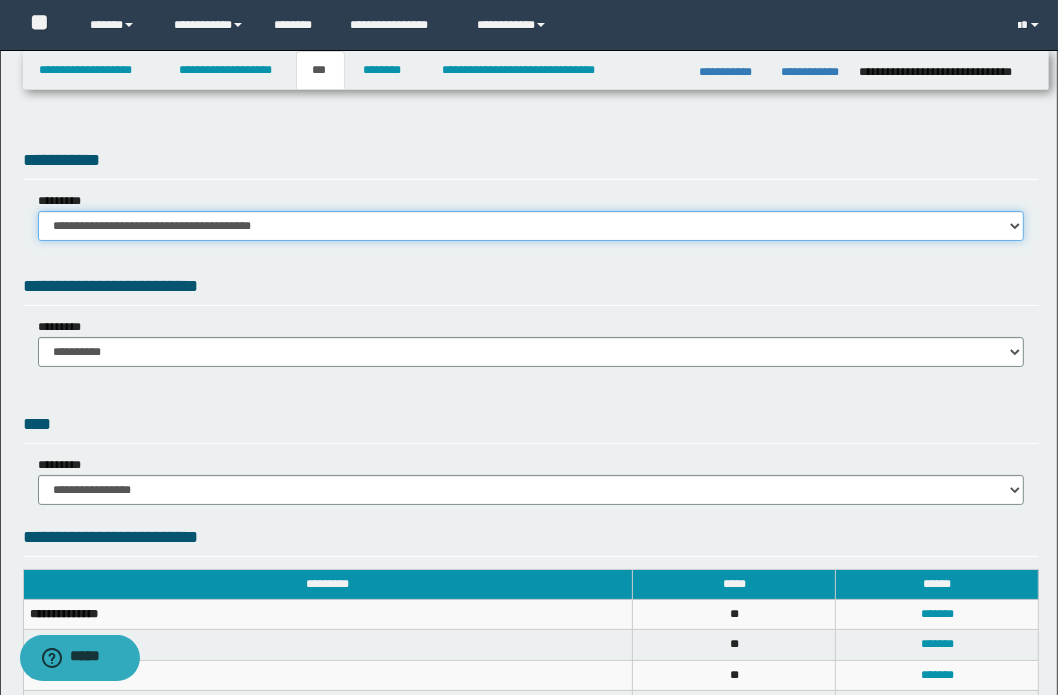 click on "**********" at bounding box center (531, 226) 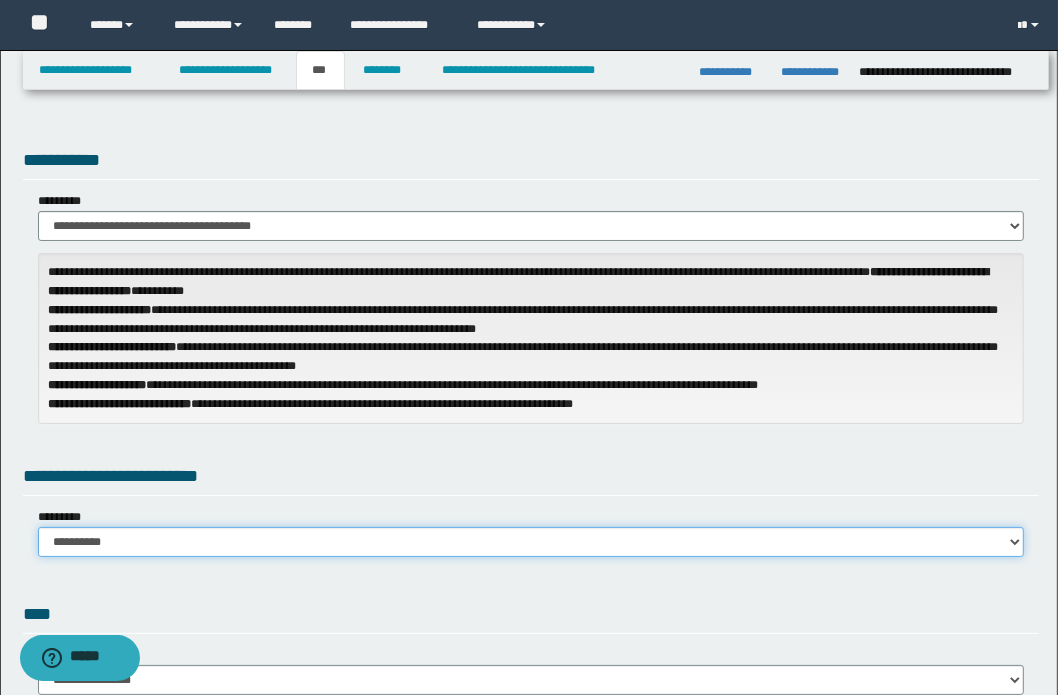 click on "**********" at bounding box center (531, 542) 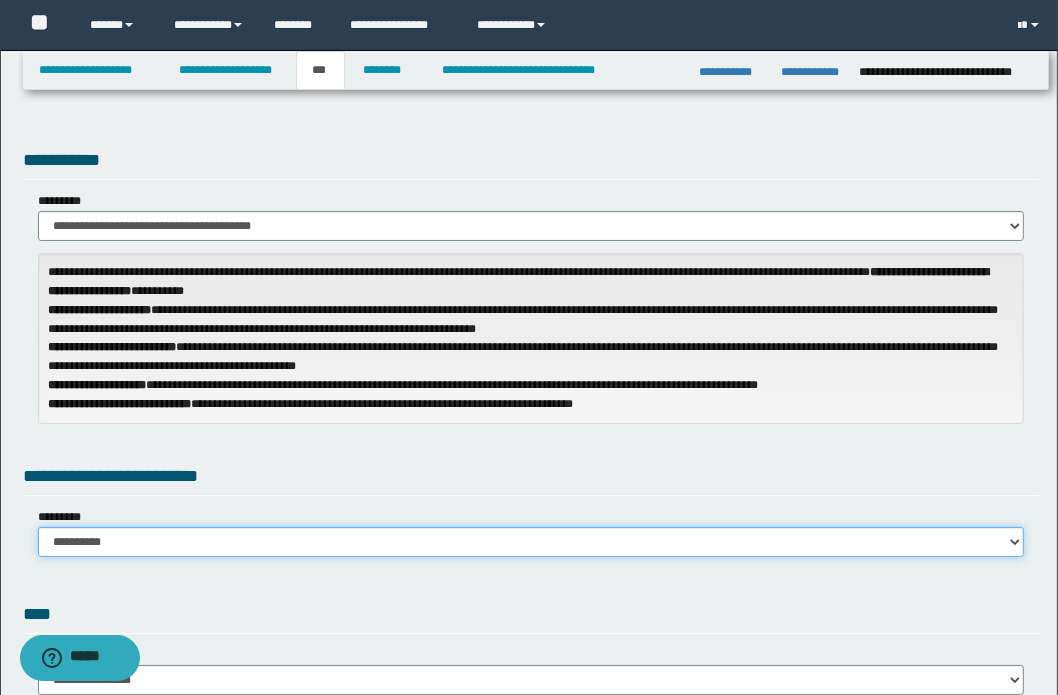 select on "***" 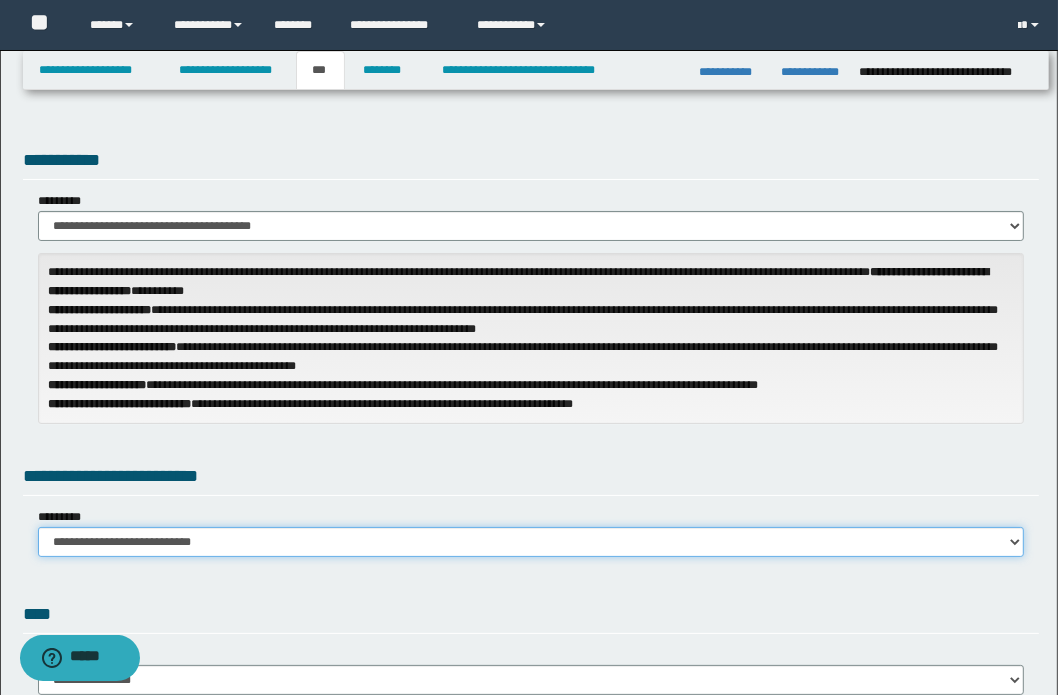 click on "**********" at bounding box center [531, 542] 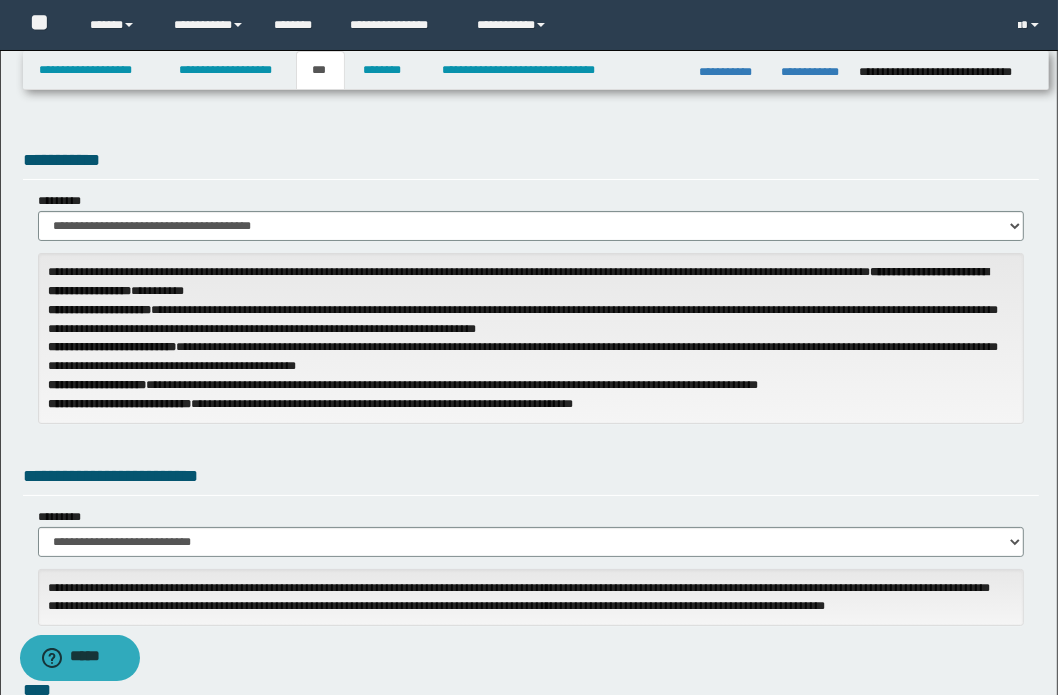click on "**********" at bounding box center [531, 393] 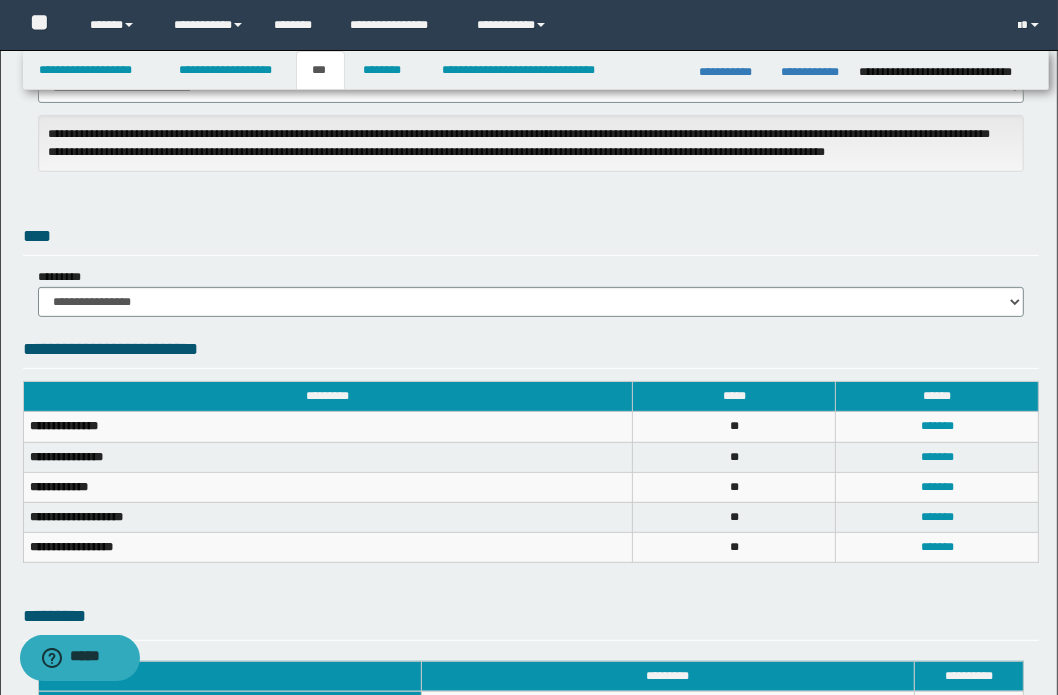 scroll, scrollTop: 181, scrollLeft: 0, axis: vertical 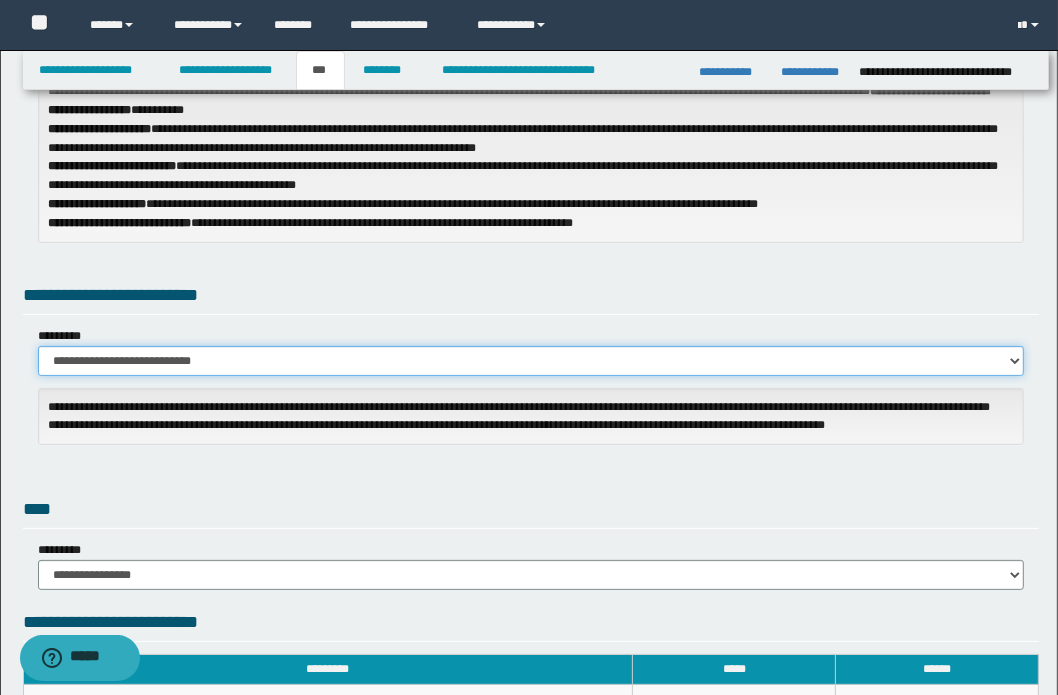 click on "**********" at bounding box center (531, 361) 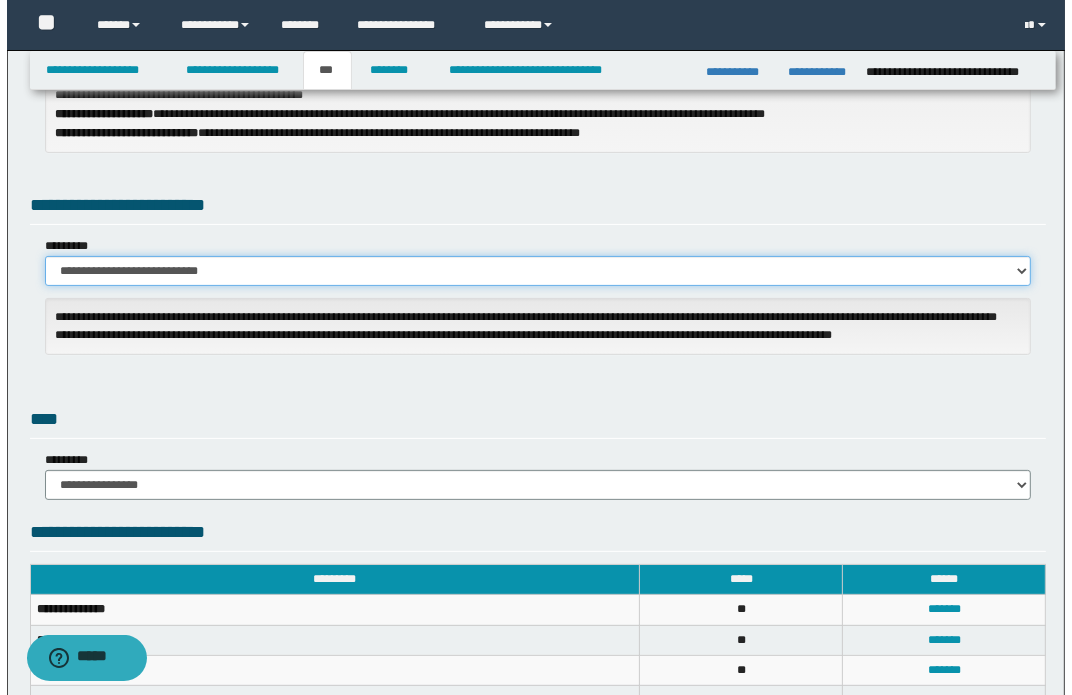 scroll, scrollTop: 545, scrollLeft: 0, axis: vertical 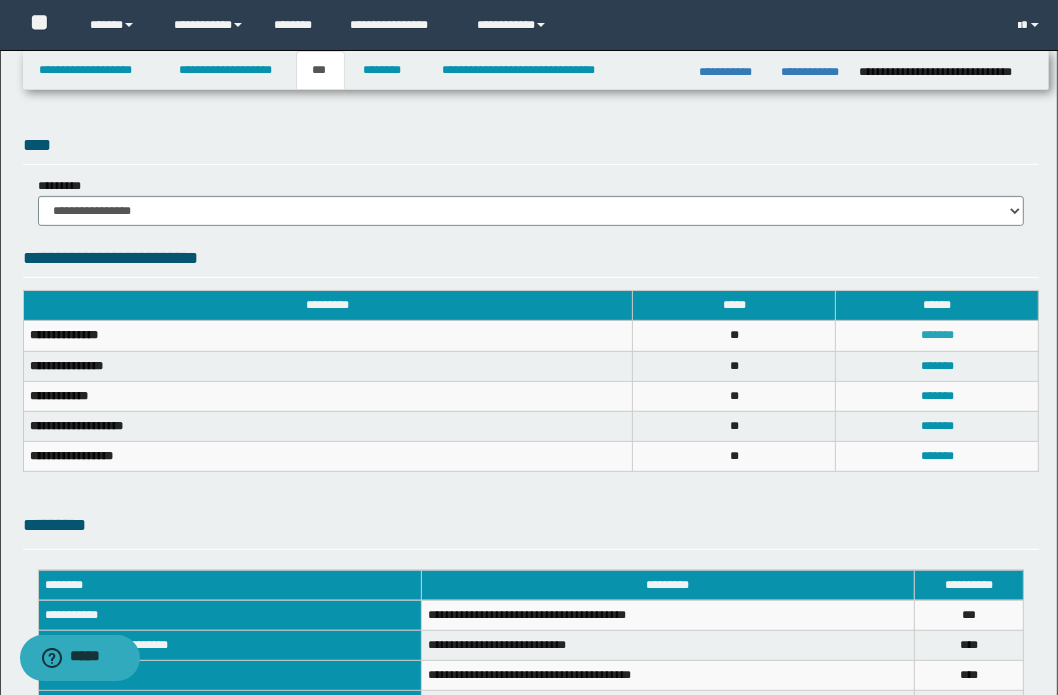 click on "*******" at bounding box center (937, 335) 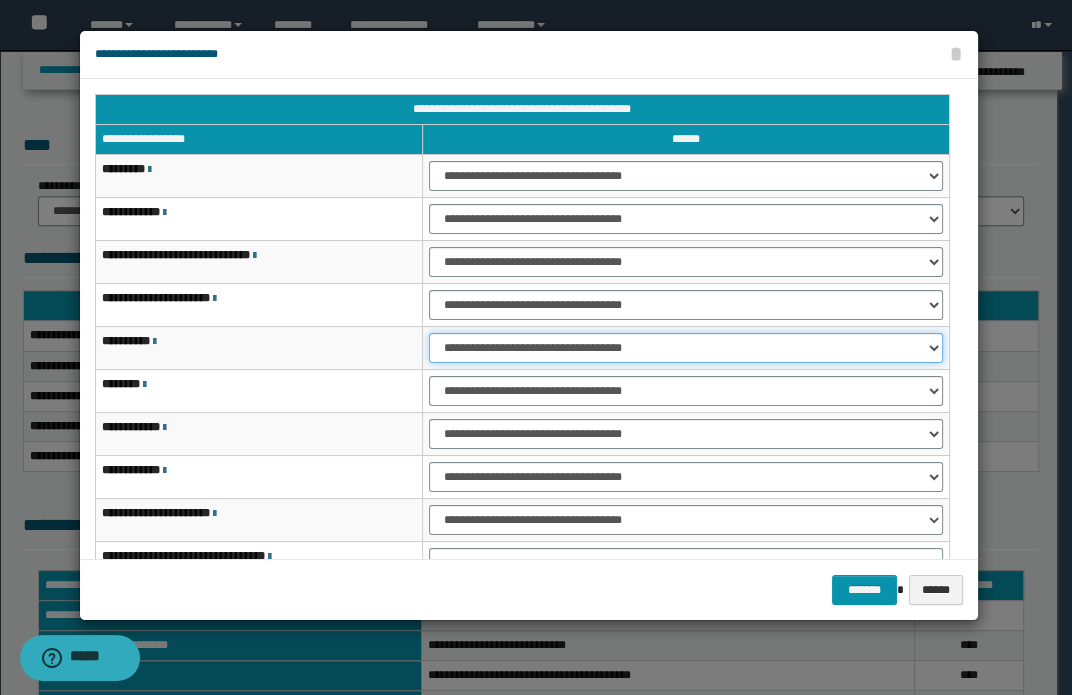 click on "**********" at bounding box center (685, 348) 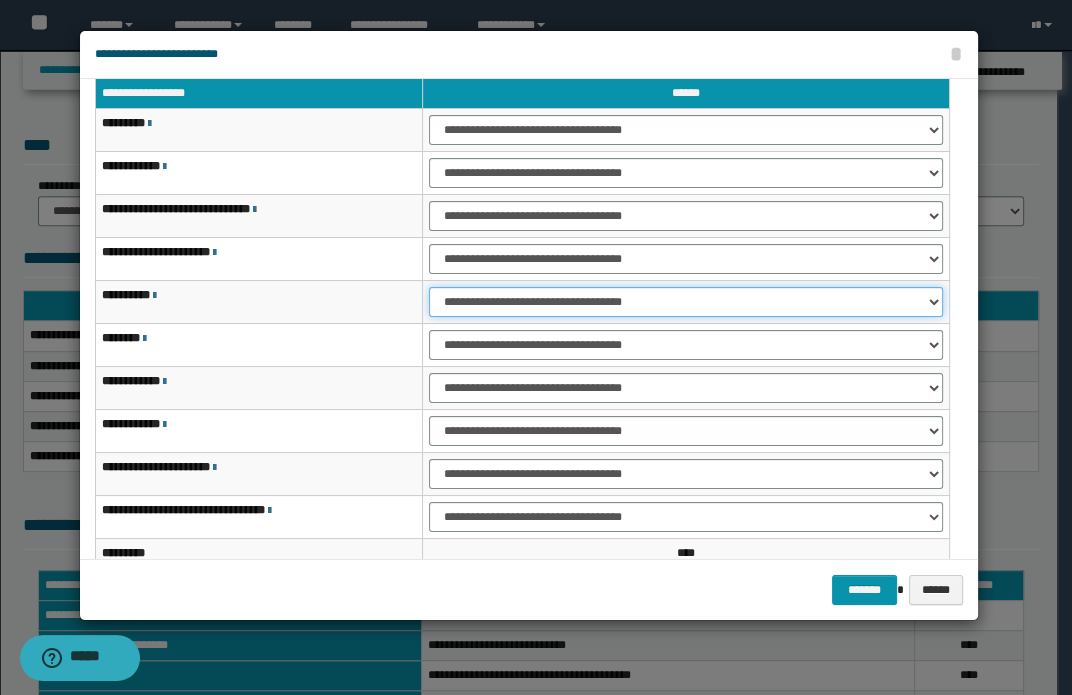 scroll, scrollTop: 120, scrollLeft: 0, axis: vertical 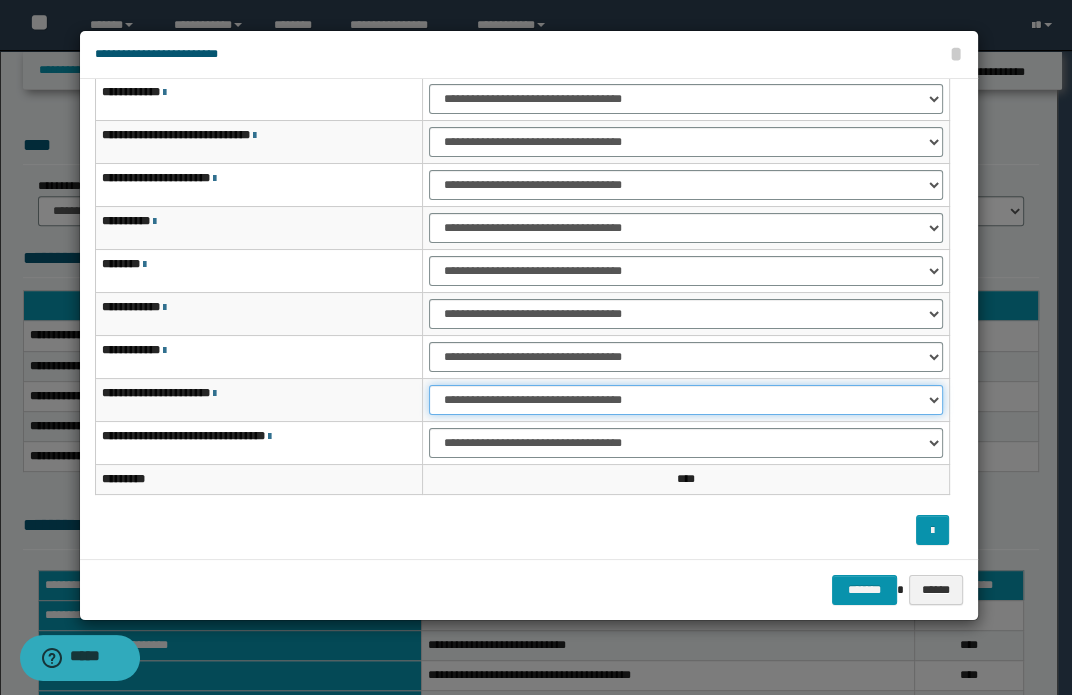 click on "**********" at bounding box center [685, 400] 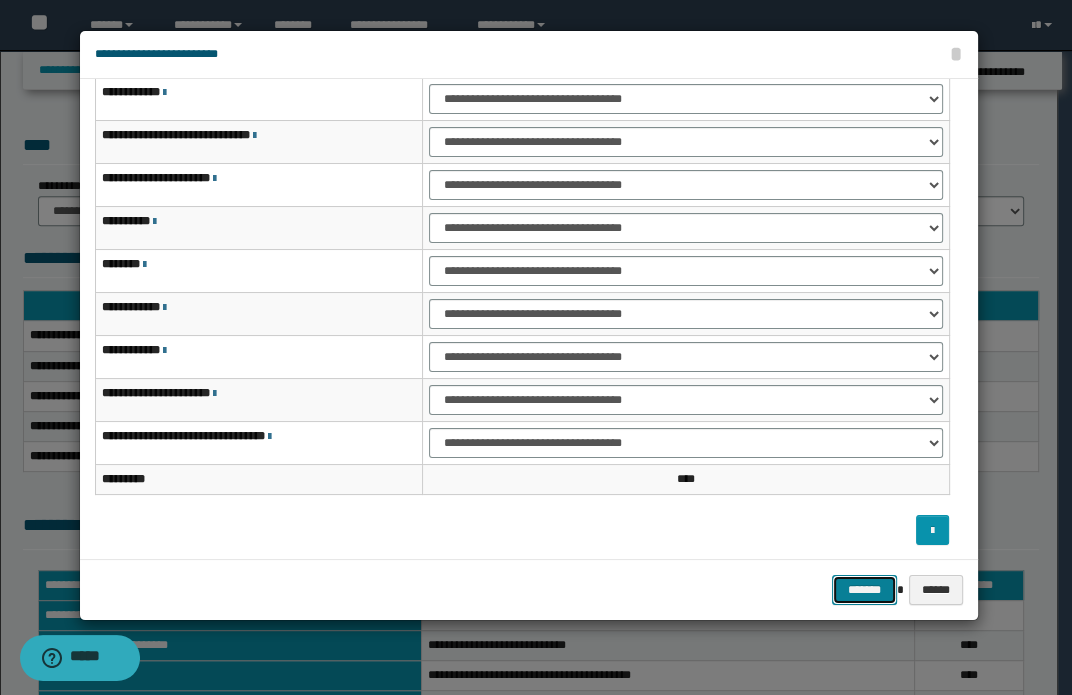 click on "*******" at bounding box center (864, 590) 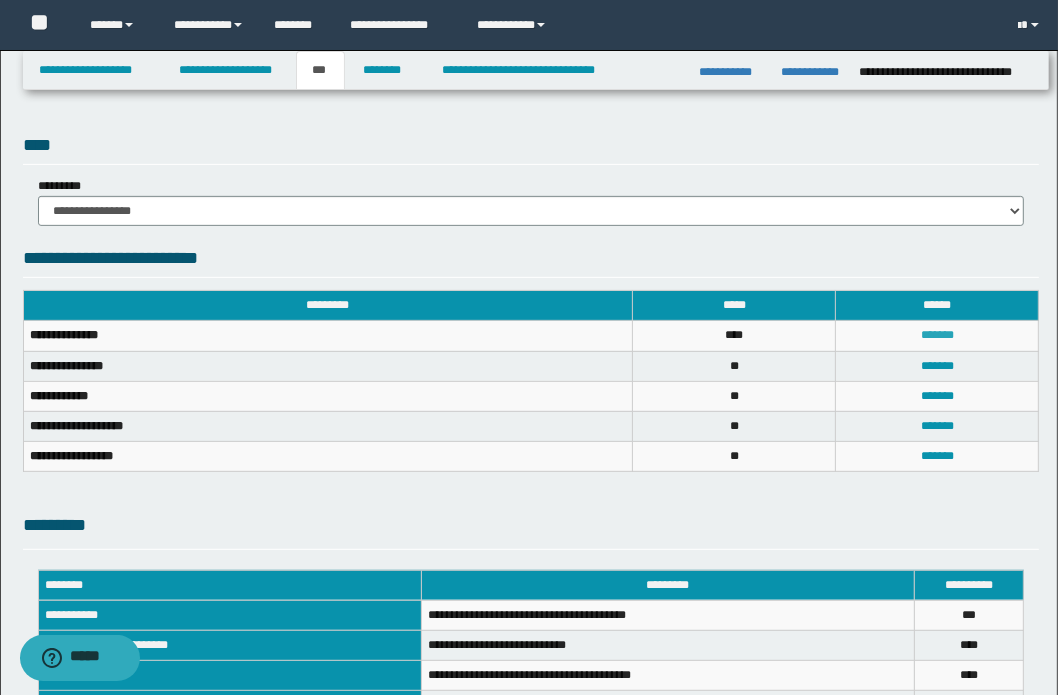 click on "*******" at bounding box center (937, 335) 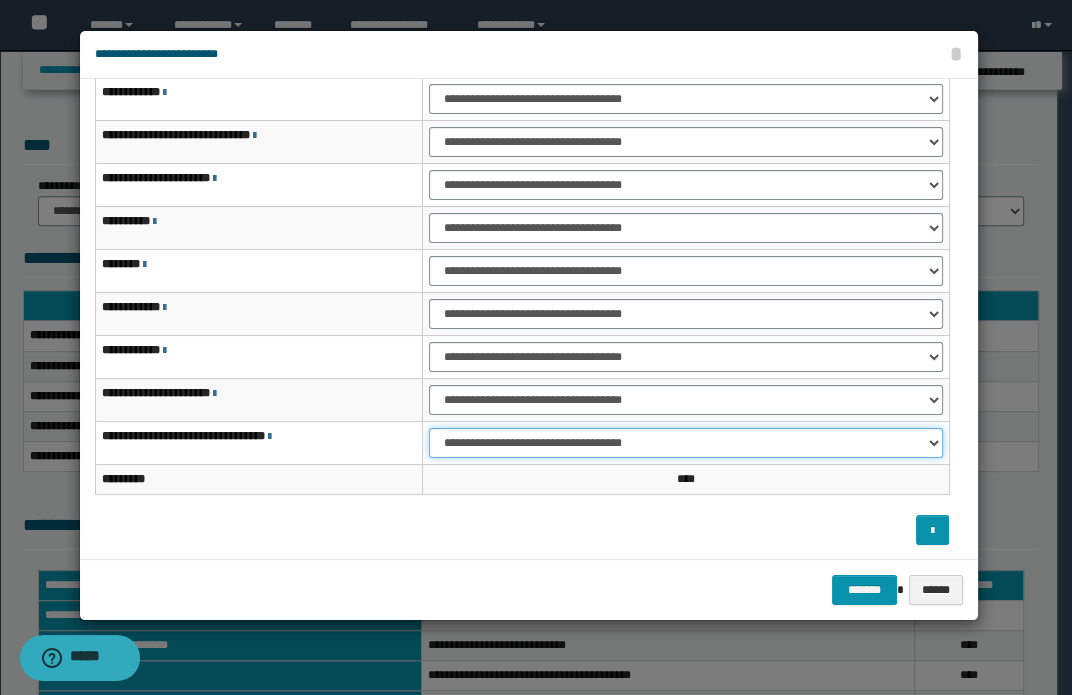 click on "**********" at bounding box center [685, 443] 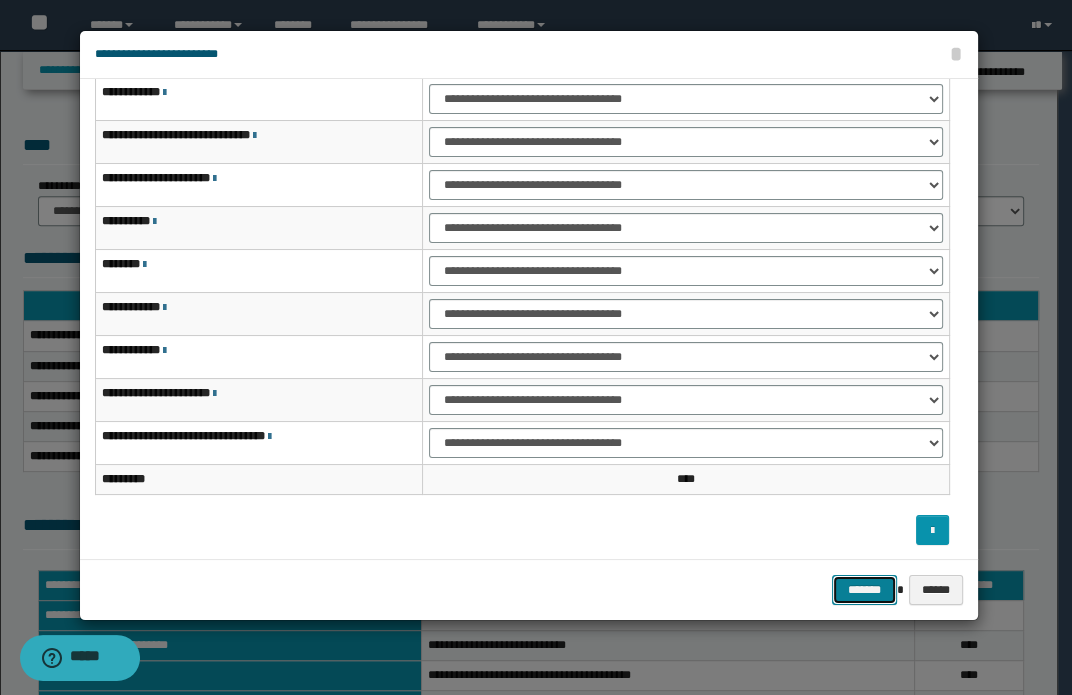click on "*******" at bounding box center [864, 590] 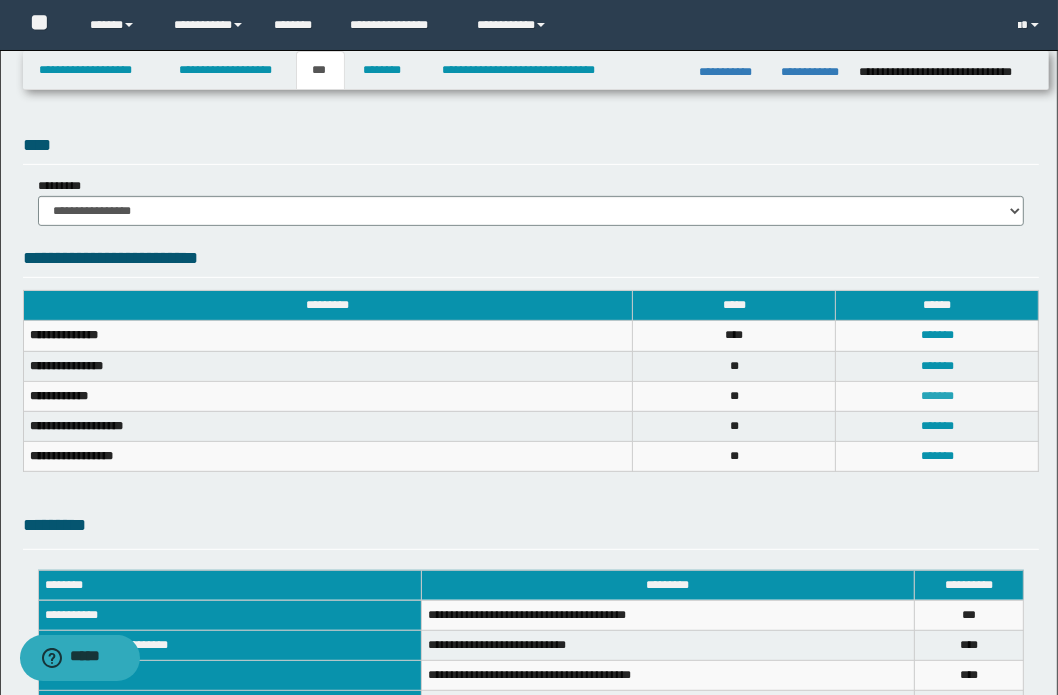 click on "*******" at bounding box center (937, 396) 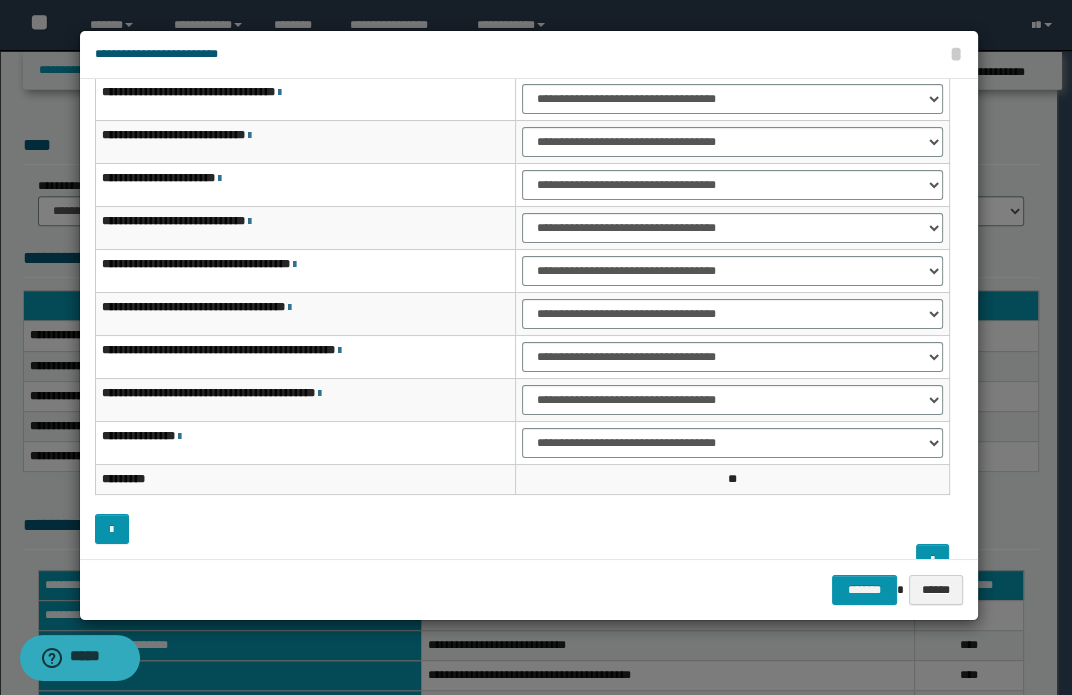scroll, scrollTop: 30, scrollLeft: 0, axis: vertical 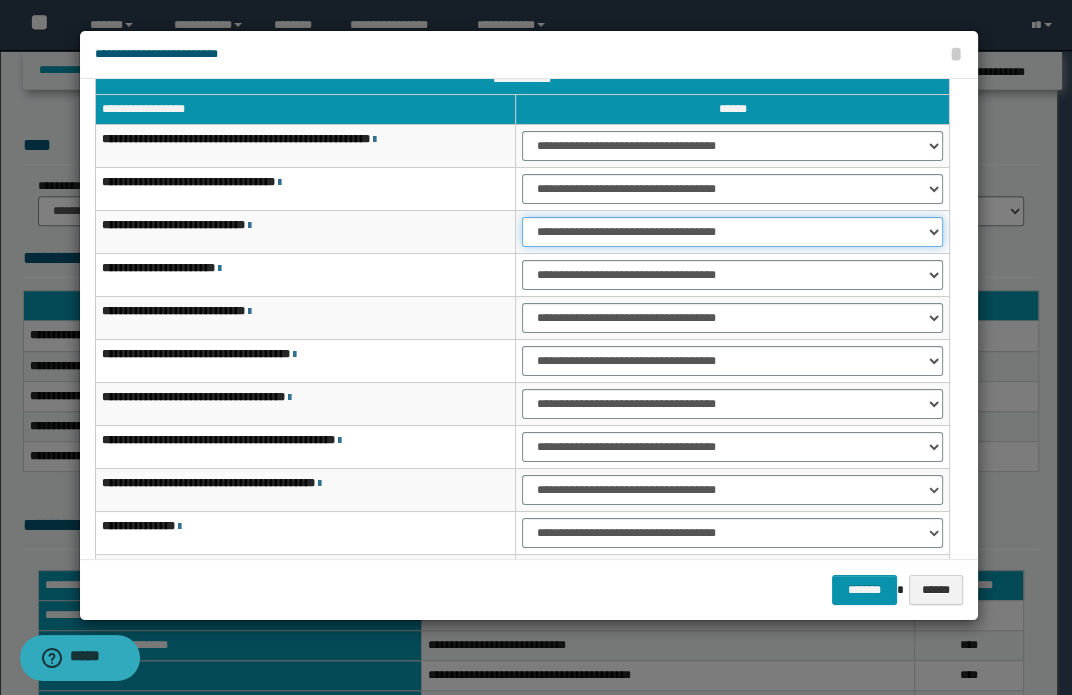click on "**********" at bounding box center [732, 232] 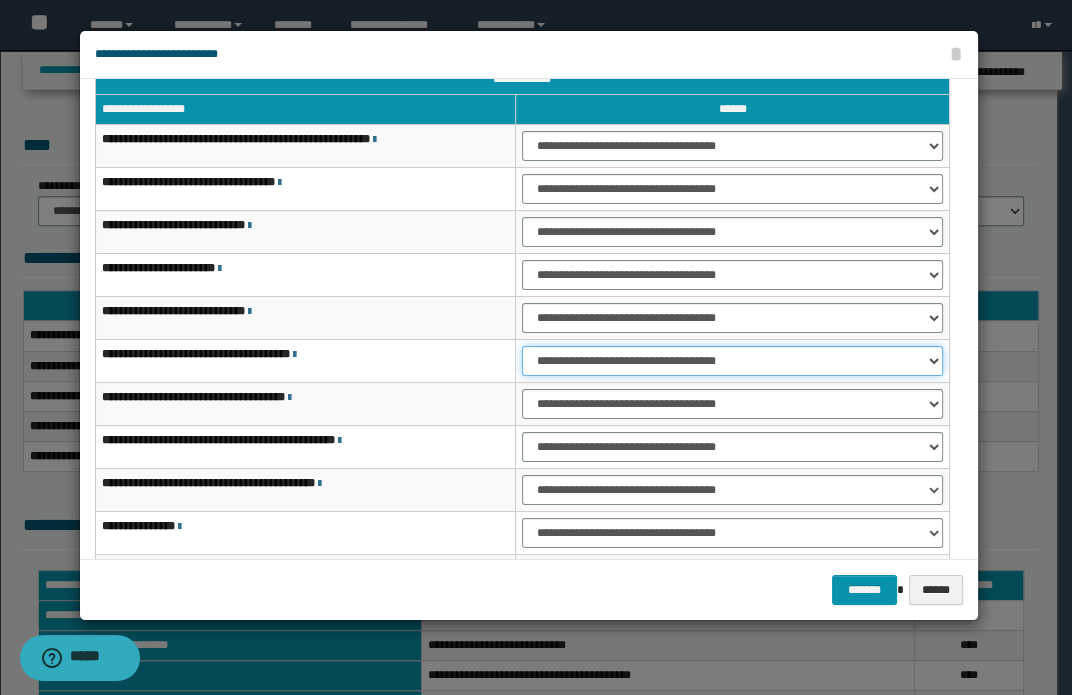 drag, startPoint x: 620, startPoint y: 360, endPoint x: 631, endPoint y: 367, distance: 13.038404 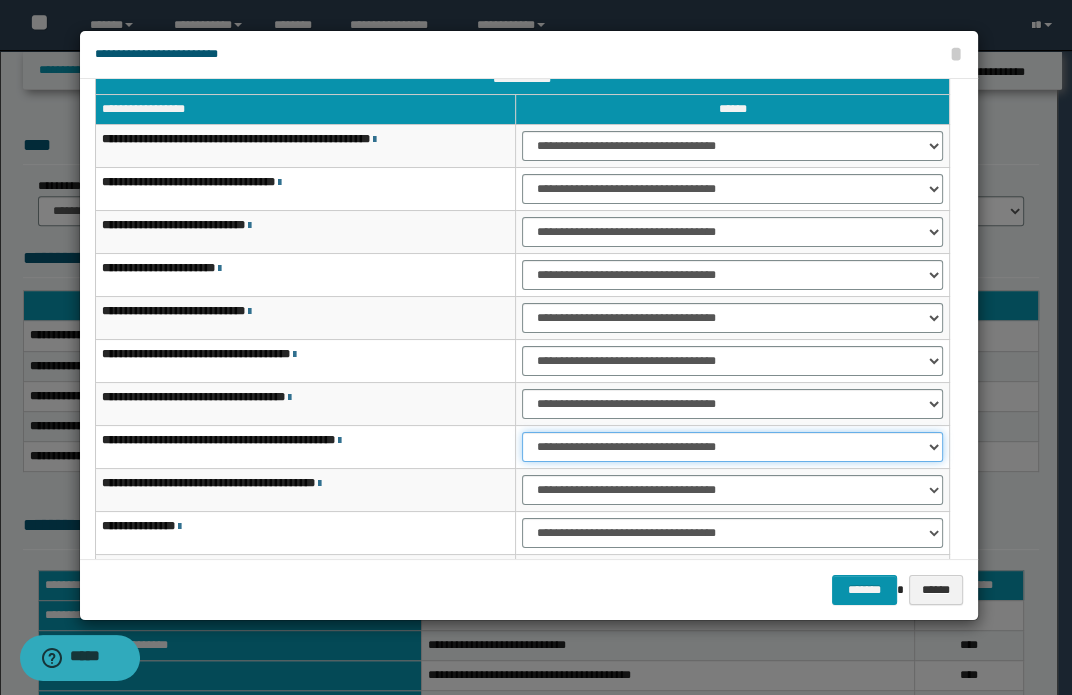 drag, startPoint x: 590, startPoint y: 446, endPoint x: 610, endPoint y: 459, distance: 23.853722 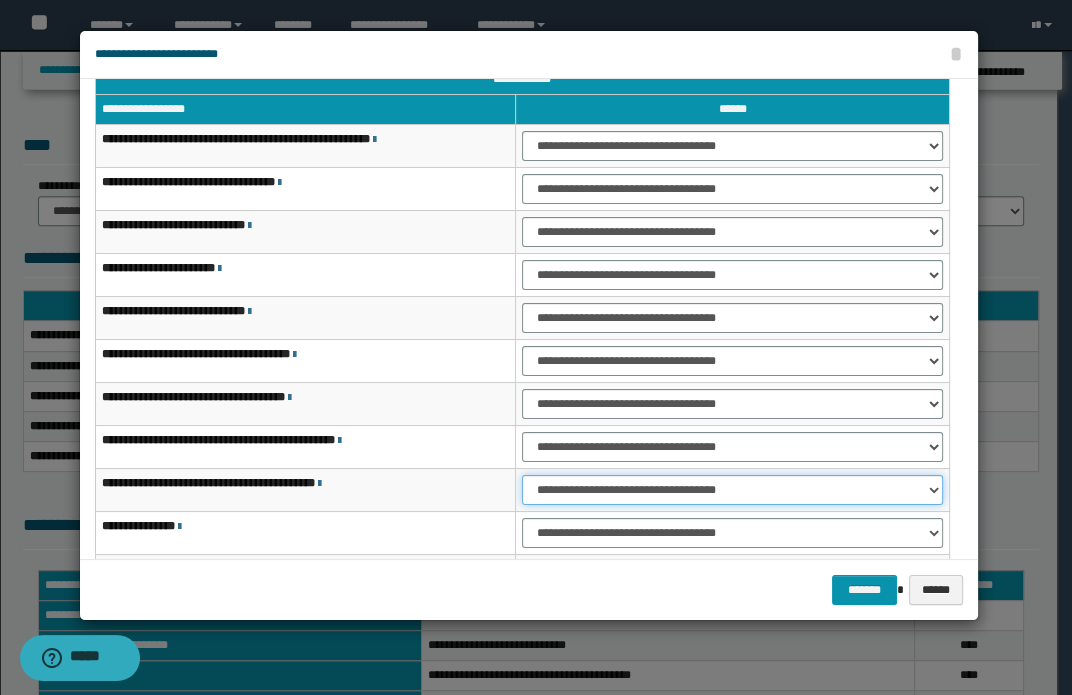 drag, startPoint x: 573, startPoint y: 489, endPoint x: 586, endPoint y: 500, distance: 17.029387 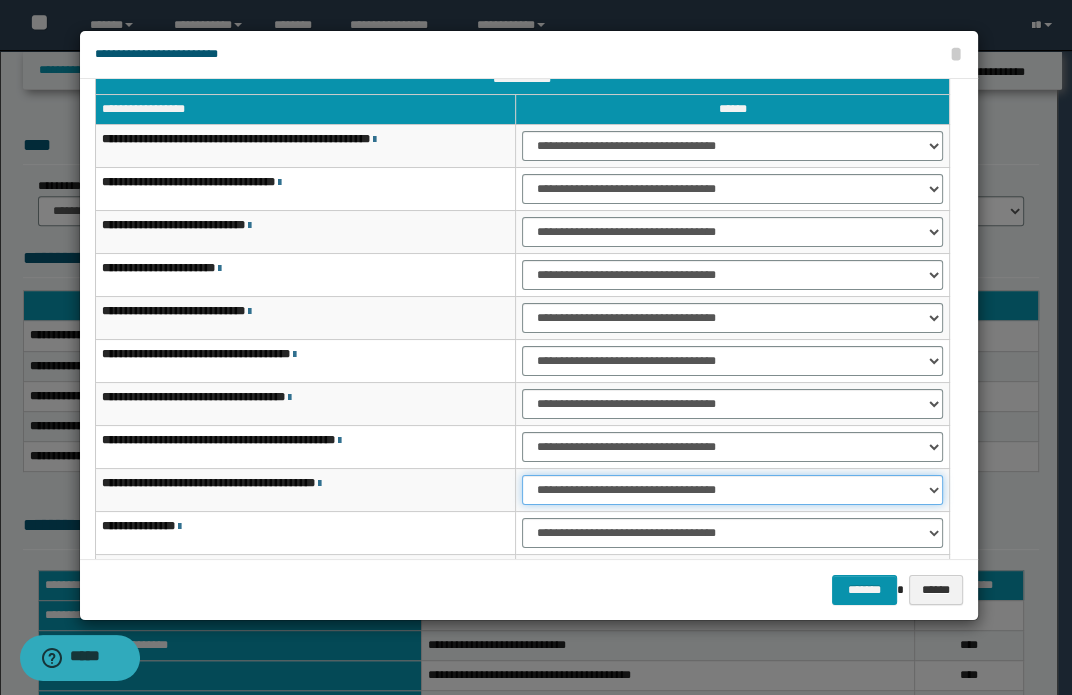 select on "***" 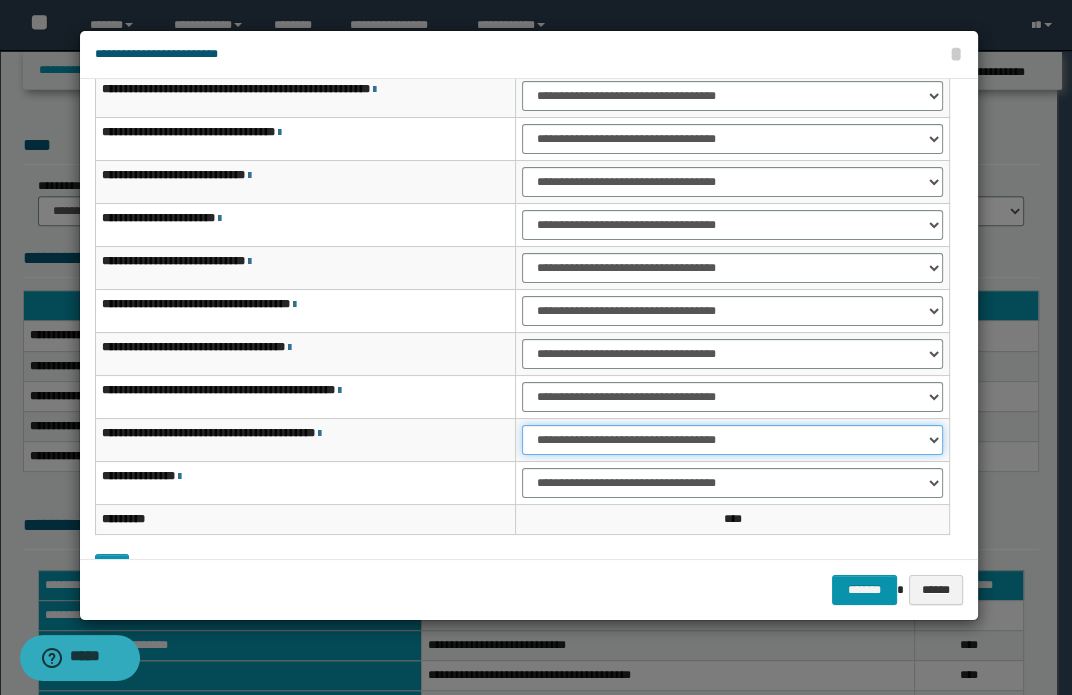scroll, scrollTop: 149, scrollLeft: 0, axis: vertical 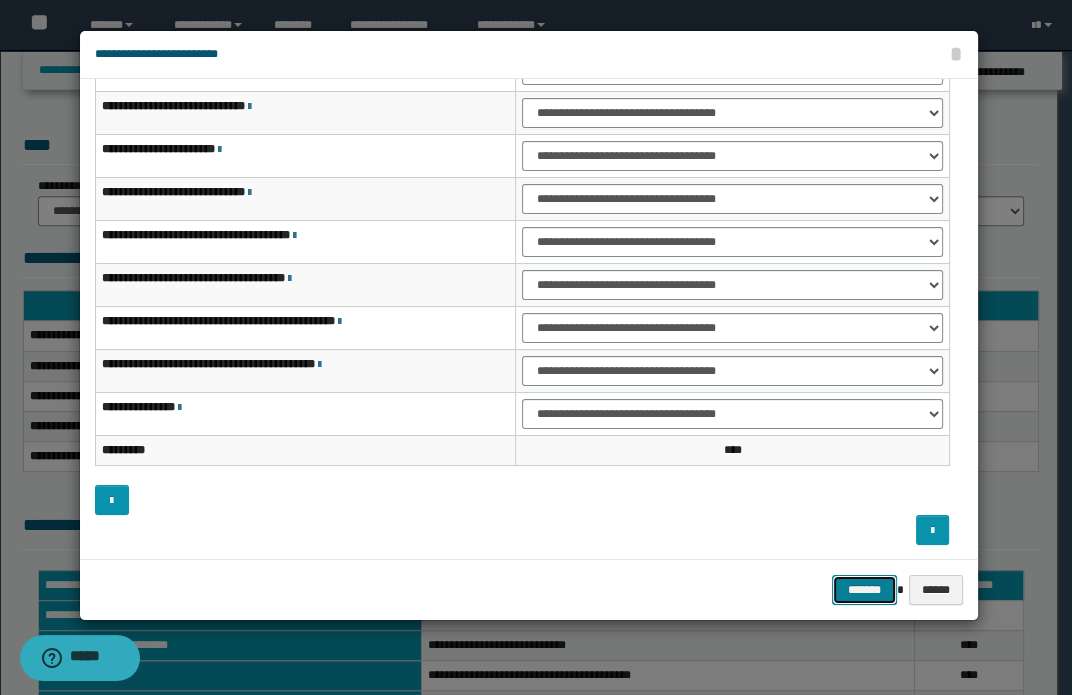 click on "*******" at bounding box center [864, 590] 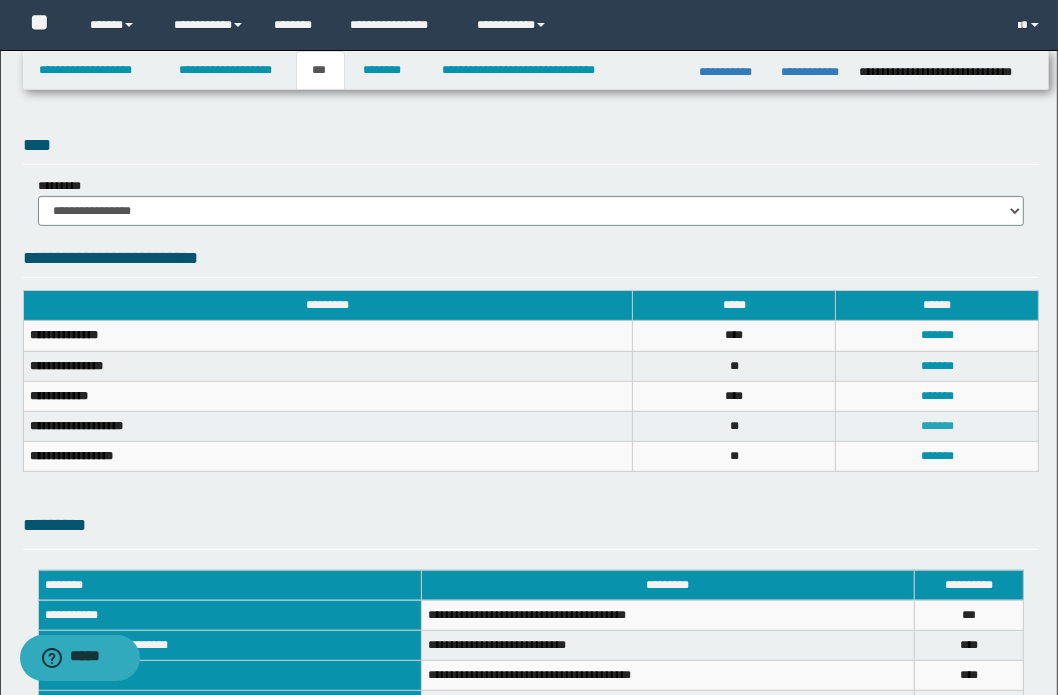 click on "*******" at bounding box center (937, 426) 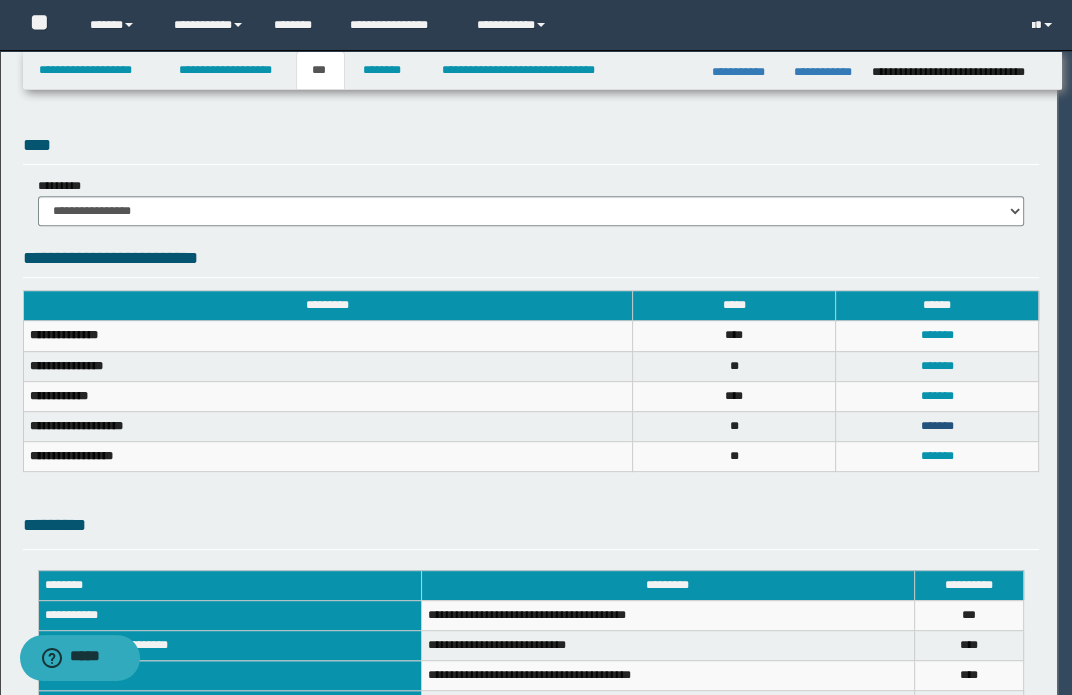 scroll, scrollTop: 0, scrollLeft: 0, axis: both 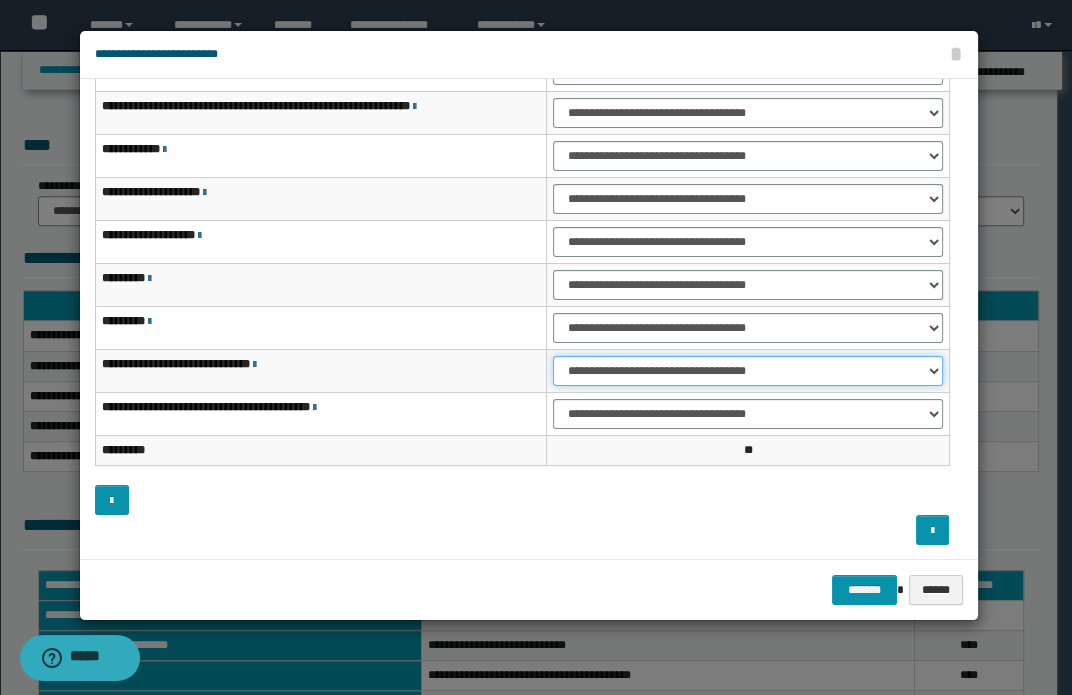 click on "**********" at bounding box center (747, 371) 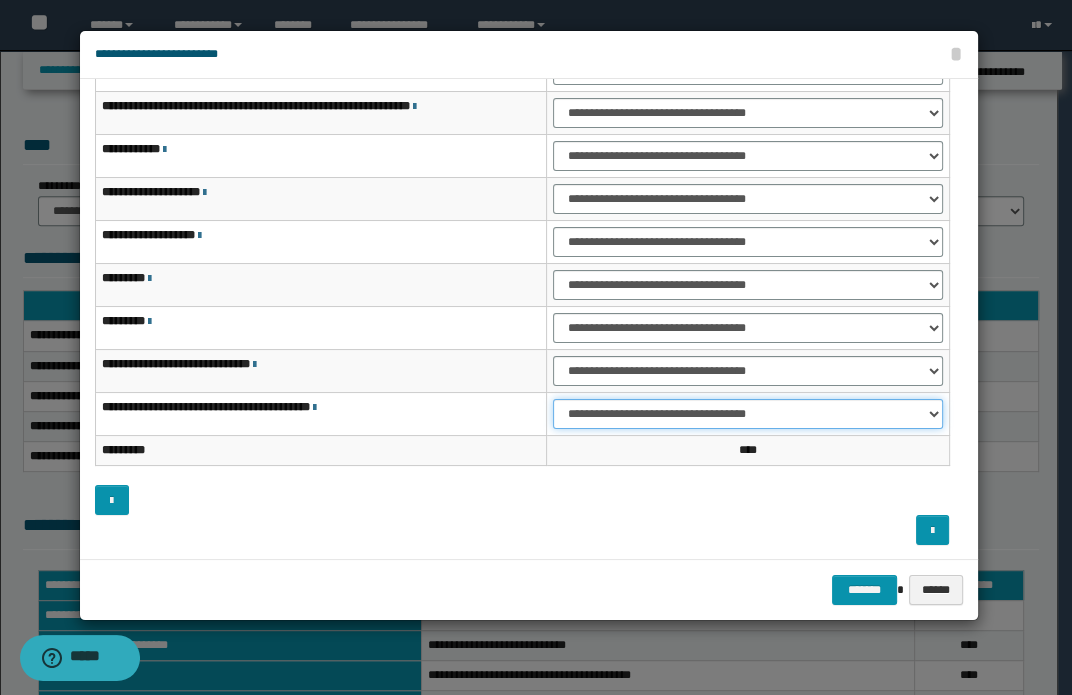 click on "**********" at bounding box center (747, 414) 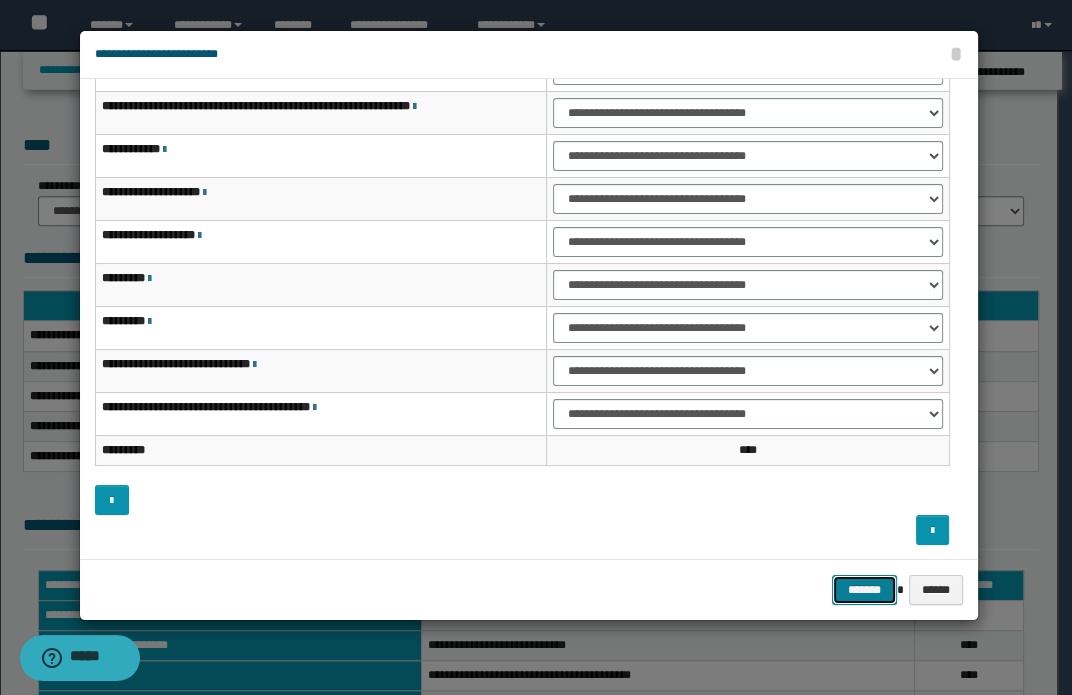 click on "*******" at bounding box center (864, 590) 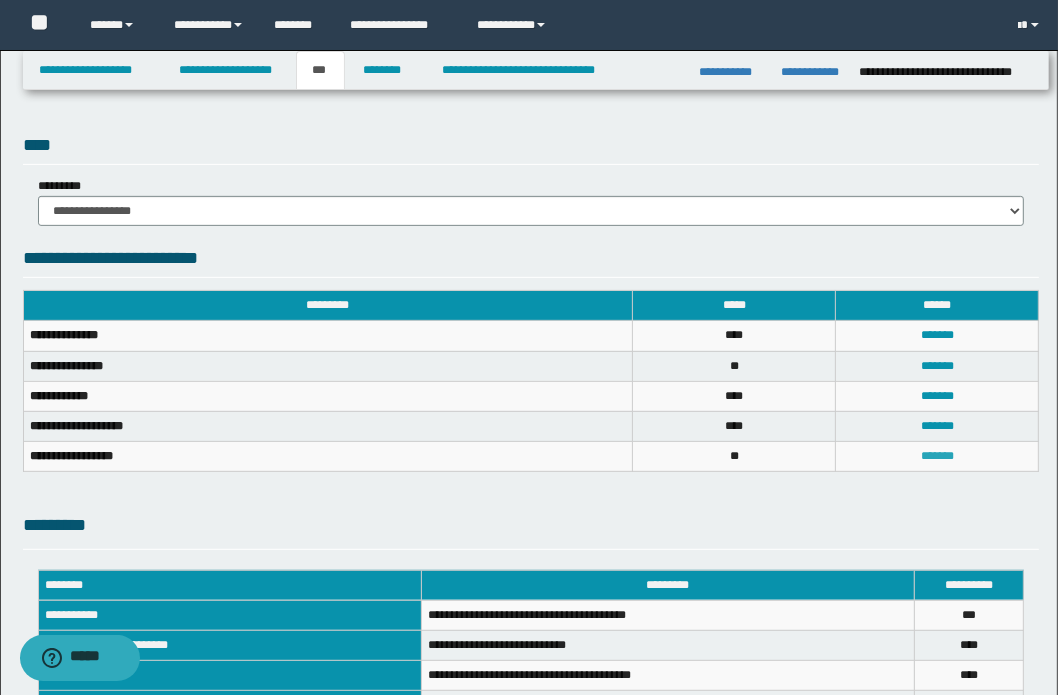 click on "*******" at bounding box center [937, 456] 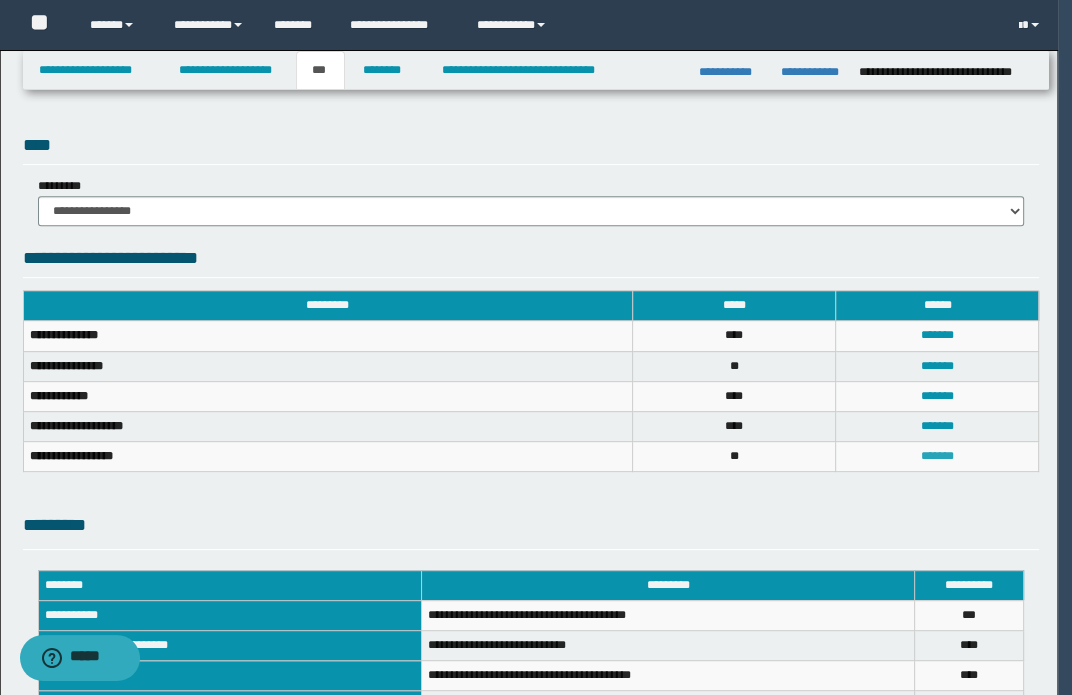 scroll, scrollTop: 120, scrollLeft: 0, axis: vertical 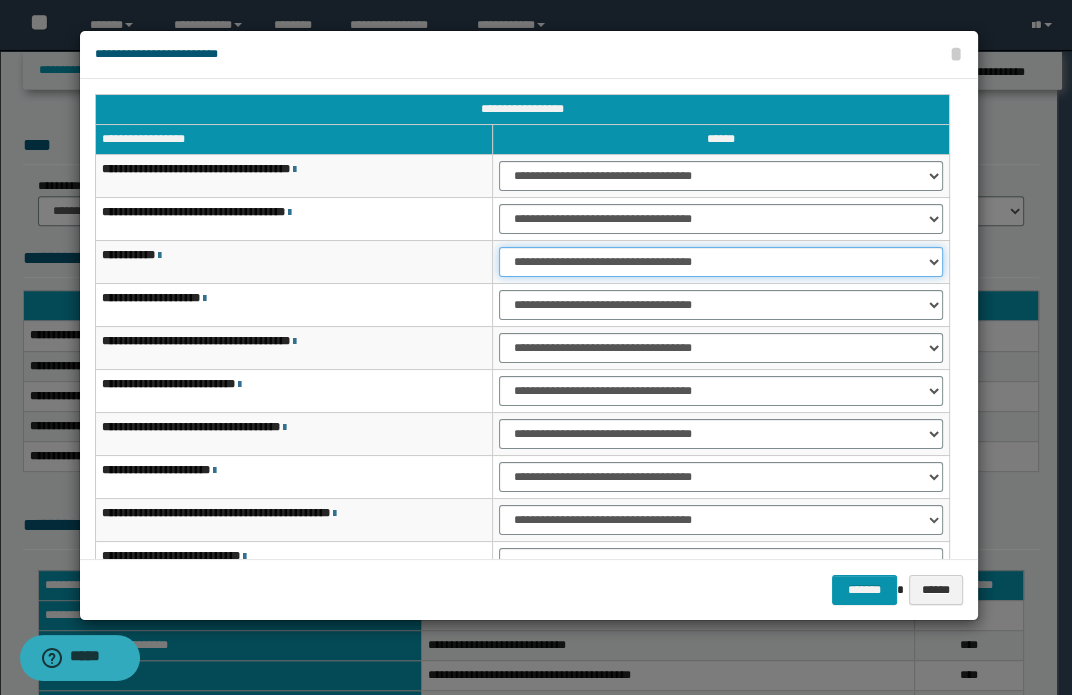 click on "**********" at bounding box center [721, 262] 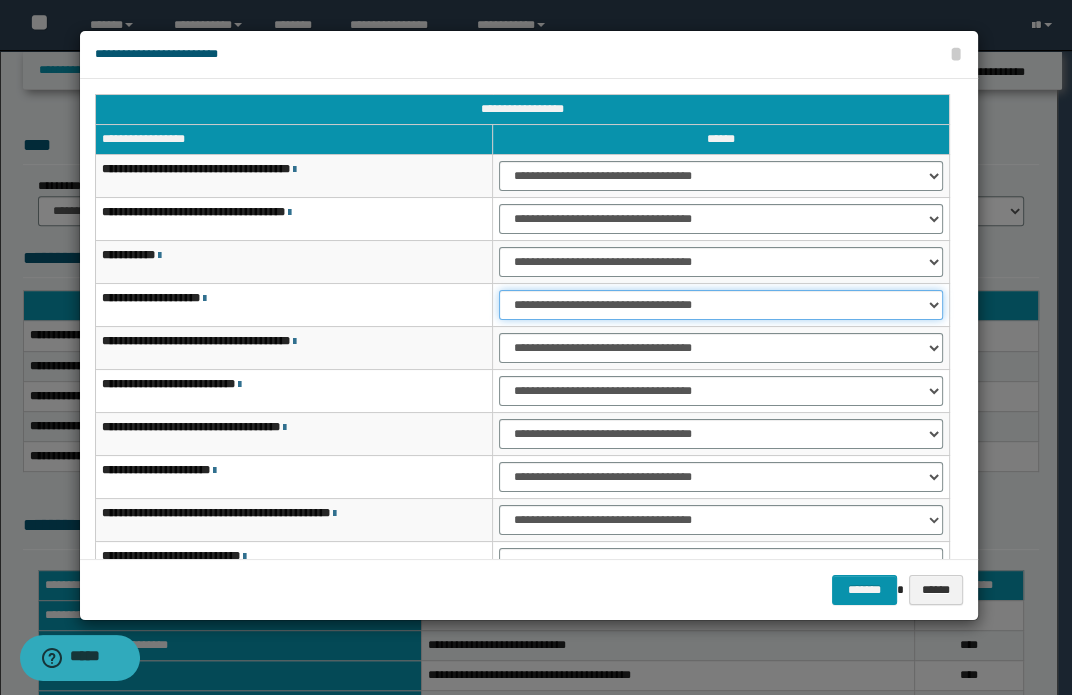 click on "**********" at bounding box center (721, 305) 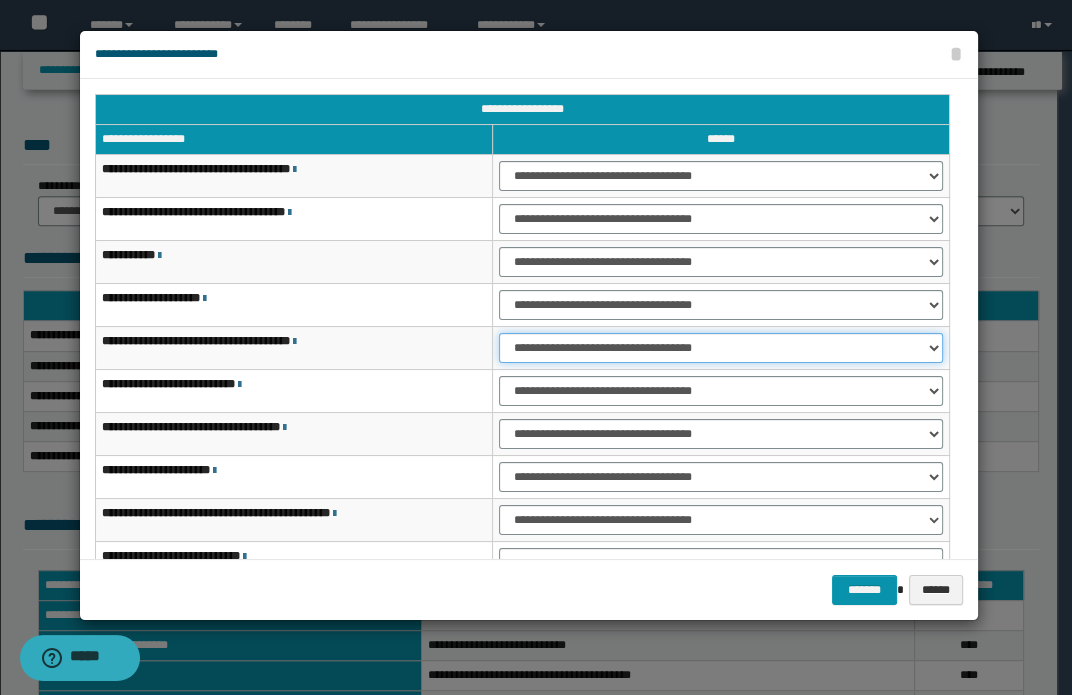 click on "**********" at bounding box center (721, 348) 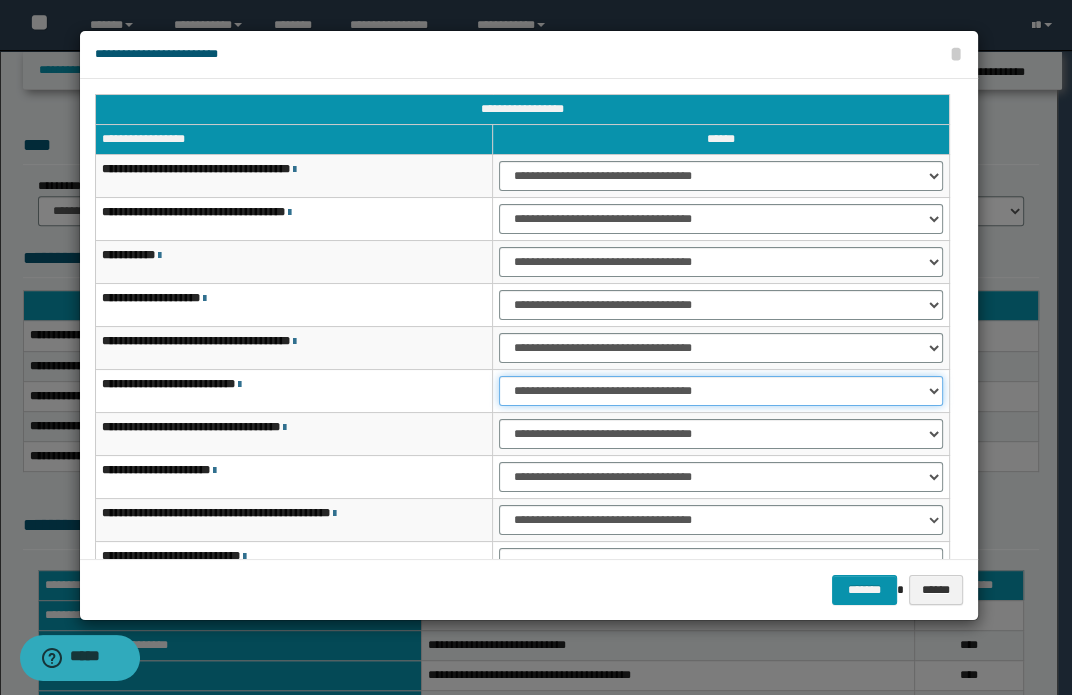 click on "**********" at bounding box center [721, 391] 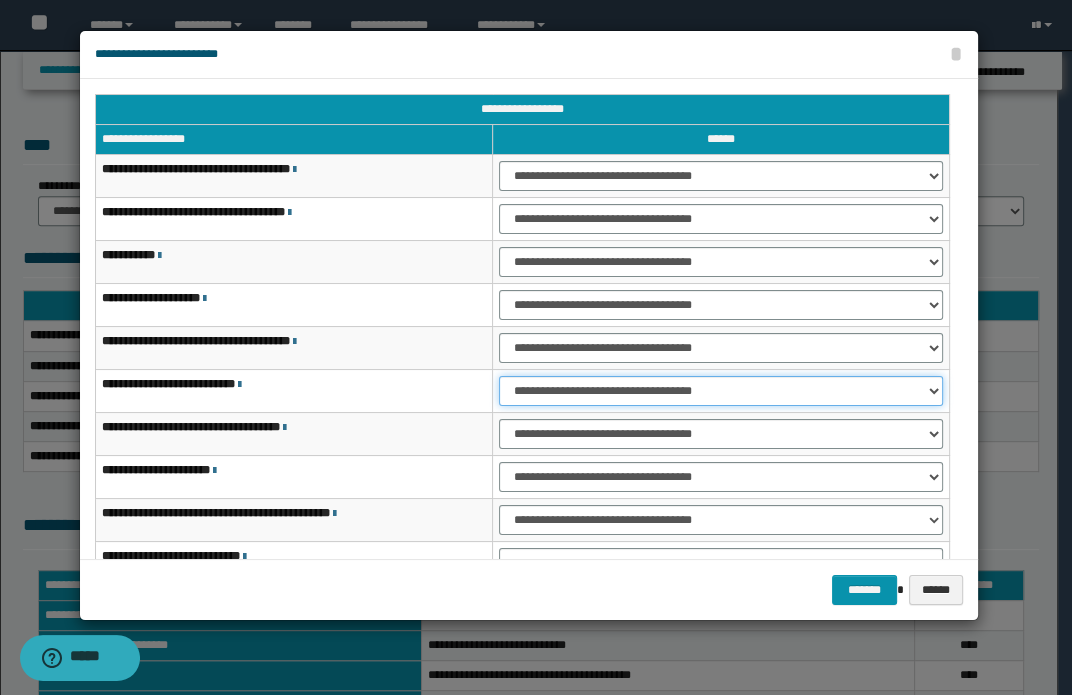 select on "***" 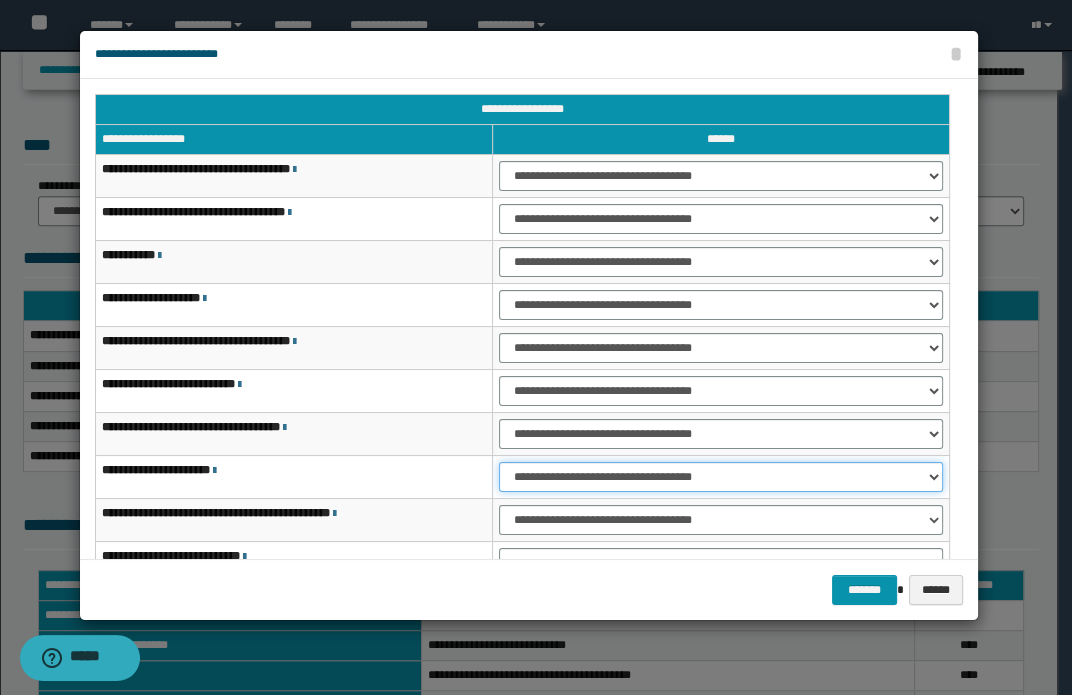 click on "**********" at bounding box center [721, 477] 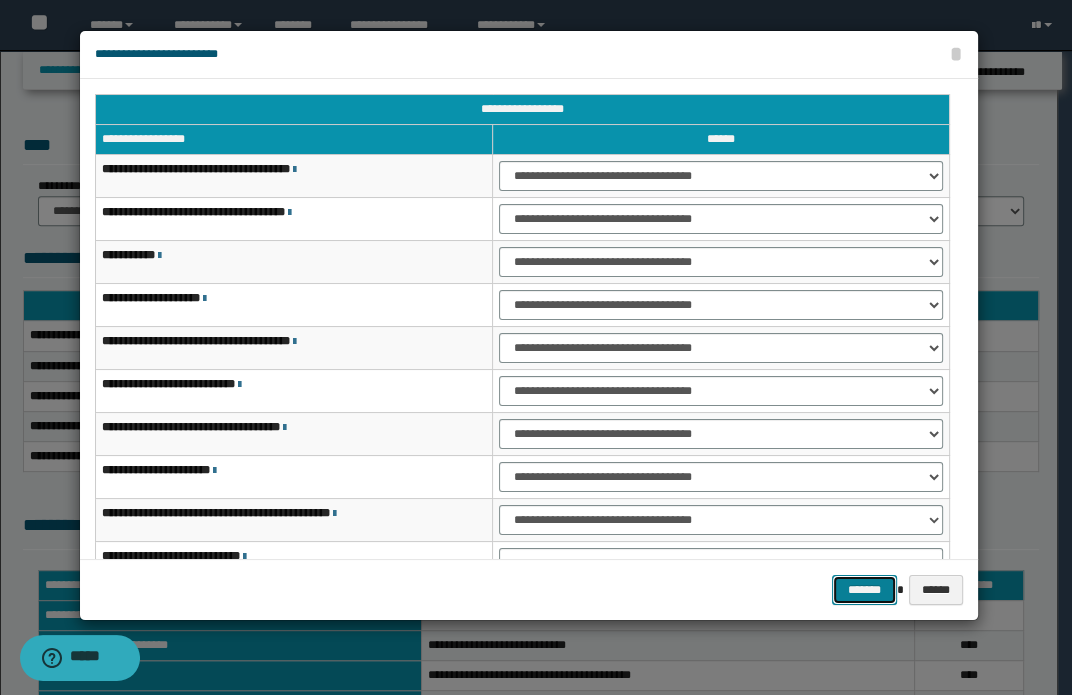 click on "*******" at bounding box center (864, 590) 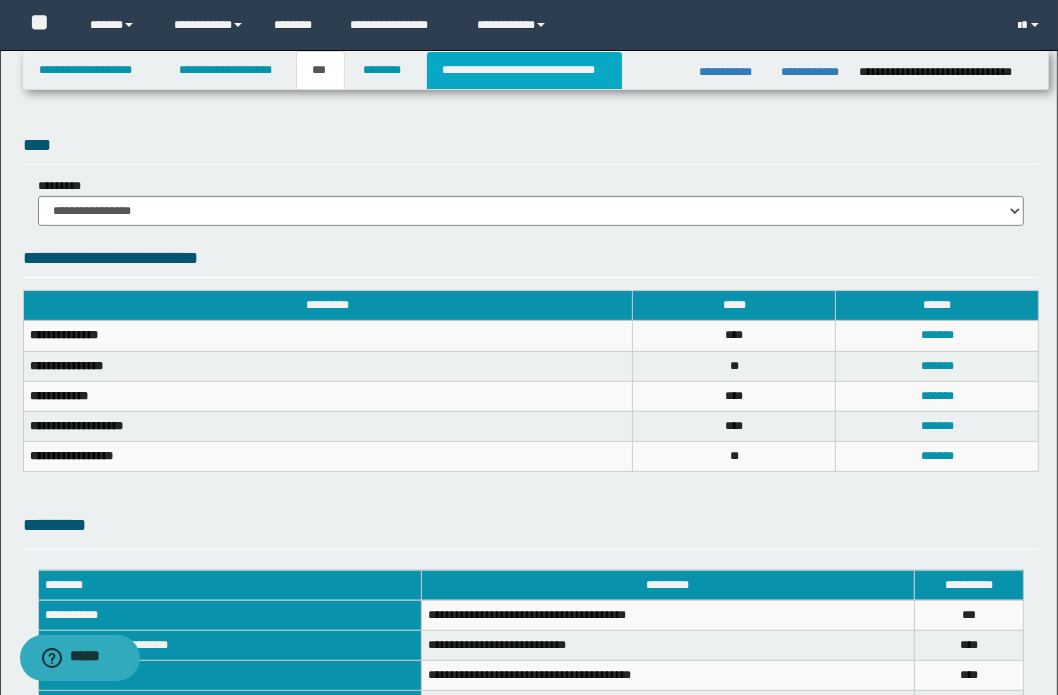 click on "**********" at bounding box center (524, 70) 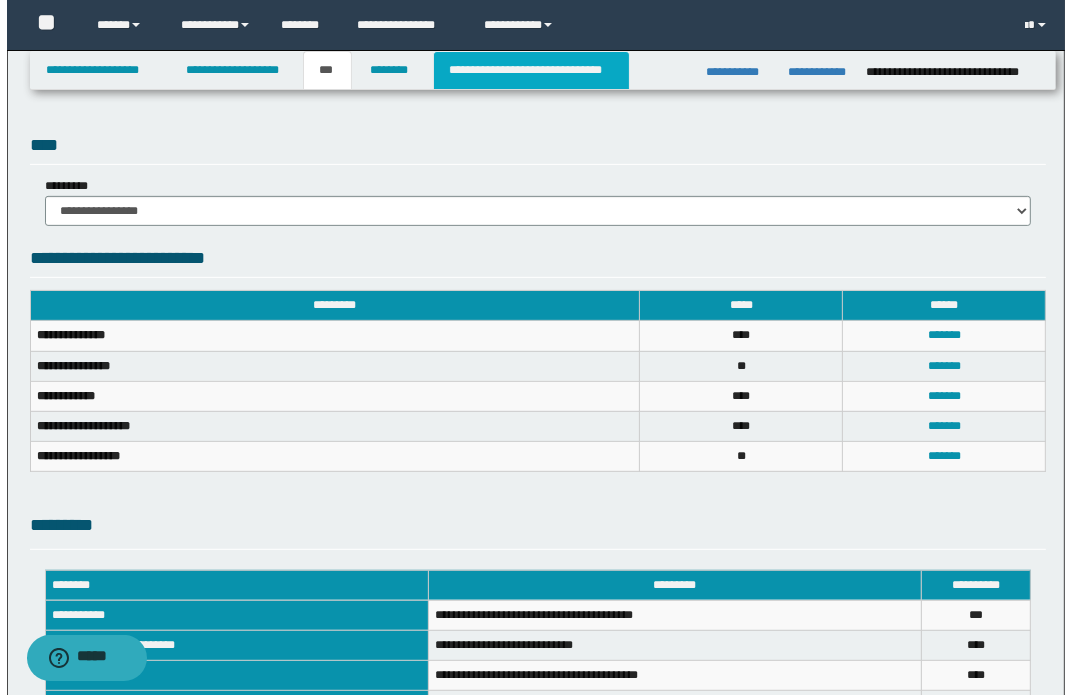 scroll, scrollTop: 0, scrollLeft: 0, axis: both 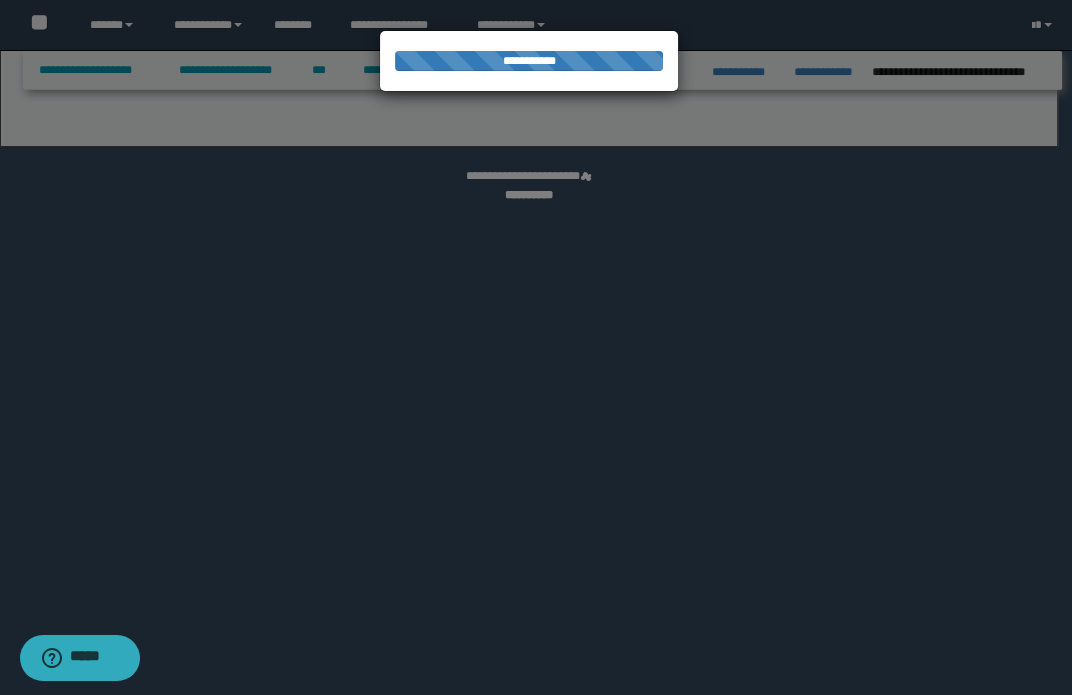 select on "*" 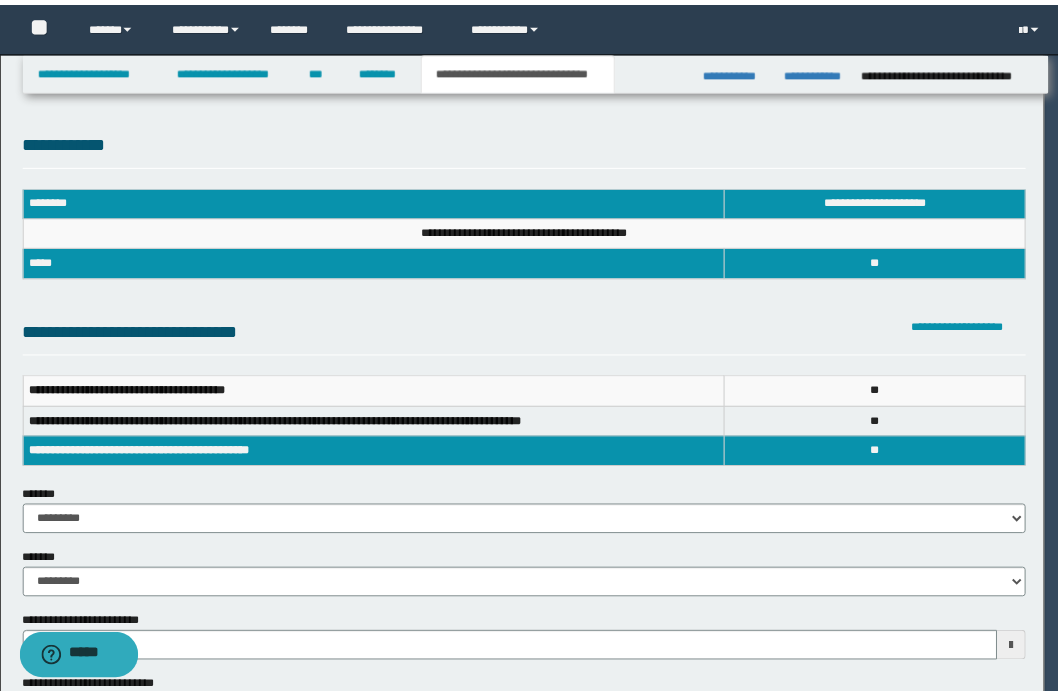 scroll, scrollTop: 0, scrollLeft: 0, axis: both 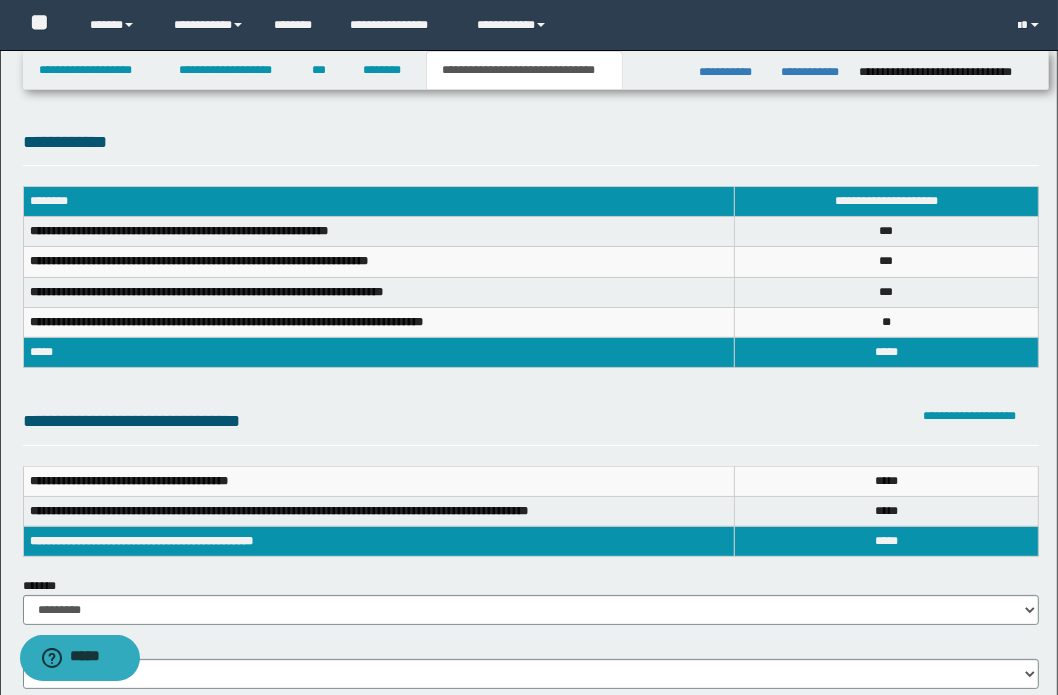click on "**********" at bounding box center [378, 322] 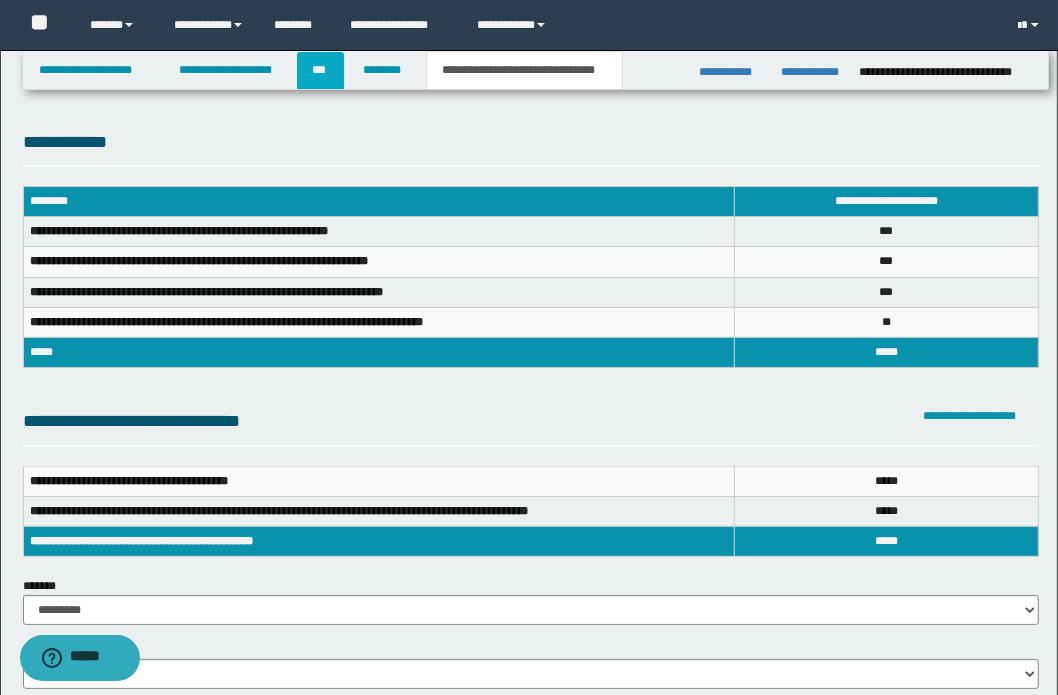 click on "***" at bounding box center (320, 70) 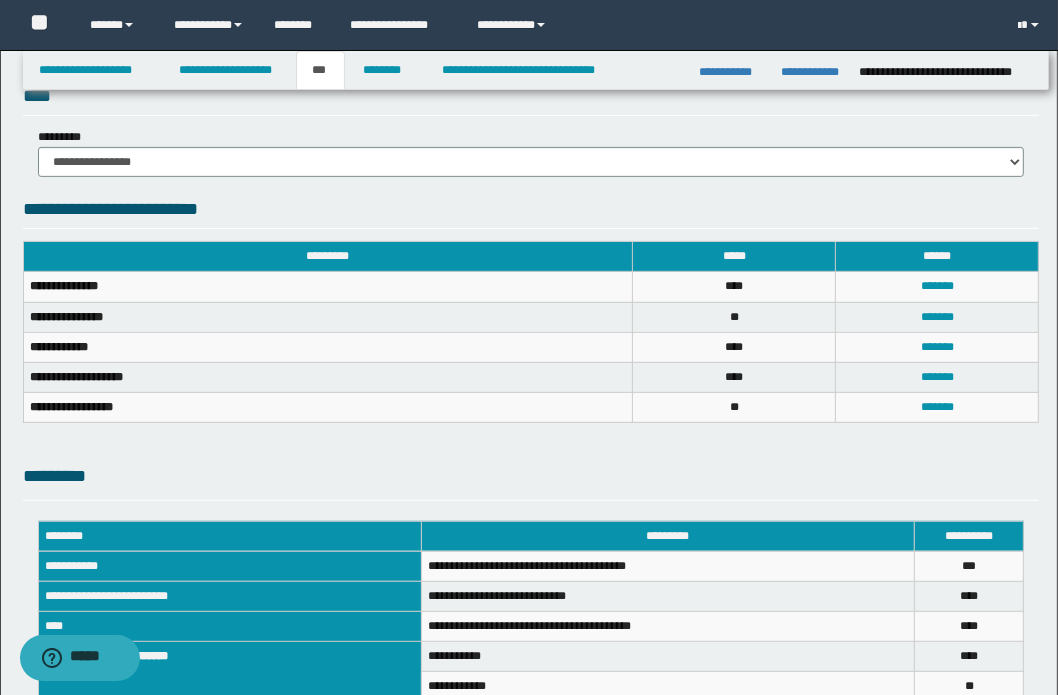 scroll, scrollTop: 636, scrollLeft: 0, axis: vertical 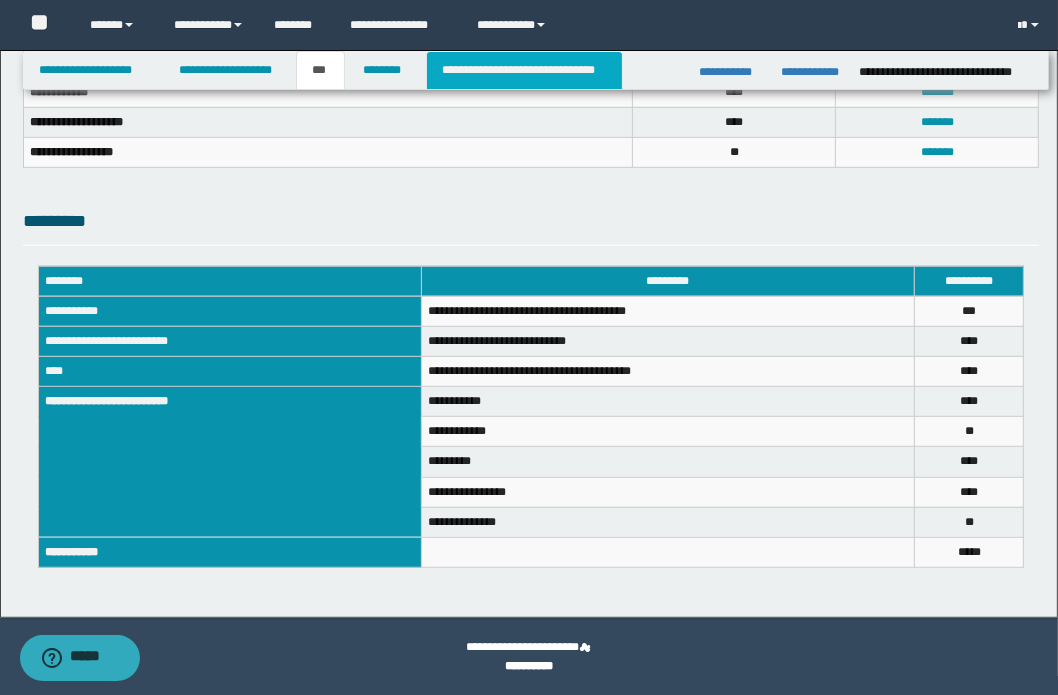 click on "**********" at bounding box center (524, 70) 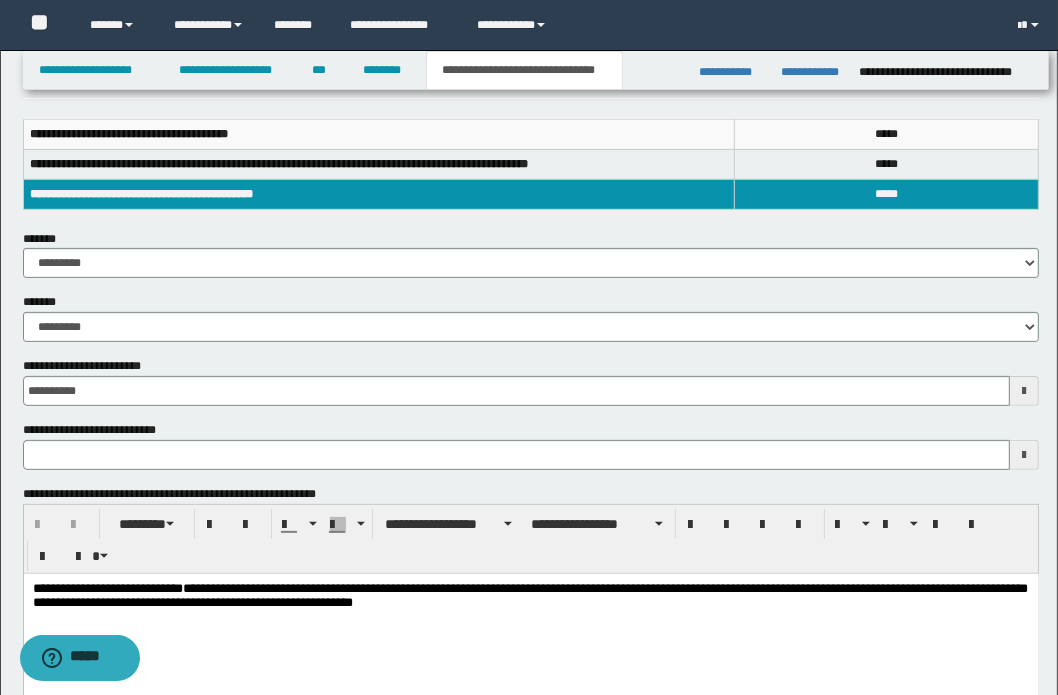 scroll, scrollTop: 195, scrollLeft: 0, axis: vertical 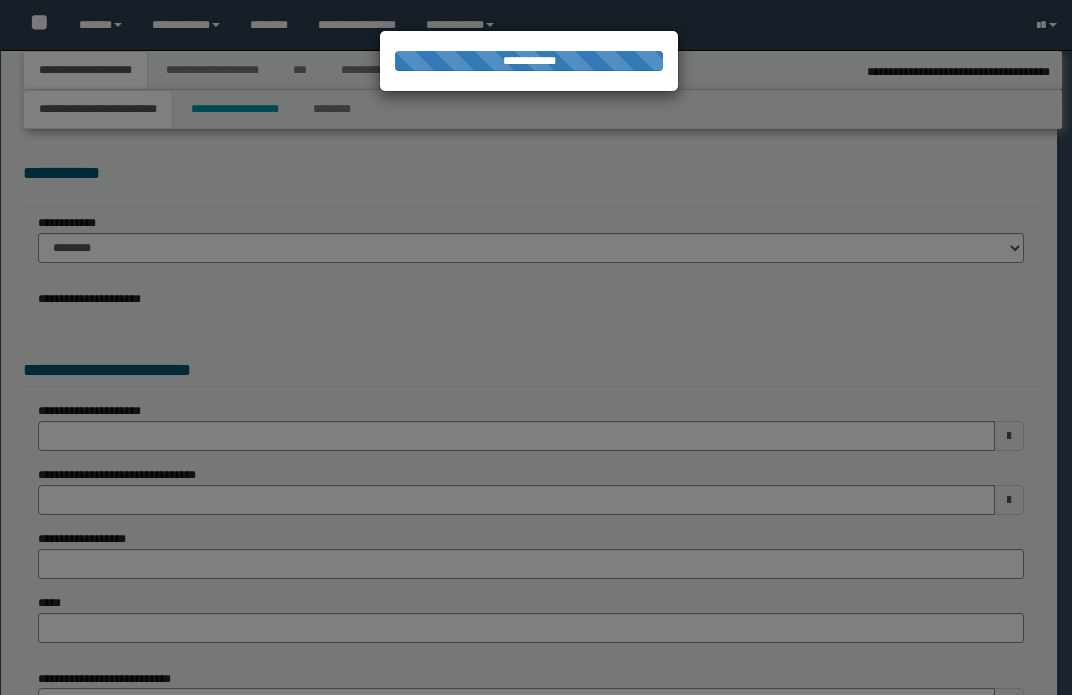 select on "*" 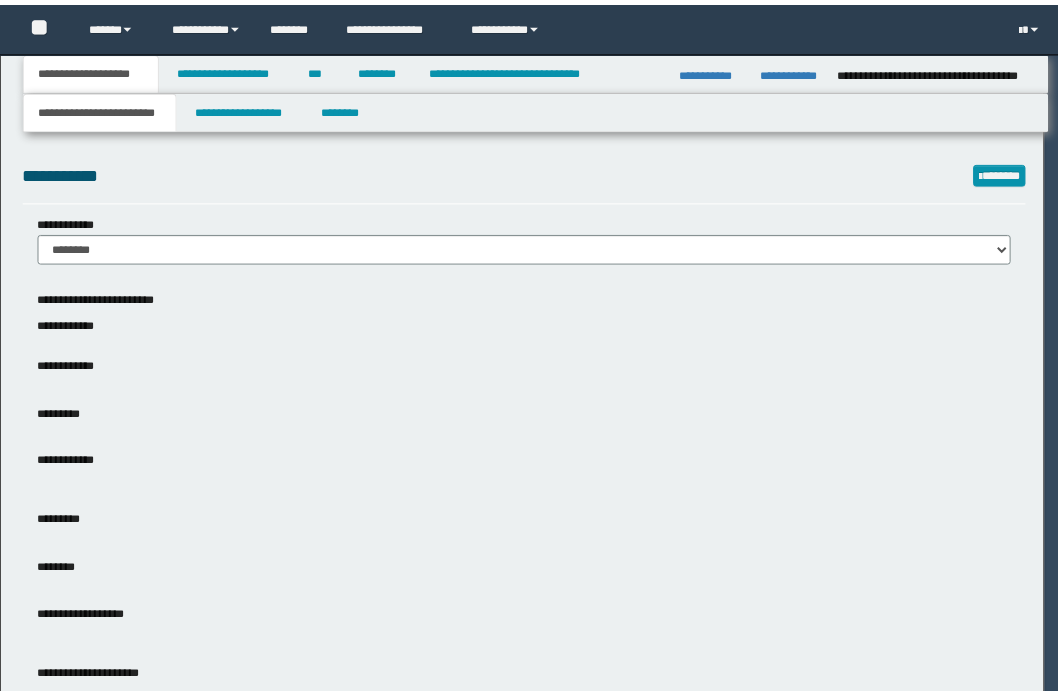 scroll, scrollTop: 0, scrollLeft: 0, axis: both 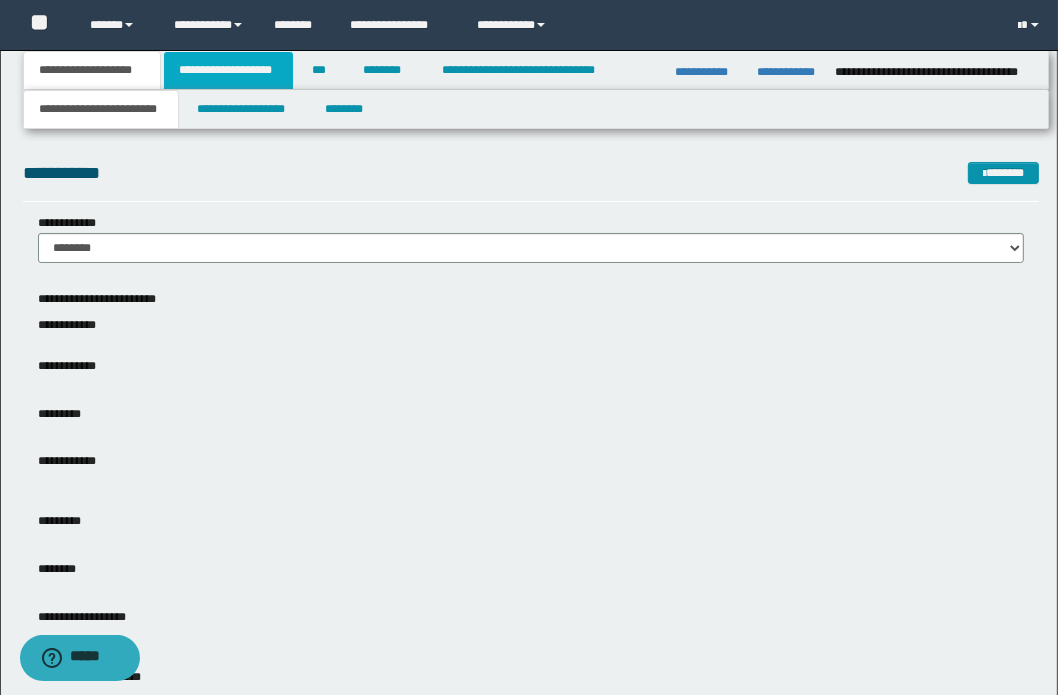 click on "**********" at bounding box center (228, 70) 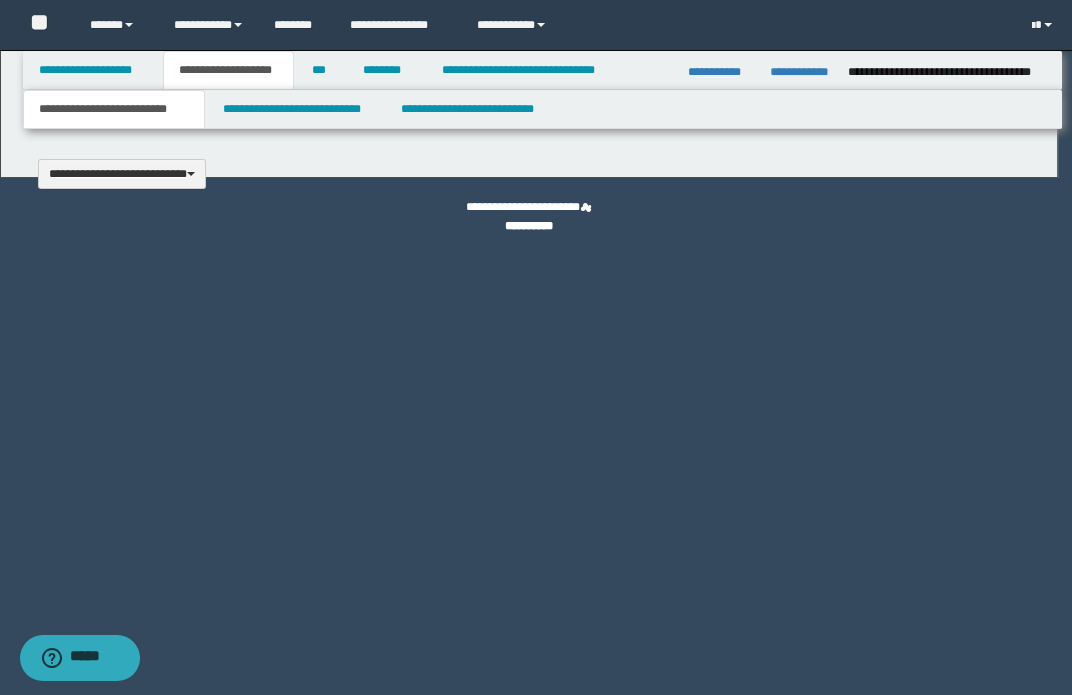 type 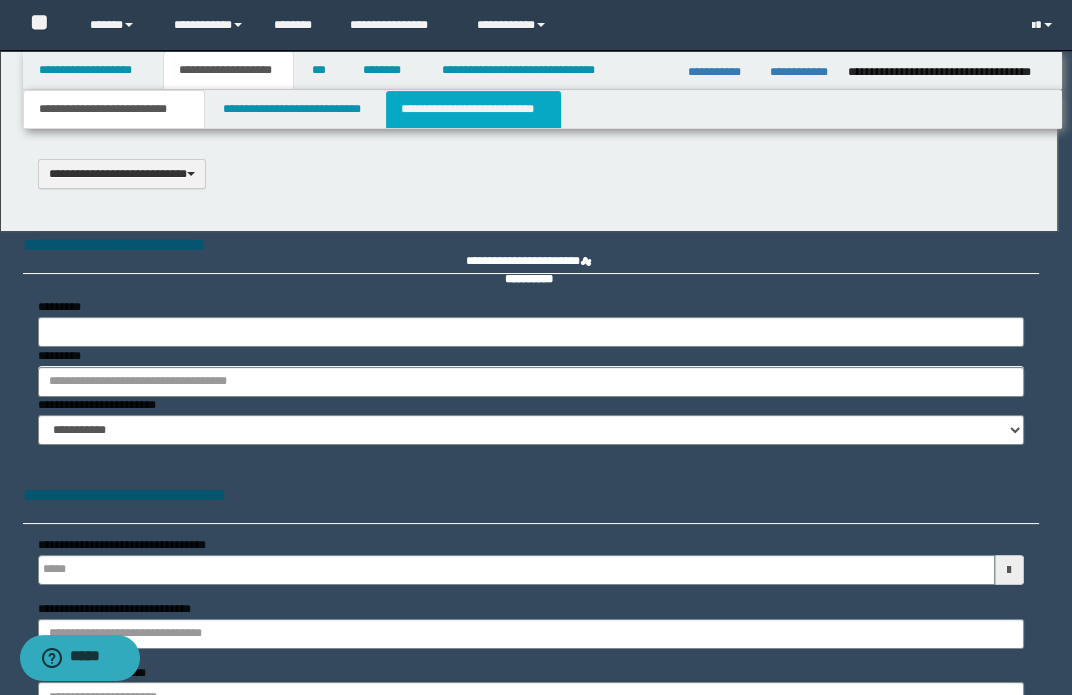select on "*" 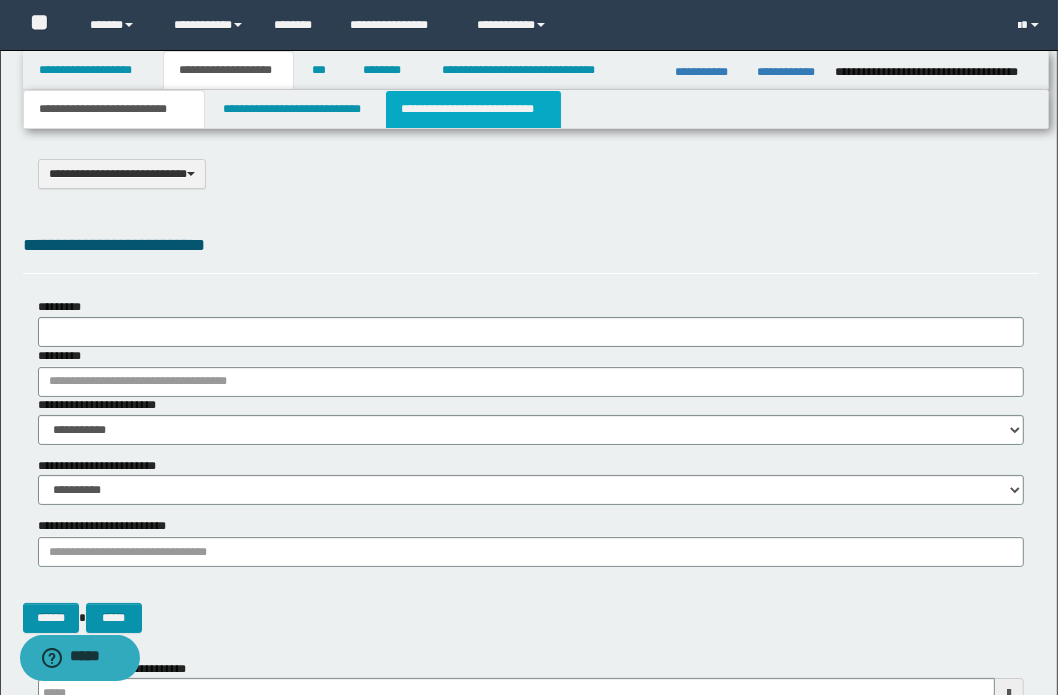click on "**********" at bounding box center (473, 109) 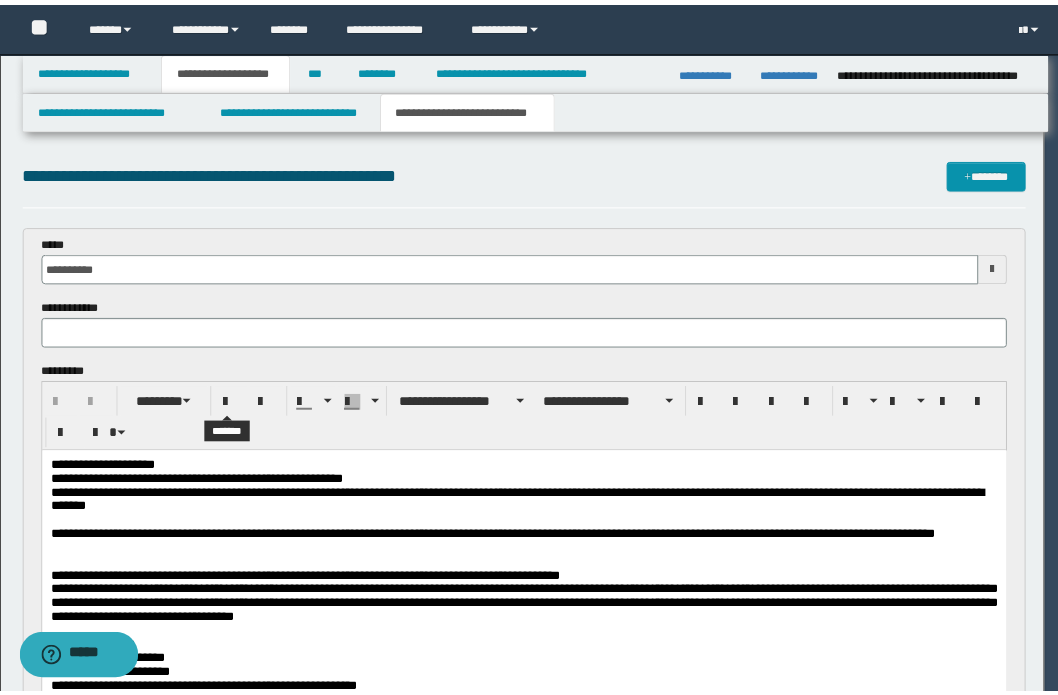 scroll, scrollTop: 0, scrollLeft: 0, axis: both 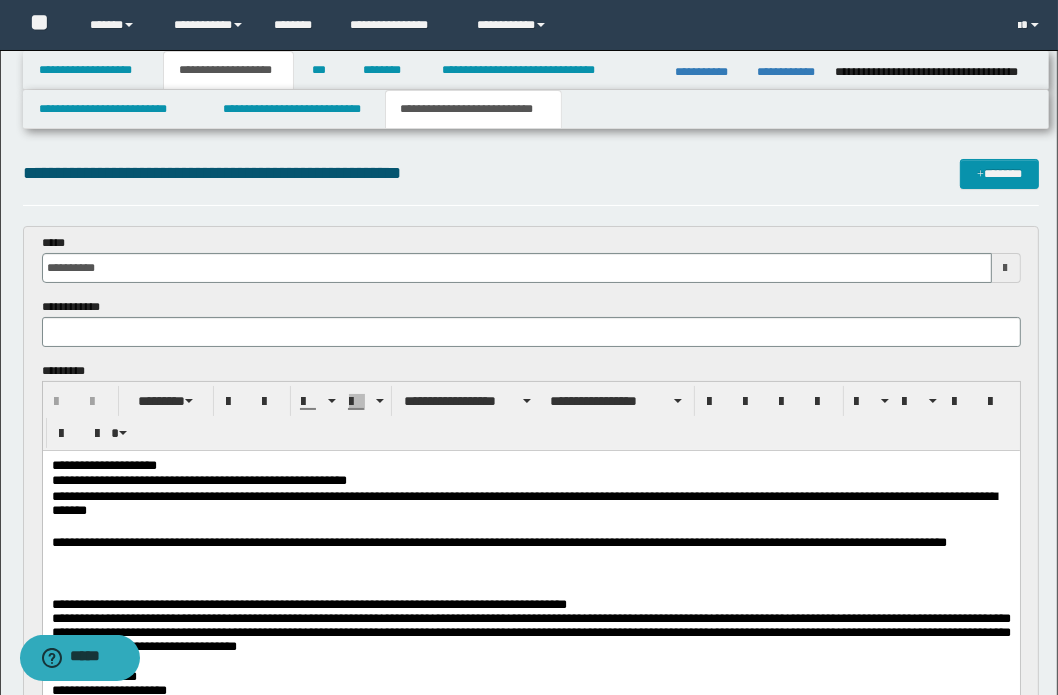 click on "**********" at bounding box center (530, 550) 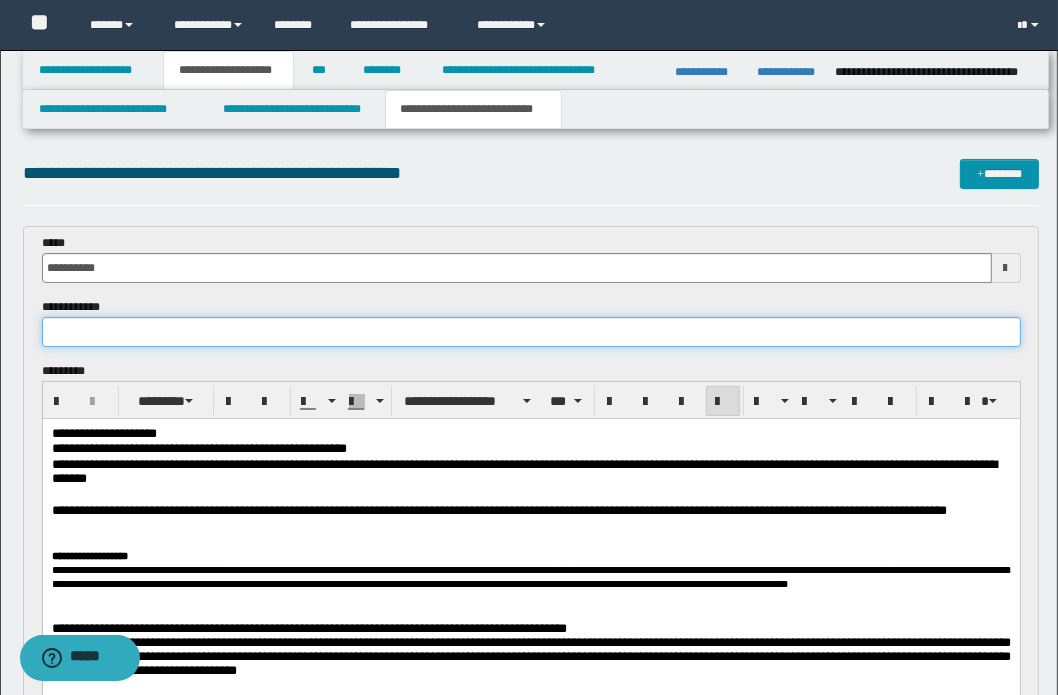 click at bounding box center (531, 332) 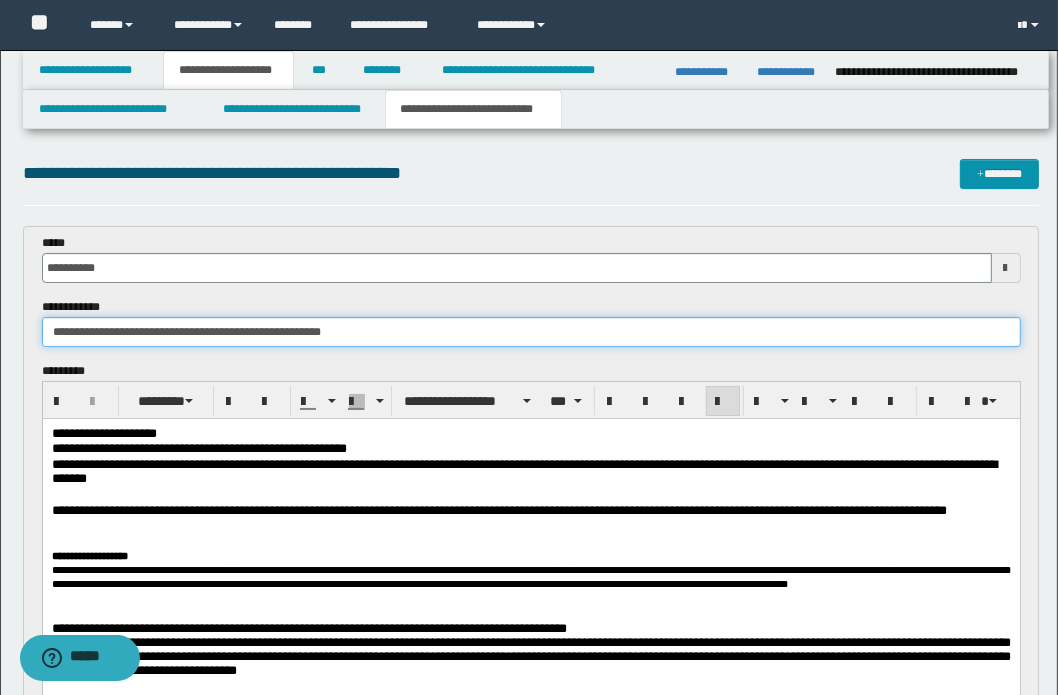 type on "**********" 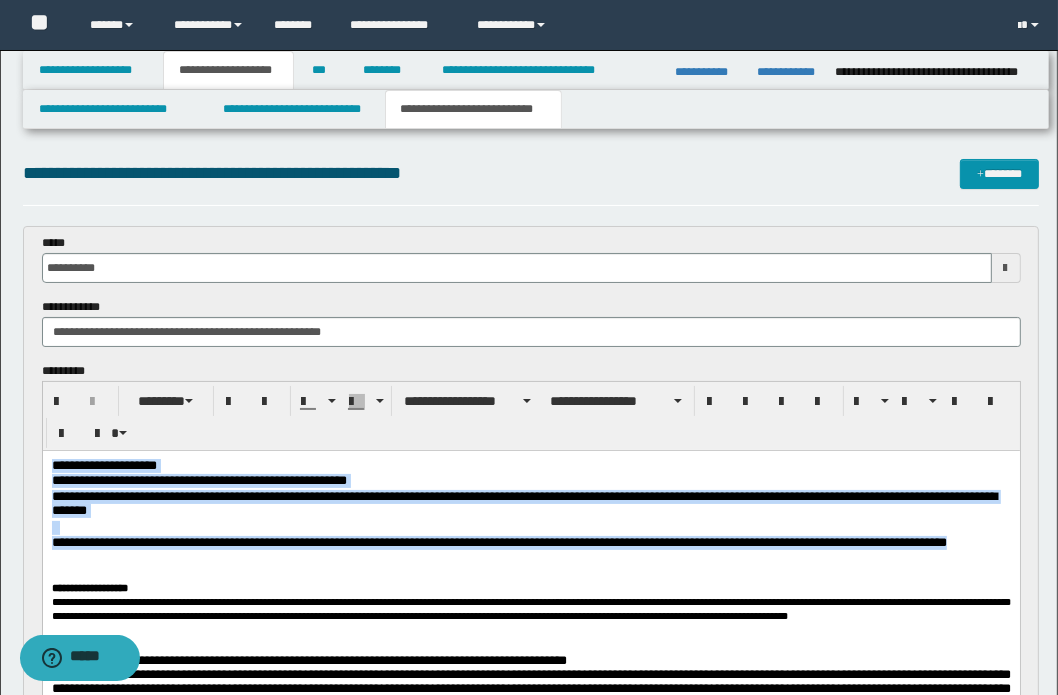 drag, startPoint x: 447, startPoint y: 560, endPoint x: 26, endPoint y: 457, distance: 433.41666 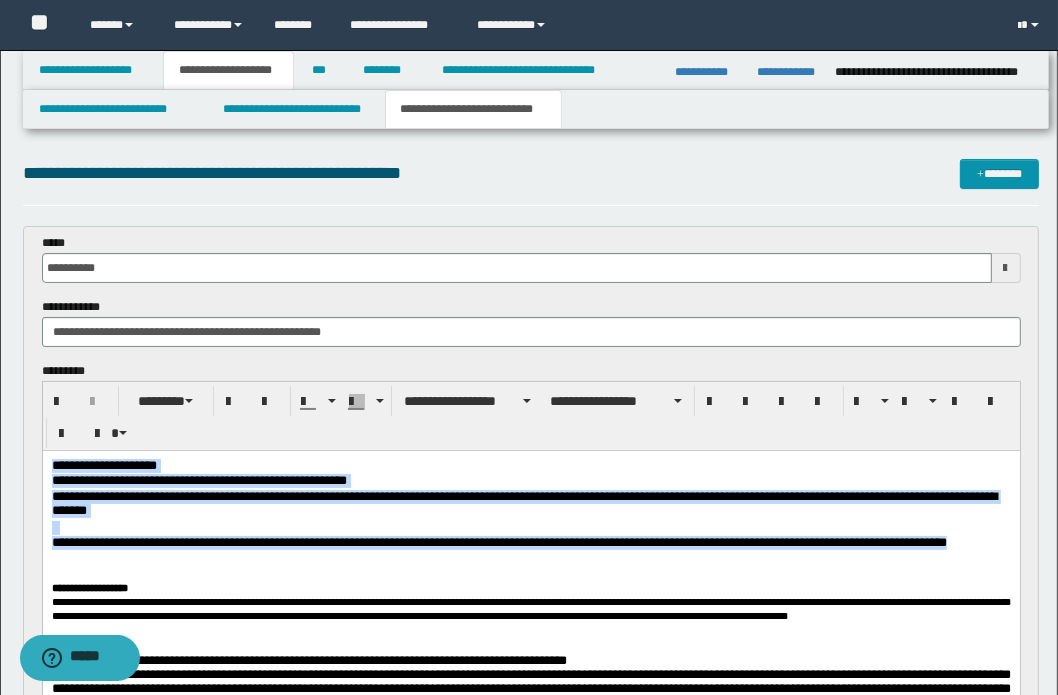 click on "**********" at bounding box center (530, 721) 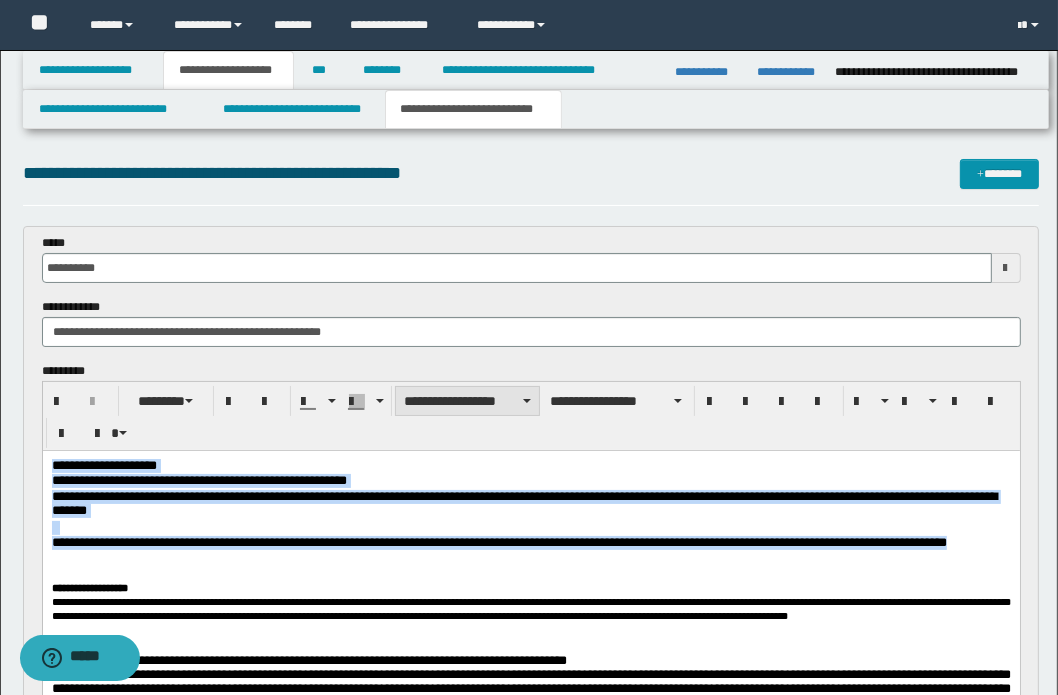 click on "**********" at bounding box center [467, 401] 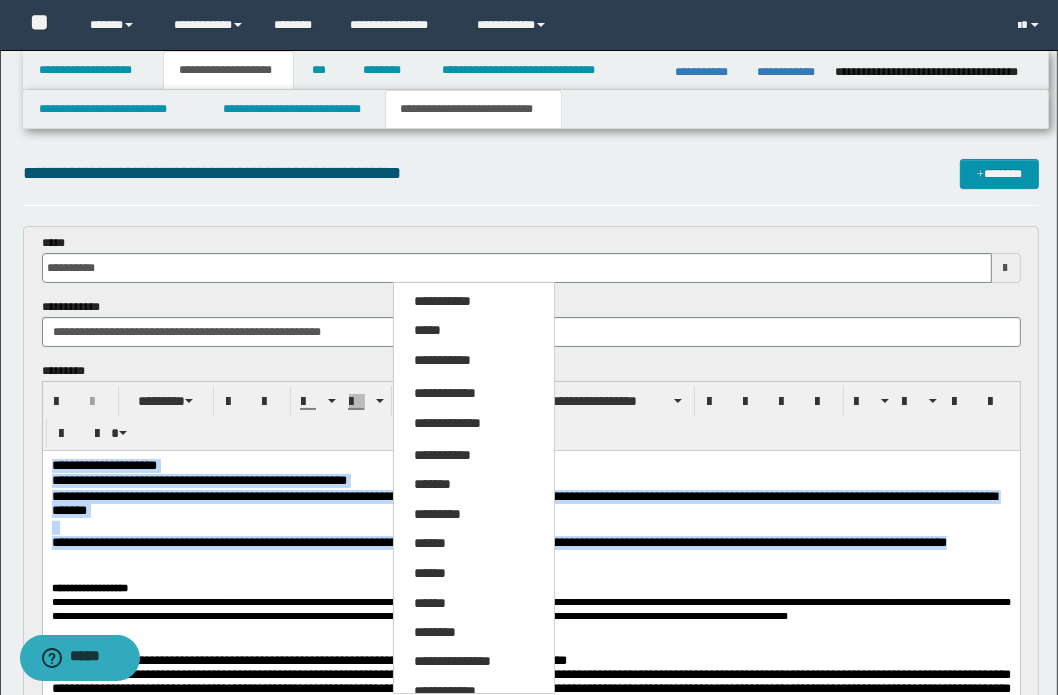 click on "*****" at bounding box center (427, 330) 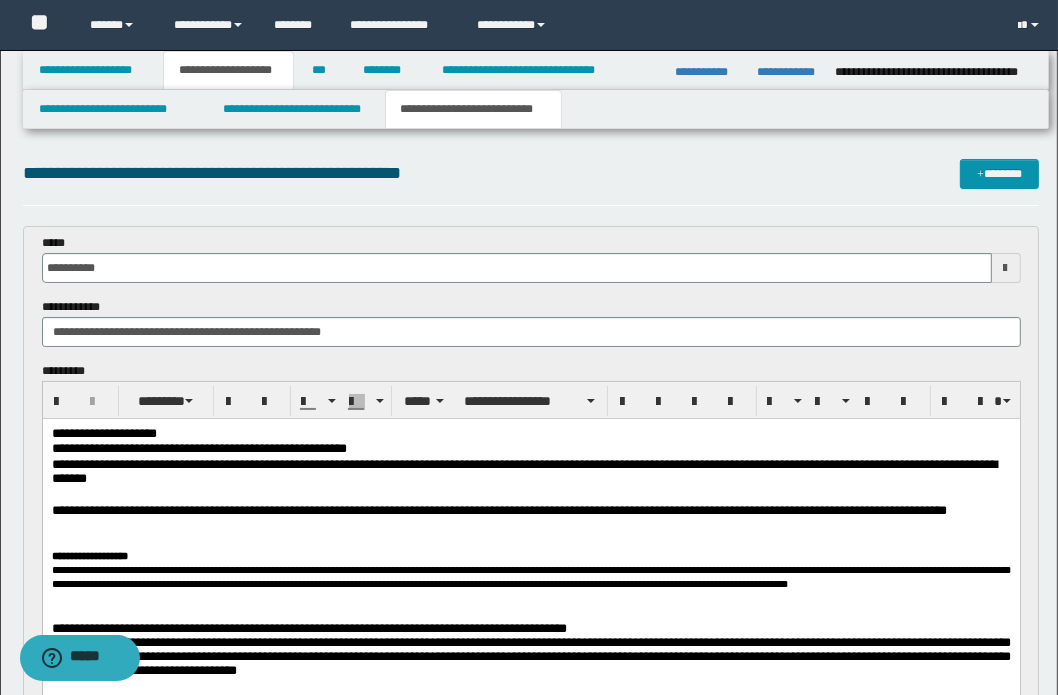 click on "**********" at bounding box center [530, 689] 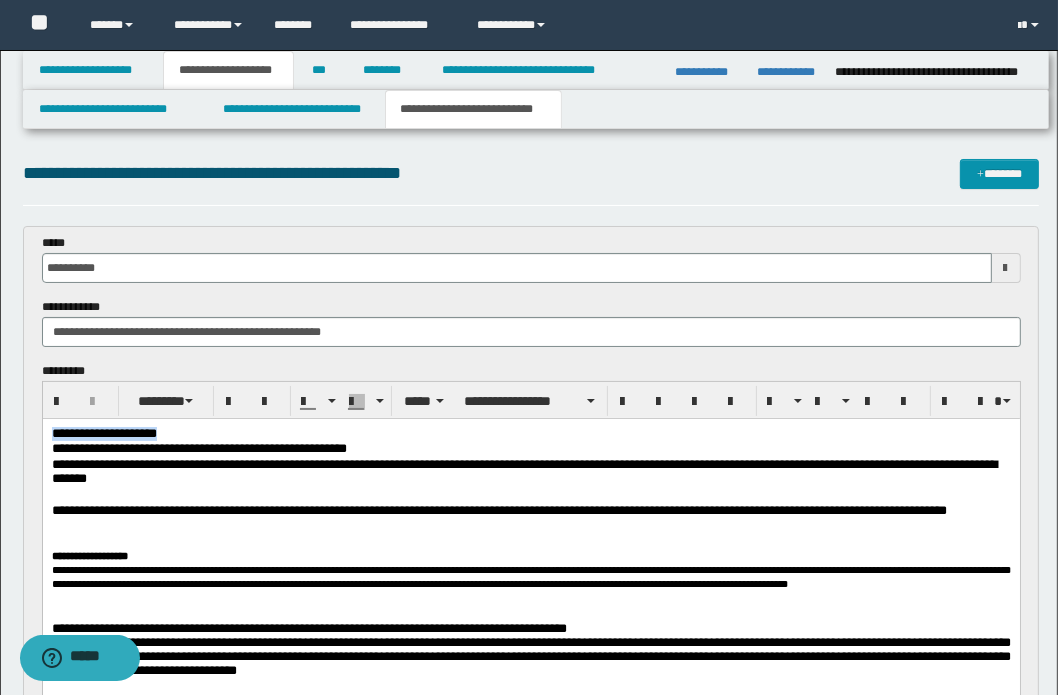 drag, startPoint x: 255, startPoint y: 433, endPoint x: 72, endPoint y: 852, distance: 457.21985 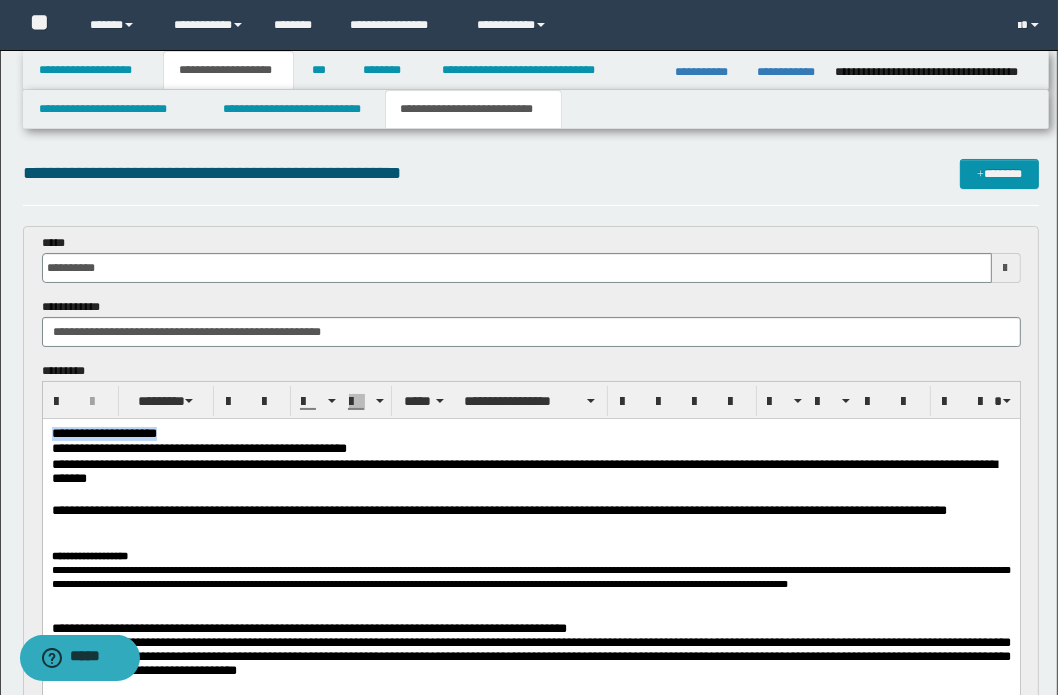 click on "**********" at bounding box center (530, 689) 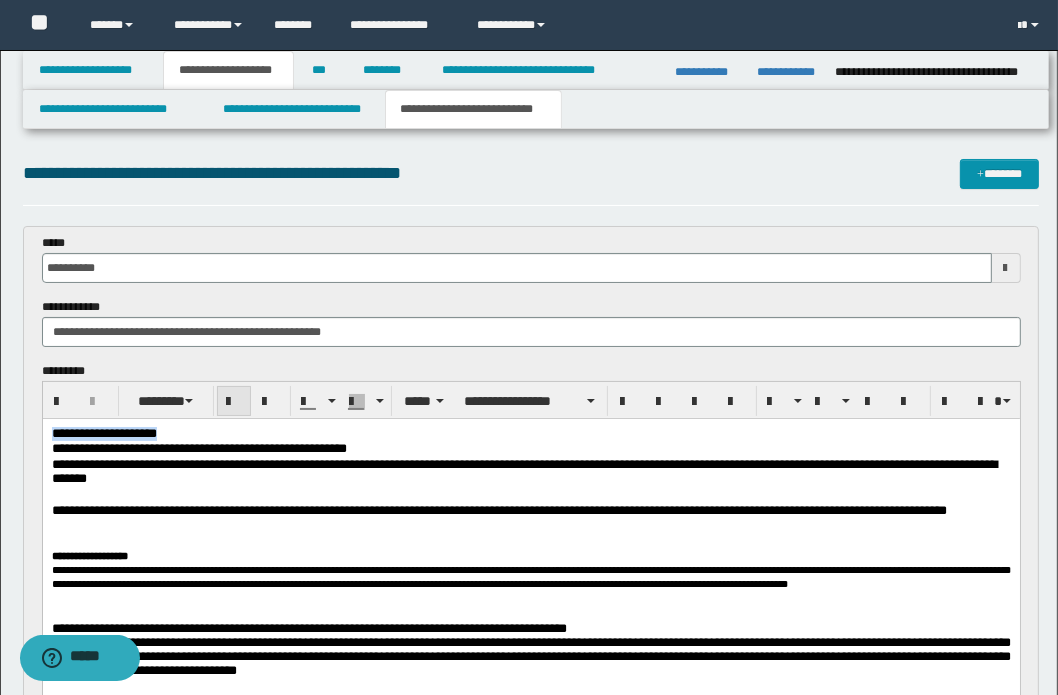 click at bounding box center (234, 402) 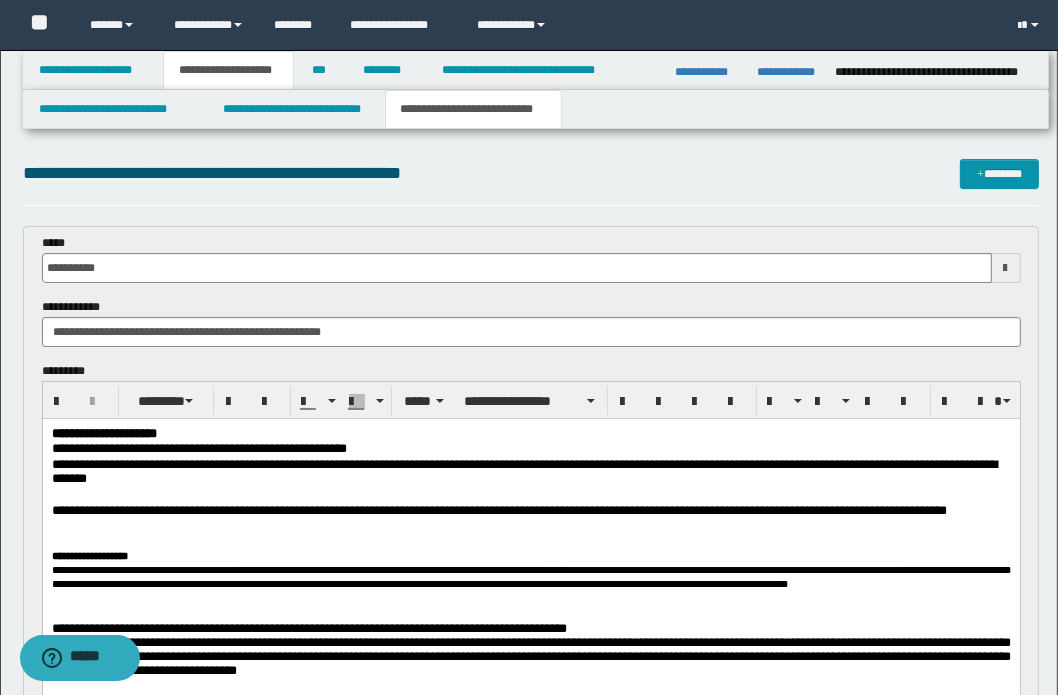 click on "**********" at bounding box center (198, 447) 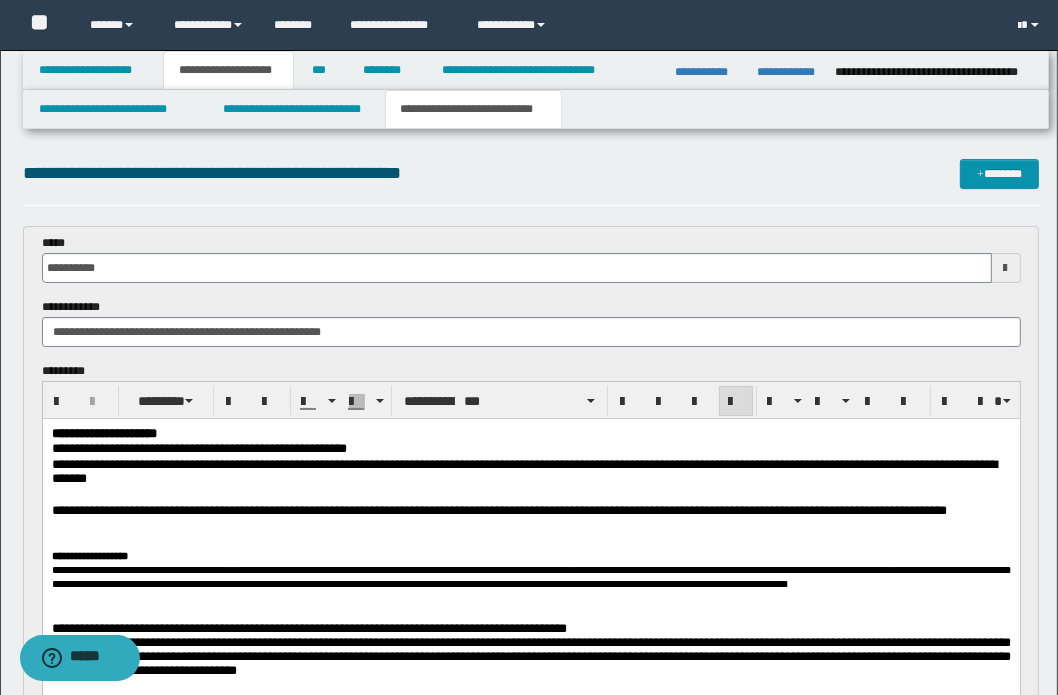 click on "**********" at bounding box center [530, 576] 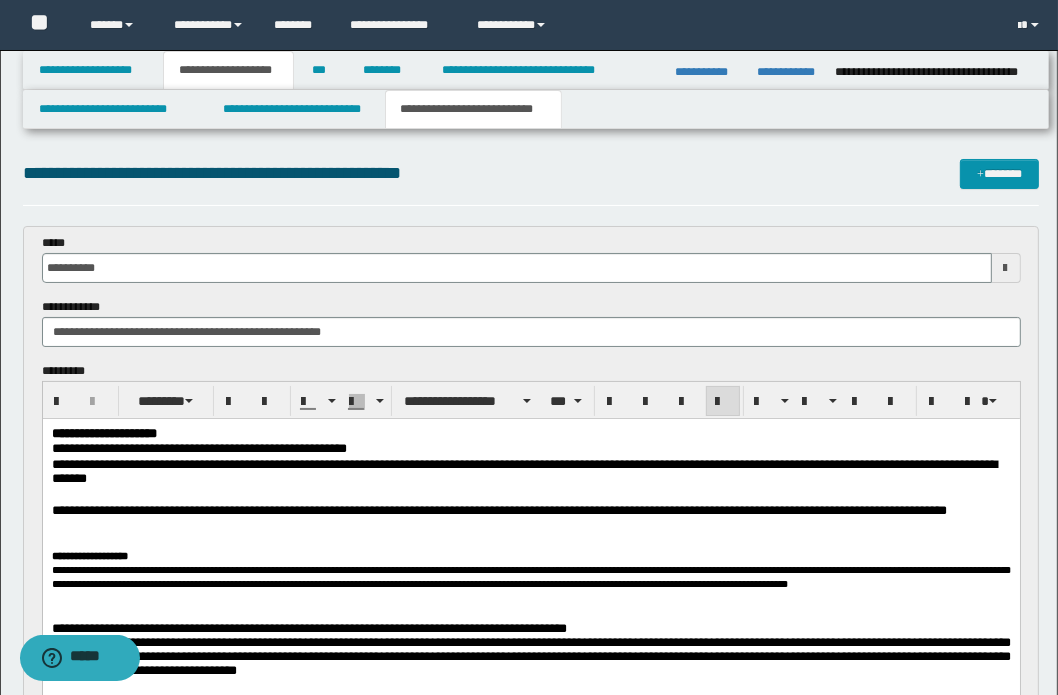 type 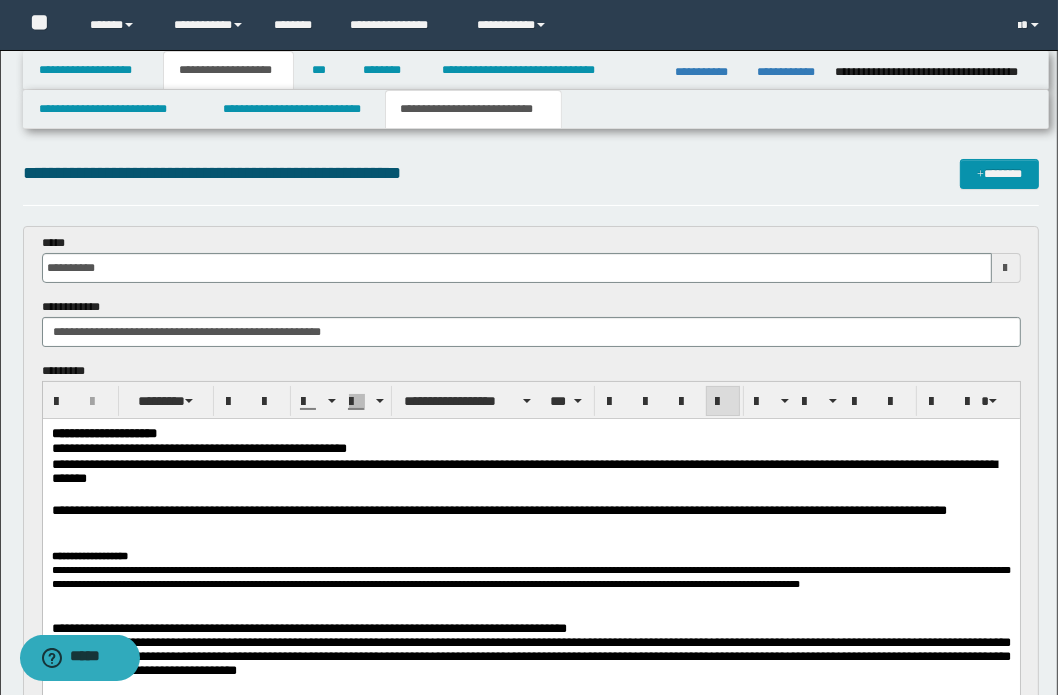 click on "**********" at bounding box center [530, 576] 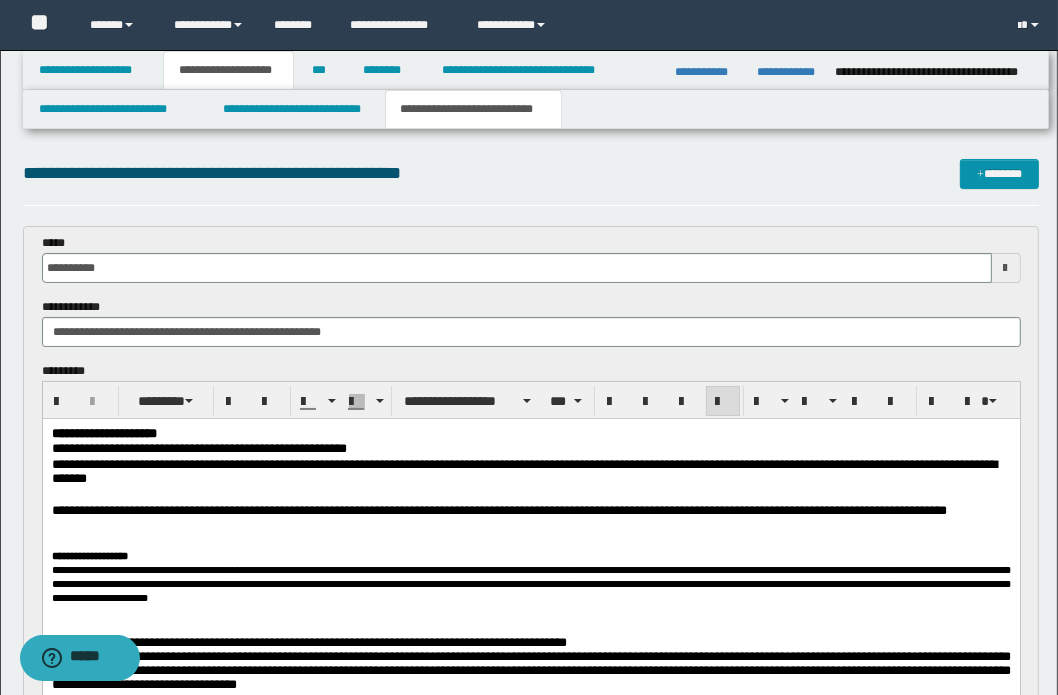 drag, startPoint x: 312, startPoint y: 575, endPoint x: 446, endPoint y: 624, distance: 142.67796 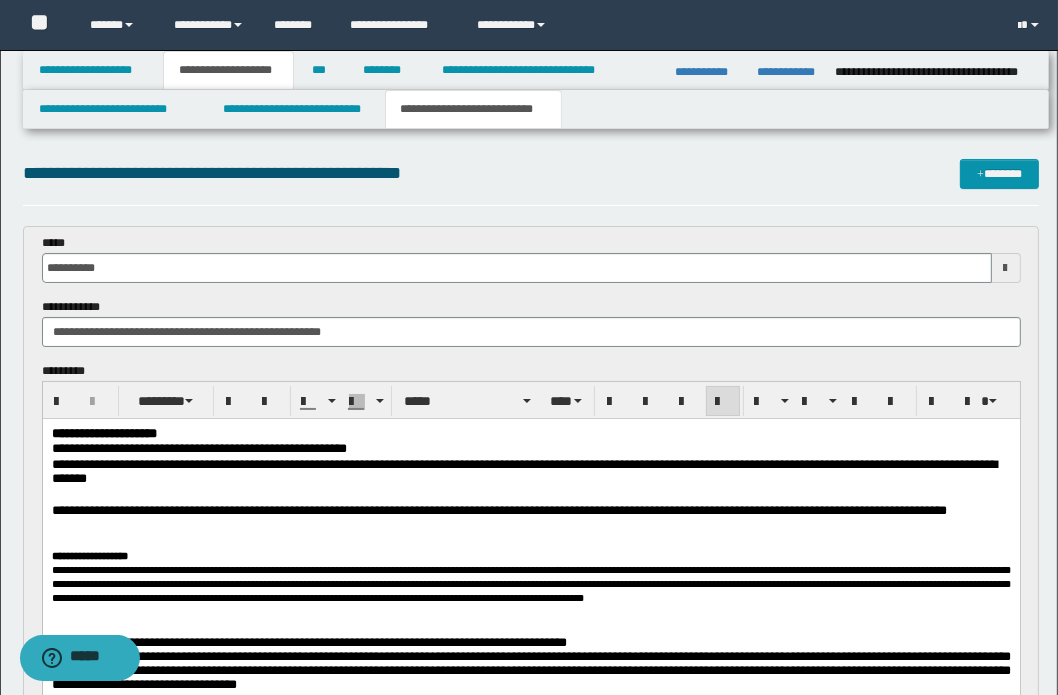 drag, startPoint x: 322, startPoint y: 568, endPoint x: 507, endPoint y: 657, distance: 205.2949 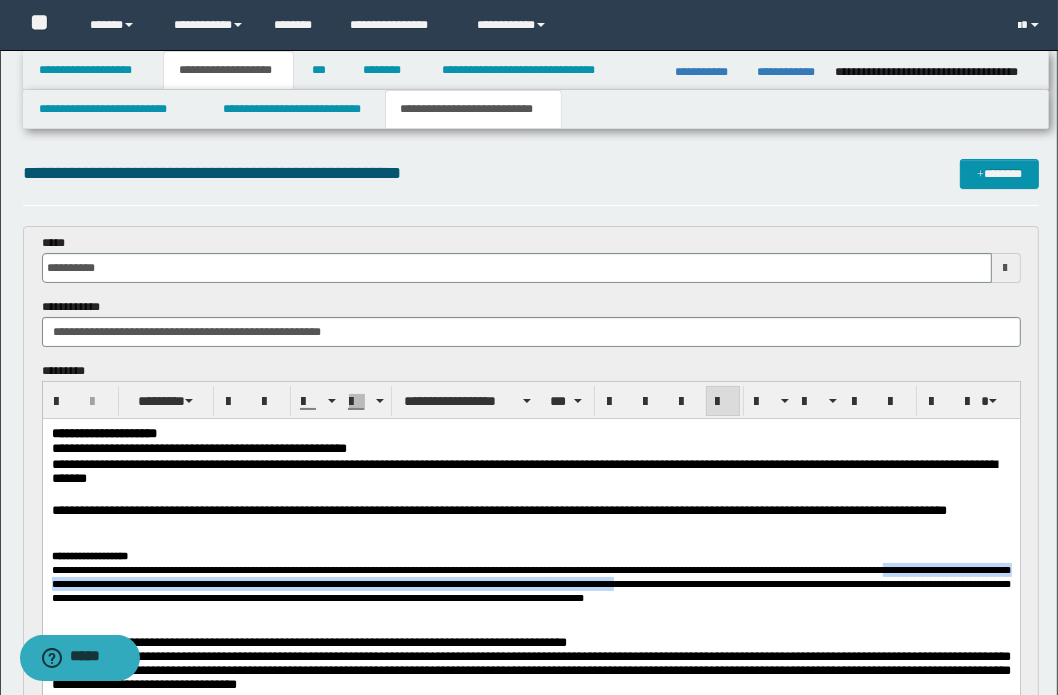 drag, startPoint x: 350, startPoint y: 586, endPoint x: 493, endPoint y: 606, distance: 144.39183 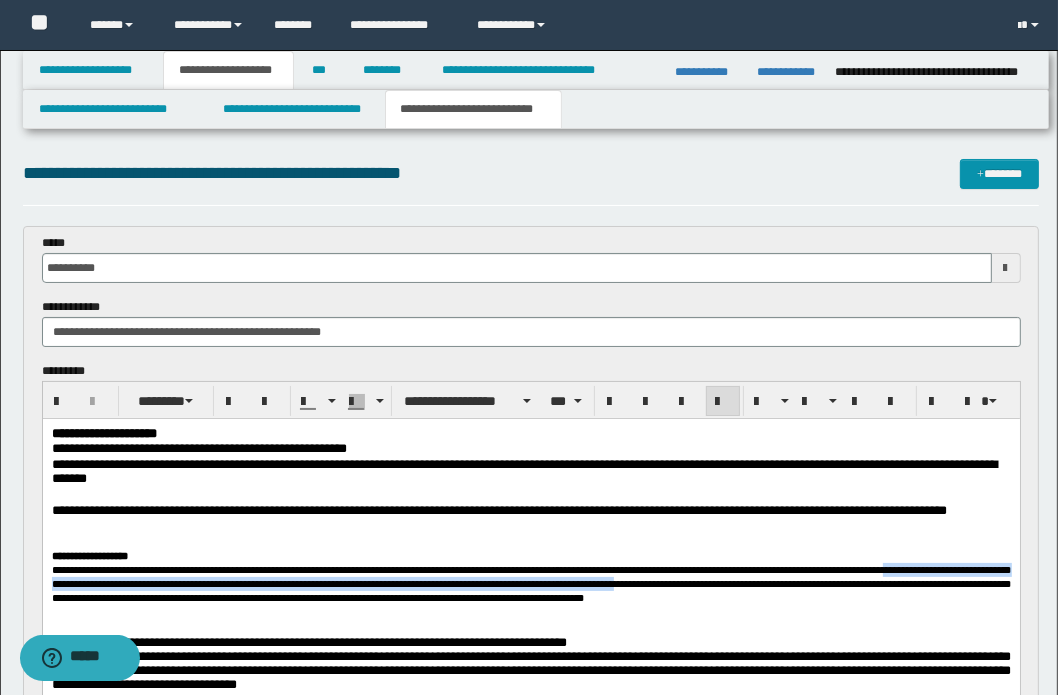 click on "**********" at bounding box center (530, 583) 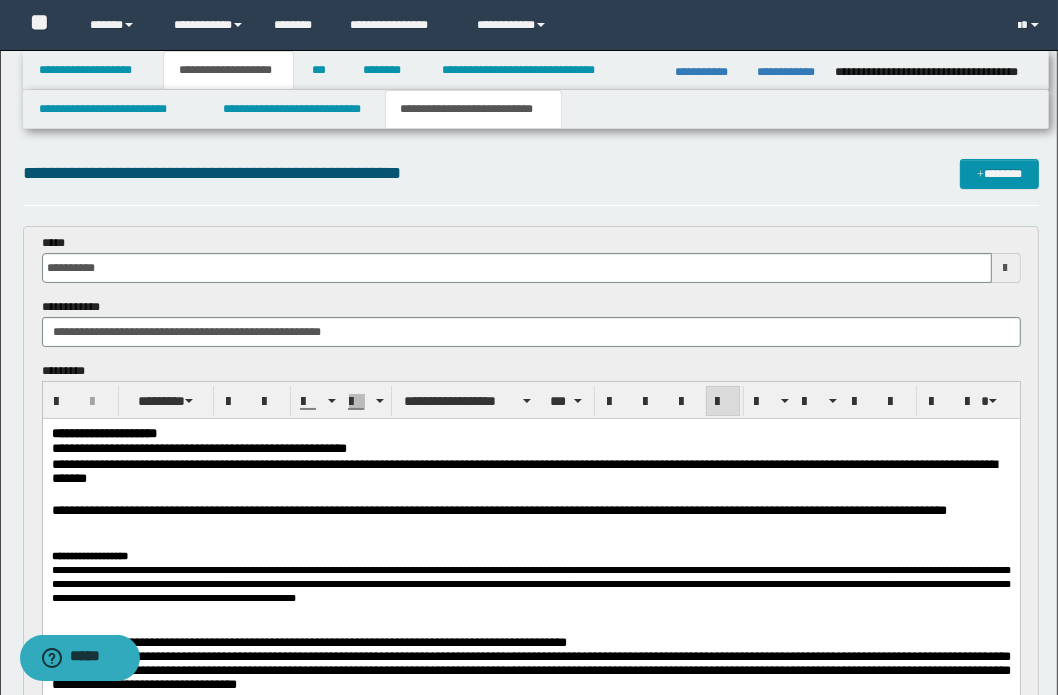 click on "**********" at bounding box center [530, 583] 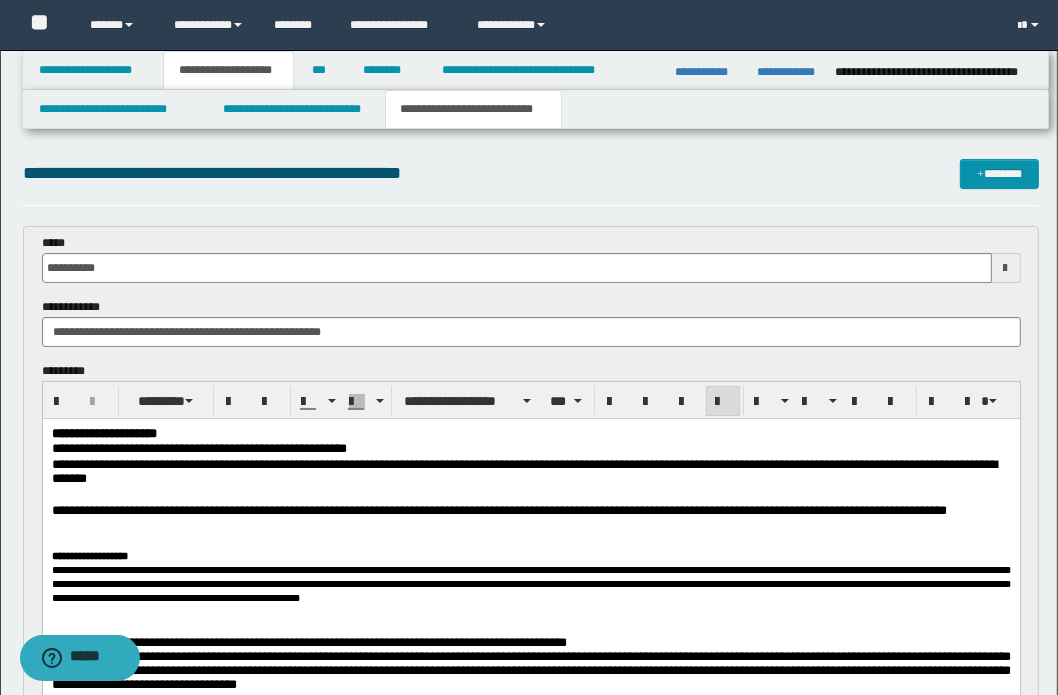 drag, startPoint x: 319, startPoint y: 572, endPoint x: 190, endPoint y: 565, distance: 129.18979 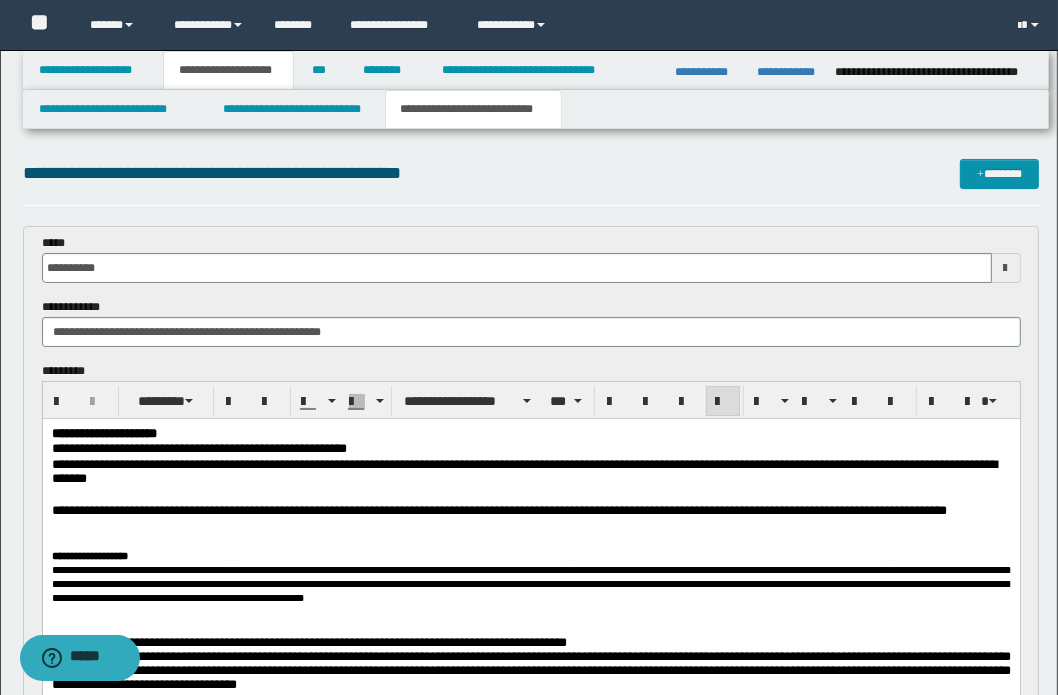 click on "**********" at bounding box center [530, 583] 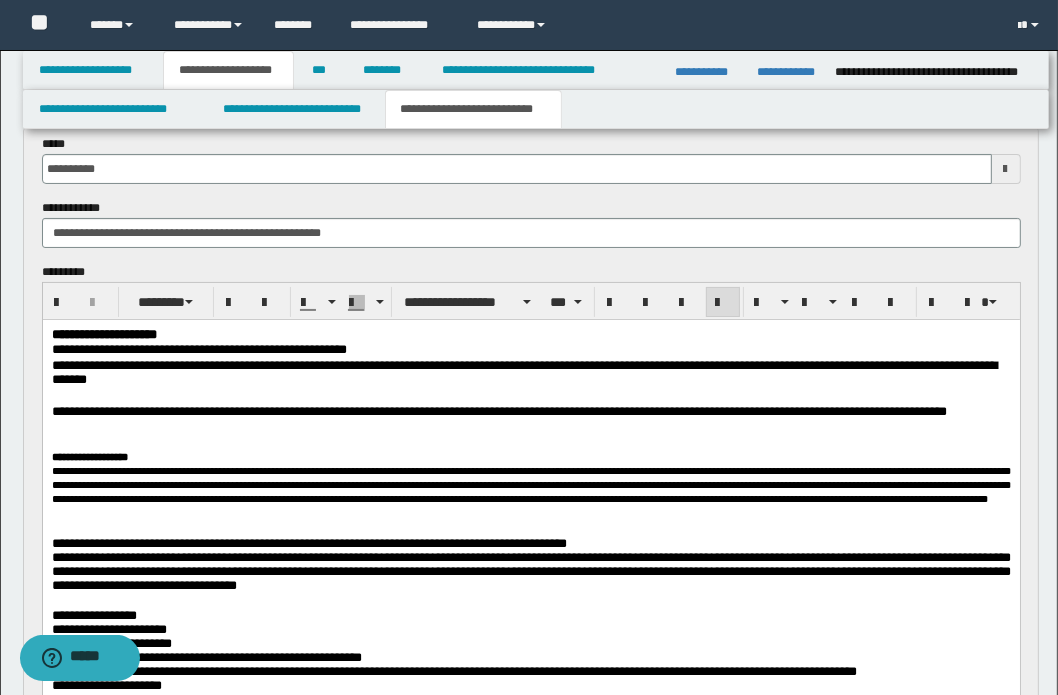 scroll, scrollTop: 272, scrollLeft: 0, axis: vertical 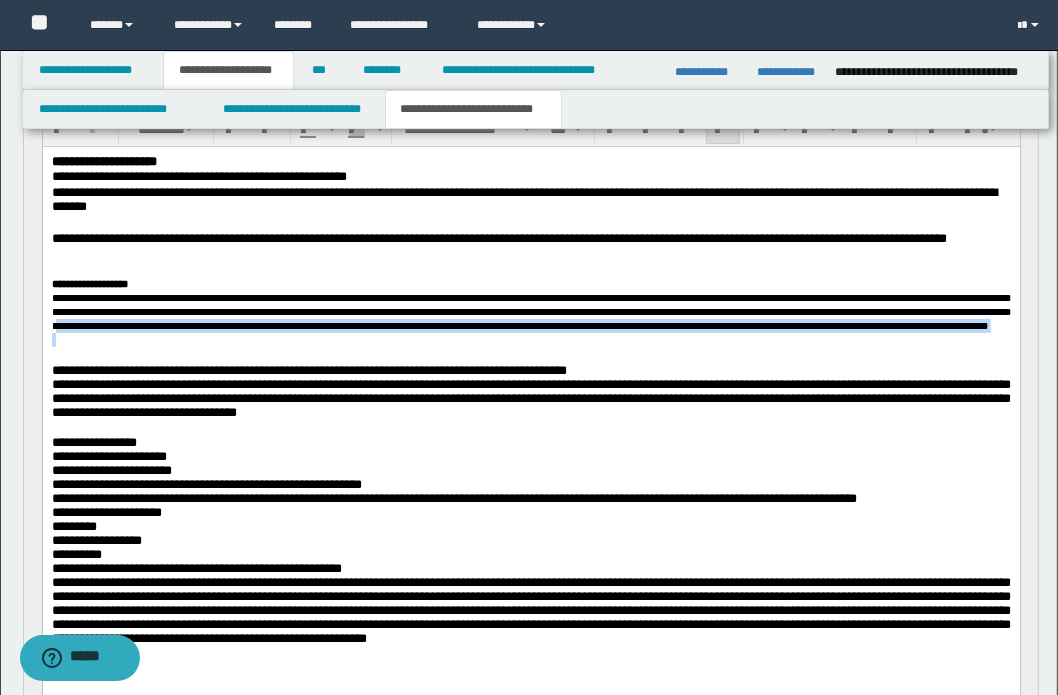 drag, startPoint x: 109, startPoint y: 344, endPoint x: 647, endPoint y: 374, distance: 538.83575 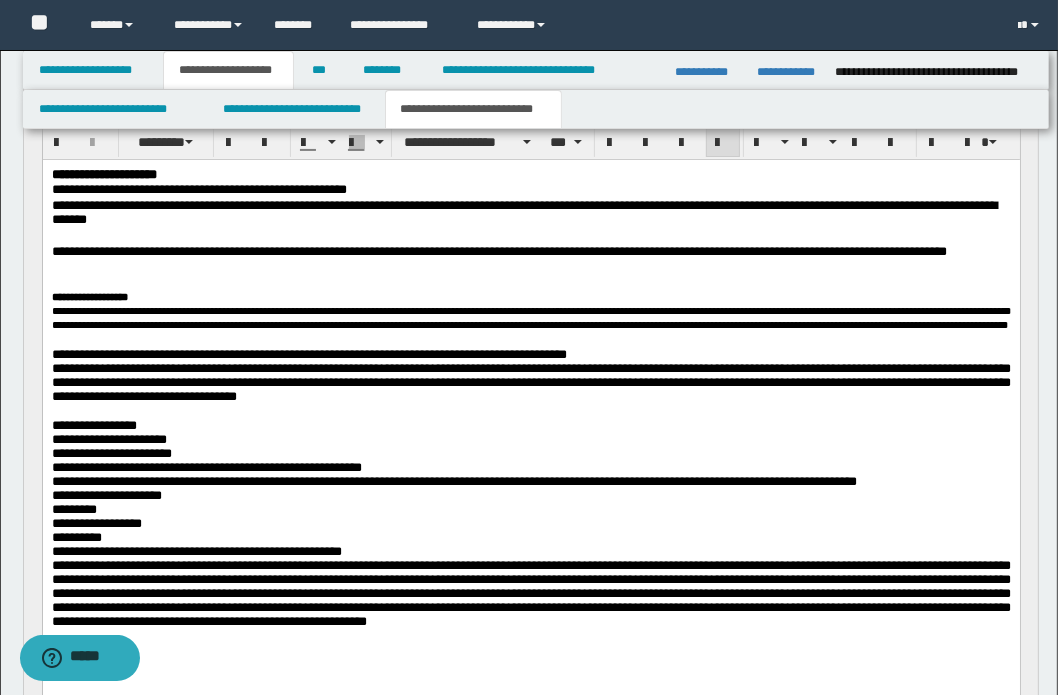 scroll, scrollTop: 181, scrollLeft: 0, axis: vertical 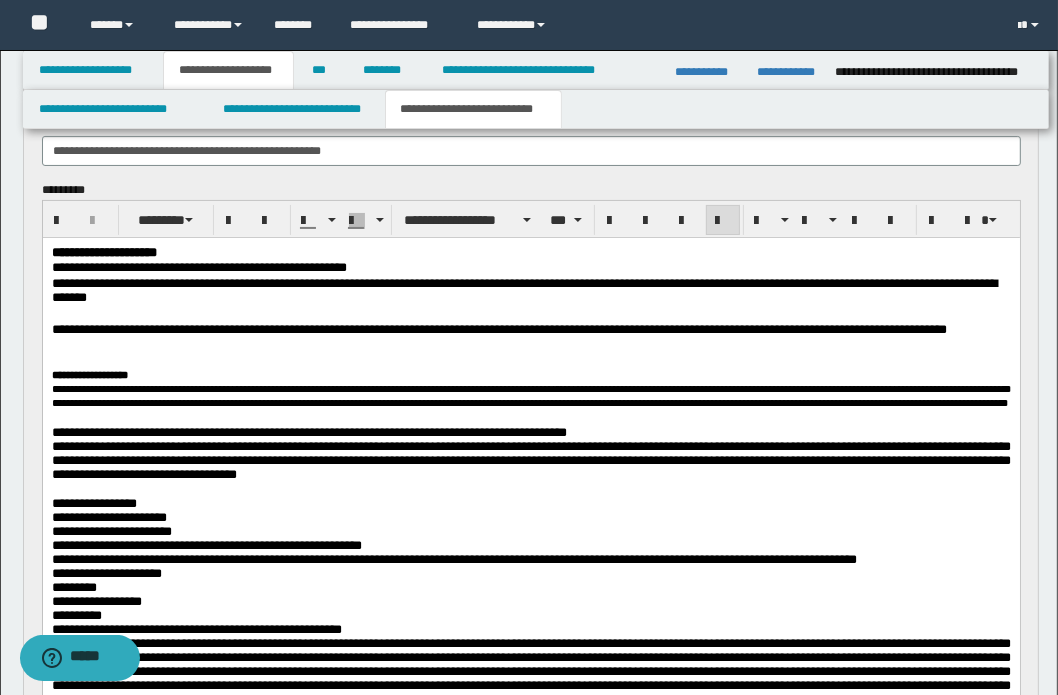 drag, startPoint x: 317, startPoint y: 390, endPoint x: 369, endPoint y: 435, distance: 68.76772 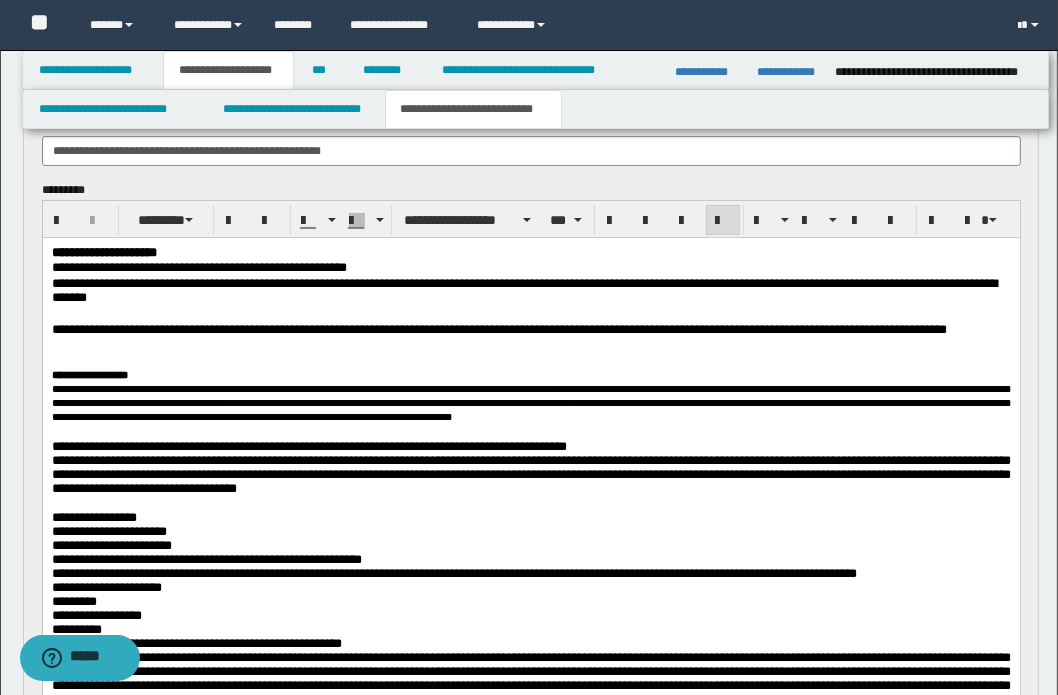 drag, startPoint x: 322, startPoint y: 390, endPoint x: 509, endPoint y: 435, distance: 192.33824 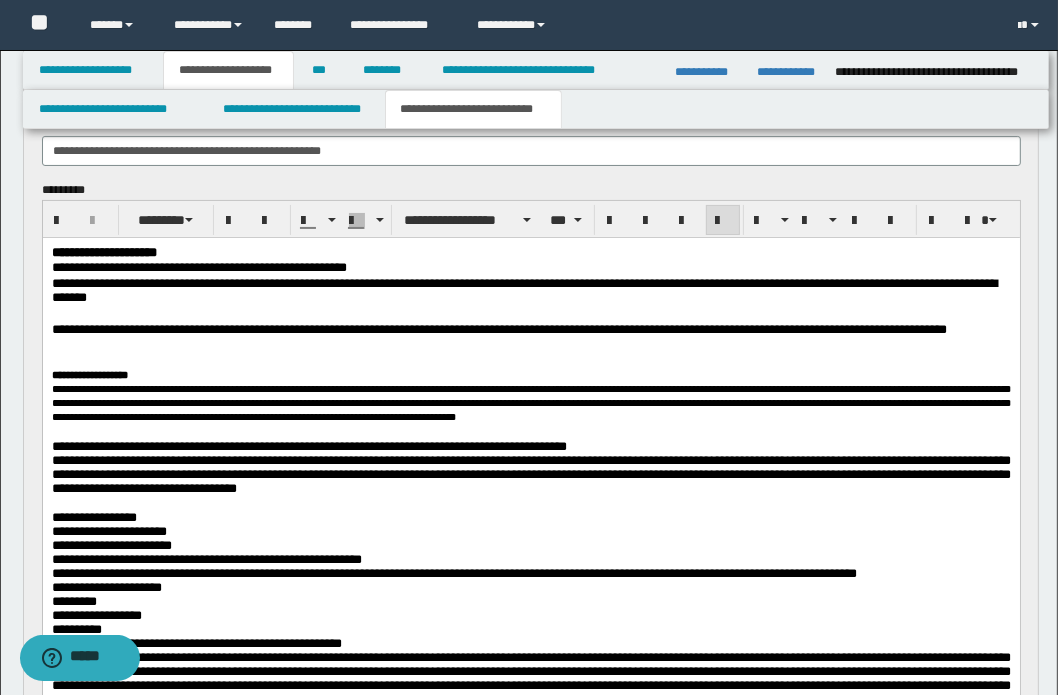 click on "**********" at bounding box center (530, 402) 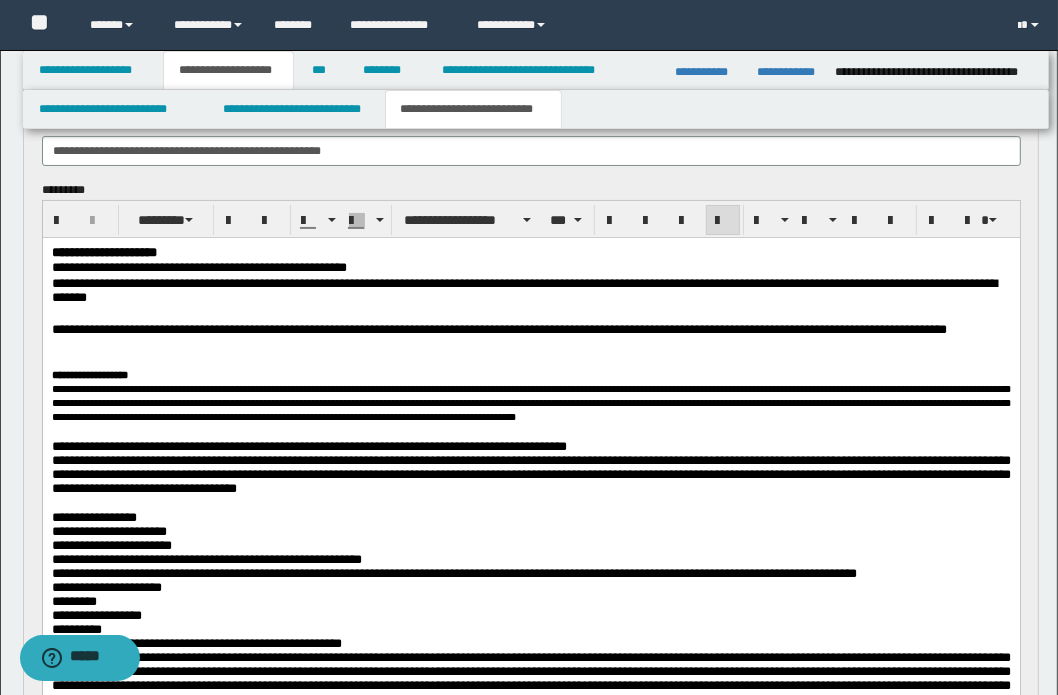 click on "**********" at bounding box center (530, 402) 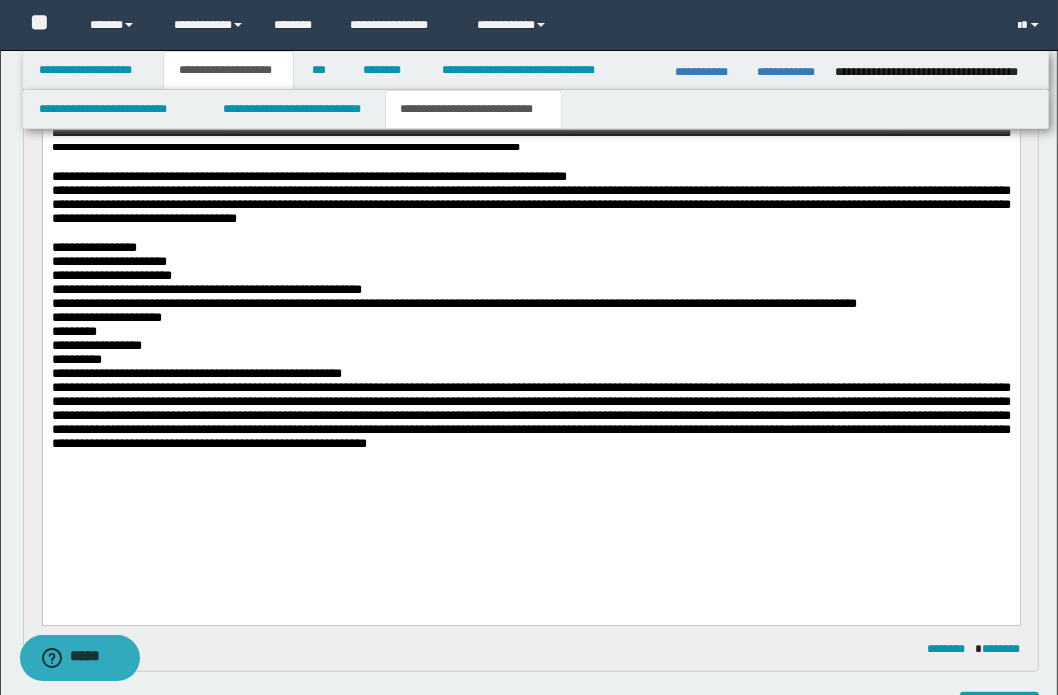 scroll, scrollTop: 272, scrollLeft: 0, axis: vertical 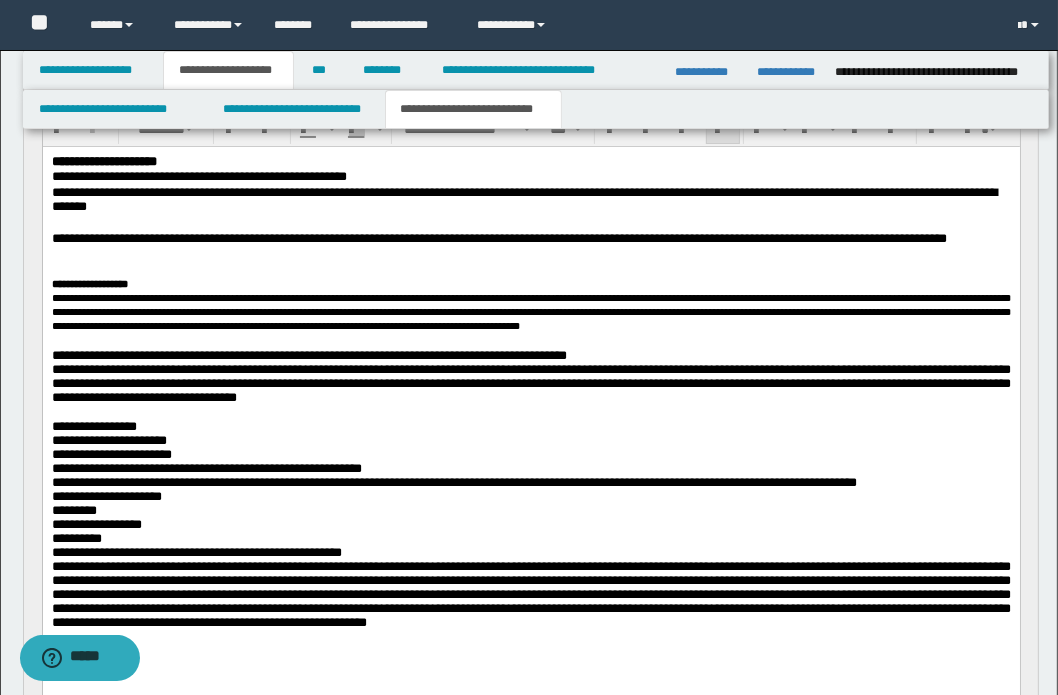 click on "**********" at bounding box center [530, 311] 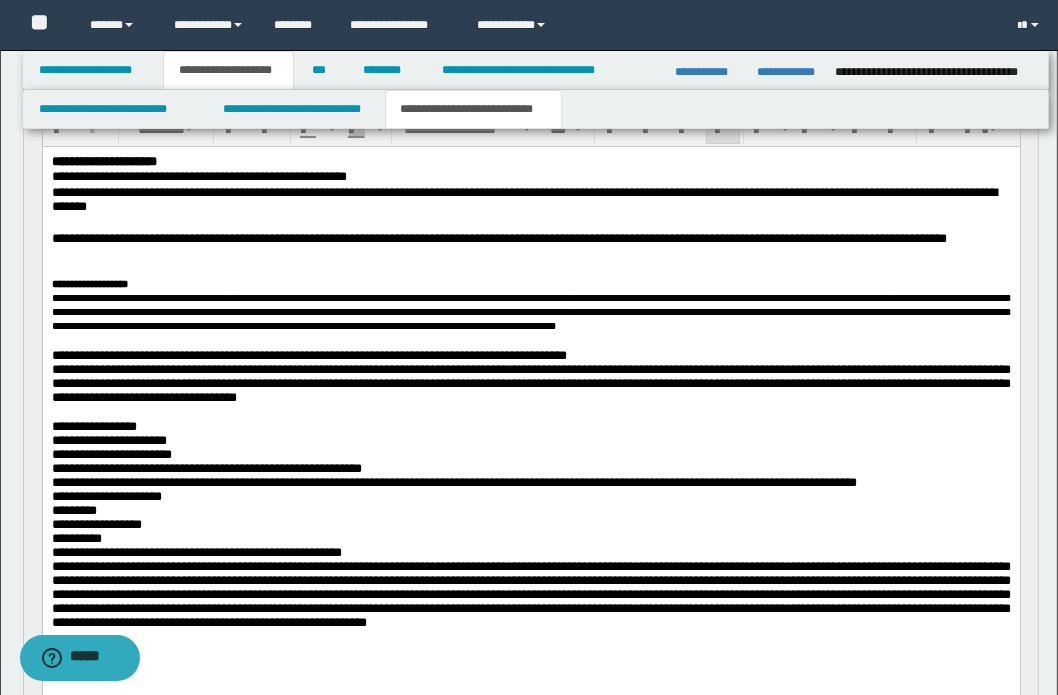 click on "**********" at bounding box center [530, 311] 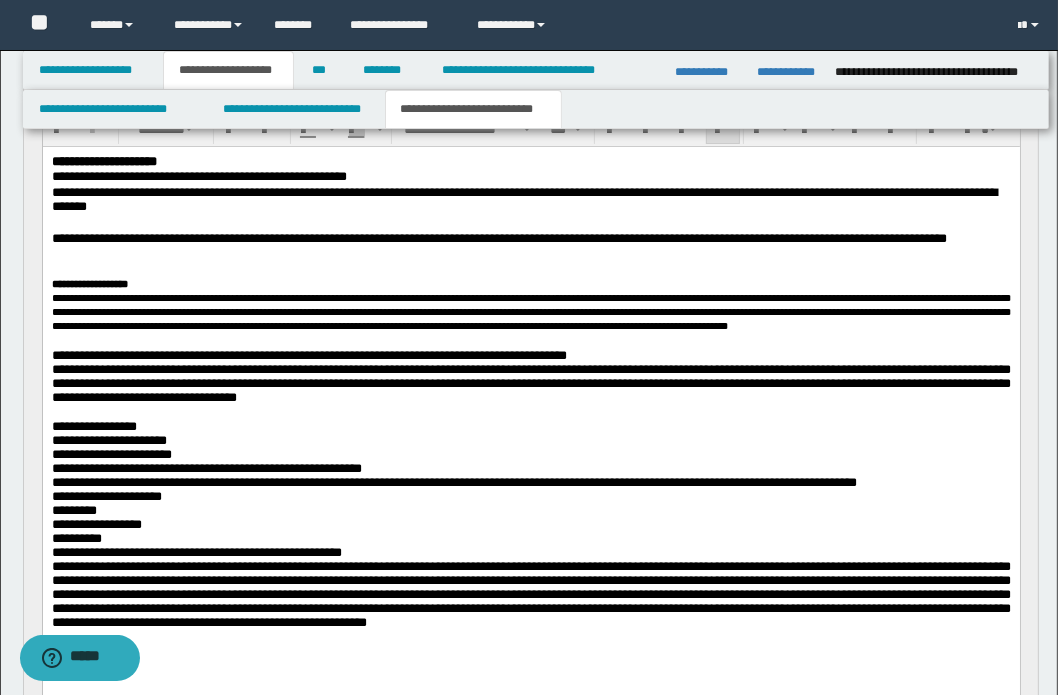click on "**********" at bounding box center (530, 311) 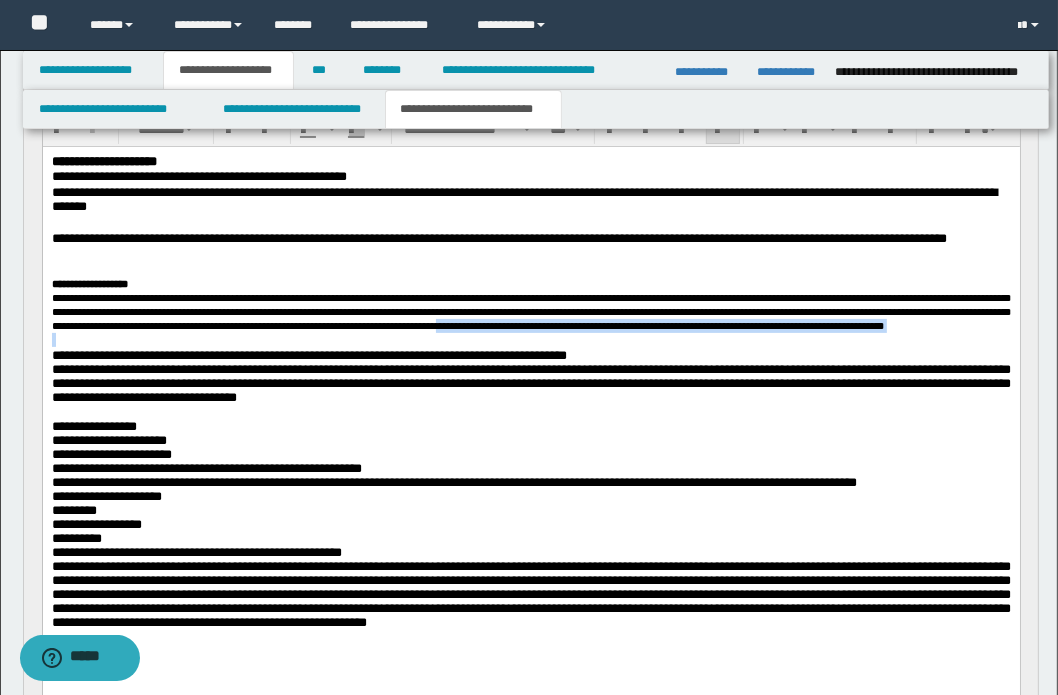 drag, startPoint x: 313, startPoint y: 302, endPoint x: 829, endPoint y: 384, distance: 522.47485 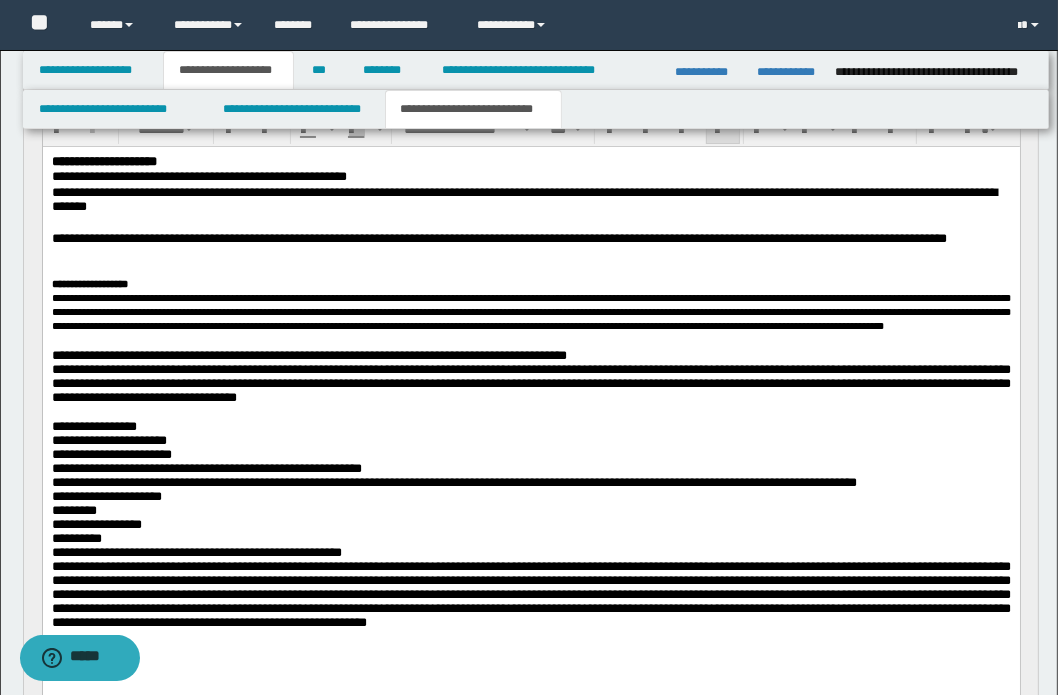 click on "**********" at bounding box center [530, 382] 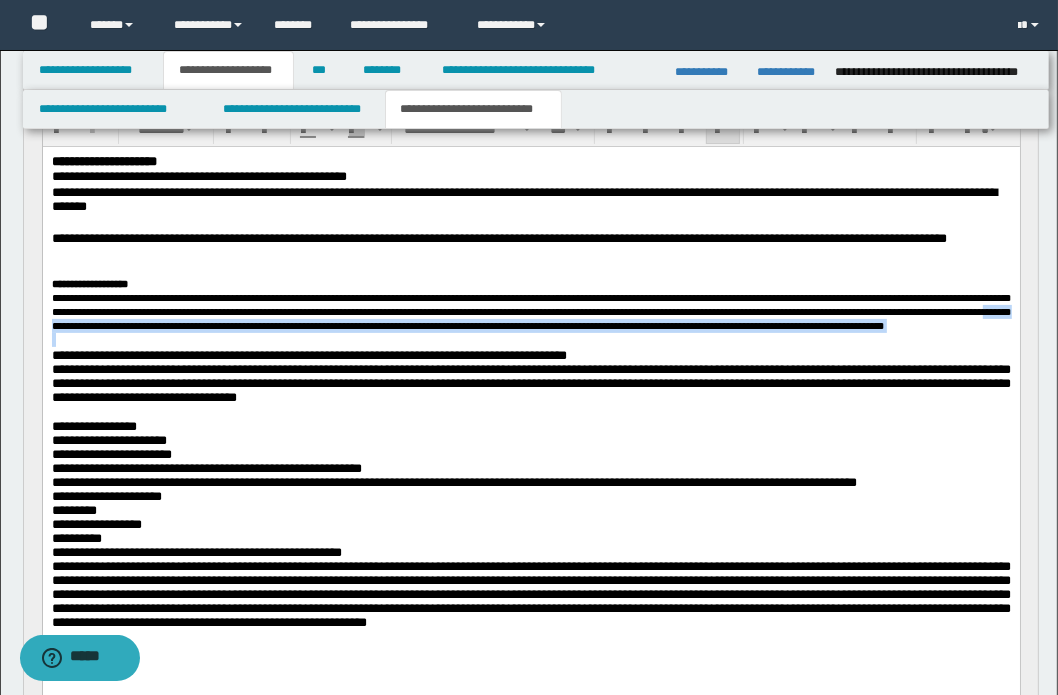 click on "**********" at bounding box center [530, 311] 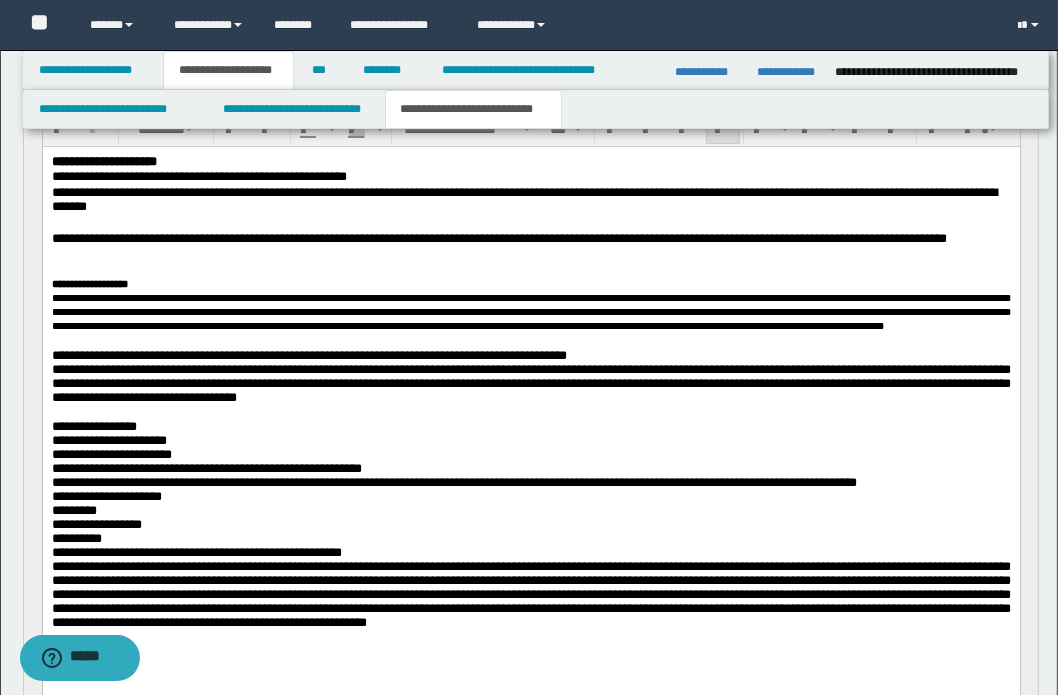 click on "**********" at bounding box center [530, 311] 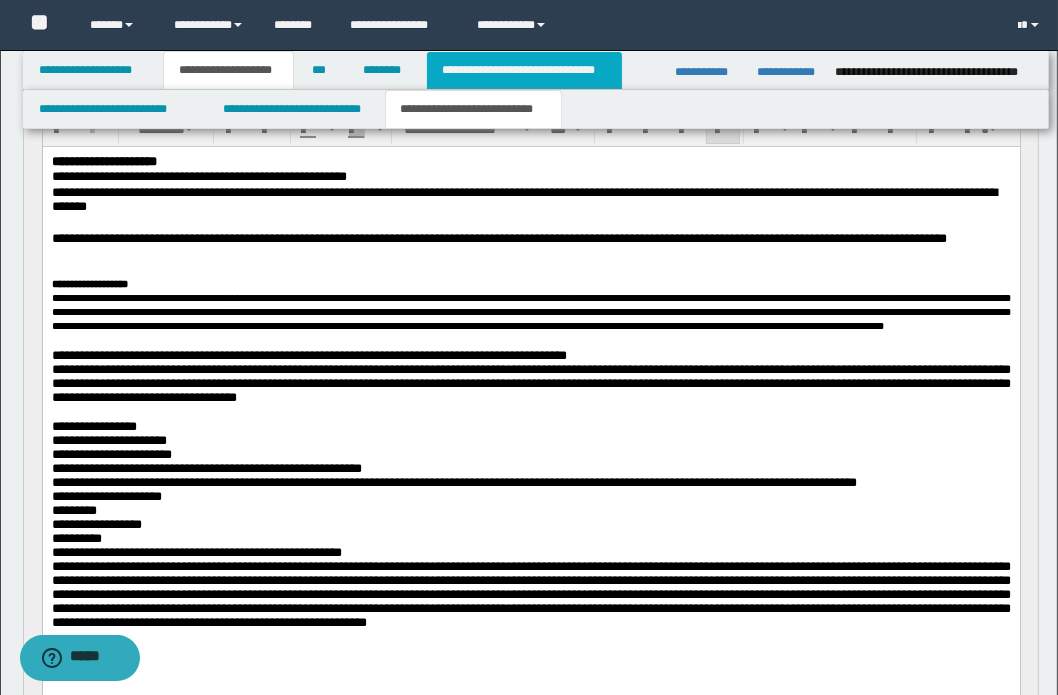 click on "**********" at bounding box center (524, 70) 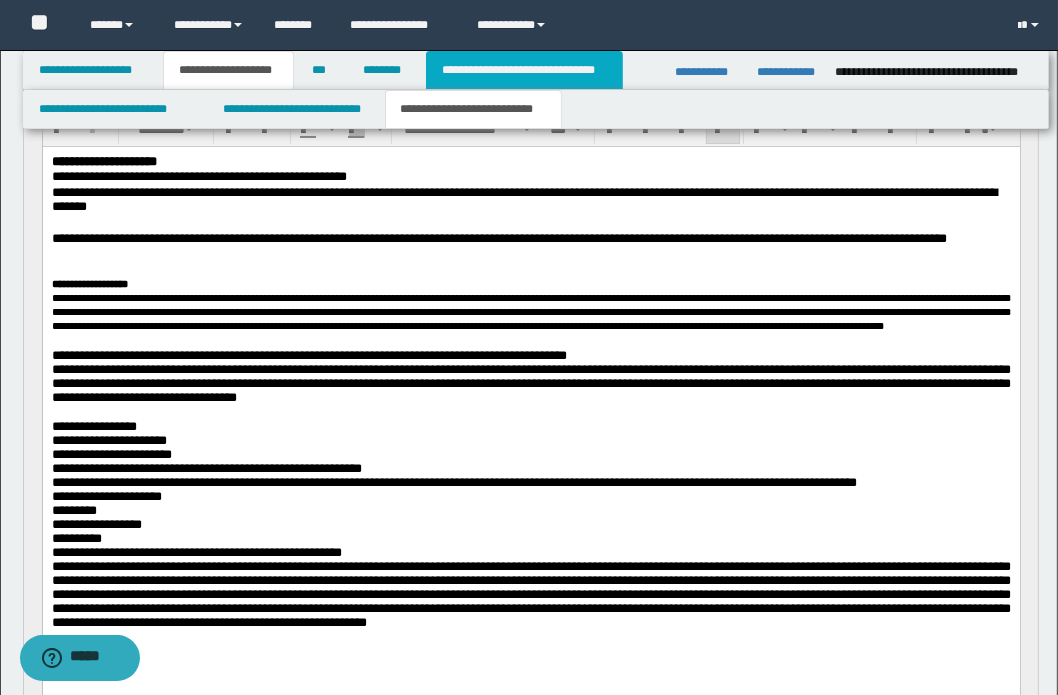 scroll, scrollTop: 0, scrollLeft: 0, axis: both 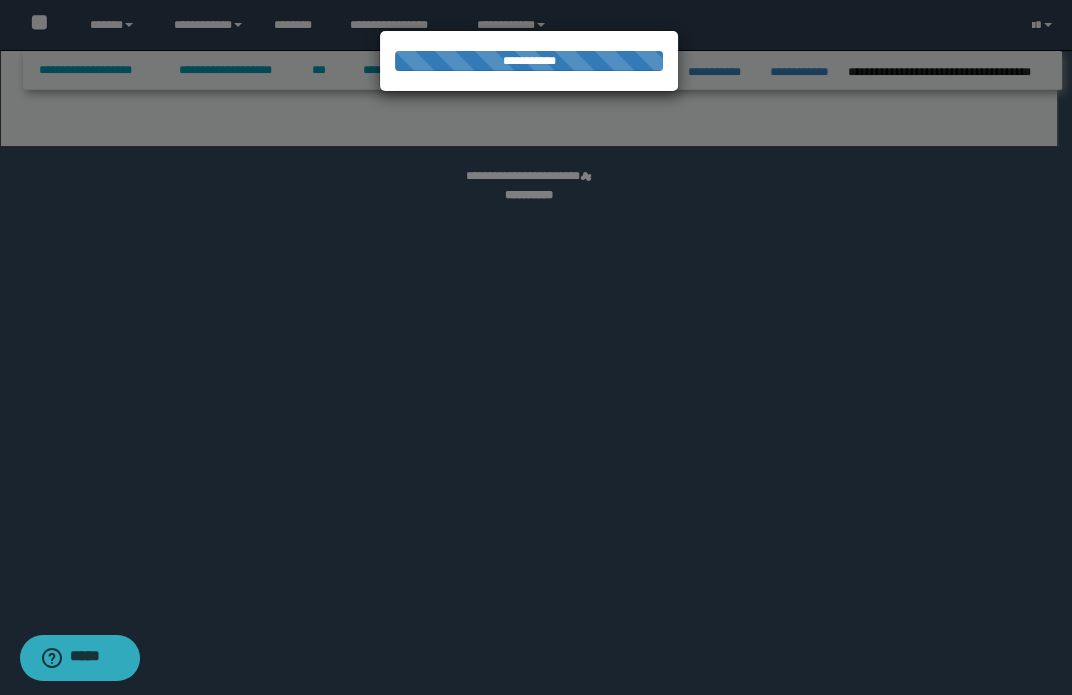 select on "*" 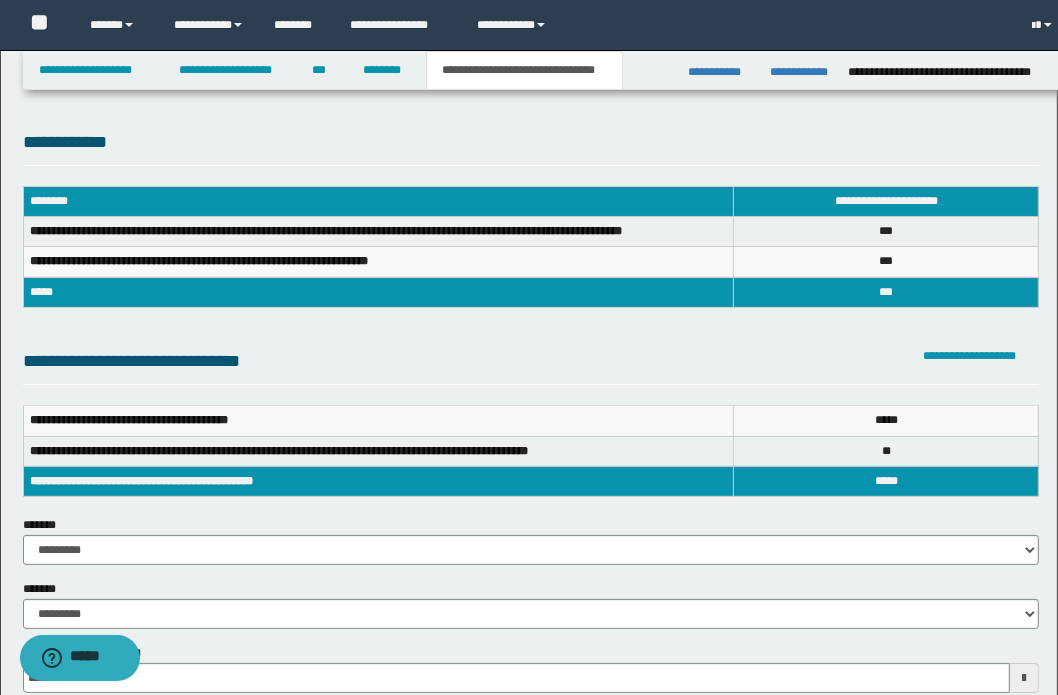scroll, scrollTop: 0, scrollLeft: 0, axis: both 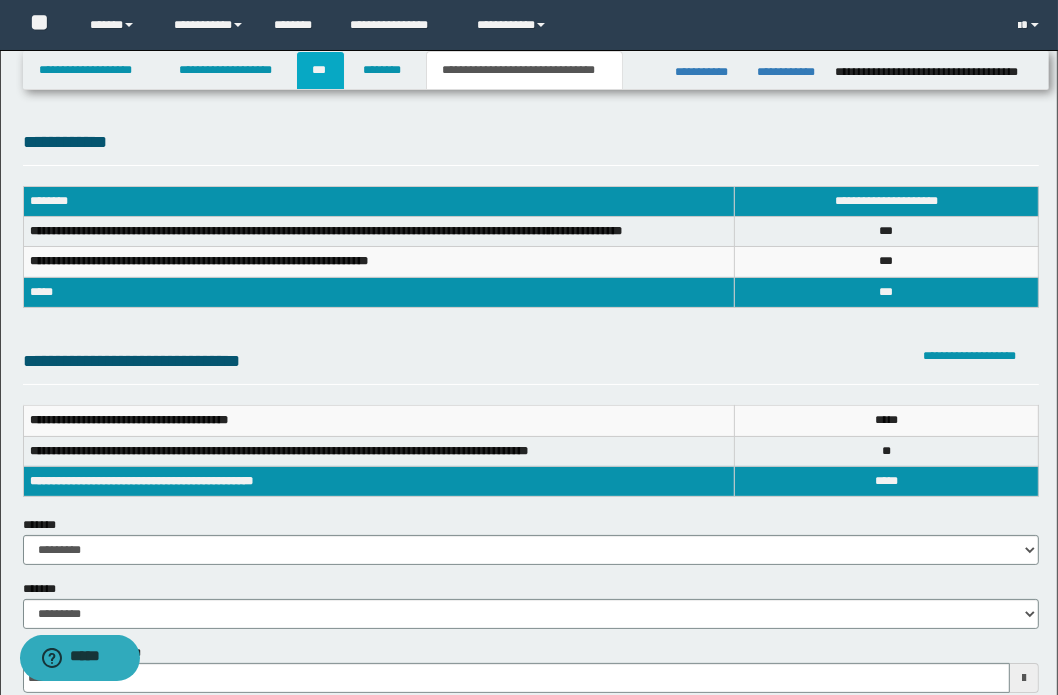 click on "***" at bounding box center [320, 70] 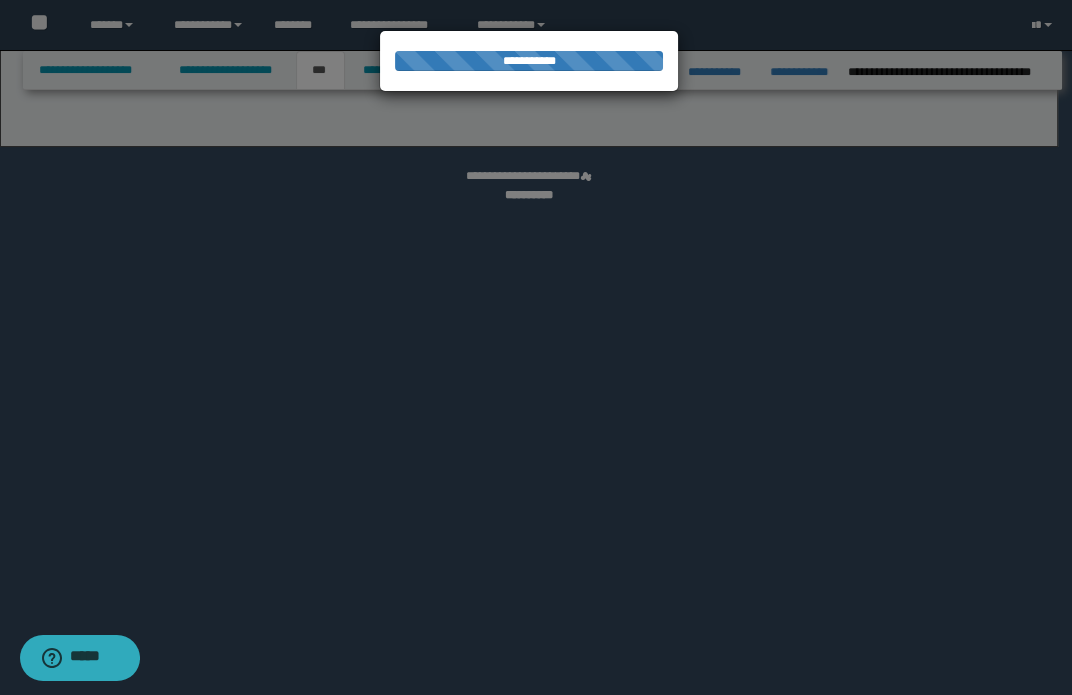 select on "*" 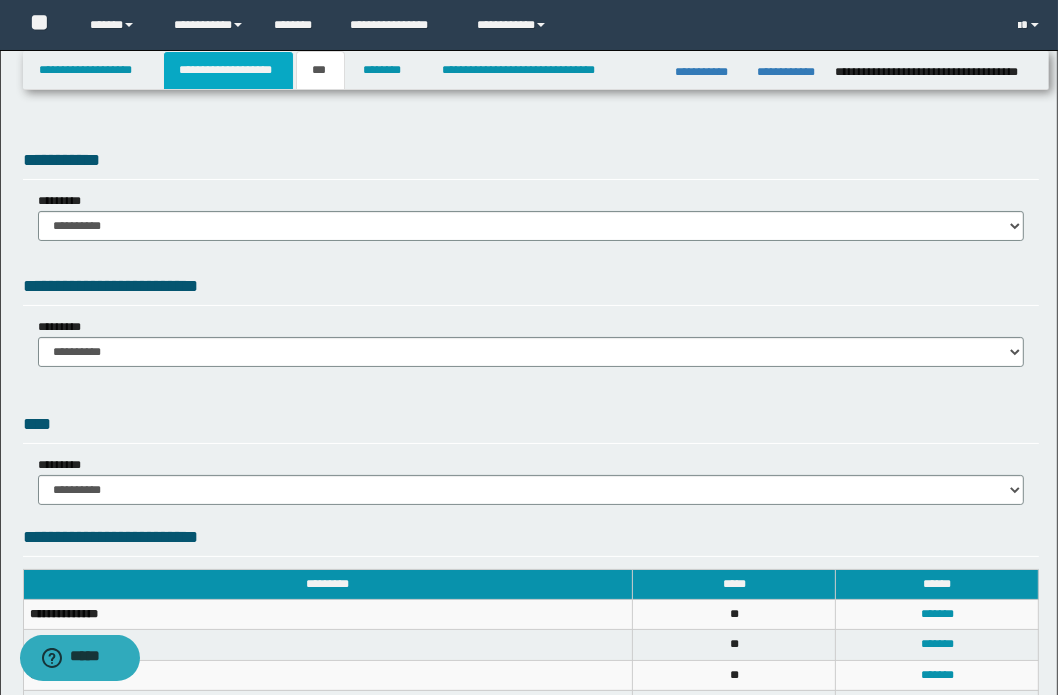 click on "**********" at bounding box center (228, 70) 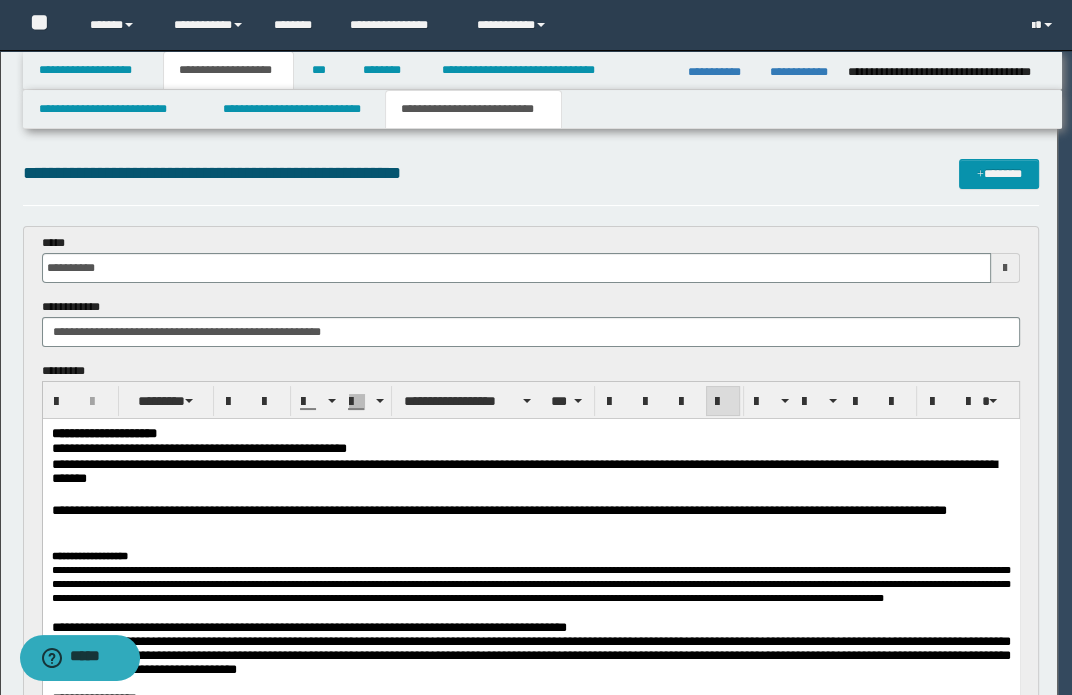 type 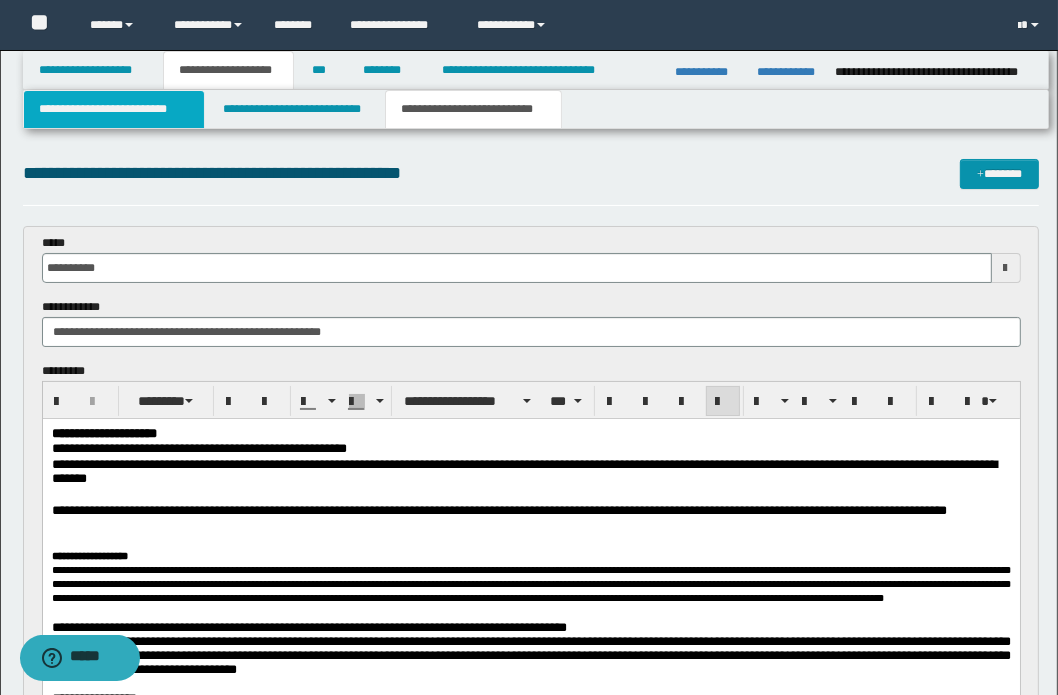 click on "**********" at bounding box center [114, 109] 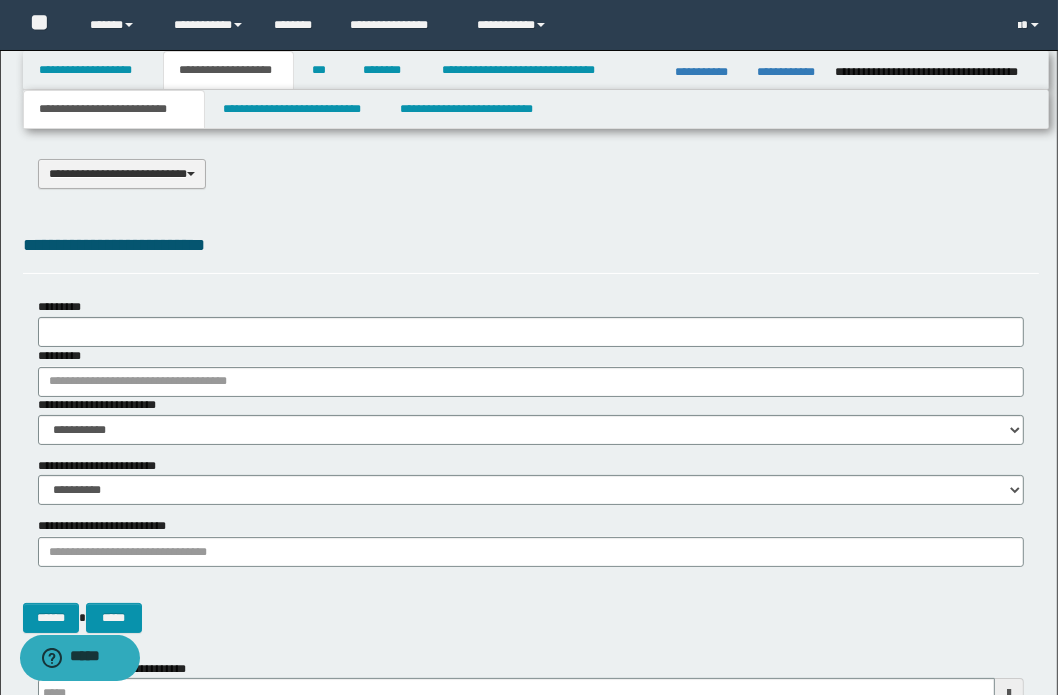 click on "**********" at bounding box center [122, 174] 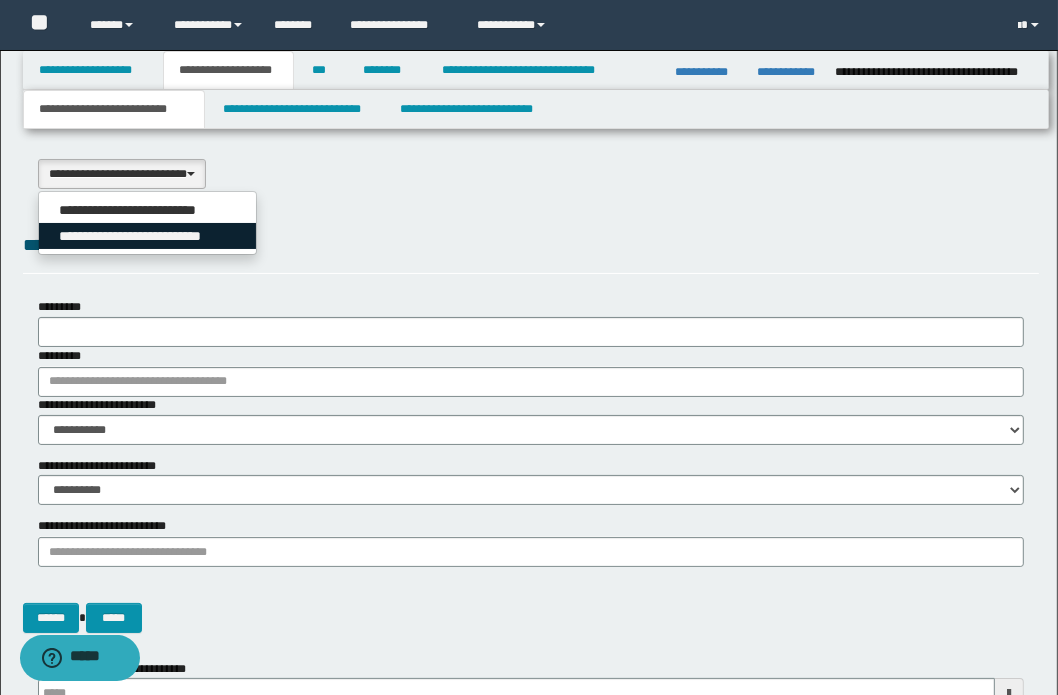click on "**********" at bounding box center (148, 236) 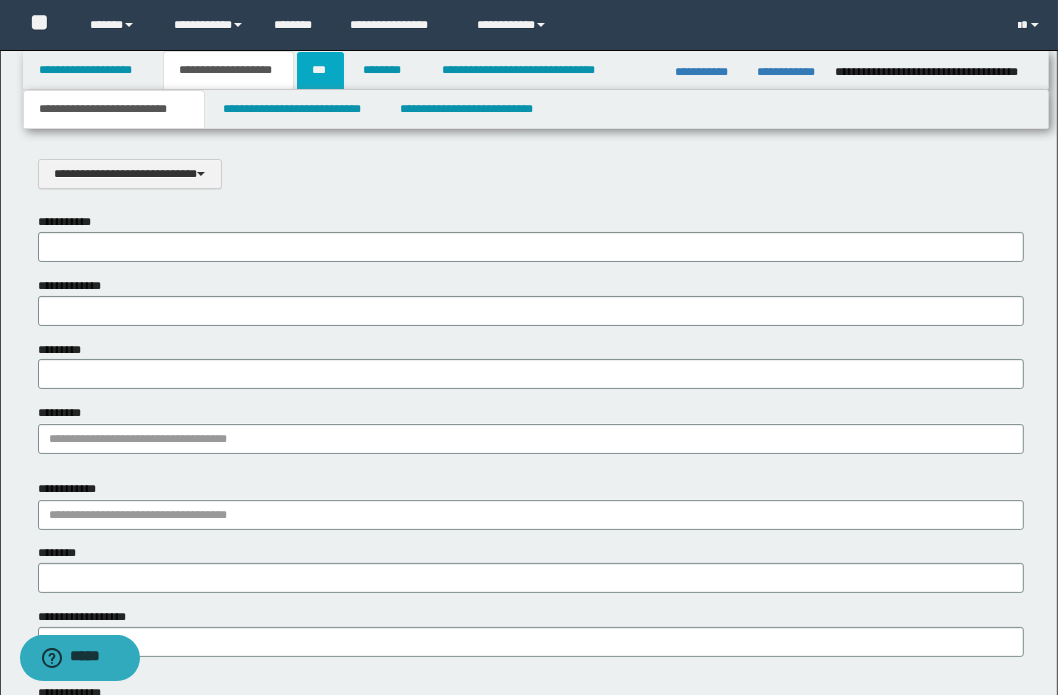 click on "***" at bounding box center [320, 70] 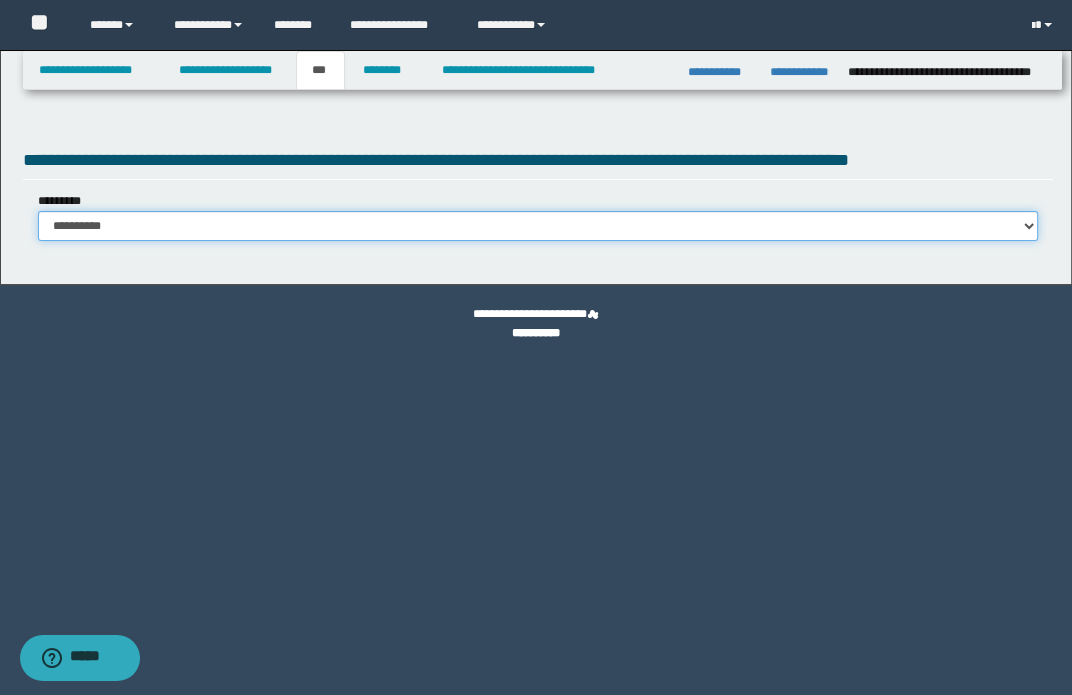 click on "**********" at bounding box center (538, 226) 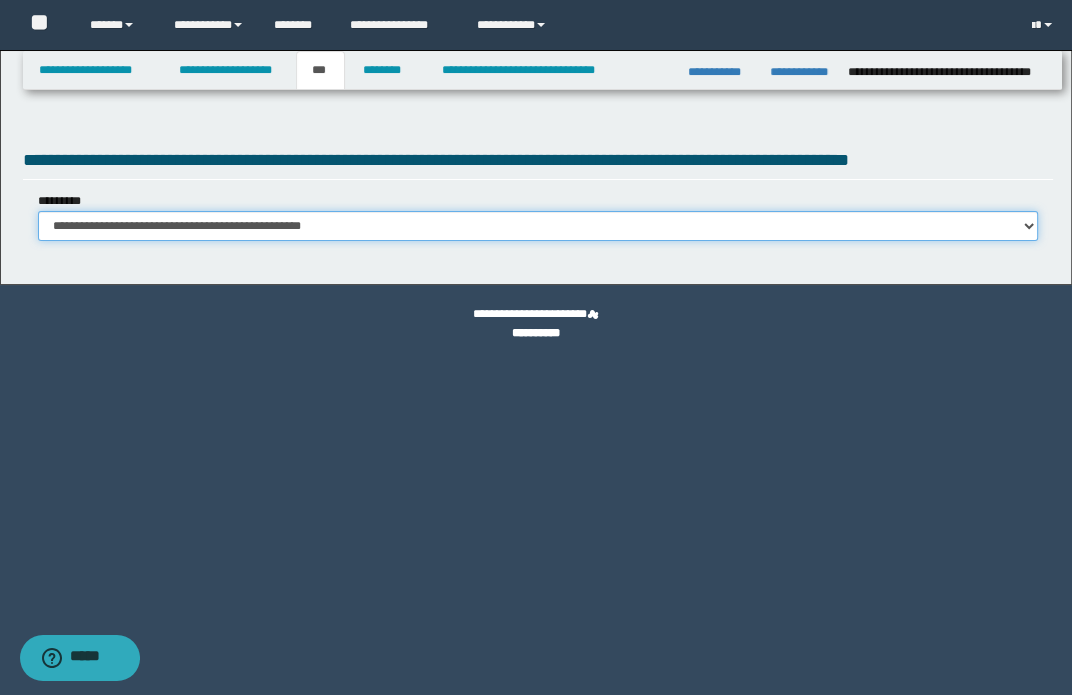 click on "**********" at bounding box center (538, 226) 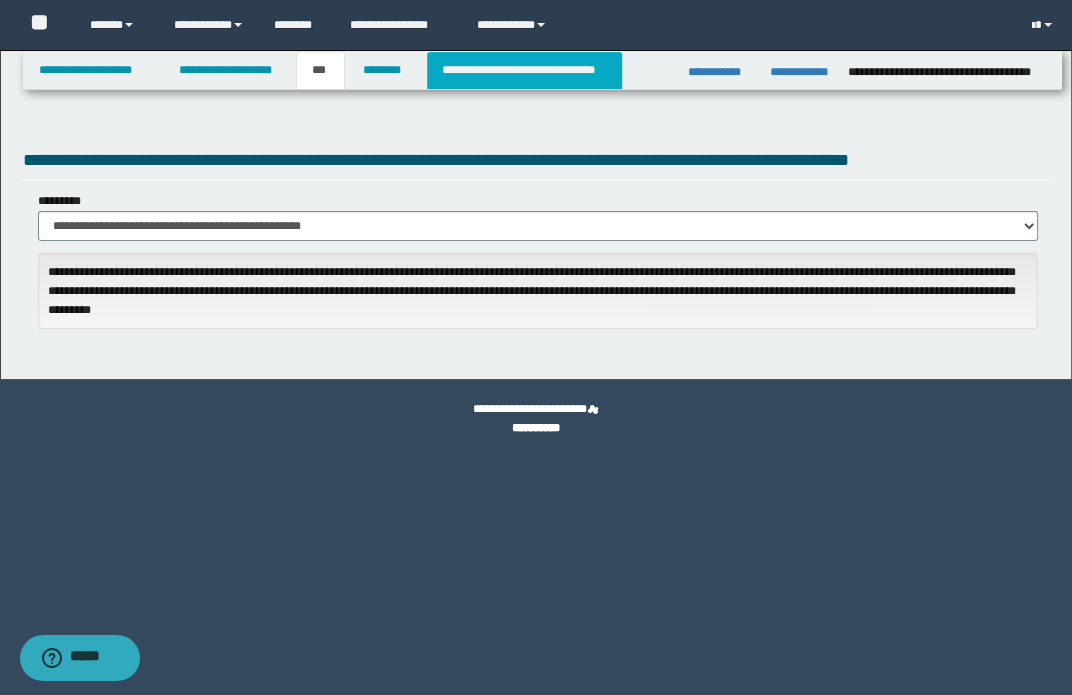 click on "**********" at bounding box center (524, 70) 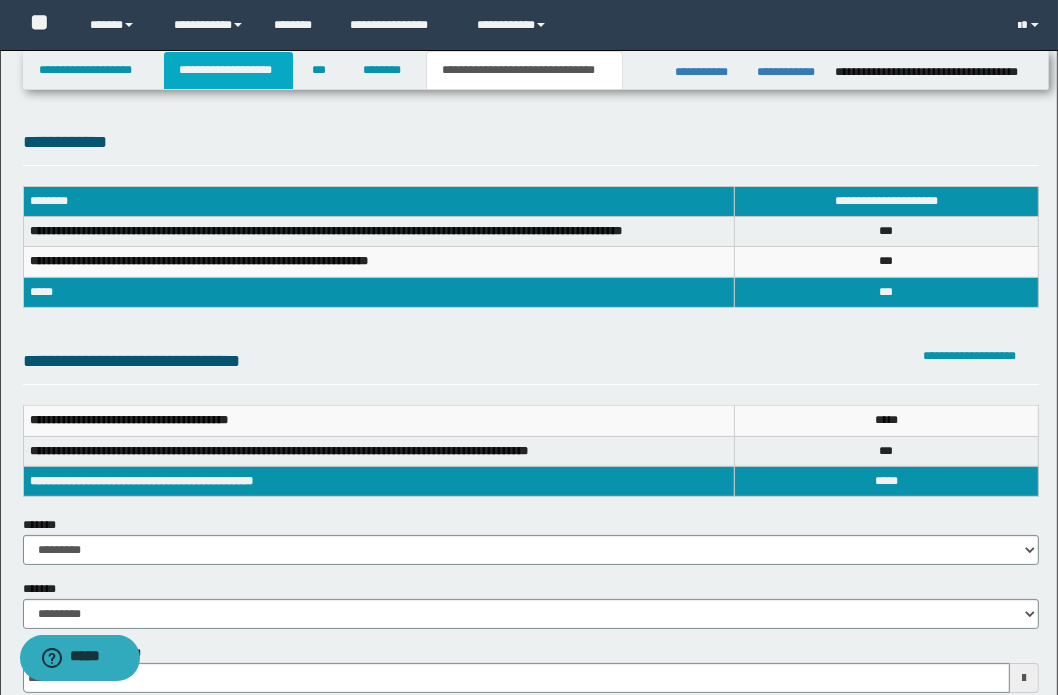 click on "**********" at bounding box center (228, 70) 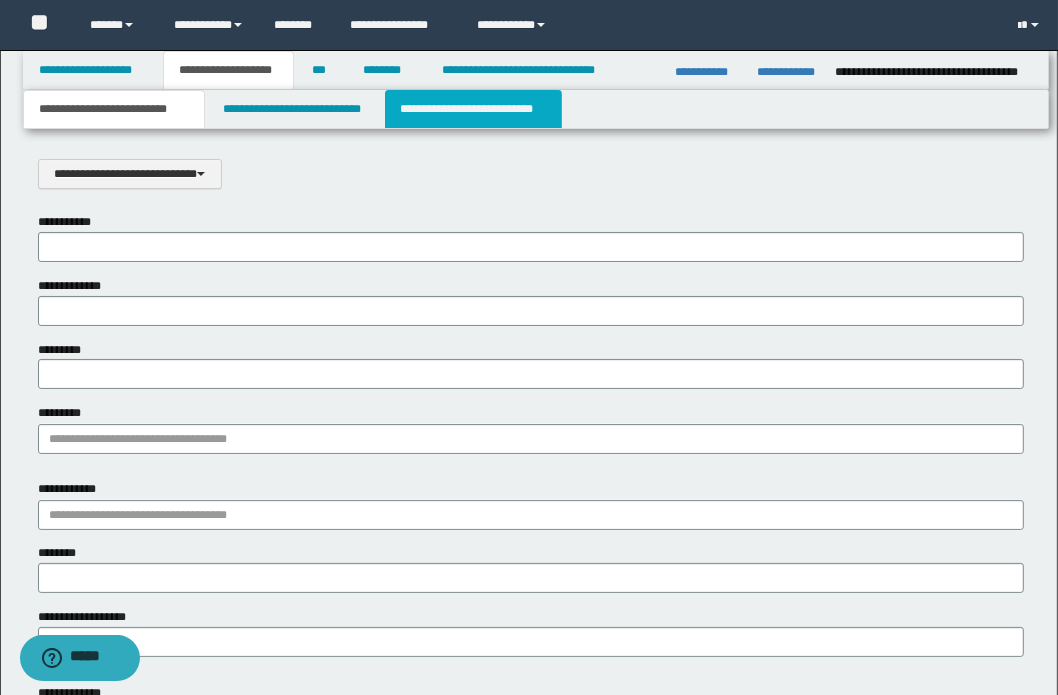 drag, startPoint x: 472, startPoint y: 115, endPoint x: 485, endPoint y: 158, distance: 44.922153 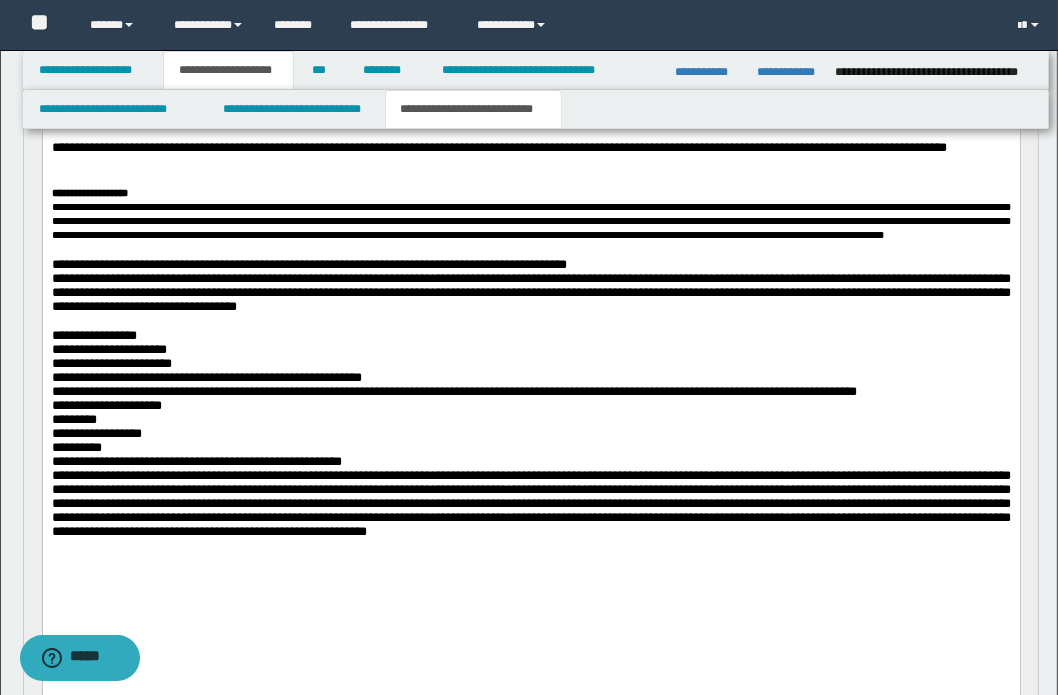 scroll, scrollTop: 90, scrollLeft: 0, axis: vertical 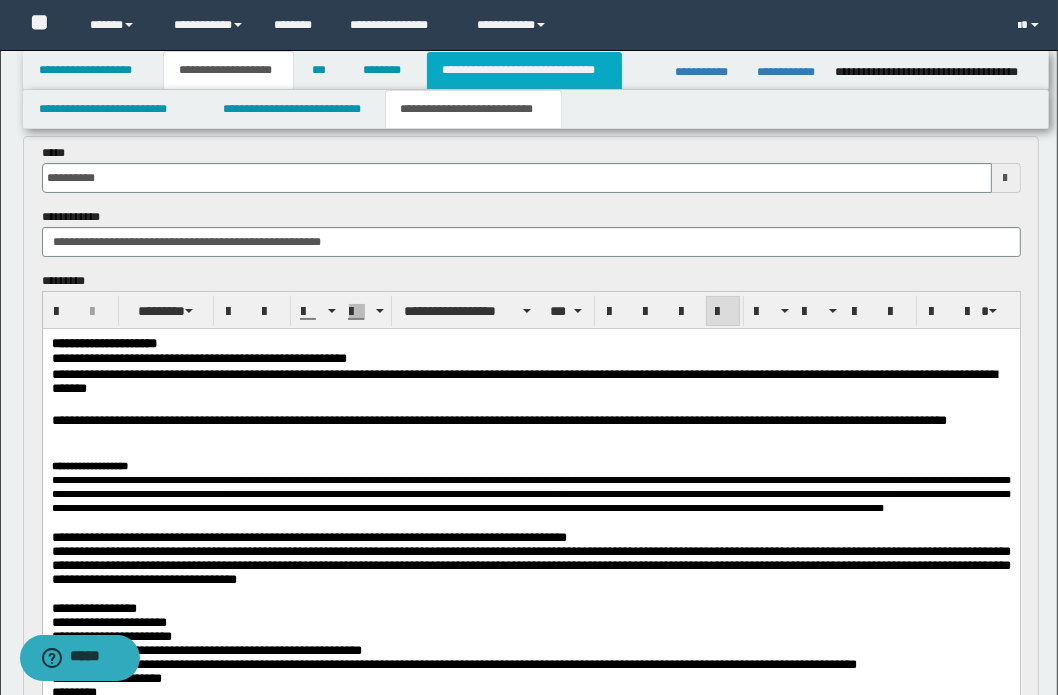 click on "**********" at bounding box center [524, 70] 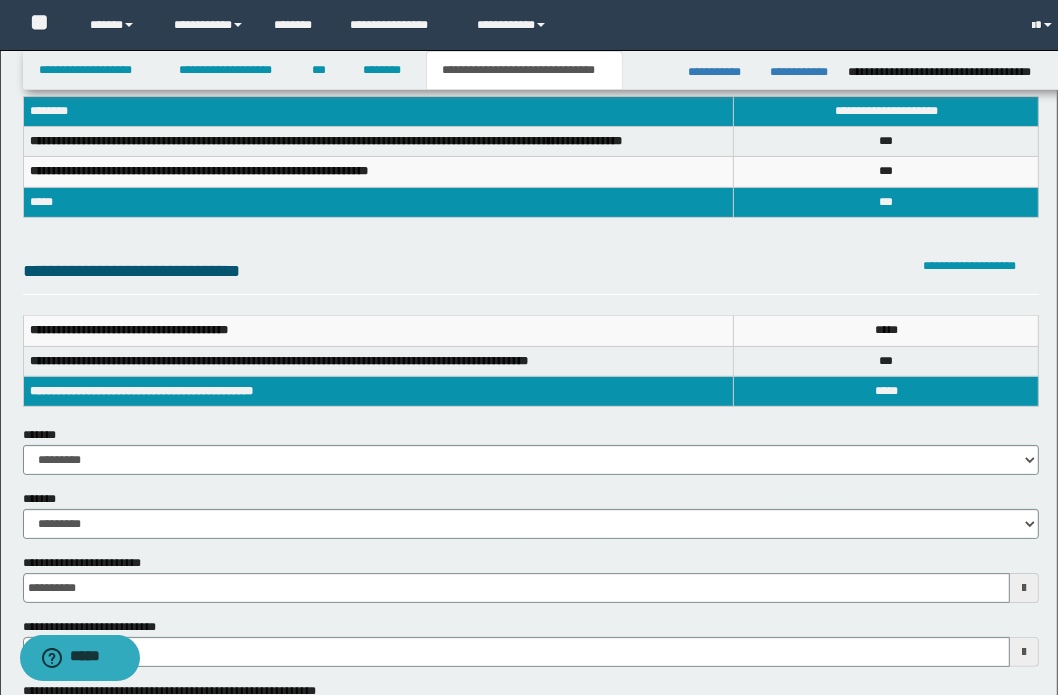 scroll, scrollTop: 60, scrollLeft: 0, axis: vertical 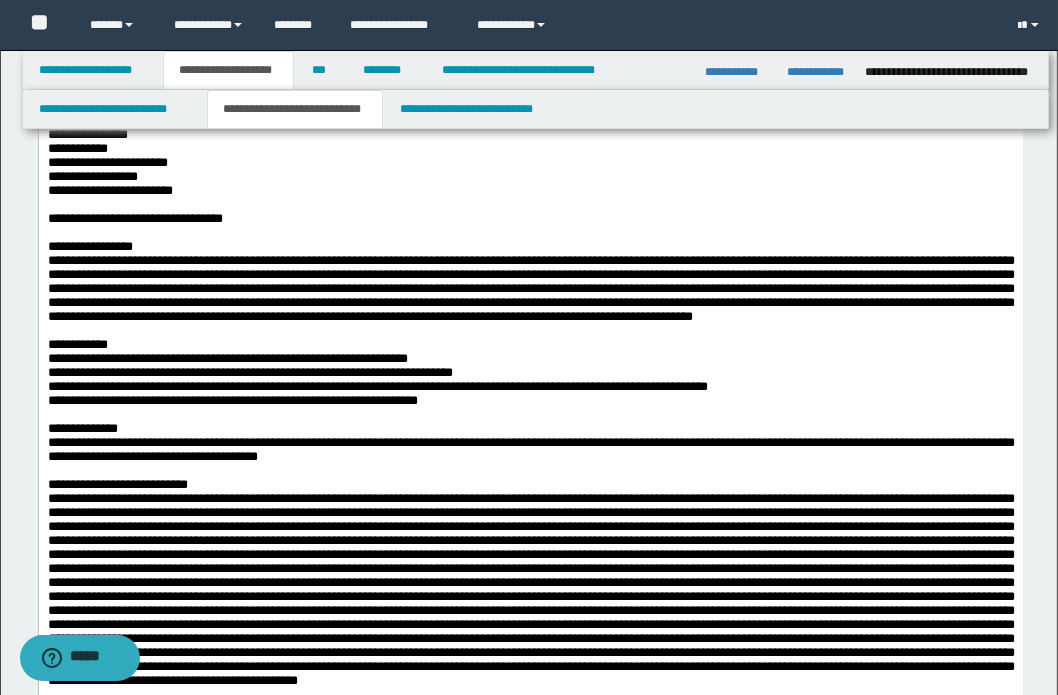 drag, startPoint x: 44, startPoint y: 272, endPoint x: 405, endPoint y: 522, distance: 439.1139 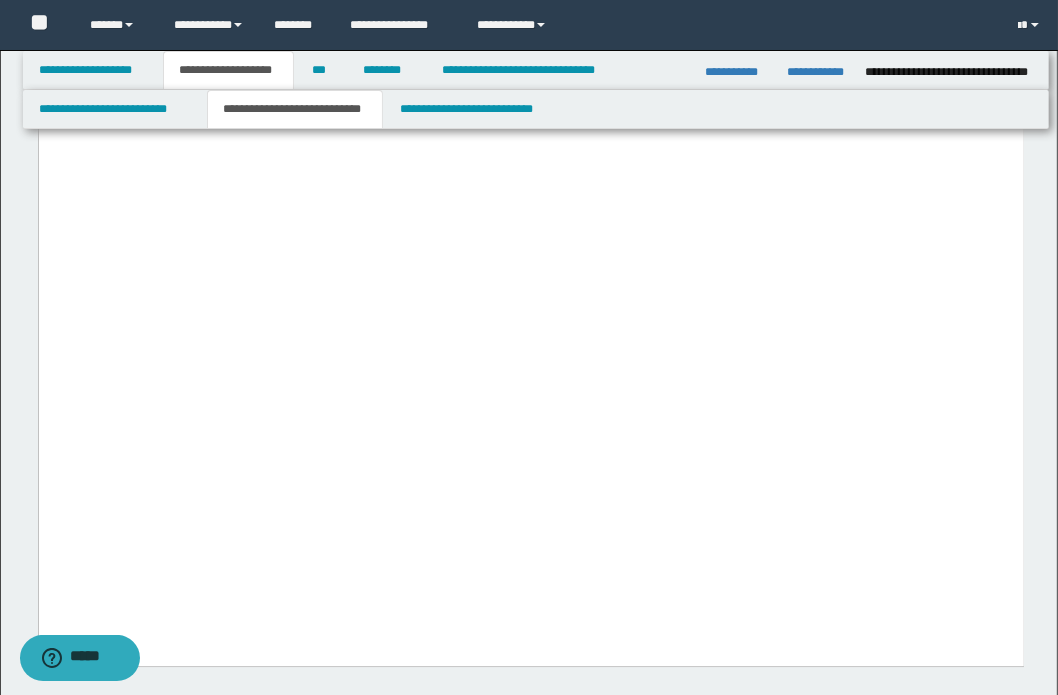 scroll, scrollTop: 4721, scrollLeft: 0, axis: vertical 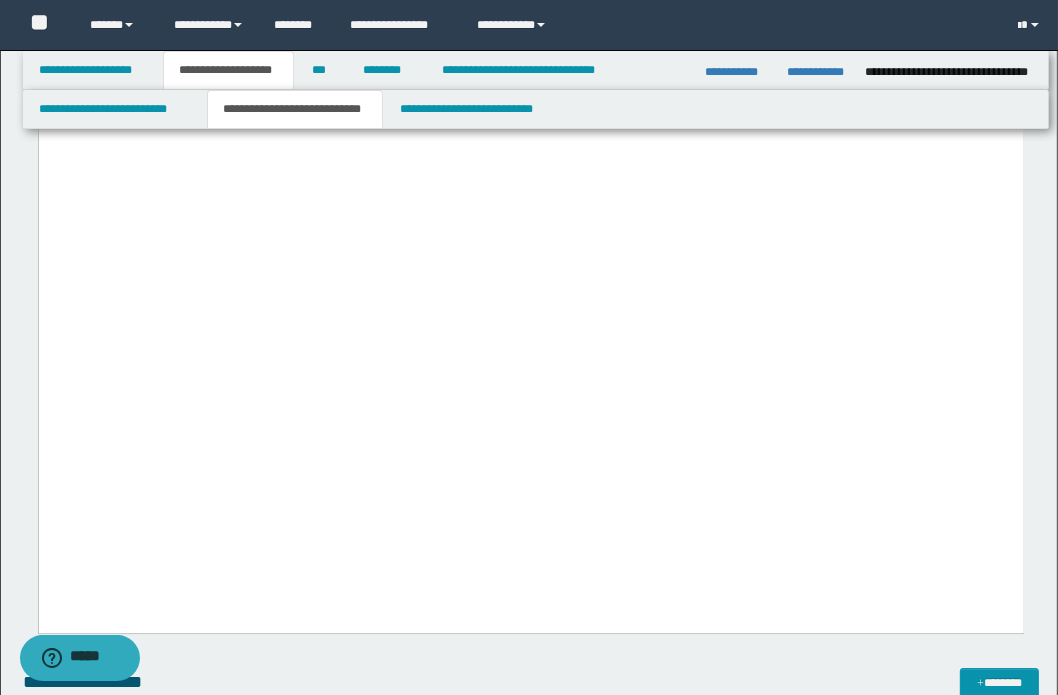 drag, startPoint x: 46, startPoint y: -3966, endPoint x: 535, endPoint y: 677, distance: 4668.6797 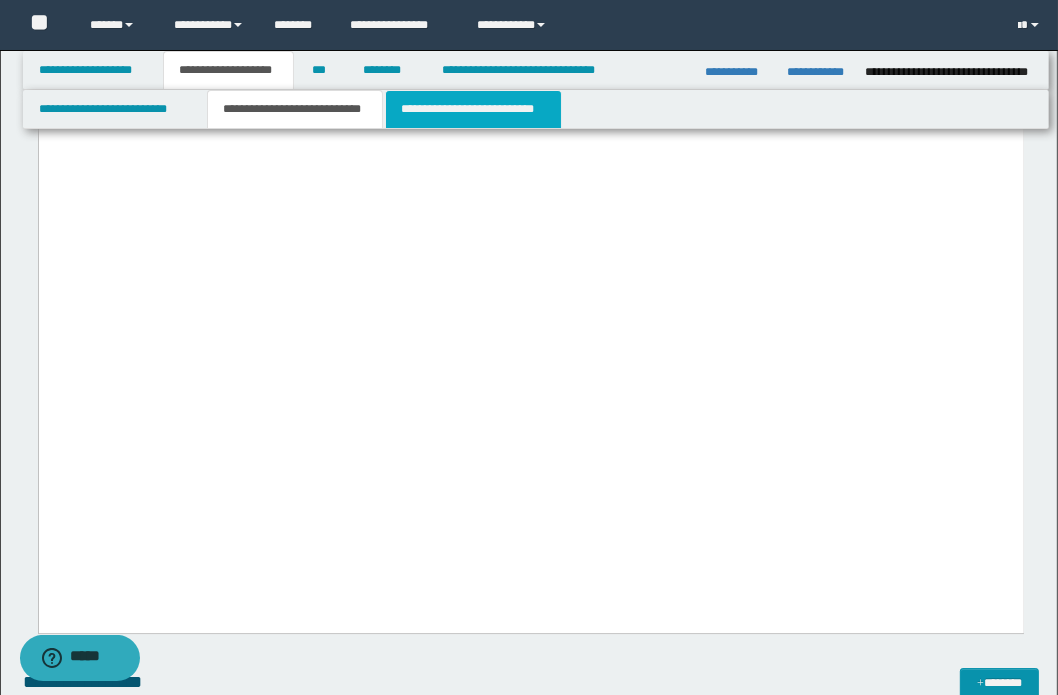 click on "**********" at bounding box center [473, 109] 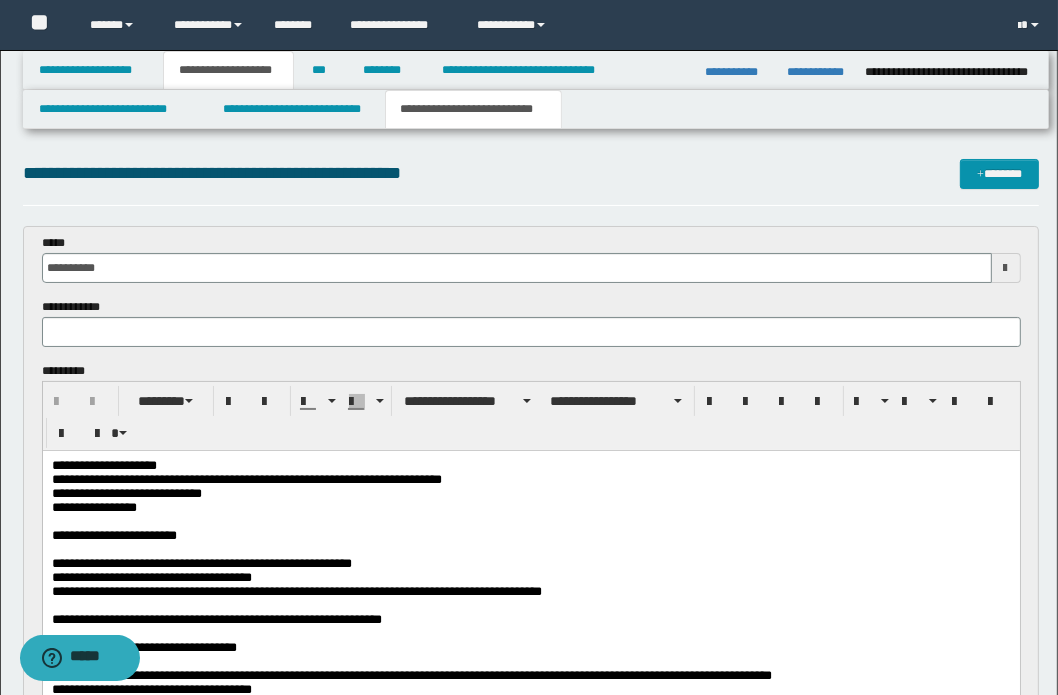 scroll, scrollTop: 0, scrollLeft: 0, axis: both 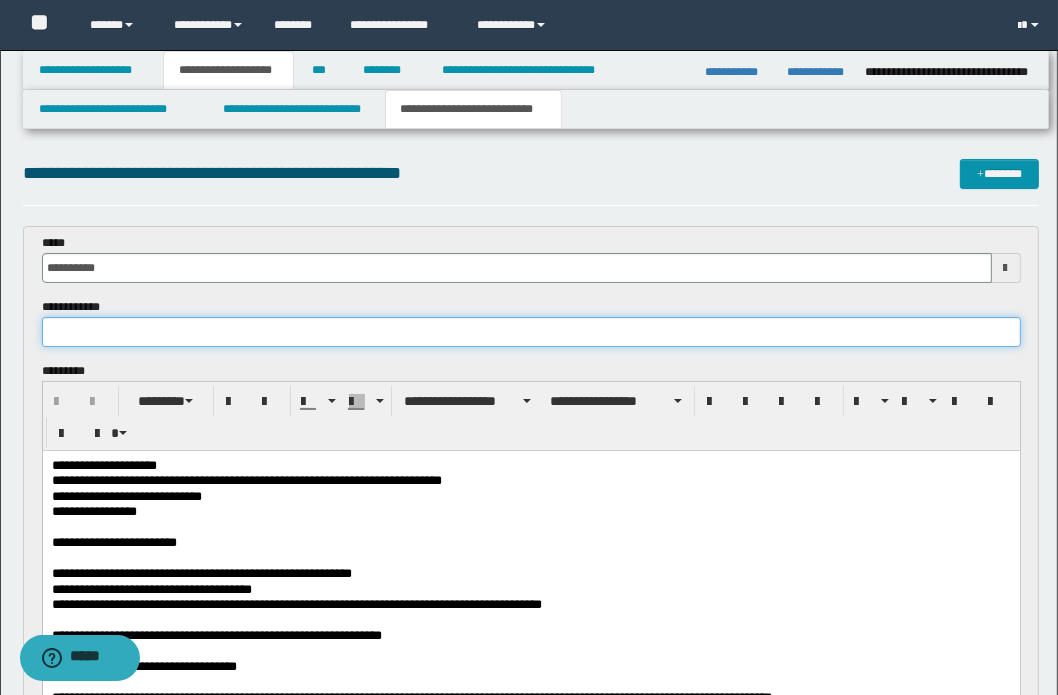 click at bounding box center (531, 332) 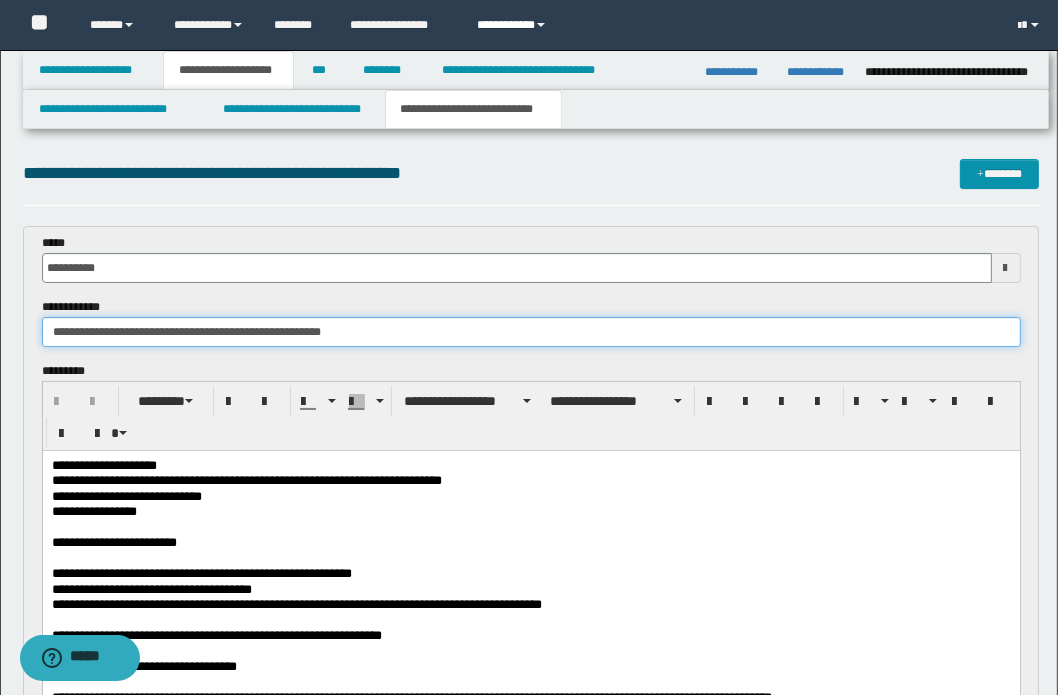 type on "**********" 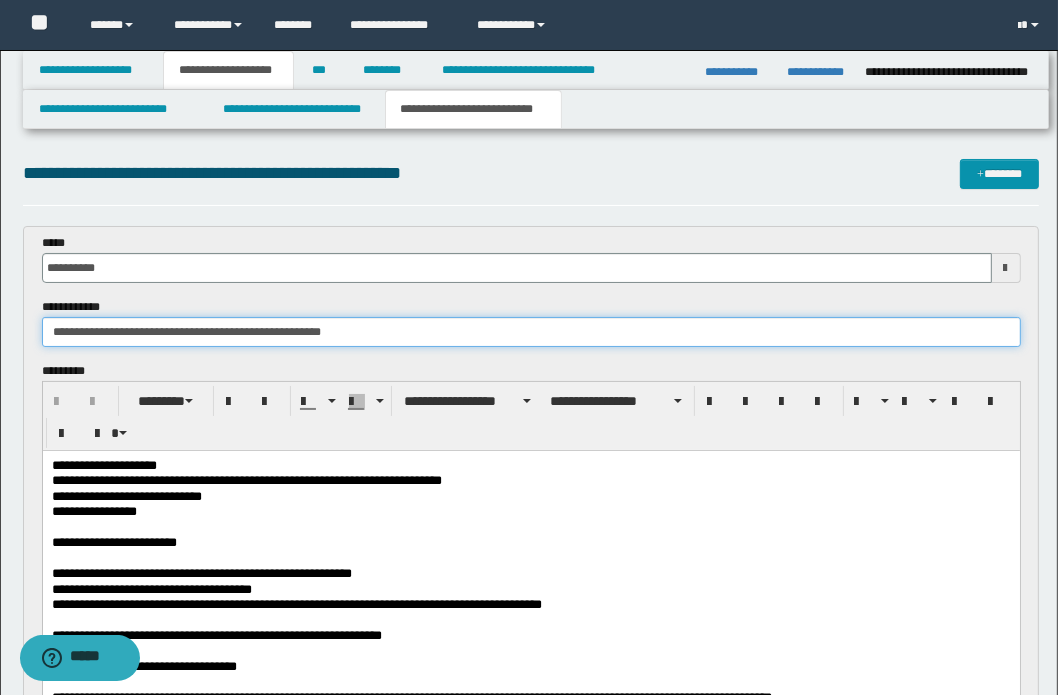scroll, scrollTop: 272, scrollLeft: 0, axis: vertical 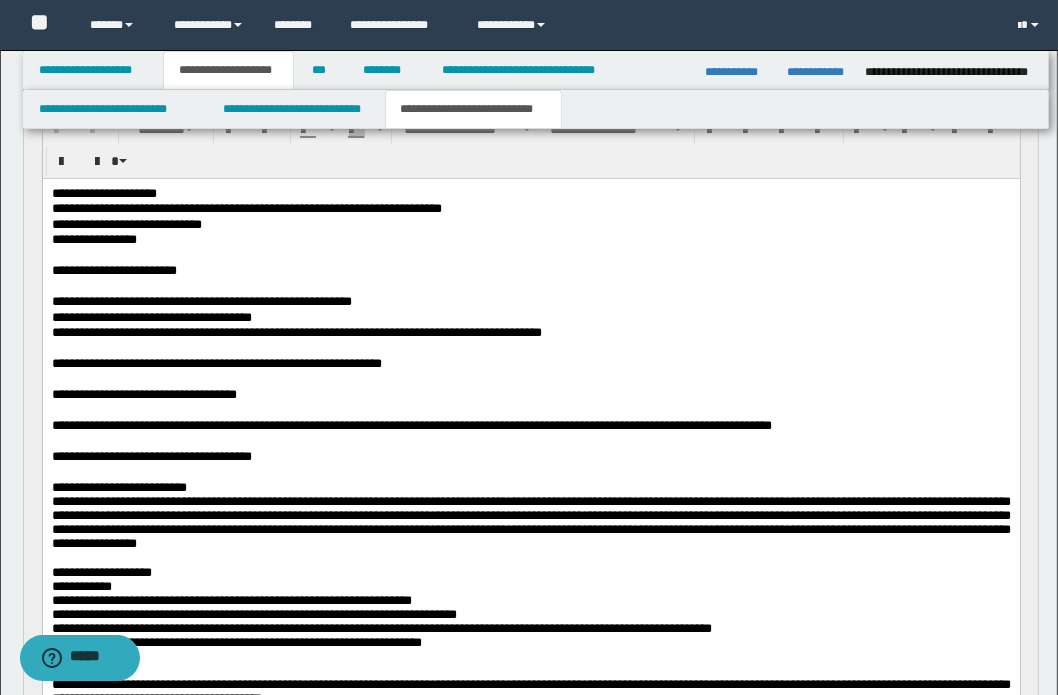 click on "**********" at bounding box center [530, 456] 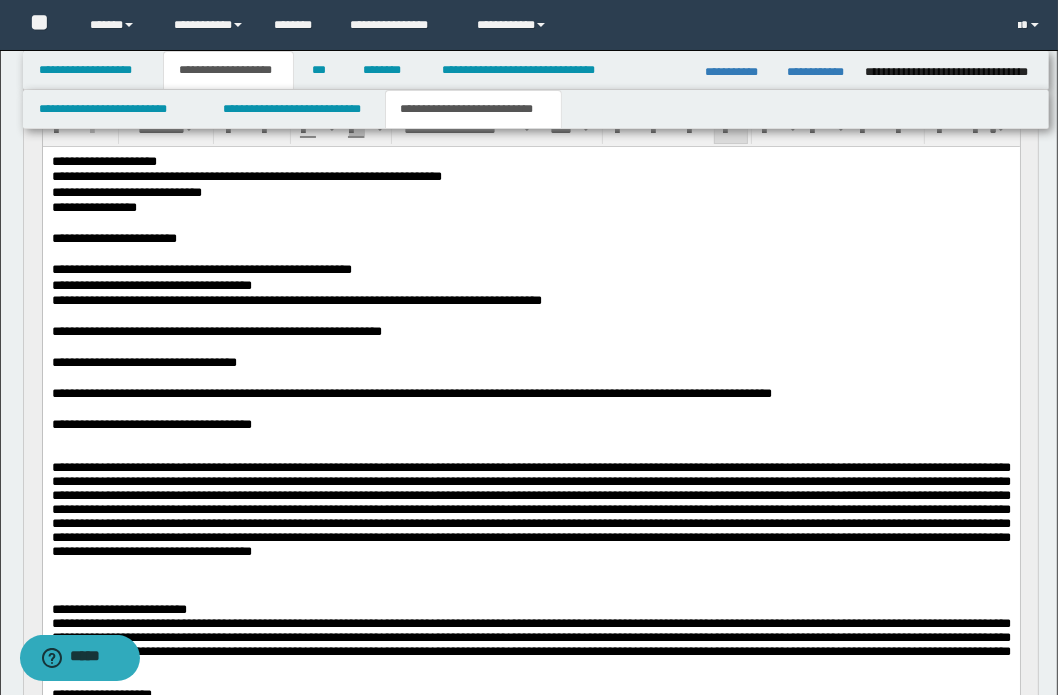 click on "**********" at bounding box center [530, 627] 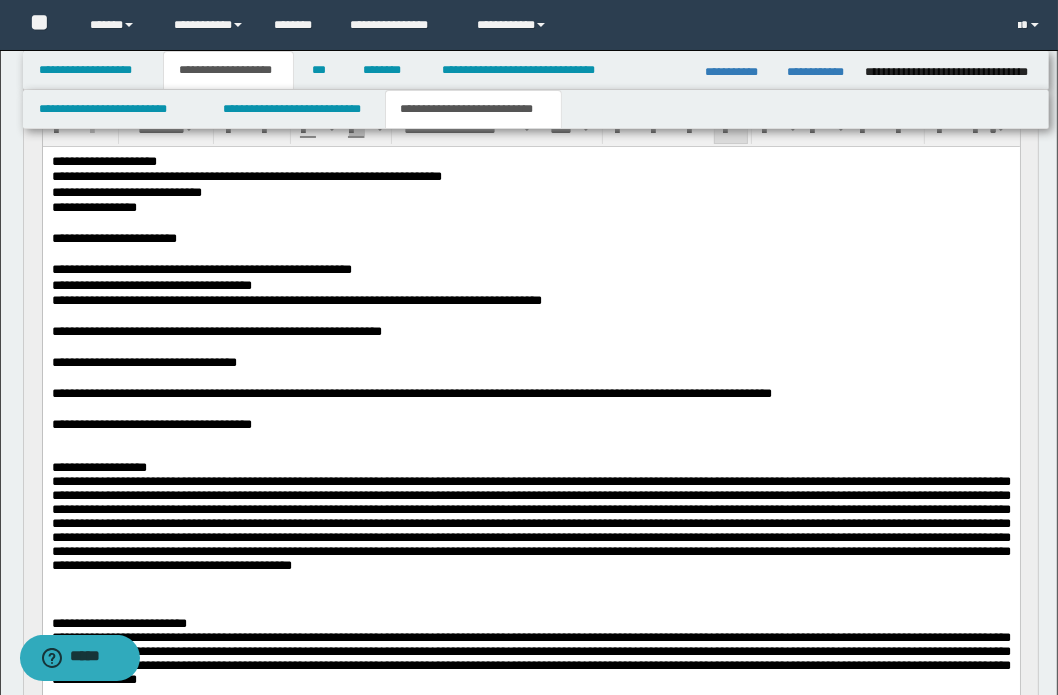 click at bounding box center (530, 522) 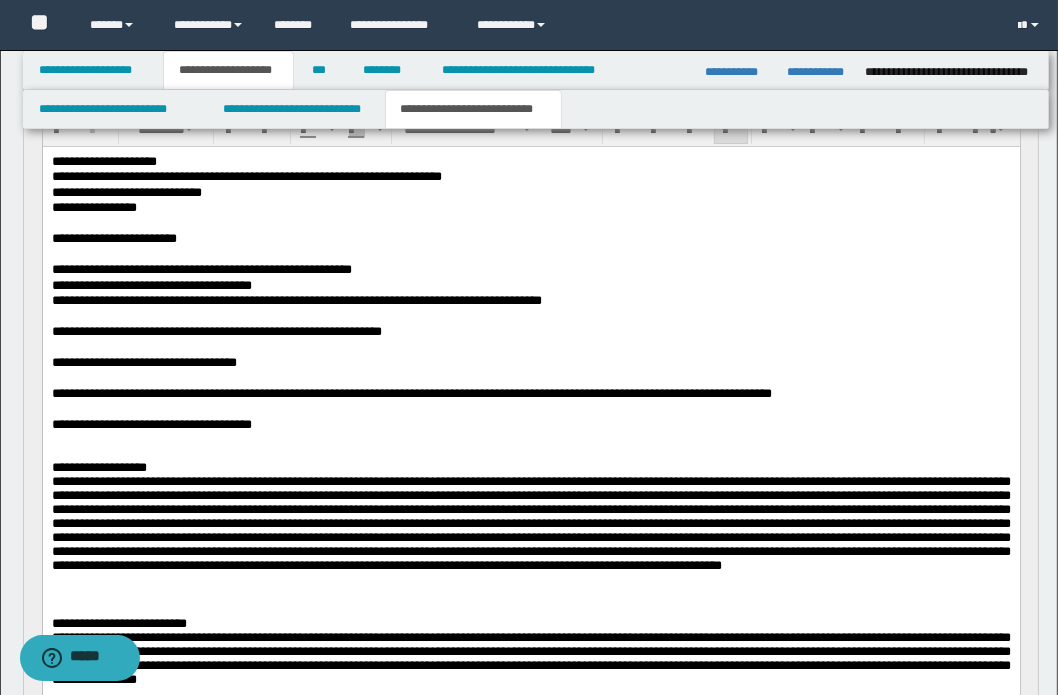 click at bounding box center [530, 522] 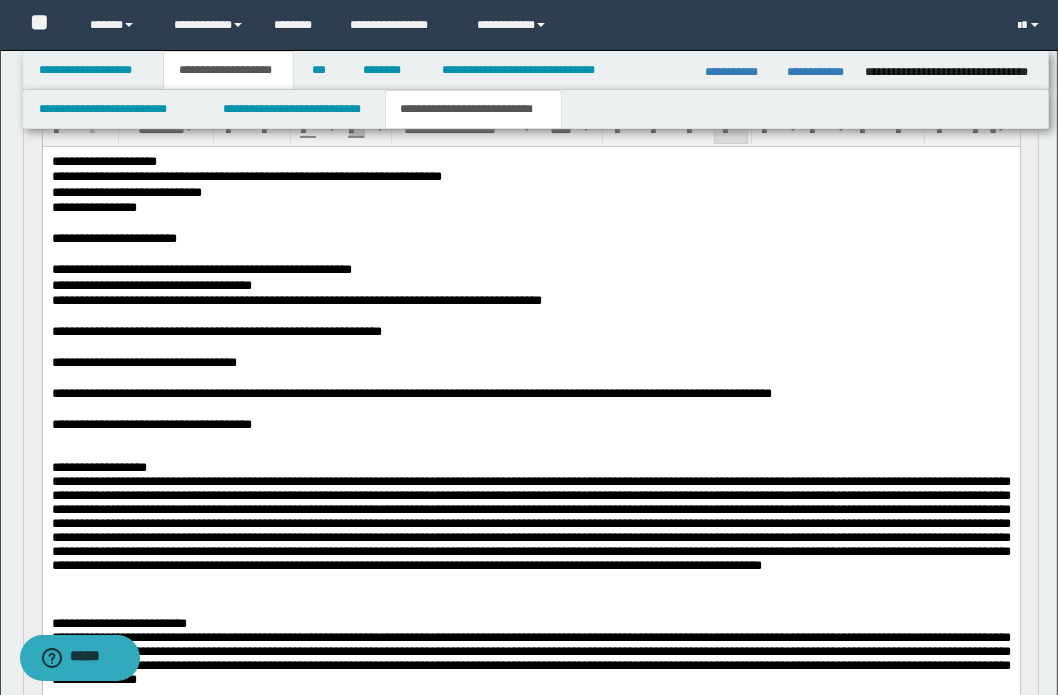 click at bounding box center [530, 522] 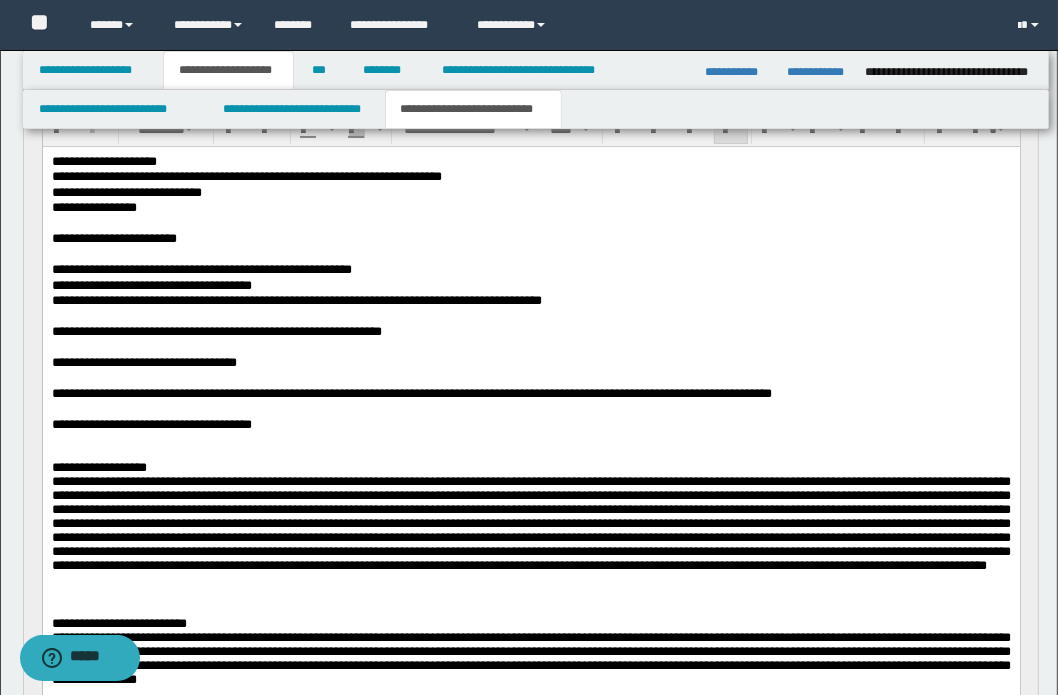 click at bounding box center [530, 522] 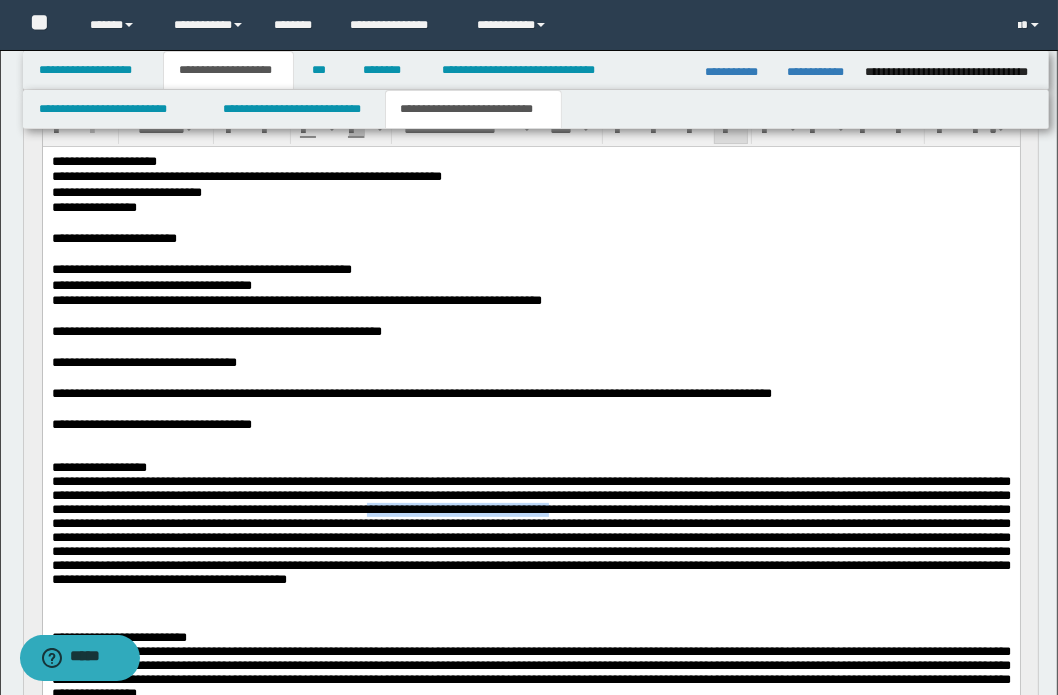 drag, startPoint x: 701, startPoint y: 534, endPoint x: 996, endPoint y: 534, distance: 295 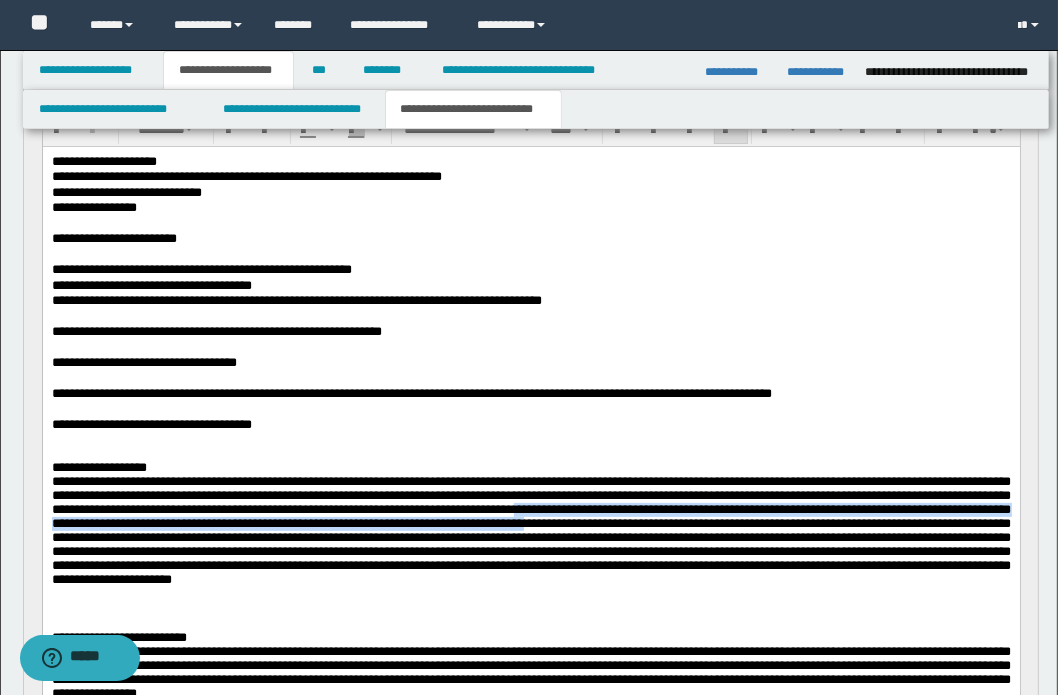 drag, startPoint x: 886, startPoint y: 531, endPoint x: 453, endPoint y: 557, distance: 433.7799 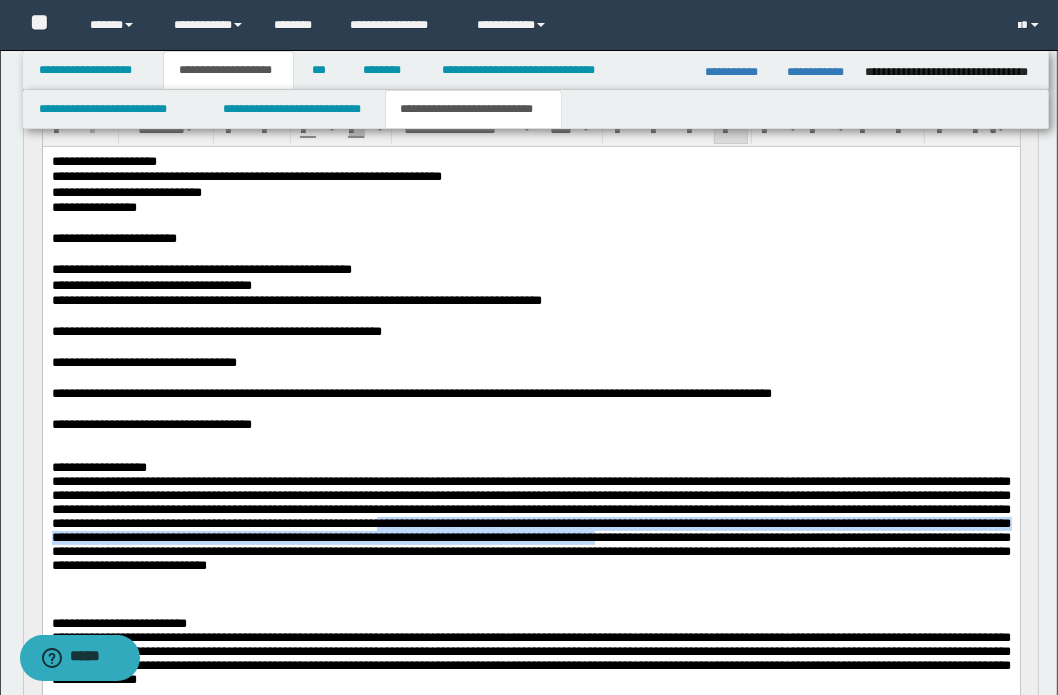 drag, startPoint x: 357, startPoint y: 564, endPoint x: 388, endPoint y: 594, distance: 43.13931 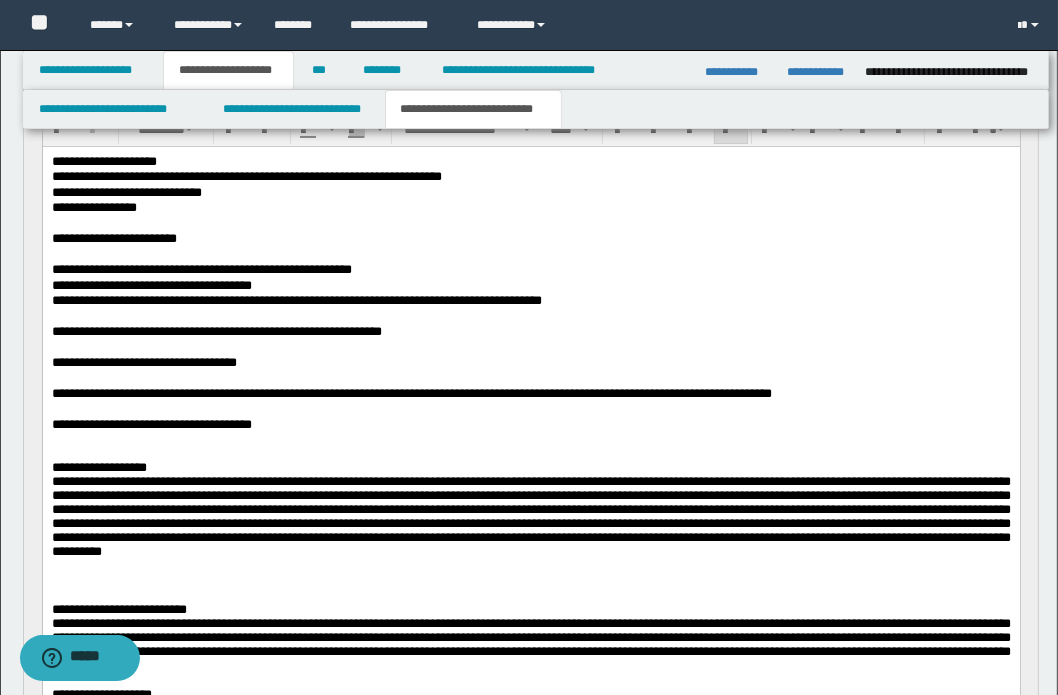 click on "**********" at bounding box center (530, 515) 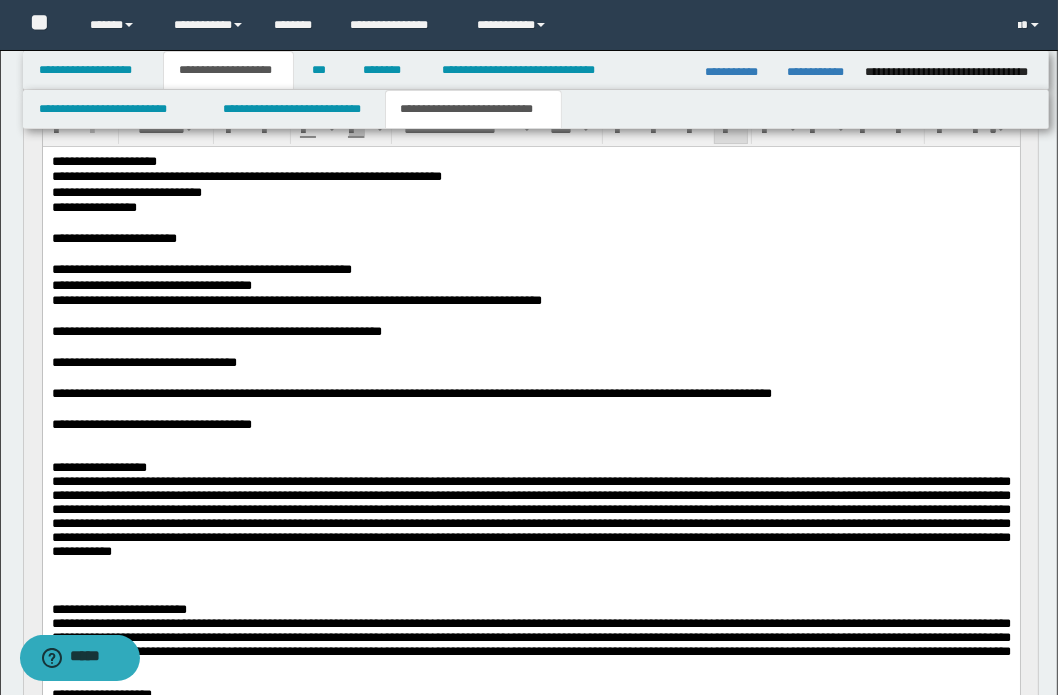 click on "**********" at bounding box center (530, 515) 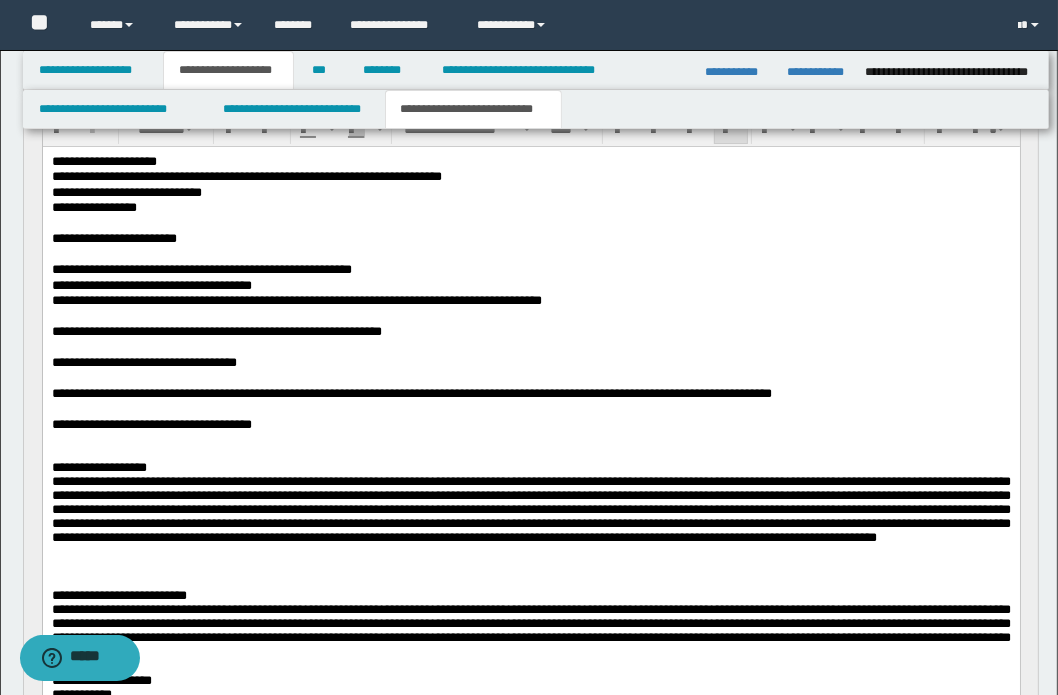 click on "**********" at bounding box center (530, 508) 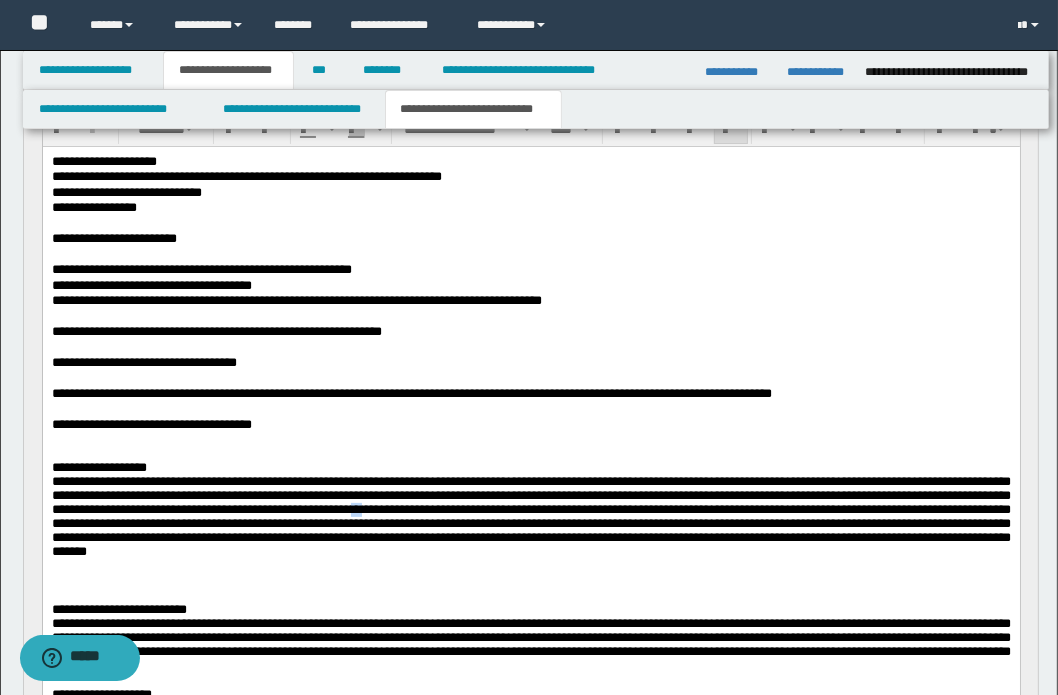 drag, startPoint x: 698, startPoint y: 529, endPoint x: 683, endPoint y: 527, distance: 15.132746 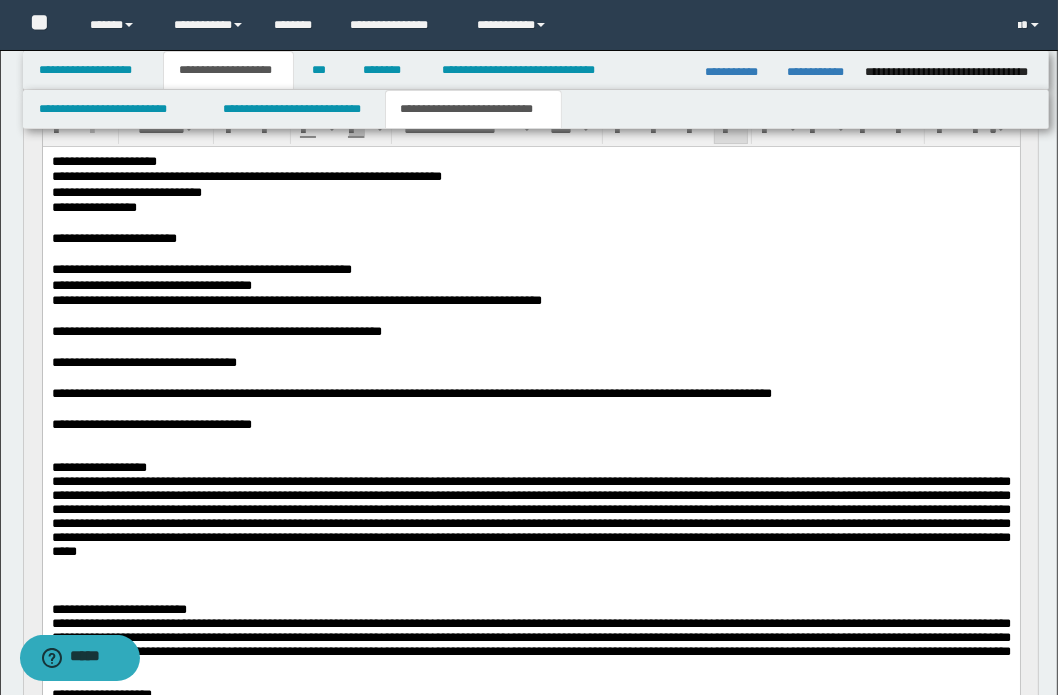 click on "**********" at bounding box center (530, 515) 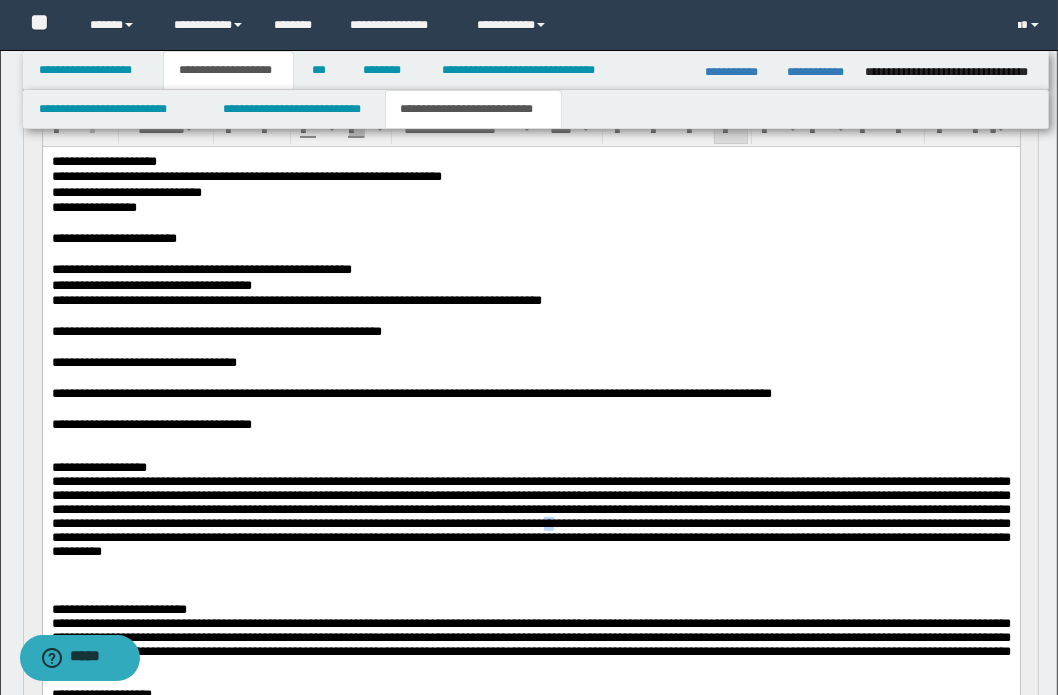 drag, startPoint x: 586, startPoint y: 564, endPoint x: 601, endPoint y: 566, distance: 15.132746 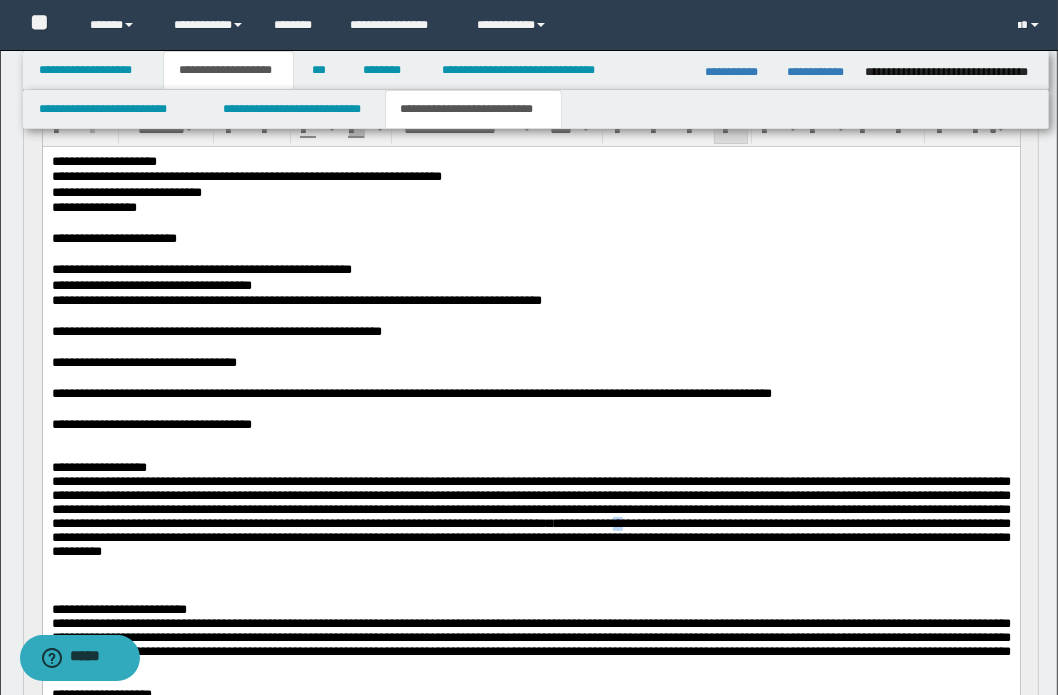 drag, startPoint x: 694, startPoint y: 565, endPoint x: 714, endPoint y: 564, distance: 20.024984 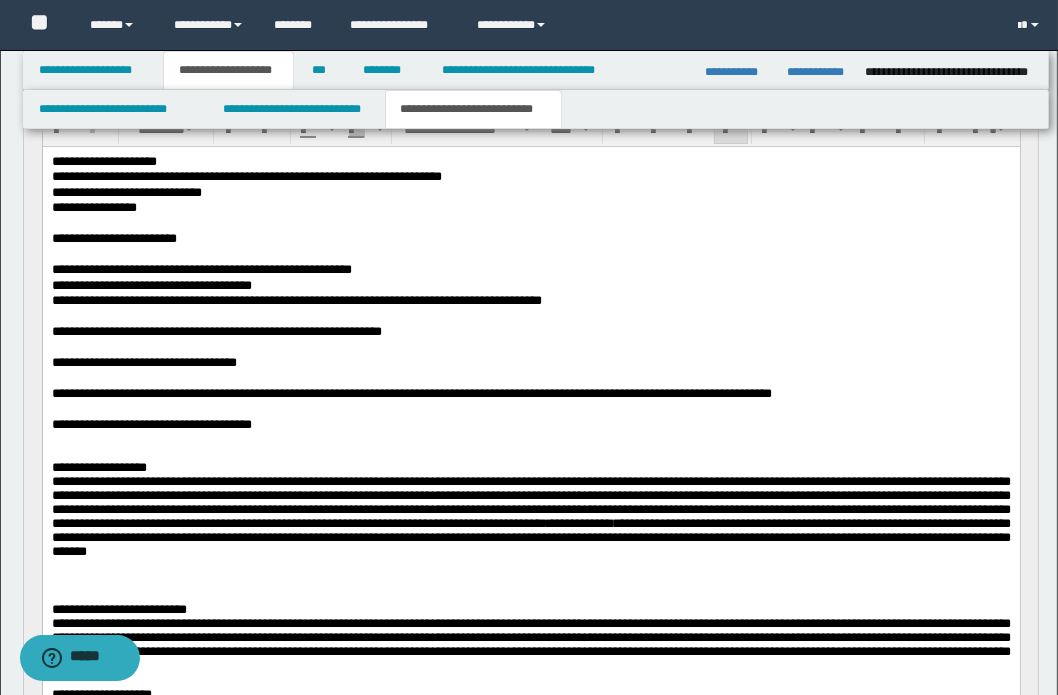 click on "**********" at bounding box center [530, 515] 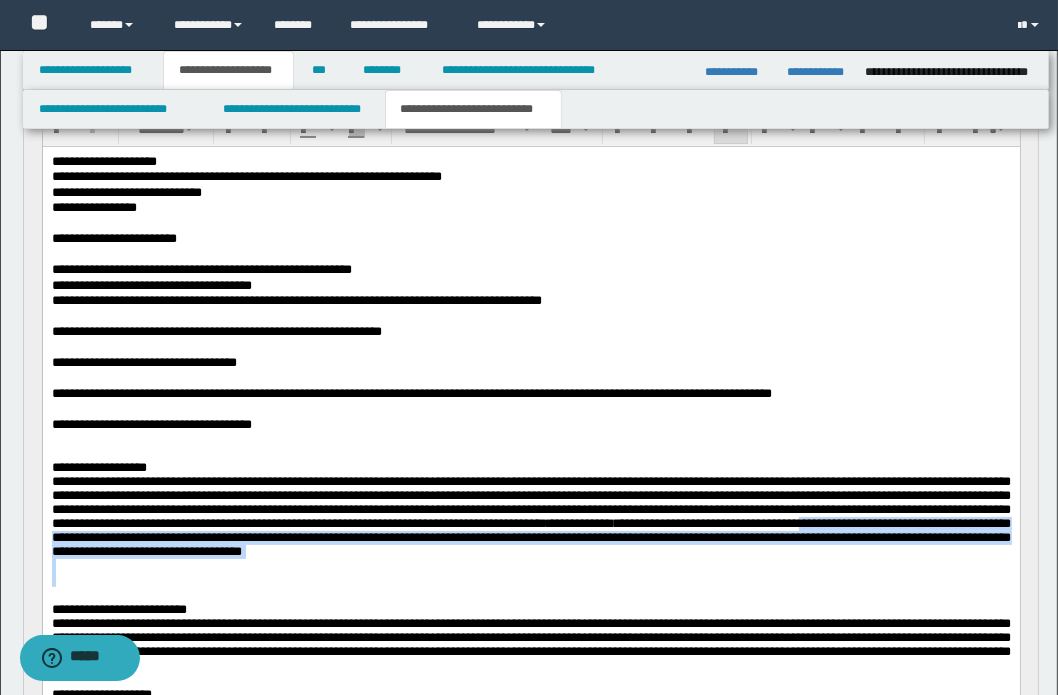 drag, startPoint x: 55, startPoint y: 577, endPoint x: 329, endPoint y: 641, distance: 281.37518 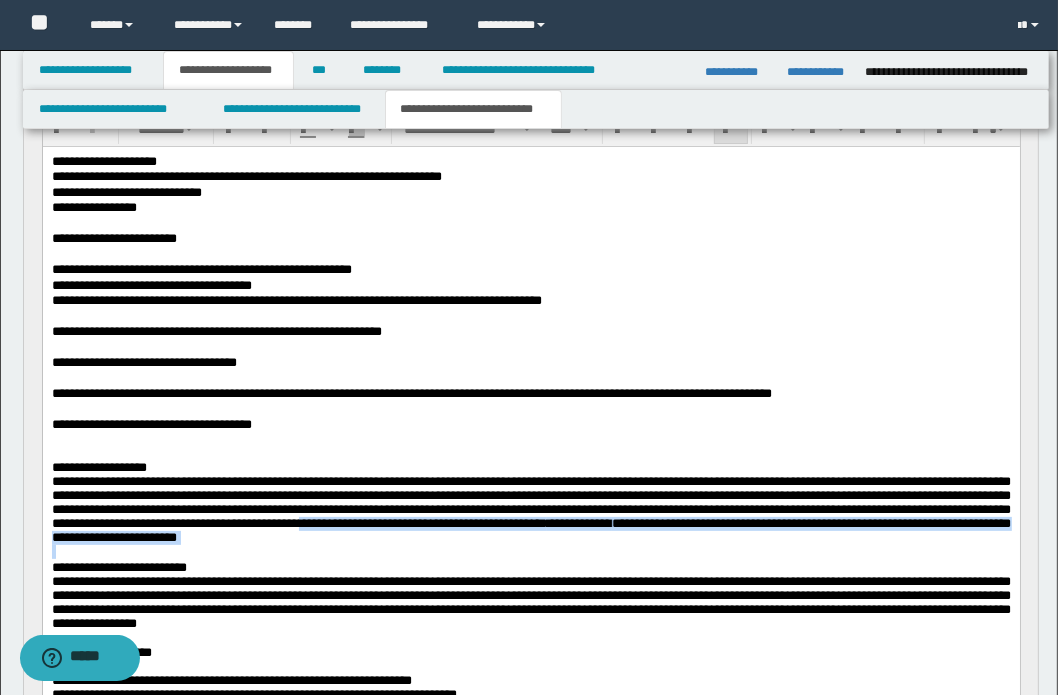drag, startPoint x: 175, startPoint y: 578, endPoint x: 182, endPoint y: 596, distance: 19.313208 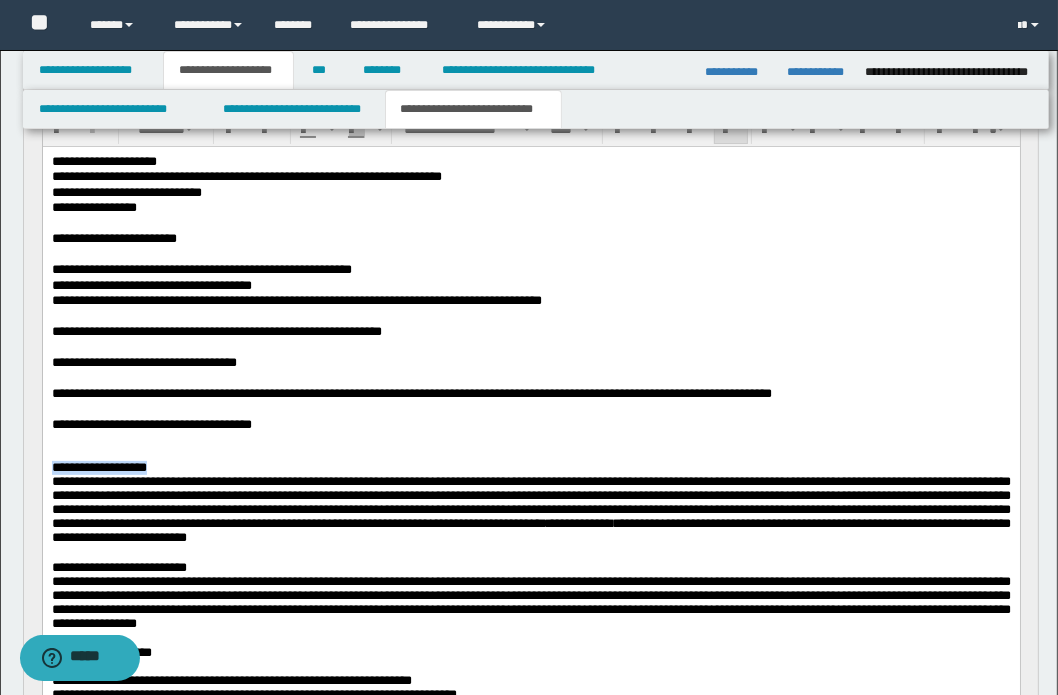 drag, startPoint x: 216, startPoint y: 467, endPoint x: 42, endPoint y: 466, distance: 174.00287 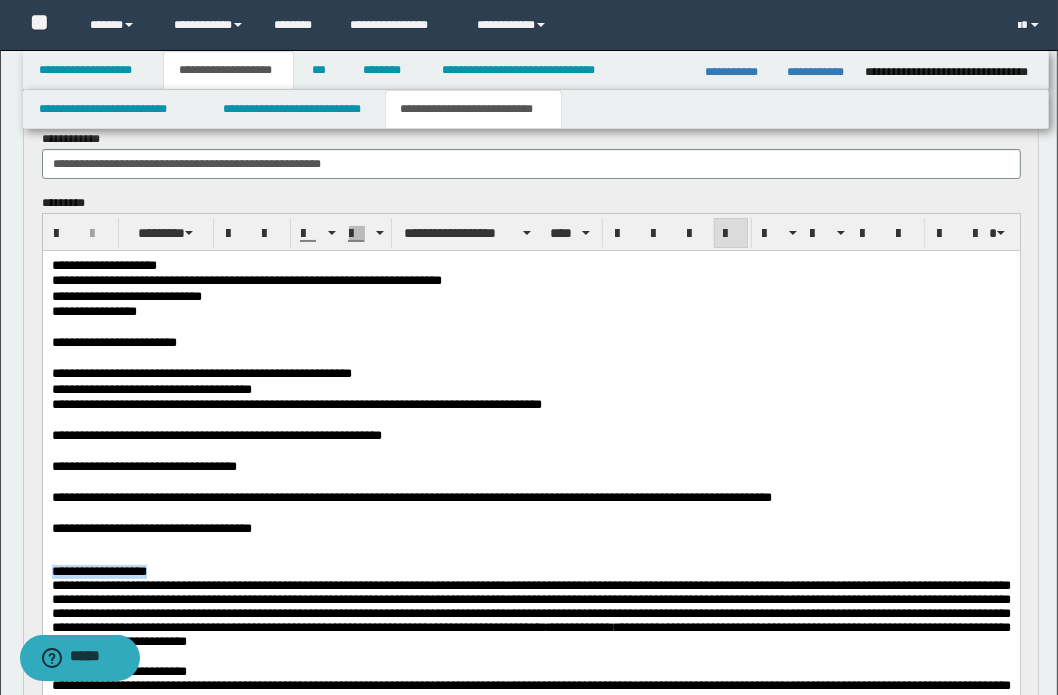 scroll, scrollTop: 0, scrollLeft: 0, axis: both 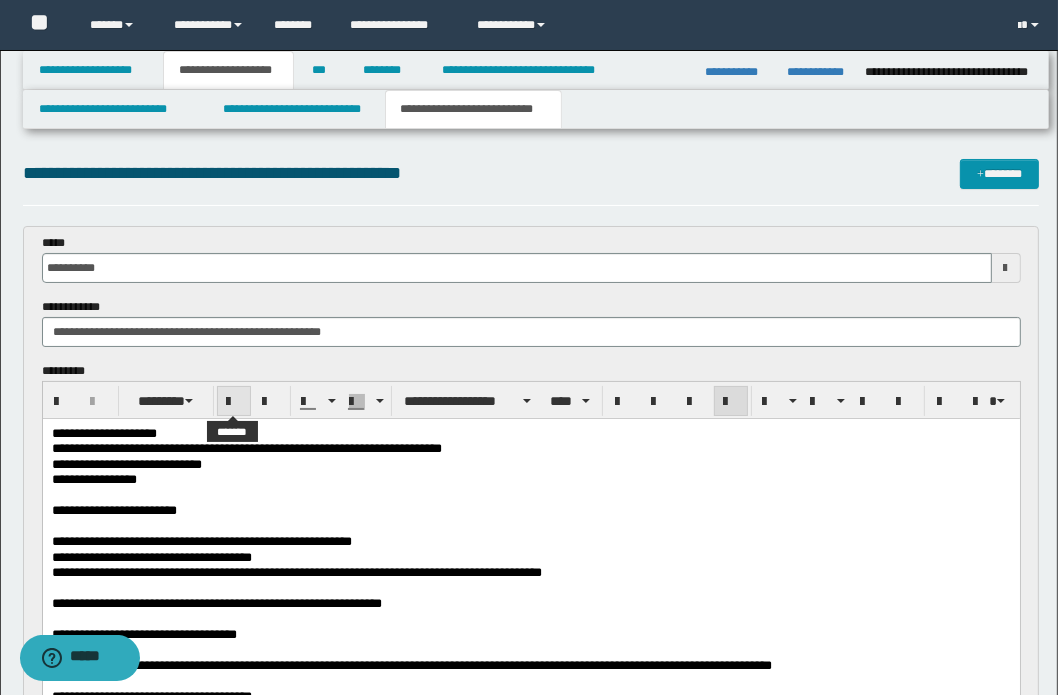 click at bounding box center (234, 402) 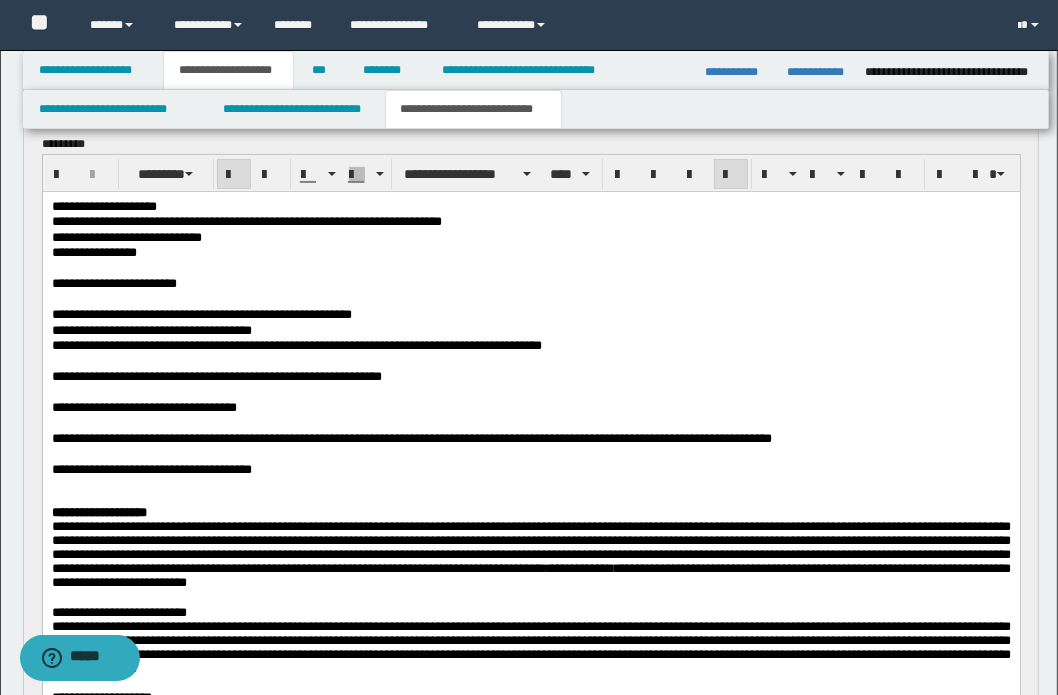scroll, scrollTop: 272, scrollLeft: 0, axis: vertical 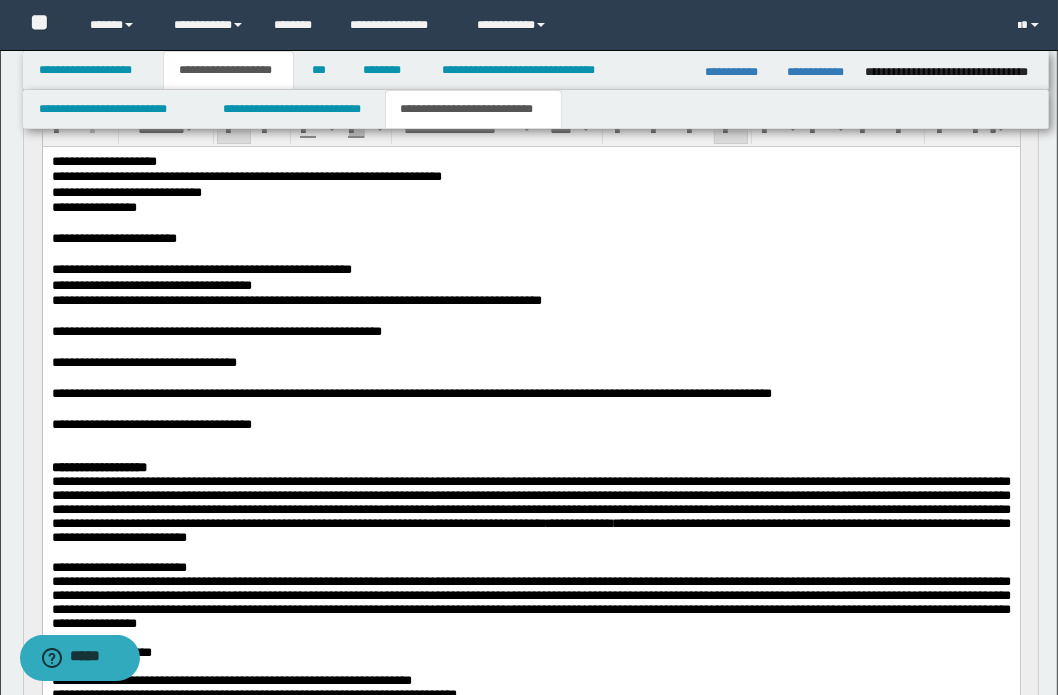 click on "**********" at bounding box center (530, 508) 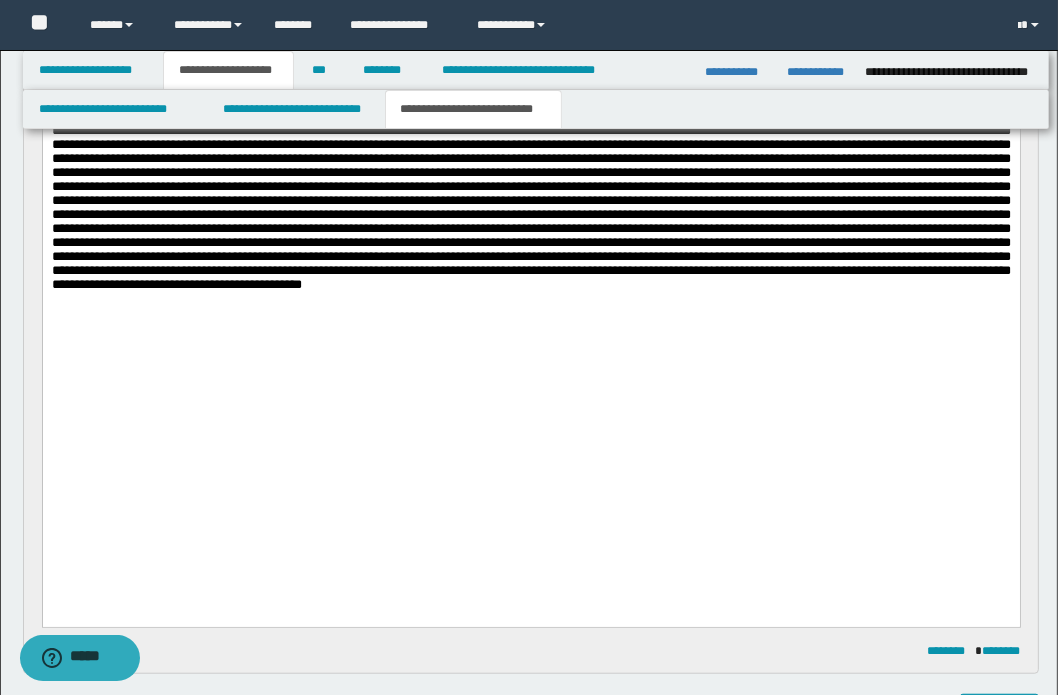 scroll, scrollTop: 1000, scrollLeft: 0, axis: vertical 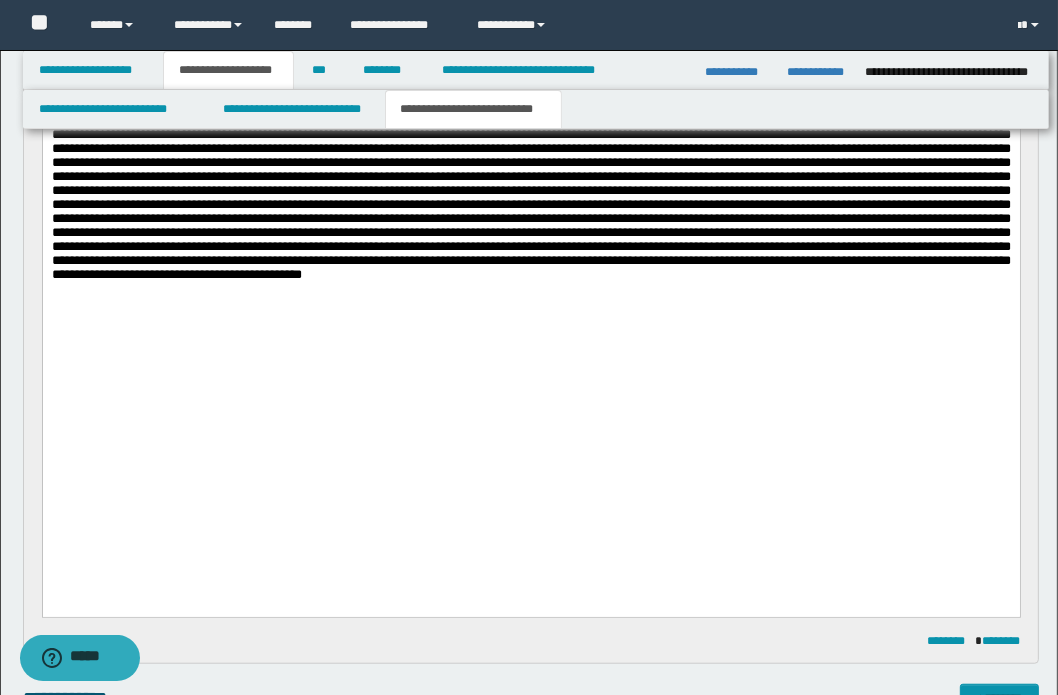 click at bounding box center [530, 183] 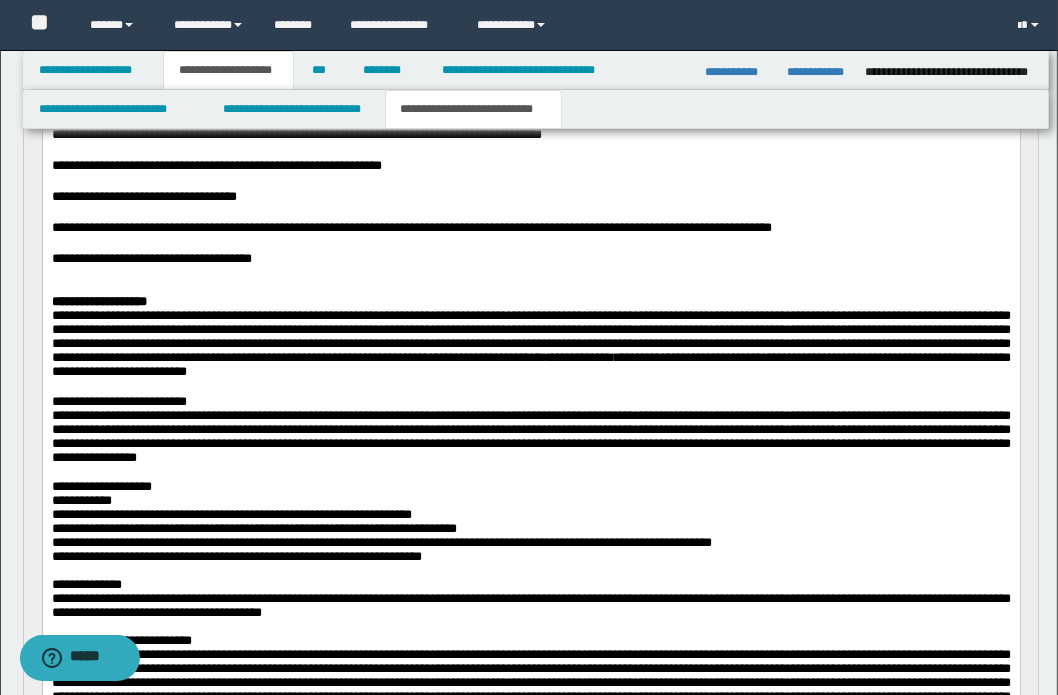 scroll, scrollTop: 272, scrollLeft: 0, axis: vertical 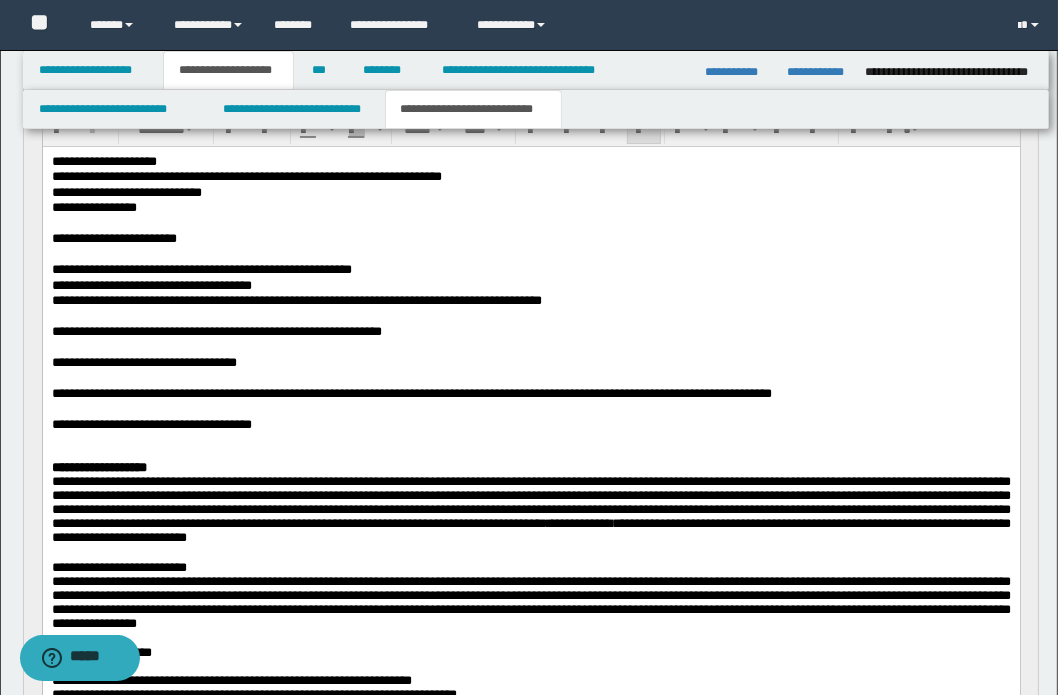 click on "**********" at bounding box center [530, 606] 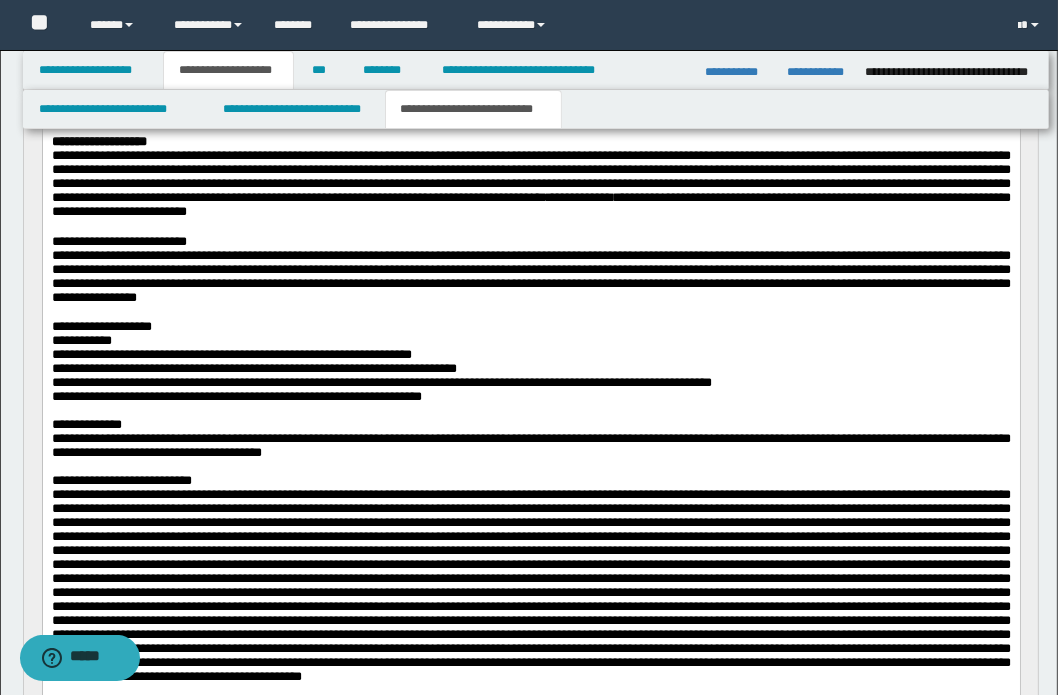 scroll, scrollTop: 636, scrollLeft: 0, axis: vertical 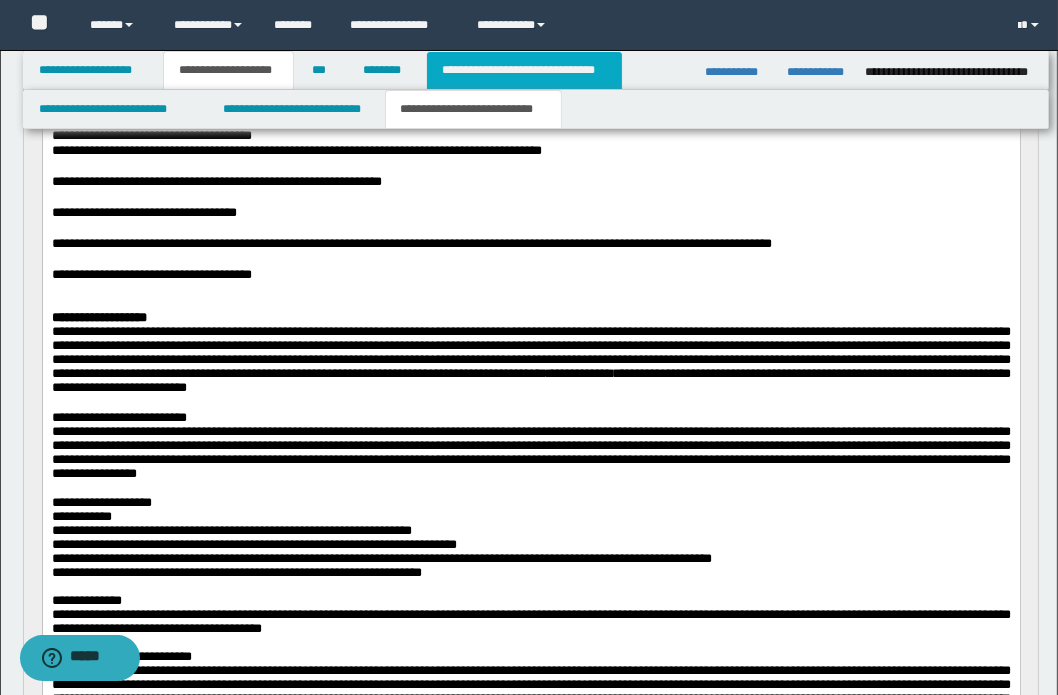 click on "**********" at bounding box center [524, 70] 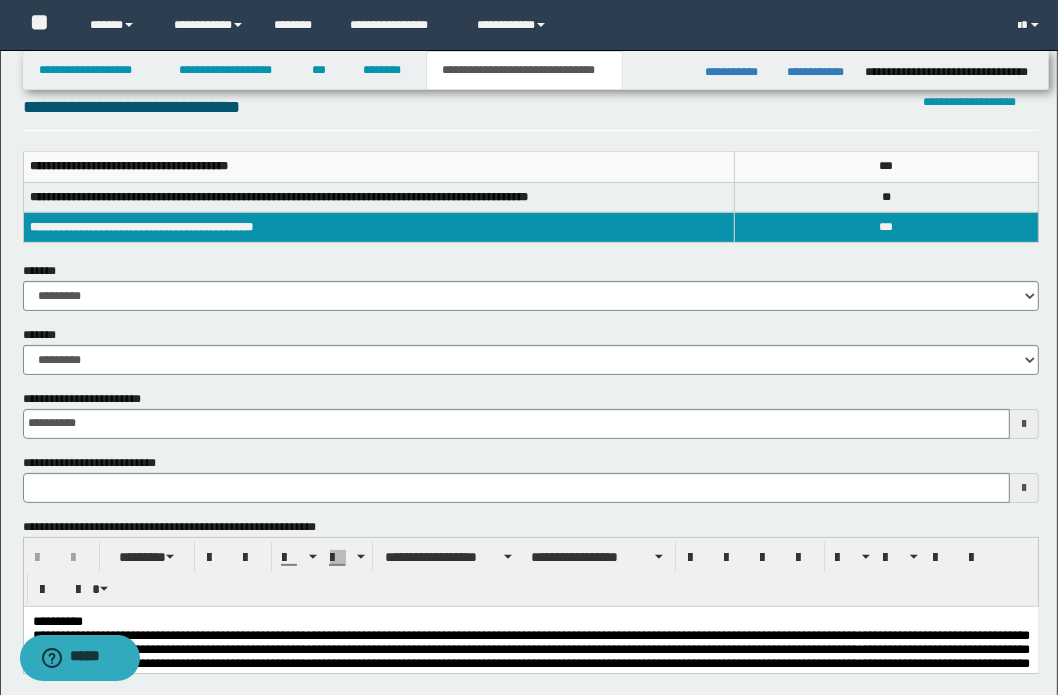 scroll, scrollTop: 28, scrollLeft: 0, axis: vertical 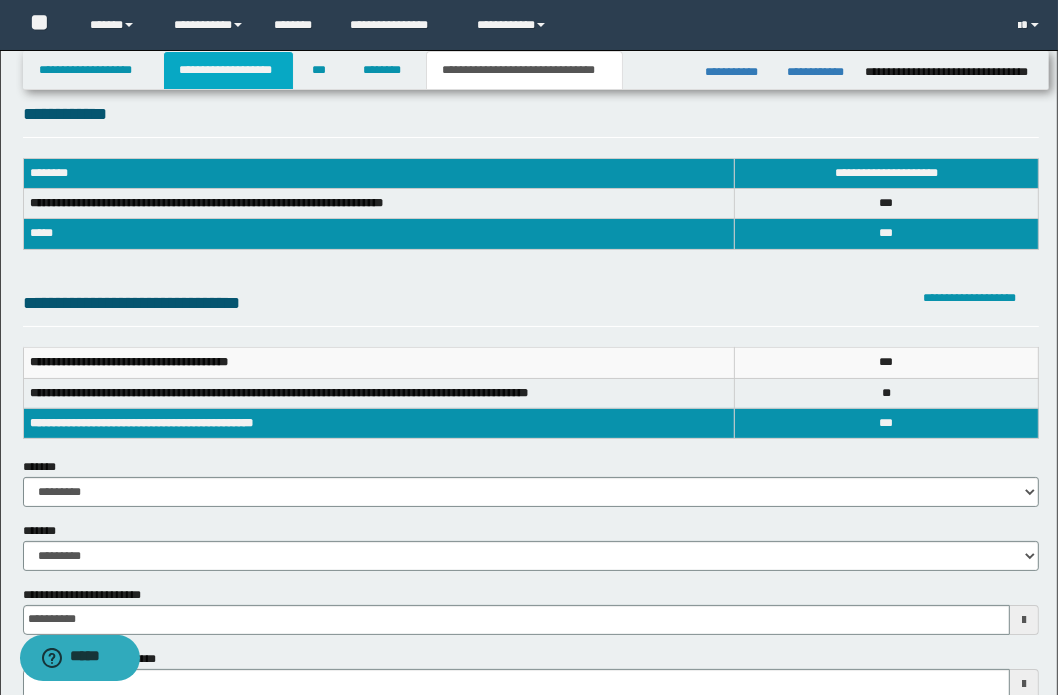 click on "**********" at bounding box center [228, 70] 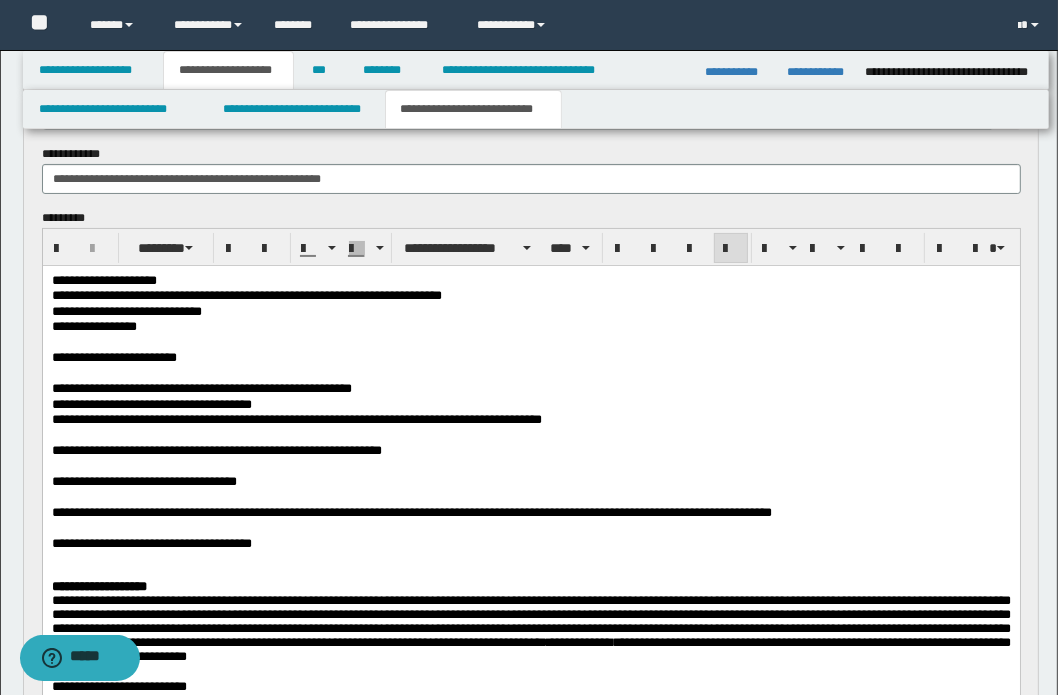 scroll, scrollTop: 331, scrollLeft: 0, axis: vertical 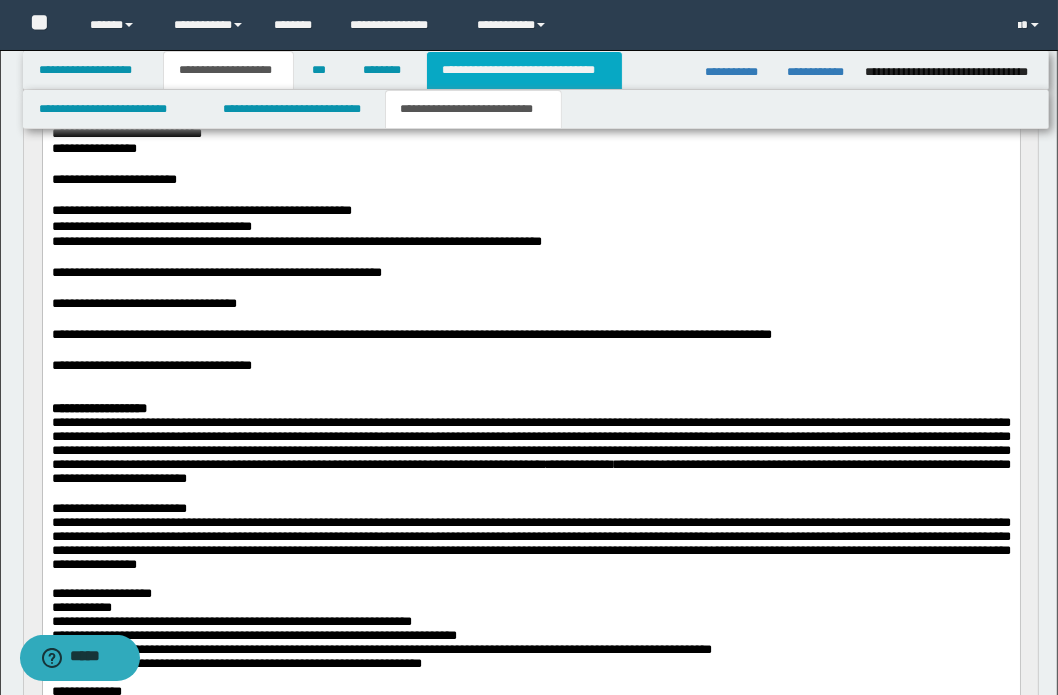 click on "**********" at bounding box center (524, 70) 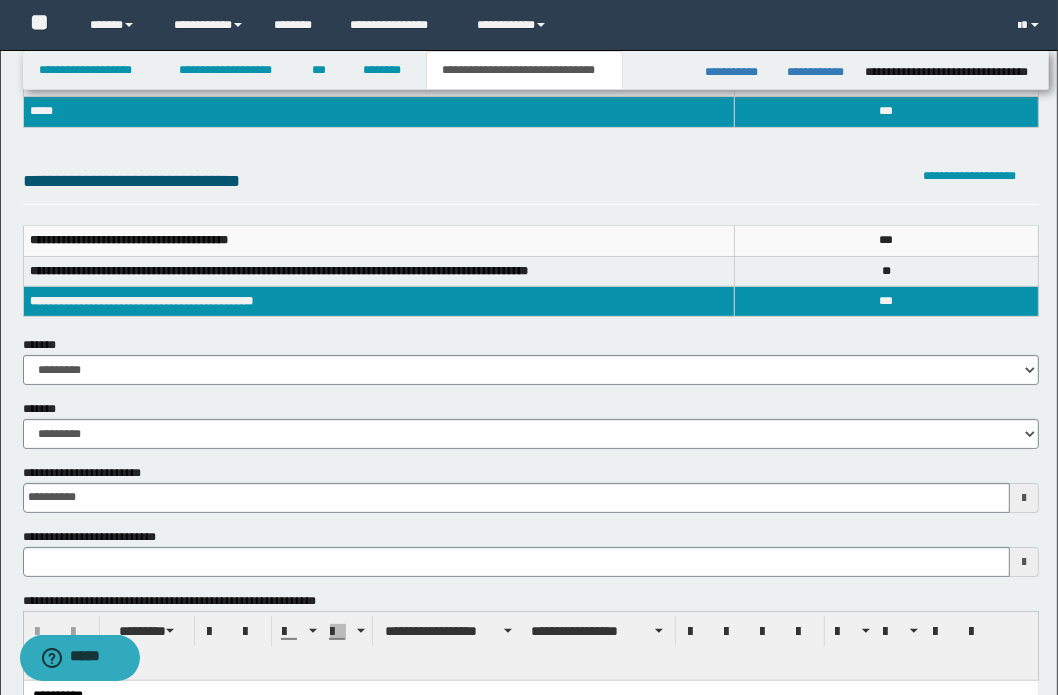 scroll, scrollTop: 0, scrollLeft: 0, axis: both 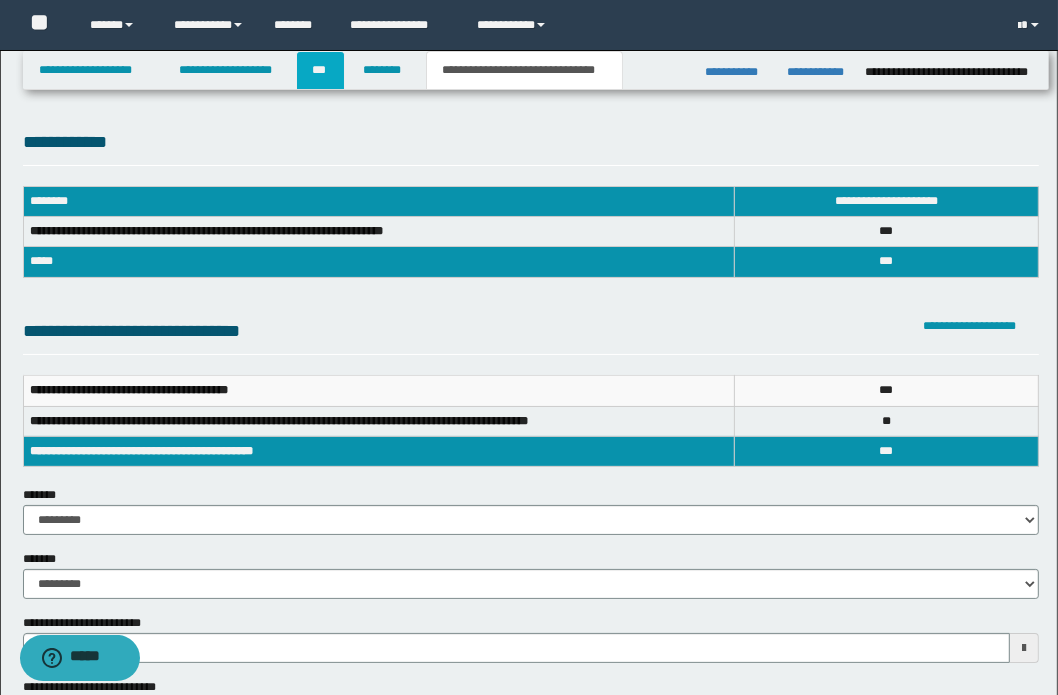 click on "***" at bounding box center [320, 70] 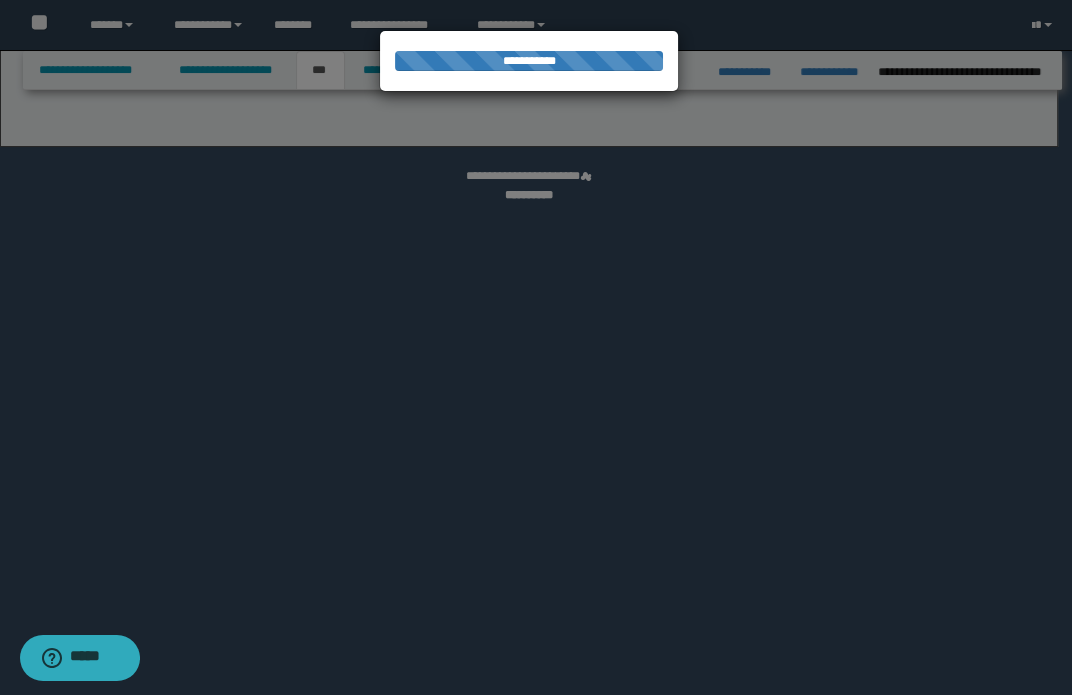 select on "*" 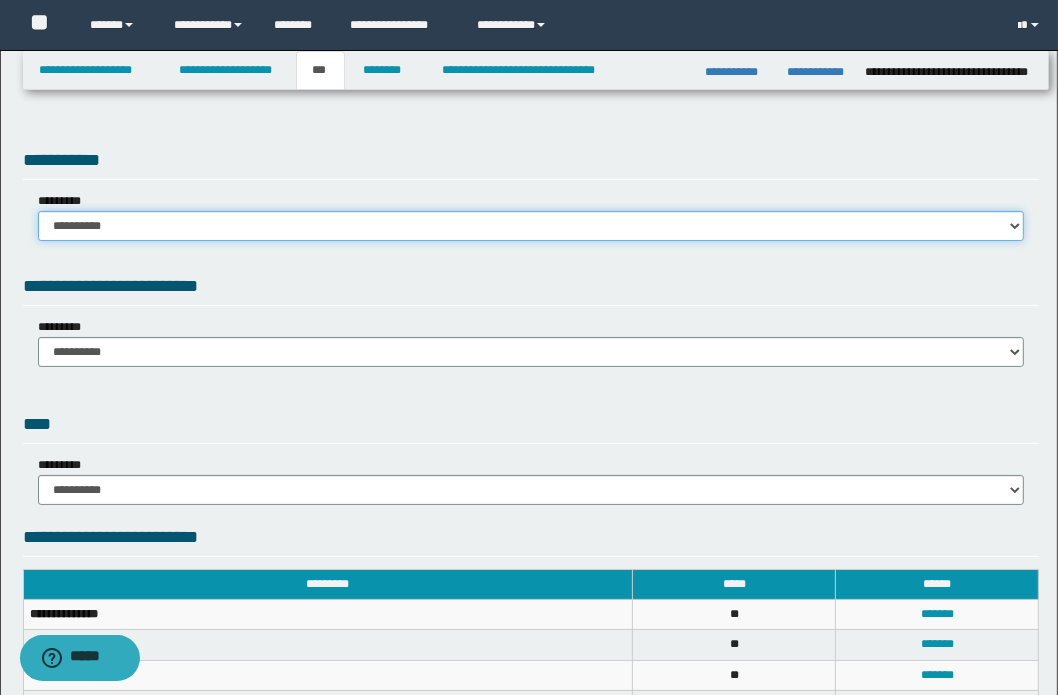 click on "**********" at bounding box center [531, 226] 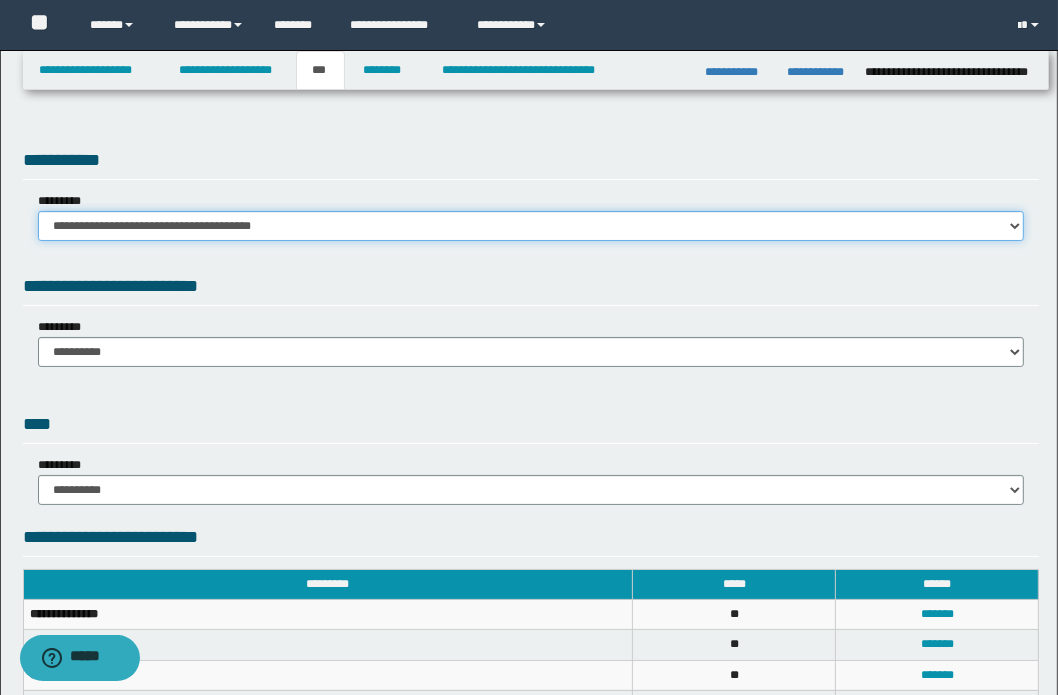 click on "**********" at bounding box center [531, 226] 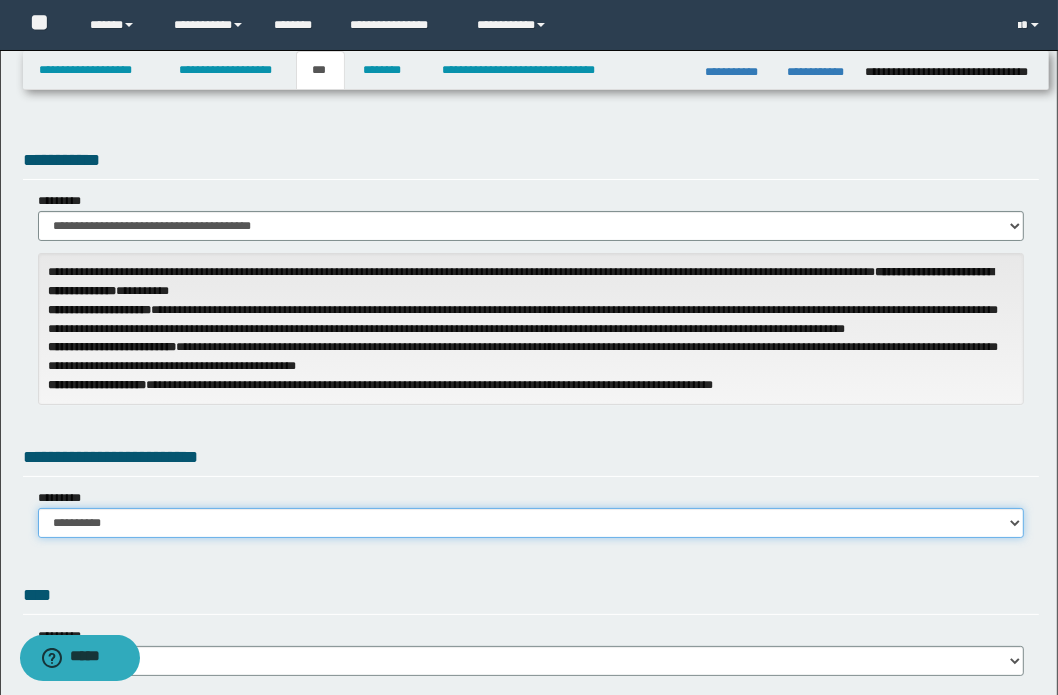 click on "**********" at bounding box center [531, 523] 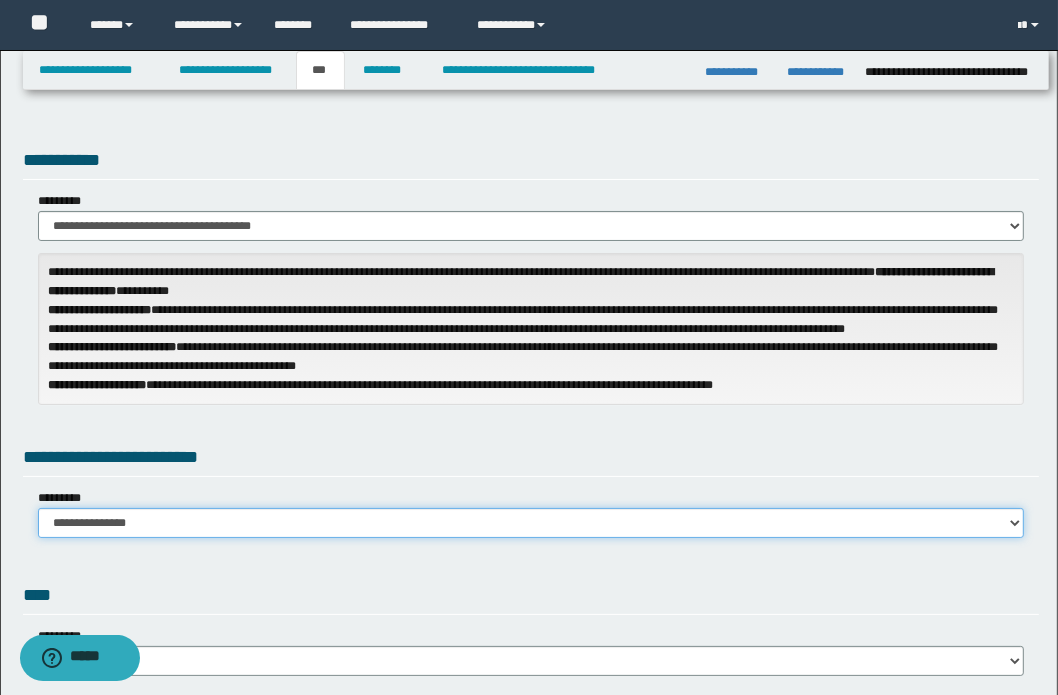 click on "**********" at bounding box center [531, 523] 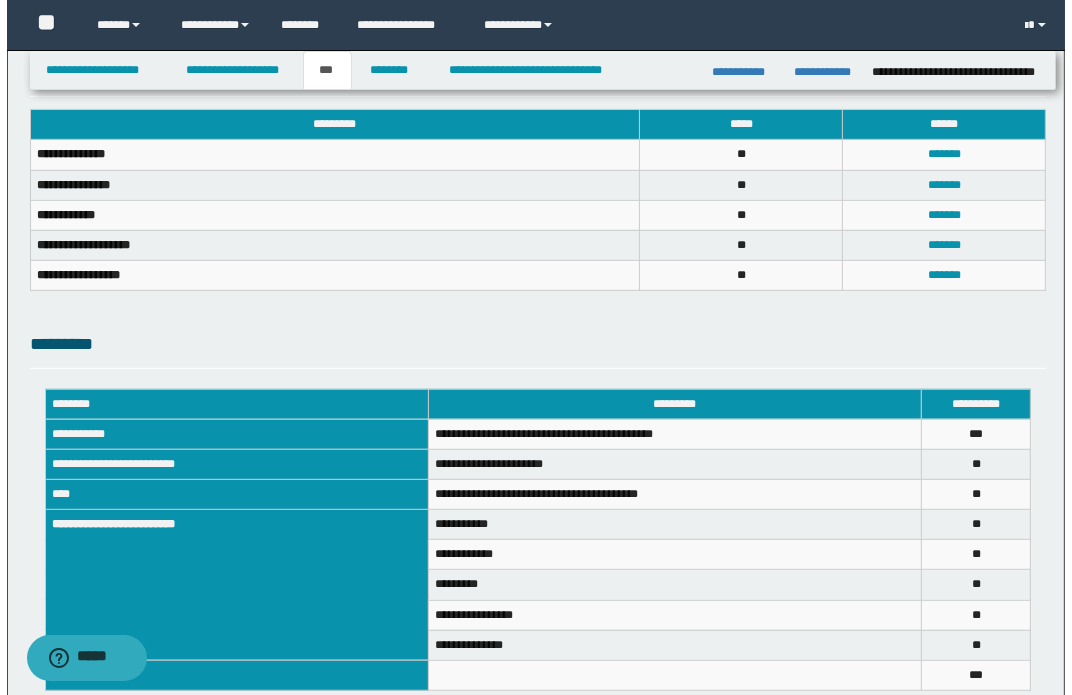 scroll, scrollTop: 727, scrollLeft: 0, axis: vertical 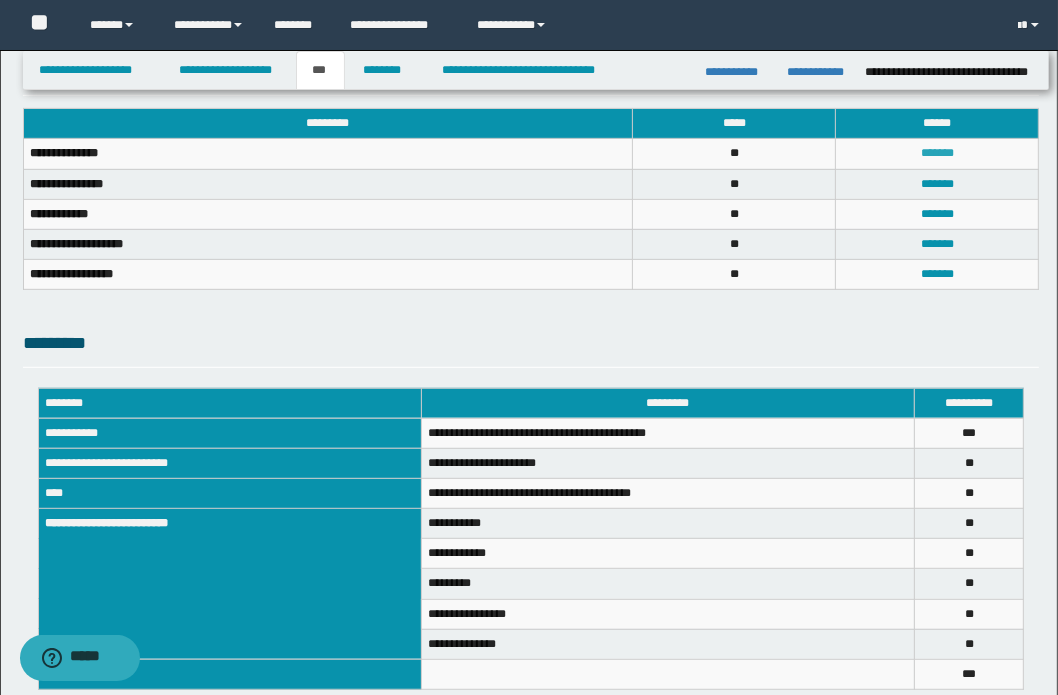 click on "*******" at bounding box center [937, 153] 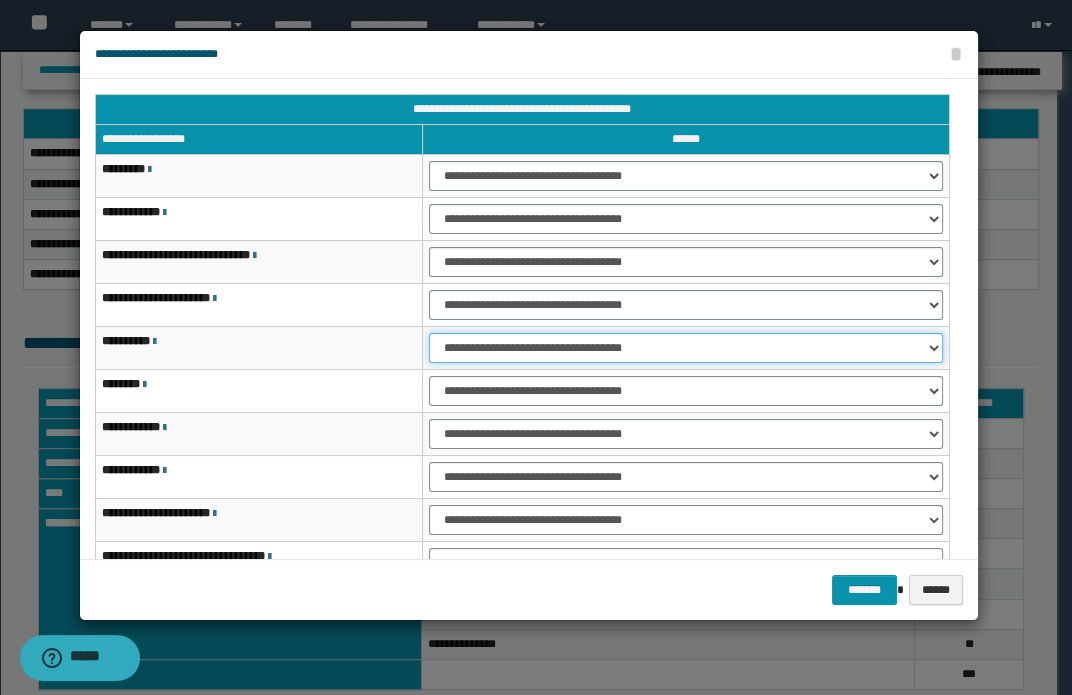 click on "**********" at bounding box center (685, 348) 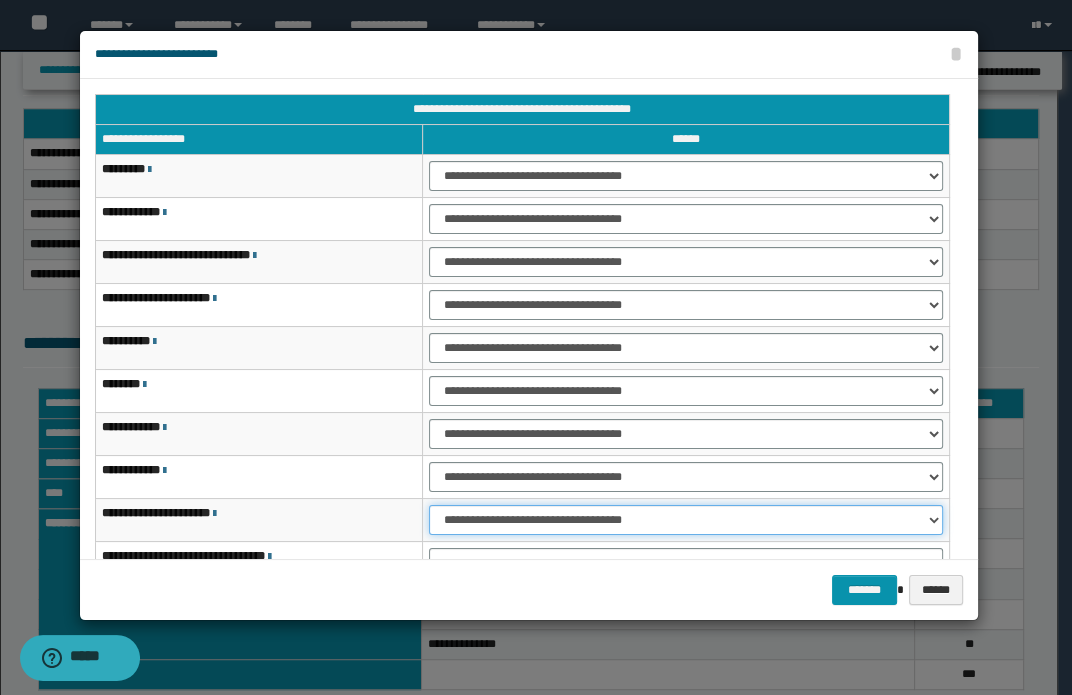 click on "**********" at bounding box center (685, 520) 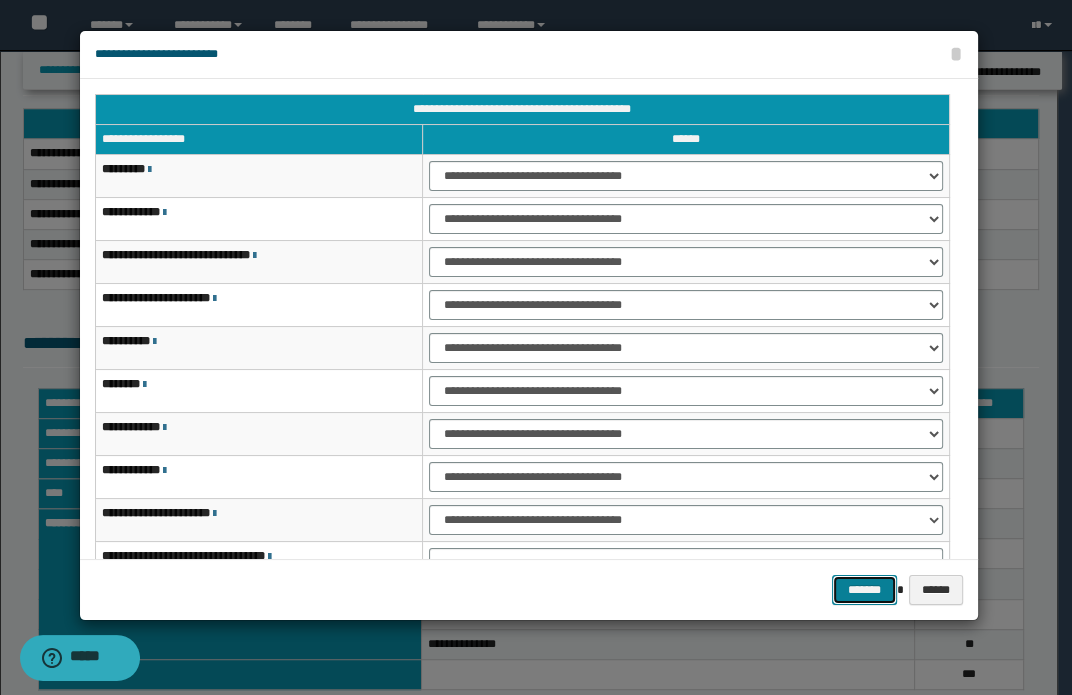 click on "*******" at bounding box center (864, 590) 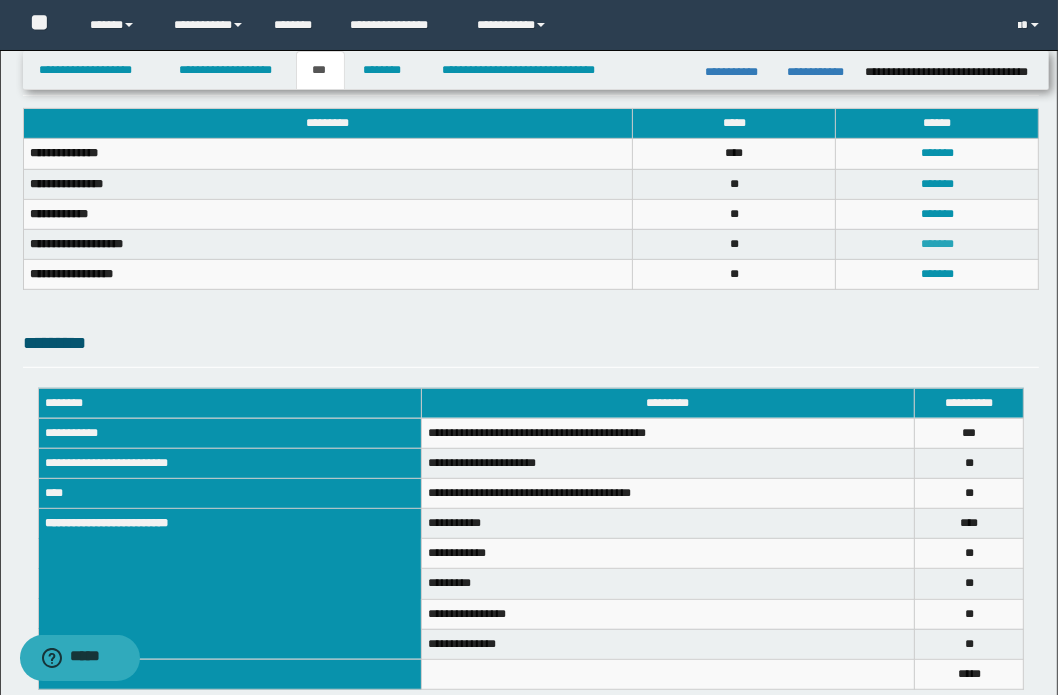 click on "*******" at bounding box center (937, 244) 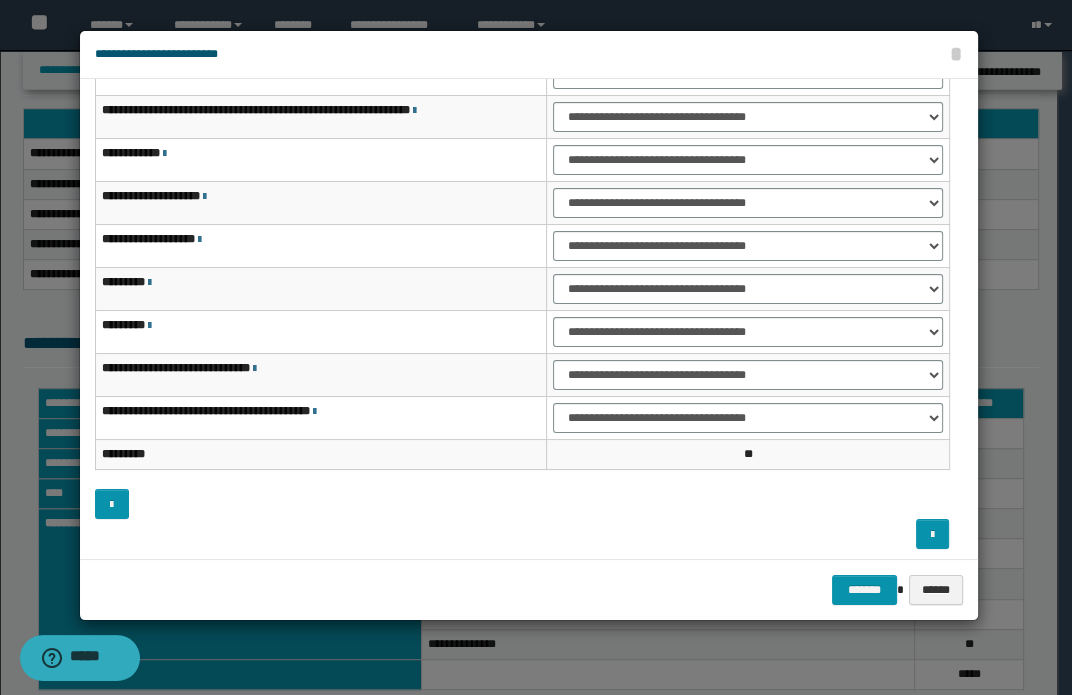 scroll, scrollTop: 149, scrollLeft: 0, axis: vertical 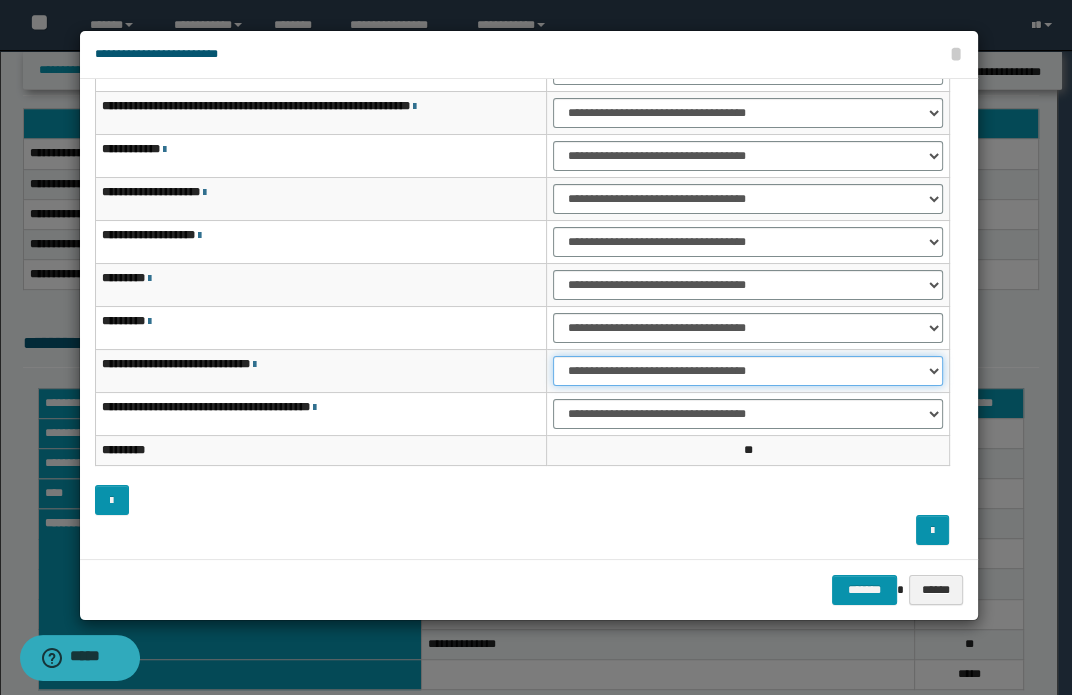 click on "**********" at bounding box center (747, 371) 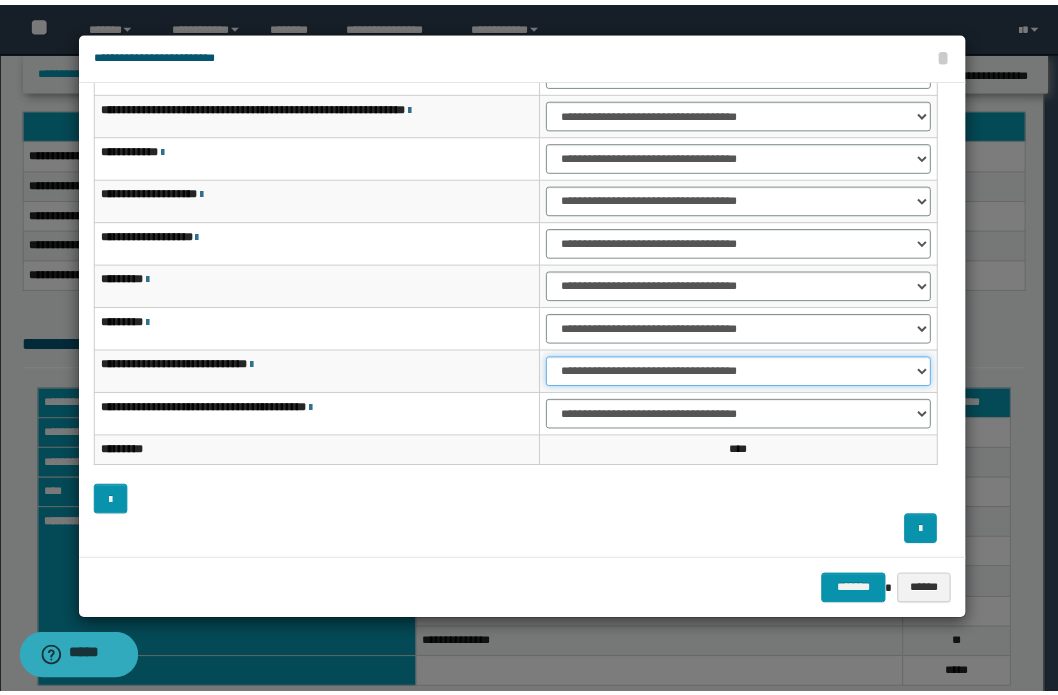 scroll, scrollTop: 0, scrollLeft: 0, axis: both 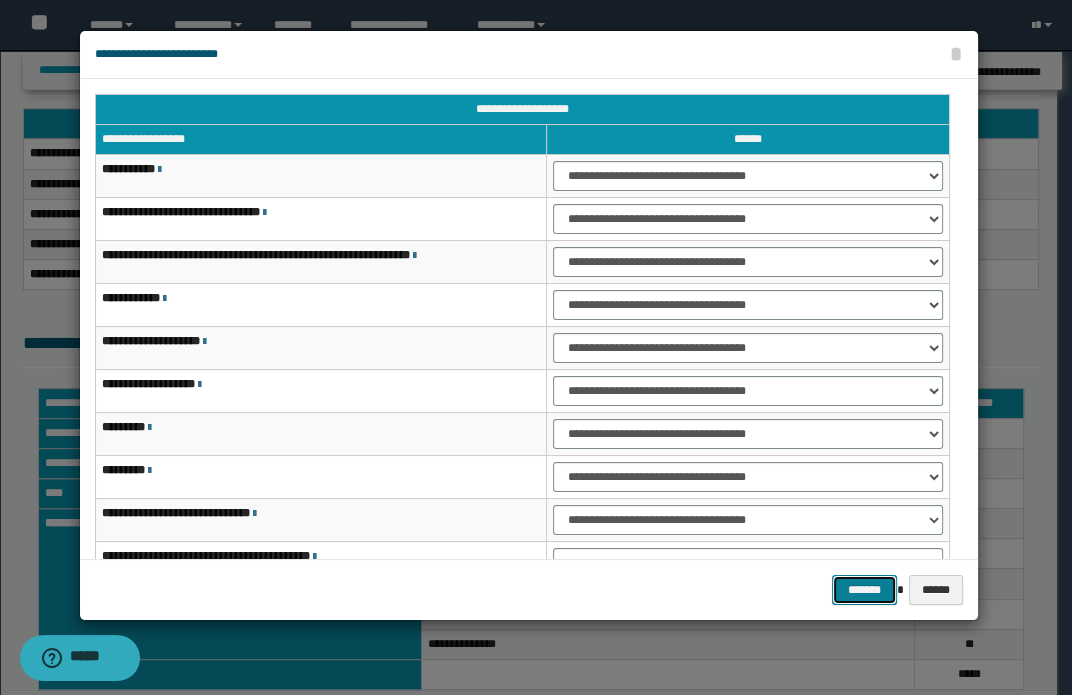 click on "*******" at bounding box center [864, 590] 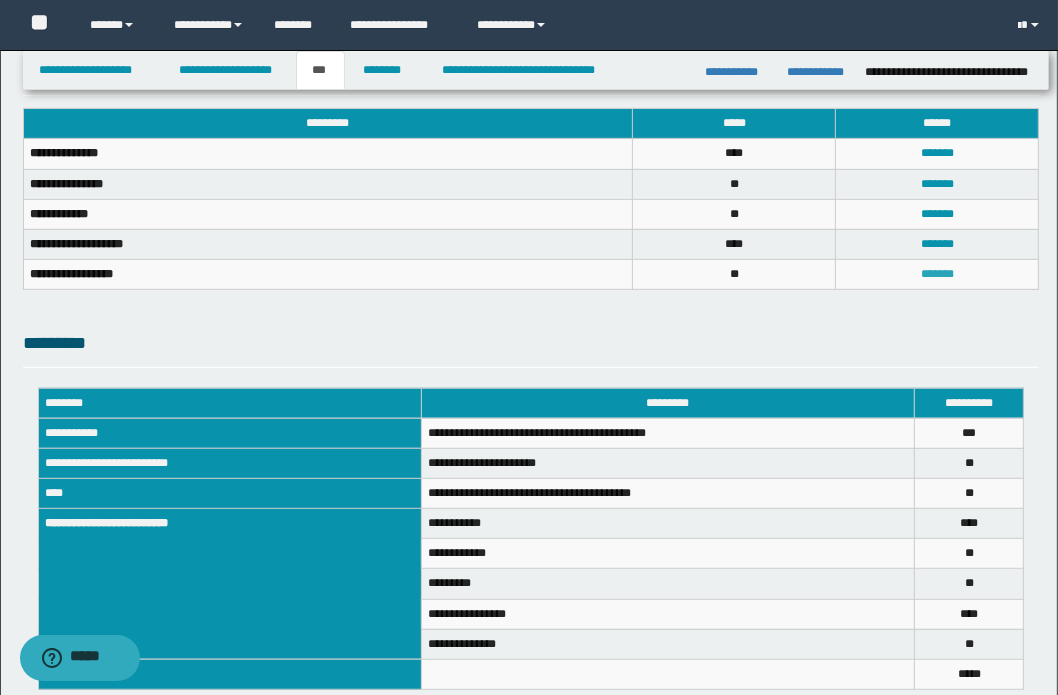 click on "*******" at bounding box center [937, 274] 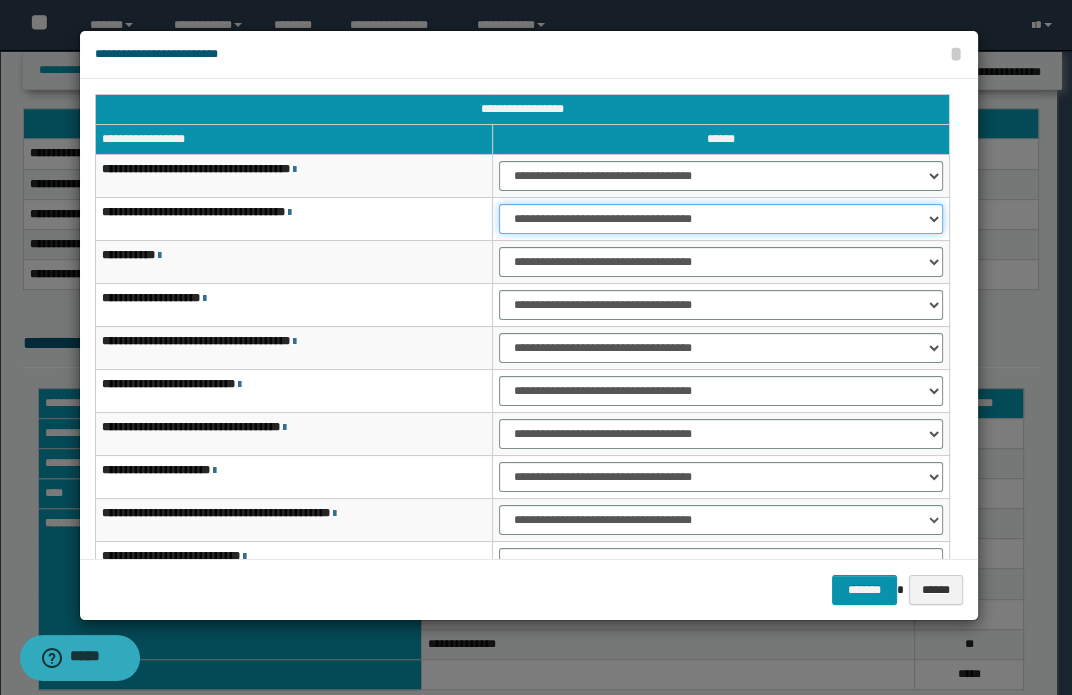 click on "**********" at bounding box center (721, 219) 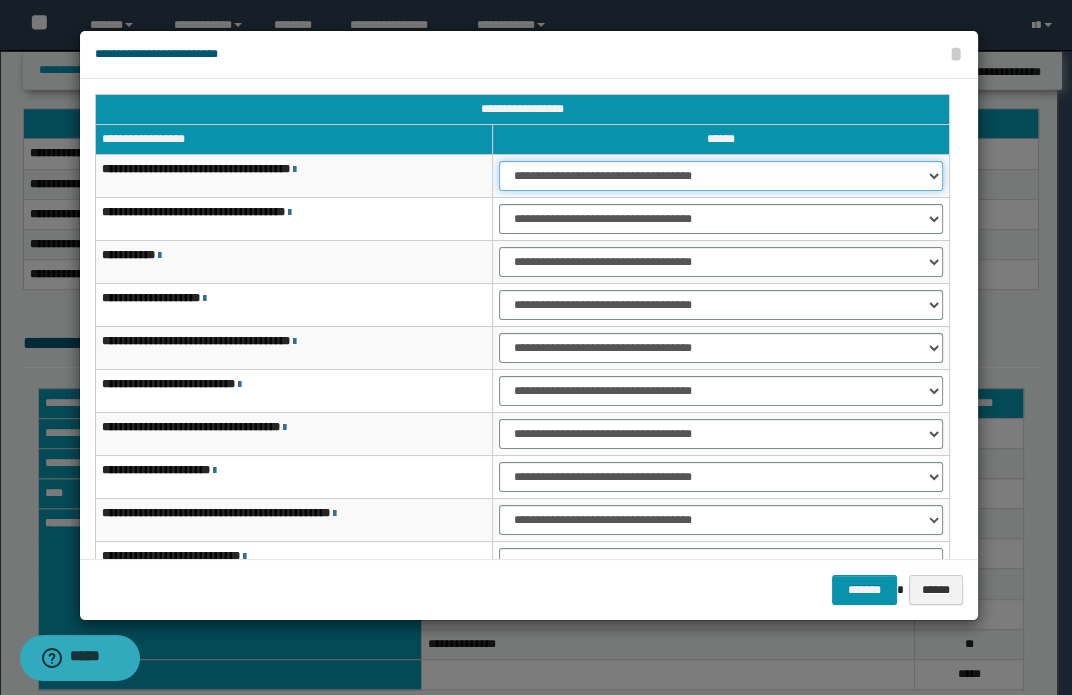 click on "**********" at bounding box center (721, 176) 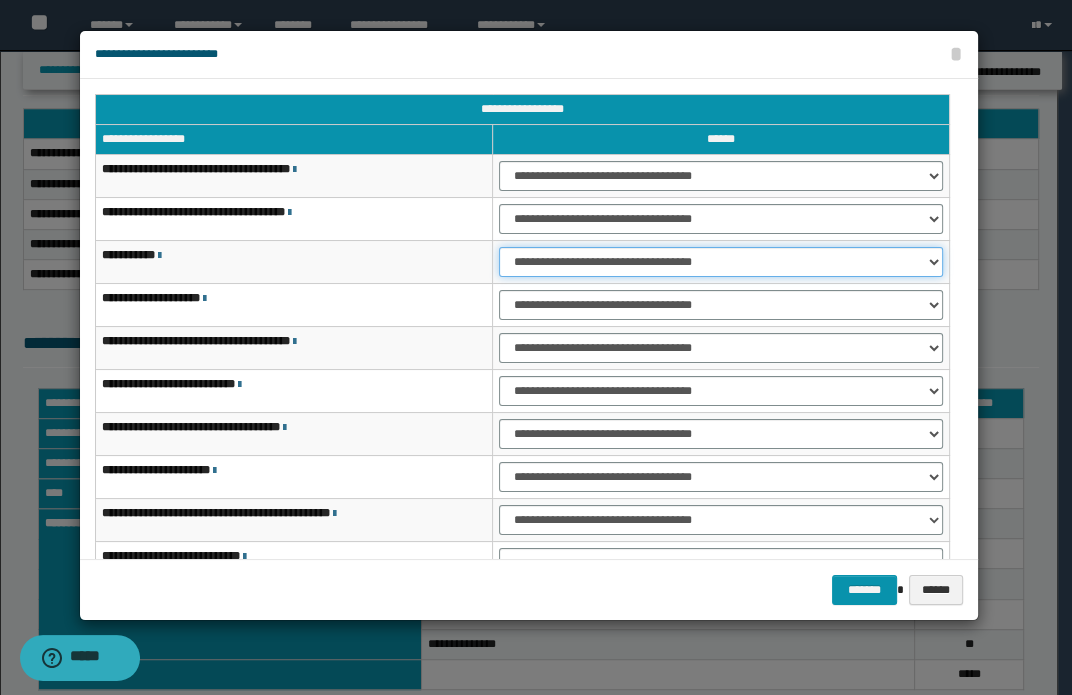 drag, startPoint x: 604, startPoint y: 262, endPoint x: 620, endPoint y: 275, distance: 20.615528 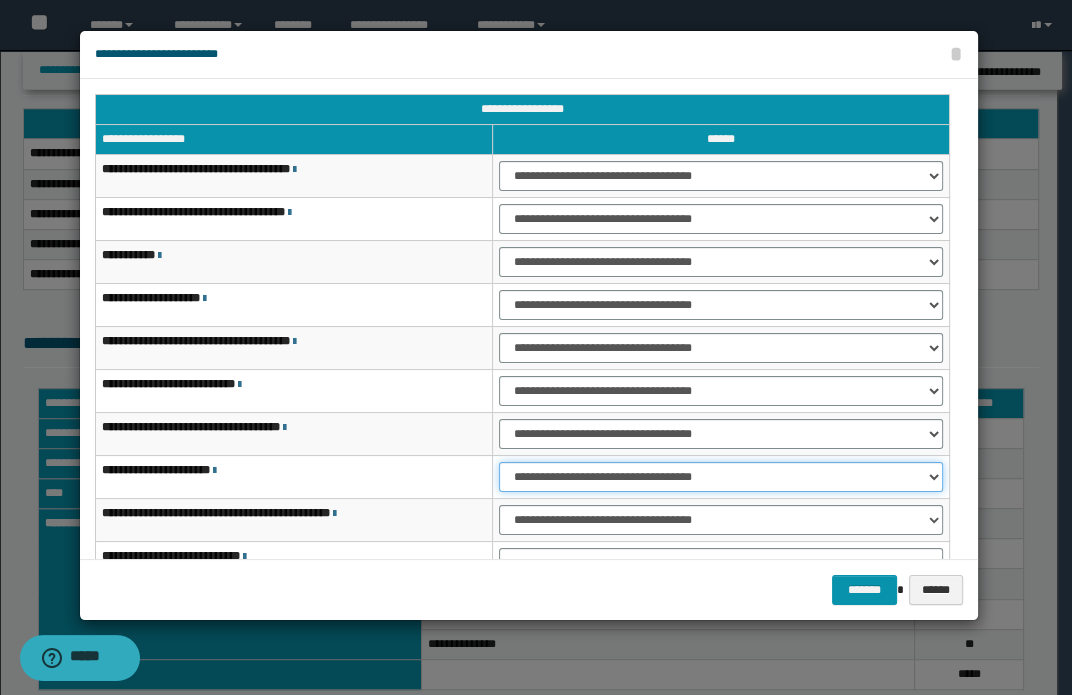 click on "**********" at bounding box center (721, 477) 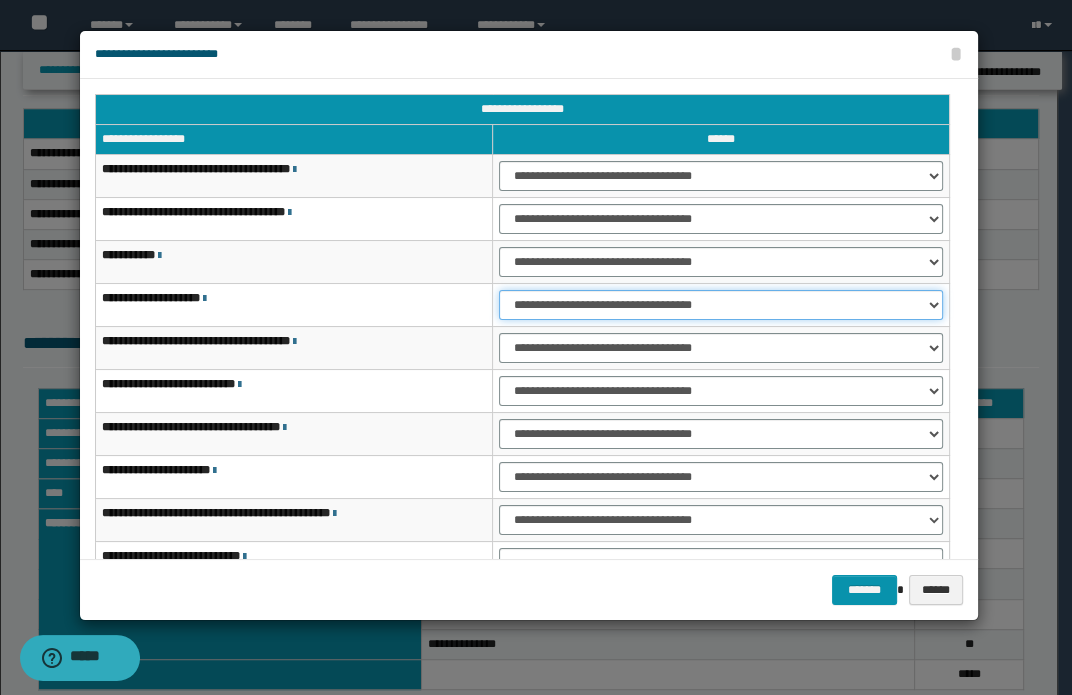 click on "**********" at bounding box center [721, 305] 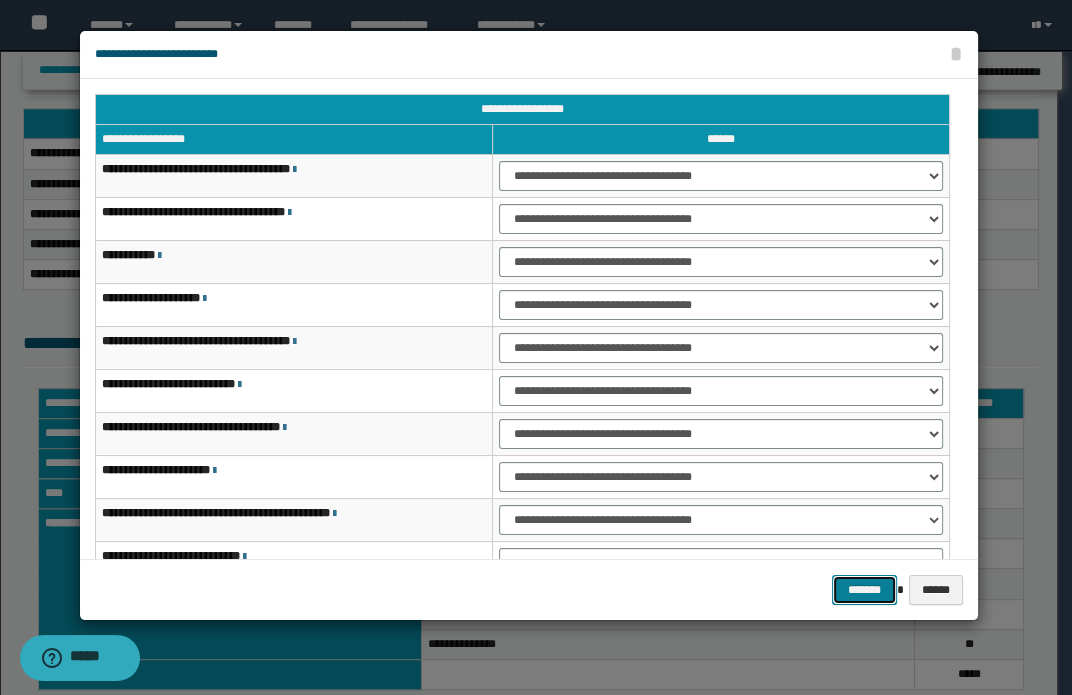 click on "*******" at bounding box center (864, 590) 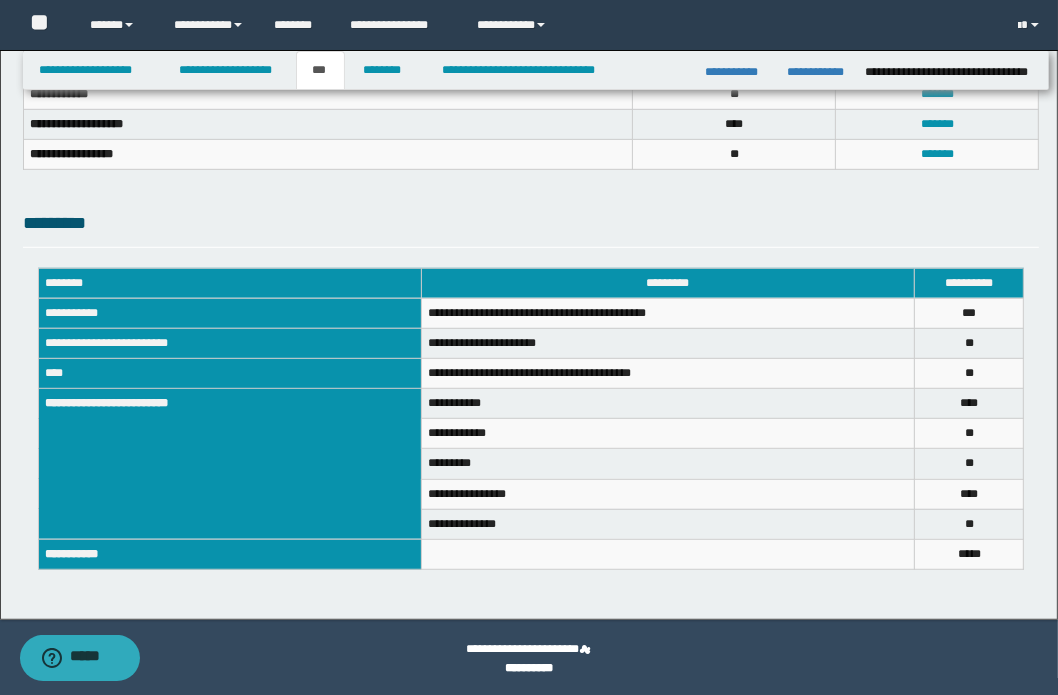 scroll, scrollTop: 850, scrollLeft: 0, axis: vertical 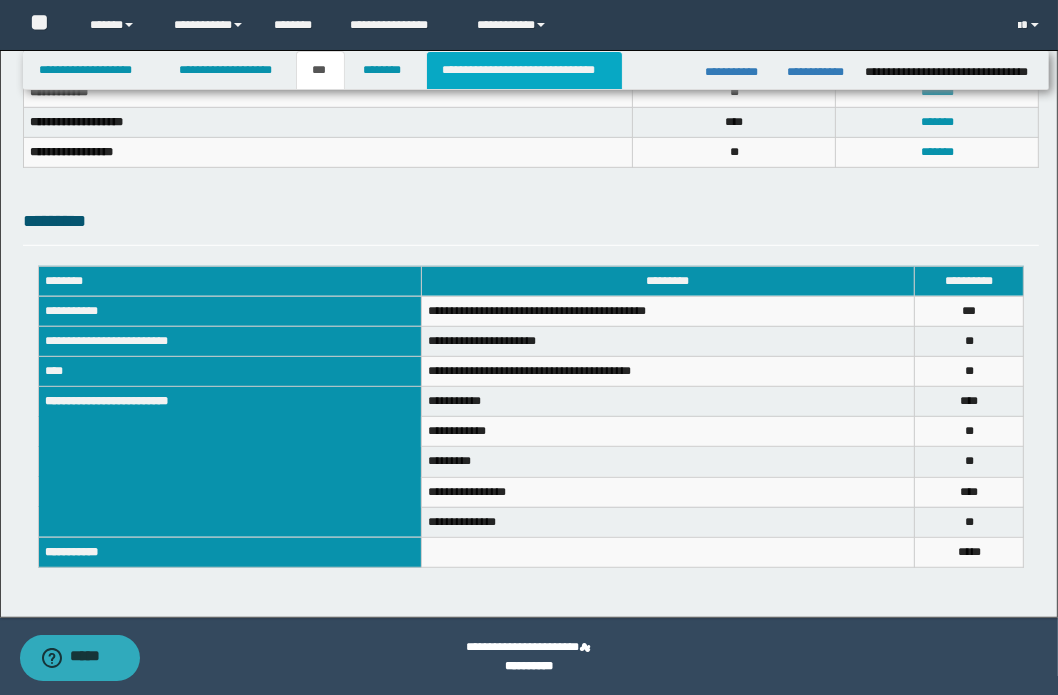 click on "**********" at bounding box center [524, 70] 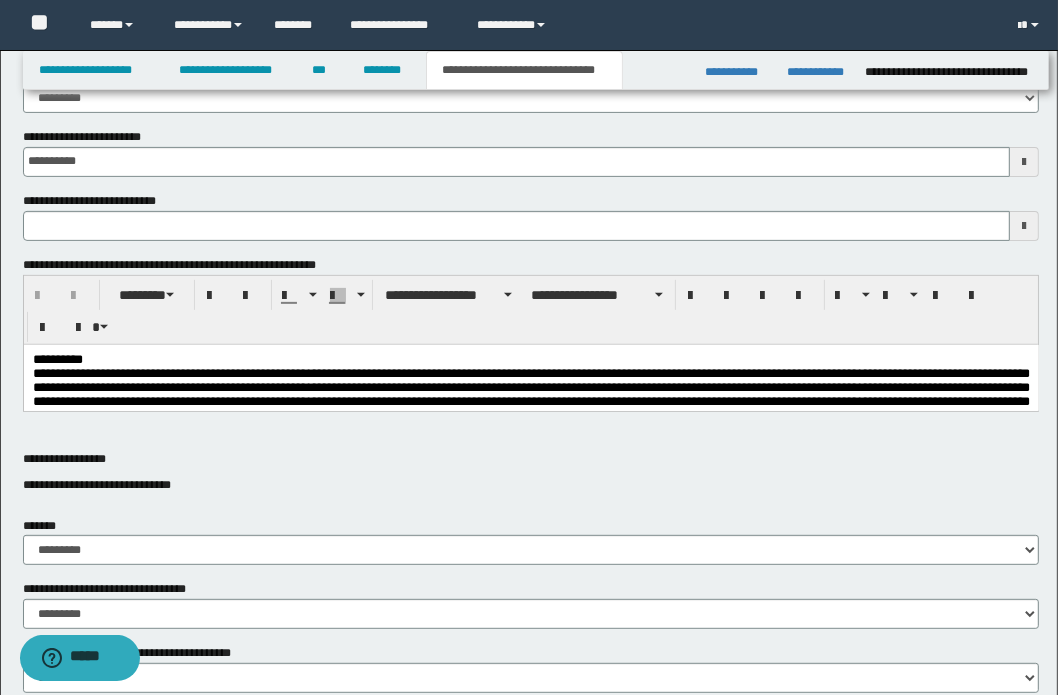 scroll, scrollTop: 304, scrollLeft: 0, axis: vertical 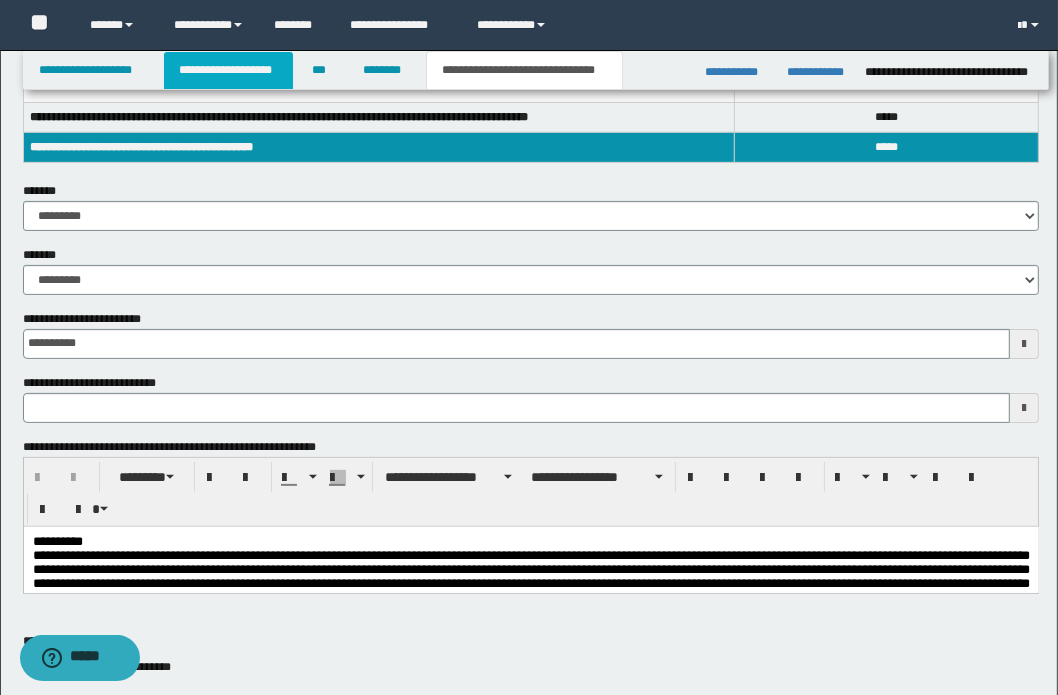 click on "**********" at bounding box center (228, 70) 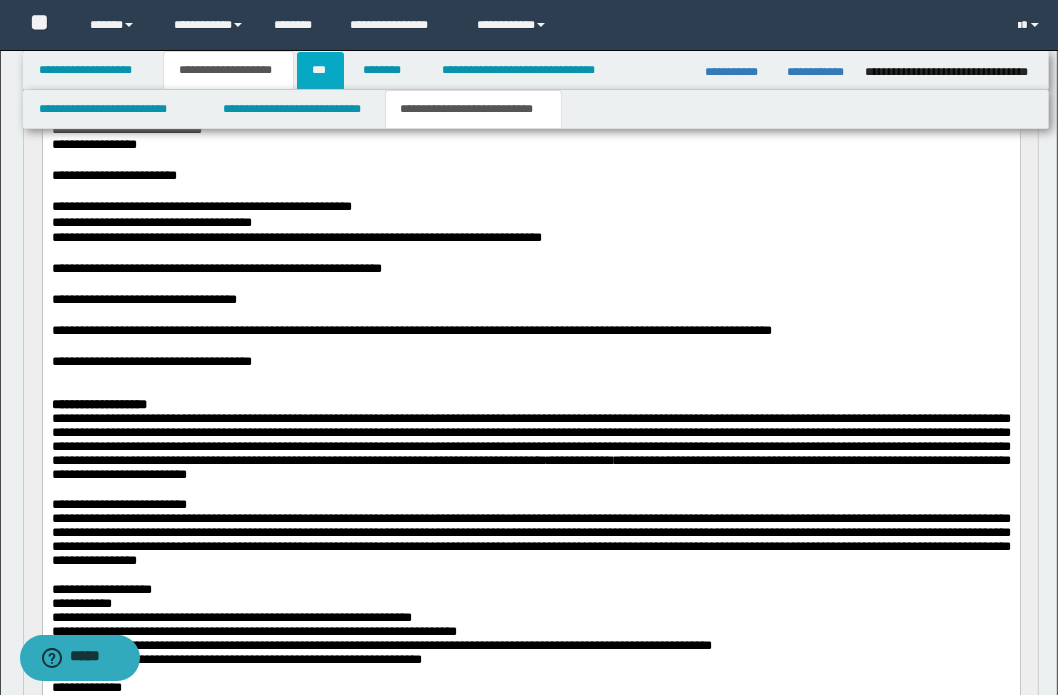 click on "***" at bounding box center [320, 70] 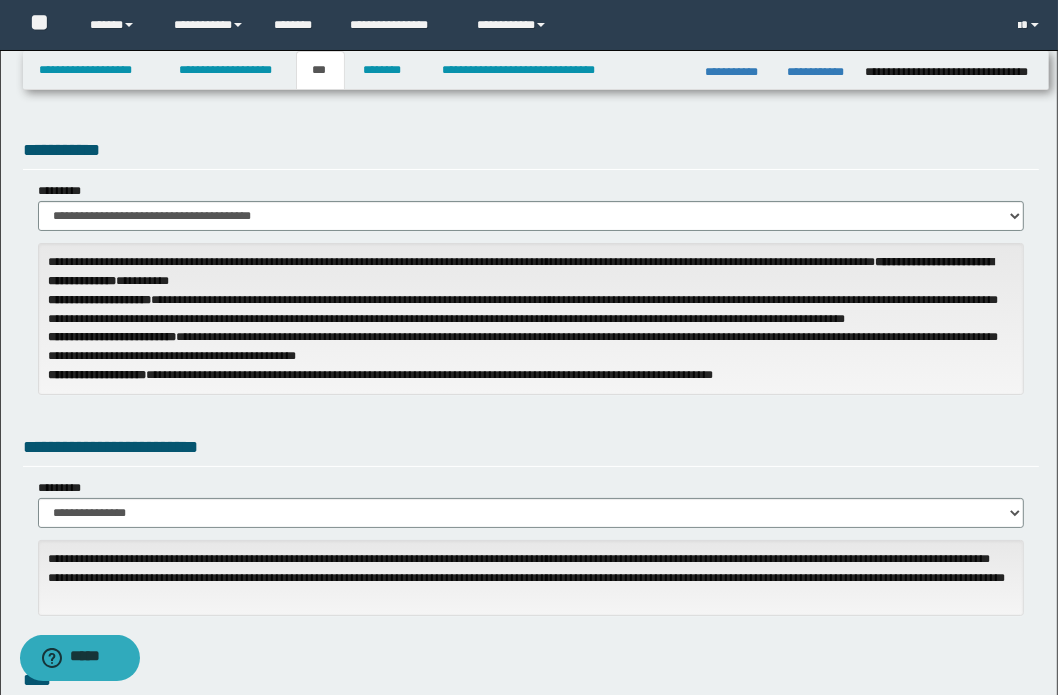 scroll, scrollTop: 0, scrollLeft: 0, axis: both 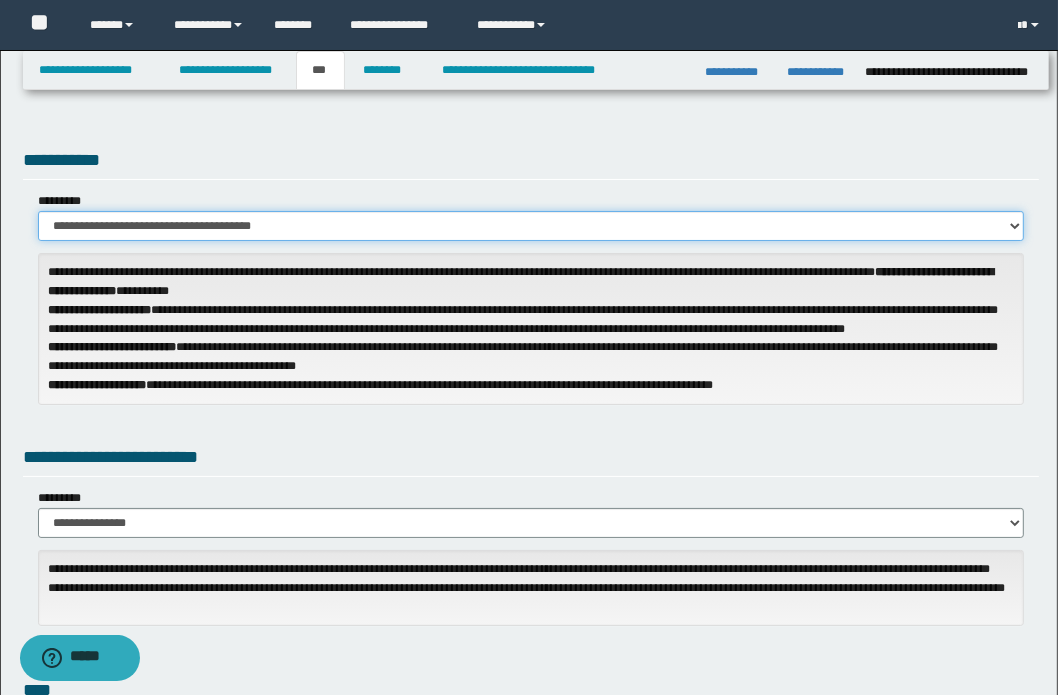 click on "**********" at bounding box center (531, 226) 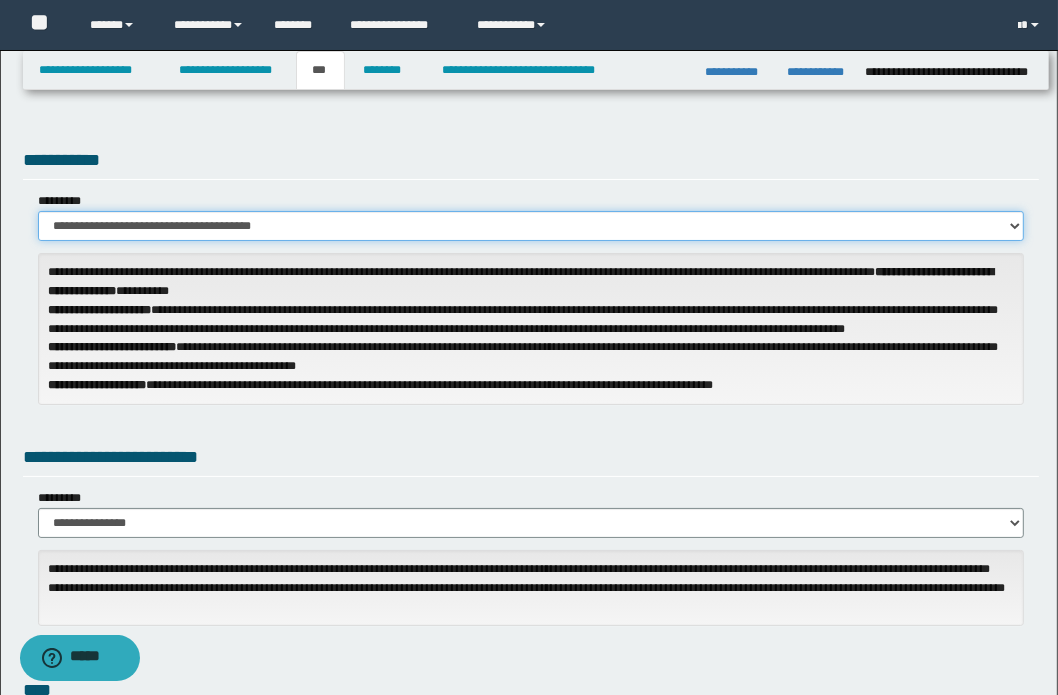 select on "**" 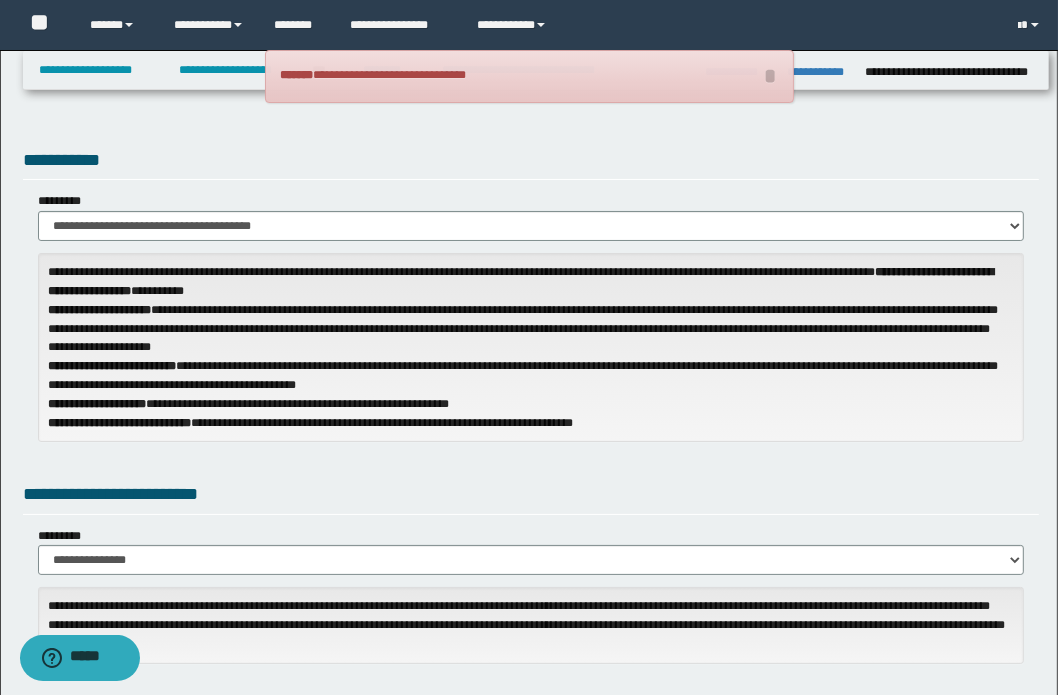 click on "**********" at bounding box center (531, 304) 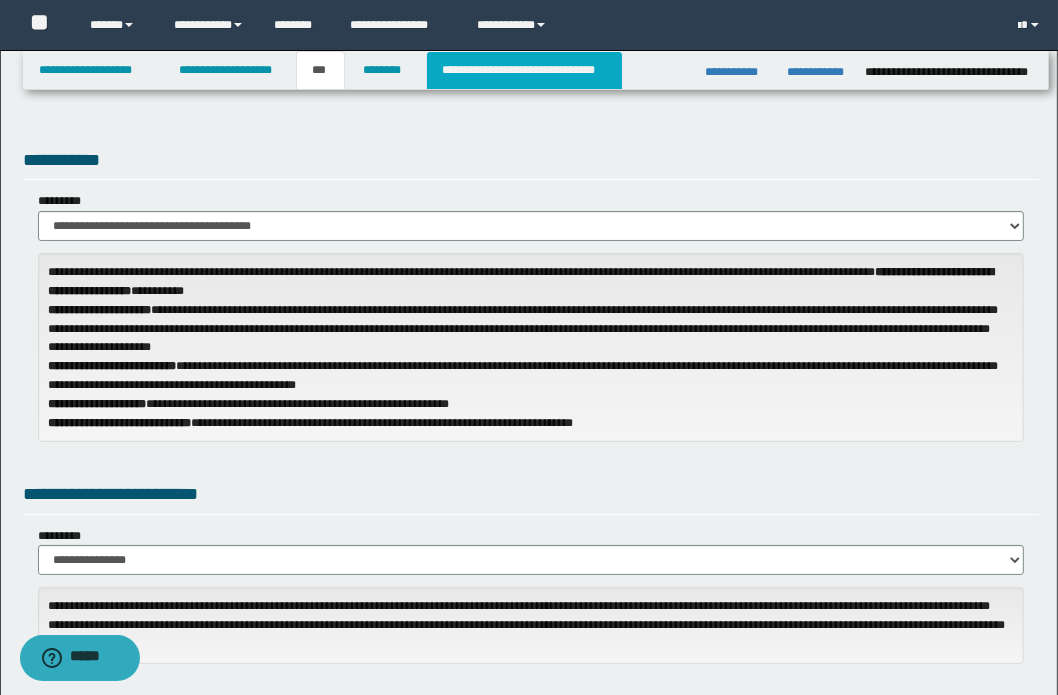 click on "**********" at bounding box center (524, 70) 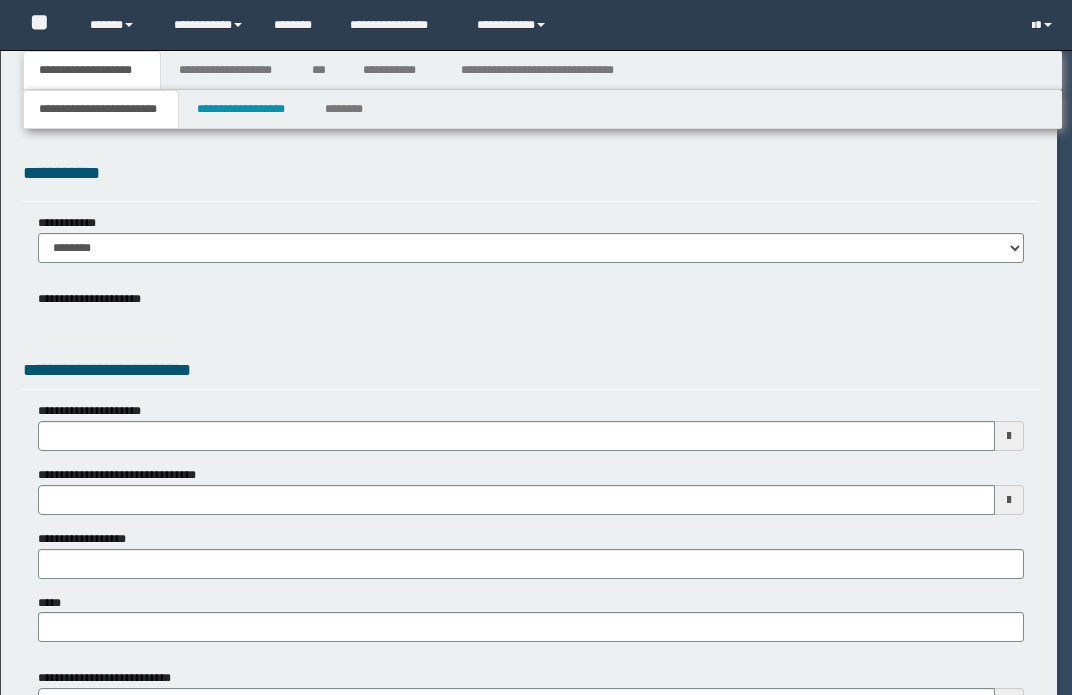 scroll, scrollTop: 0, scrollLeft: 0, axis: both 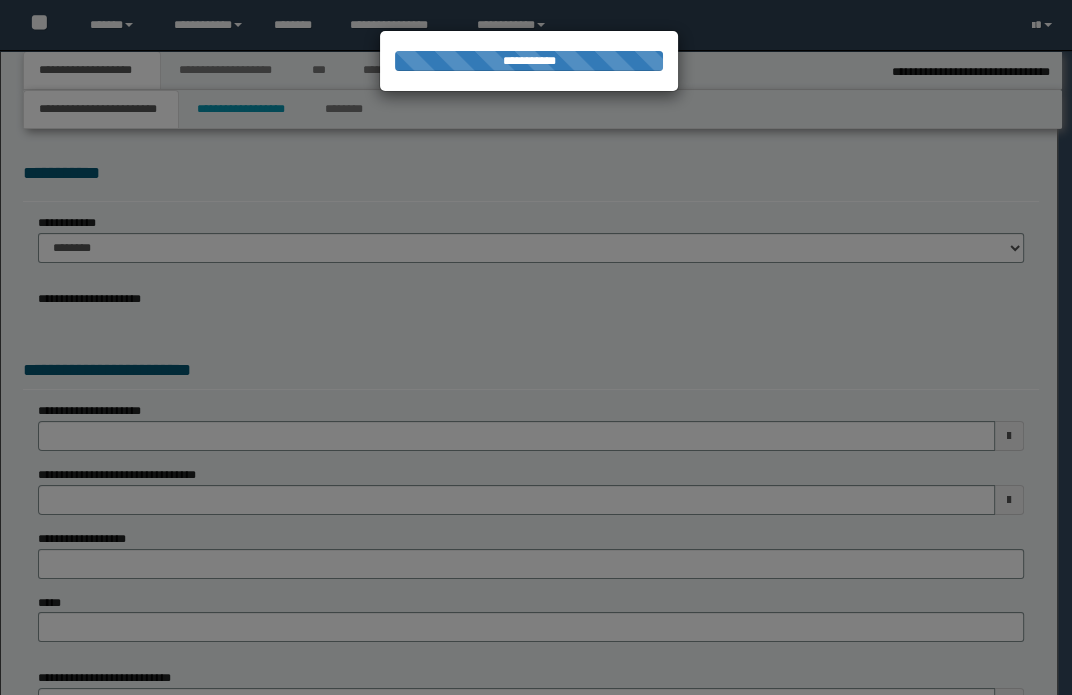 select on "*" 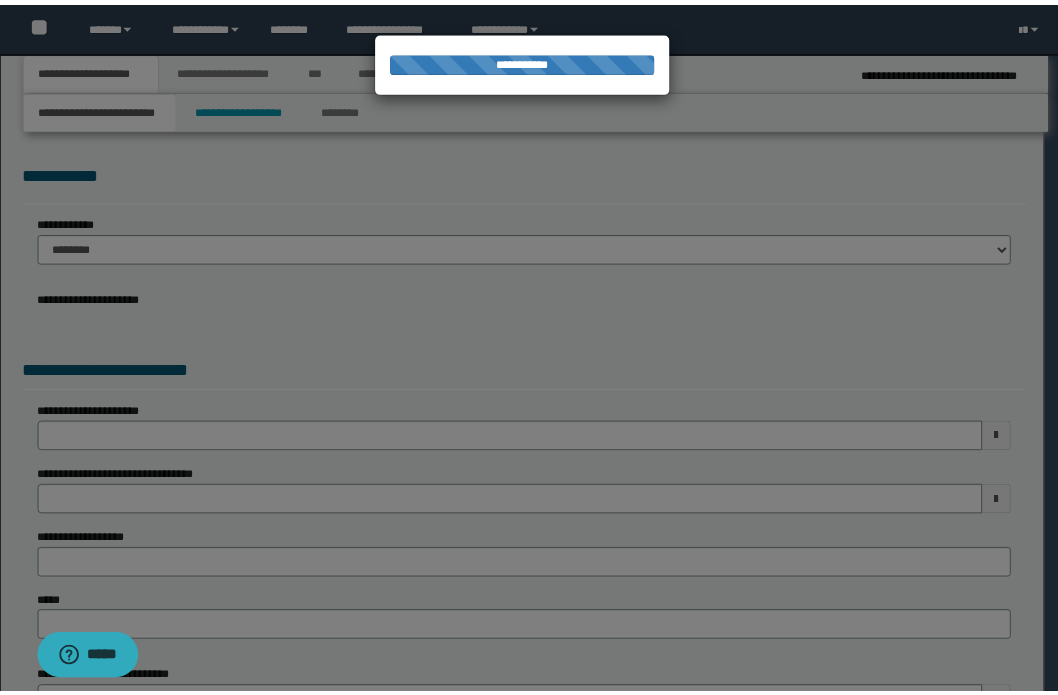scroll, scrollTop: 0, scrollLeft: 0, axis: both 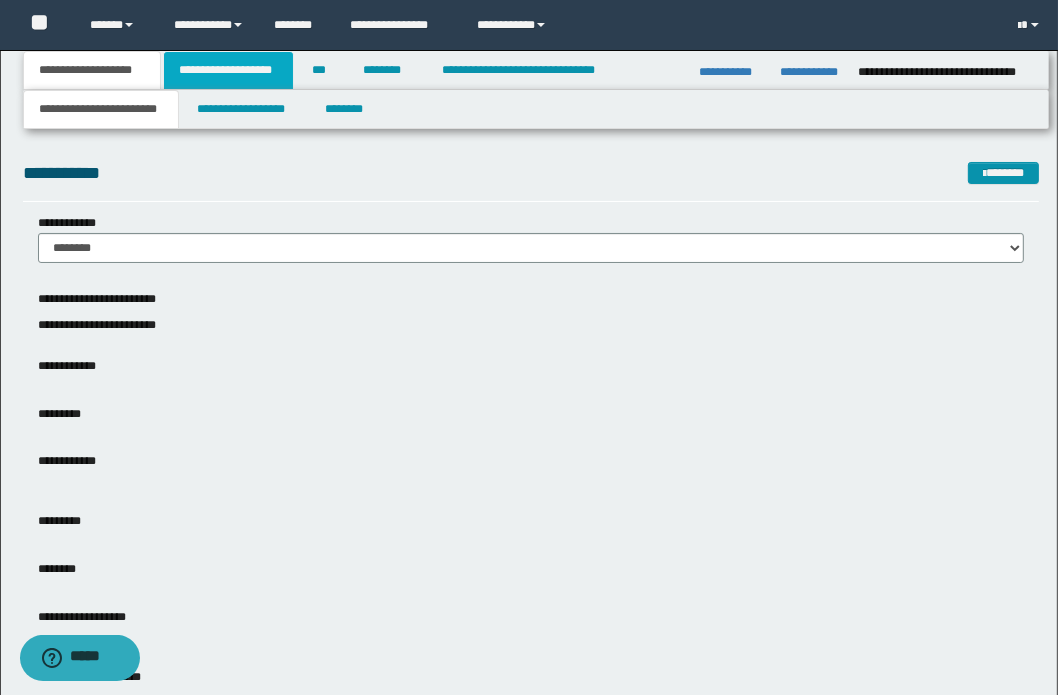 click on "**********" at bounding box center (228, 70) 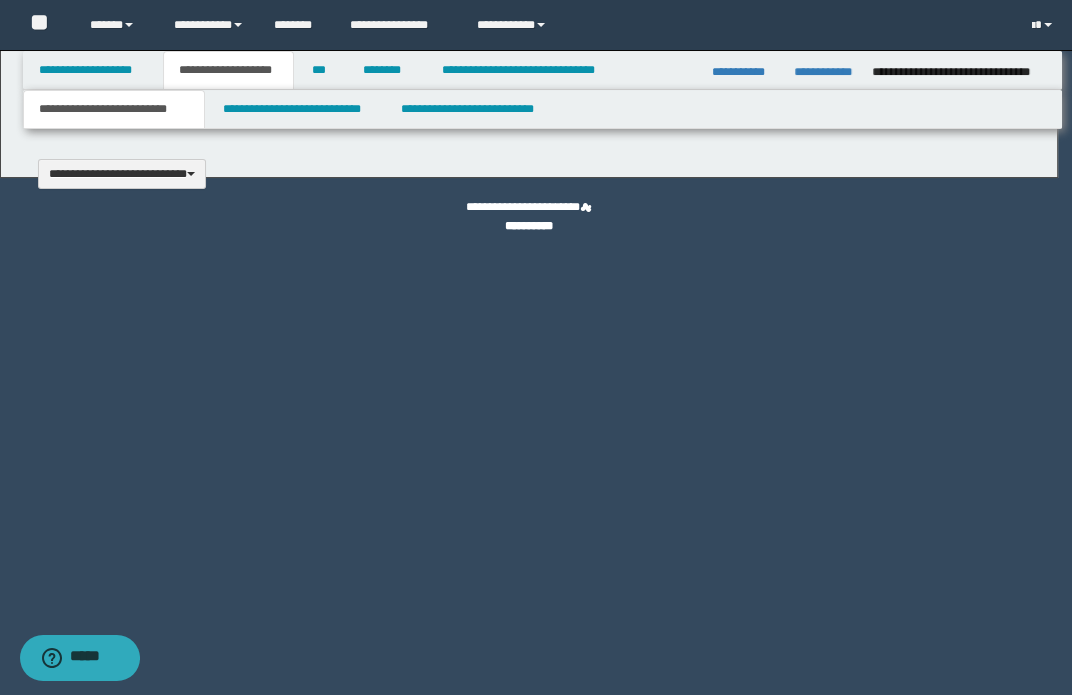 type 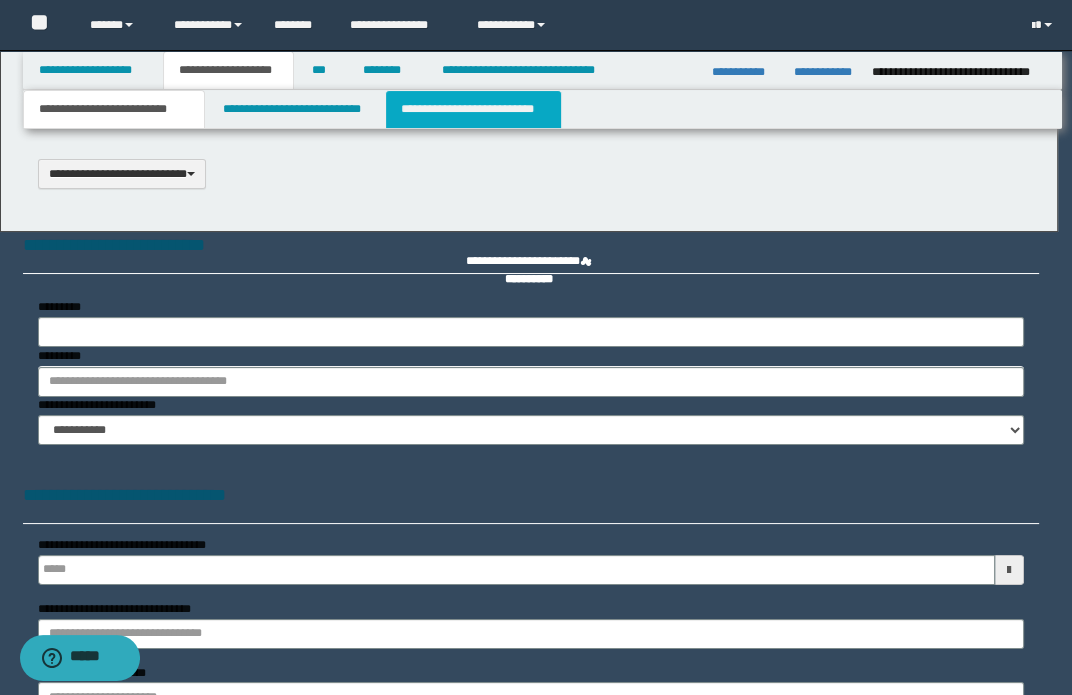scroll, scrollTop: 0, scrollLeft: 0, axis: both 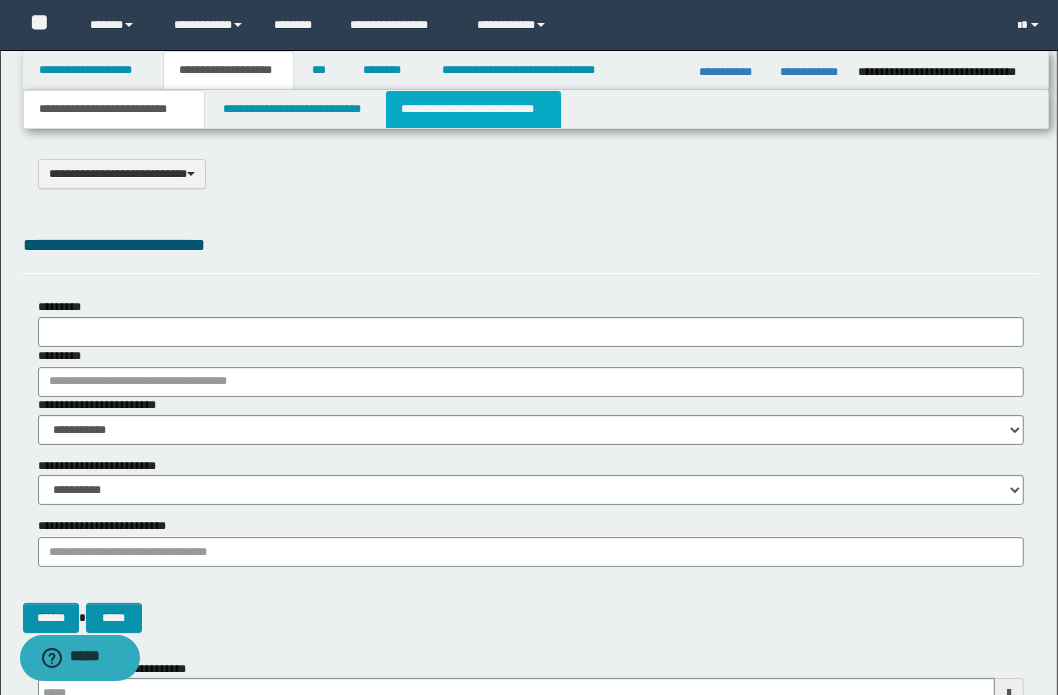click on "**********" at bounding box center [473, 109] 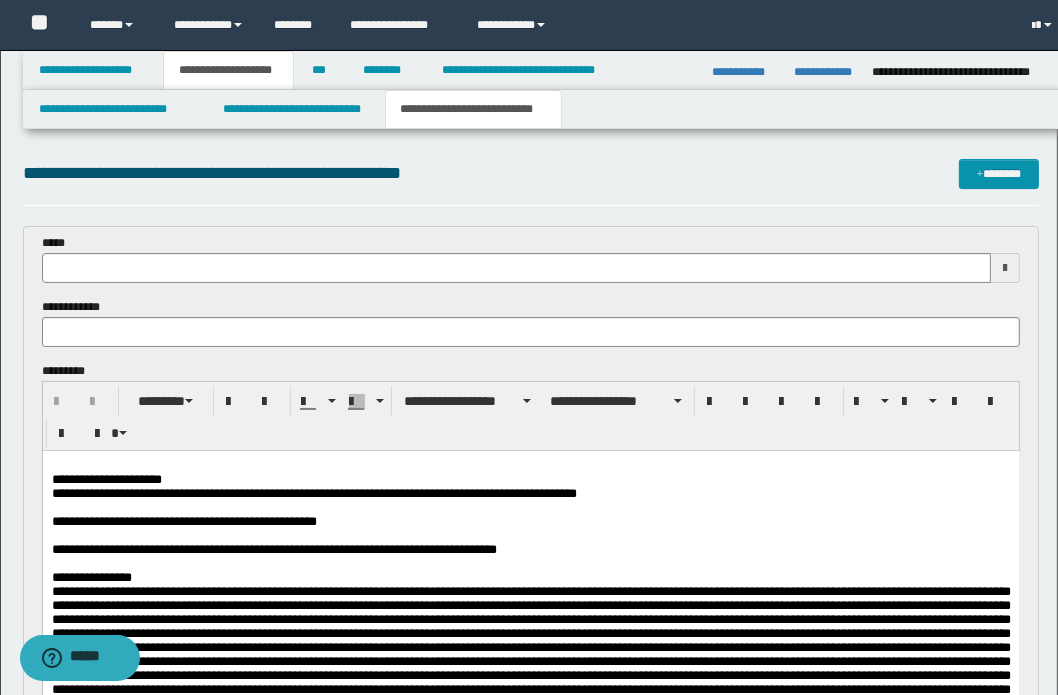 scroll, scrollTop: 0, scrollLeft: 0, axis: both 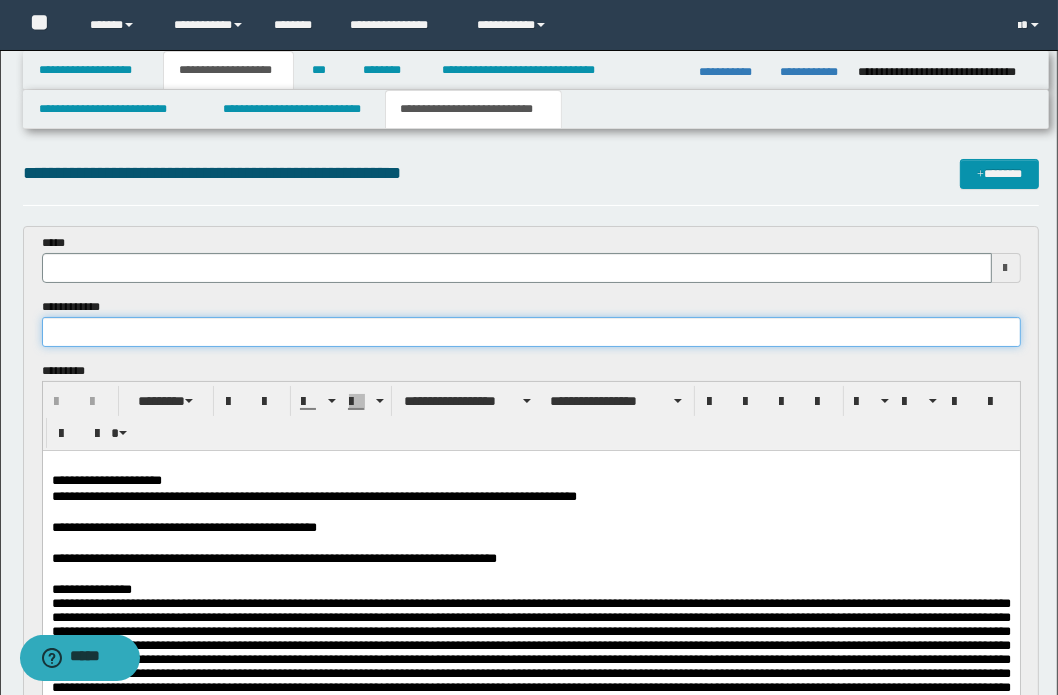 click at bounding box center [531, 332] 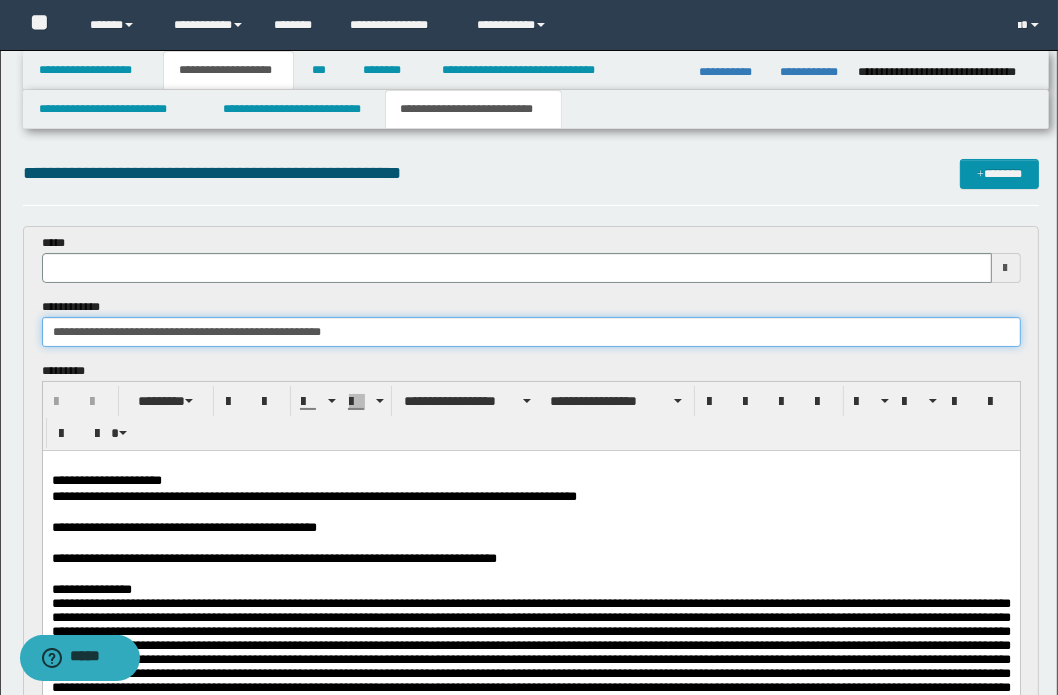 type 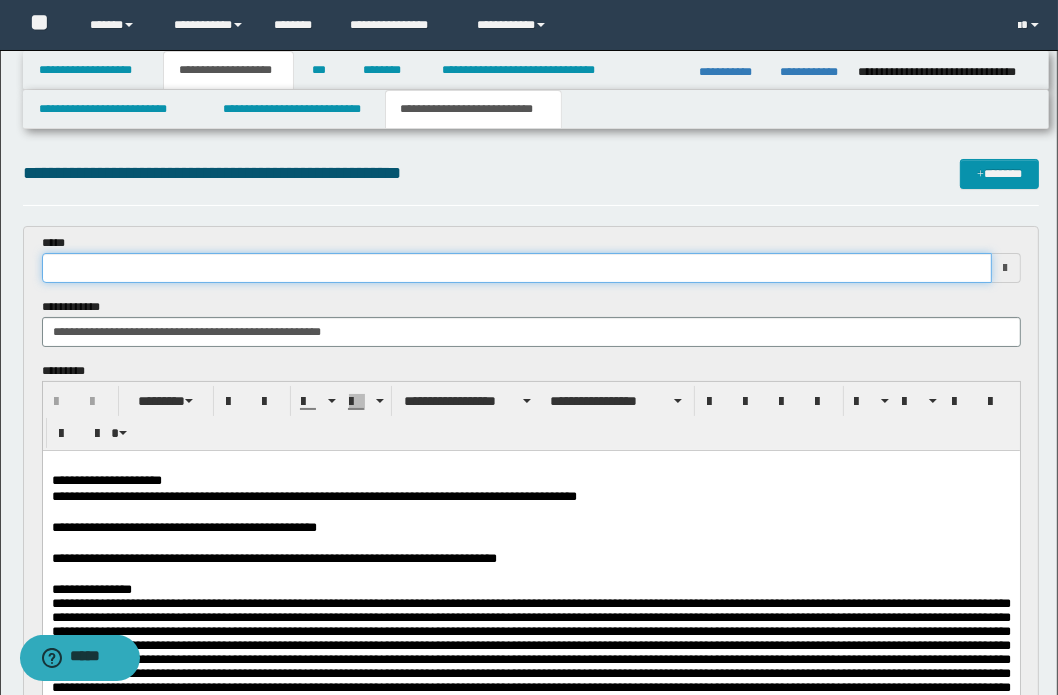 click at bounding box center (517, 268) 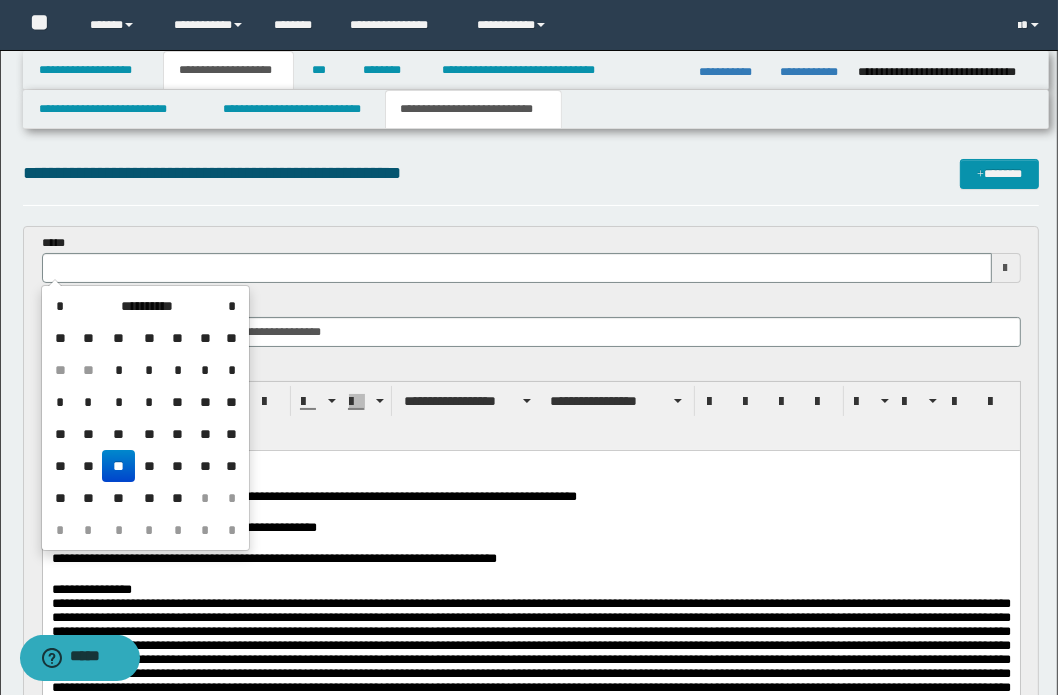 click on "**" at bounding box center (118, 466) 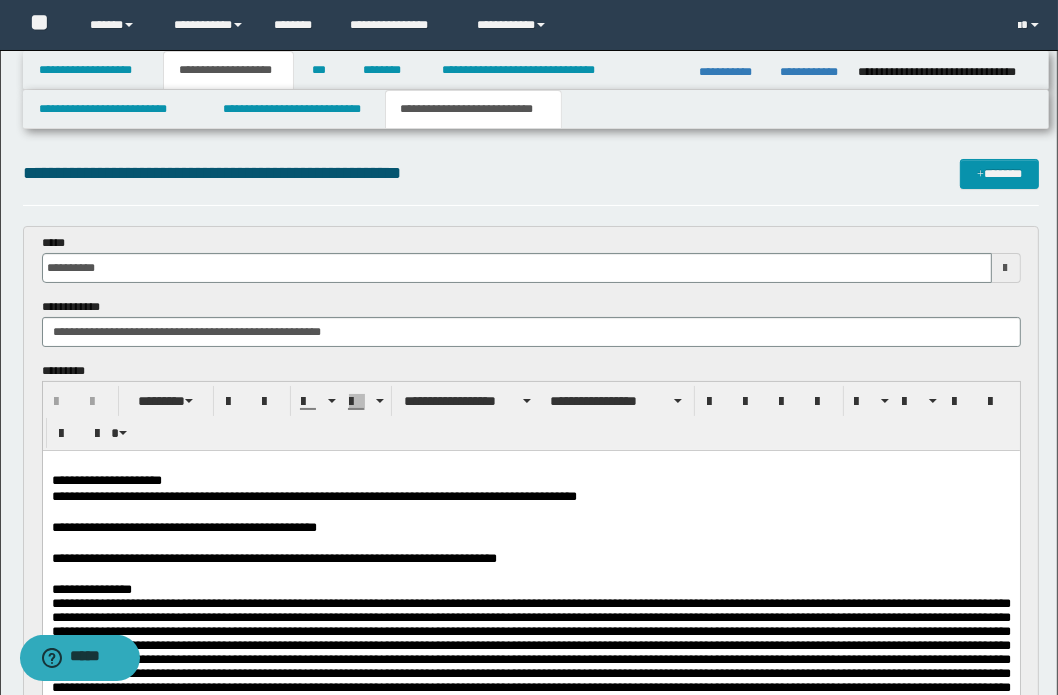 click on "**********" at bounding box center [530, 558] 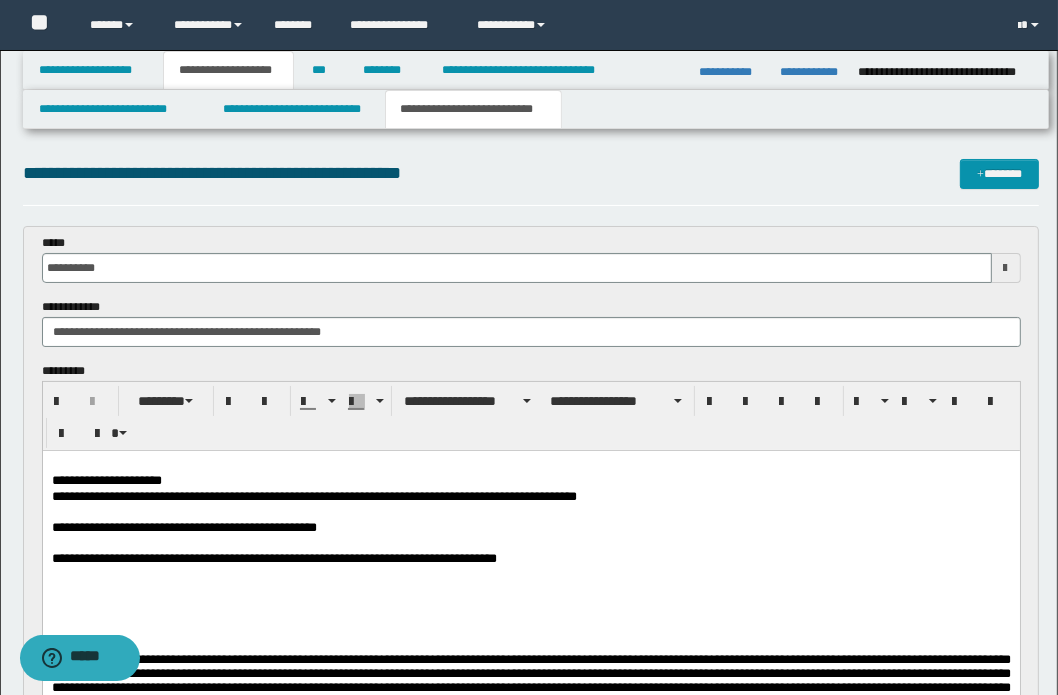 click on "**********" at bounding box center (530, 558) 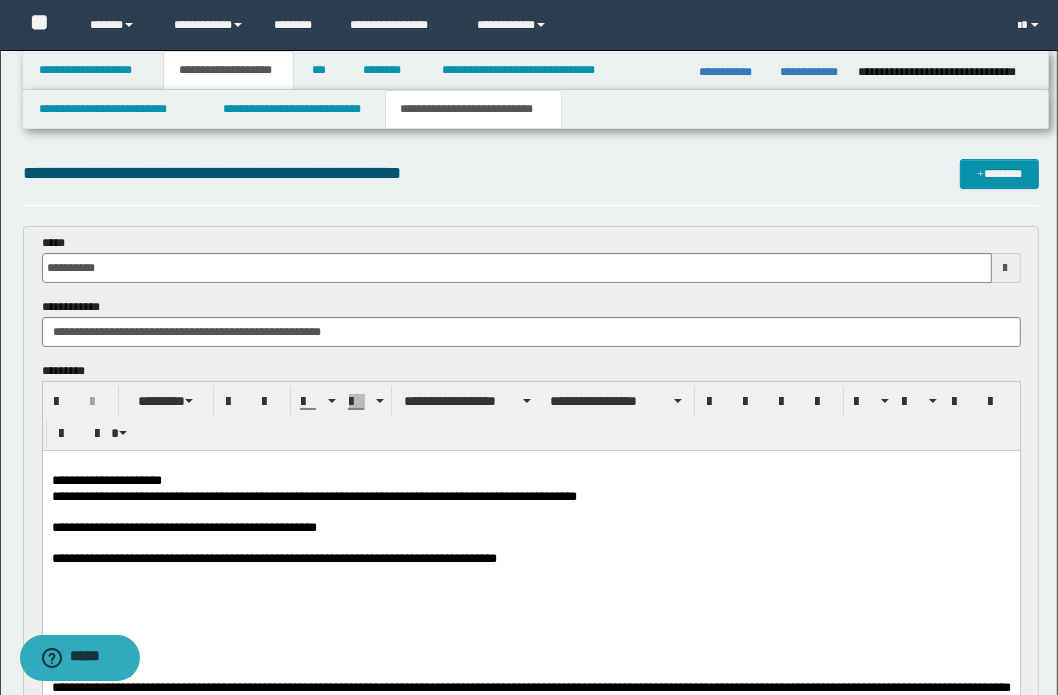paste 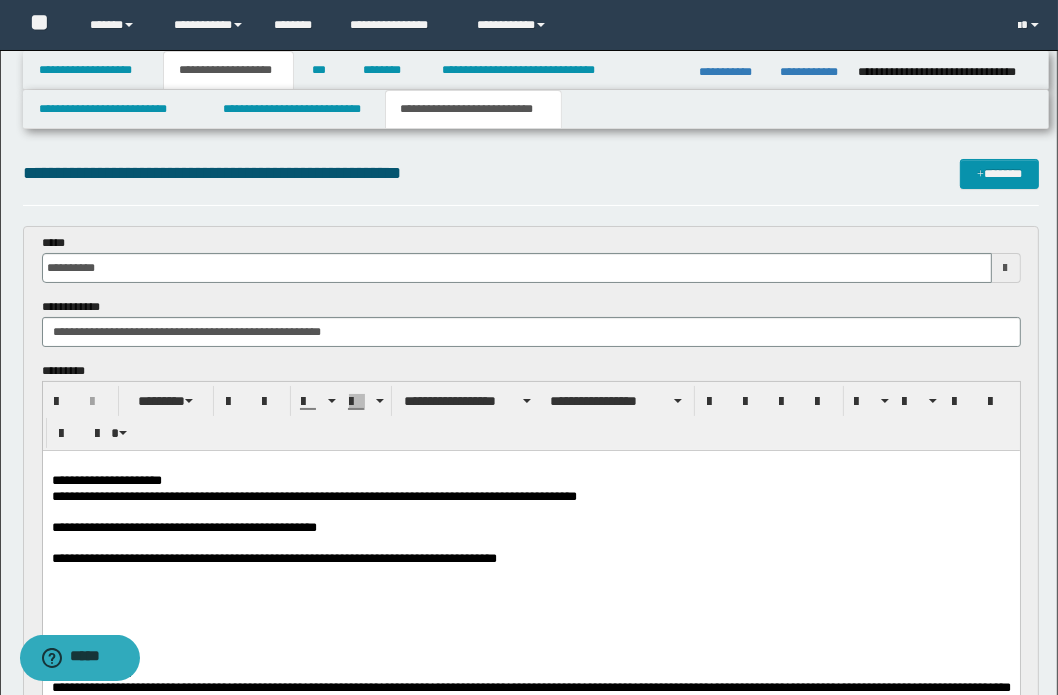 type 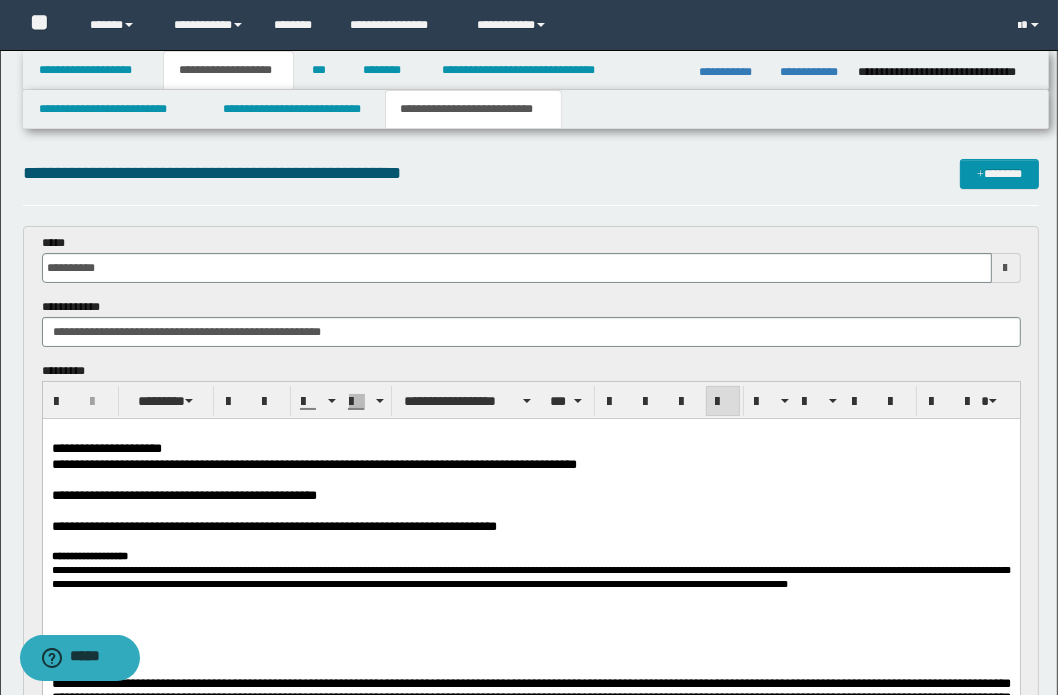 drag, startPoint x: 122, startPoint y: 572, endPoint x: 42, endPoint y: 988, distance: 423.62247 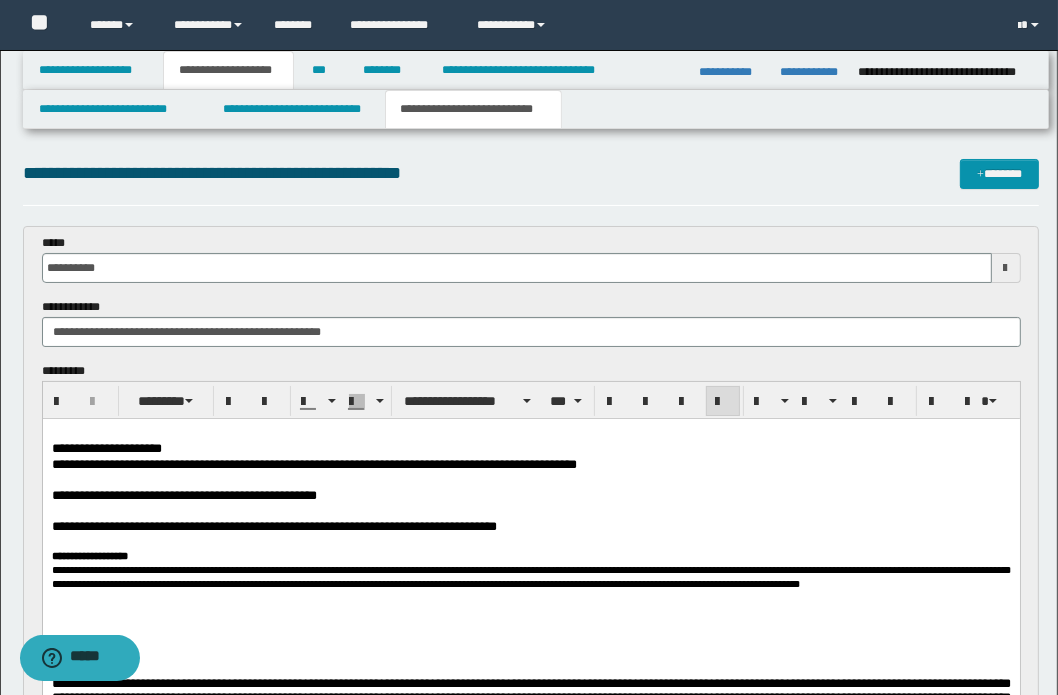click on "**********" at bounding box center (530, 576) 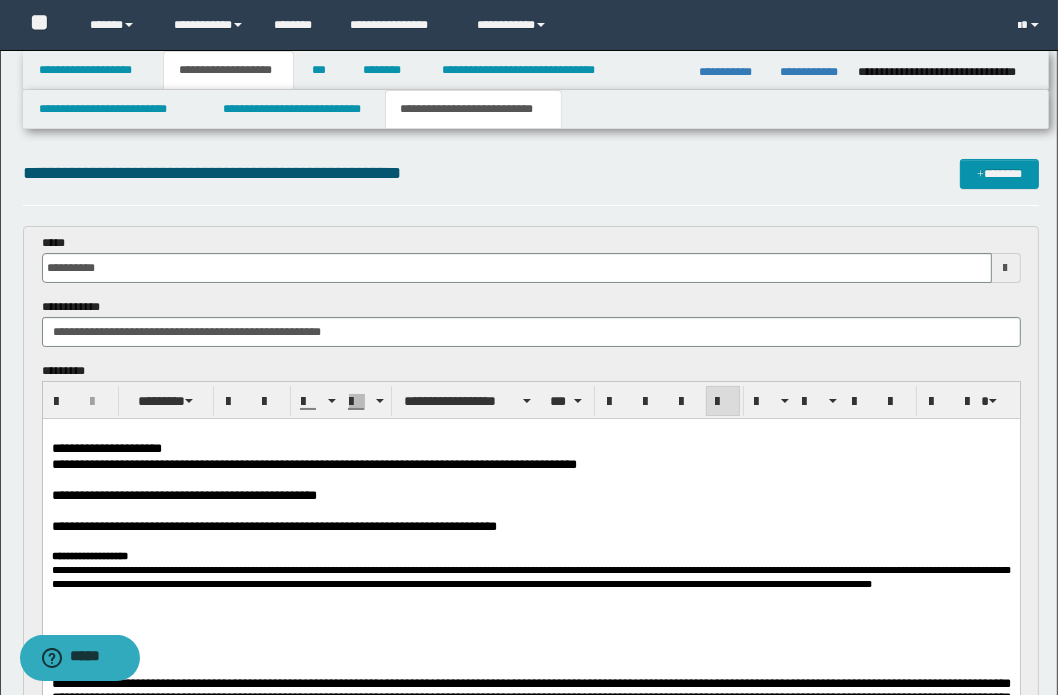 click on "**********" at bounding box center [530, 576] 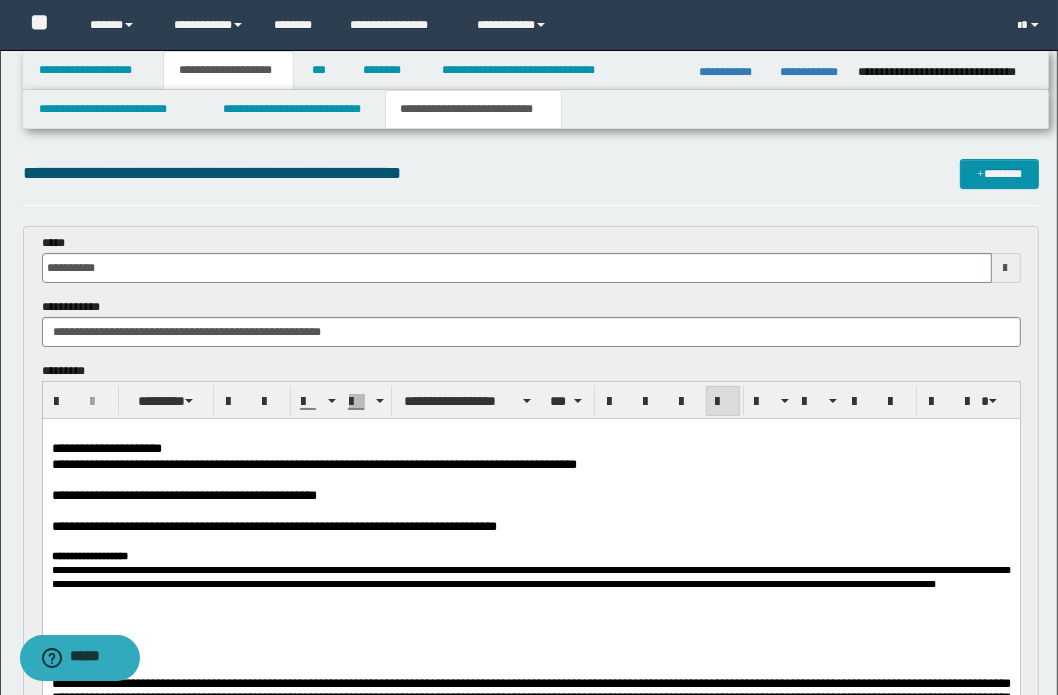 click on "**********" at bounding box center (530, 576) 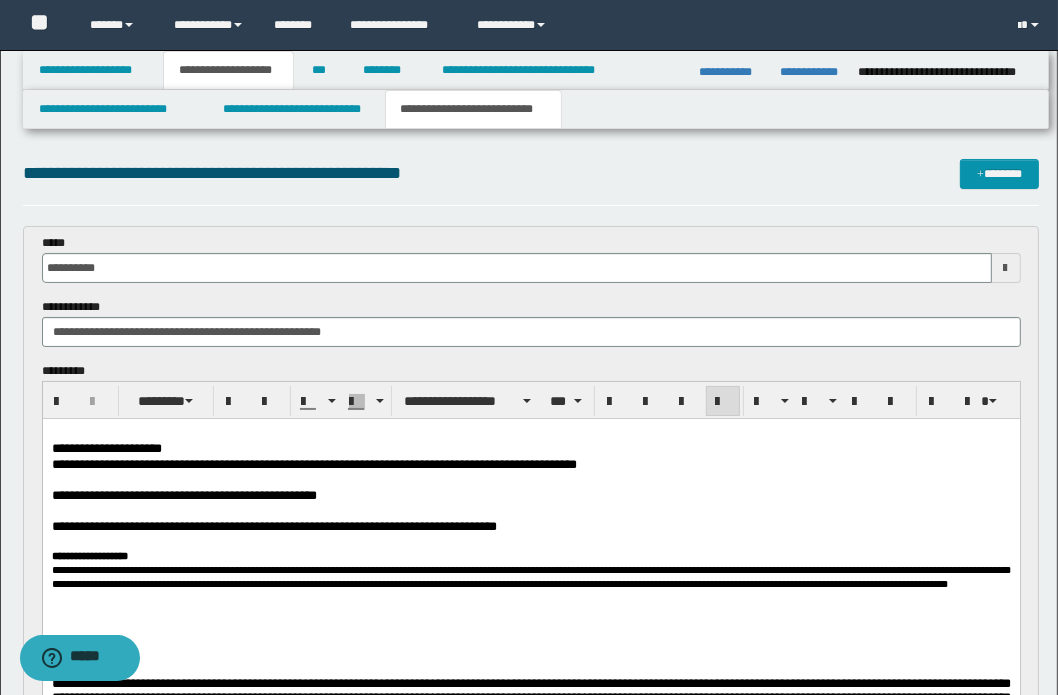 click on "**********" at bounding box center (530, 576) 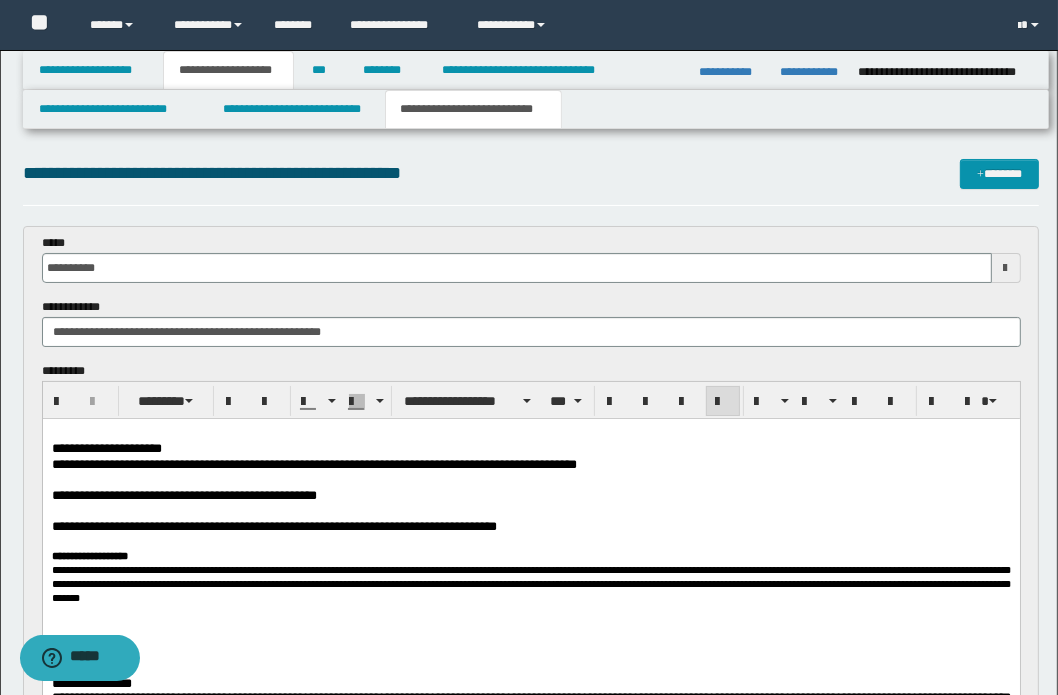 click on "**********" at bounding box center (530, 583) 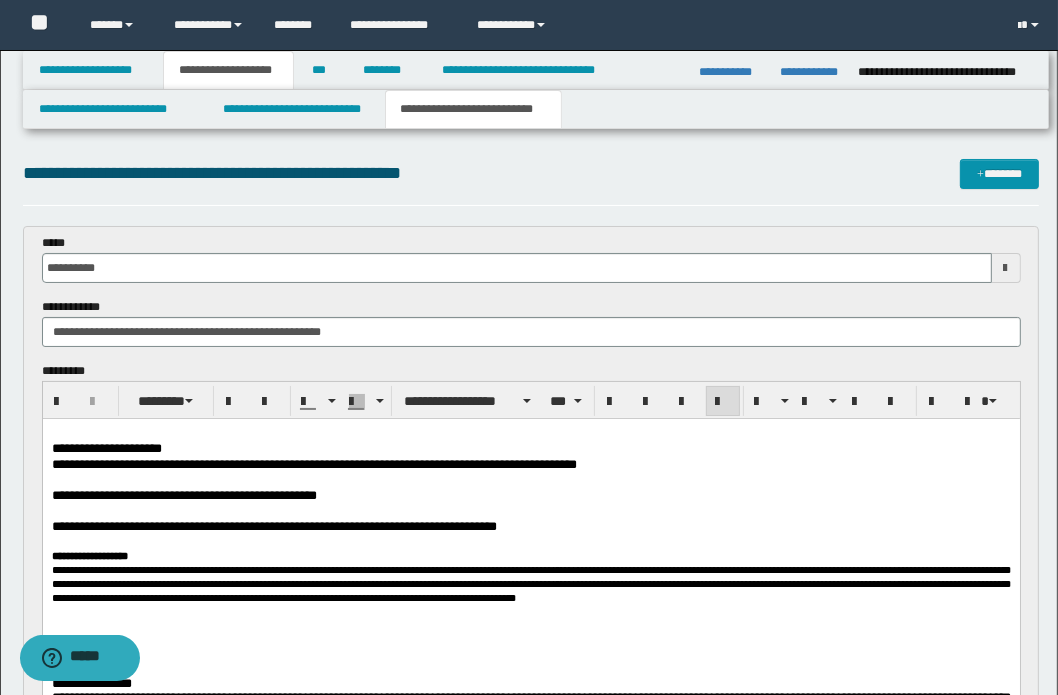 click on "**********" at bounding box center [530, 583] 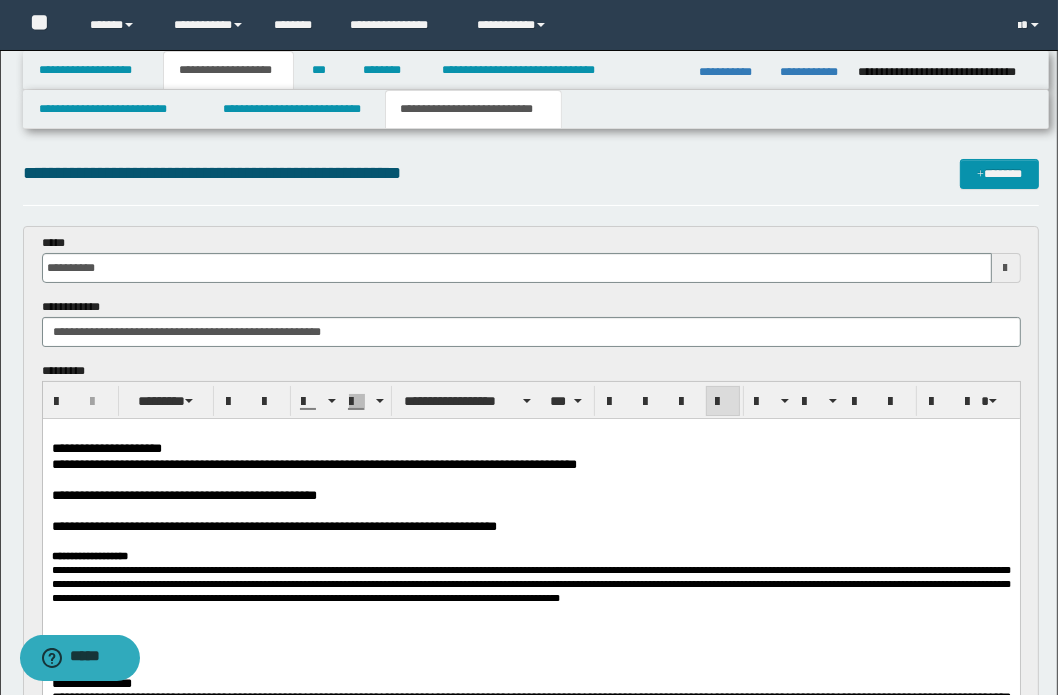 click on "**********" at bounding box center [530, 583] 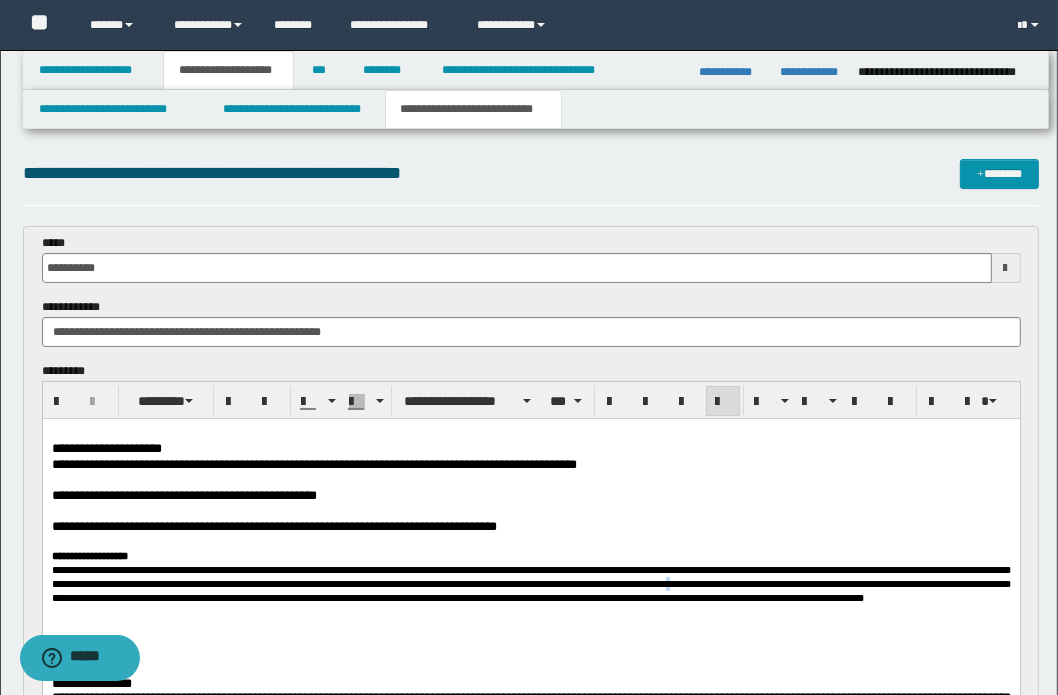 click on "**********" at bounding box center [530, 583] 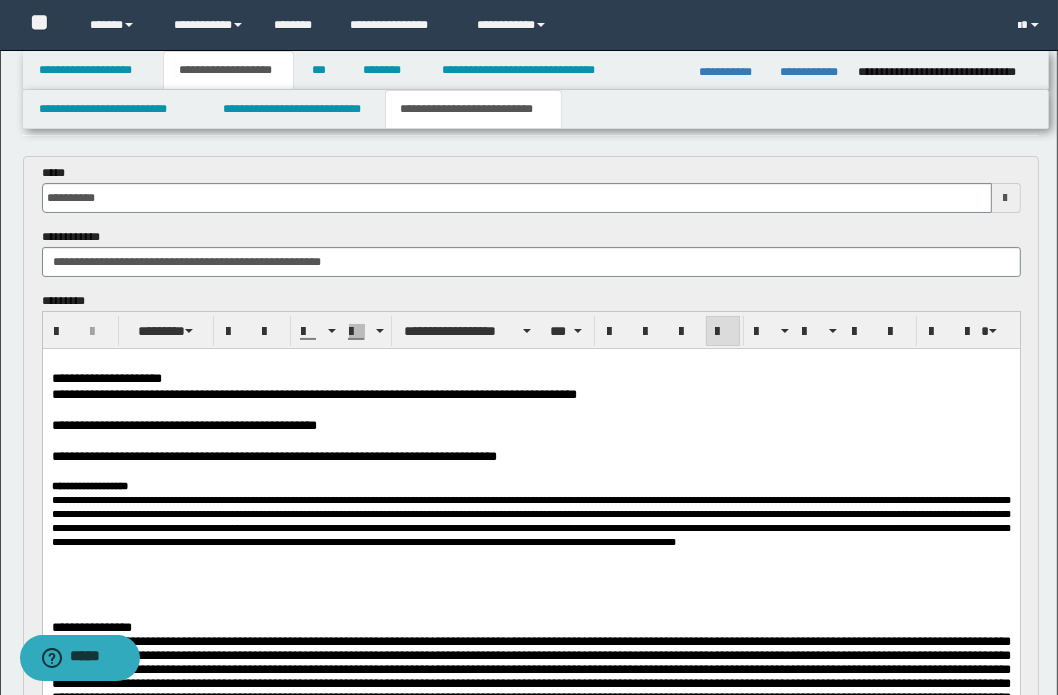 scroll, scrollTop: 181, scrollLeft: 0, axis: vertical 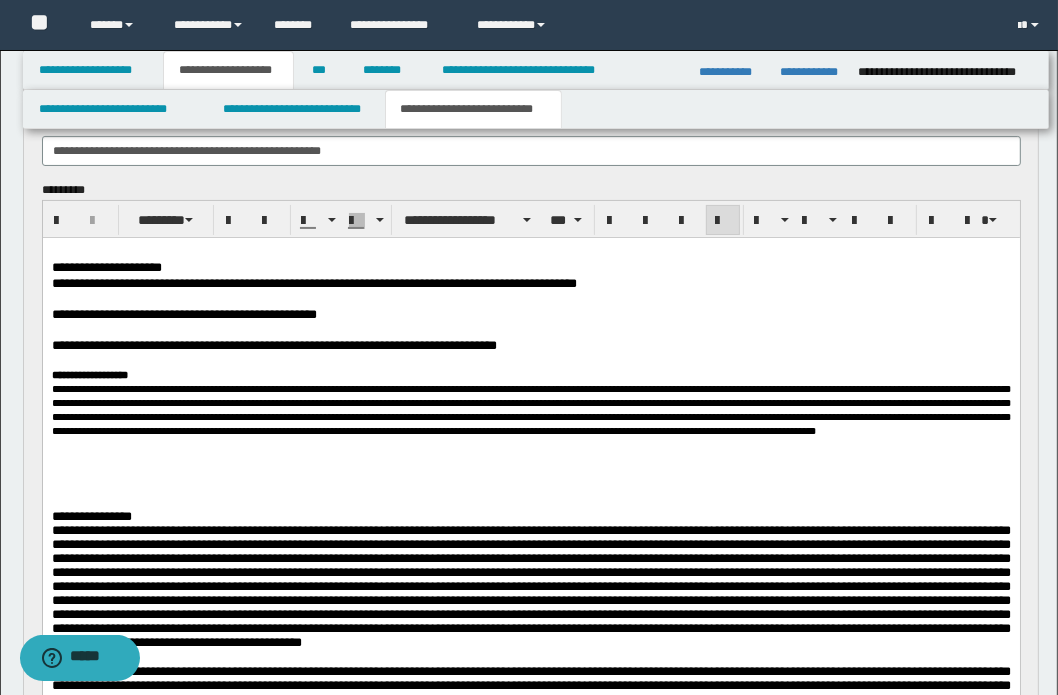 click on "**********" at bounding box center (530, 409) 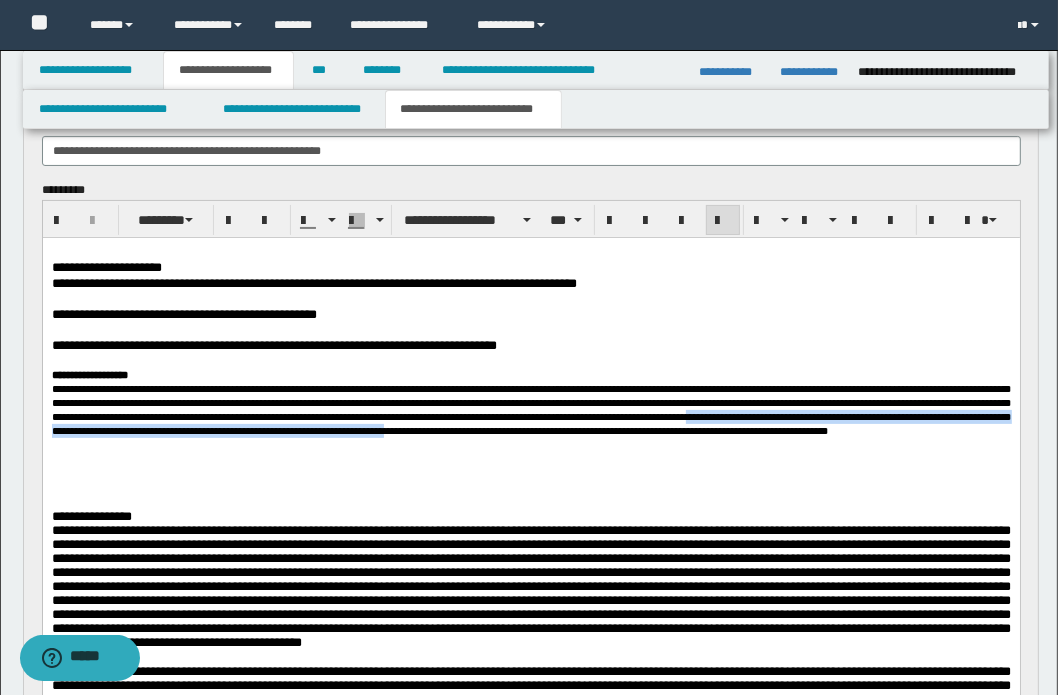drag, startPoint x: 388, startPoint y: 454, endPoint x: 529, endPoint y: 475, distance: 142.55525 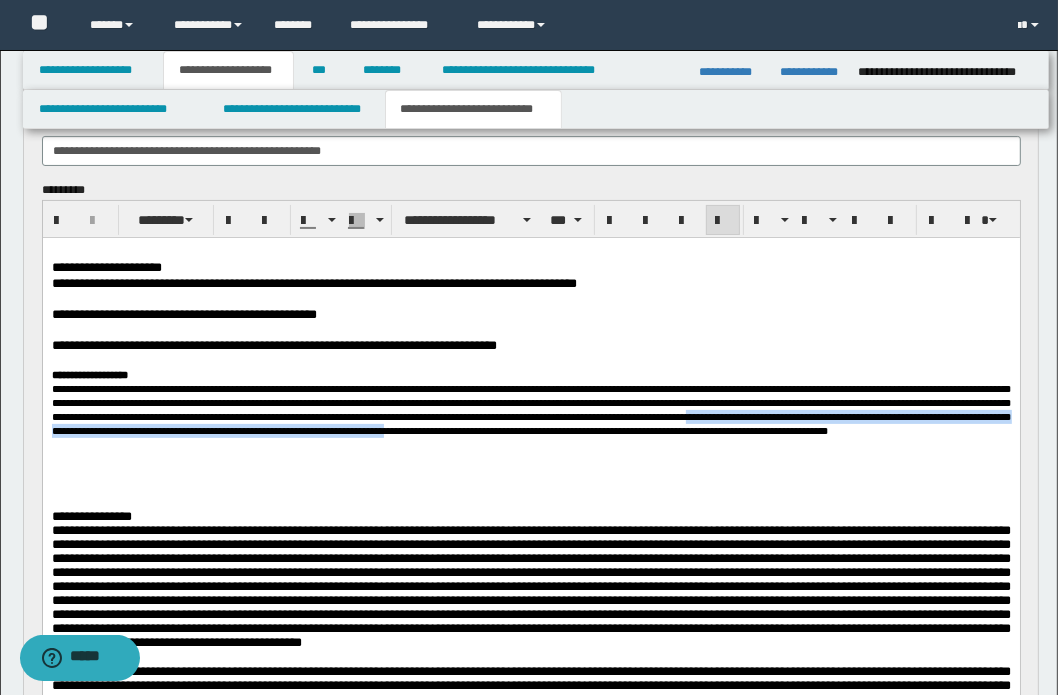 click on "**********" at bounding box center (530, 409) 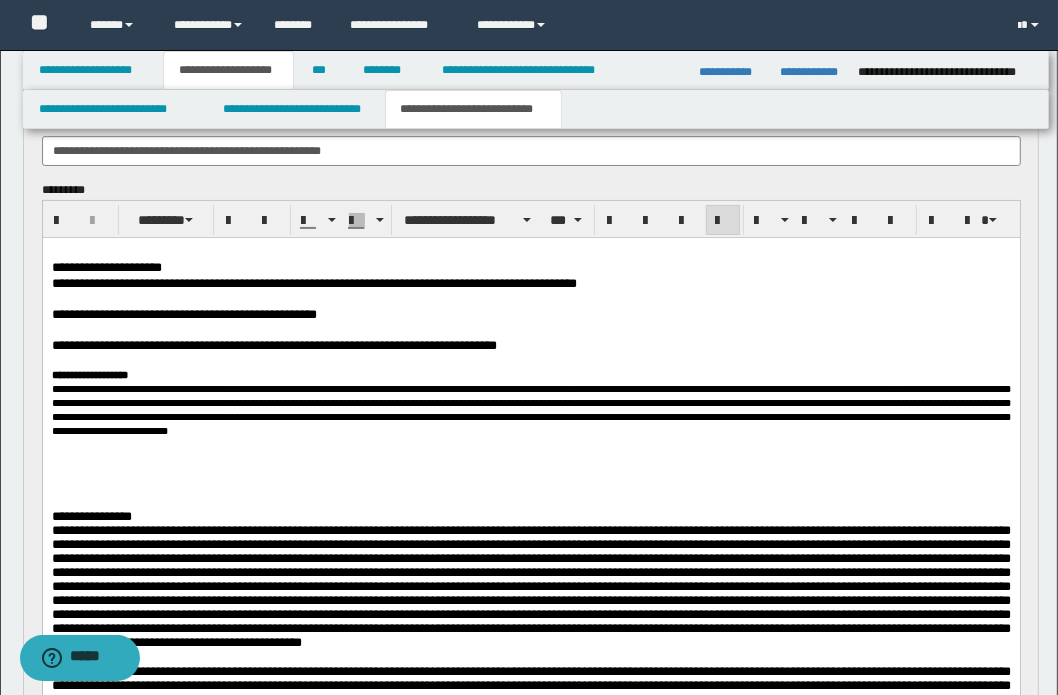 click on "**********" at bounding box center [530, 409] 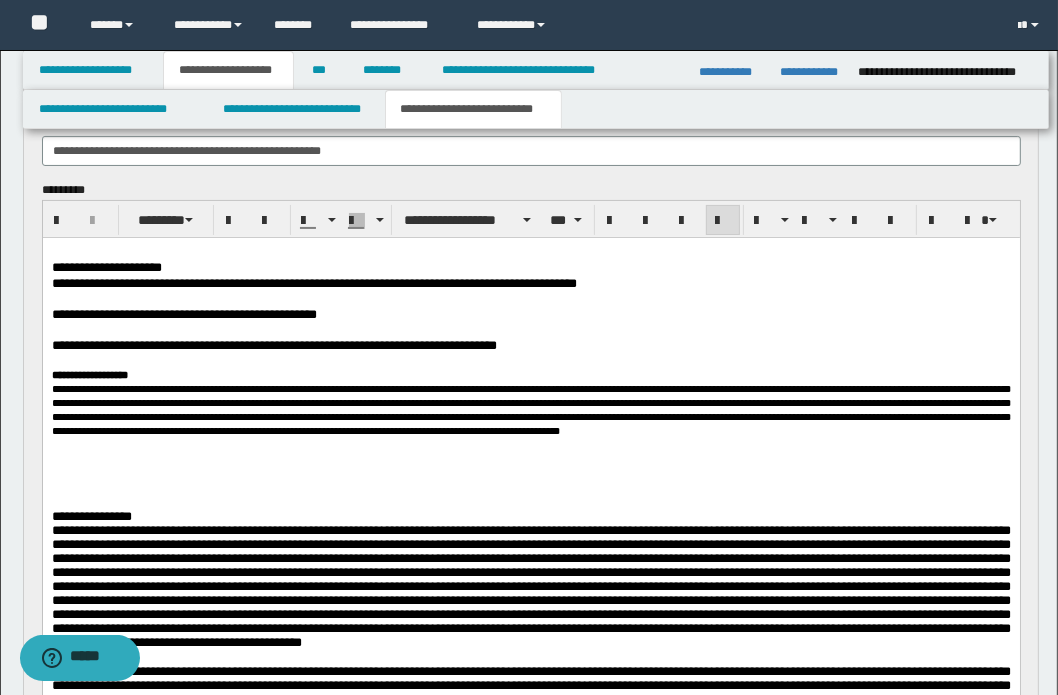 click on "**********" at bounding box center (530, 409) 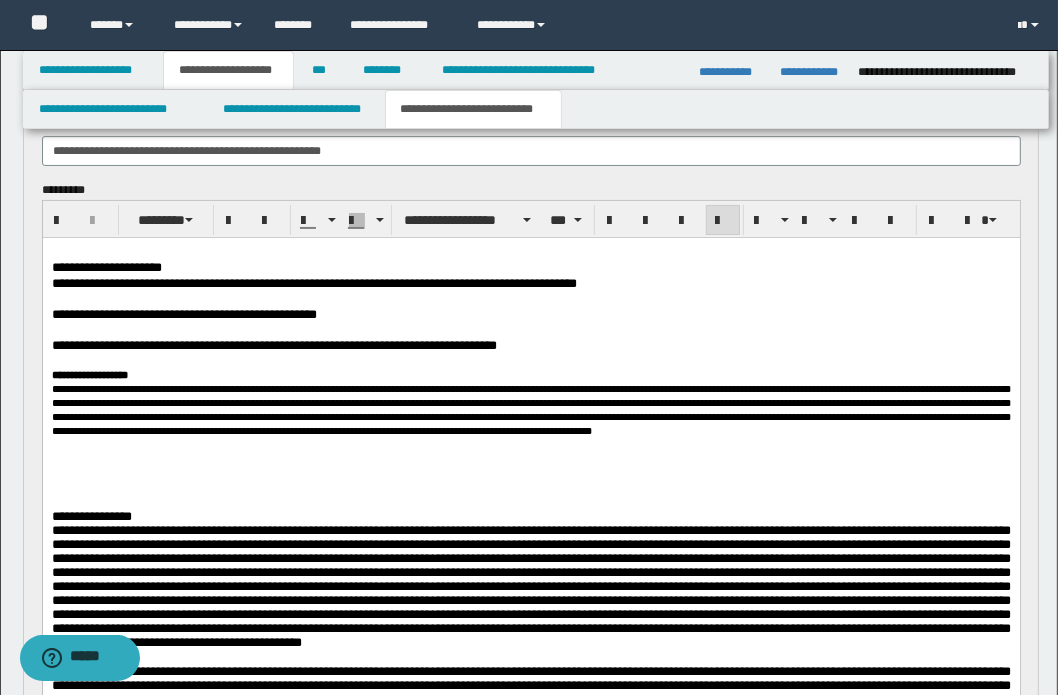 click on "**********" at bounding box center [530, 409] 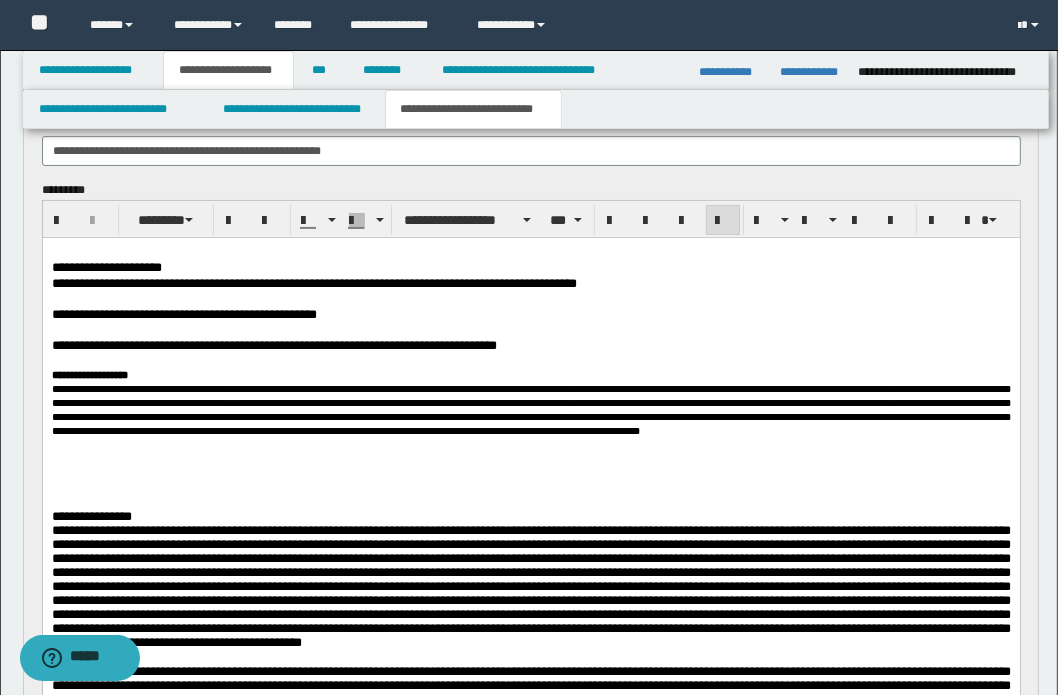 click on "**********" at bounding box center [530, 409] 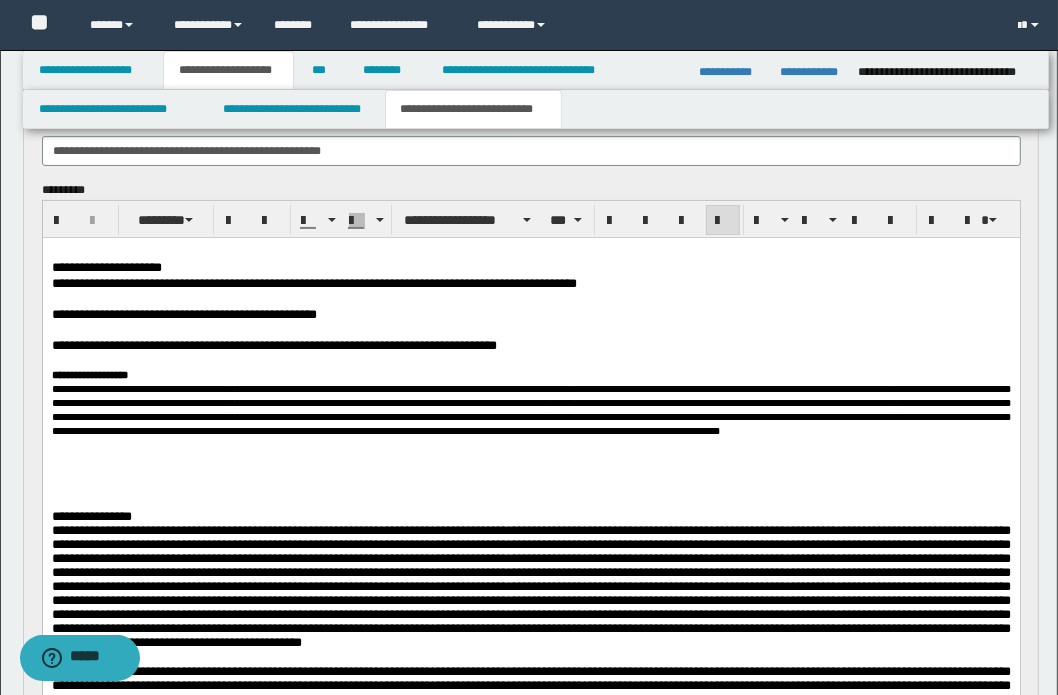 click on "**********" at bounding box center [530, 409] 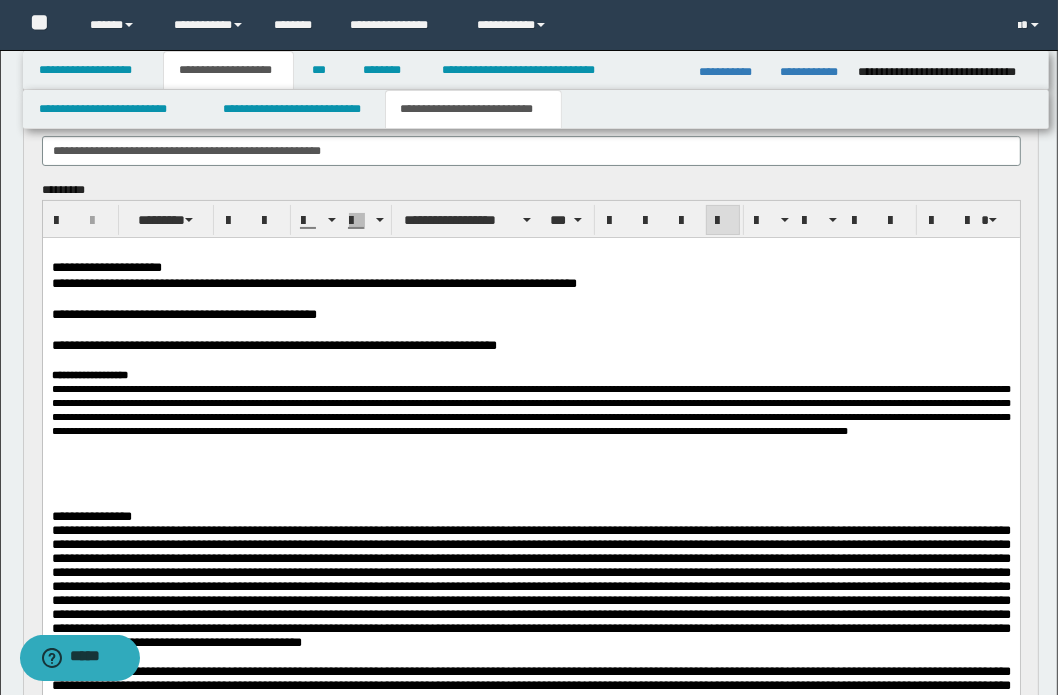 click on "**********" at bounding box center (530, 409) 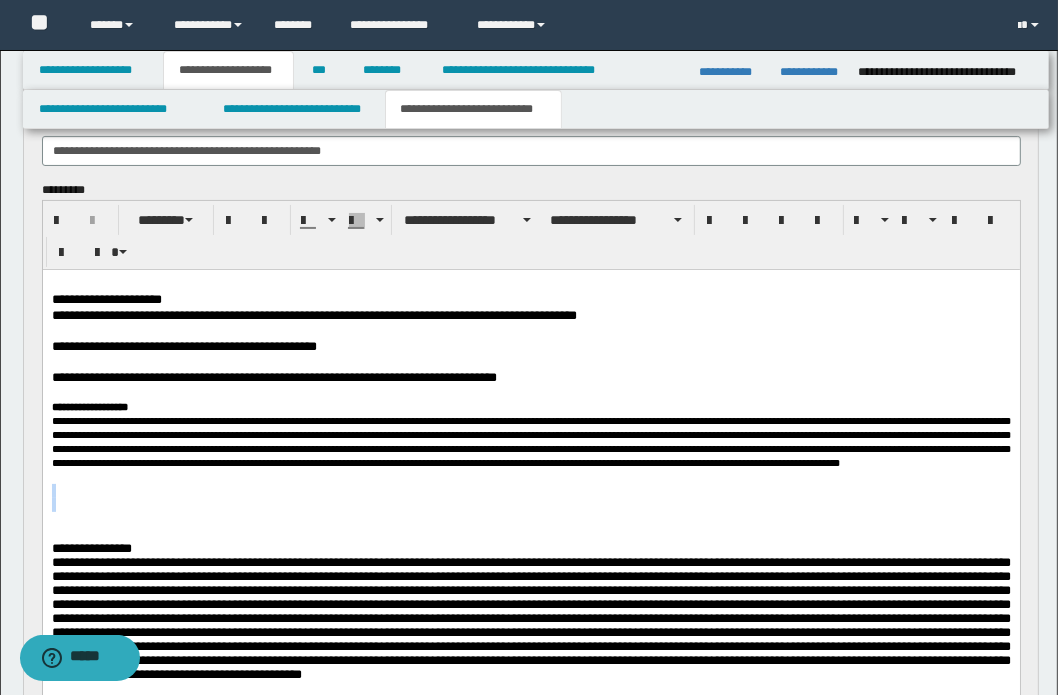drag, startPoint x: 58, startPoint y: 552, endPoint x: 55, endPoint y: 524, distance: 28.160255 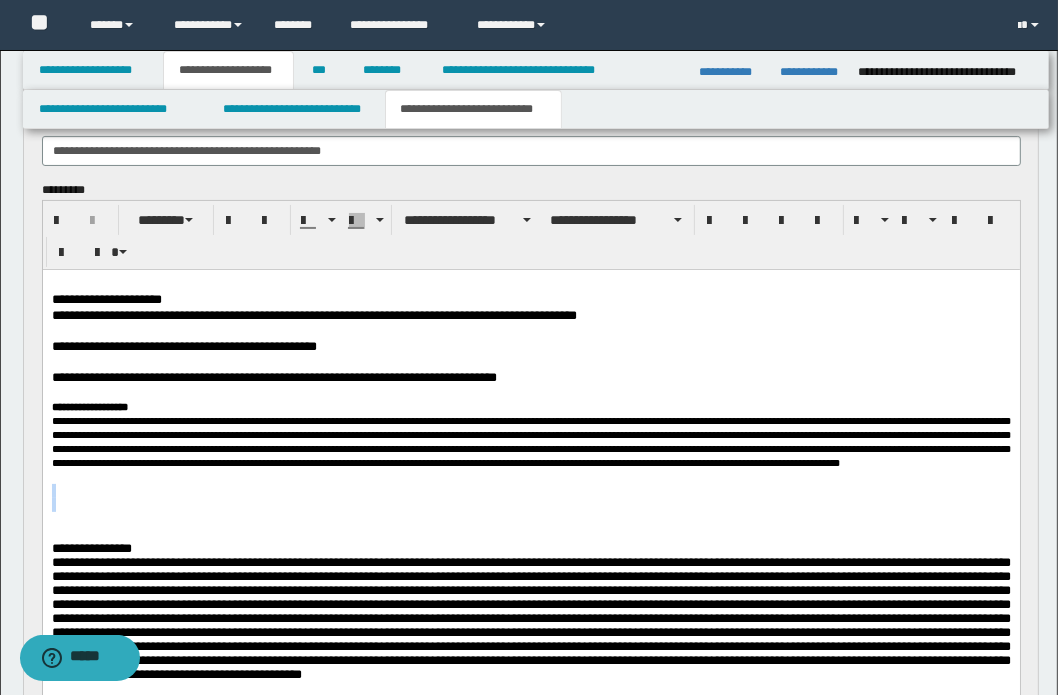 click on "**********" at bounding box center (530, 630) 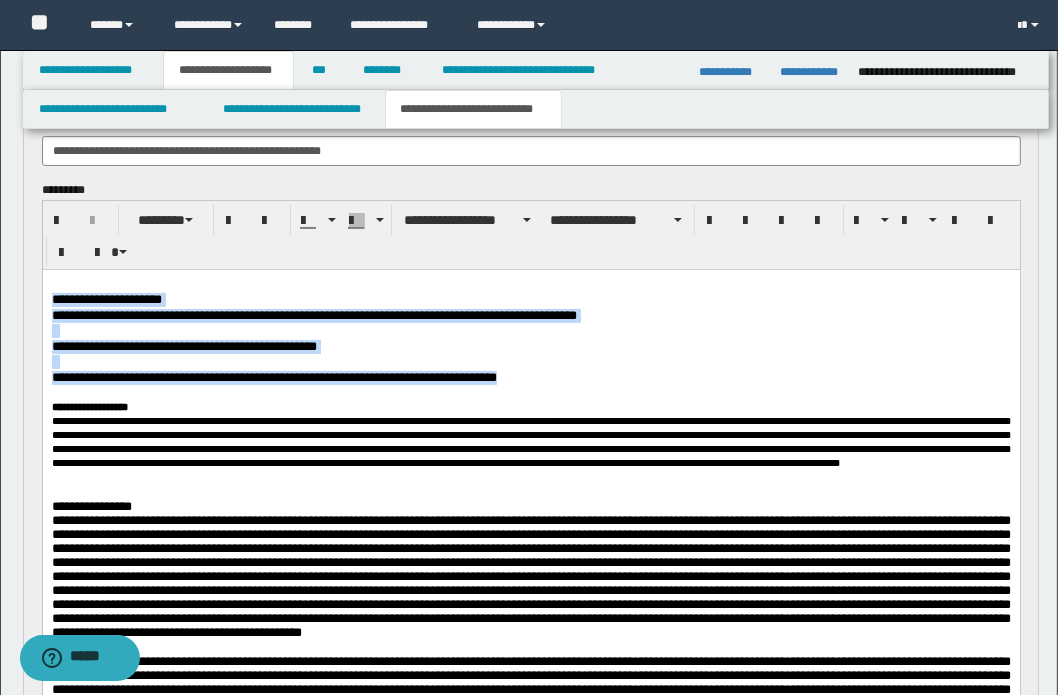 drag, startPoint x: 750, startPoint y: 379, endPoint x: 60, endPoint y: 269, distance: 698.7131 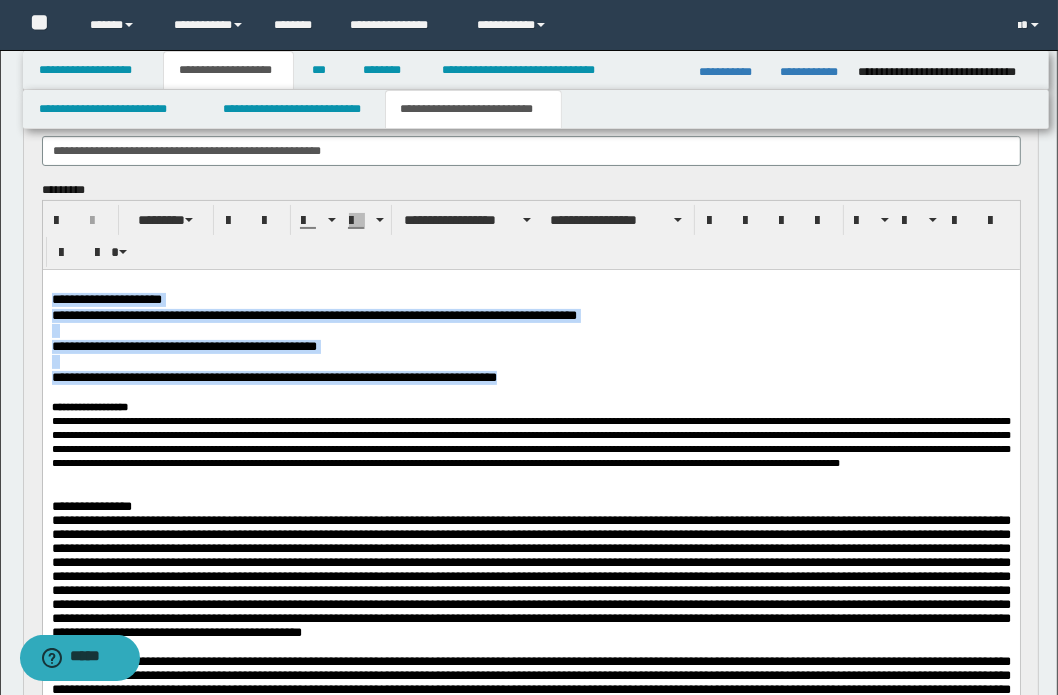 click on "**********" at bounding box center (530, 609) 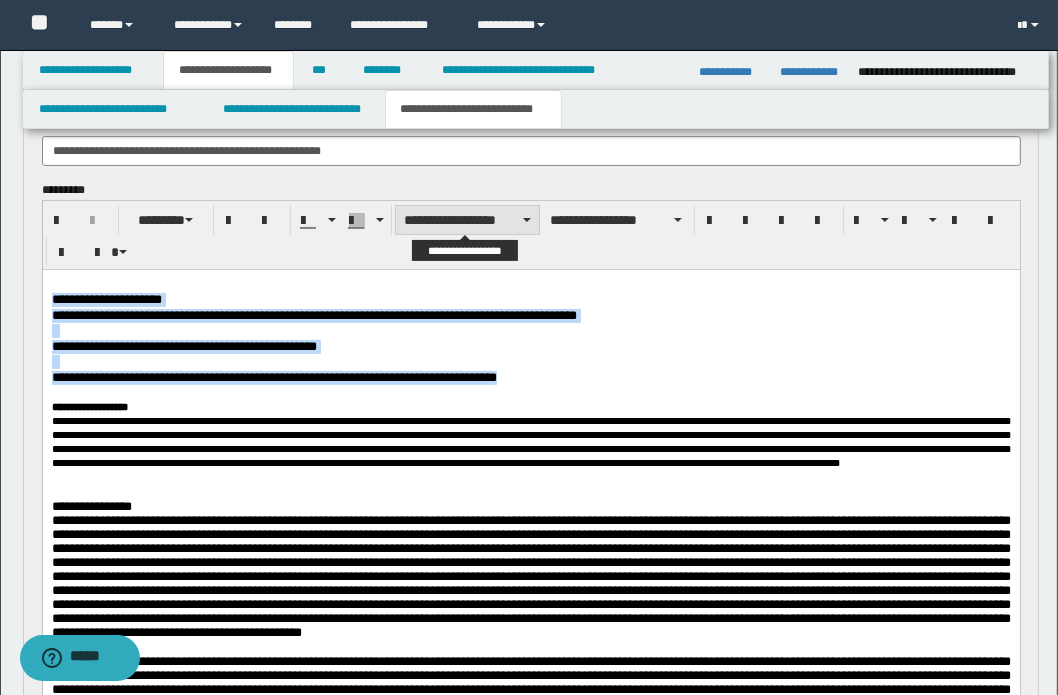 click on "**********" at bounding box center [467, 220] 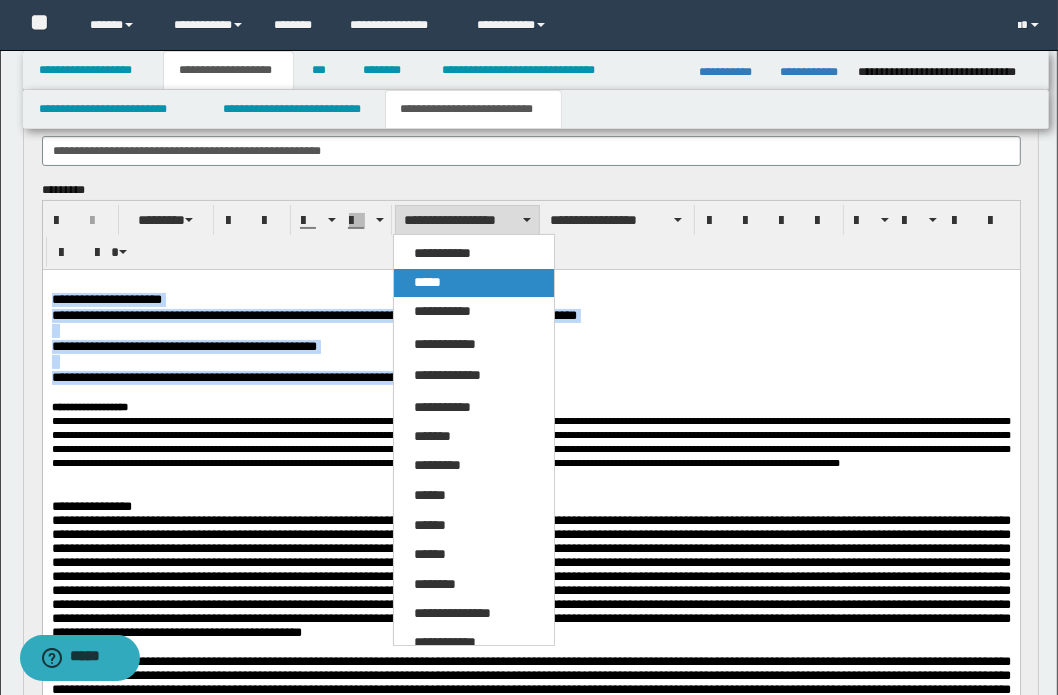 click on "*****" at bounding box center (427, 282) 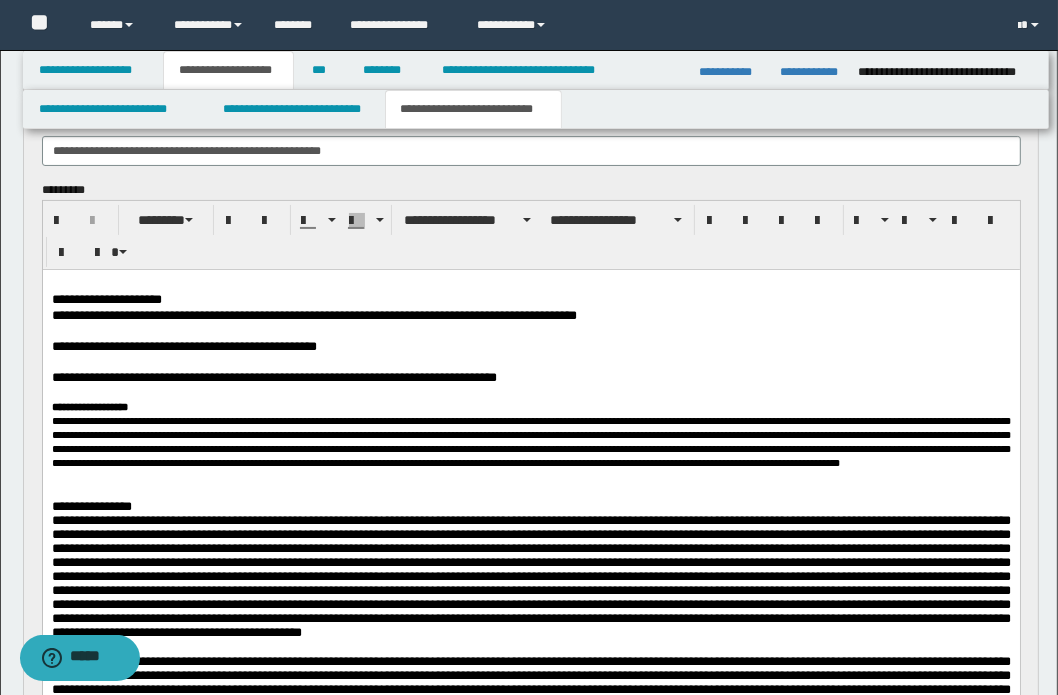 click at bounding box center [530, 392] 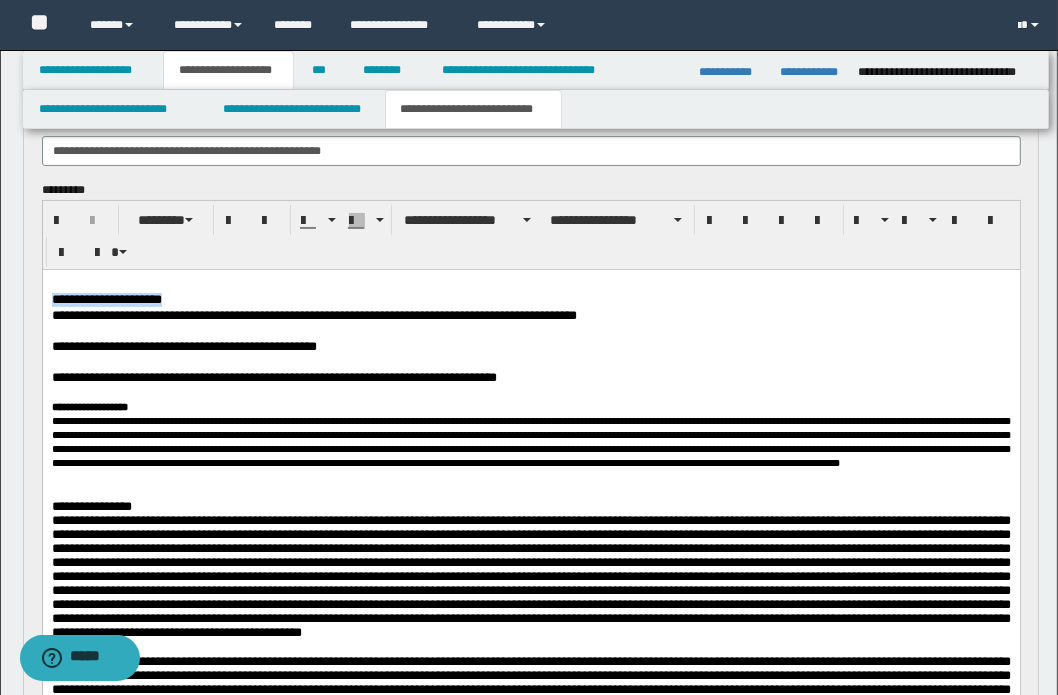 drag, startPoint x: 246, startPoint y: 300, endPoint x: 163, endPoint y: 515, distance: 230.46475 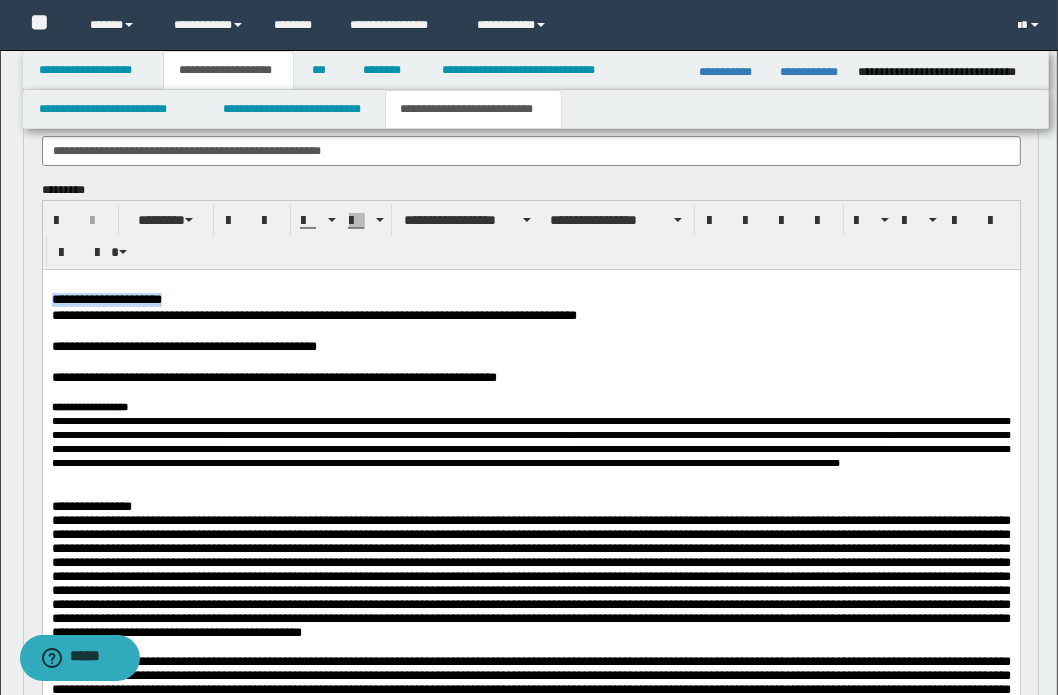 click on "**********" at bounding box center [530, 609] 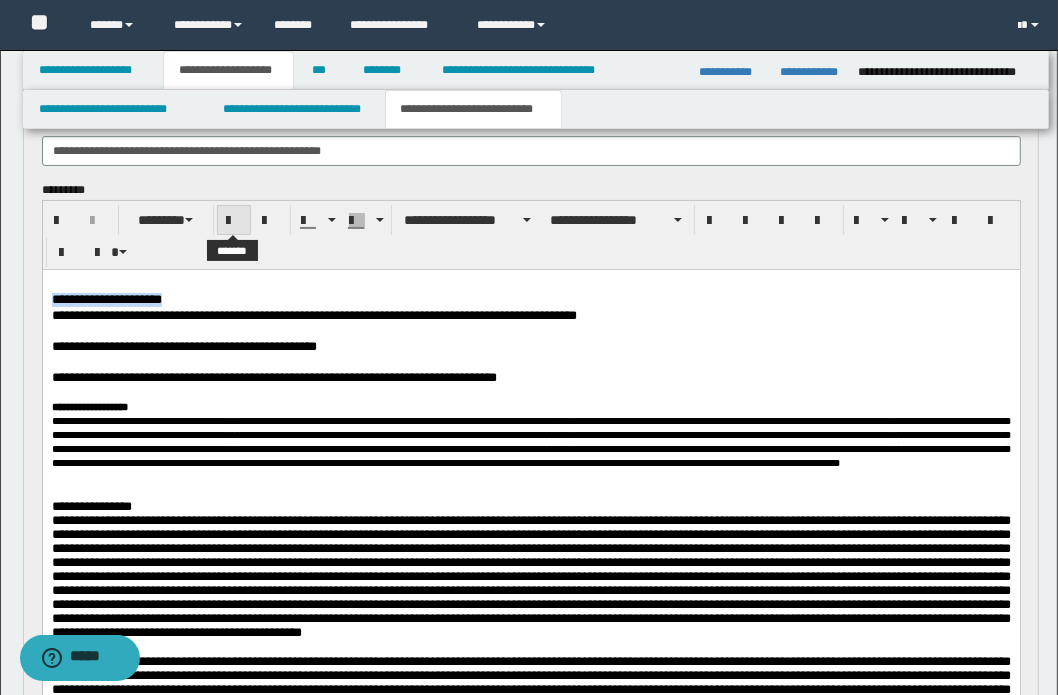 click at bounding box center [234, 221] 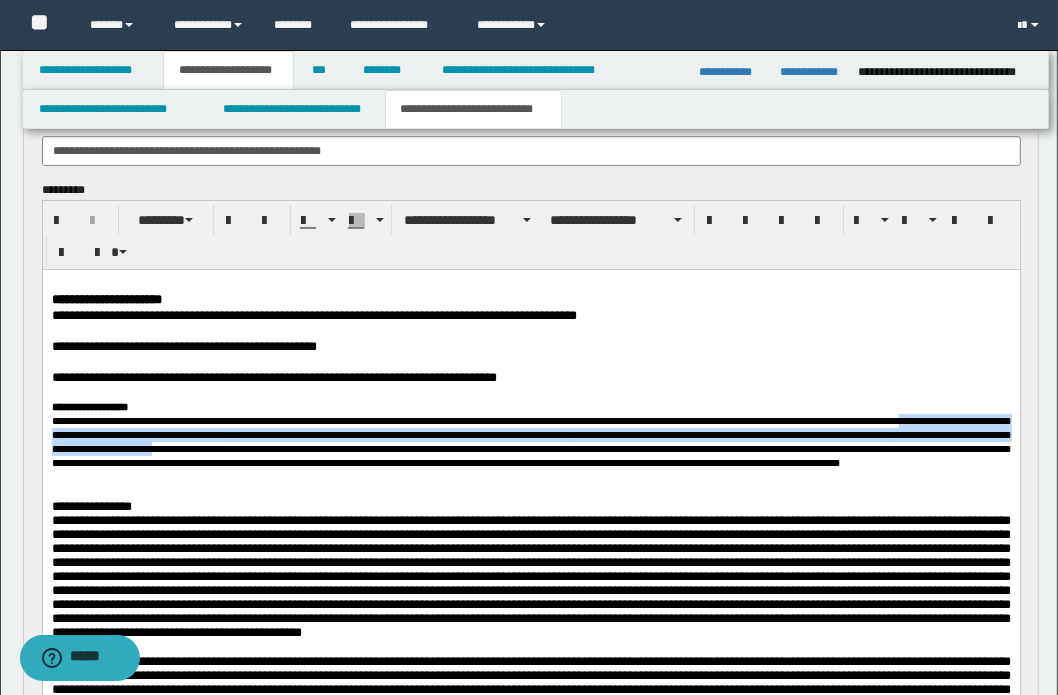 drag, startPoint x: 443, startPoint y: 443, endPoint x: 444, endPoint y: 475, distance: 32.01562 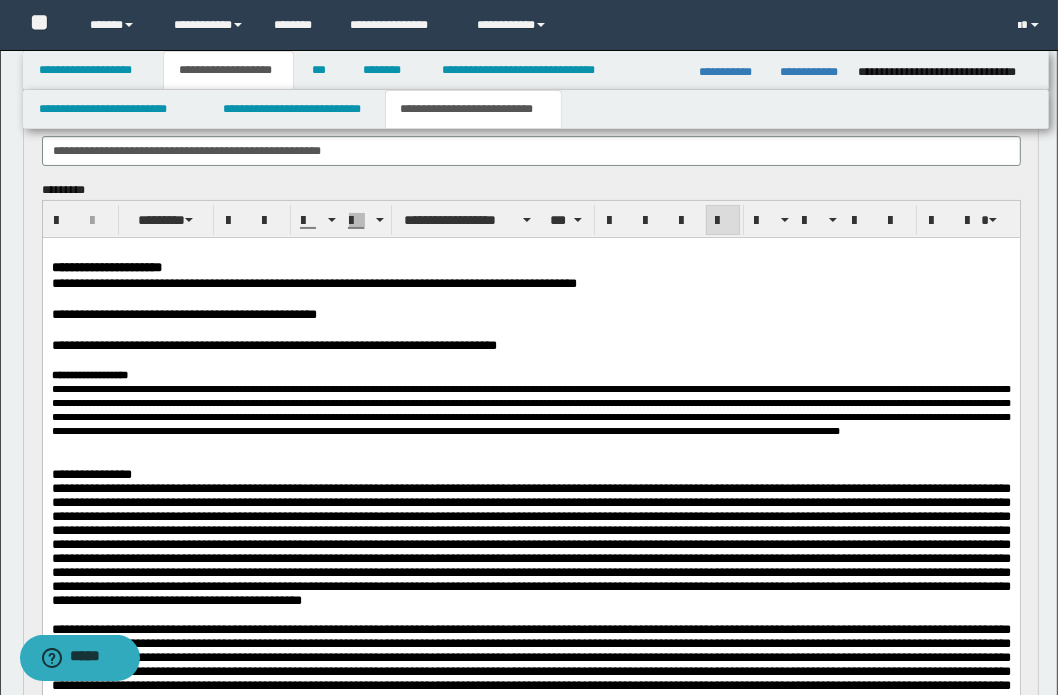 click on "**********" at bounding box center (530, 409) 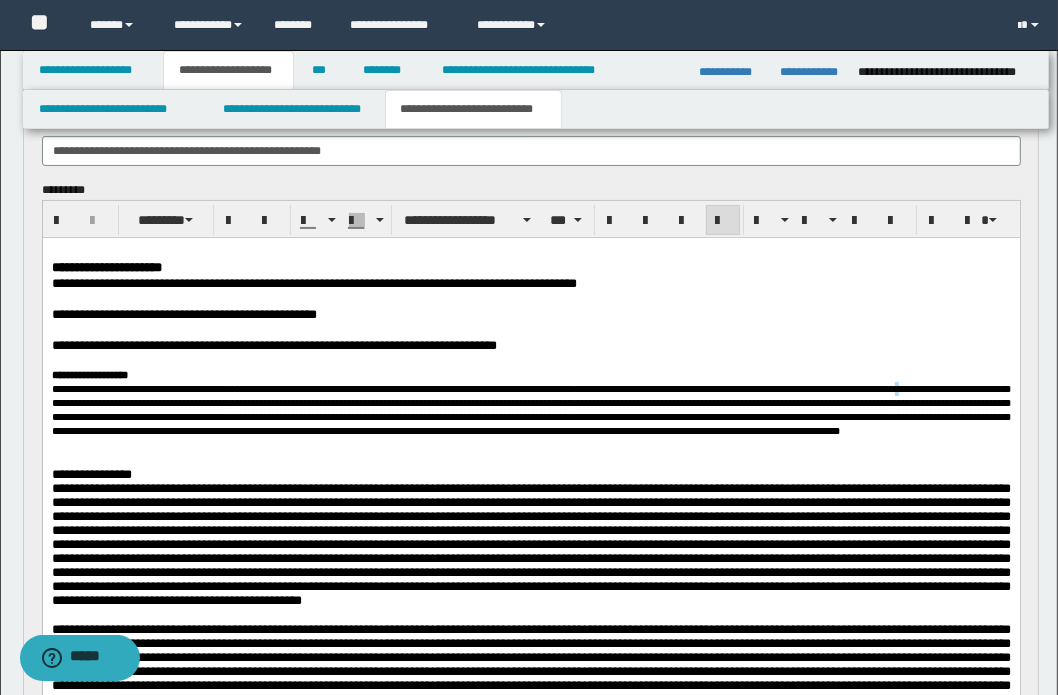 click on "**********" at bounding box center (530, 409) 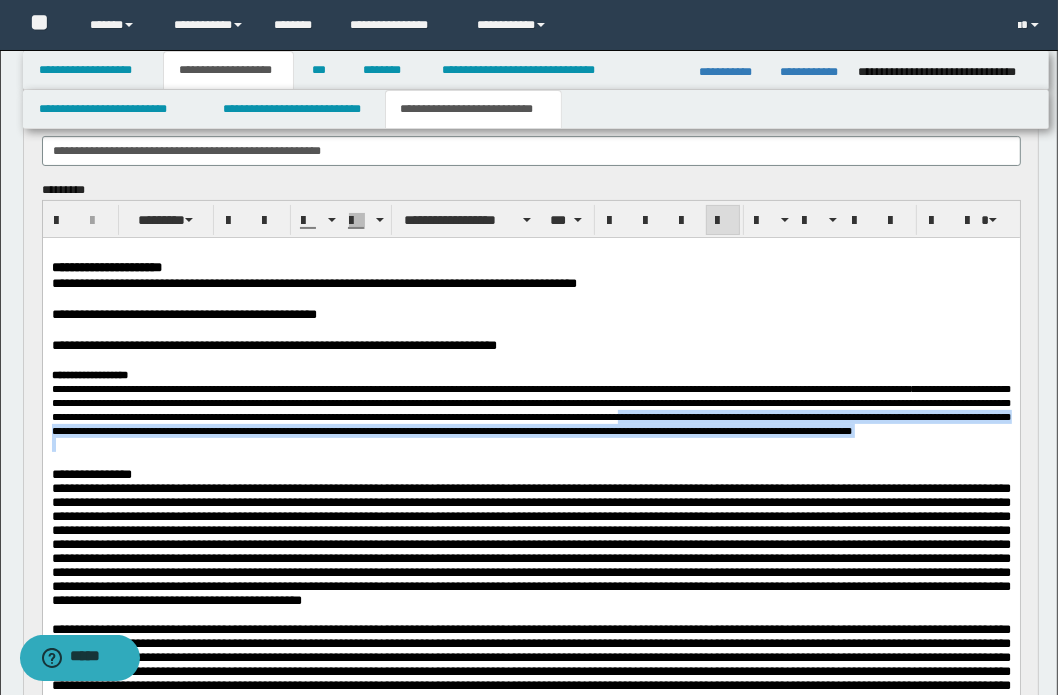 click at bounding box center [530, 444] 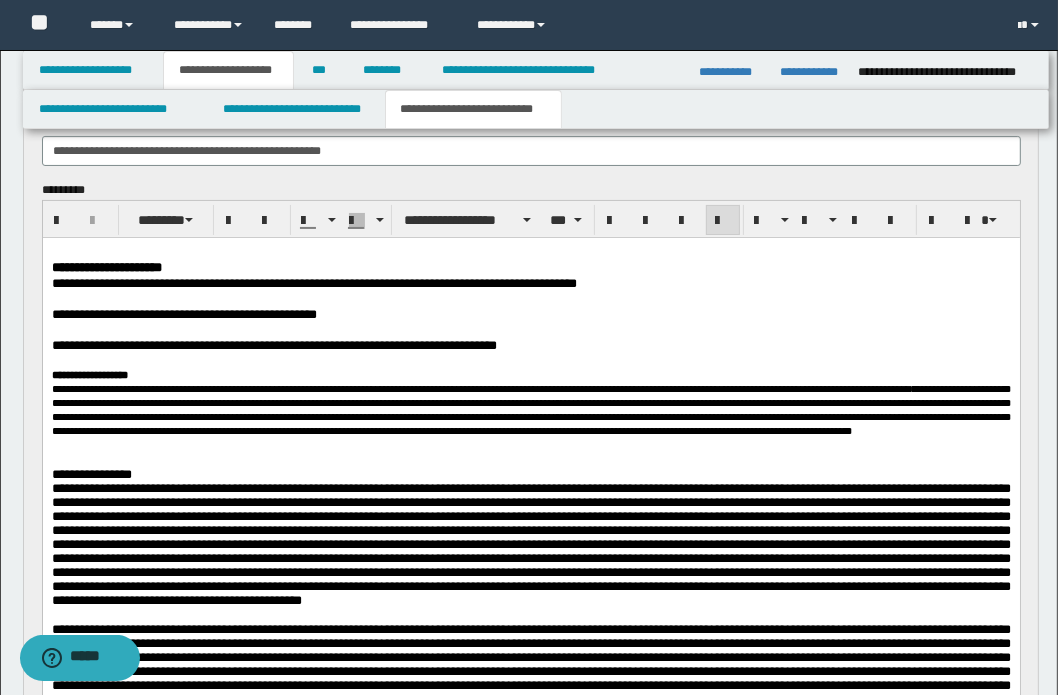 click on "**********" at bounding box center [530, 409] 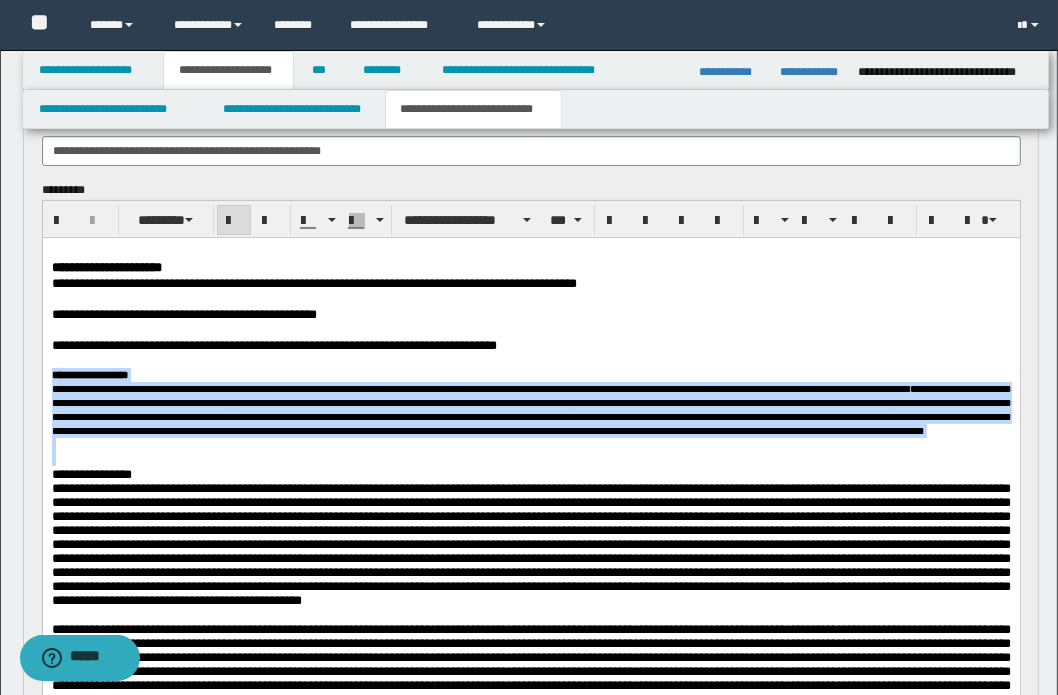 drag, startPoint x: 51, startPoint y: 376, endPoint x: 420, endPoint y: 508, distance: 391.89923 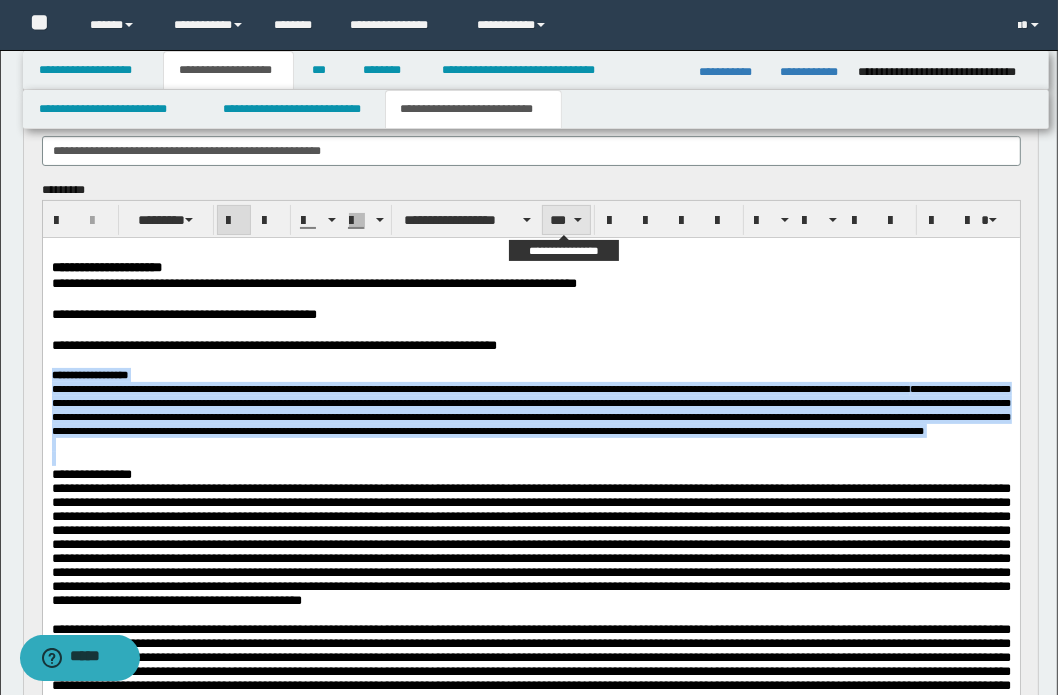 click on "***" at bounding box center [566, 220] 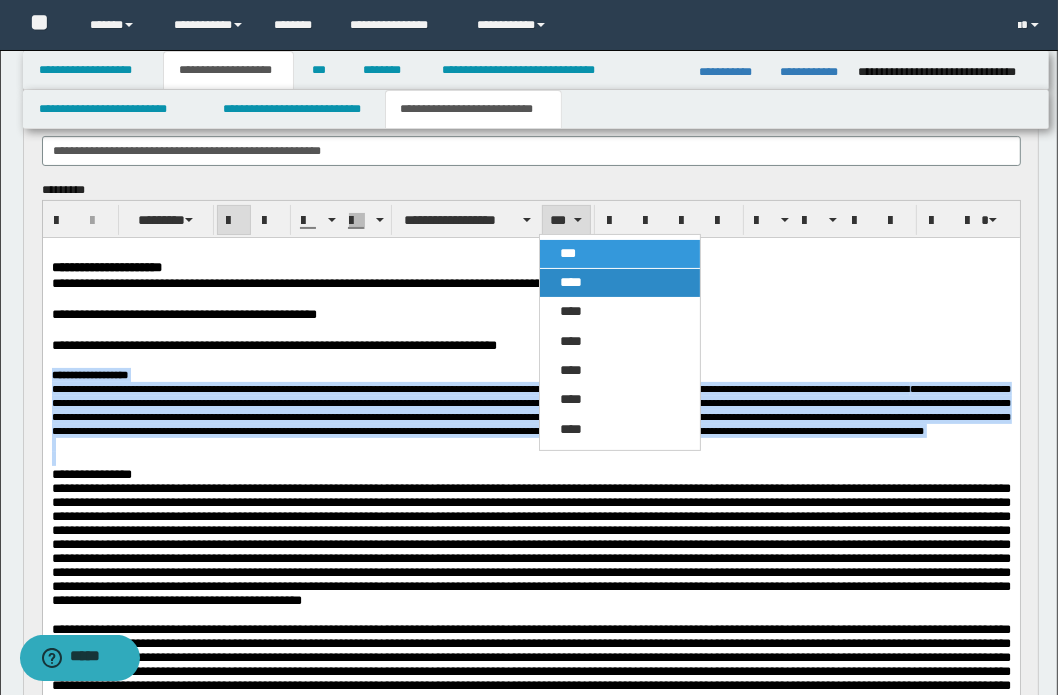 click on "****" at bounding box center (571, 282) 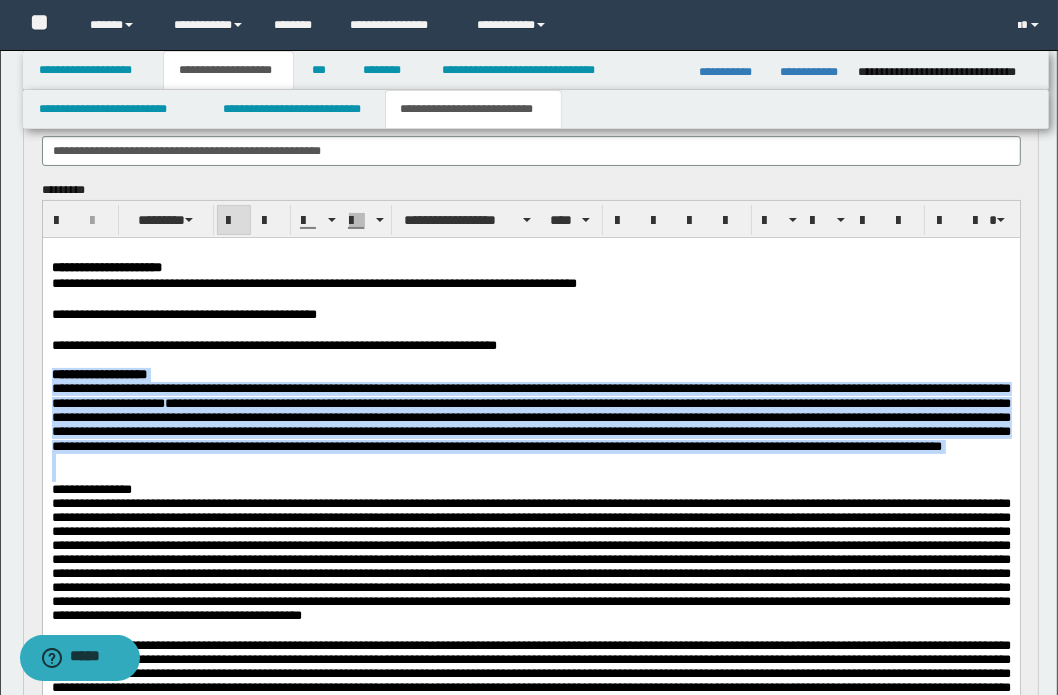 click on "**********" at bounding box center (530, 416) 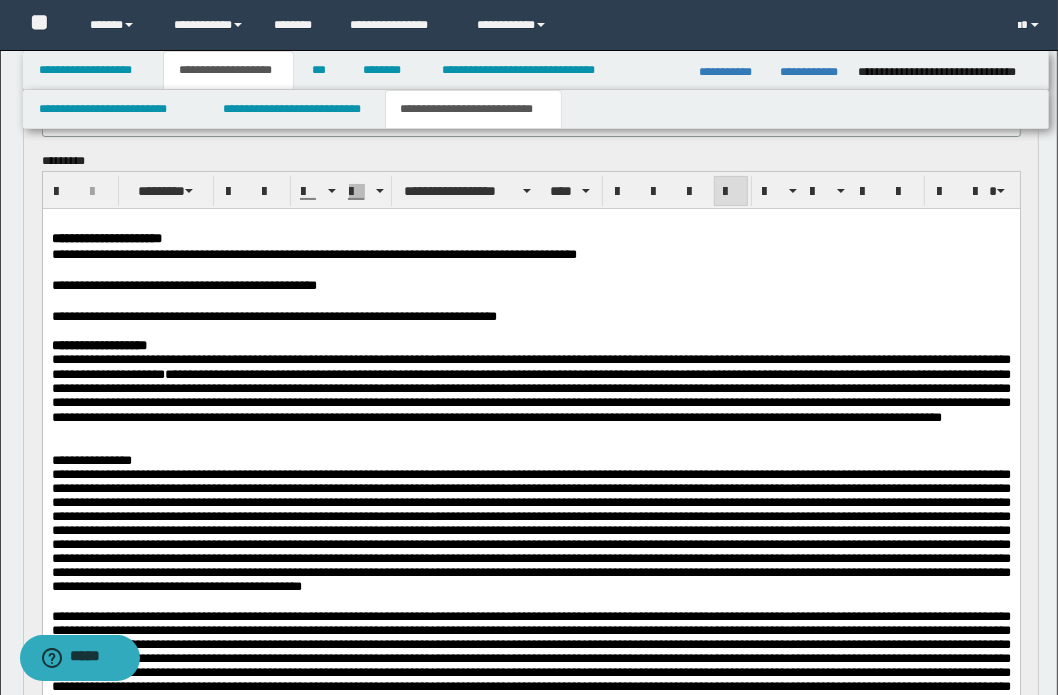 scroll, scrollTop: 363, scrollLeft: 0, axis: vertical 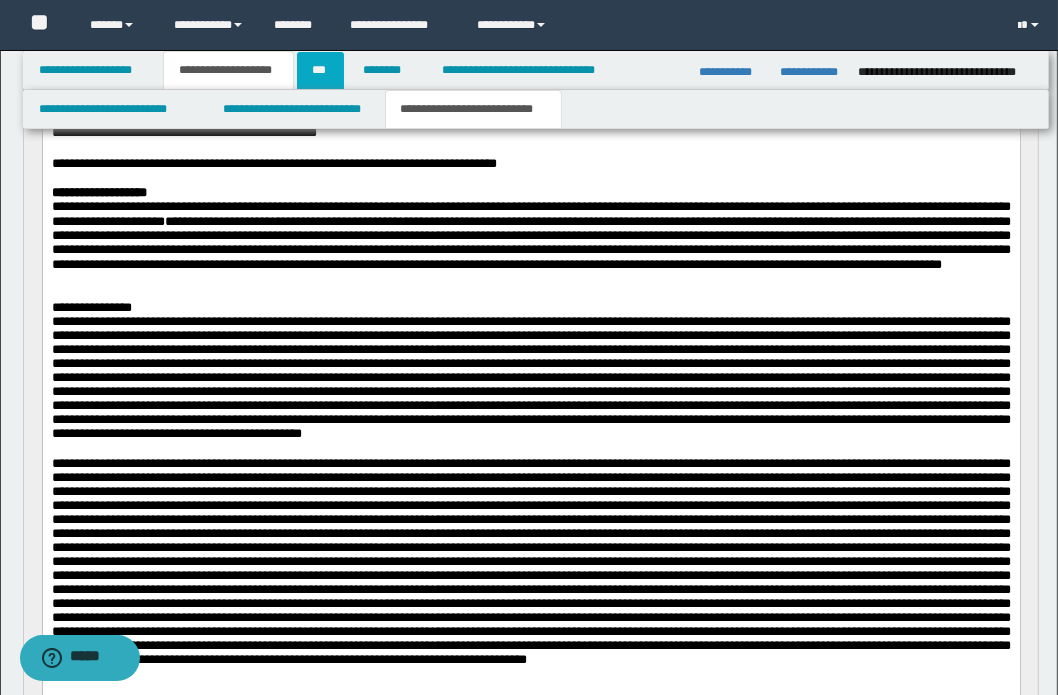 click on "***" at bounding box center (320, 70) 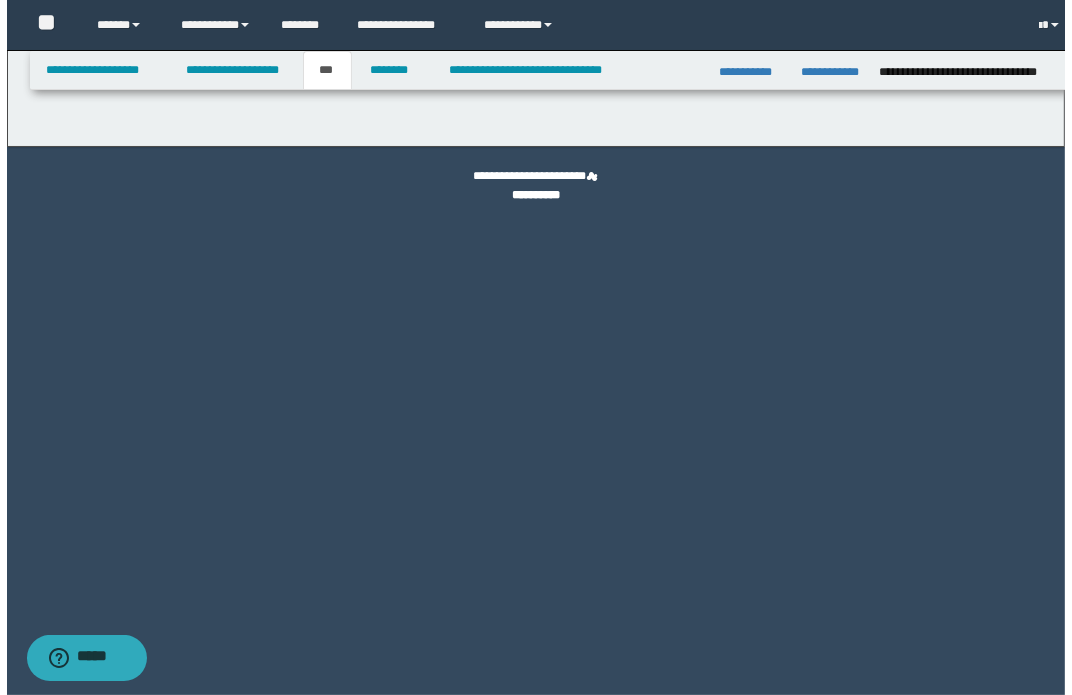 scroll, scrollTop: 0, scrollLeft: 0, axis: both 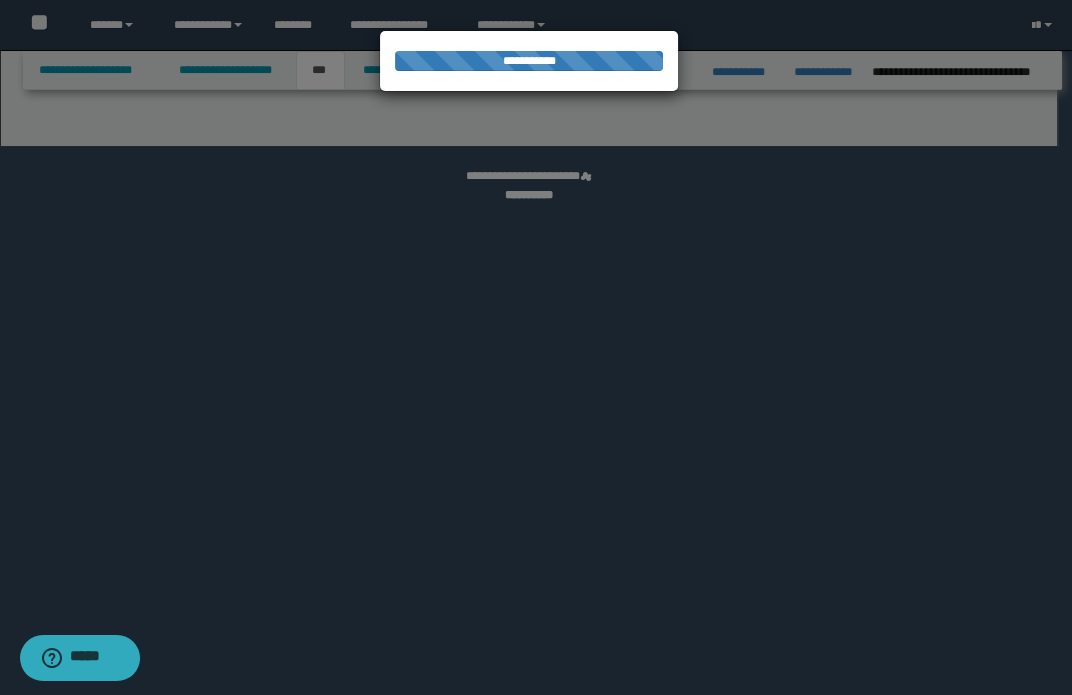 select on "*" 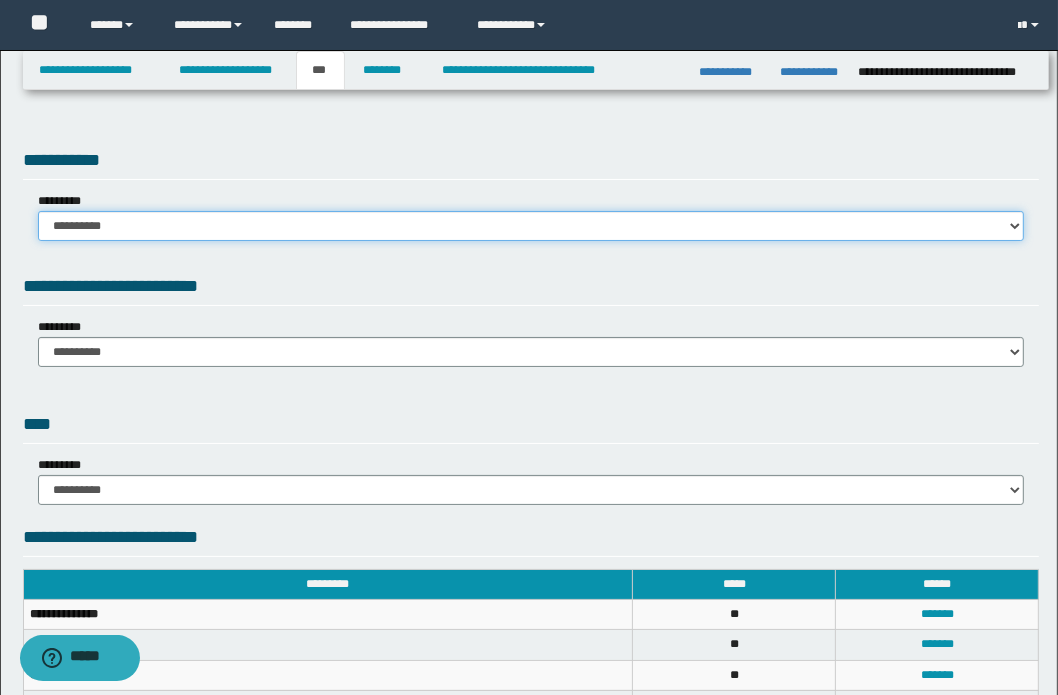 click on "**********" at bounding box center [531, 226] 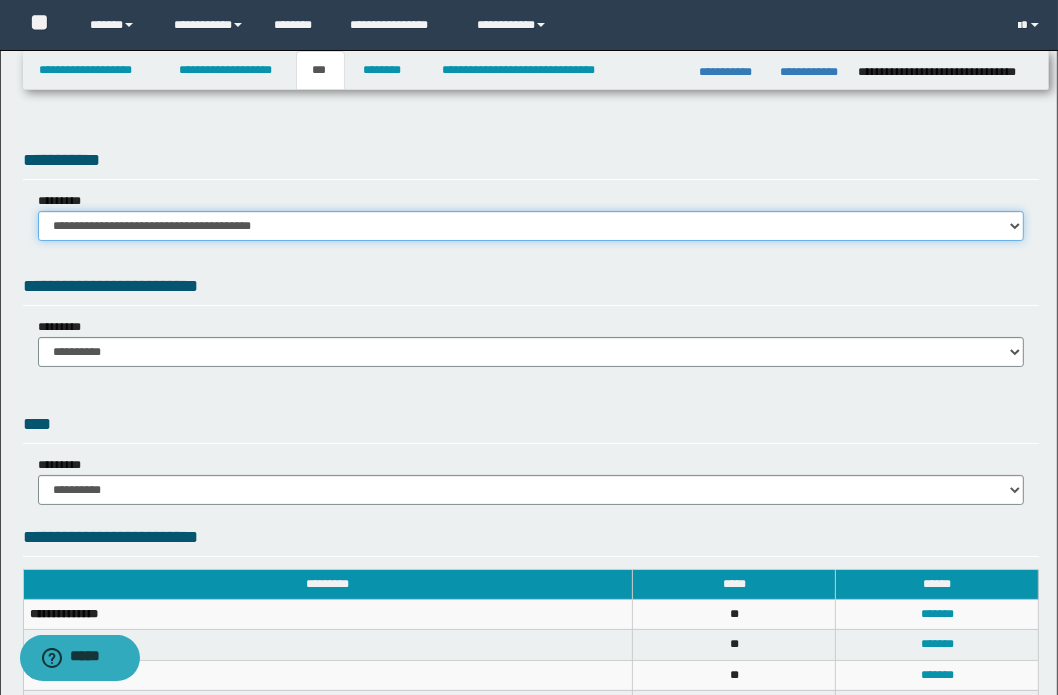 click on "**********" at bounding box center (531, 226) 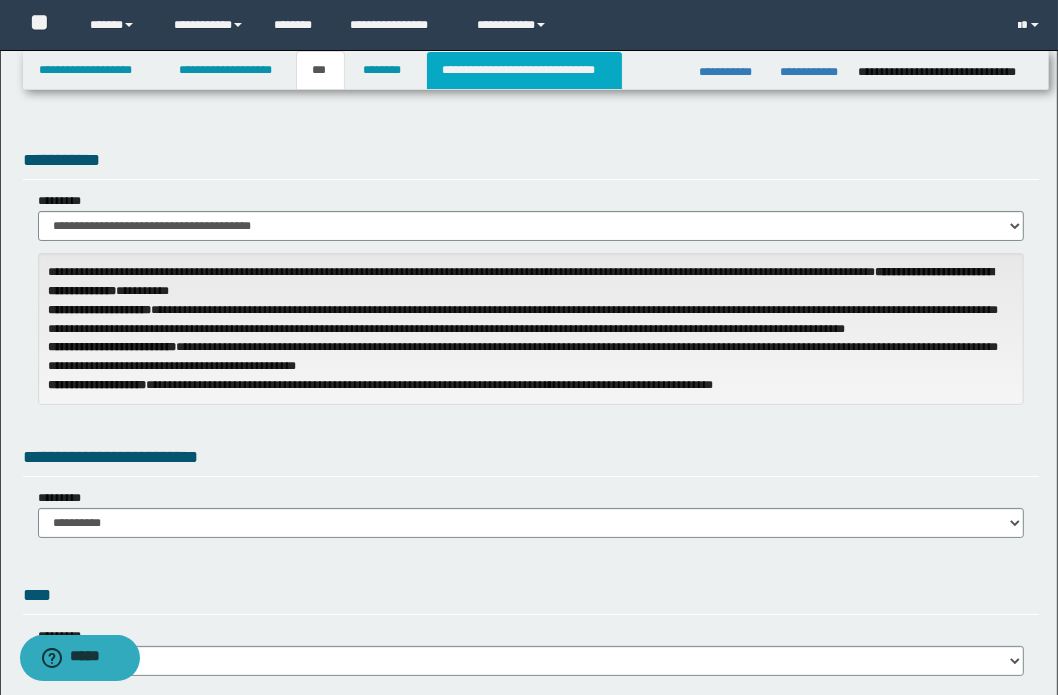 click on "**********" at bounding box center (524, 70) 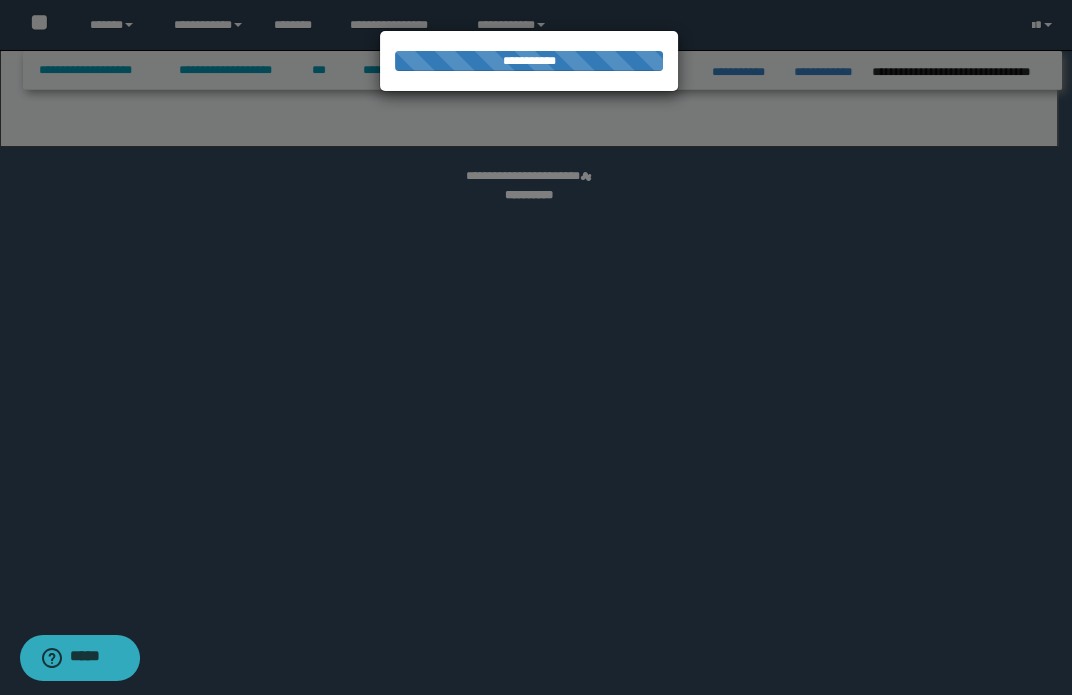 select on "*" 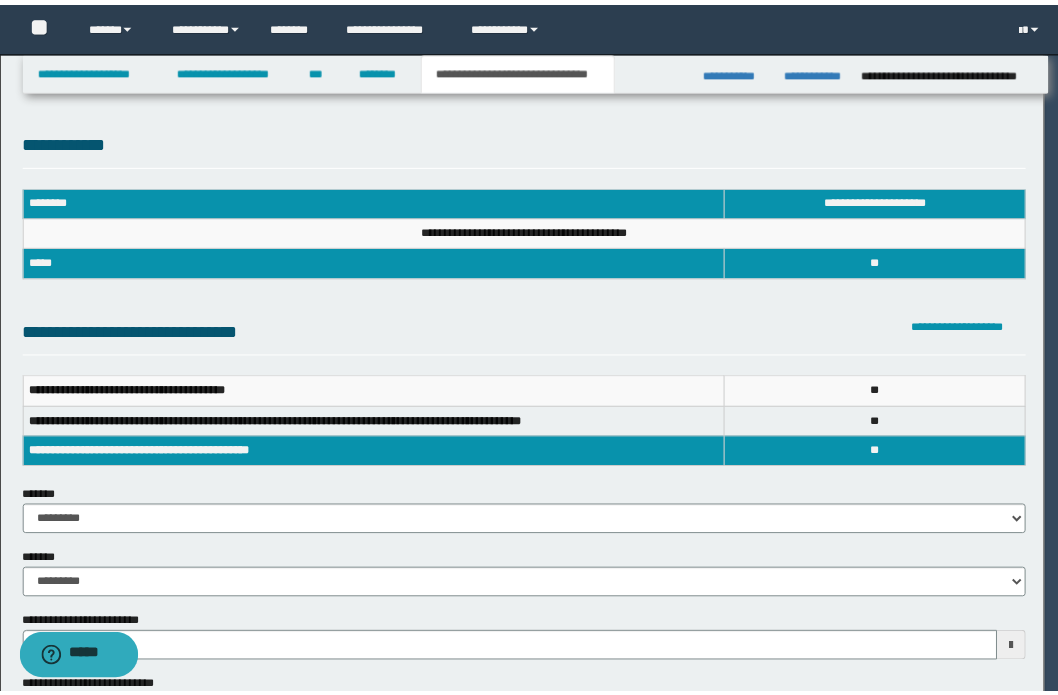 scroll, scrollTop: 0, scrollLeft: 0, axis: both 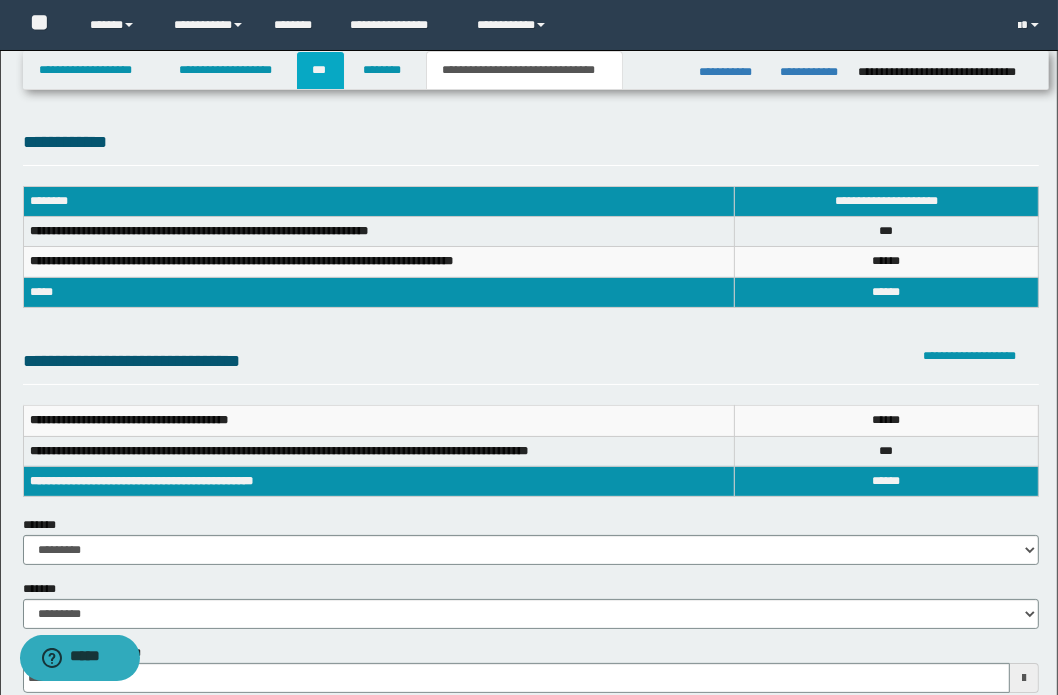 click on "***" at bounding box center (320, 70) 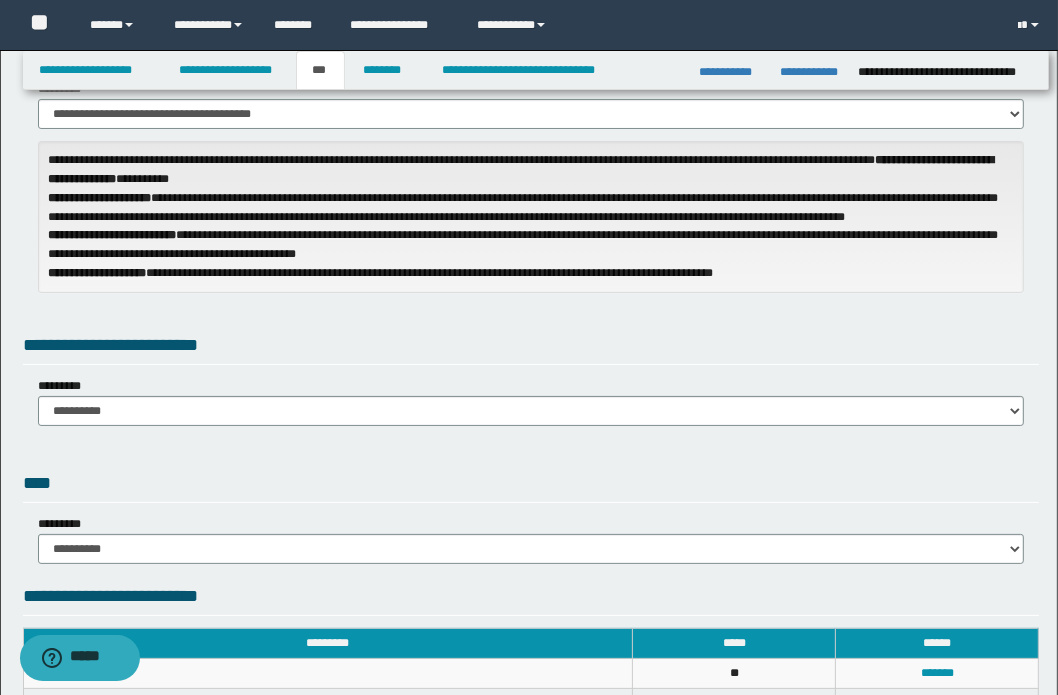 scroll, scrollTop: 272, scrollLeft: 0, axis: vertical 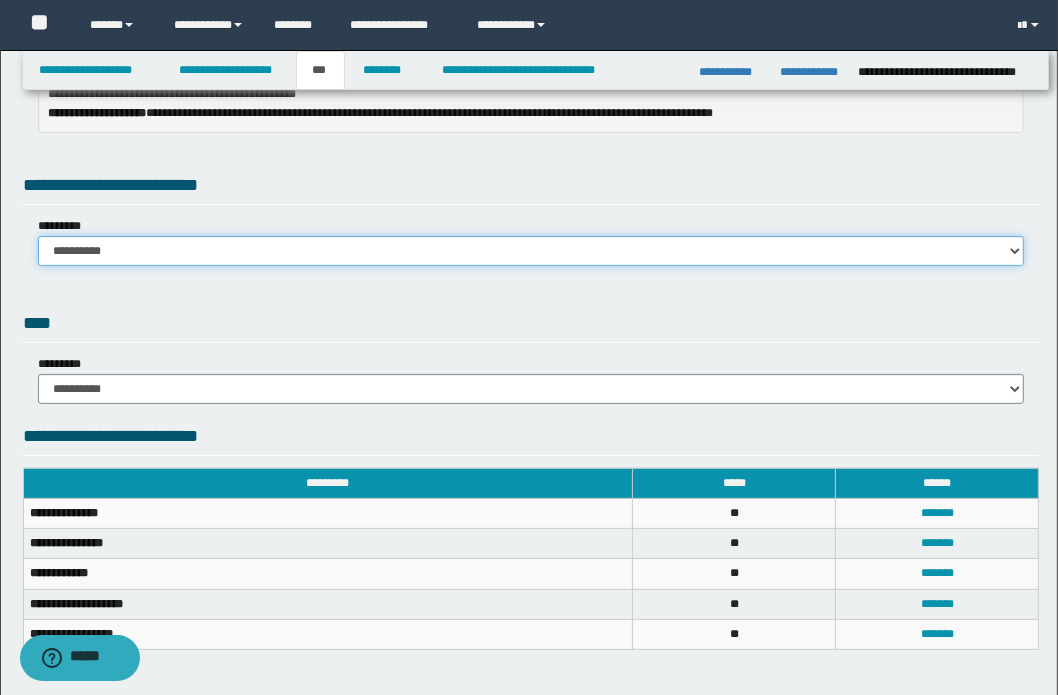 click on "**********" at bounding box center [531, 251] 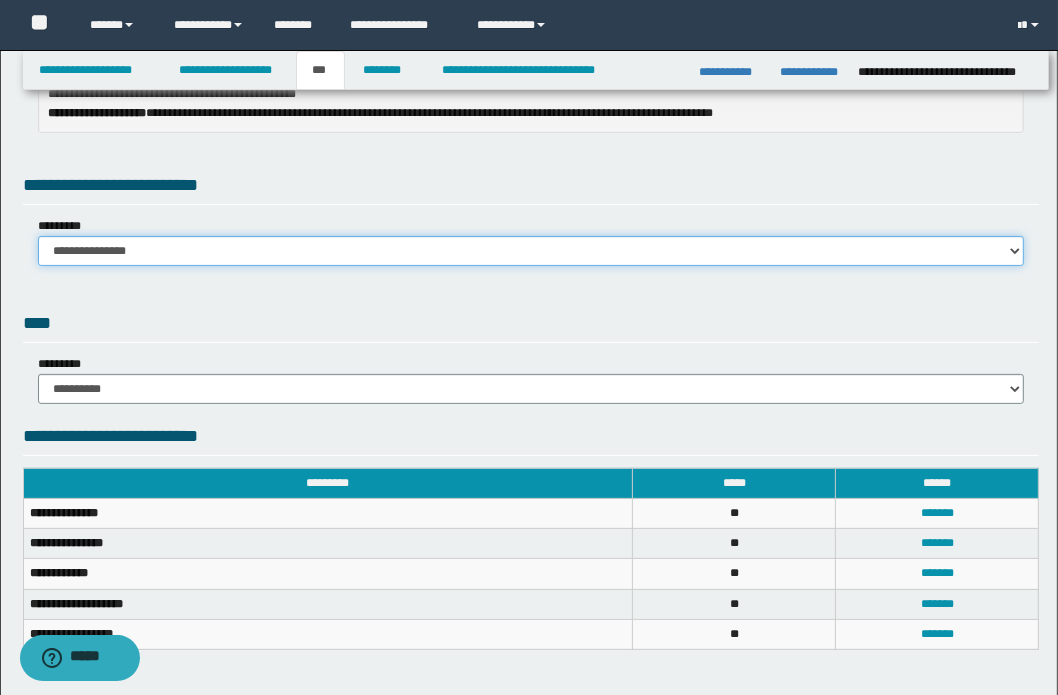 click on "**********" at bounding box center [531, 251] 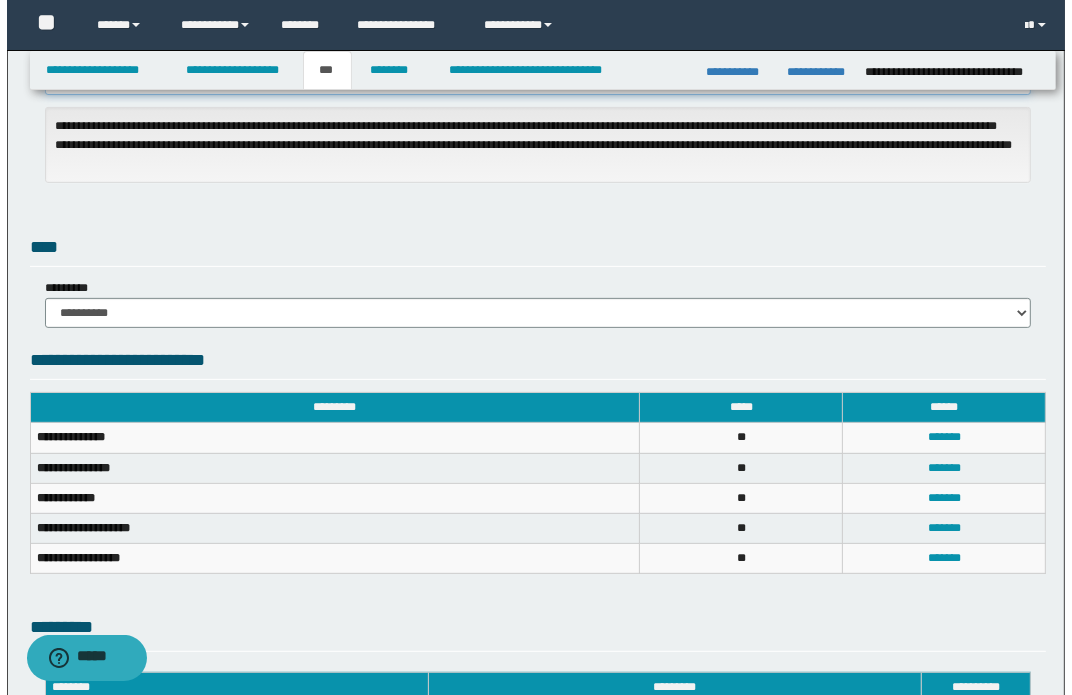 scroll, scrollTop: 636, scrollLeft: 0, axis: vertical 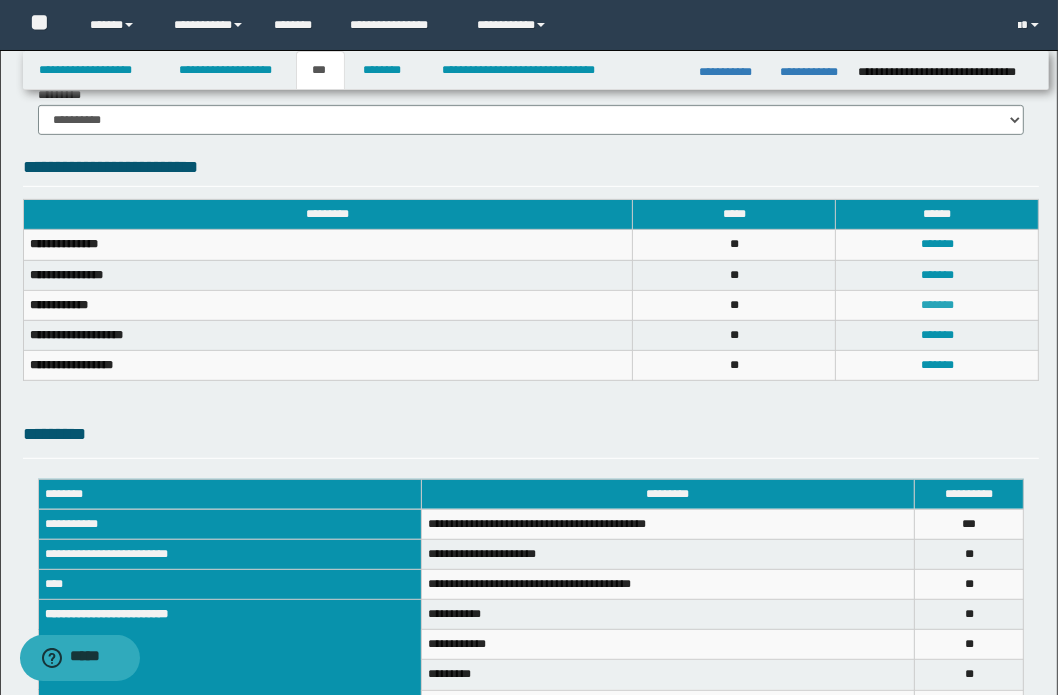 click on "*******" at bounding box center [937, 305] 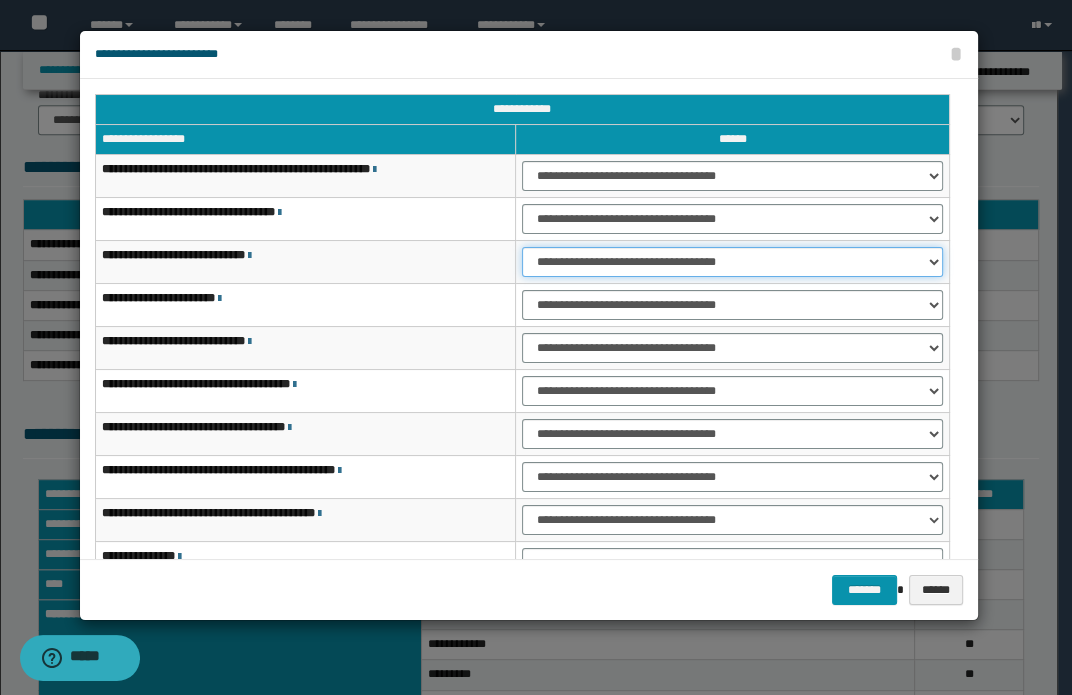 click on "**********" at bounding box center [732, 262] 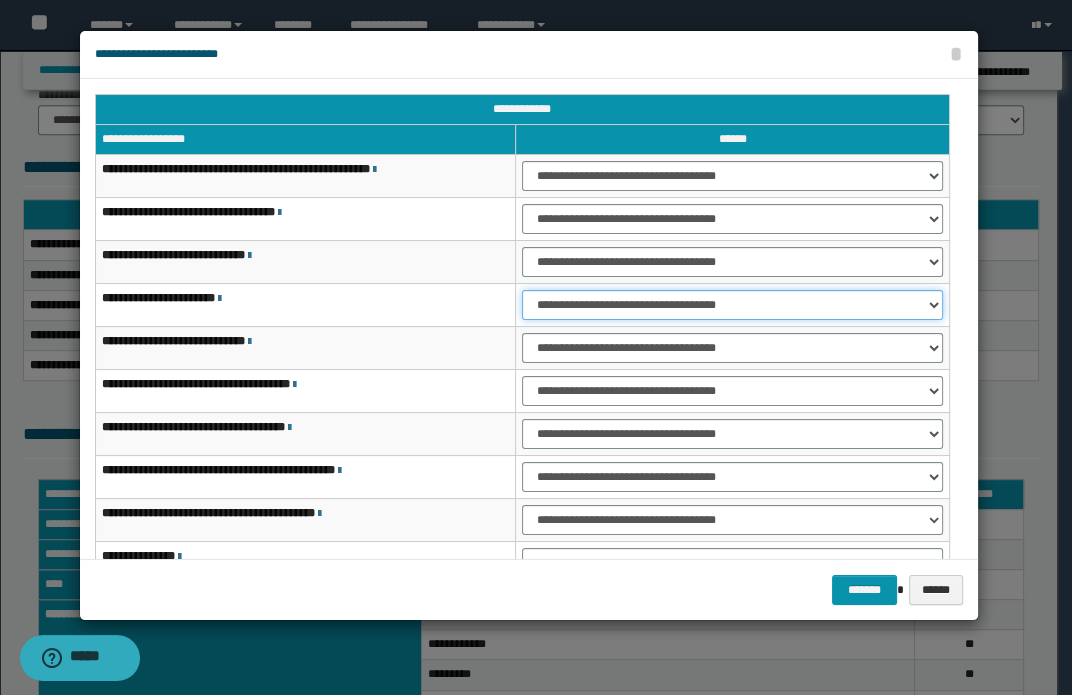 click on "**********" at bounding box center [732, 305] 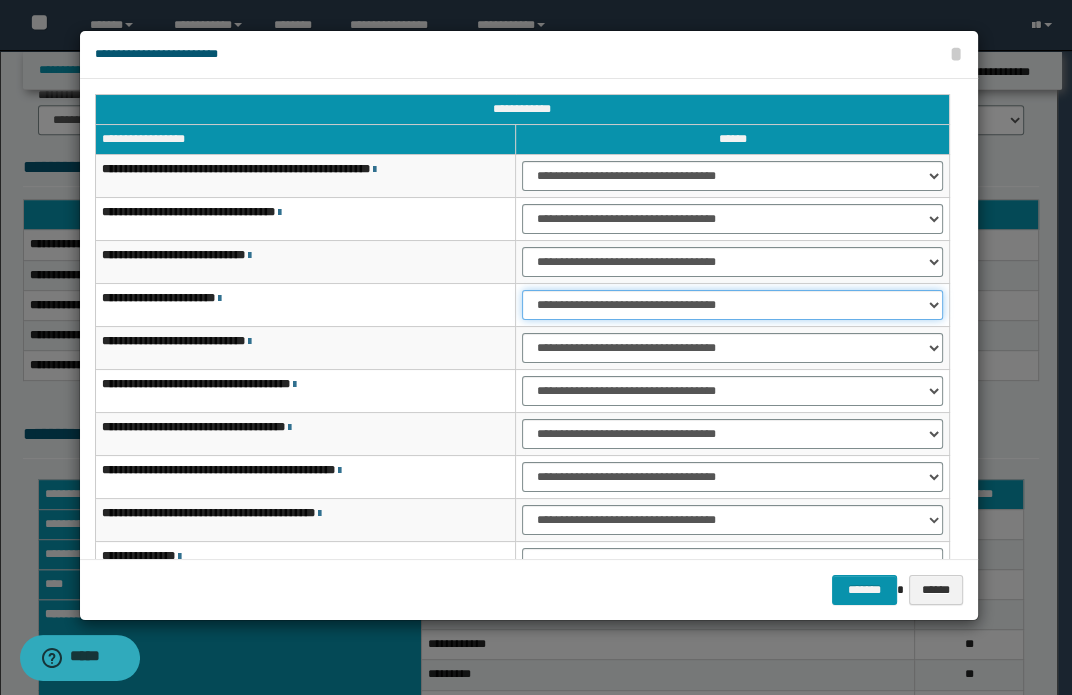 select on "***" 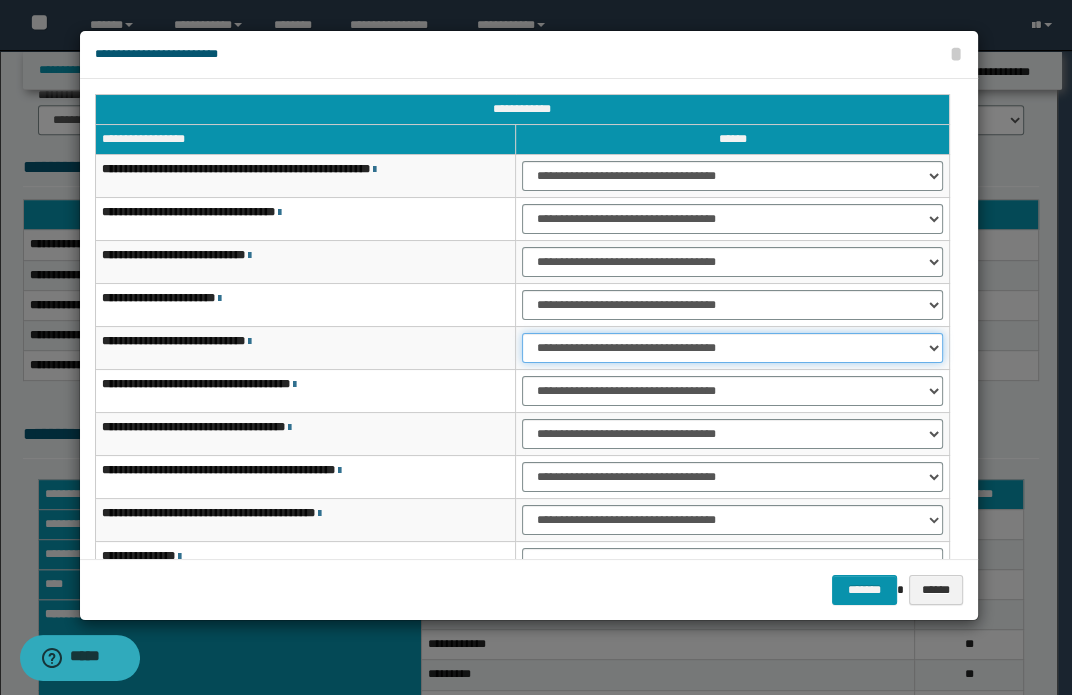 click on "**********" at bounding box center [732, 348] 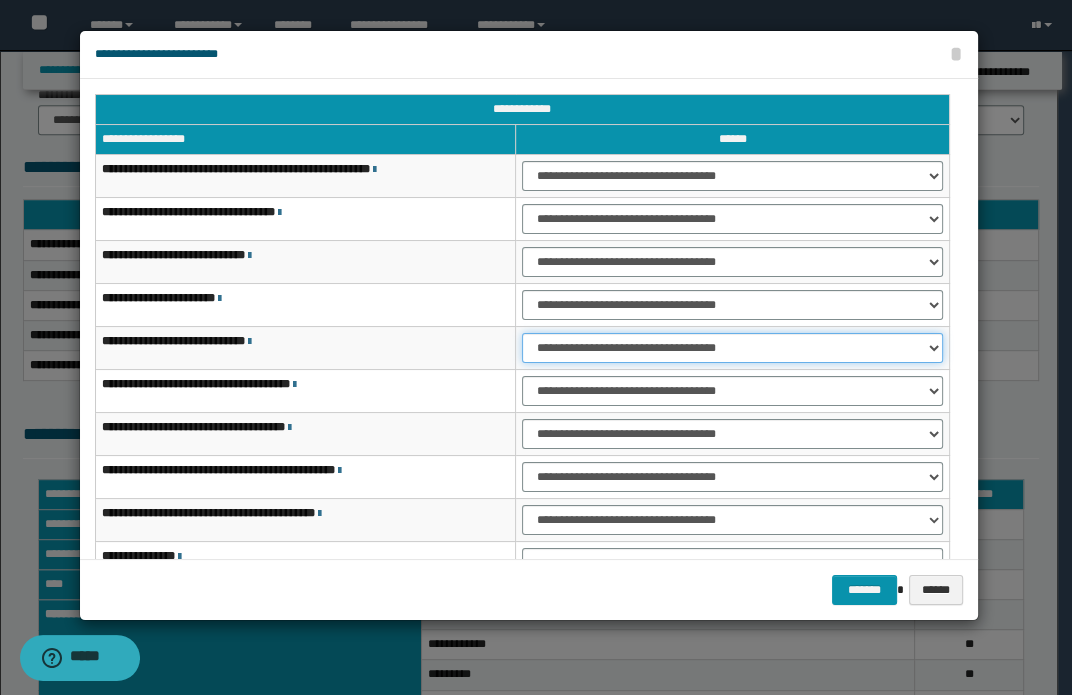 scroll, scrollTop: 149, scrollLeft: 0, axis: vertical 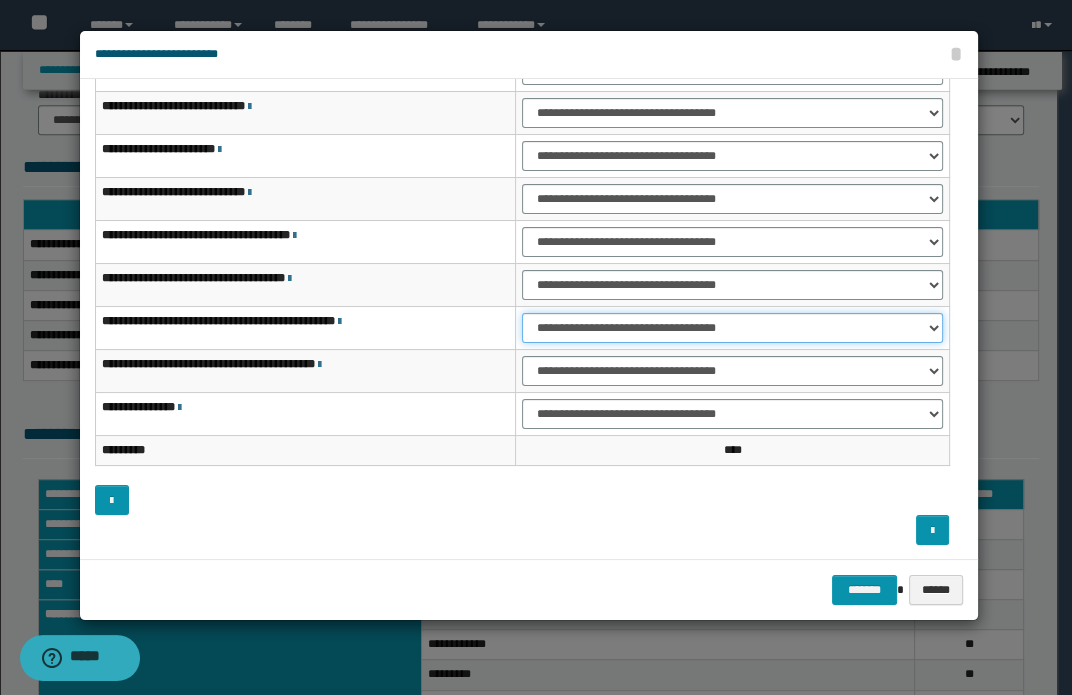 click on "**********" at bounding box center (732, 328) 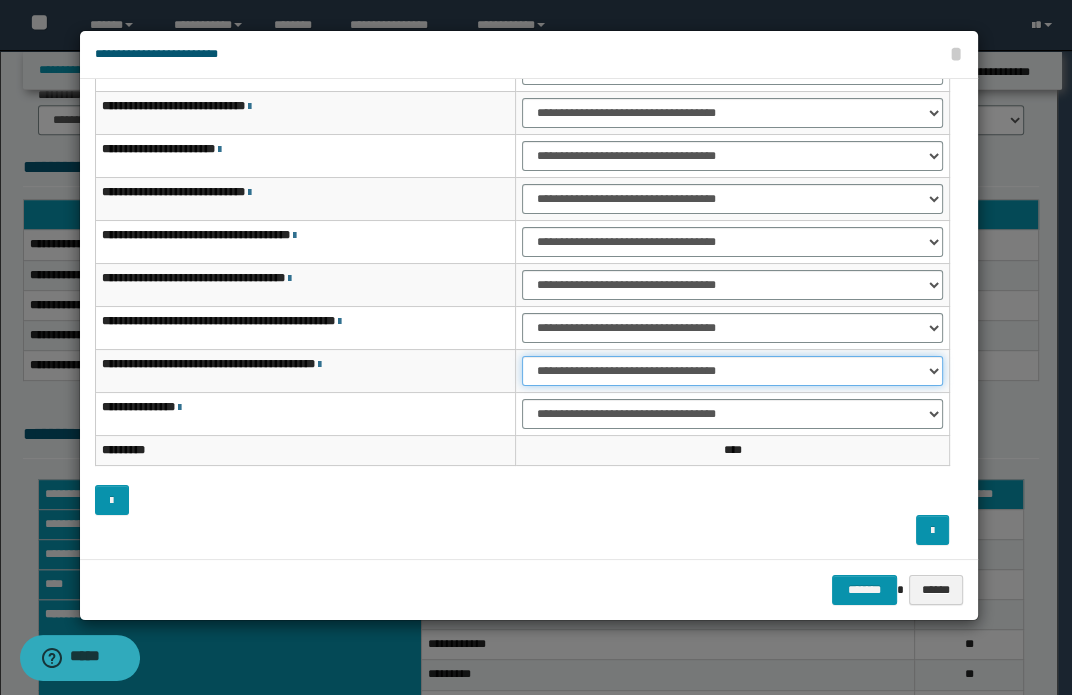 click on "**********" at bounding box center [732, 371] 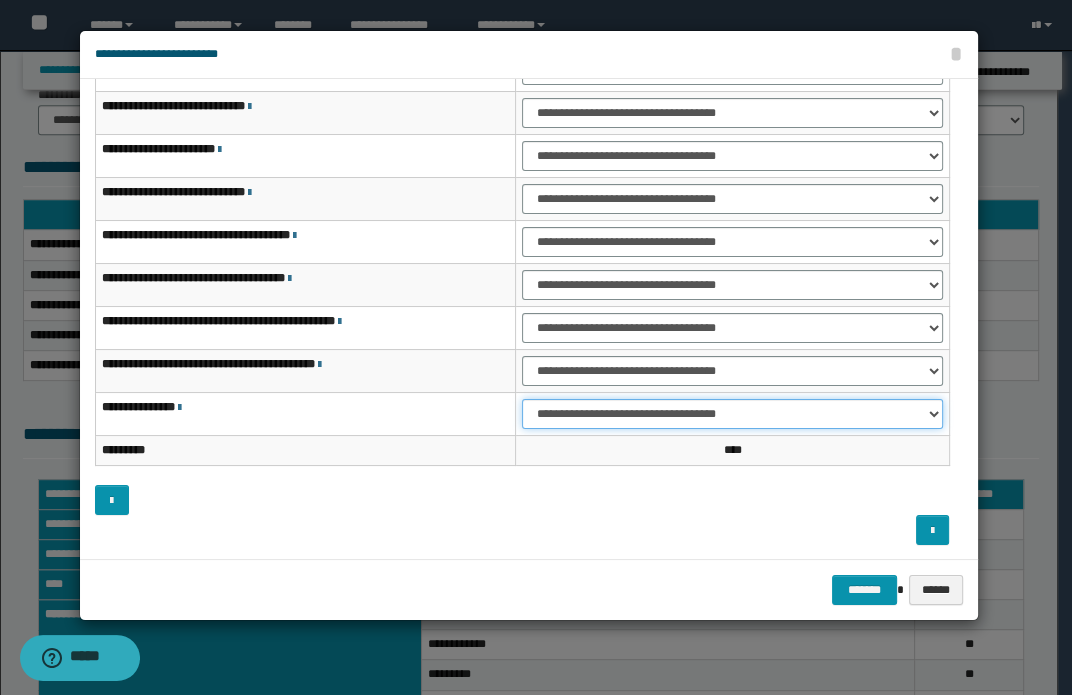 click on "**********" at bounding box center (732, 414) 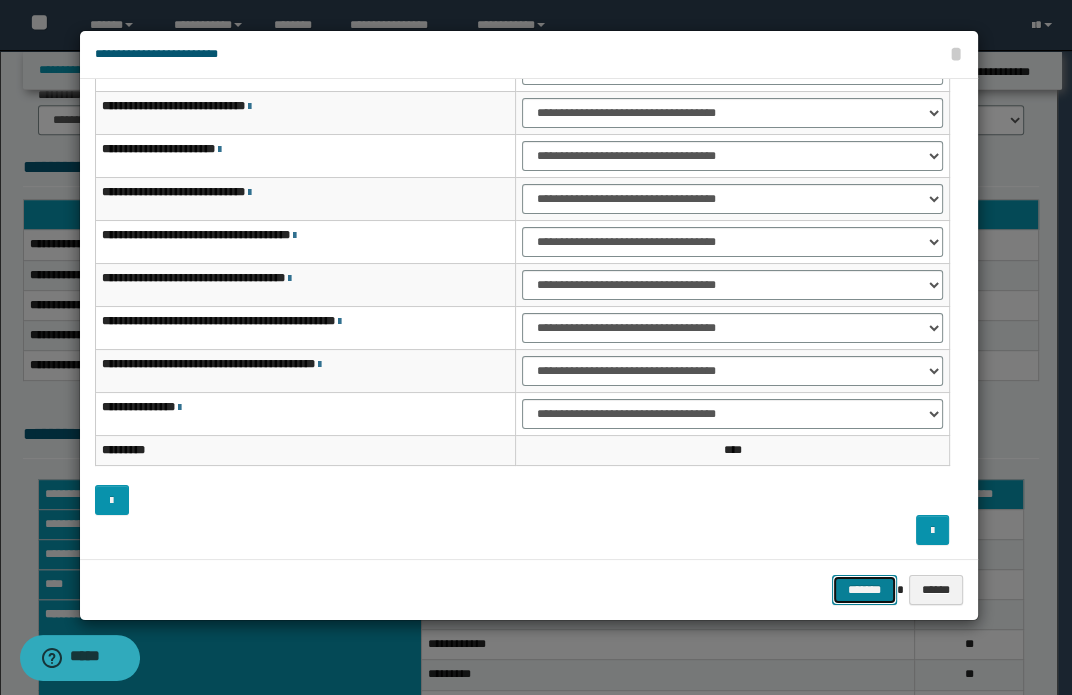 click on "*******" at bounding box center [864, 590] 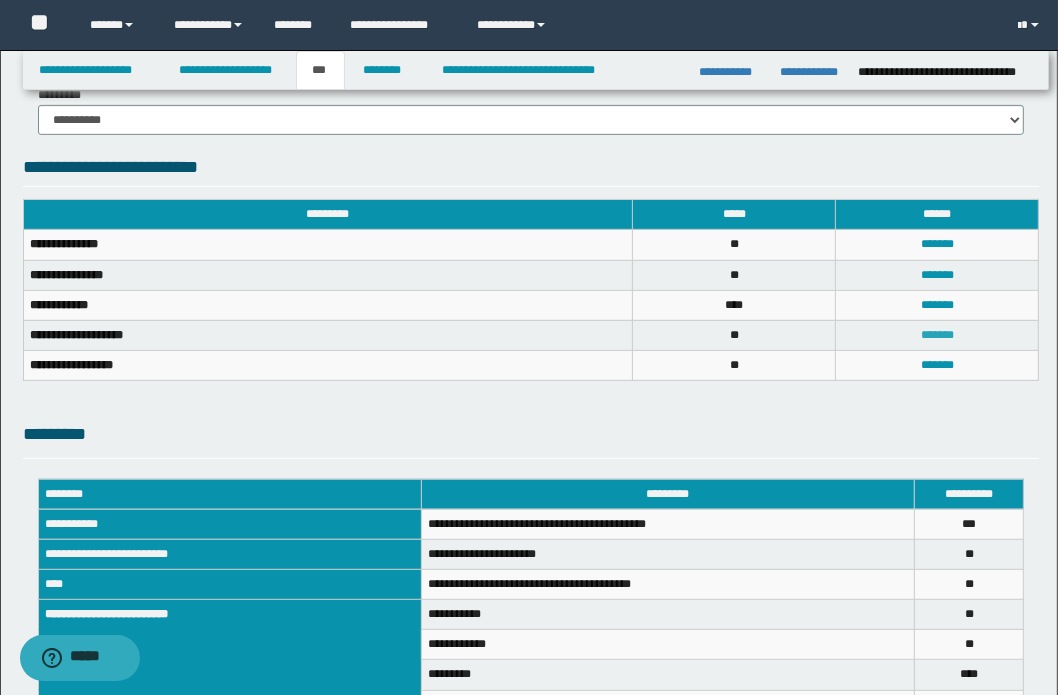 click on "*******" at bounding box center [937, 335] 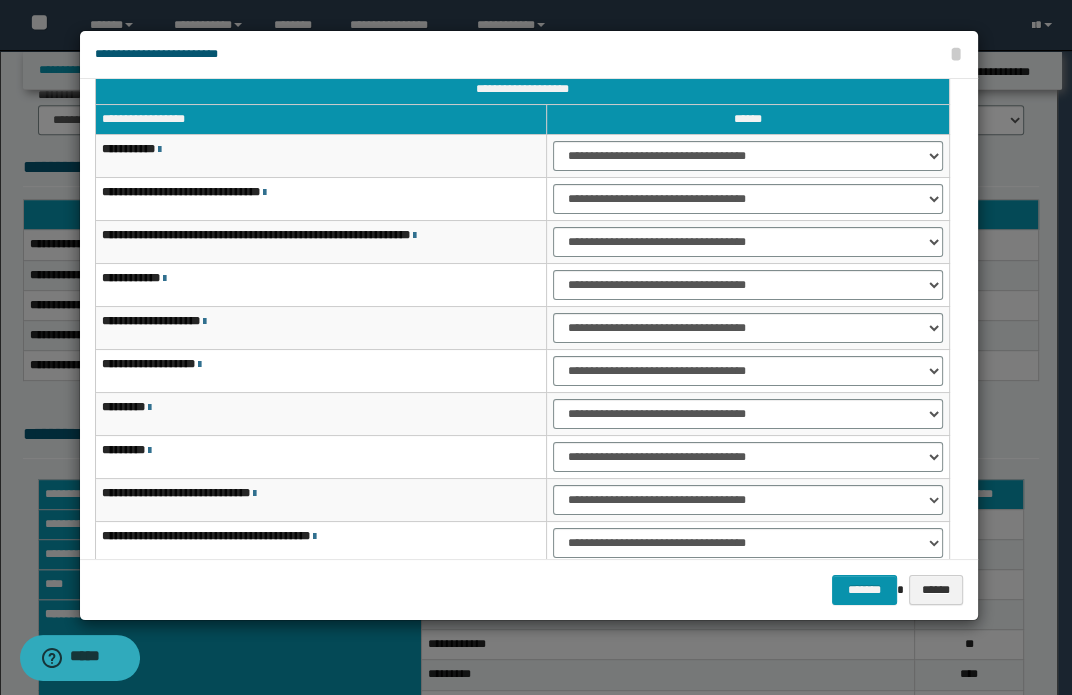 scroll, scrollTop: 0, scrollLeft: 0, axis: both 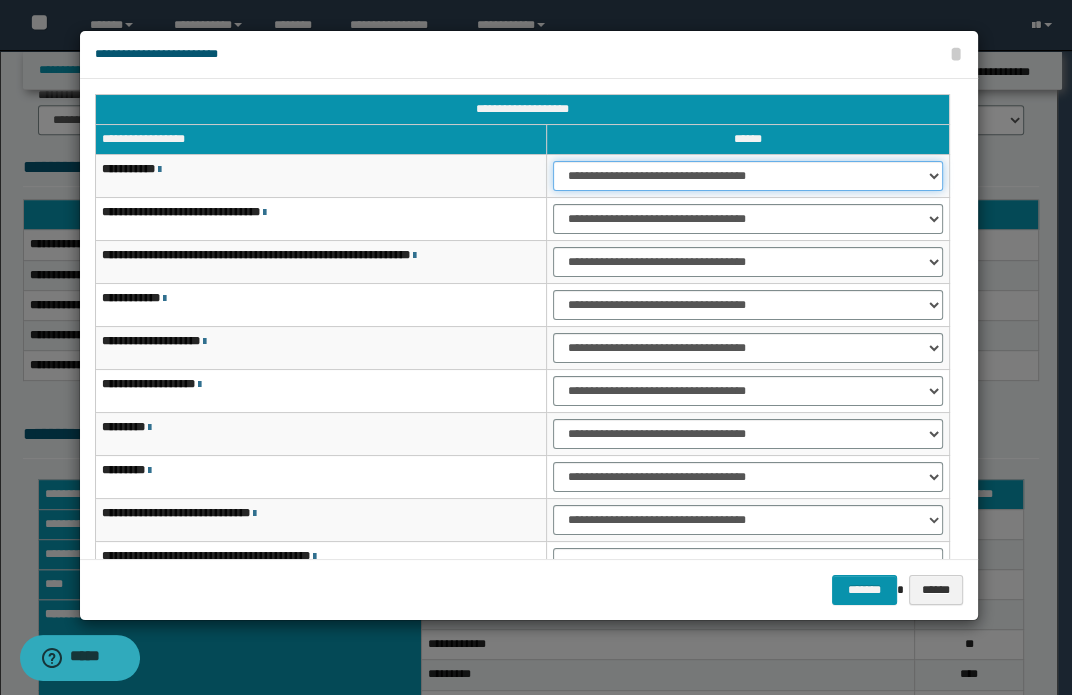 click on "**********" at bounding box center (747, 176) 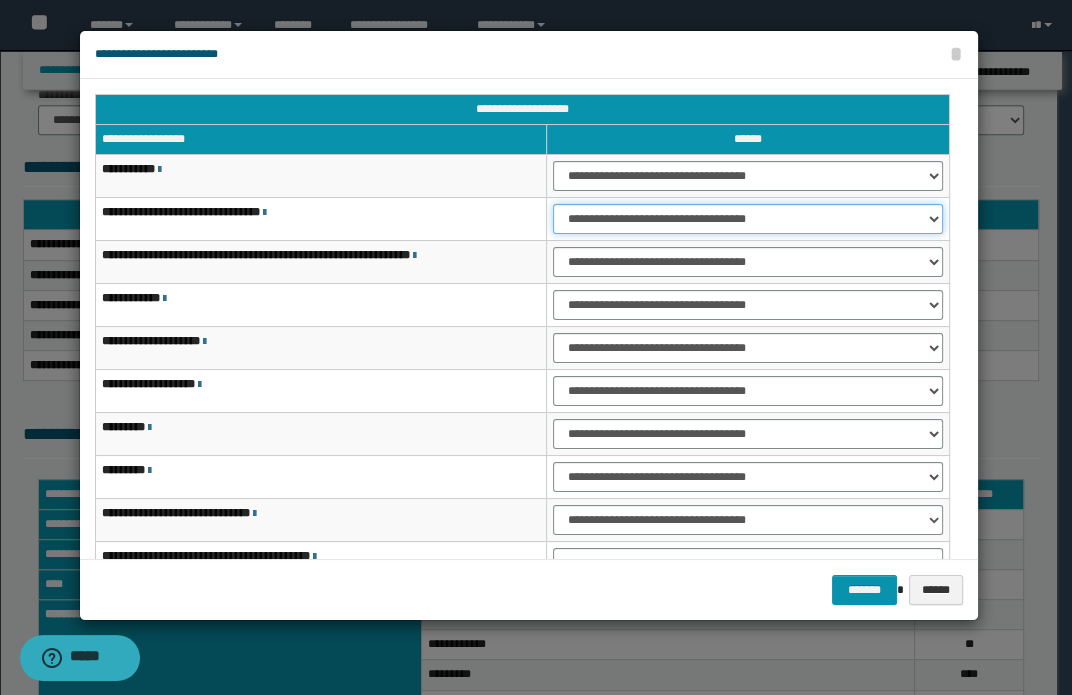 click on "**********" at bounding box center (747, 219) 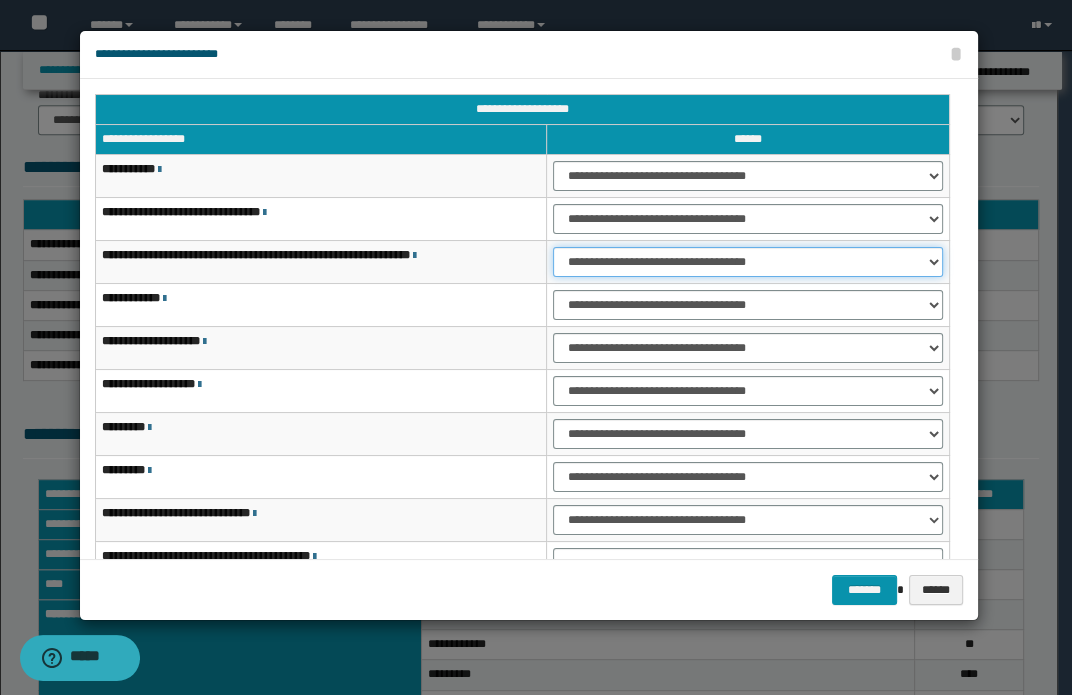 click on "**********" at bounding box center [747, 262] 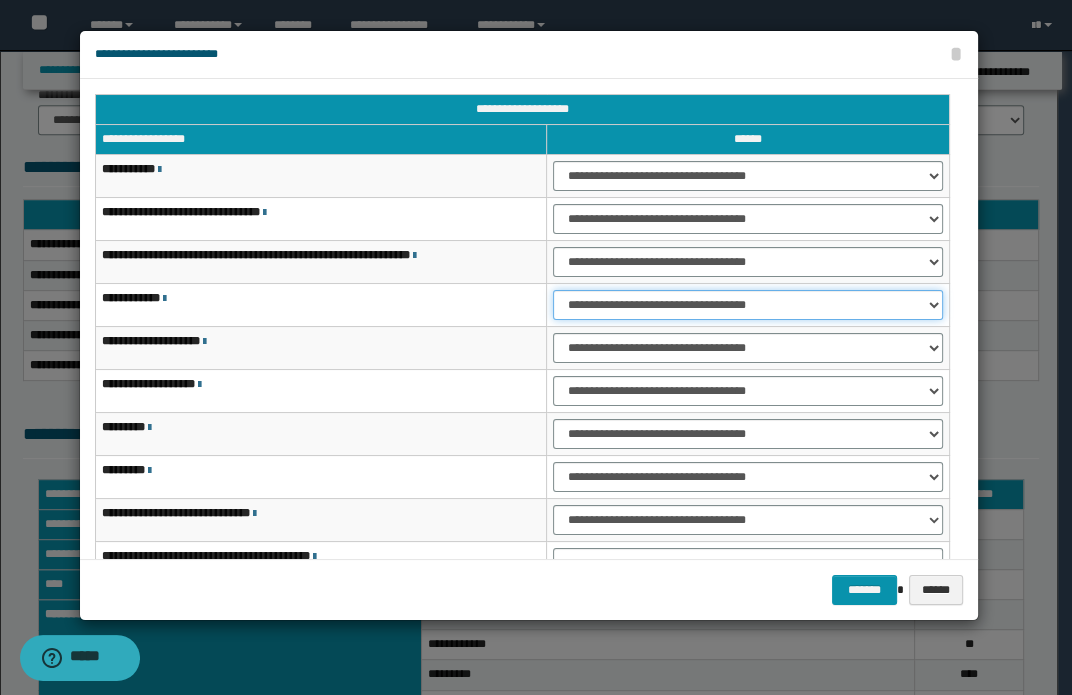 click on "**********" at bounding box center (747, 305) 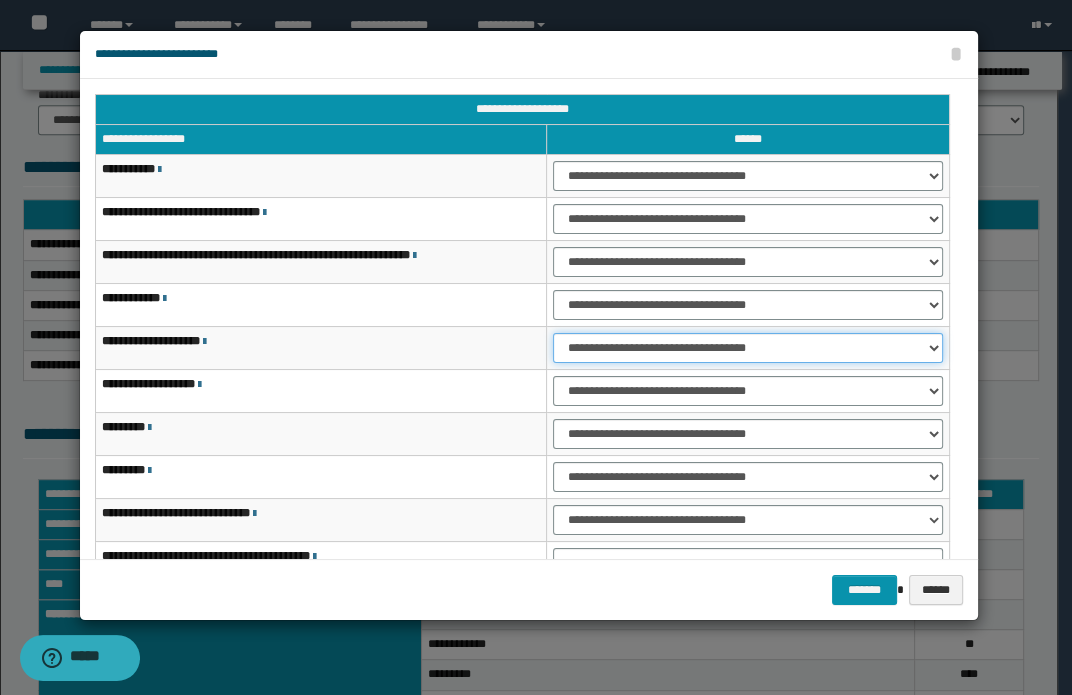 click on "**********" at bounding box center [747, 348] 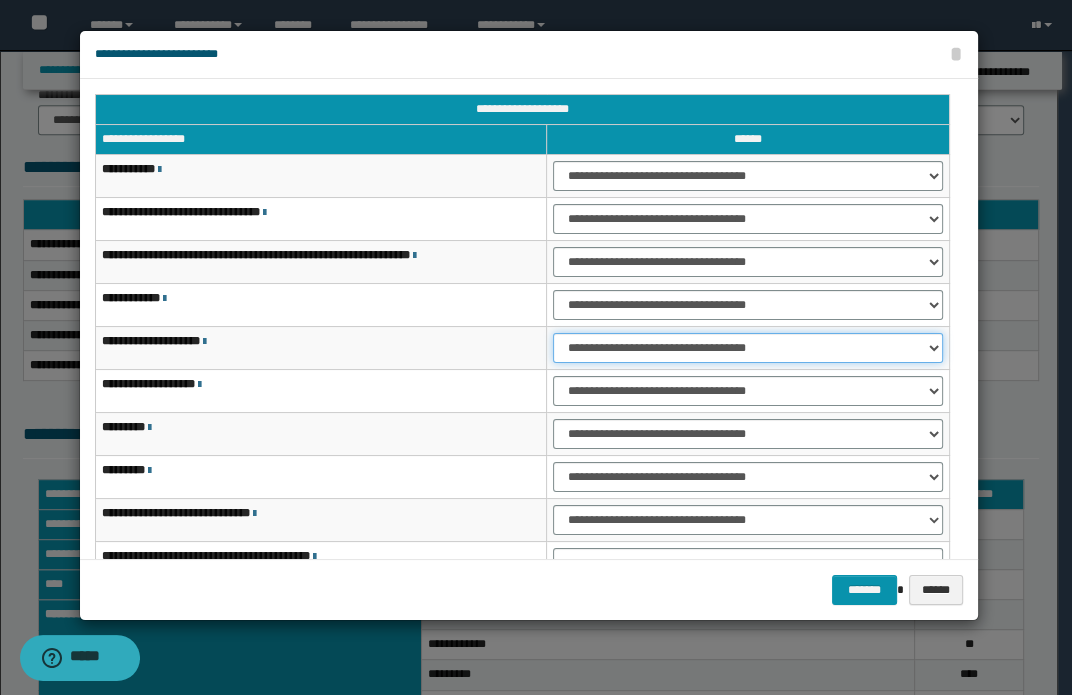scroll, scrollTop: 149, scrollLeft: 0, axis: vertical 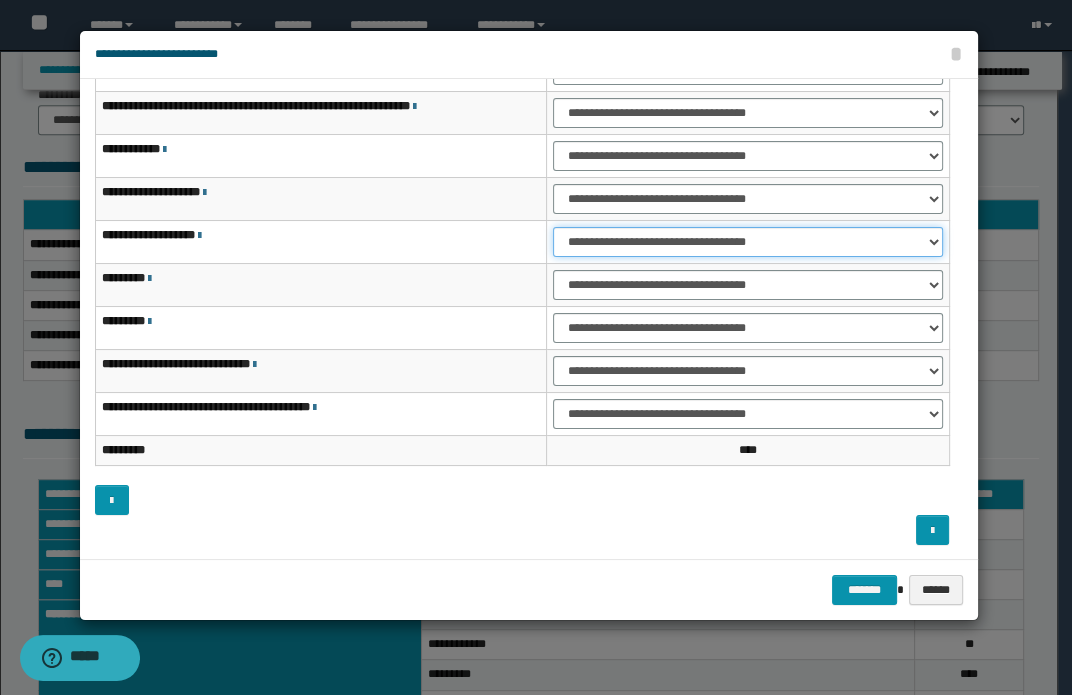 click on "**********" at bounding box center [747, 242] 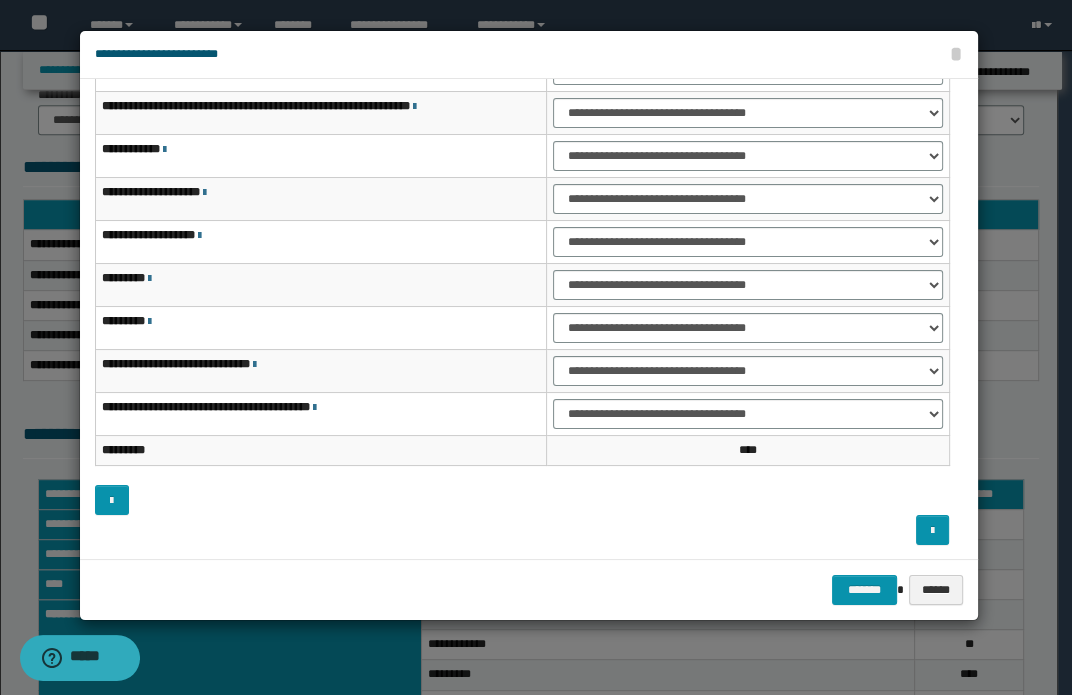 click on "*********" at bounding box center [320, 285] 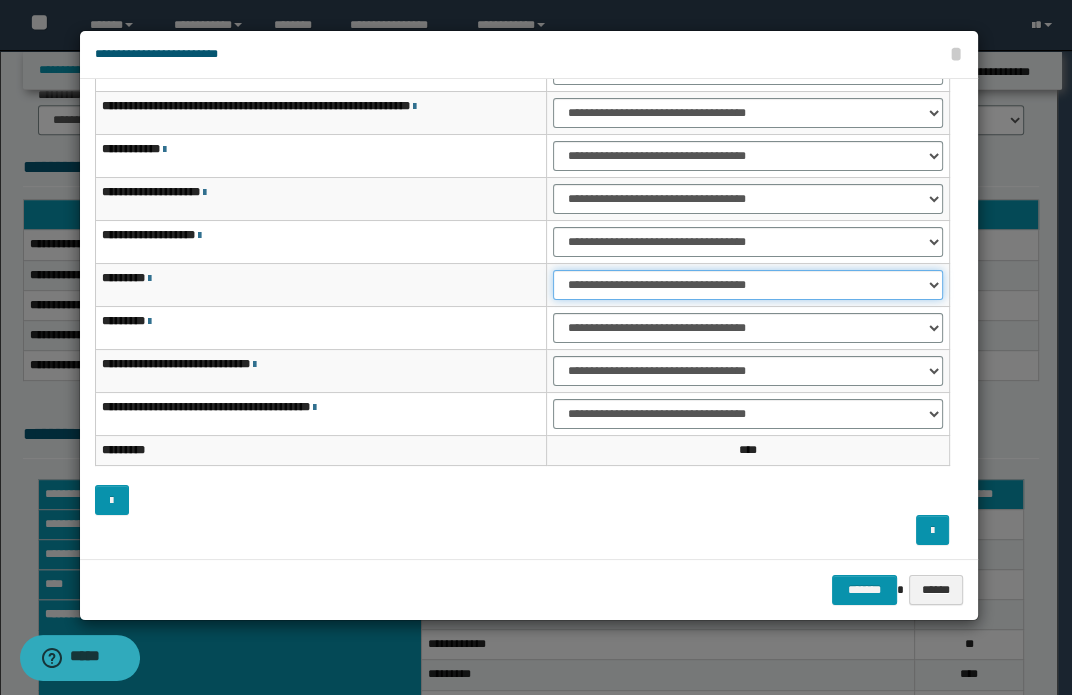 click on "**********" at bounding box center (747, 285) 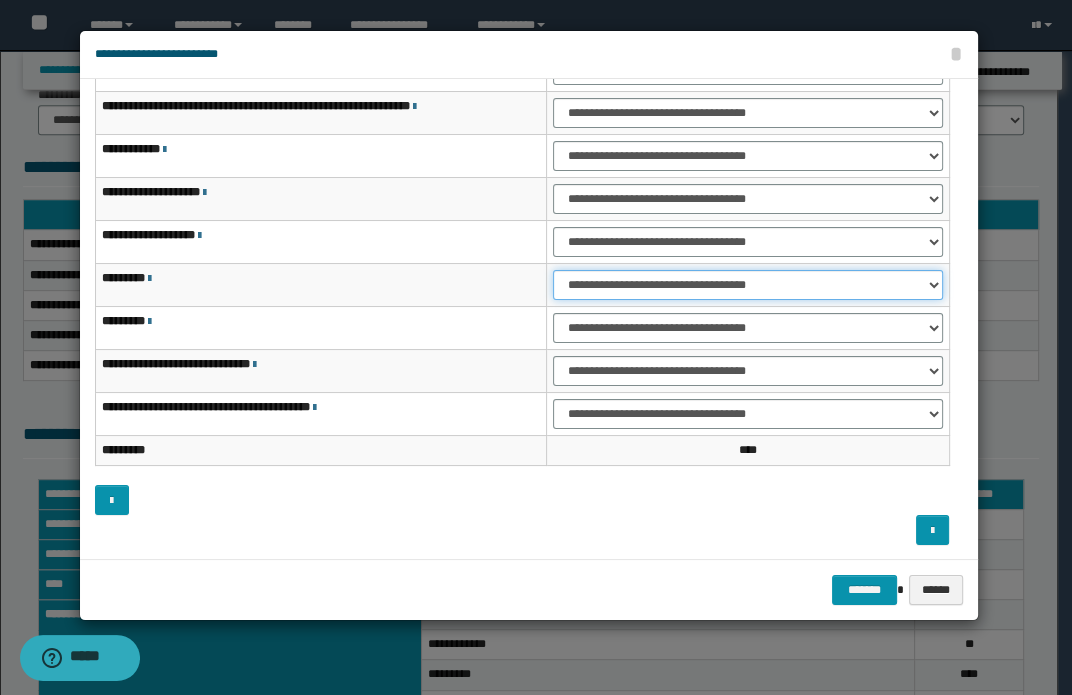 select on "***" 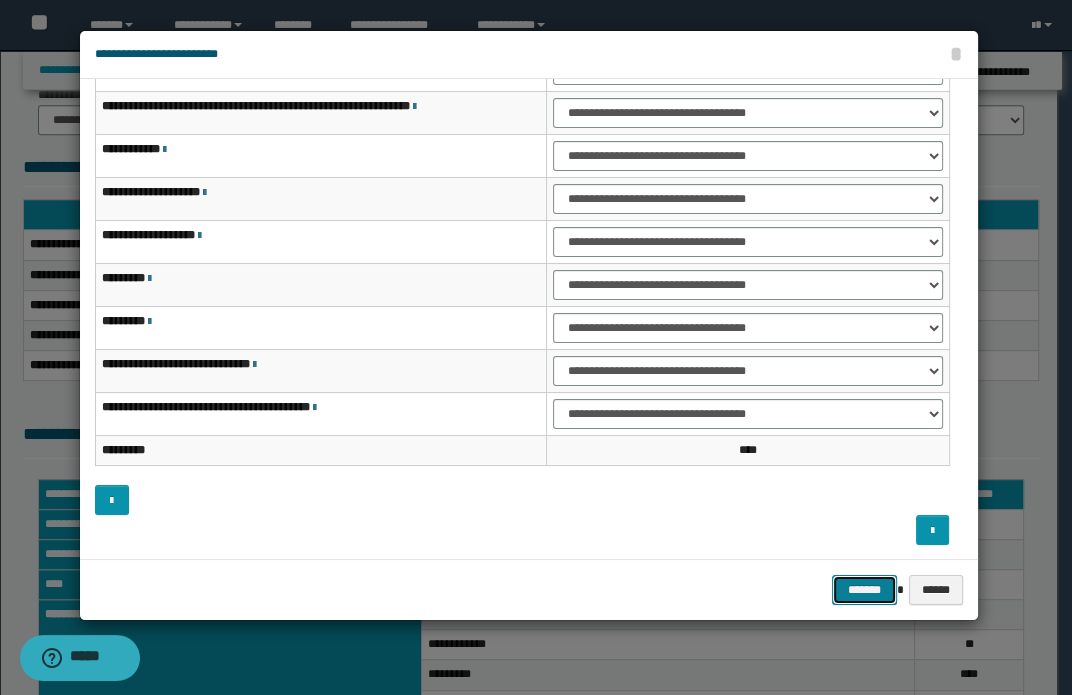 click on "*******" at bounding box center [864, 590] 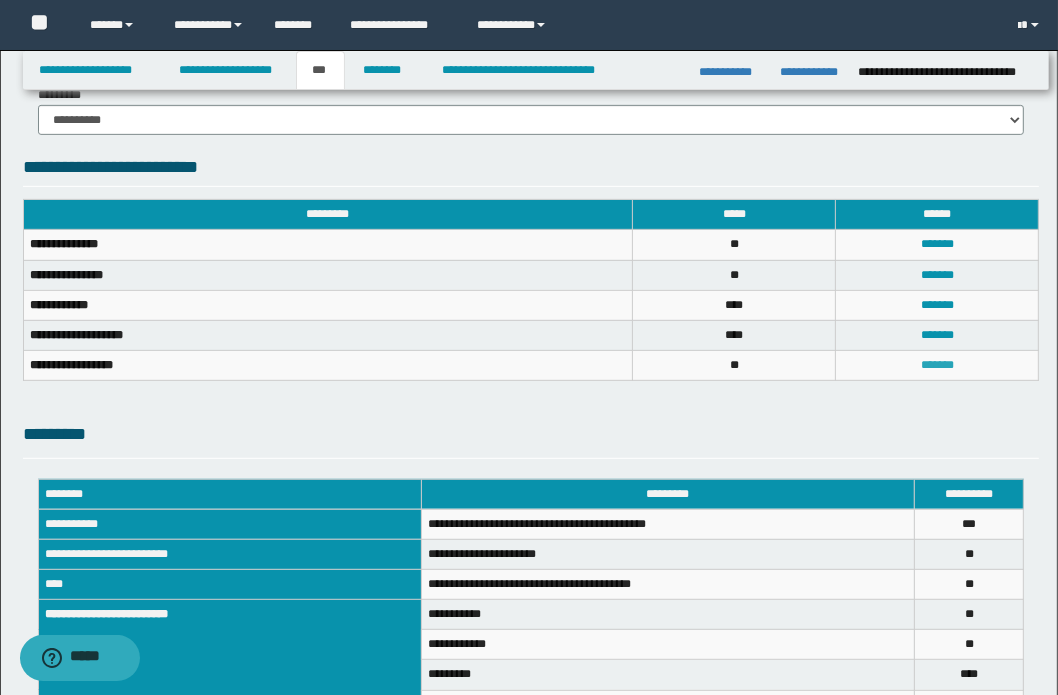 click on "*******" at bounding box center [937, 365] 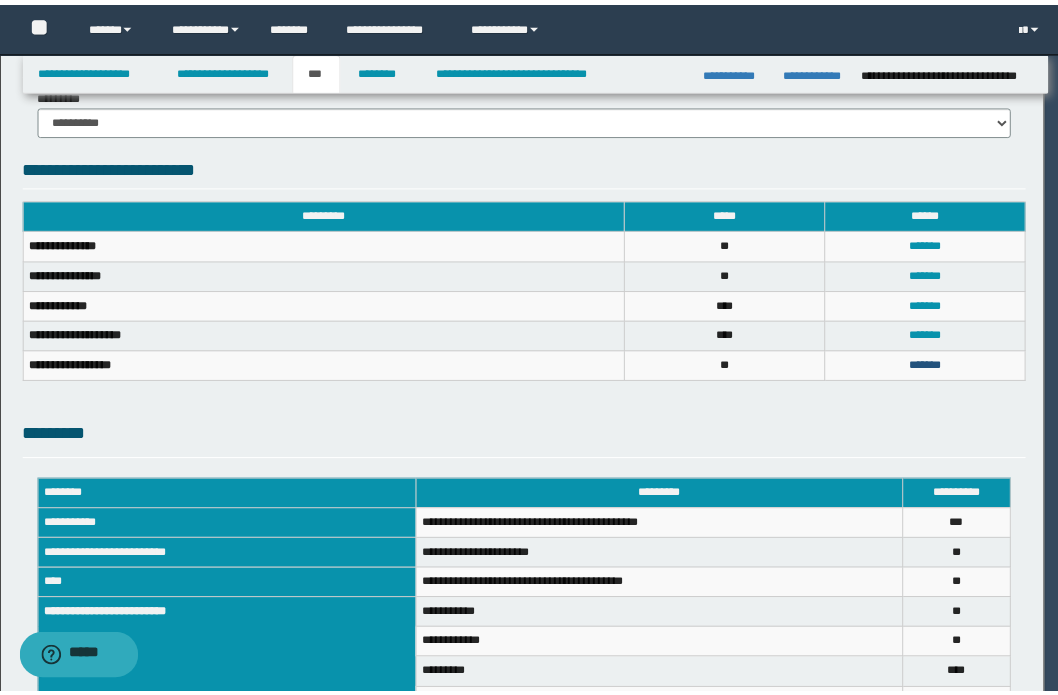 scroll, scrollTop: 120, scrollLeft: 0, axis: vertical 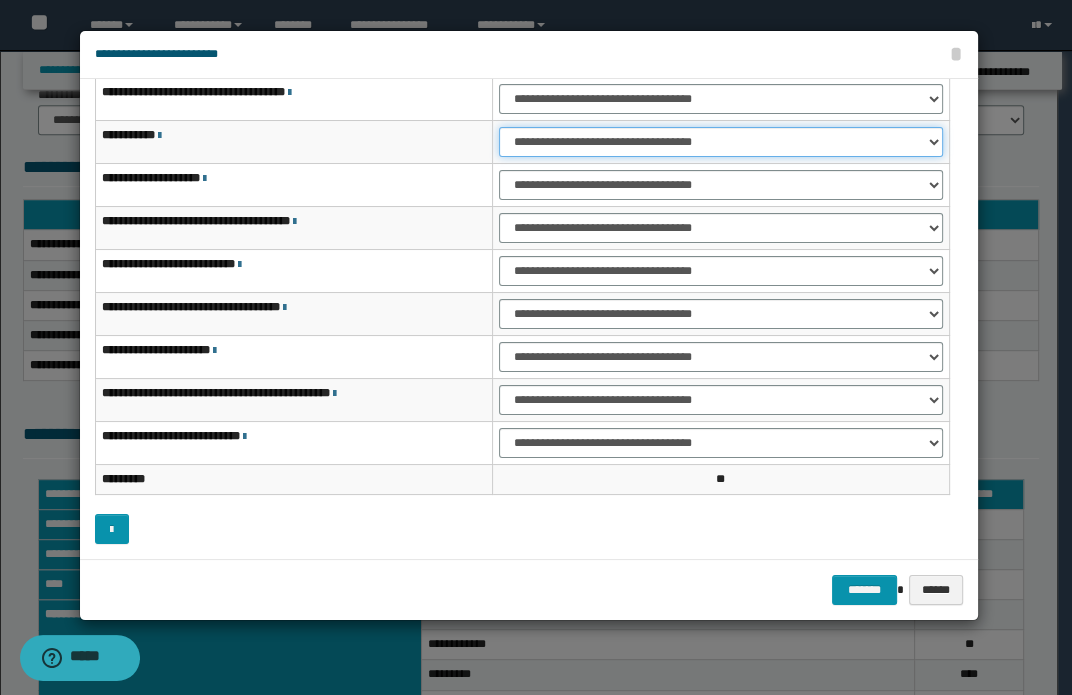 click on "**********" at bounding box center (721, 142) 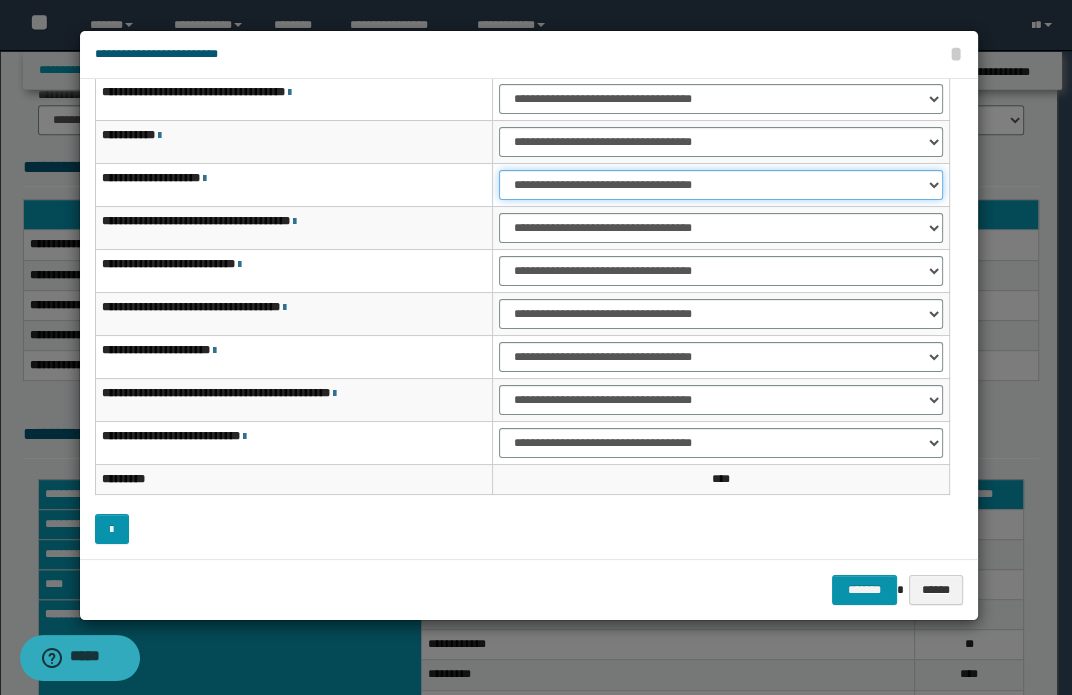 click on "**********" at bounding box center (721, 185) 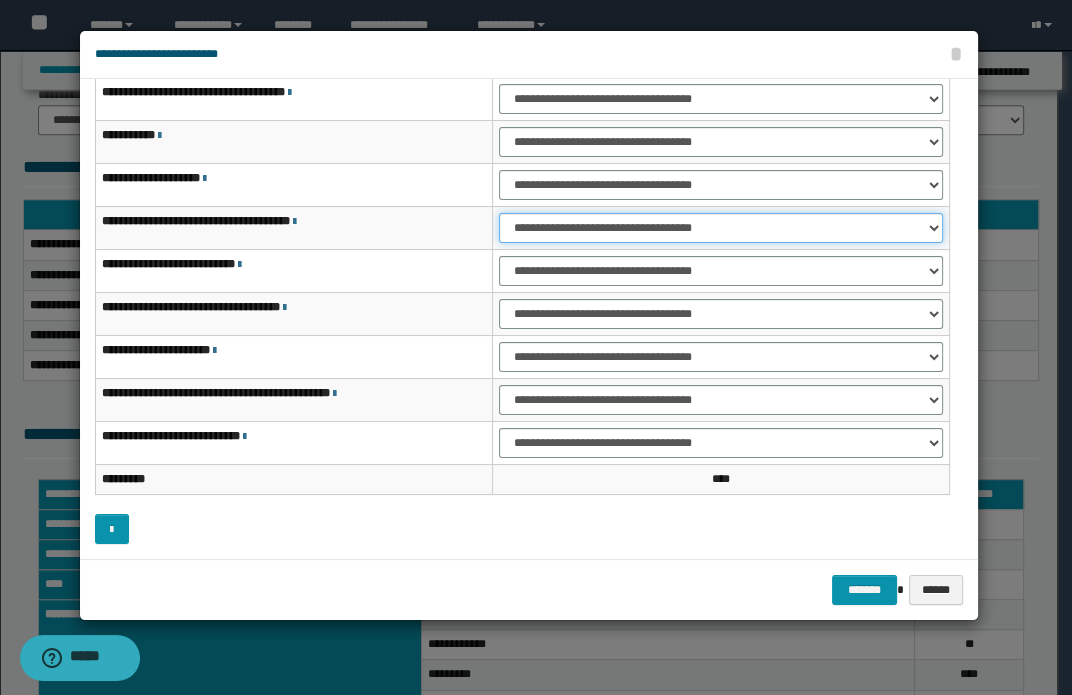 click on "**********" at bounding box center [721, 228] 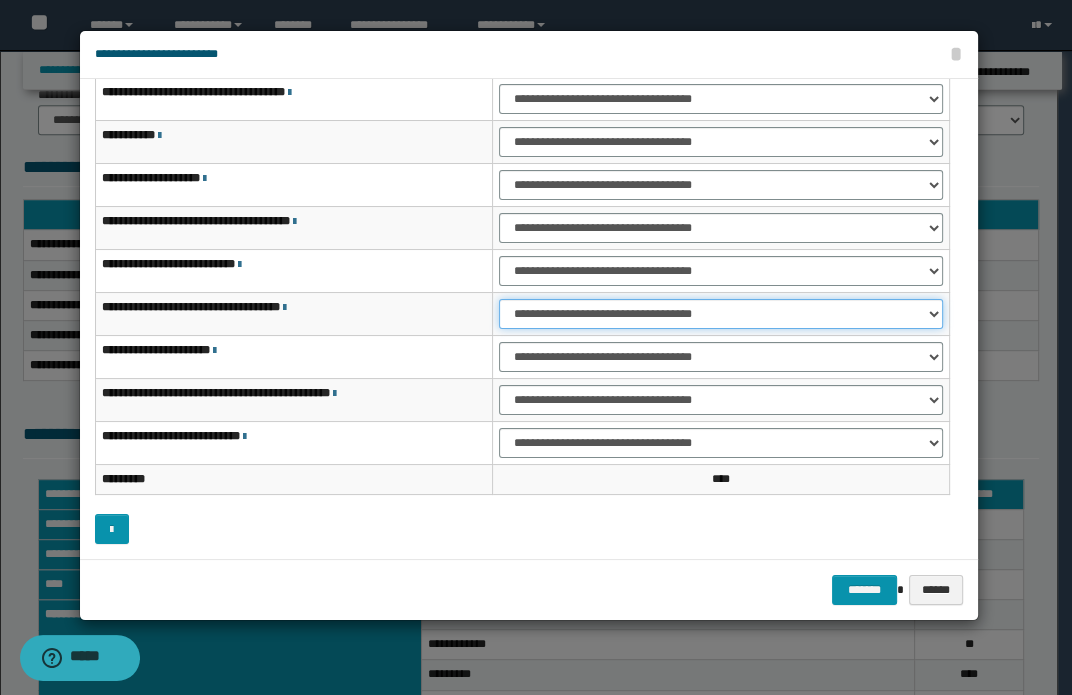 drag, startPoint x: 590, startPoint y: 318, endPoint x: 602, endPoint y: 326, distance: 14.422205 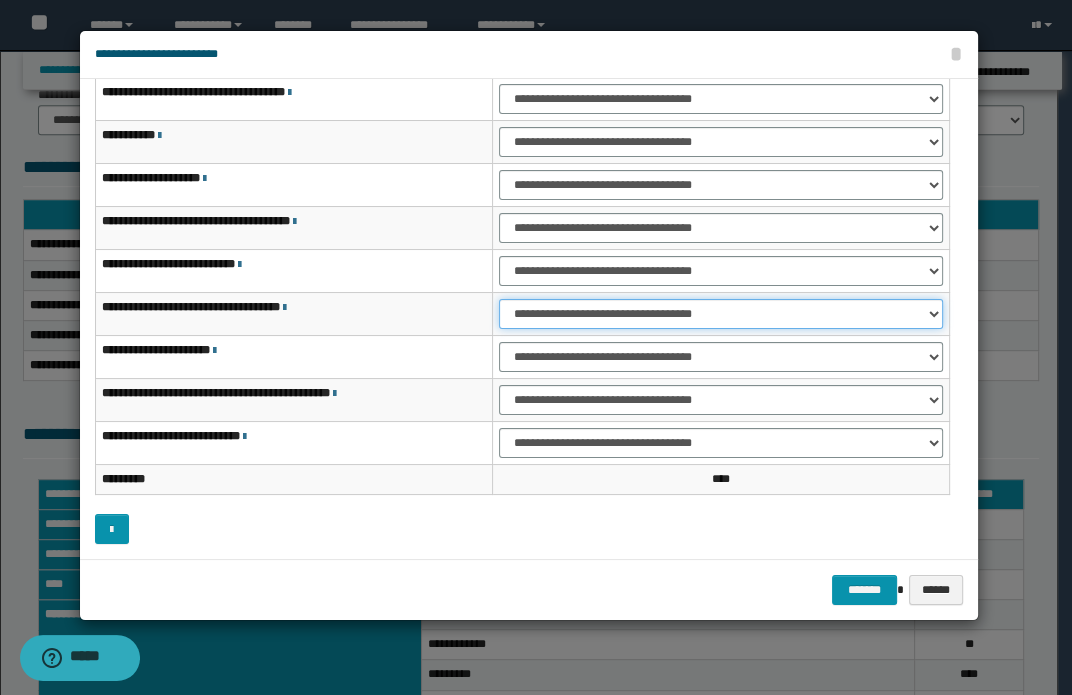 select on "***" 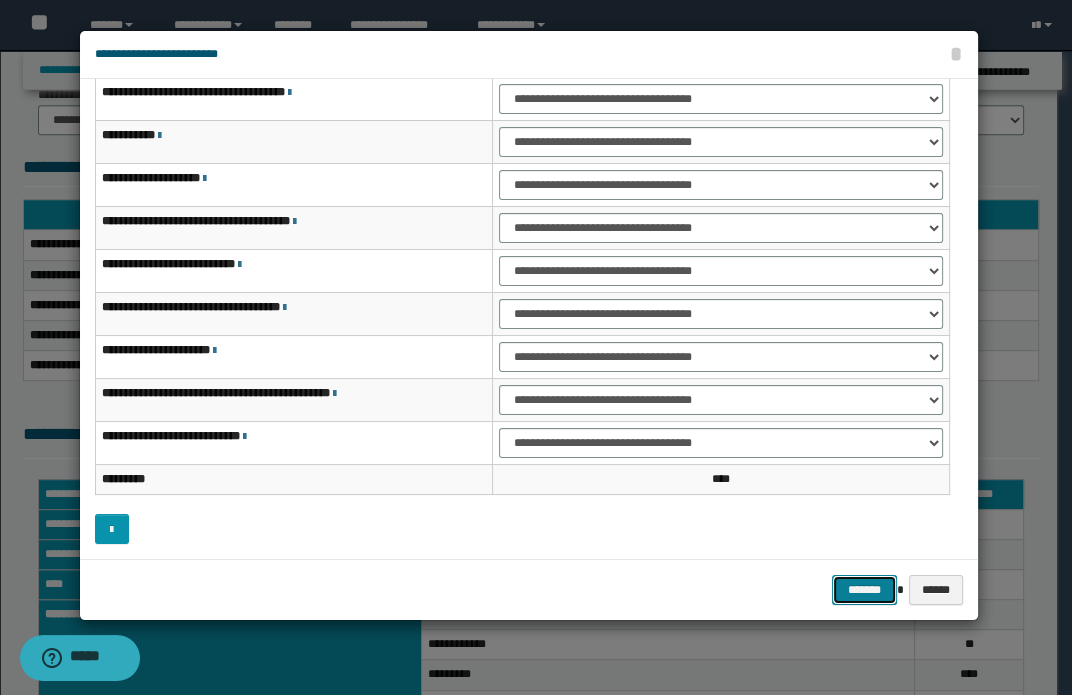 click on "*******" at bounding box center [864, 590] 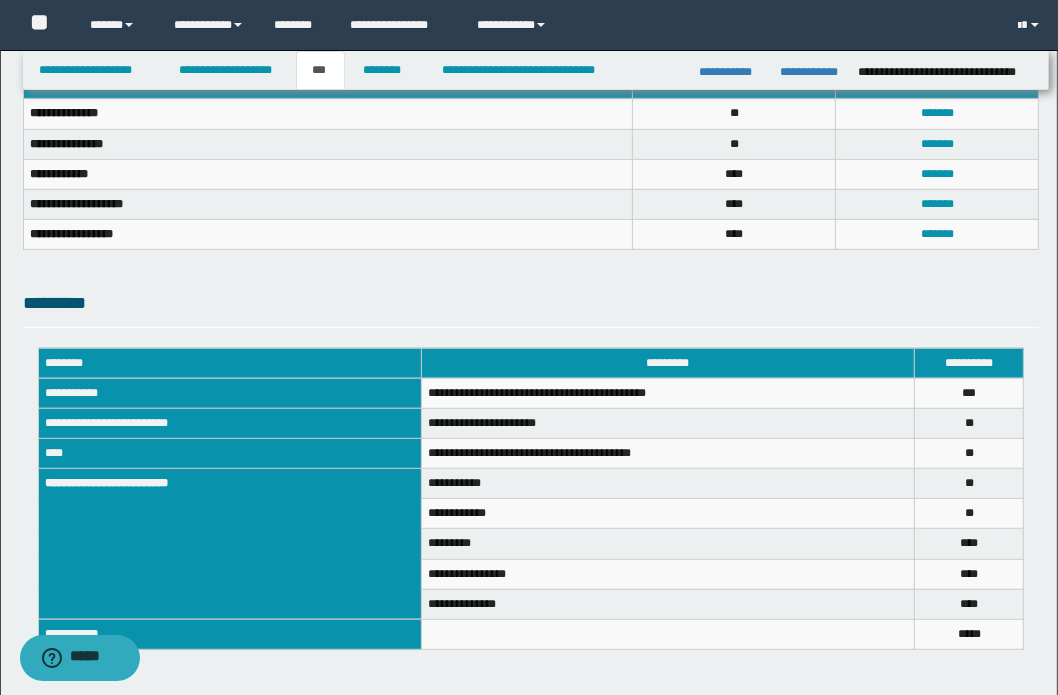 scroll, scrollTop: 850, scrollLeft: 0, axis: vertical 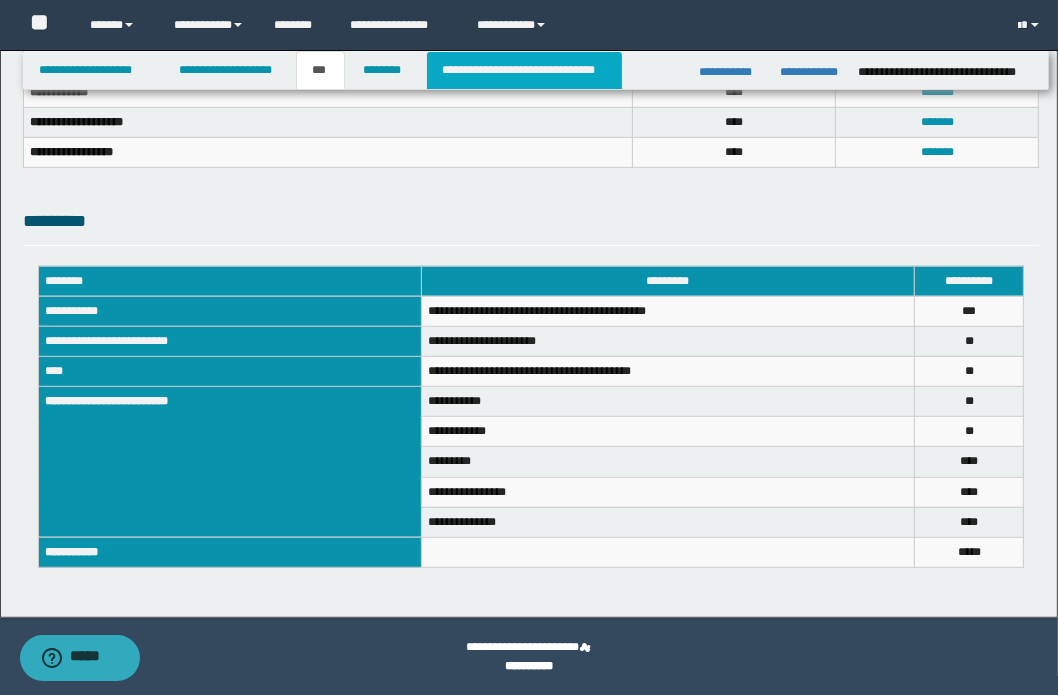 click on "**********" at bounding box center (524, 70) 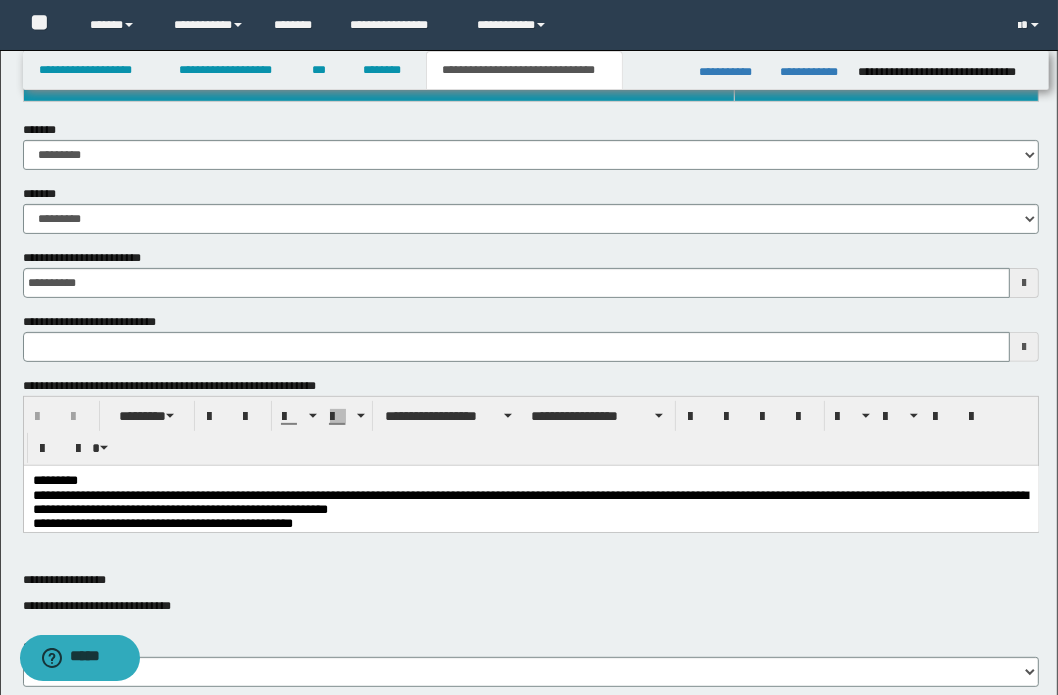 type 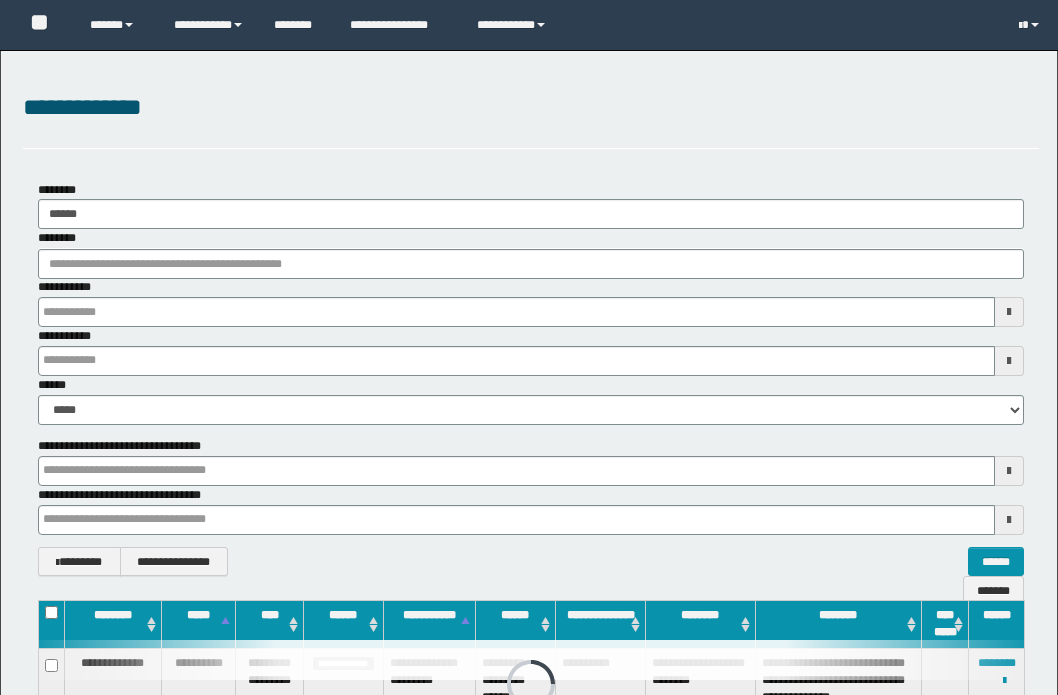 scroll, scrollTop: 90, scrollLeft: 0, axis: vertical 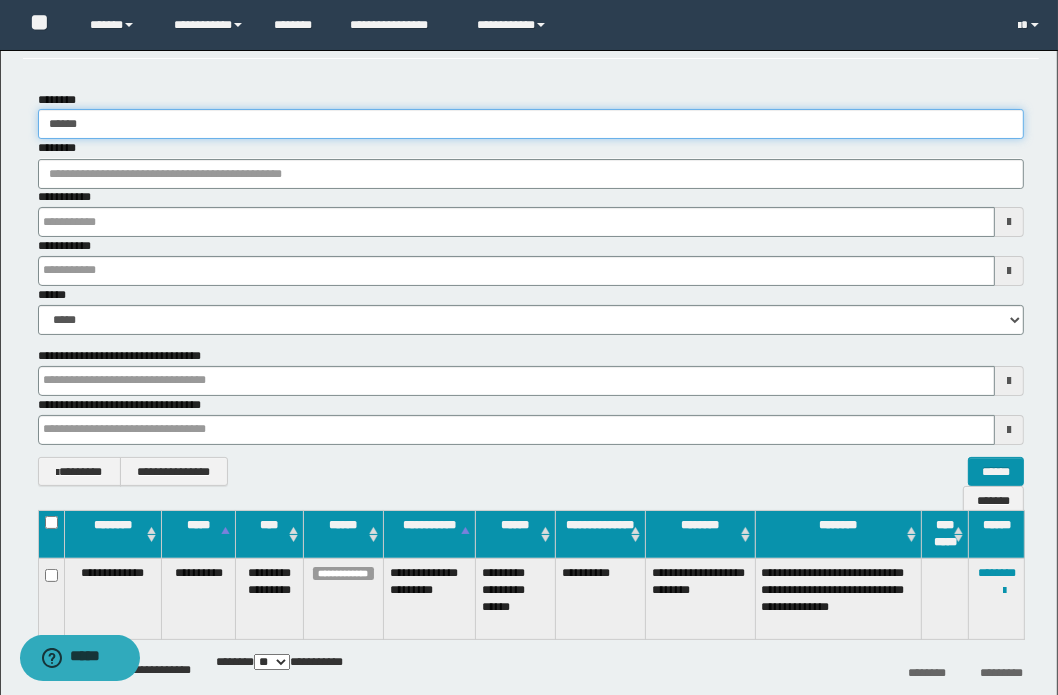drag, startPoint x: 84, startPoint y: 129, endPoint x: 169, endPoint y: 140, distance: 85.70881 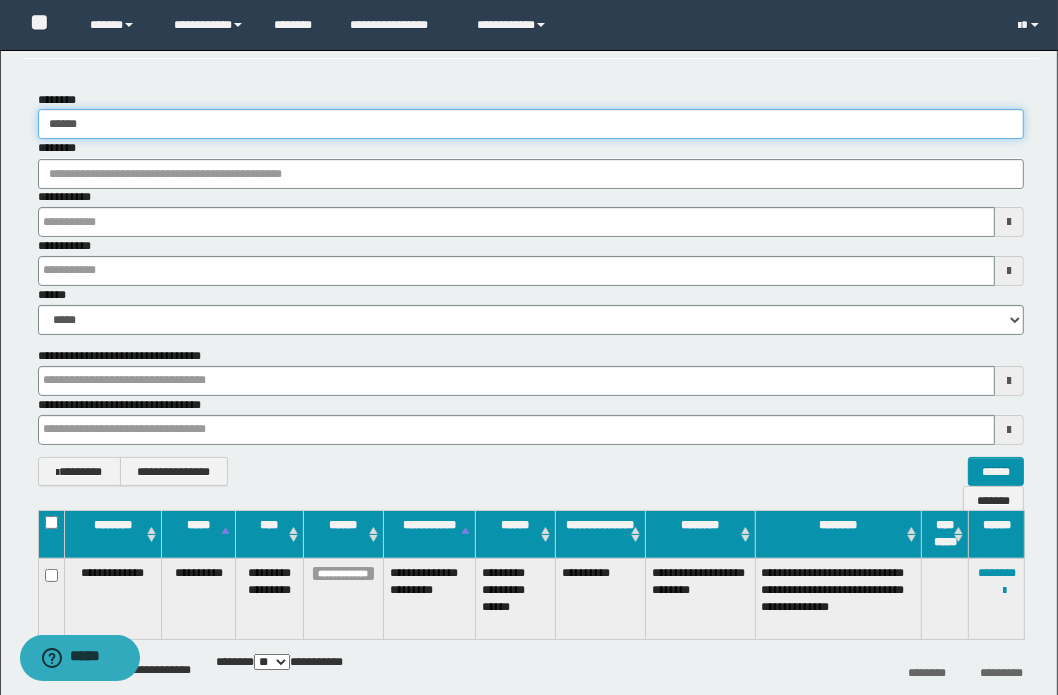 click on "**********" at bounding box center [531, 213] 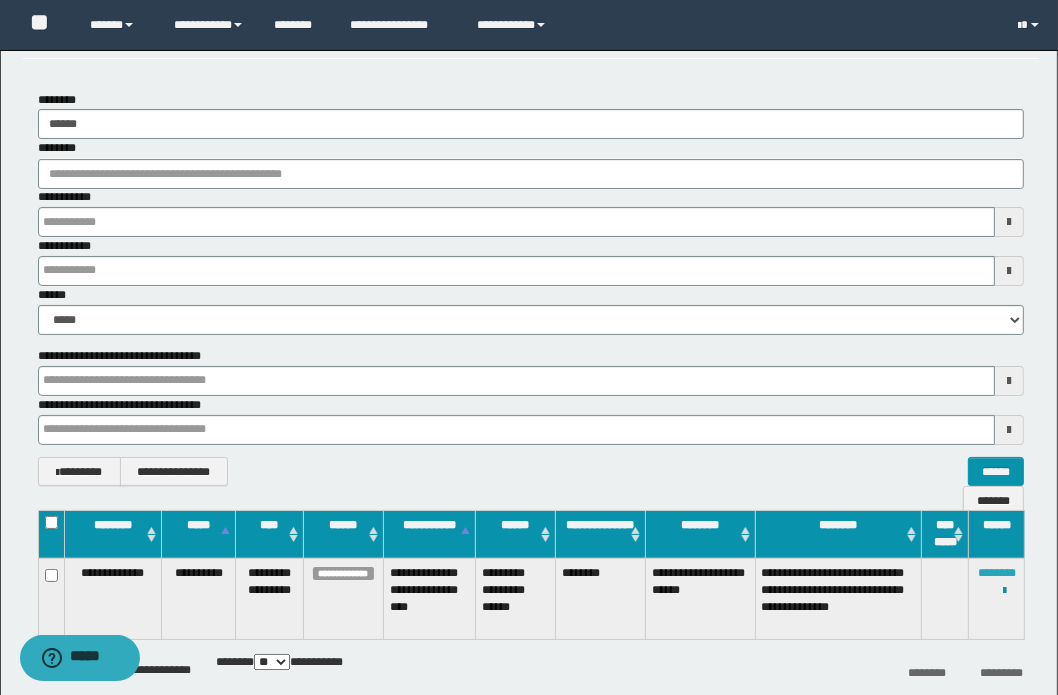 click on "********" at bounding box center (997, 573) 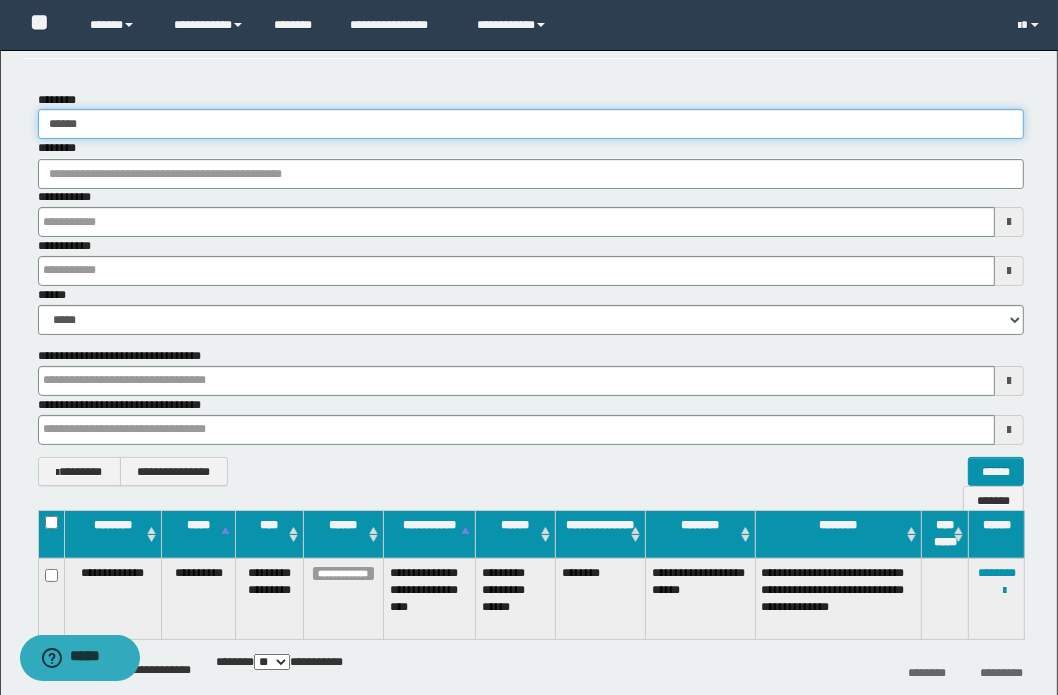 click on "******" at bounding box center [531, 124] 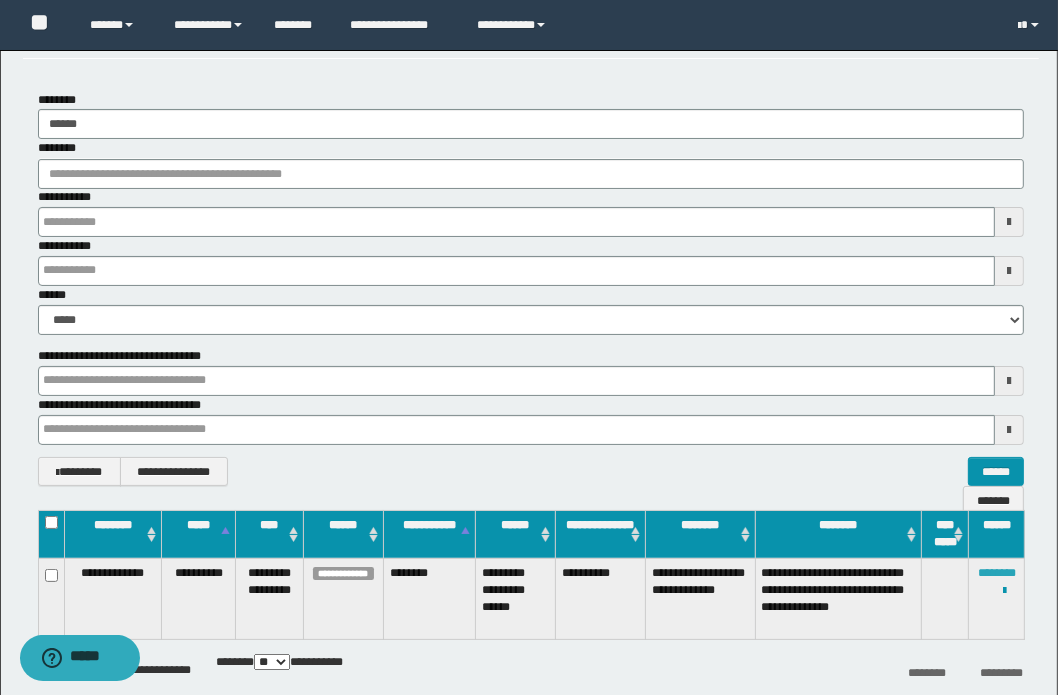 click on "********" at bounding box center [997, 573] 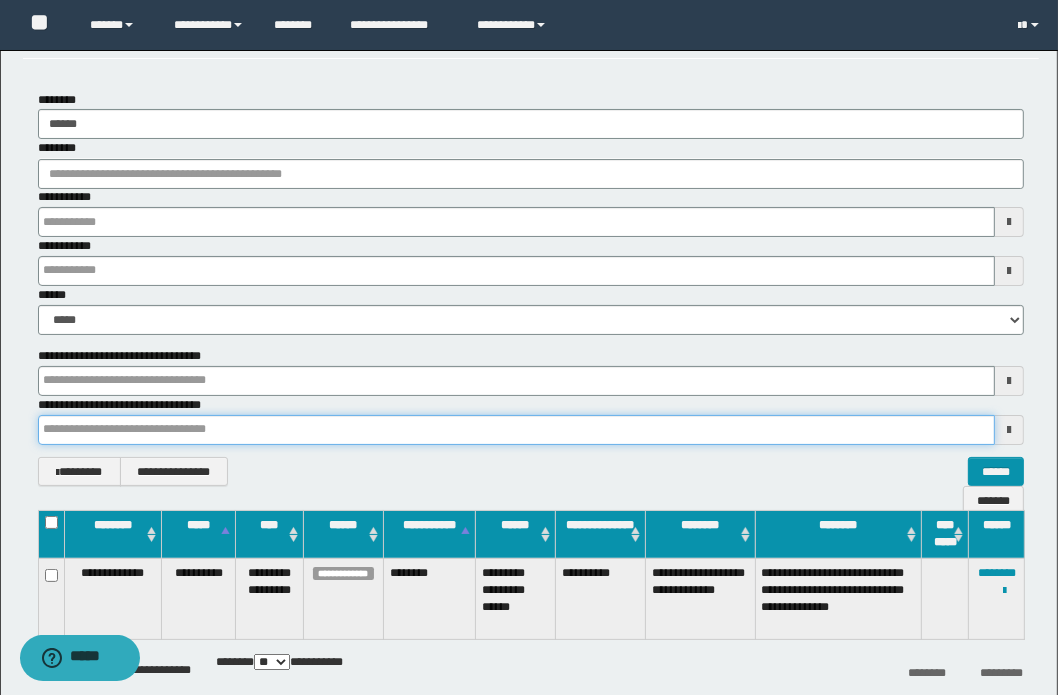 click at bounding box center (517, 430) 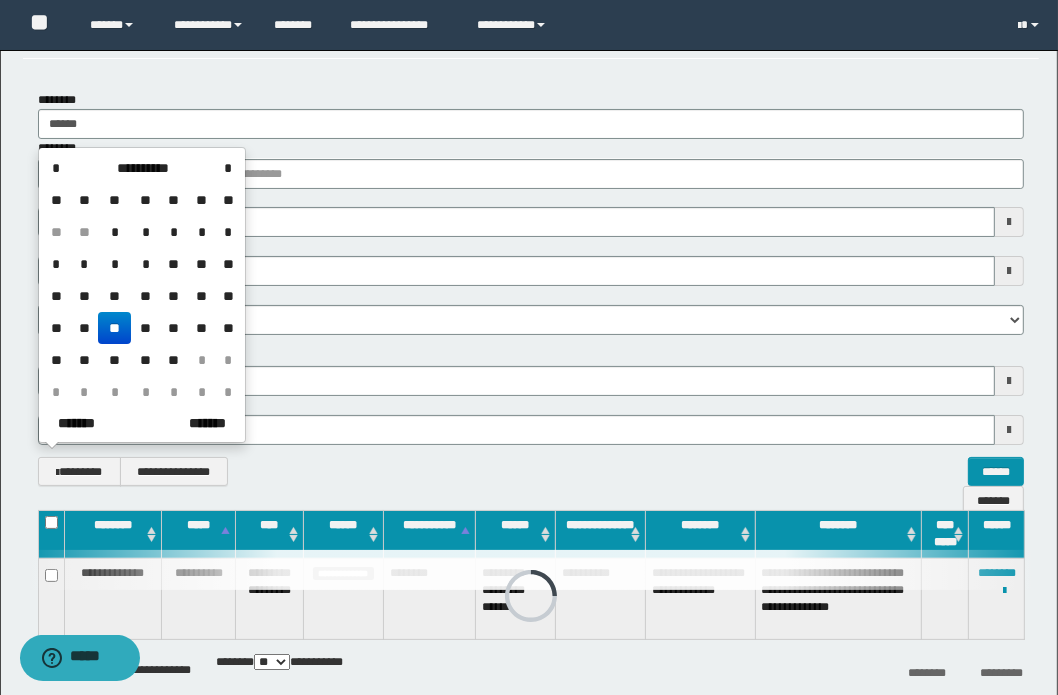 click on "**********" at bounding box center [531, 420] 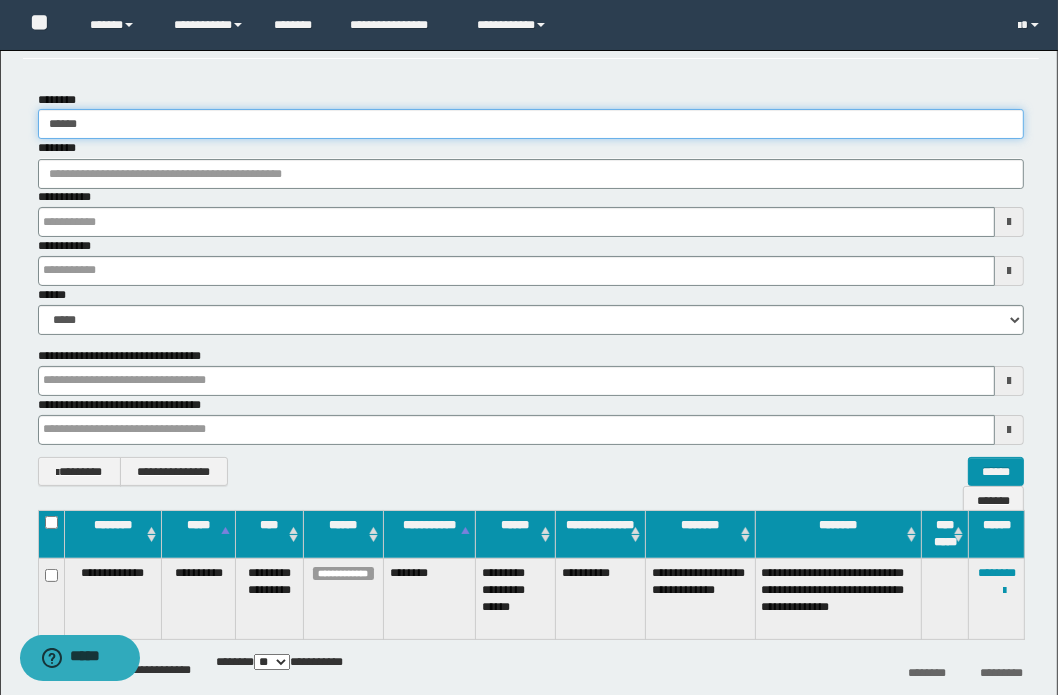 drag, startPoint x: 74, startPoint y: 124, endPoint x: 109, endPoint y: 130, distance: 35.510563 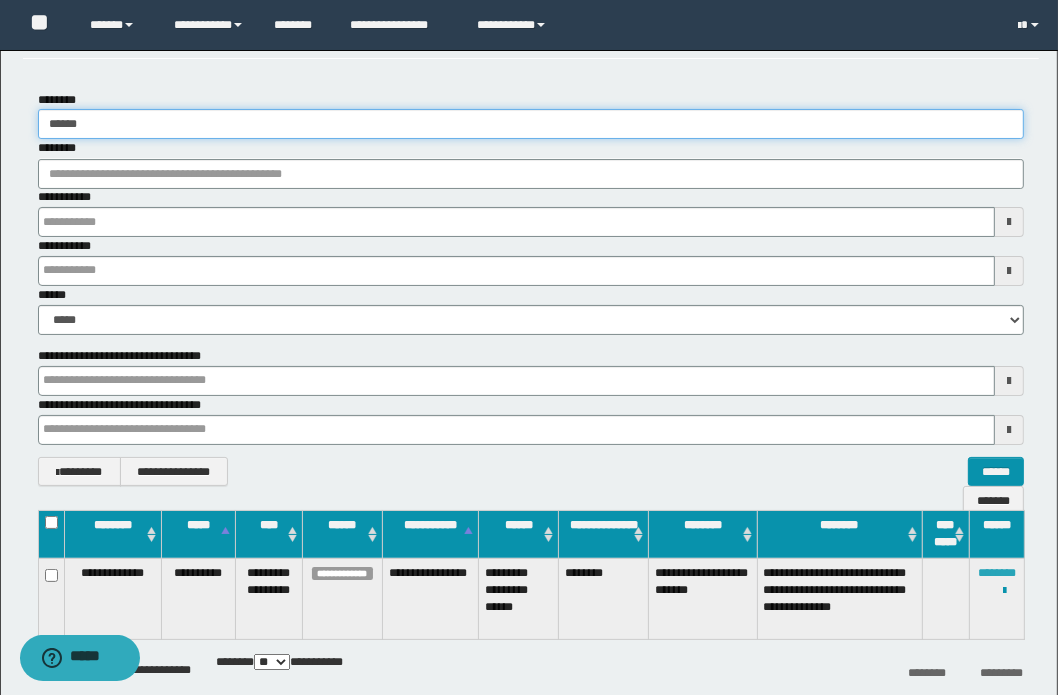 type on "******" 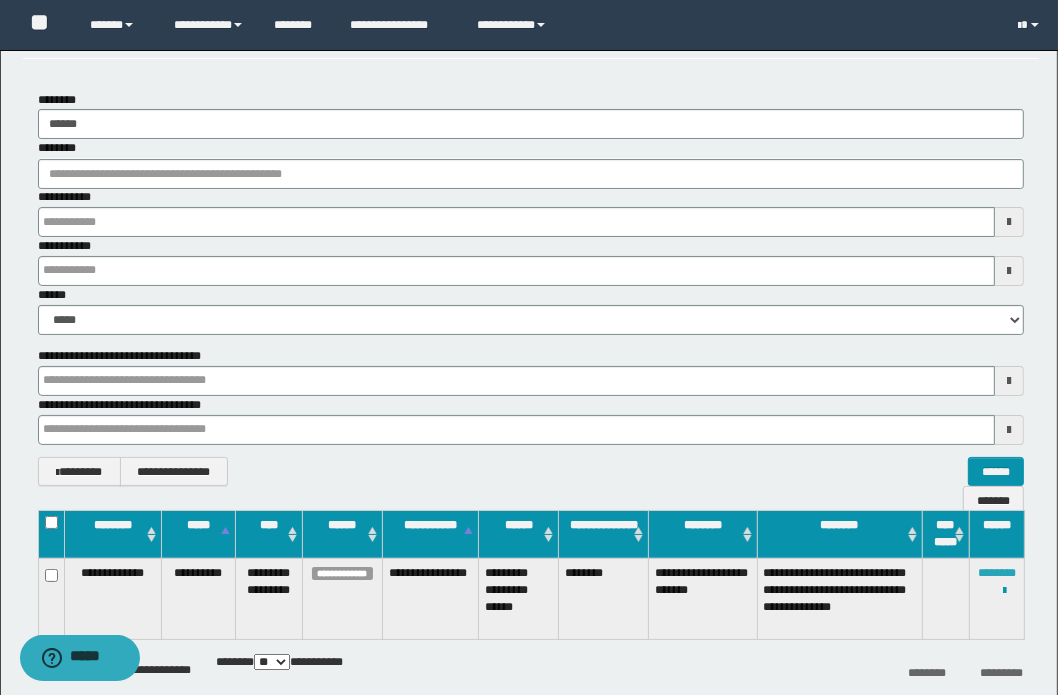 click on "********" at bounding box center [997, 573] 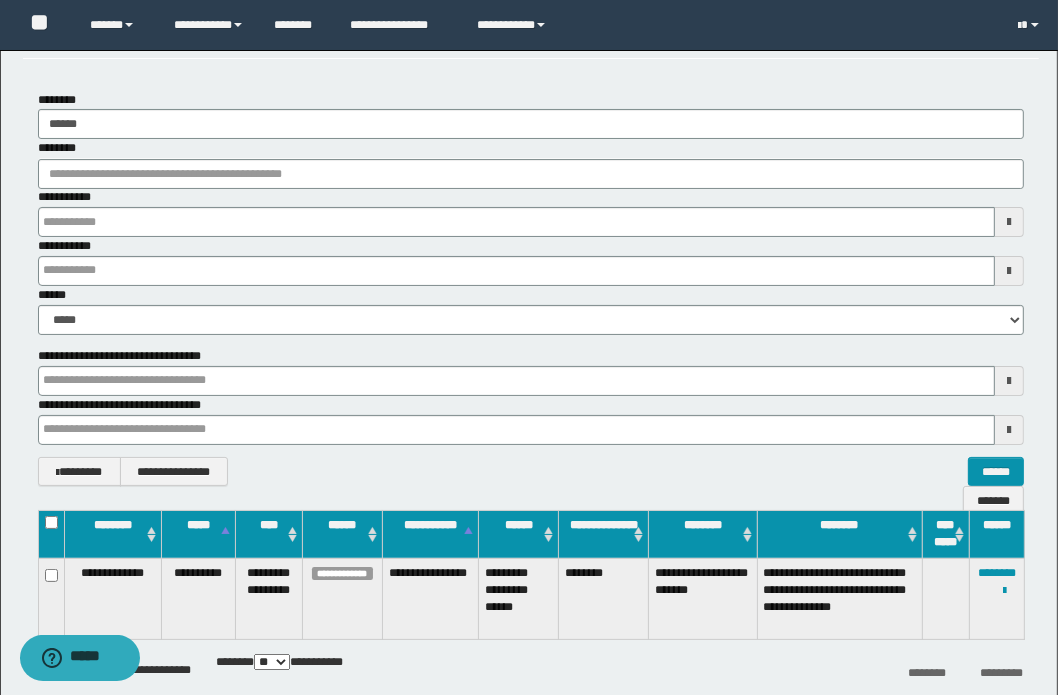 click on "********
******" at bounding box center (531, 115) 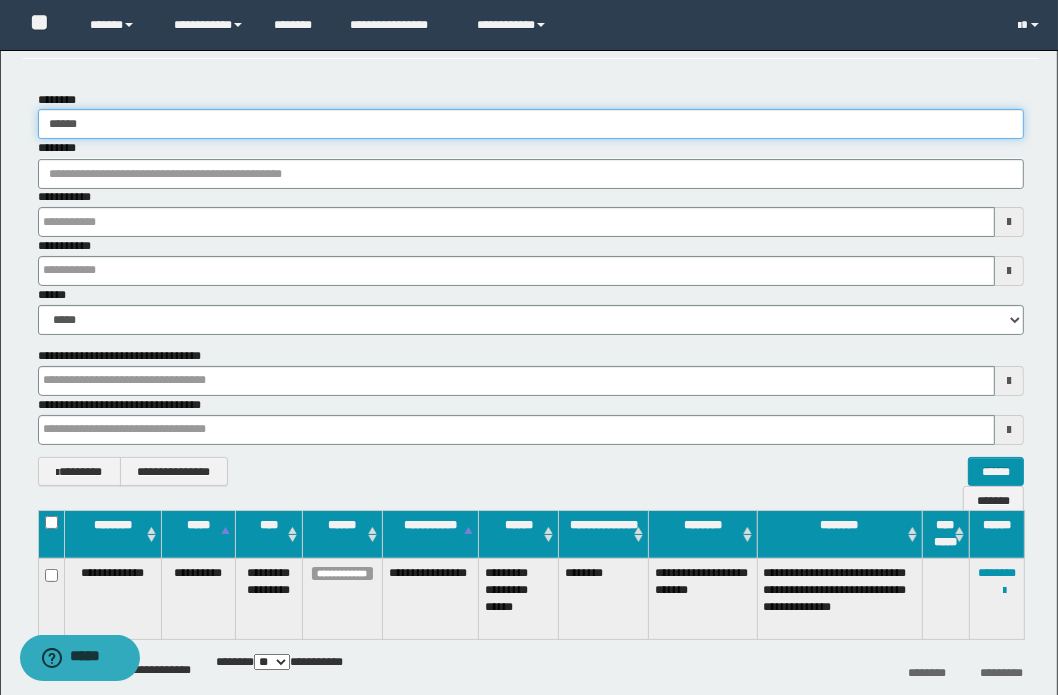 drag, startPoint x: 100, startPoint y: 122, endPoint x: 10, endPoint y: 119, distance: 90.04999 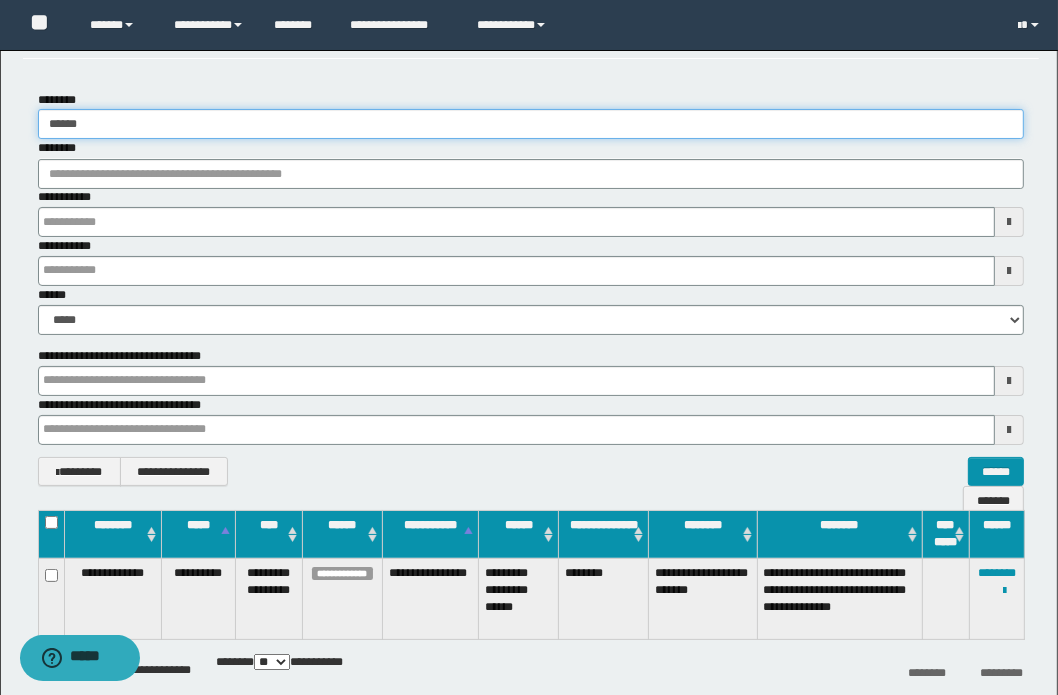 click on "**********" at bounding box center (531, 289) 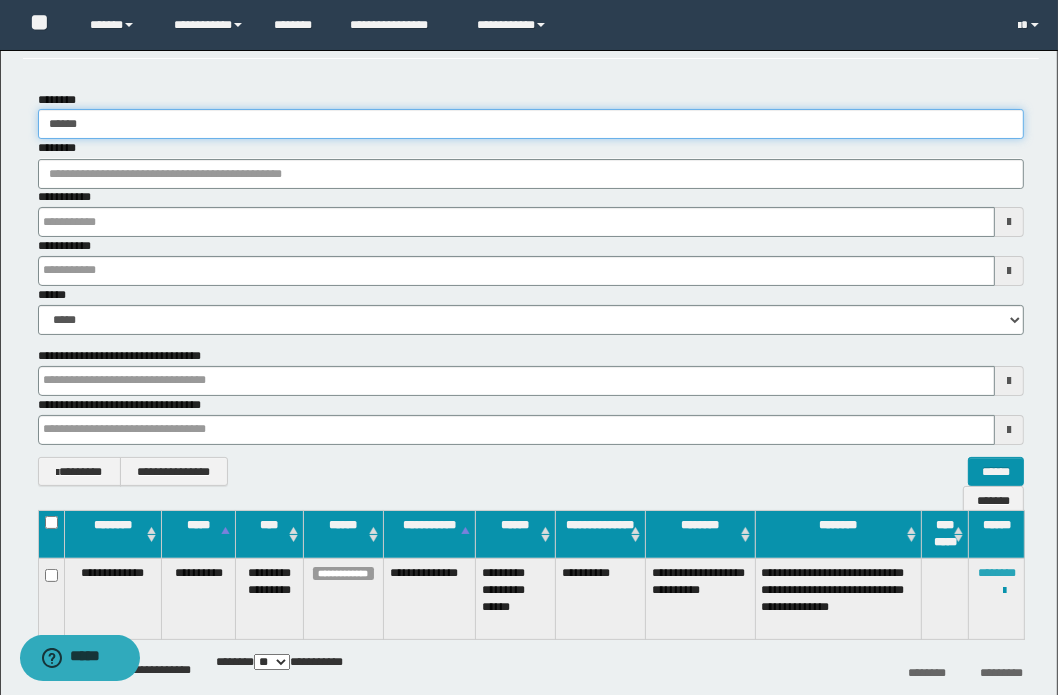 type on "******" 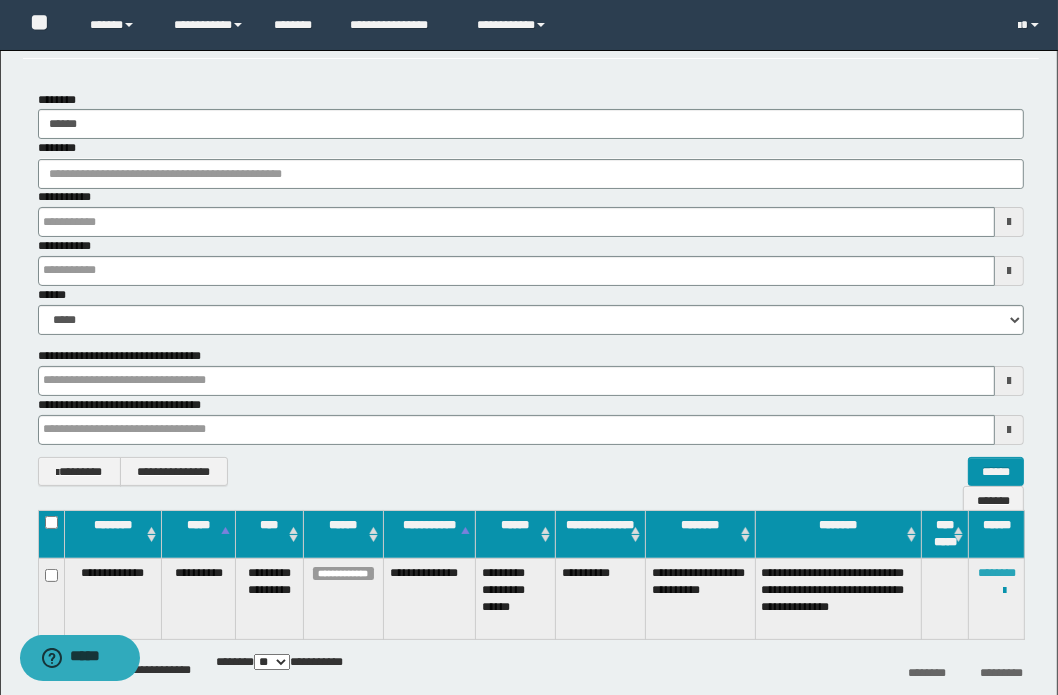click on "********" at bounding box center [997, 573] 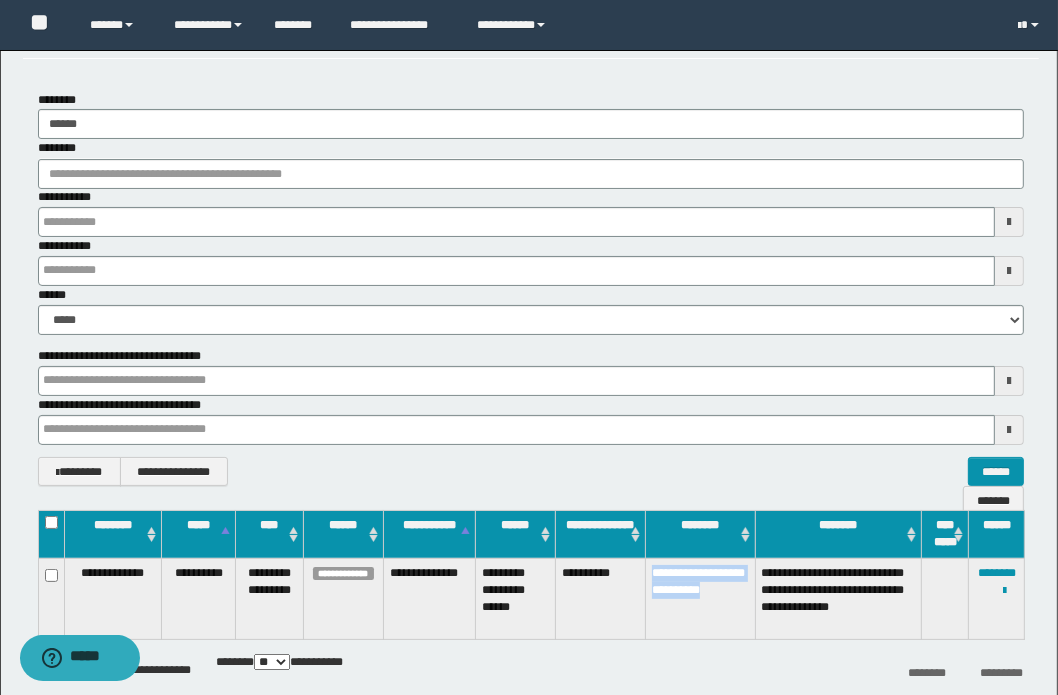 drag, startPoint x: 651, startPoint y: 572, endPoint x: 736, endPoint y: 594, distance: 87.80091 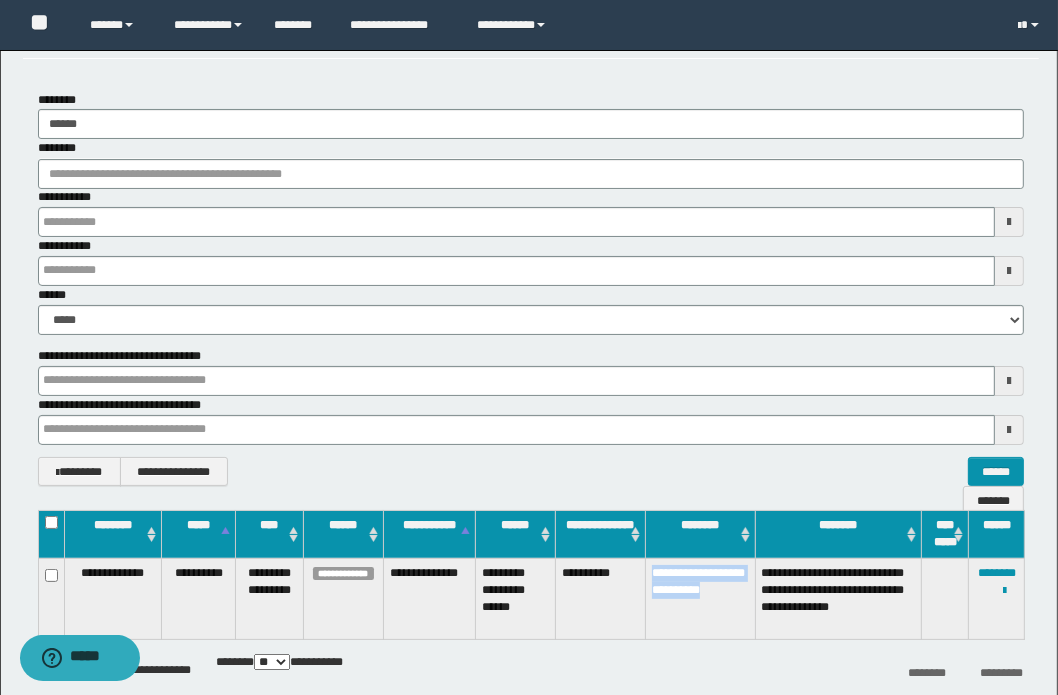 copy on "**********" 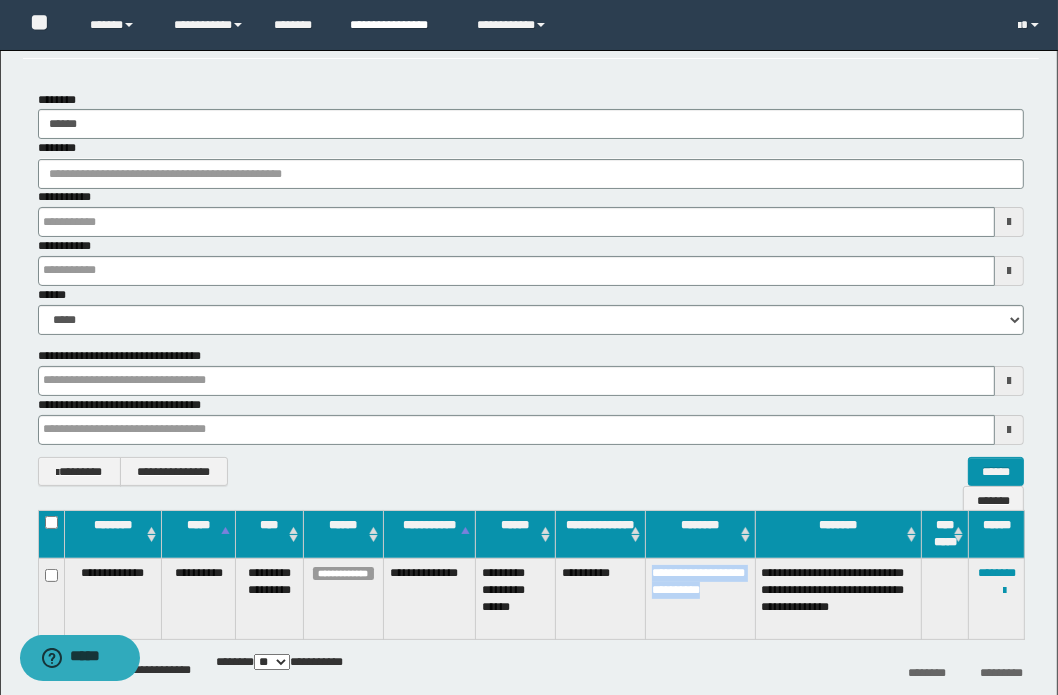 click on "**********" at bounding box center [398, 25] 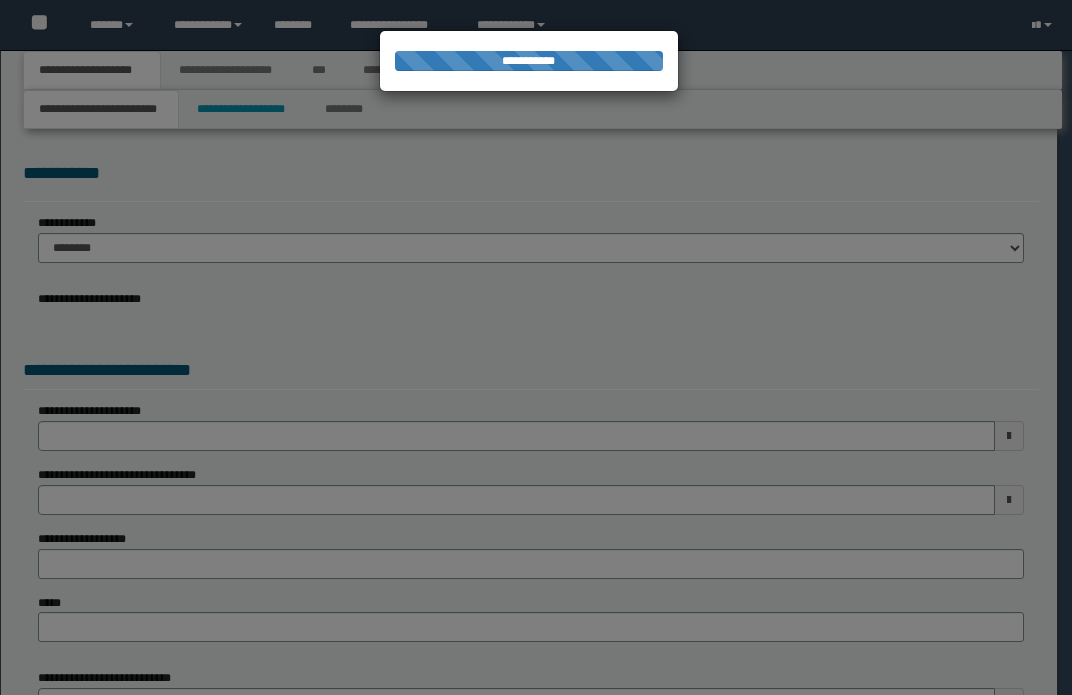 scroll, scrollTop: 0, scrollLeft: 0, axis: both 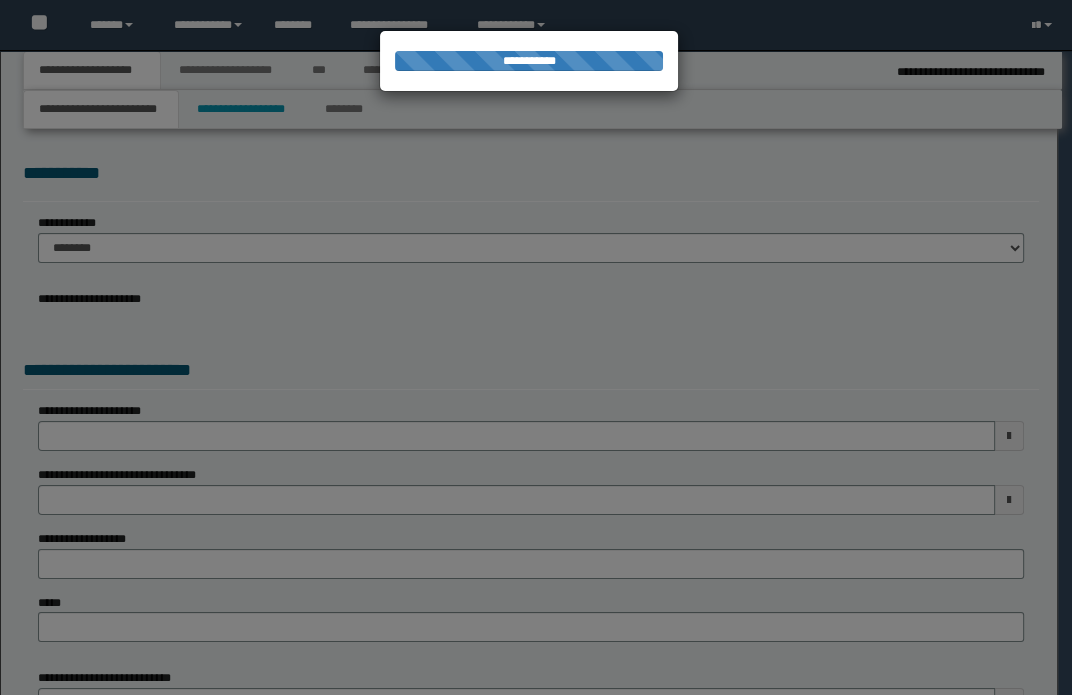 select on "*" 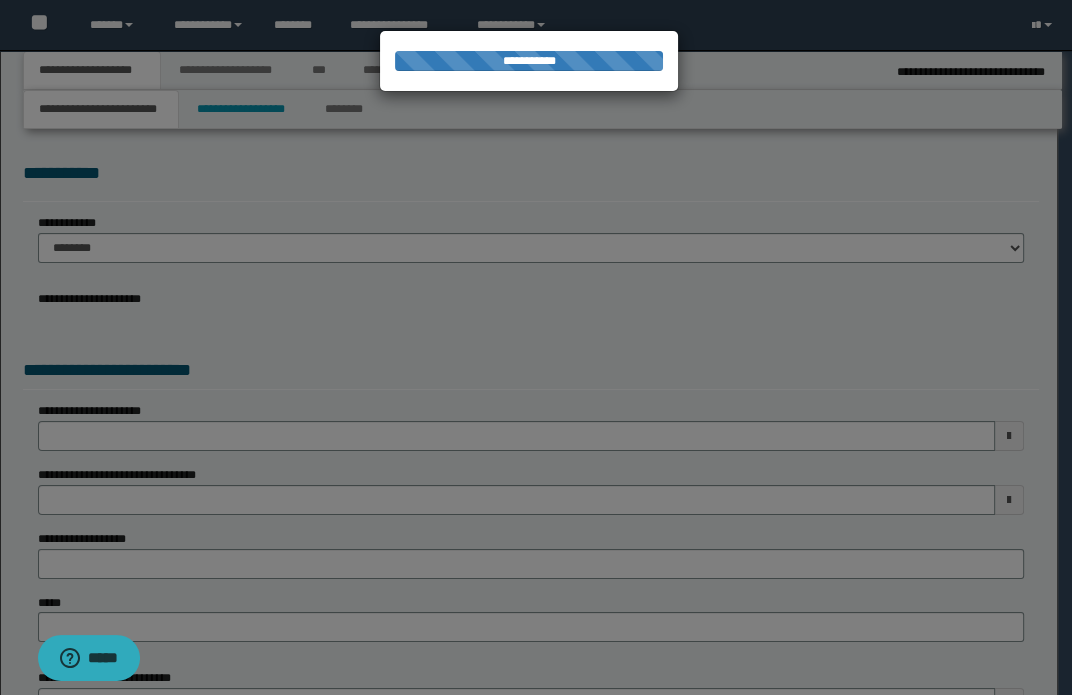 scroll, scrollTop: 0, scrollLeft: 0, axis: both 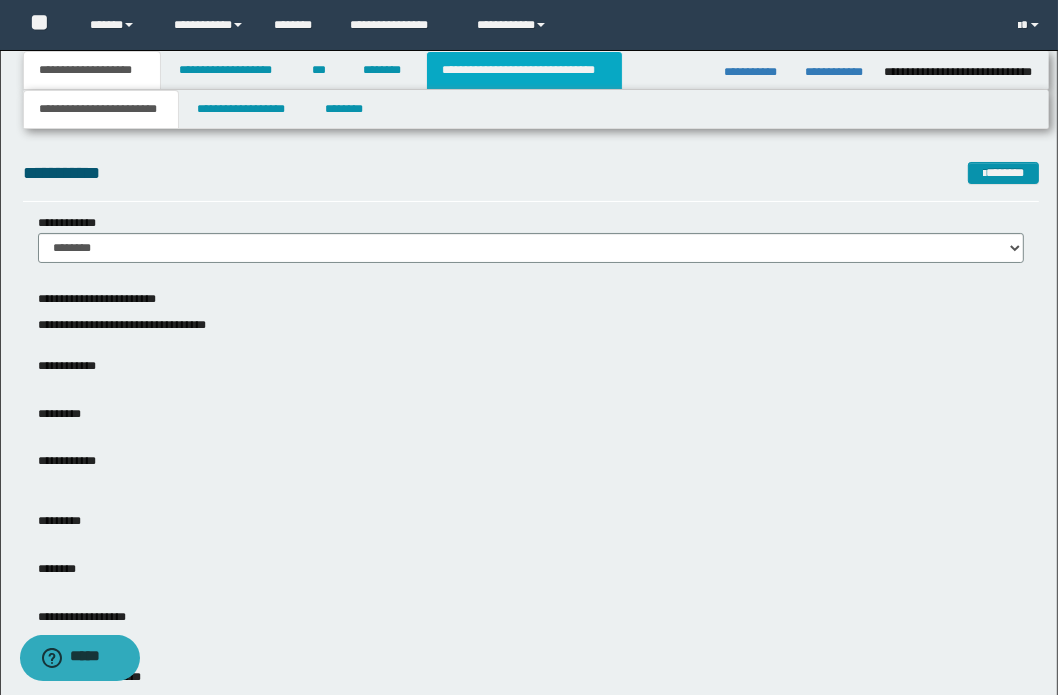 click on "**********" at bounding box center [524, 70] 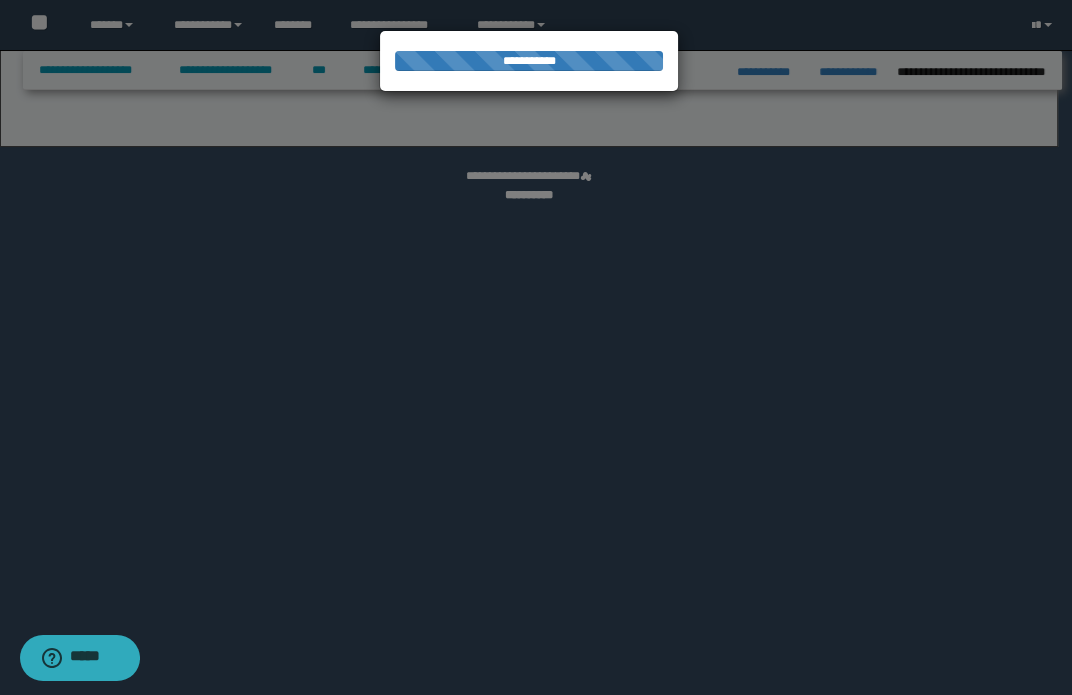select on "*" 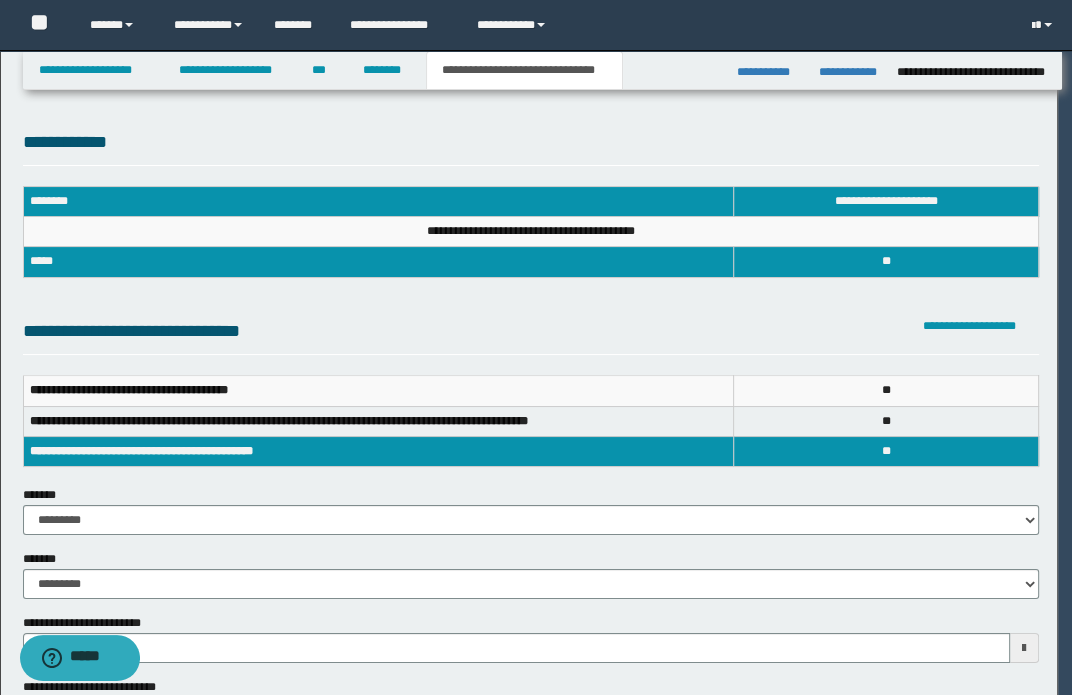 scroll, scrollTop: 0, scrollLeft: 0, axis: both 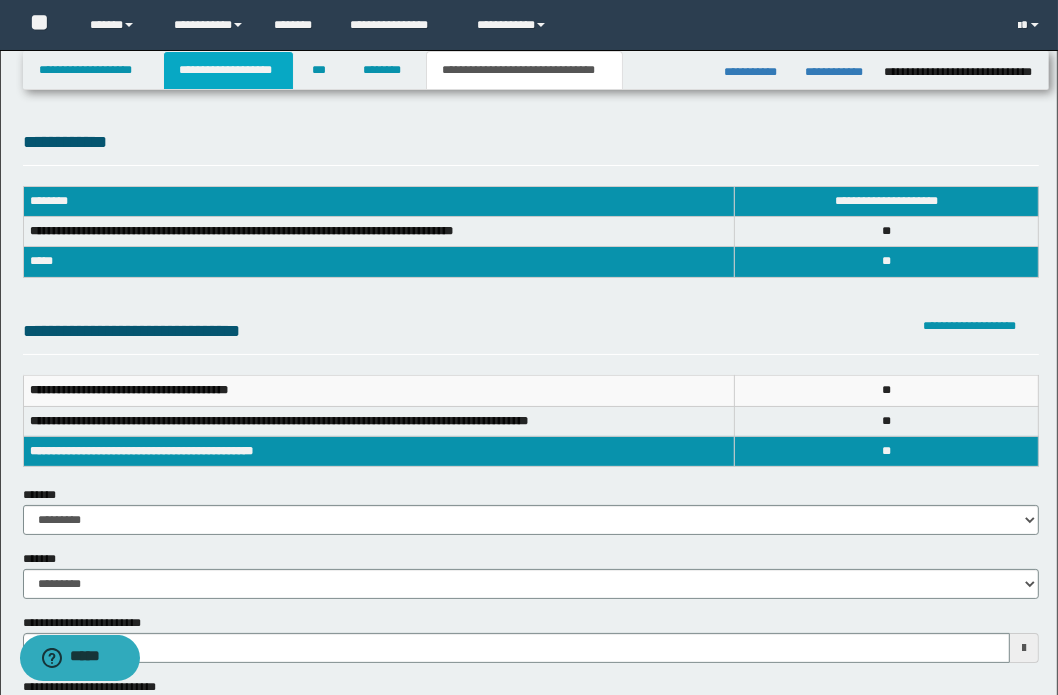 click on "**********" at bounding box center (228, 70) 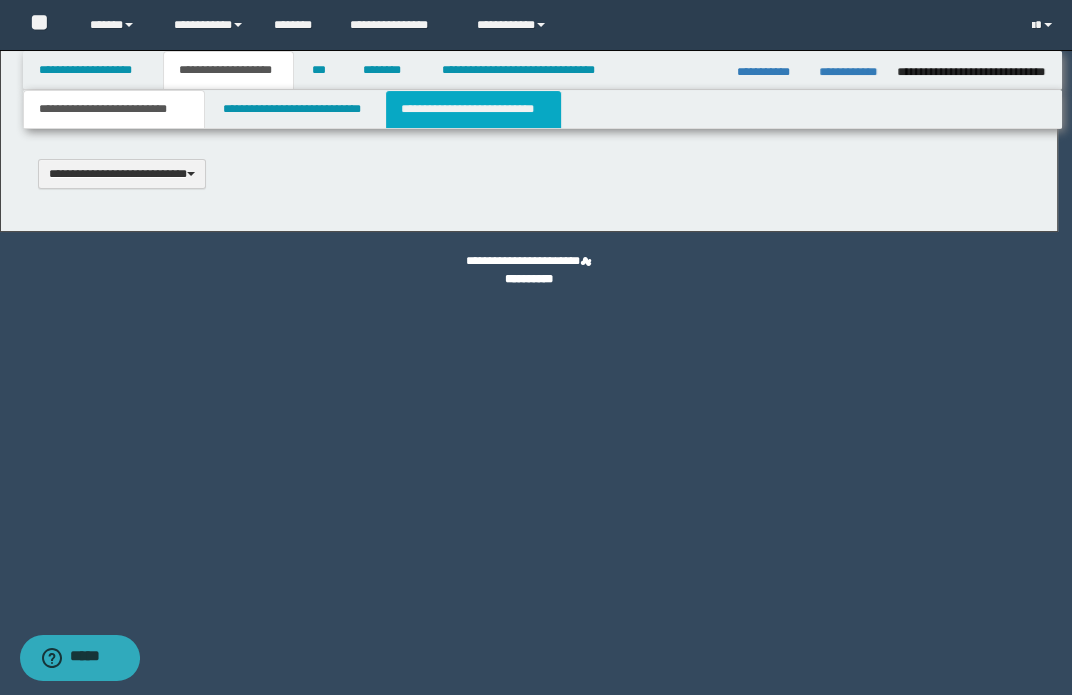 scroll, scrollTop: 0, scrollLeft: 0, axis: both 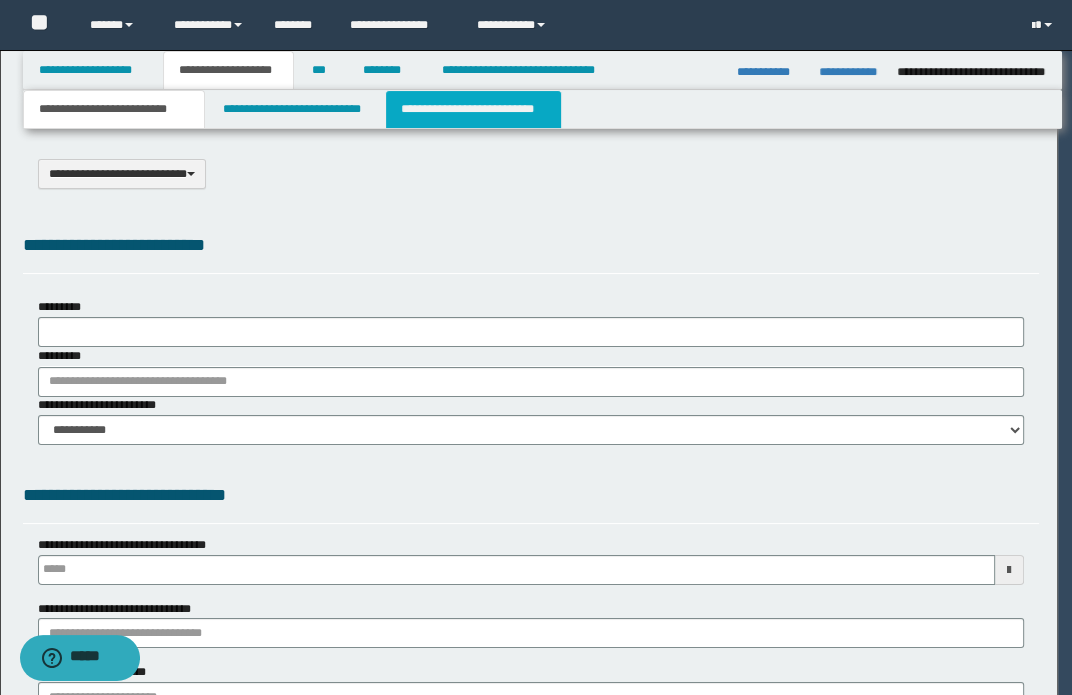 select on "*" 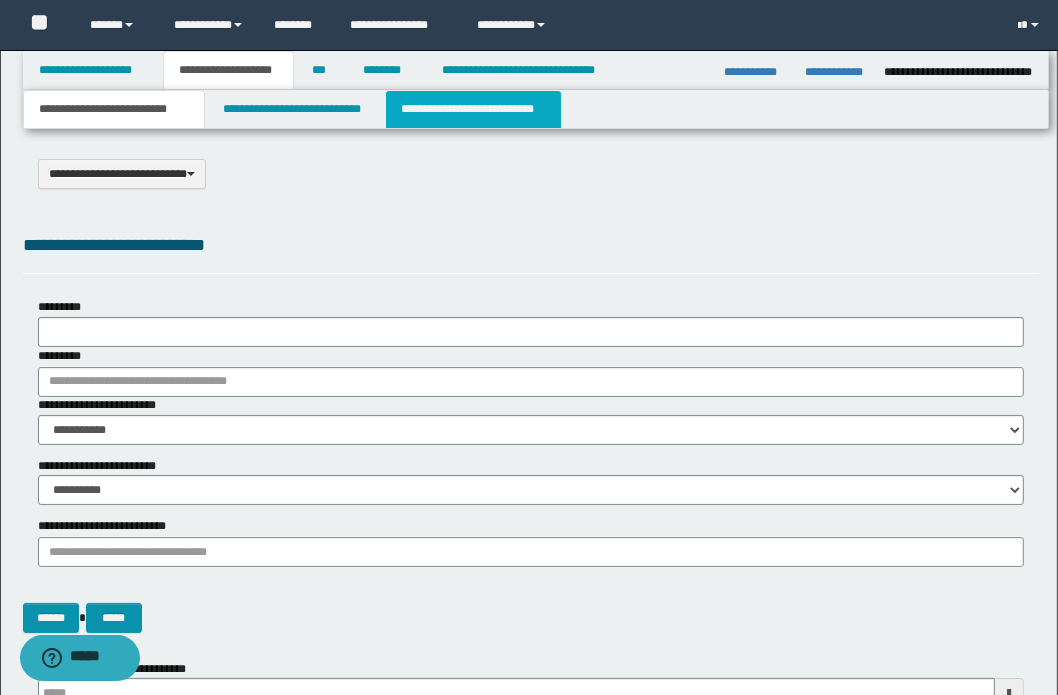 click on "**********" at bounding box center [473, 109] 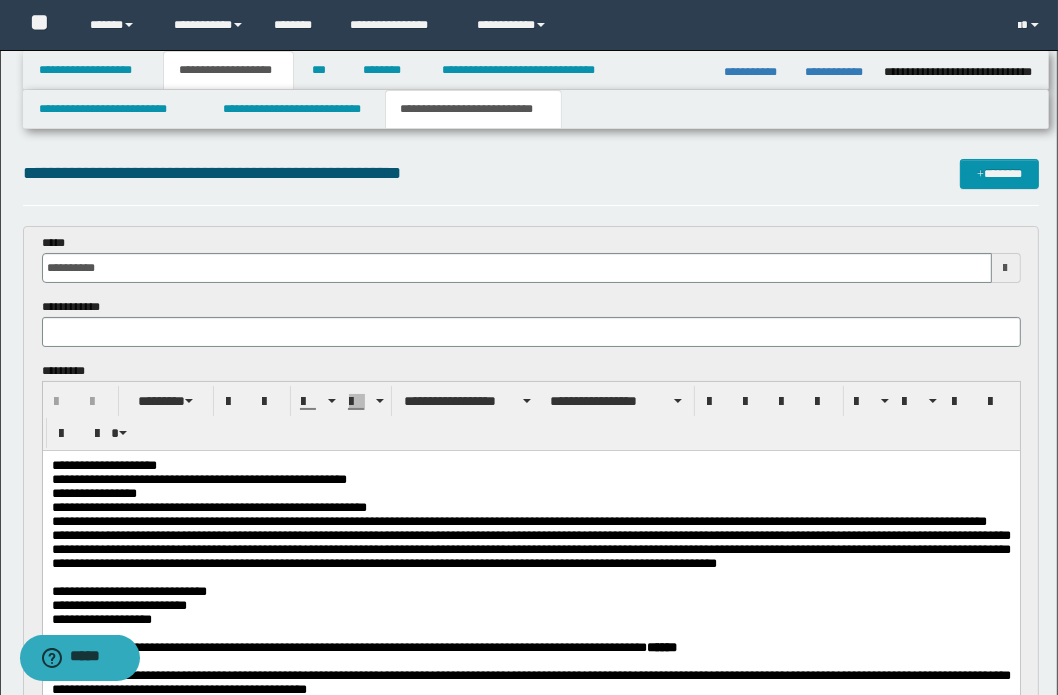 scroll, scrollTop: 0, scrollLeft: 0, axis: both 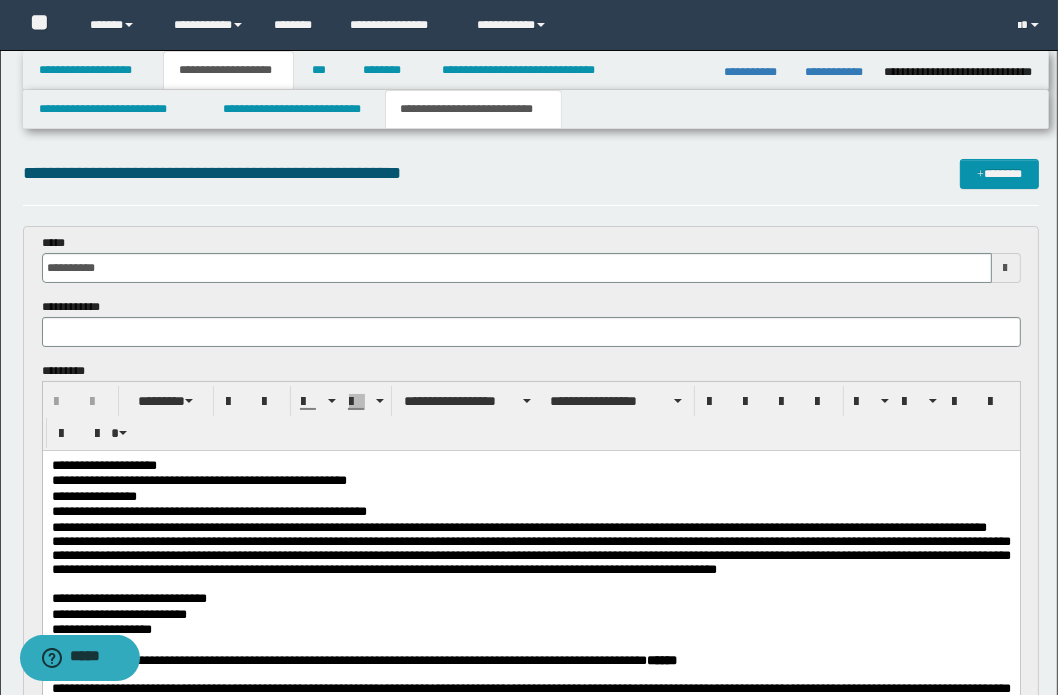 click on "**********" at bounding box center [530, 496] 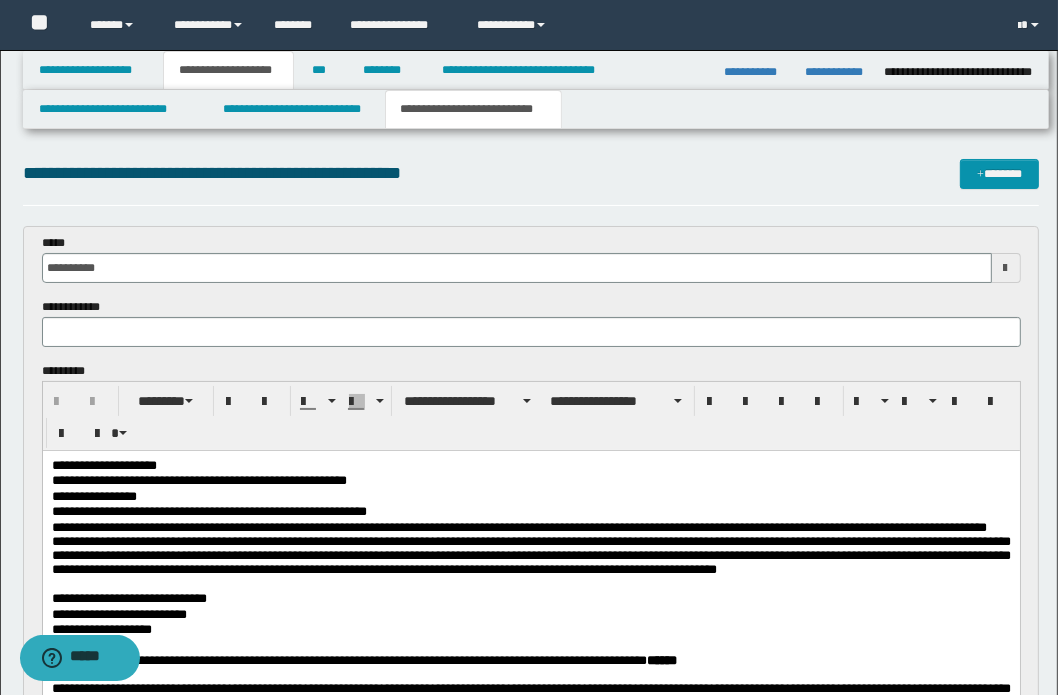 scroll, scrollTop: 272, scrollLeft: 0, axis: vertical 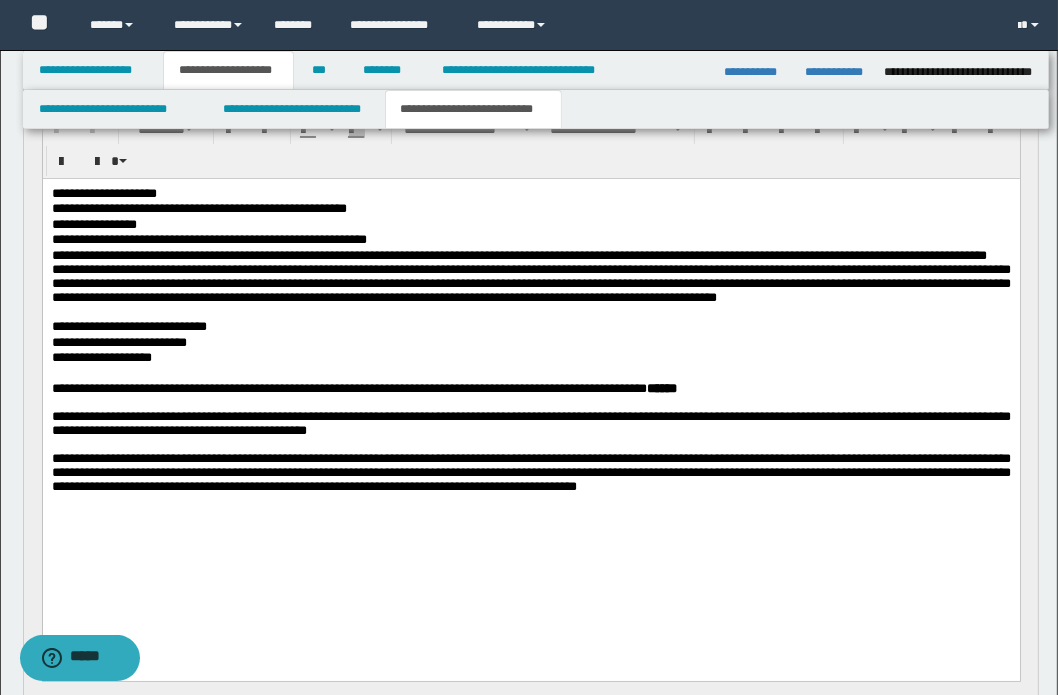 click on "**********" at bounding box center [530, 357] 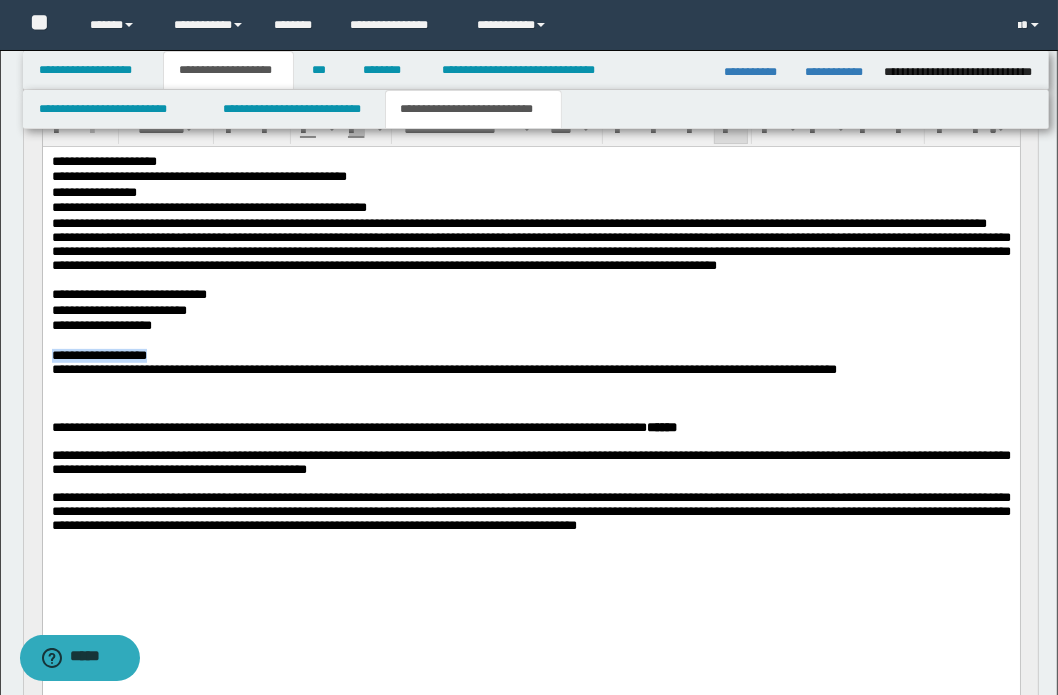 drag, startPoint x: 220, startPoint y: 394, endPoint x: 27, endPoint y: 394, distance: 193 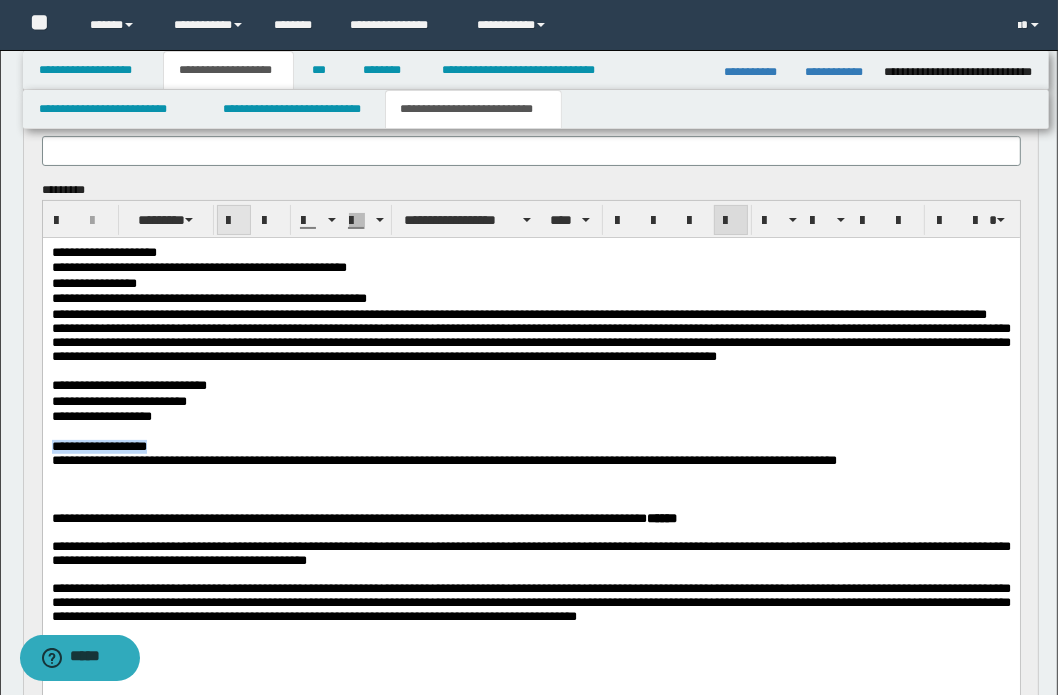 click at bounding box center (234, 220) 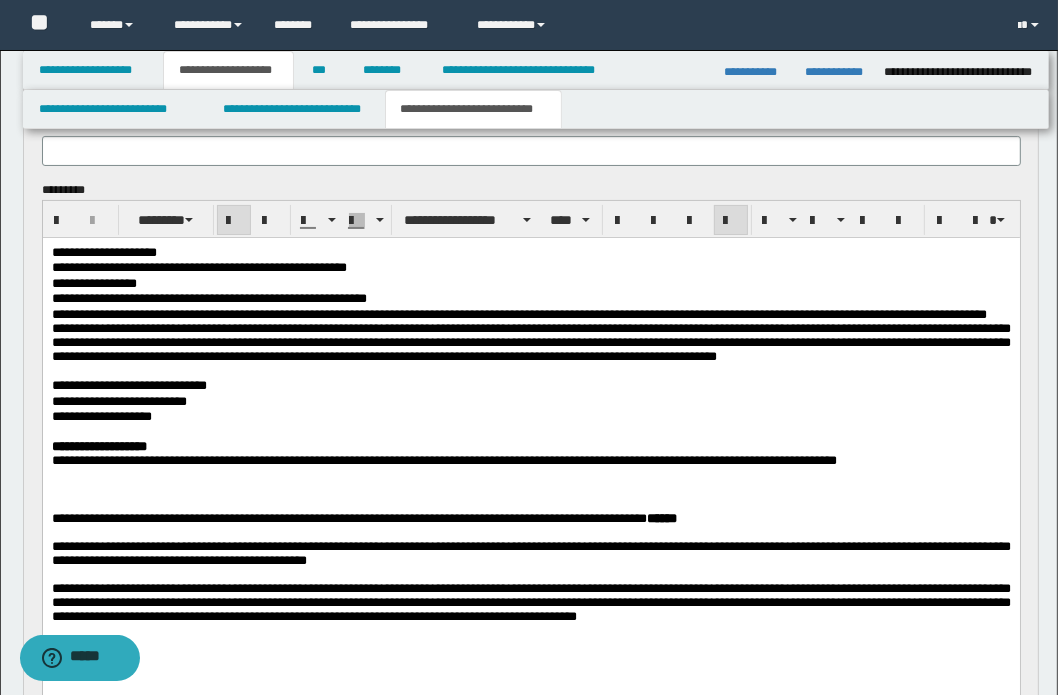 click on "**********" at bounding box center [530, 460] 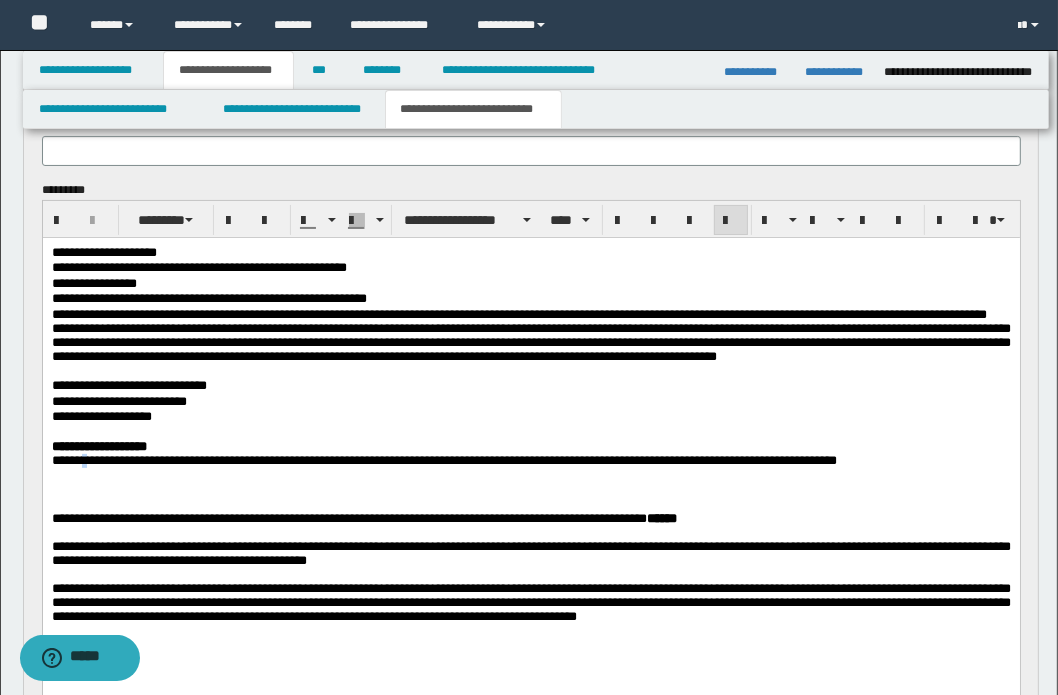 drag, startPoint x: 103, startPoint y: 497, endPoint x: 113, endPoint y: 499, distance: 10.198039 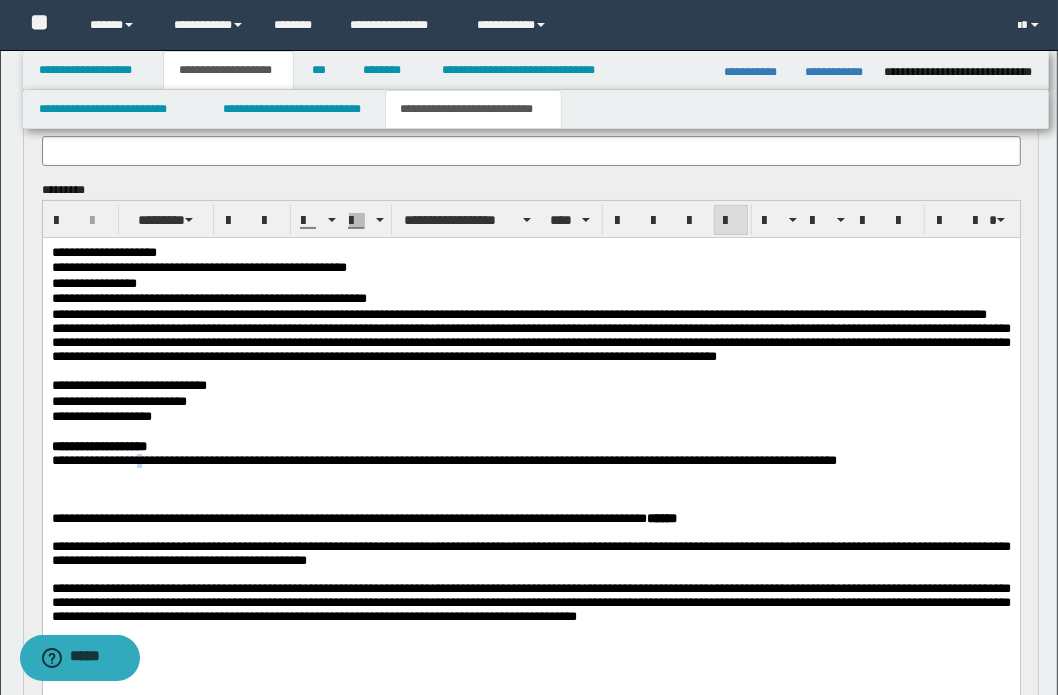 click on "**********" at bounding box center (443, 459) 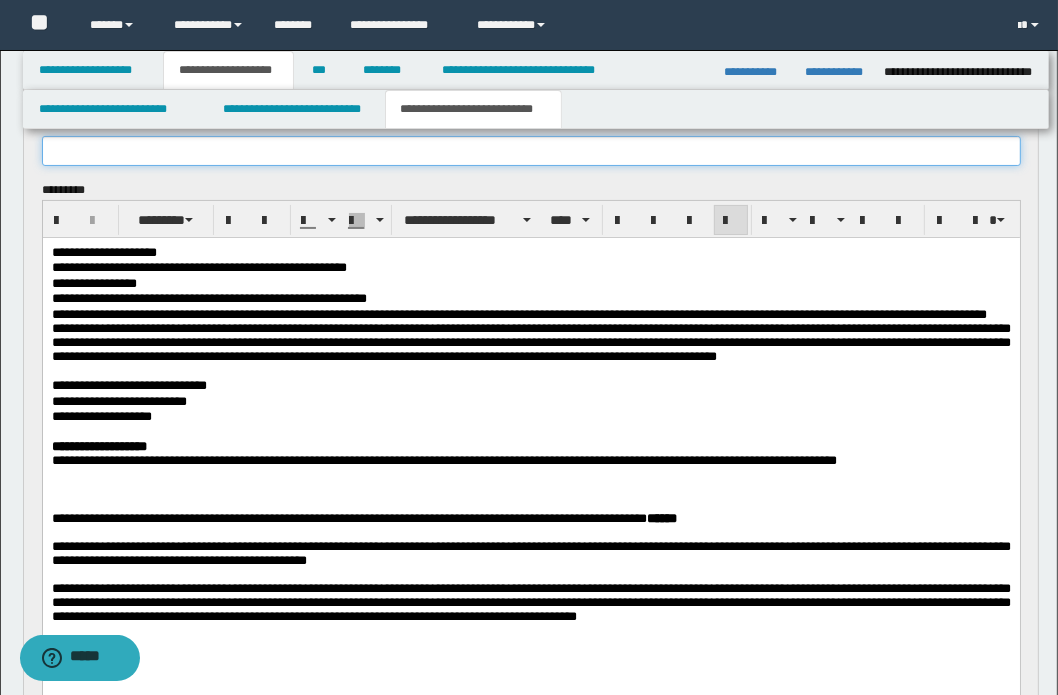 click at bounding box center (531, 151) 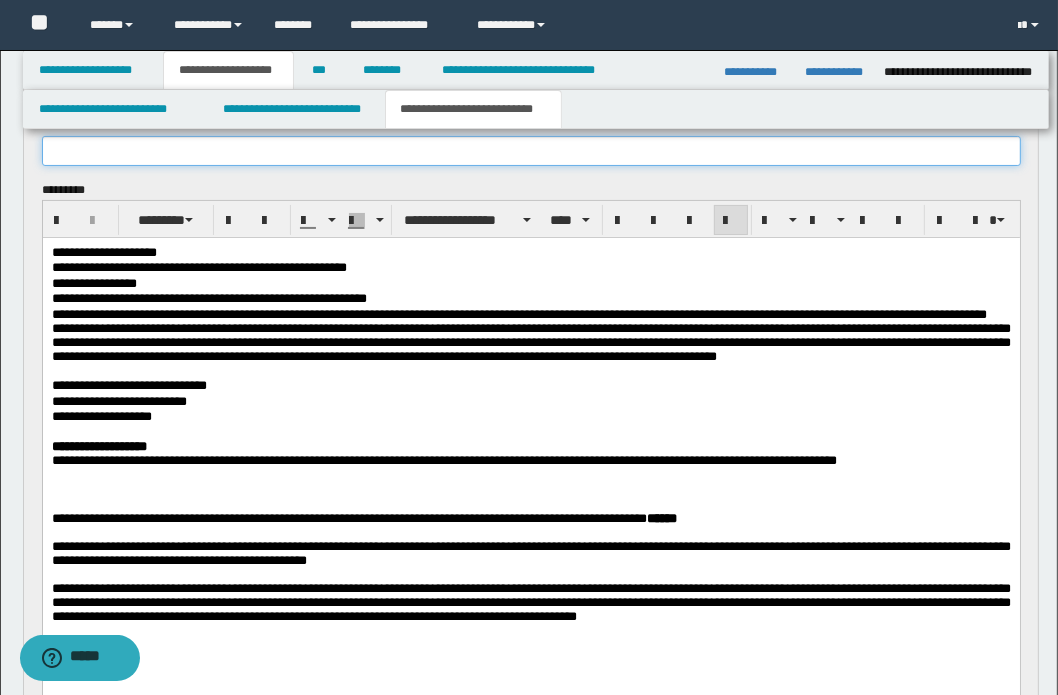paste on "**********" 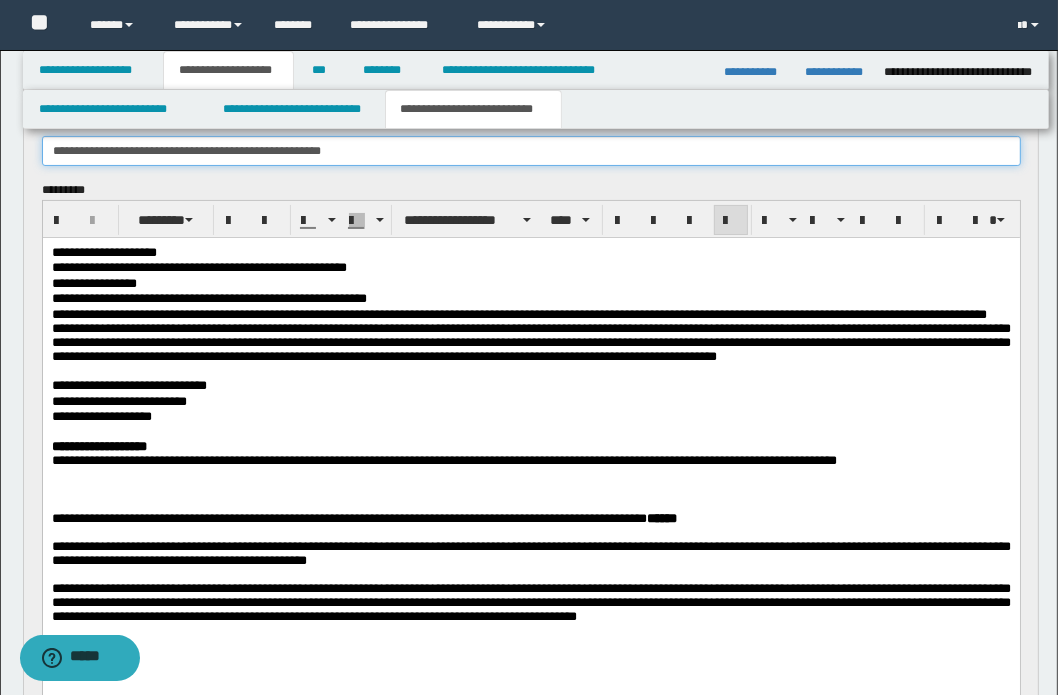 type on "**********" 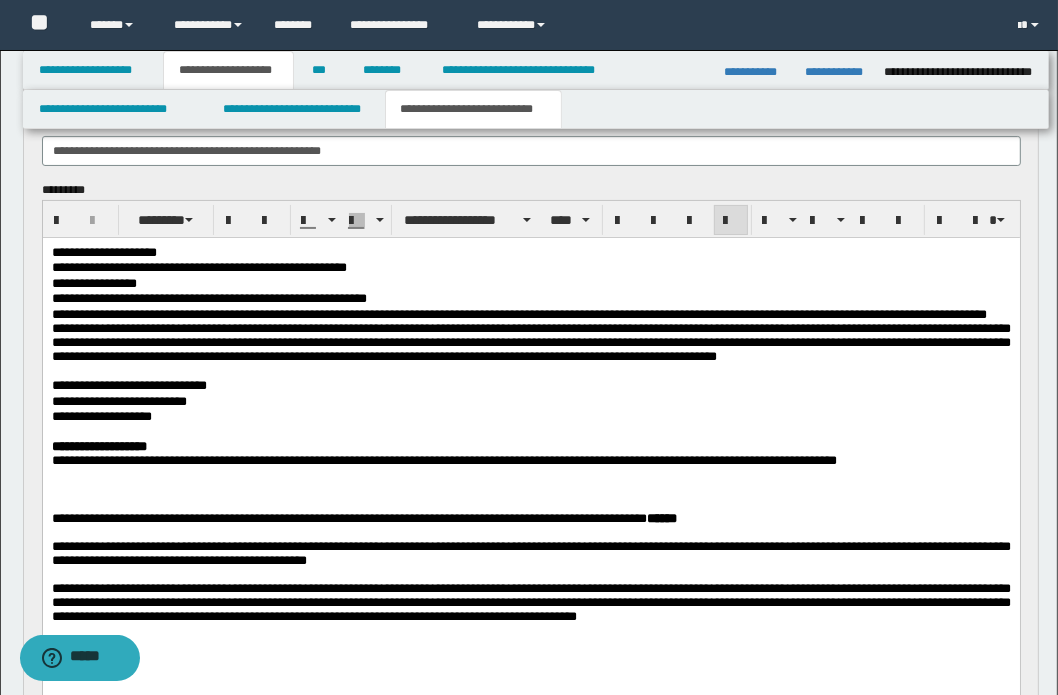 click on "**********" at bounding box center [530, 466] 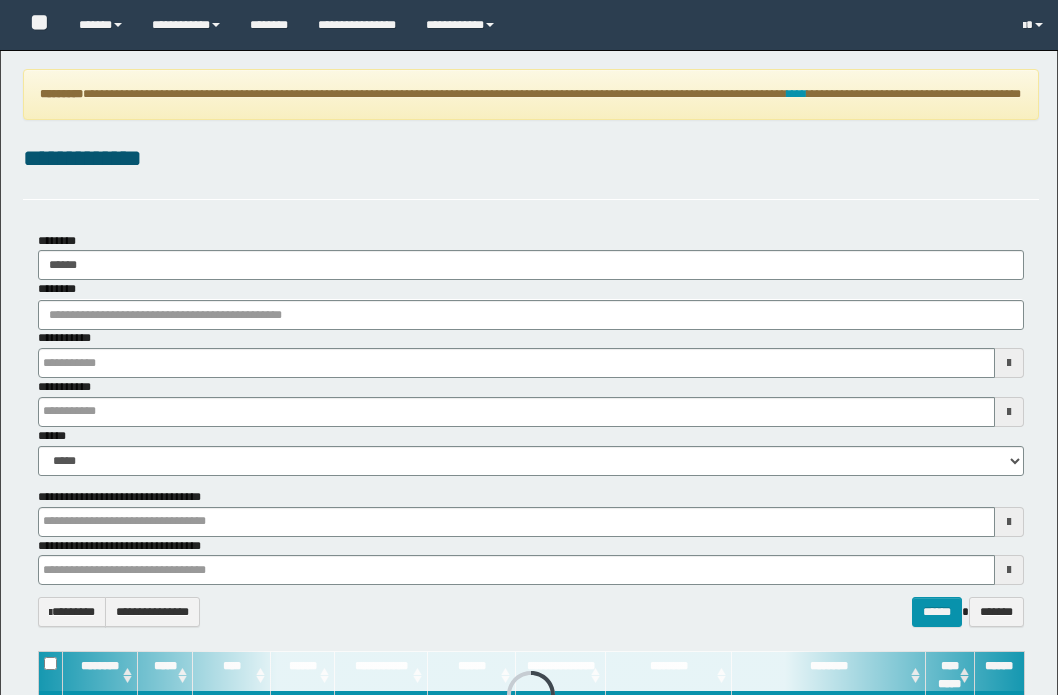 scroll, scrollTop: 0, scrollLeft: 0, axis: both 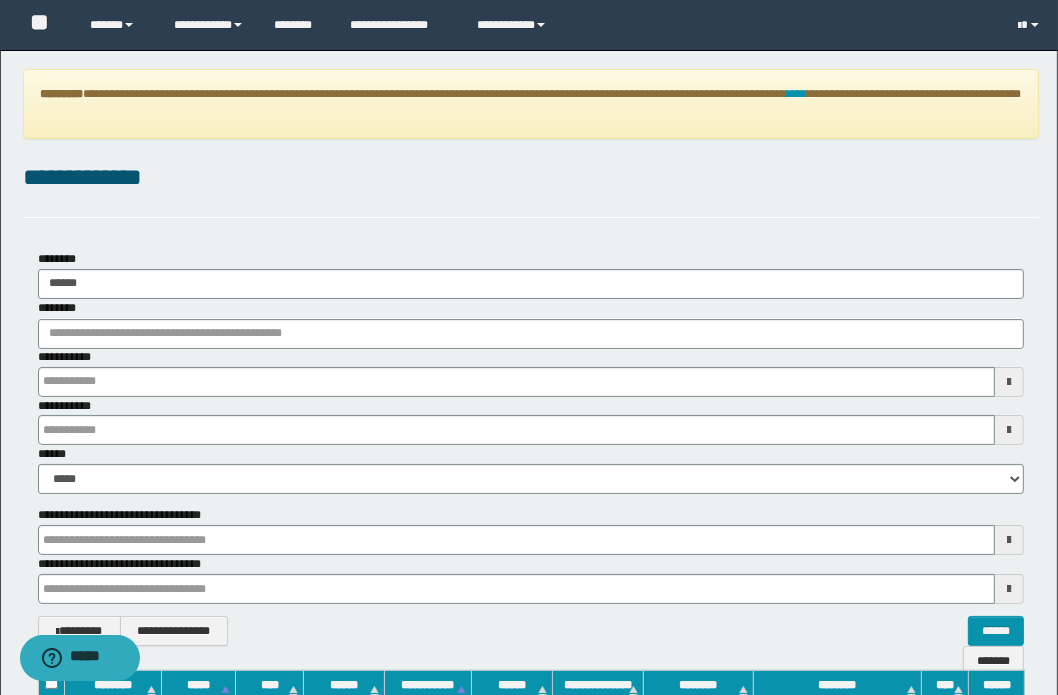 click on "********" at bounding box center (531, 323) 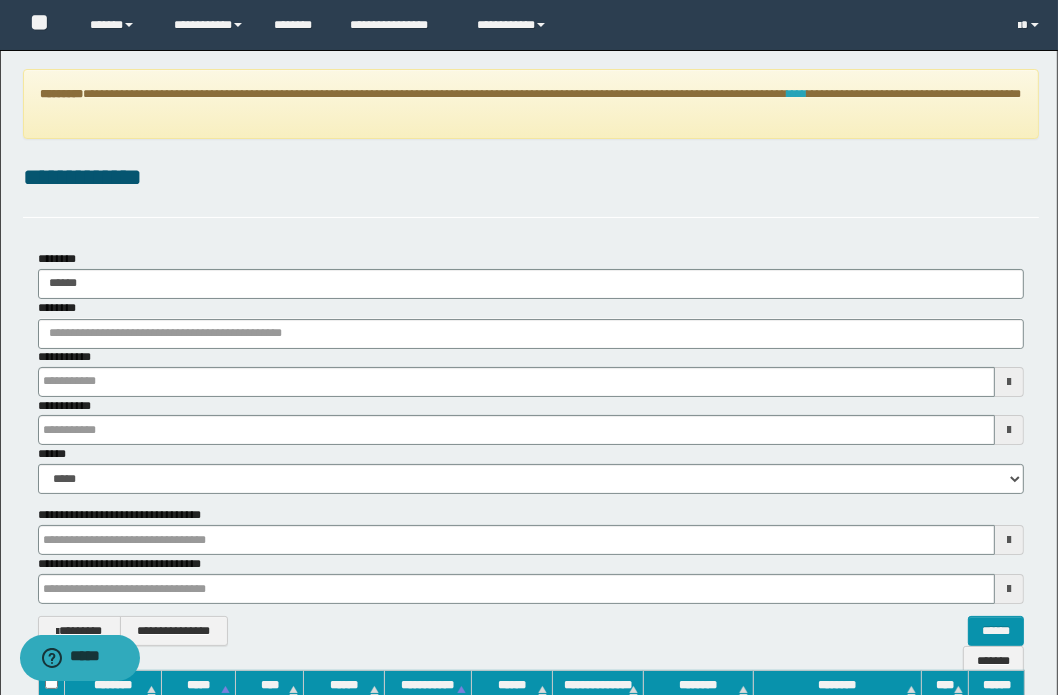 click on "****" at bounding box center [797, 94] 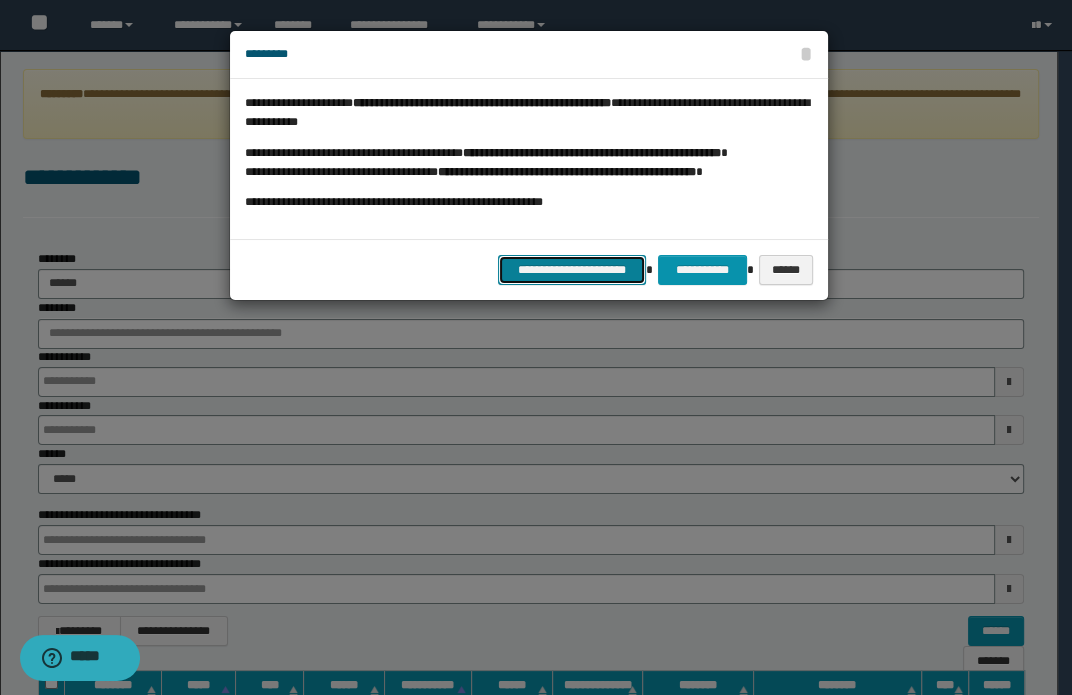 click on "**********" at bounding box center [572, 270] 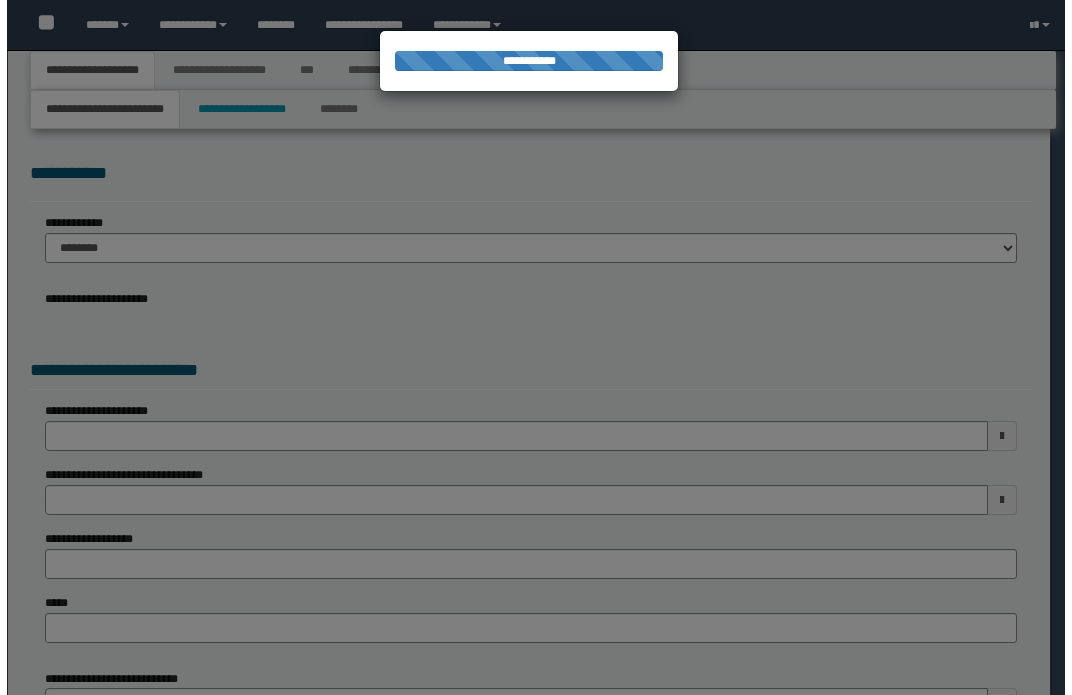 scroll, scrollTop: 0, scrollLeft: 0, axis: both 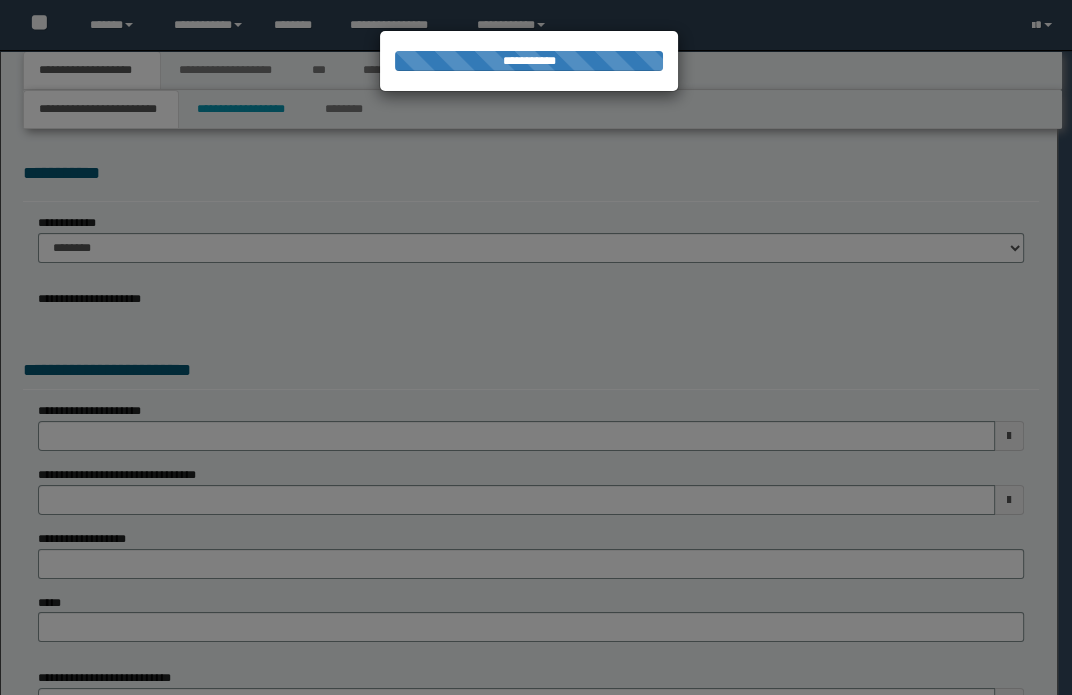 select on "*" 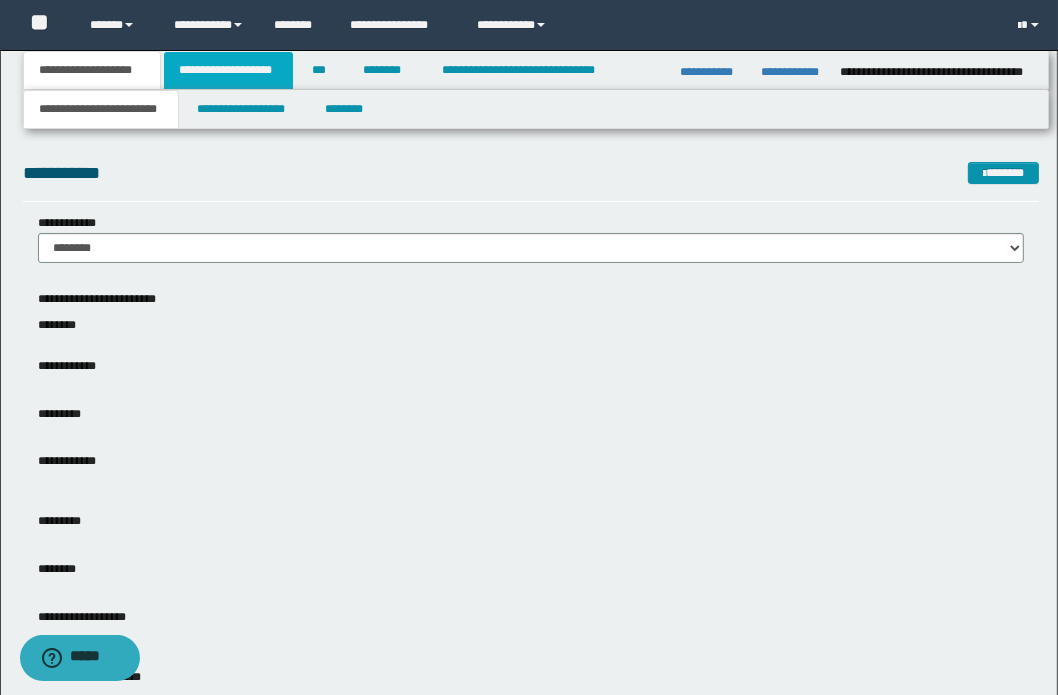 click on "**********" at bounding box center [228, 70] 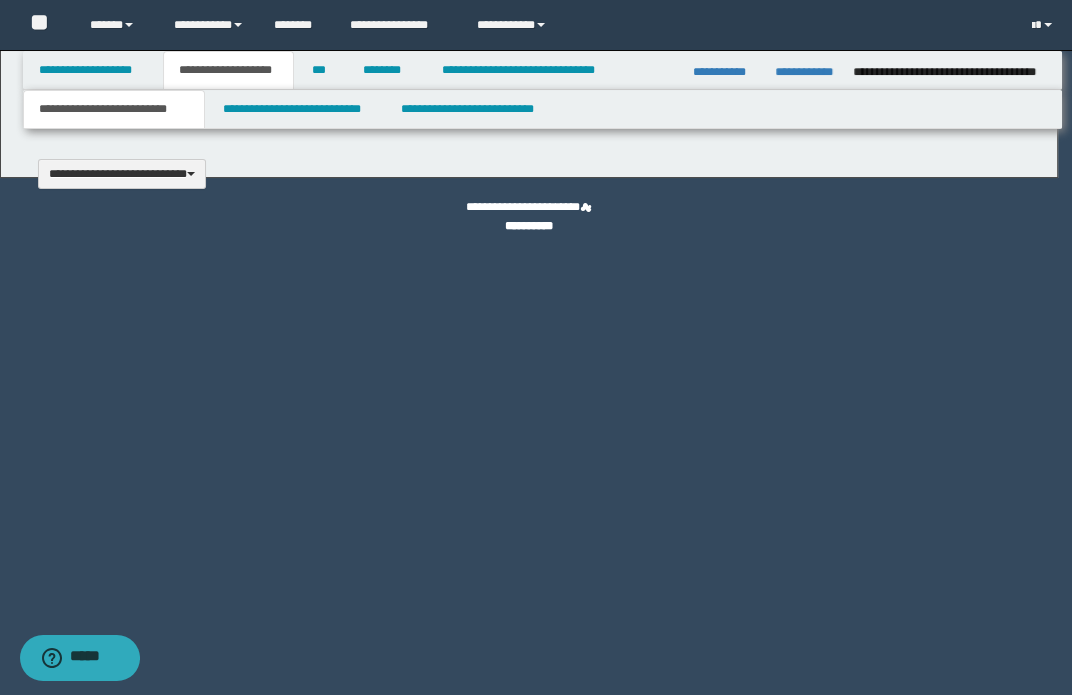 type 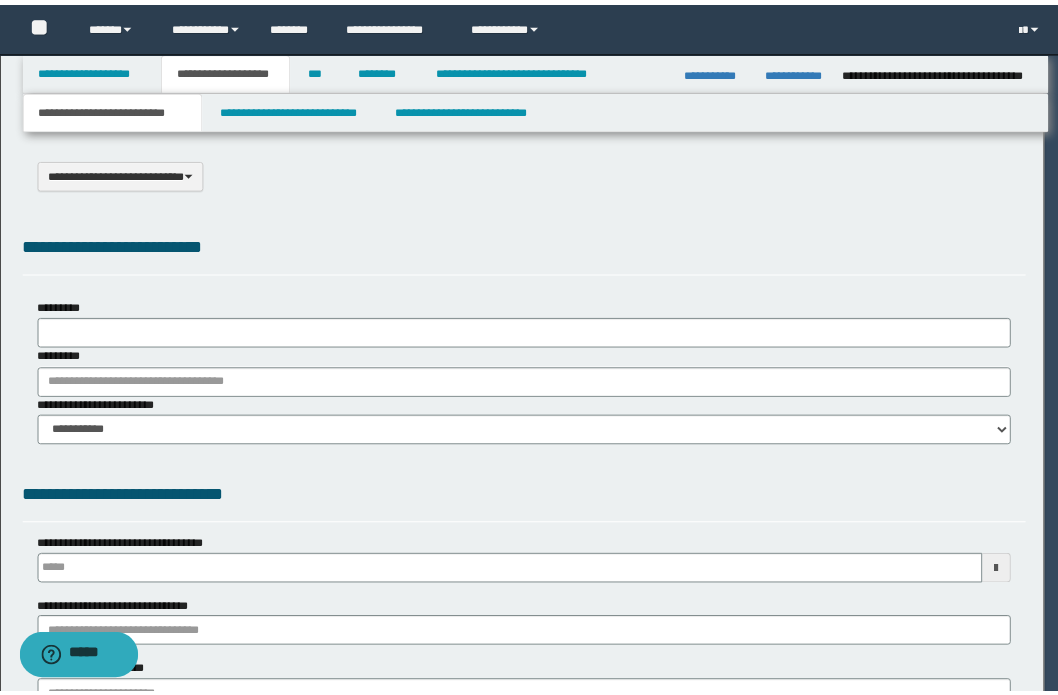 scroll, scrollTop: 0, scrollLeft: 0, axis: both 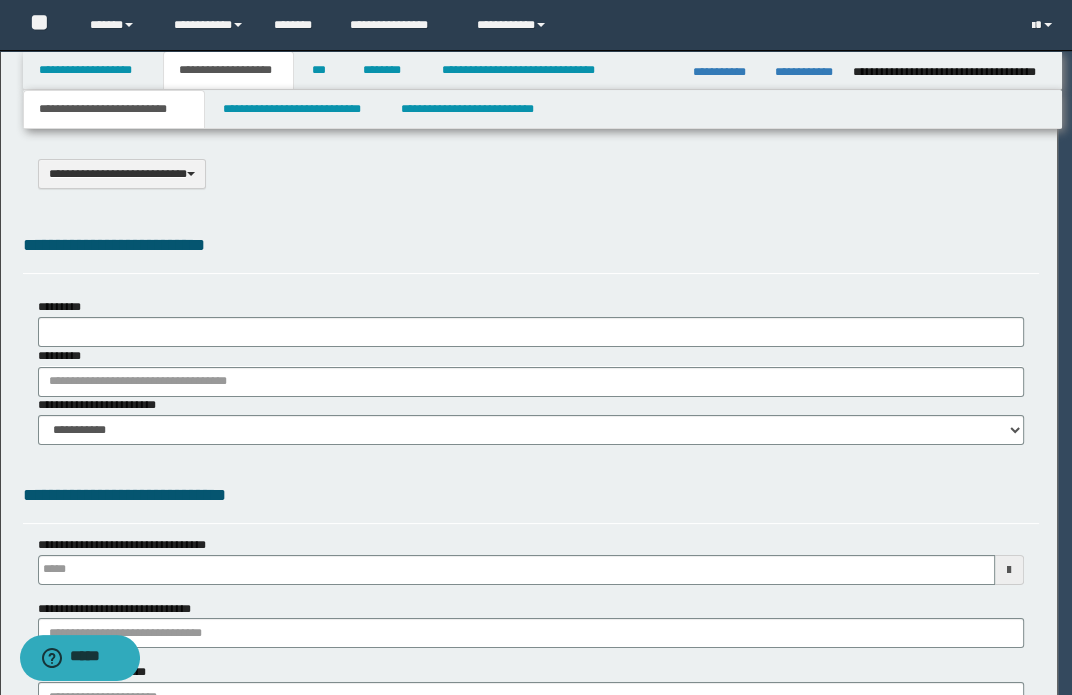 select on "*" 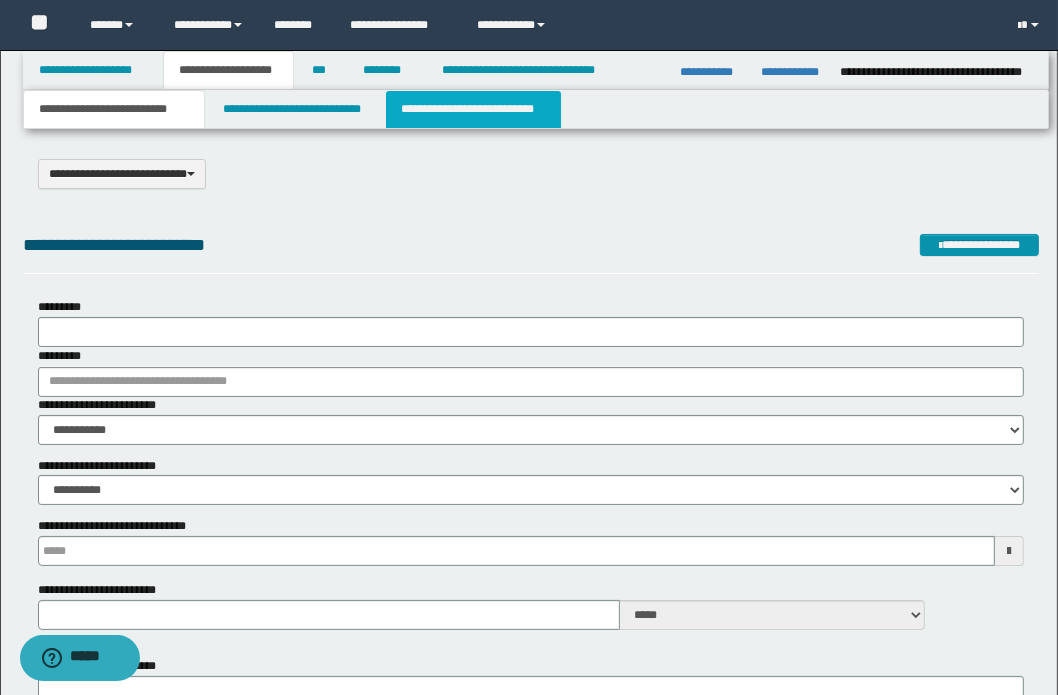 click on "**********" at bounding box center [473, 109] 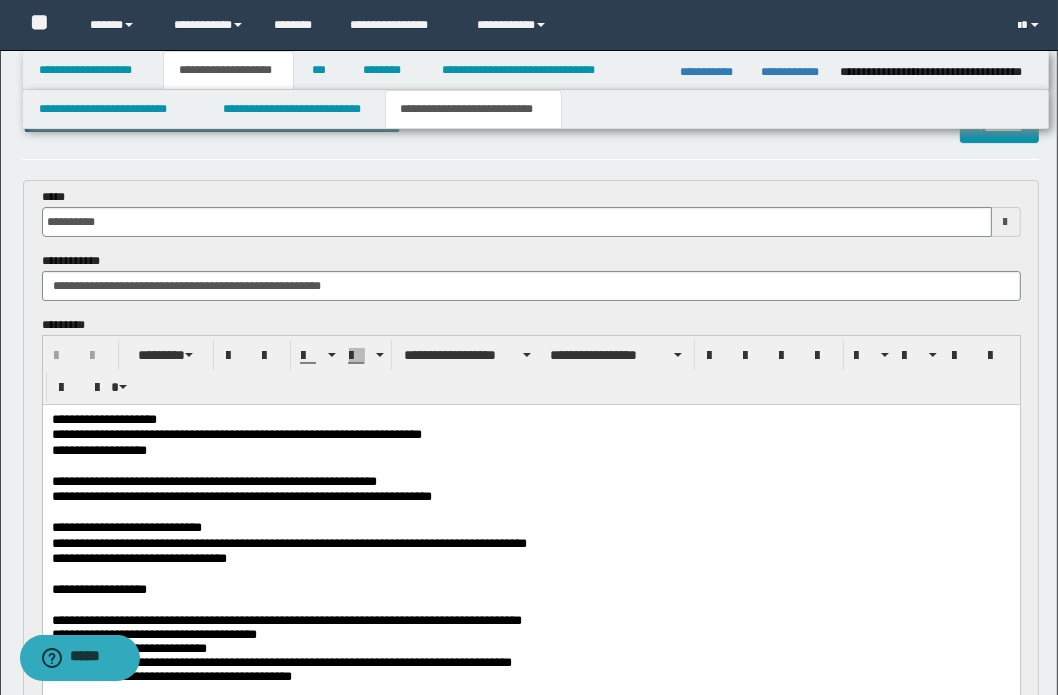 scroll, scrollTop: 90, scrollLeft: 0, axis: vertical 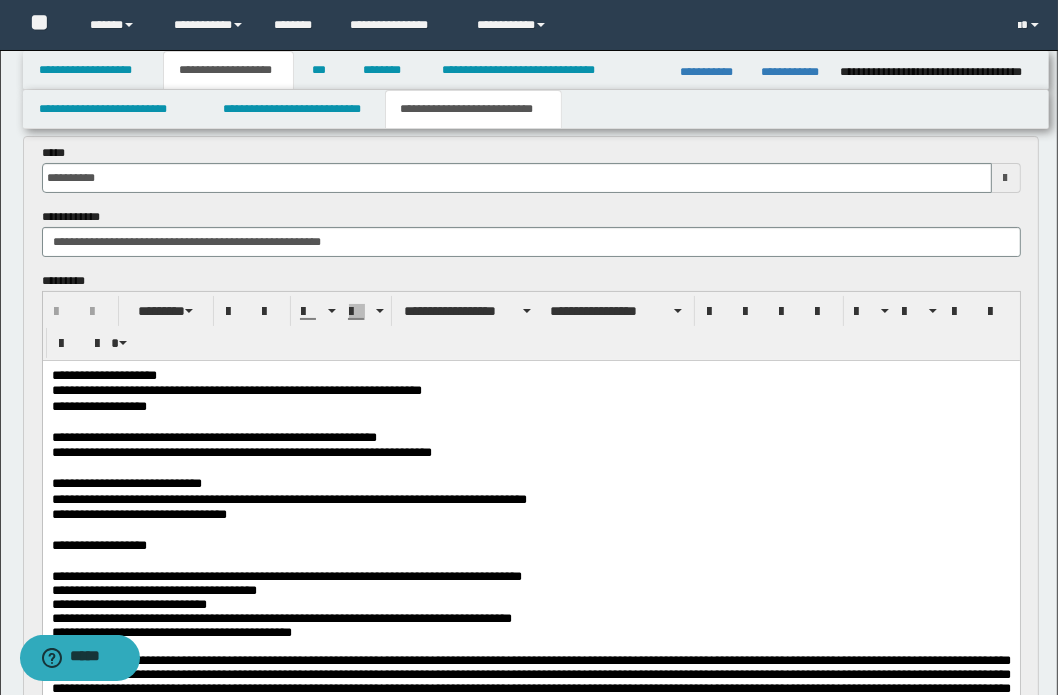 click on "**********" at bounding box center [531, 326] 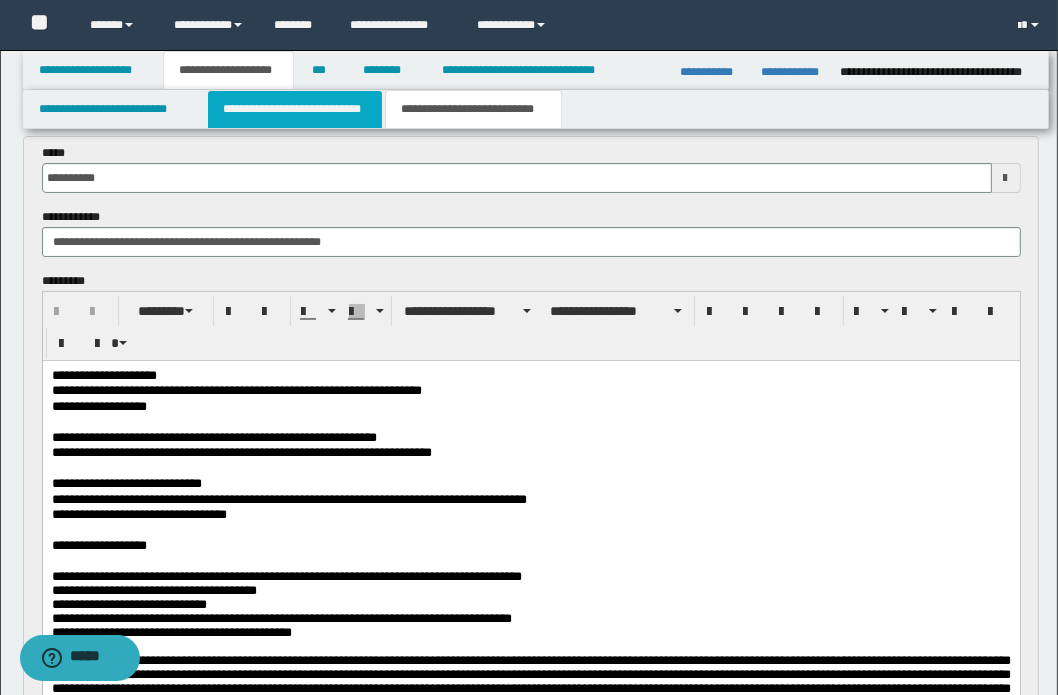 click on "**********" at bounding box center (294, 109) 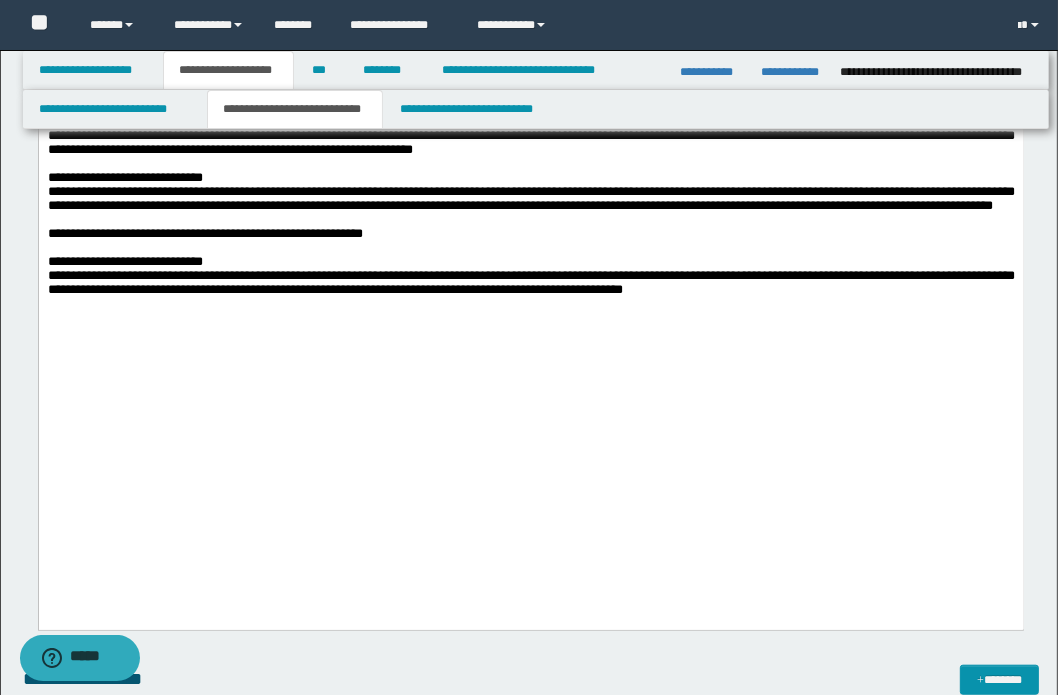 scroll, scrollTop: 1090, scrollLeft: 0, axis: vertical 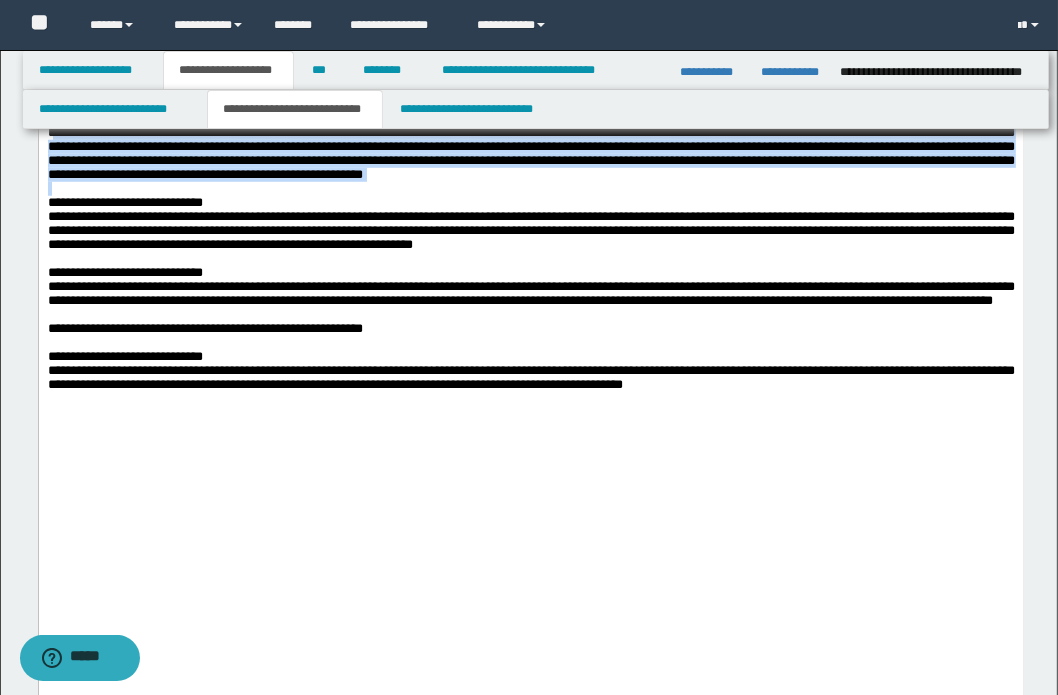 drag, startPoint x: 55, startPoint y: 302, endPoint x: 201, endPoint y: 376, distance: 163.68262 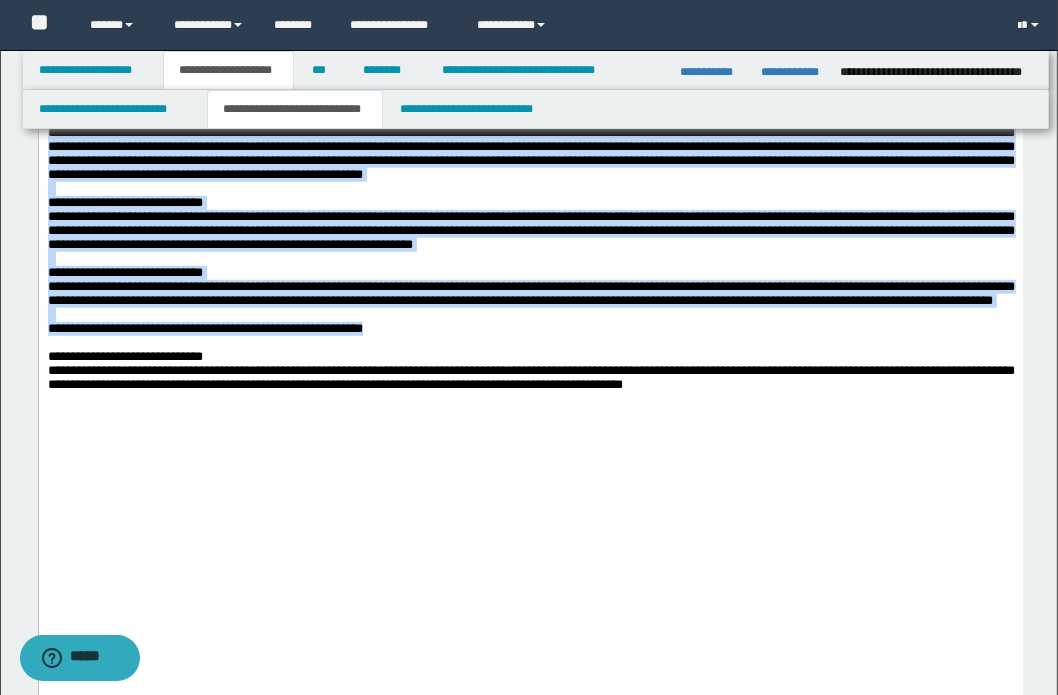 drag, startPoint x: 45, startPoint y: 219, endPoint x: 593, endPoint y: 549, distance: 639.69055 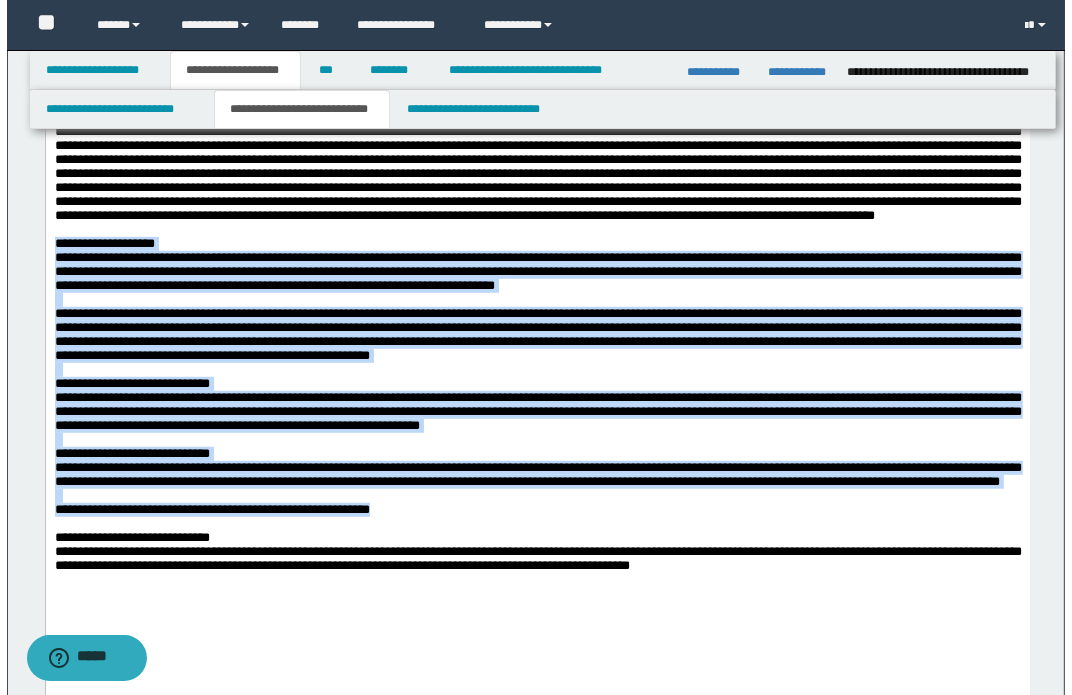 scroll, scrollTop: 695, scrollLeft: 0, axis: vertical 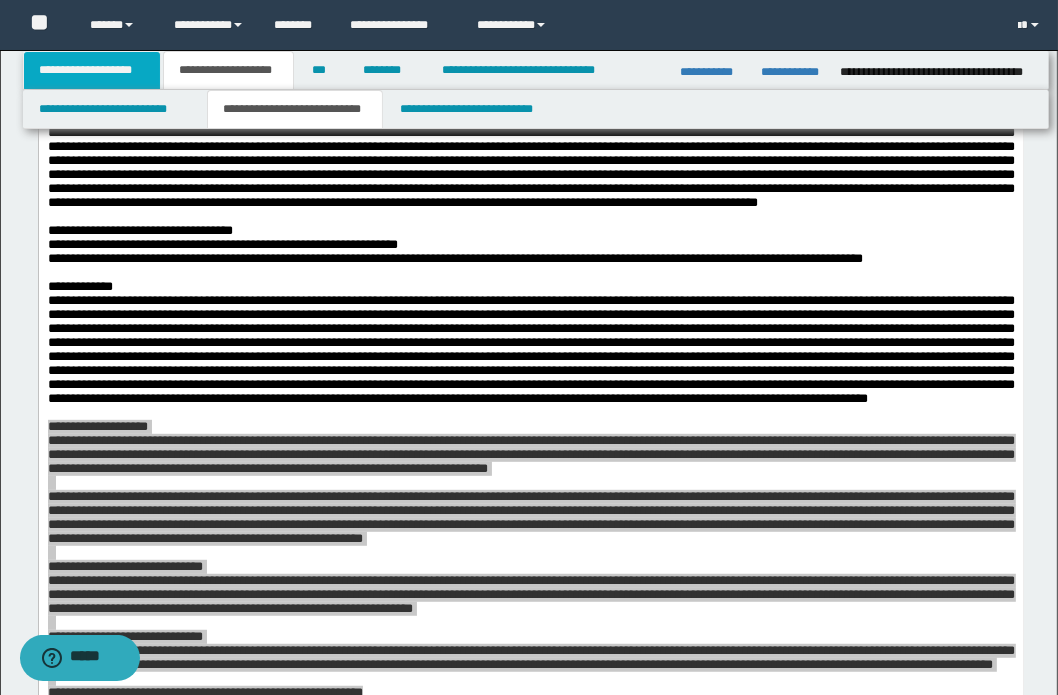 click on "**********" at bounding box center (92, 70) 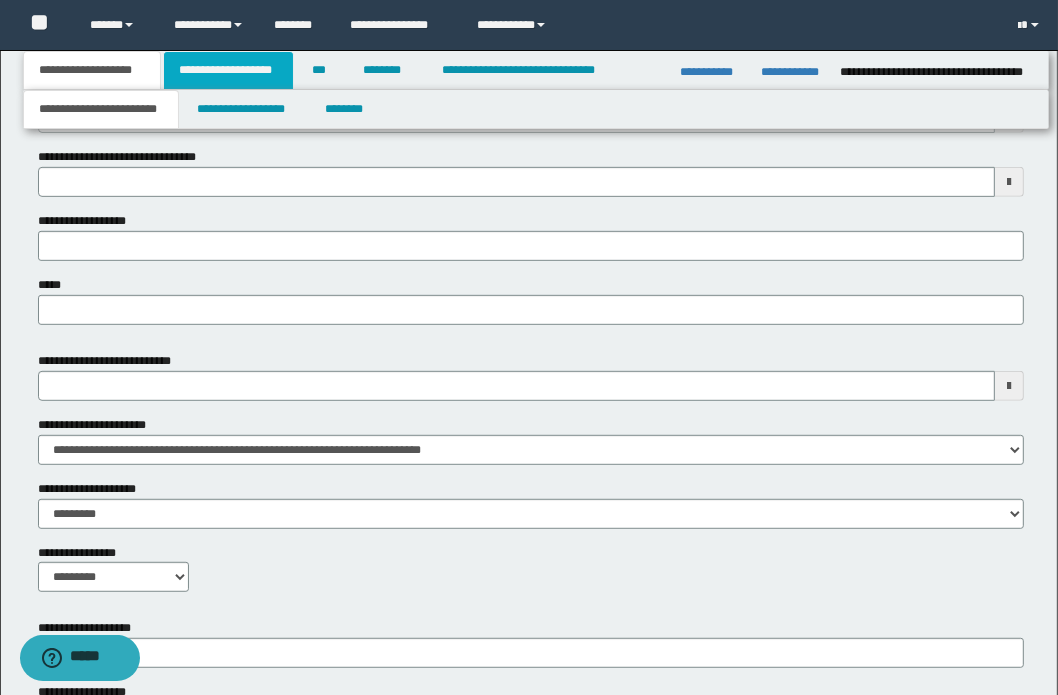 drag, startPoint x: 225, startPoint y: 77, endPoint x: 243, endPoint y: 76, distance: 18.027756 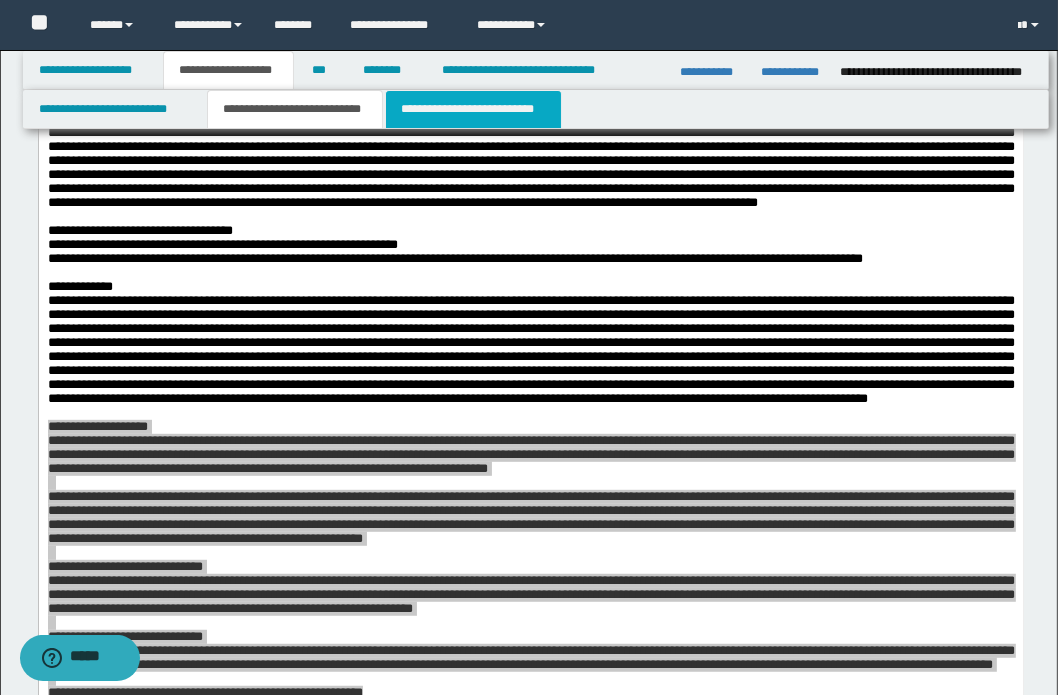 click on "**********" at bounding box center (473, 109) 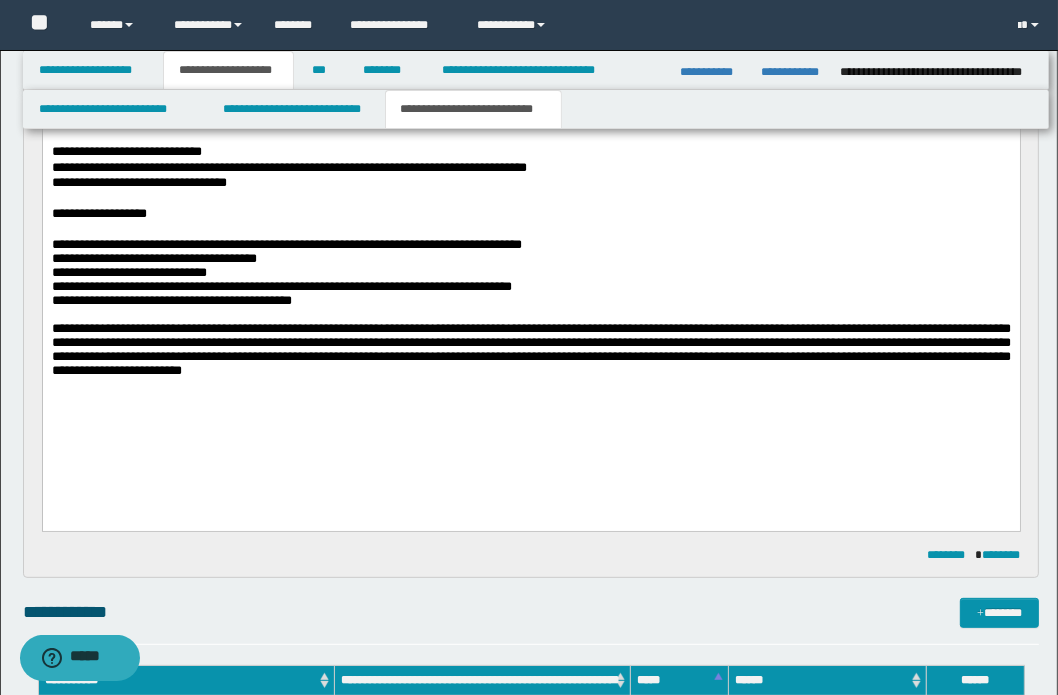 scroll, scrollTop: 331, scrollLeft: 0, axis: vertical 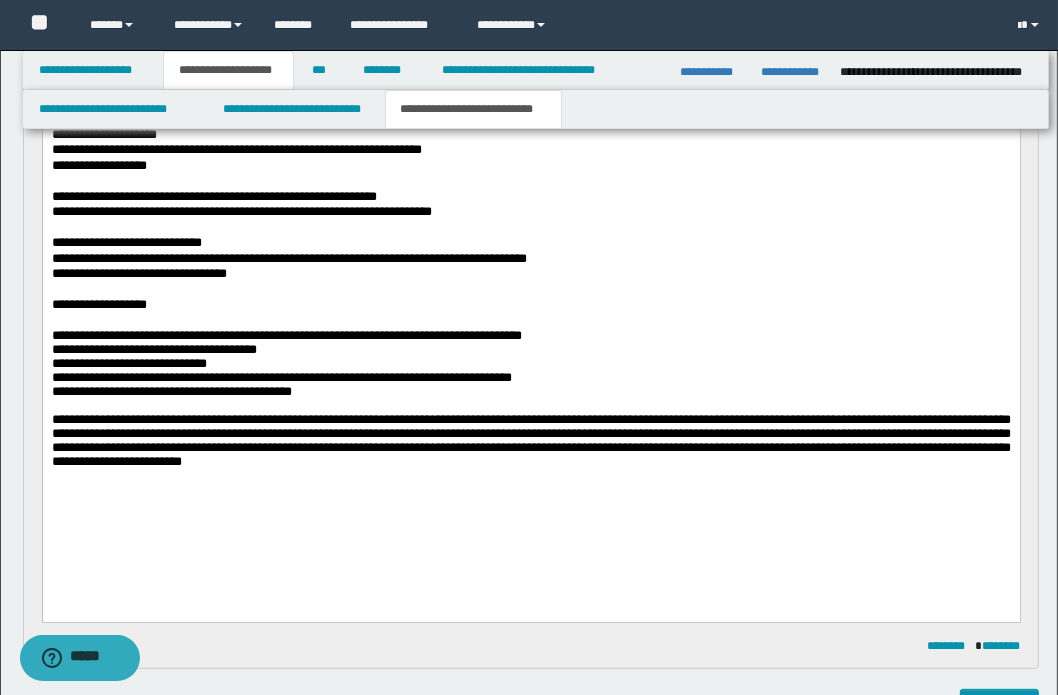 click at bounding box center [530, 319] 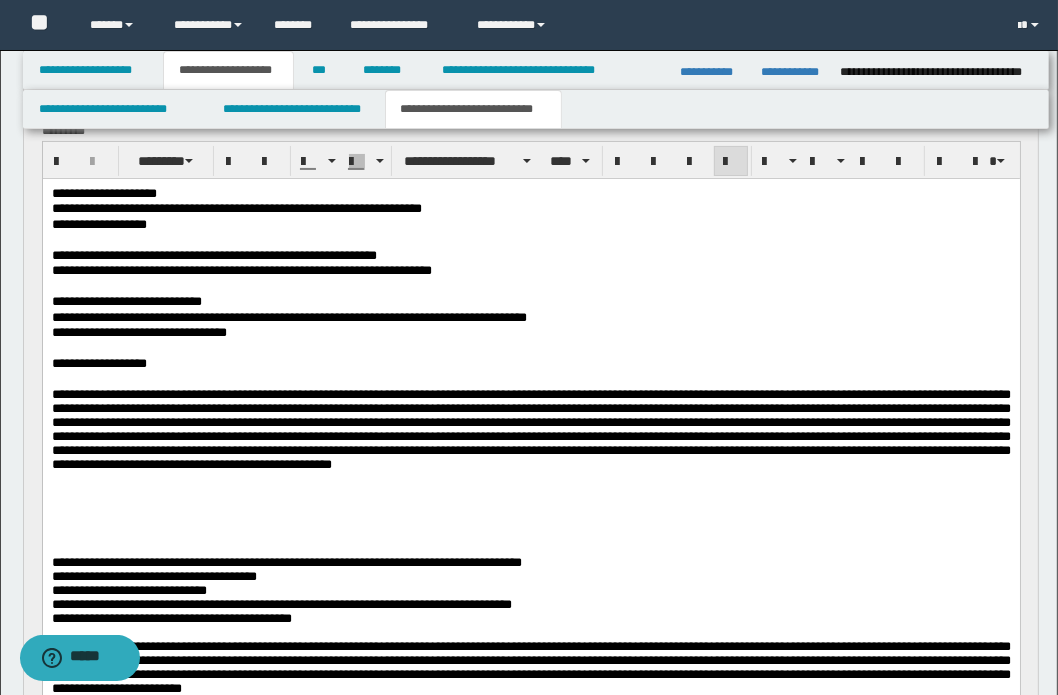 scroll, scrollTop: 59, scrollLeft: 0, axis: vertical 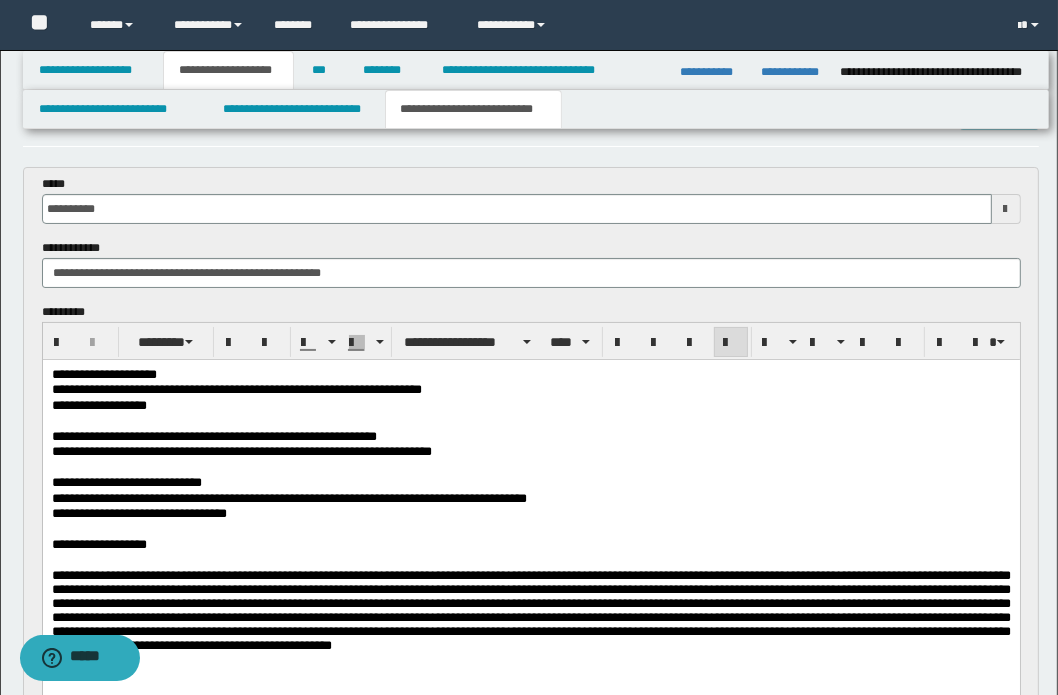 click on "**********" at bounding box center [530, 609] 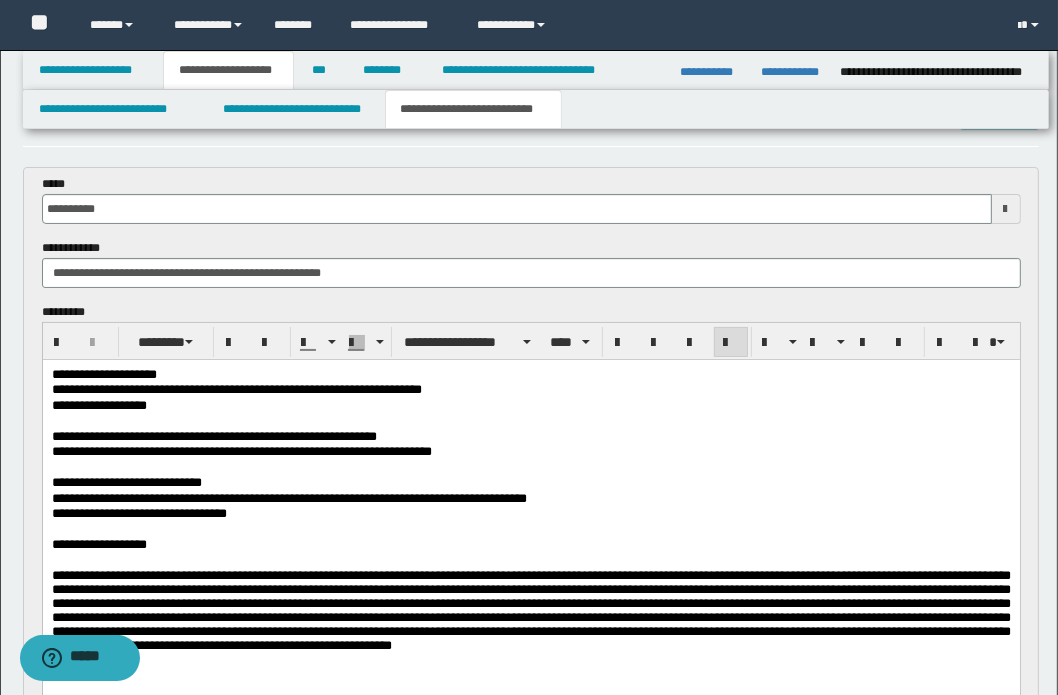click on "**********" at bounding box center (530, 609) 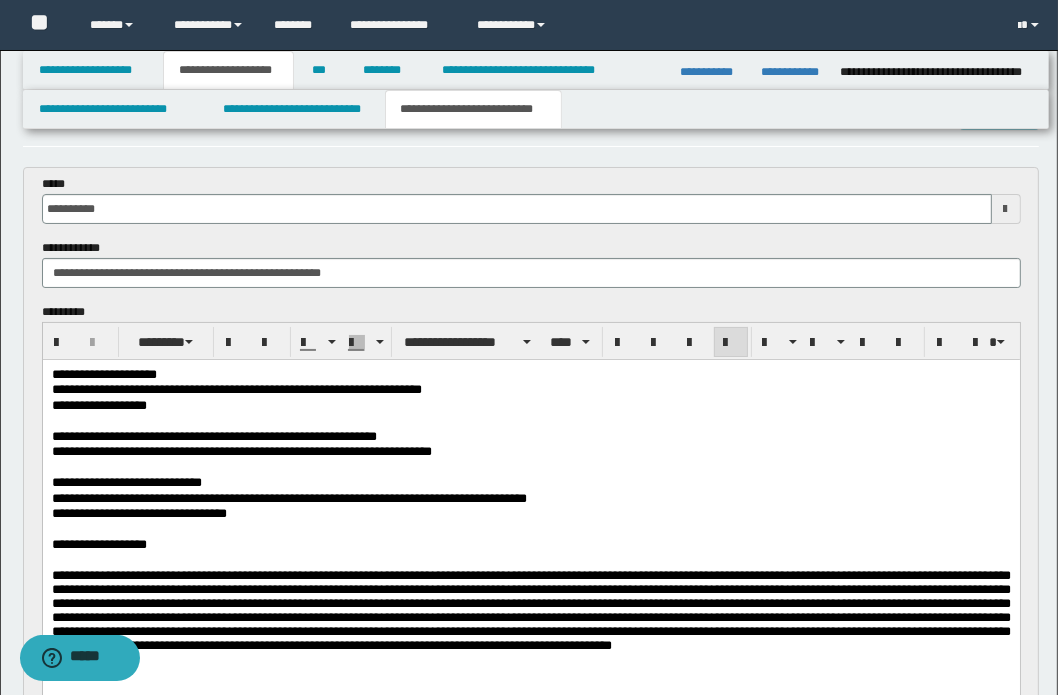 click at bounding box center [530, 609] 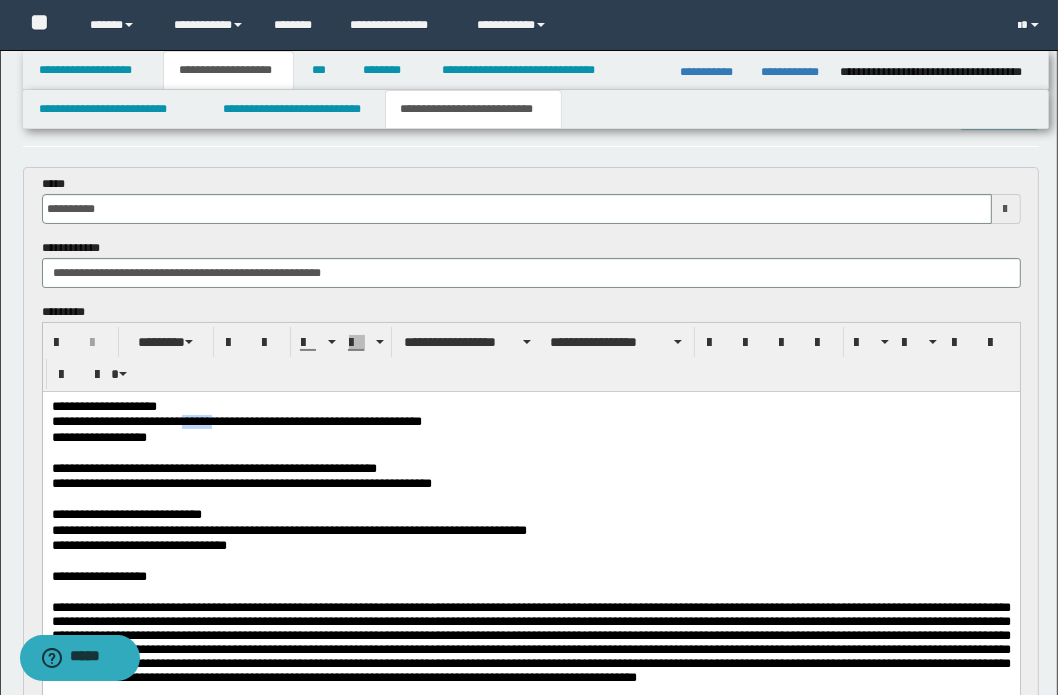drag, startPoint x: 236, startPoint y: 389, endPoint x: 289, endPoint y: 417, distance: 59.94164 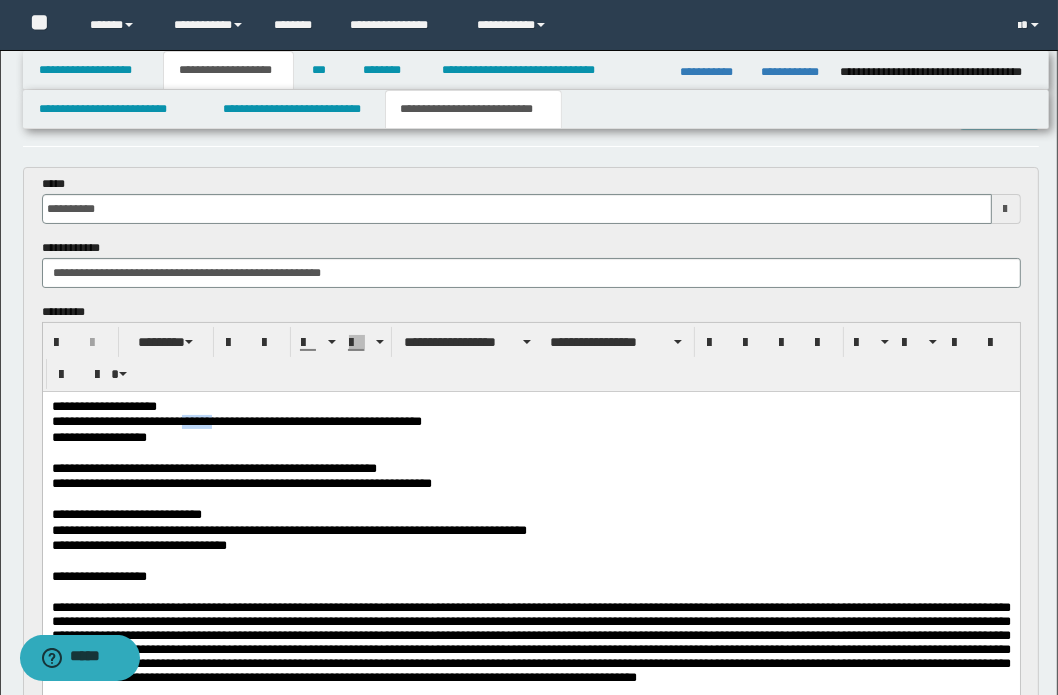 click on "**********" at bounding box center (530, 421) 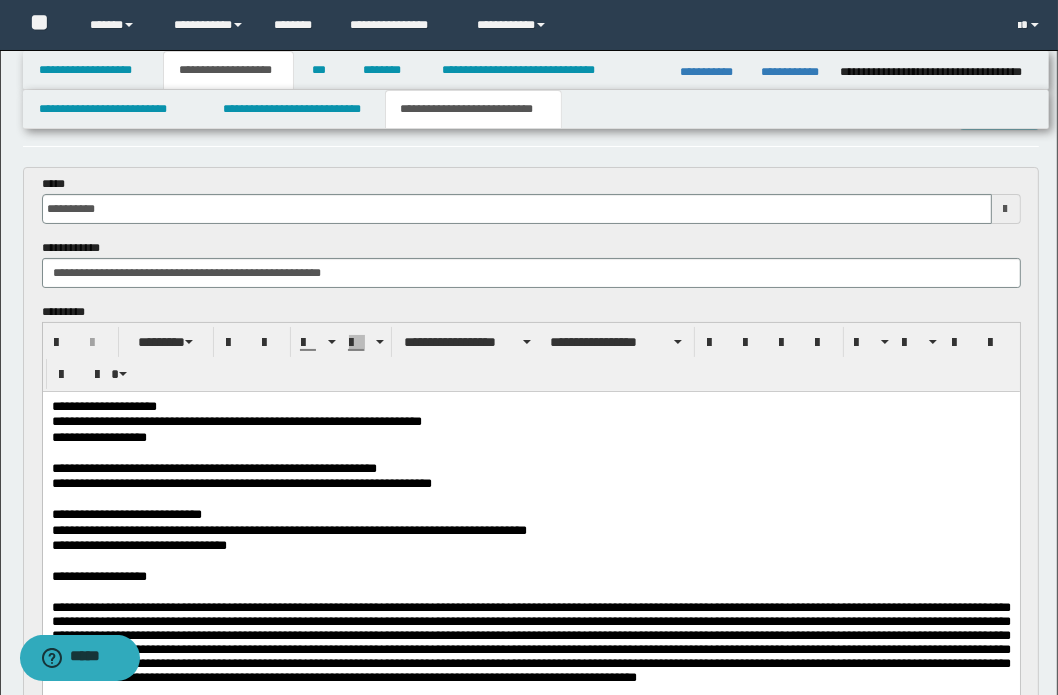 click at bounding box center (530, 452) 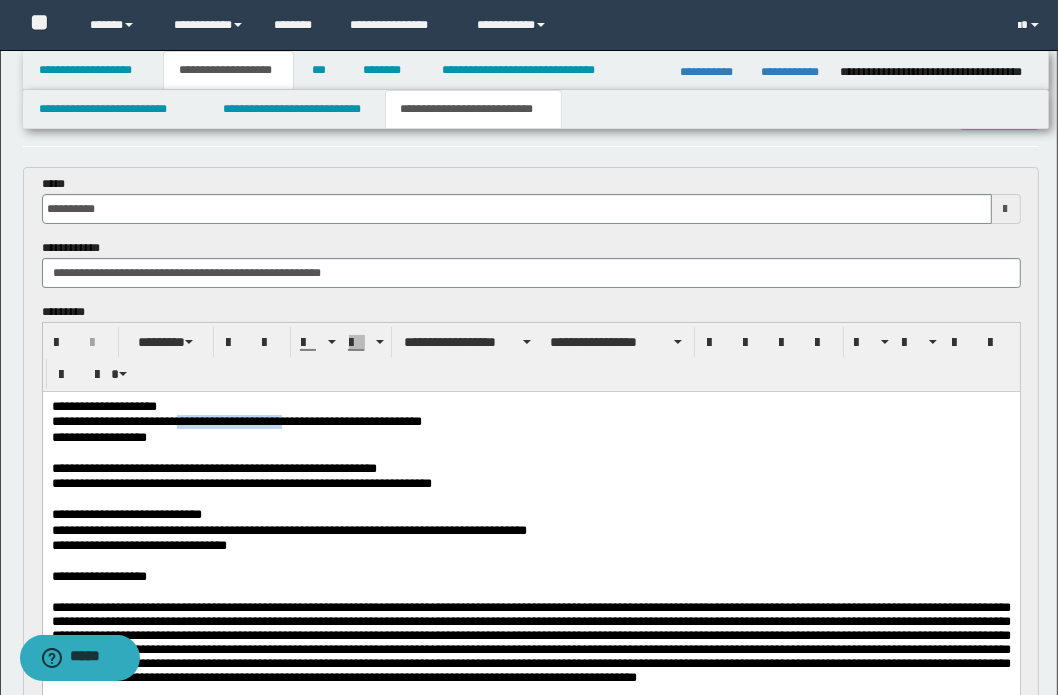 drag, startPoint x: 236, startPoint y: 419, endPoint x: 379, endPoint y: 425, distance: 143.12582 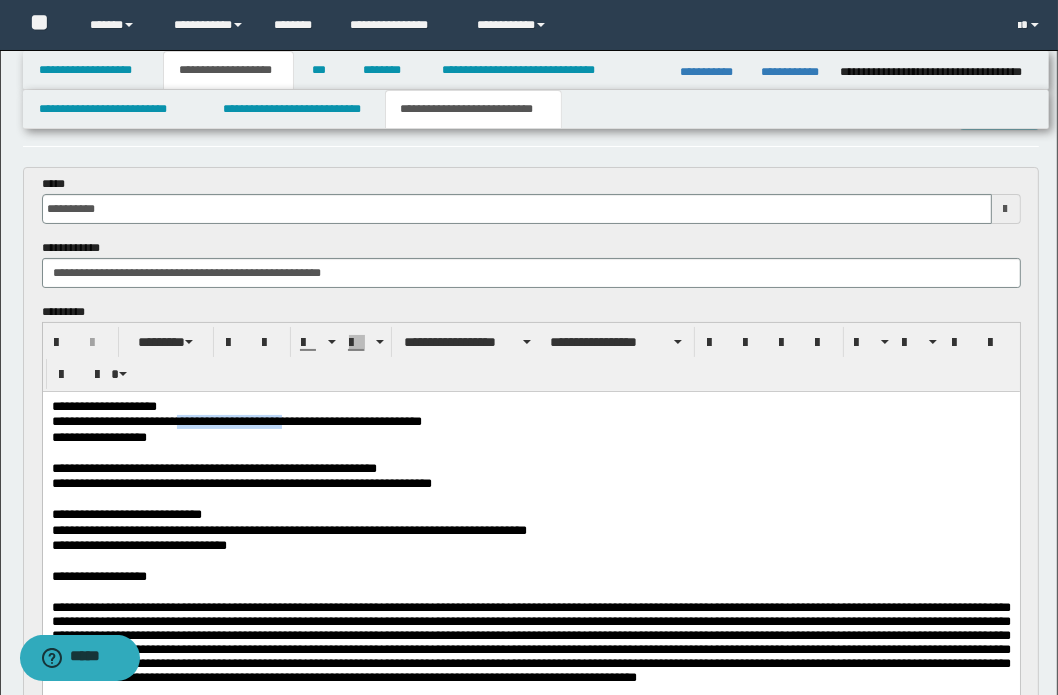 click on "**********" at bounding box center (530, 421) 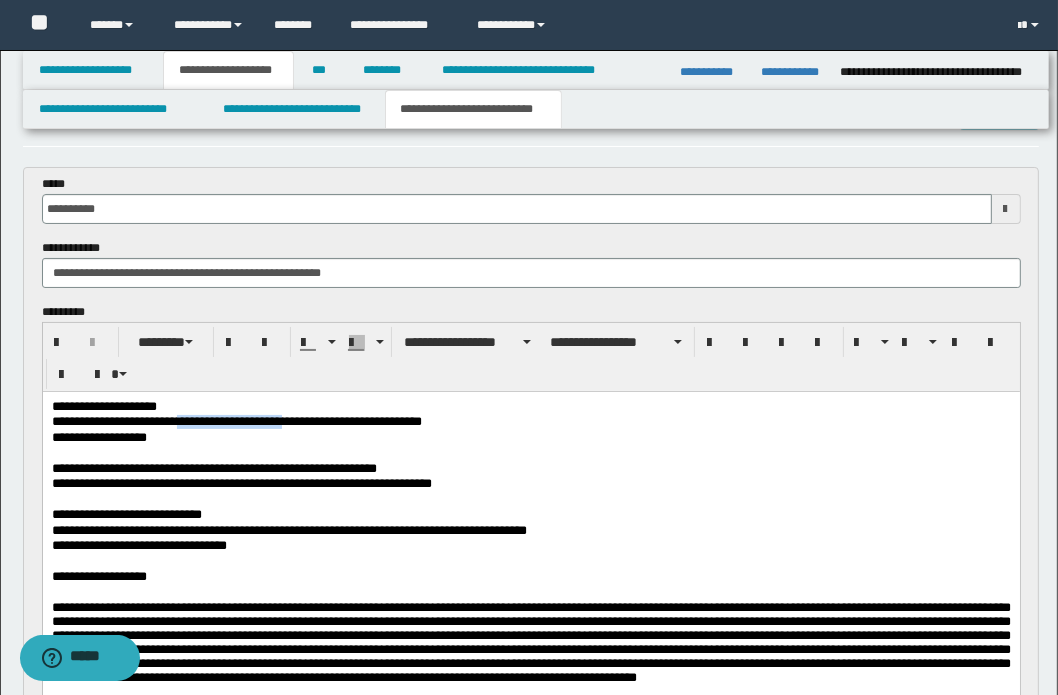 copy on "**********" 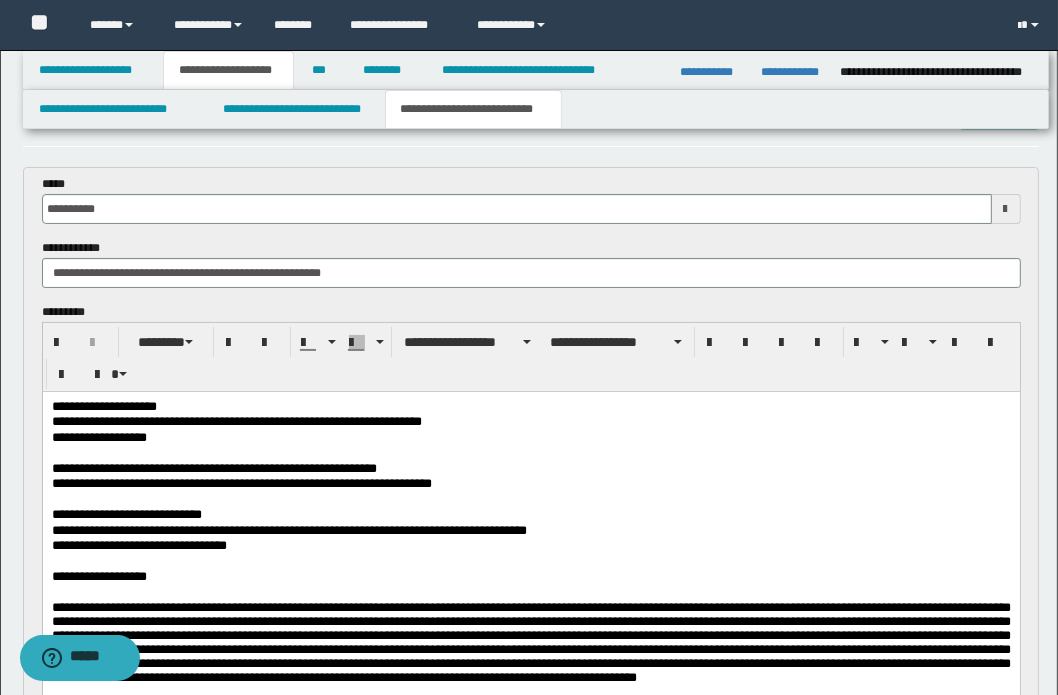 click at bounding box center (530, 641) 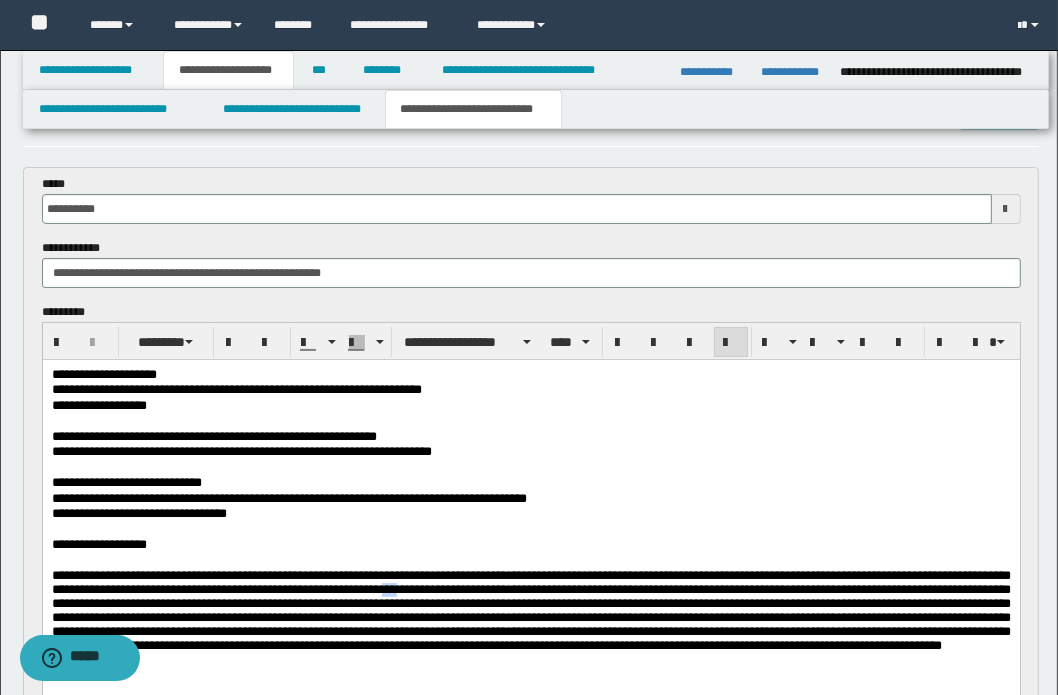 drag, startPoint x: 146, startPoint y: 603, endPoint x: 165, endPoint y: 603, distance: 19 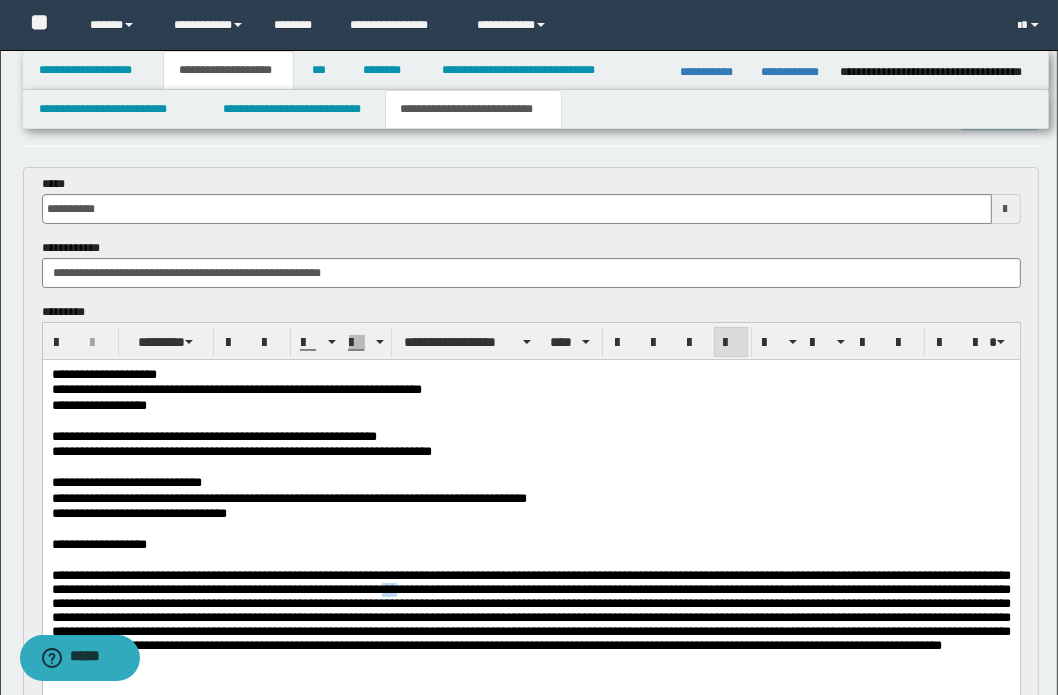 click at bounding box center (530, 609) 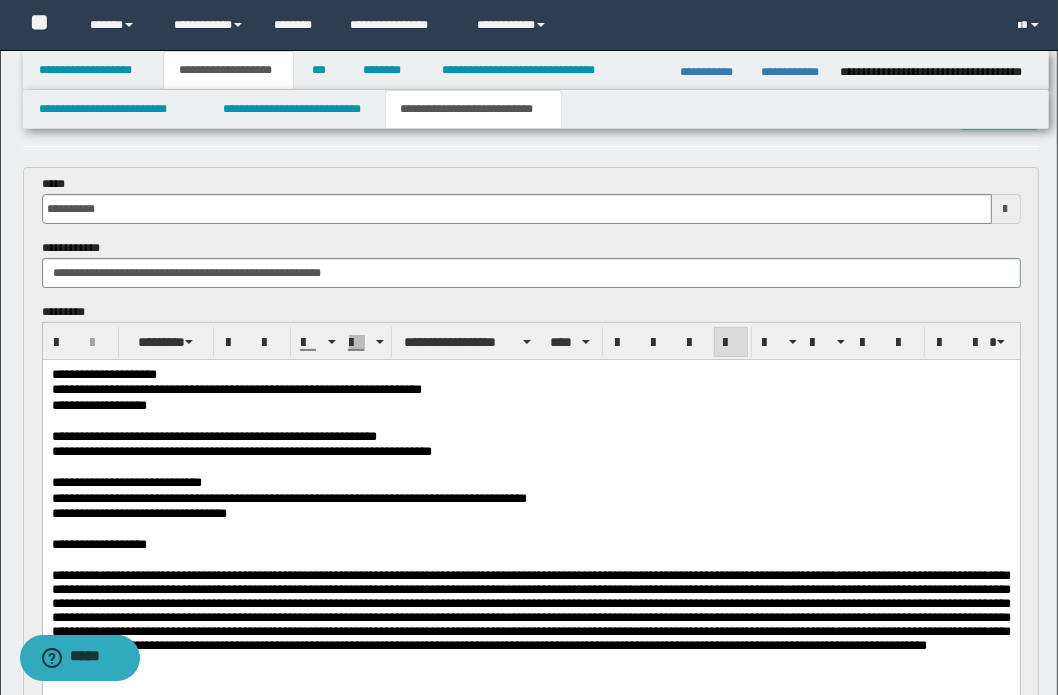 scroll, scrollTop: 240, scrollLeft: 0, axis: vertical 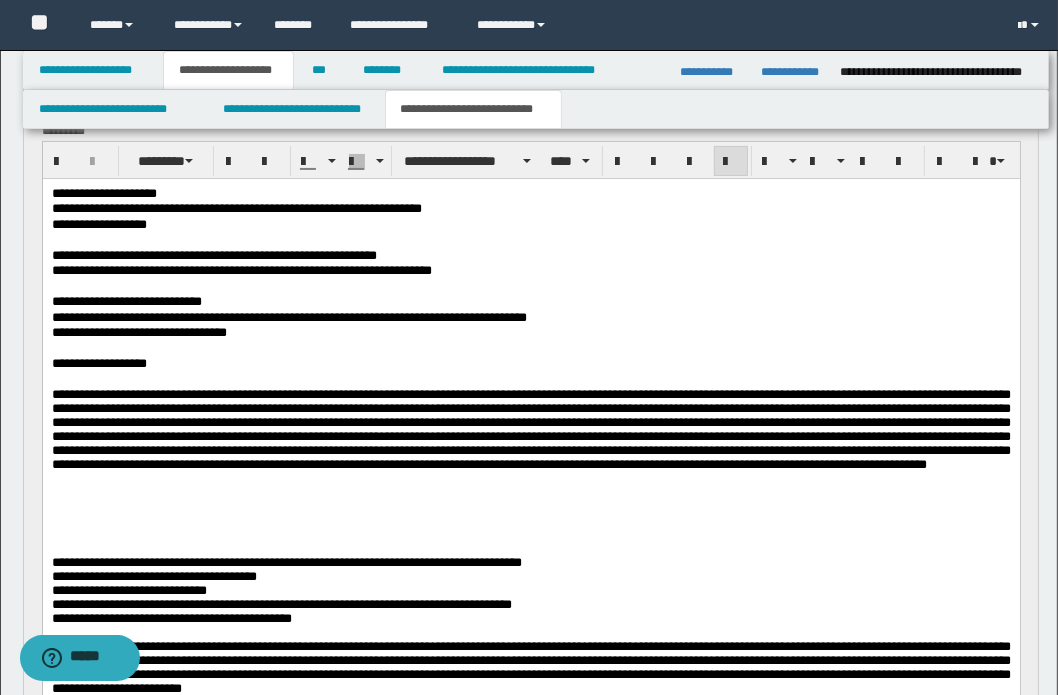 click at bounding box center [530, 428] 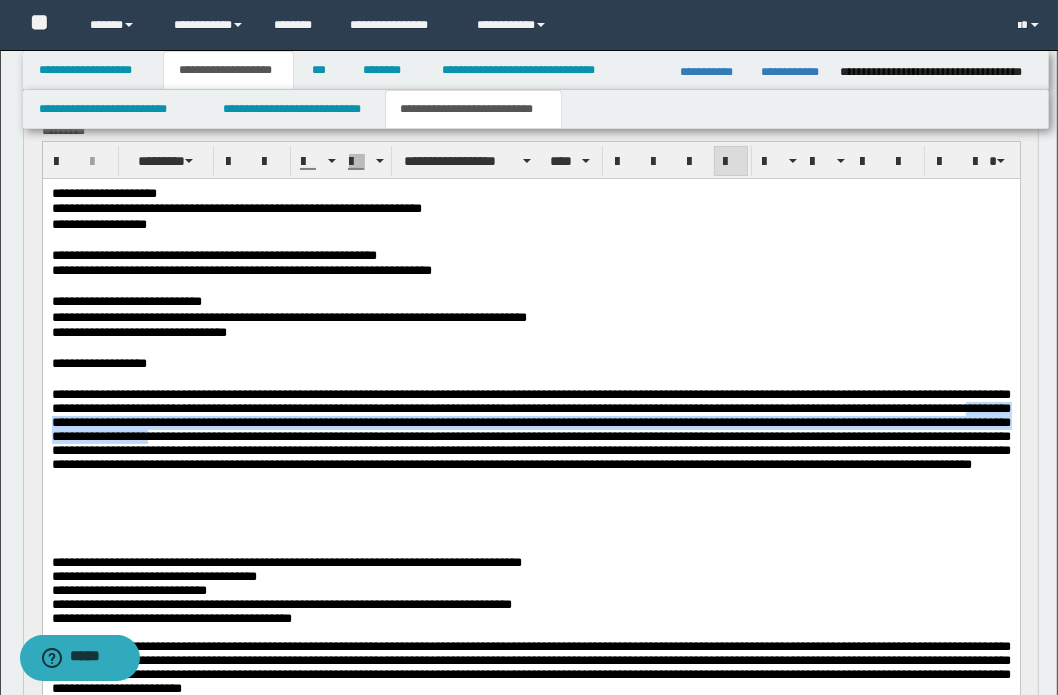 drag, startPoint x: 101, startPoint y: 437, endPoint x: 853, endPoint y: 456, distance: 752.24 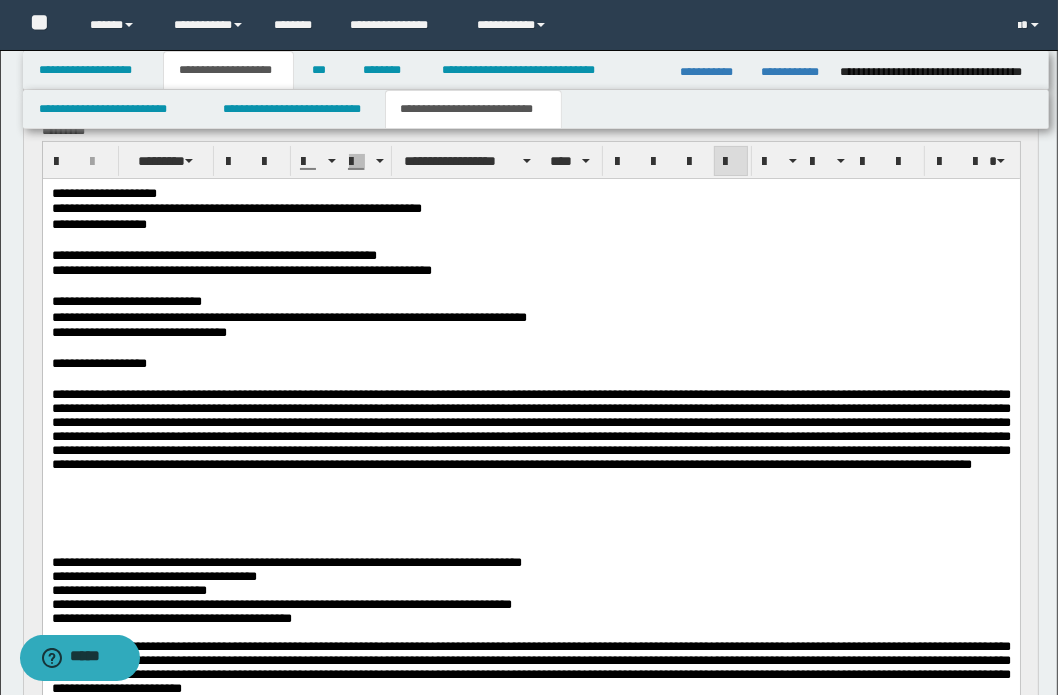 click at bounding box center [530, 428] 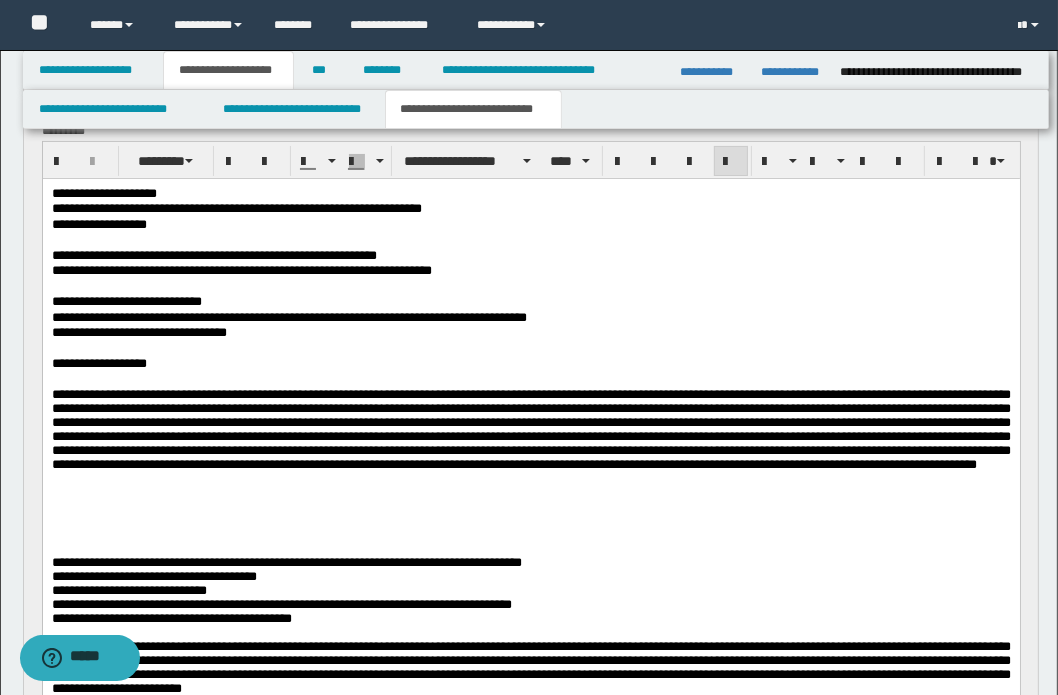 click at bounding box center (530, 428) 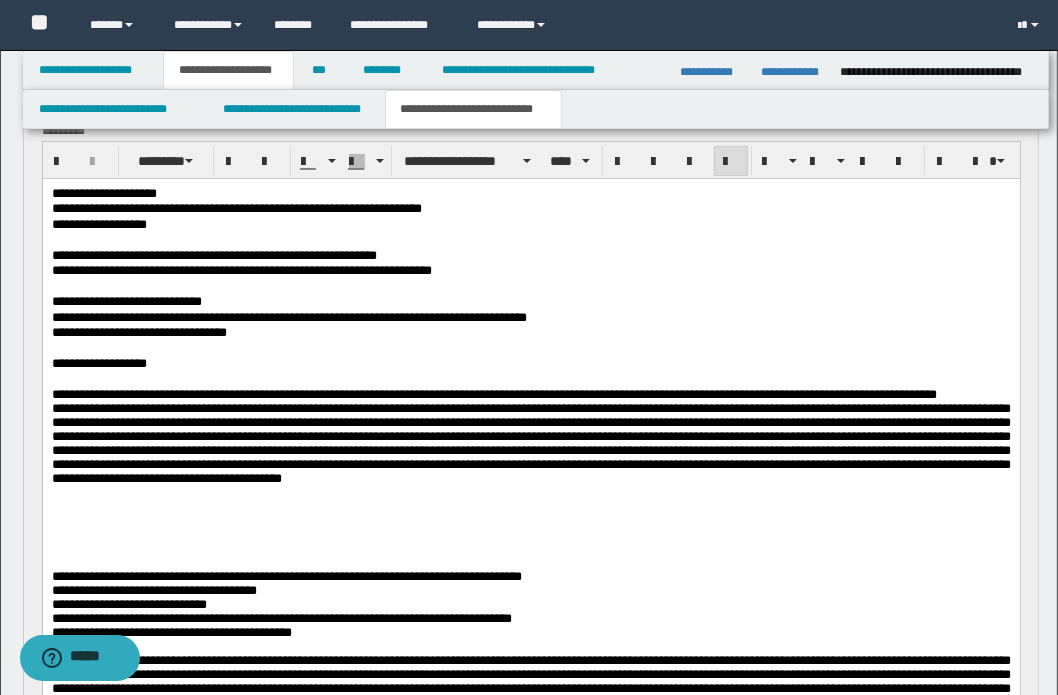 click on "**********" at bounding box center [530, 442] 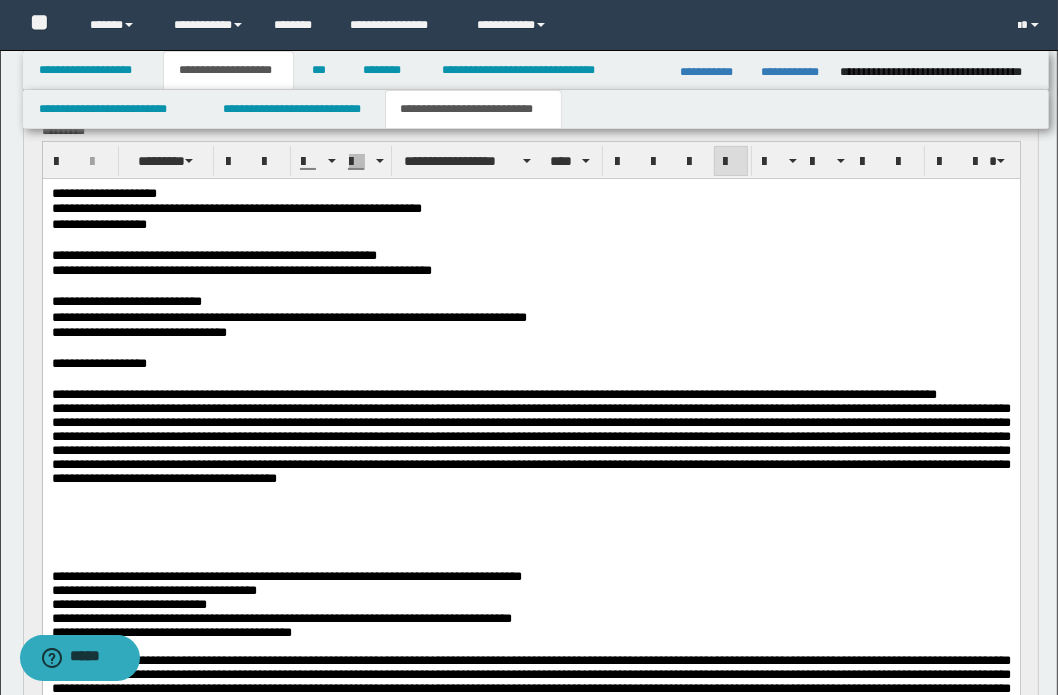 click on "**********" at bounding box center (530, 442) 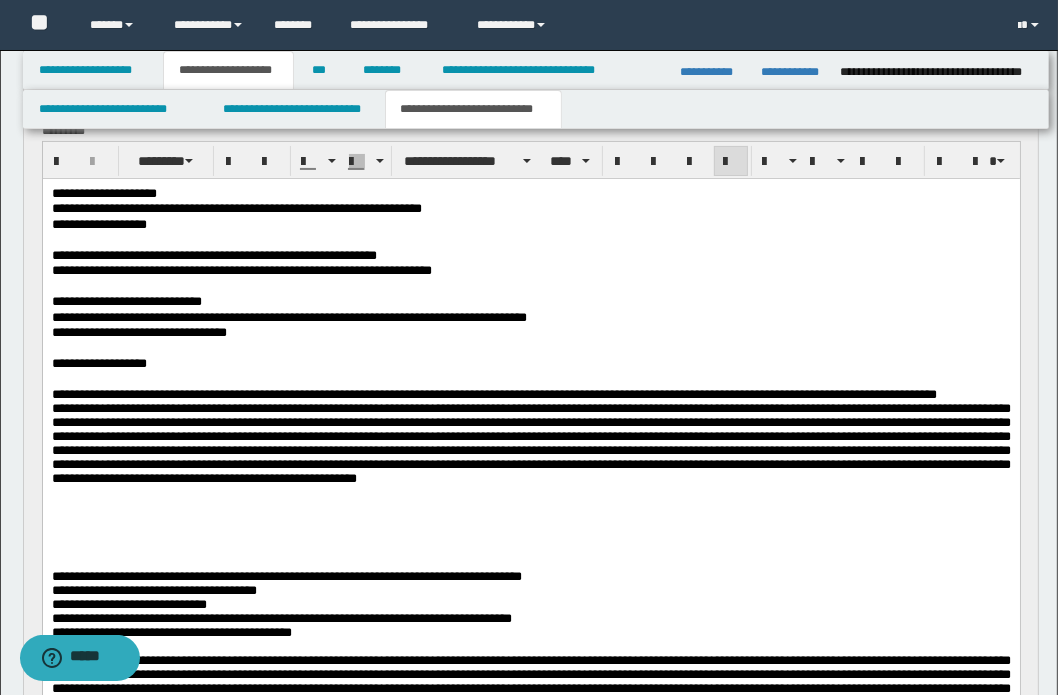 click on "**********" at bounding box center [530, 442] 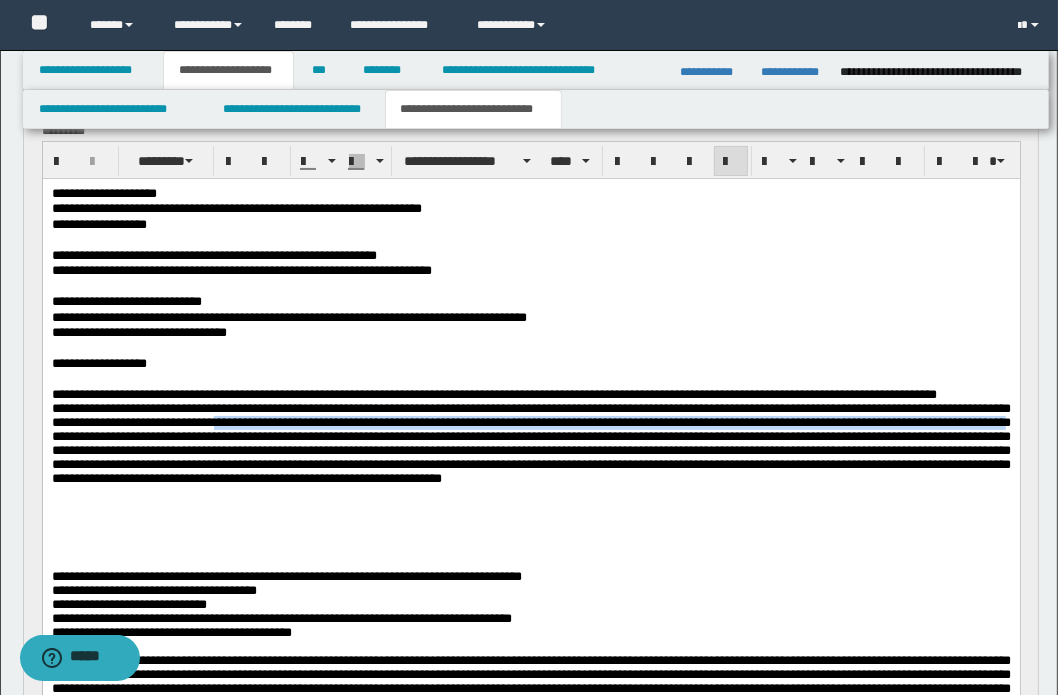 drag, startPoint x: 906, startPoint y: 441, endPoint x: 215, endPoint y: 476, distance: 691.8858 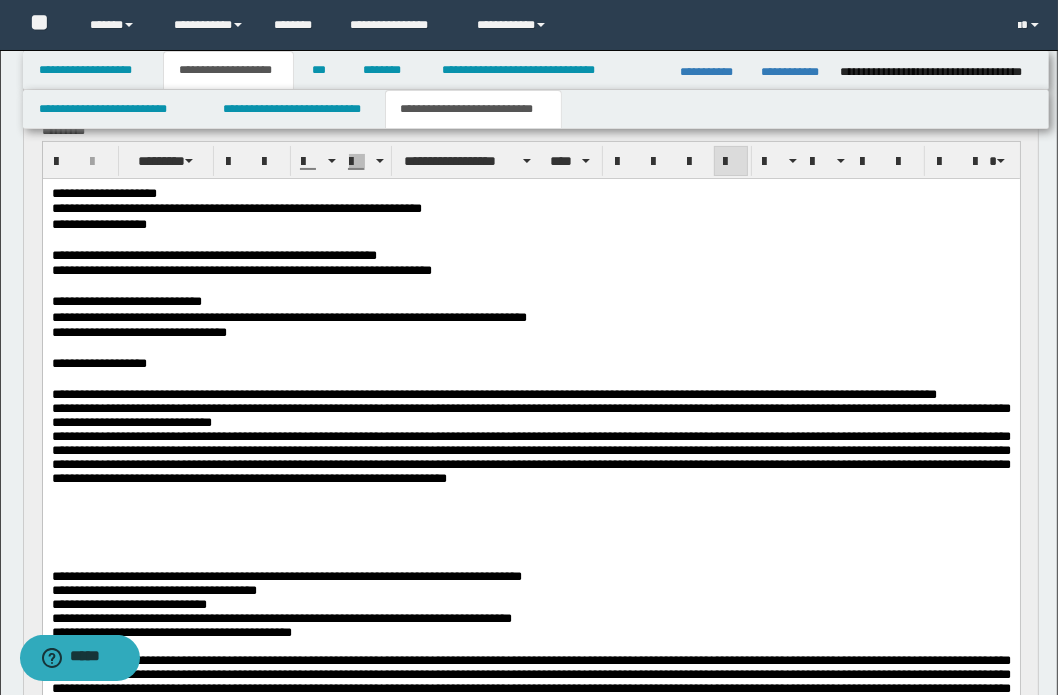 drag, startPoint x: 46, startPoint y: 455, endPoint x: 276, endPoint y: 497, distance: 233.80333 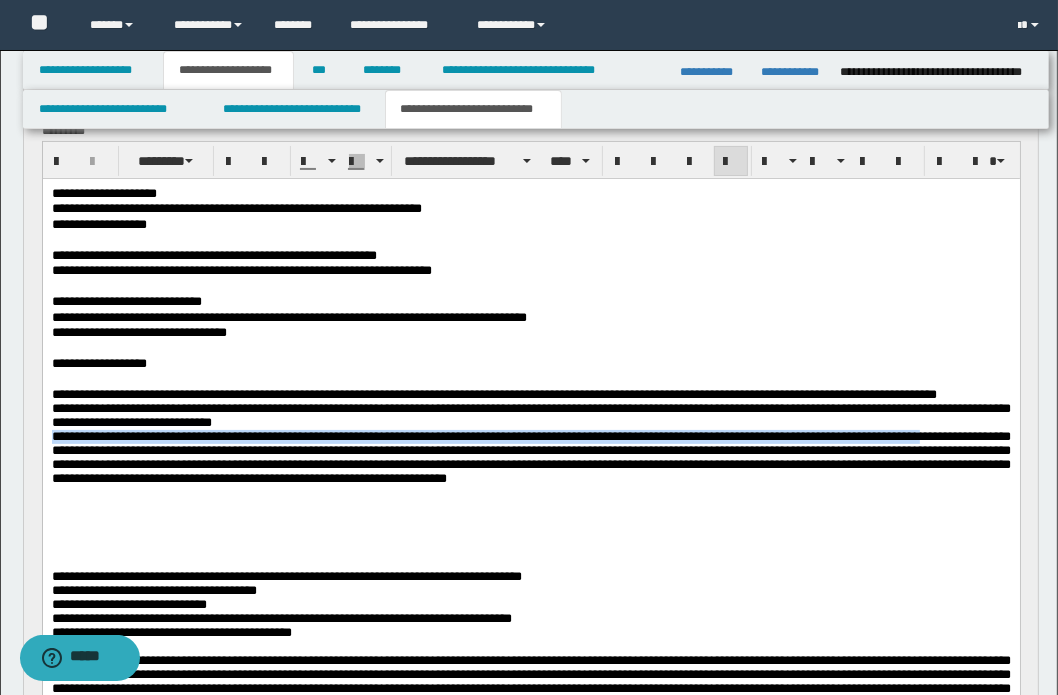 drag, startPoint x: 53, startPoint y: 449, endPoint x: 384, endPoint y: 470, distance: 331.6655 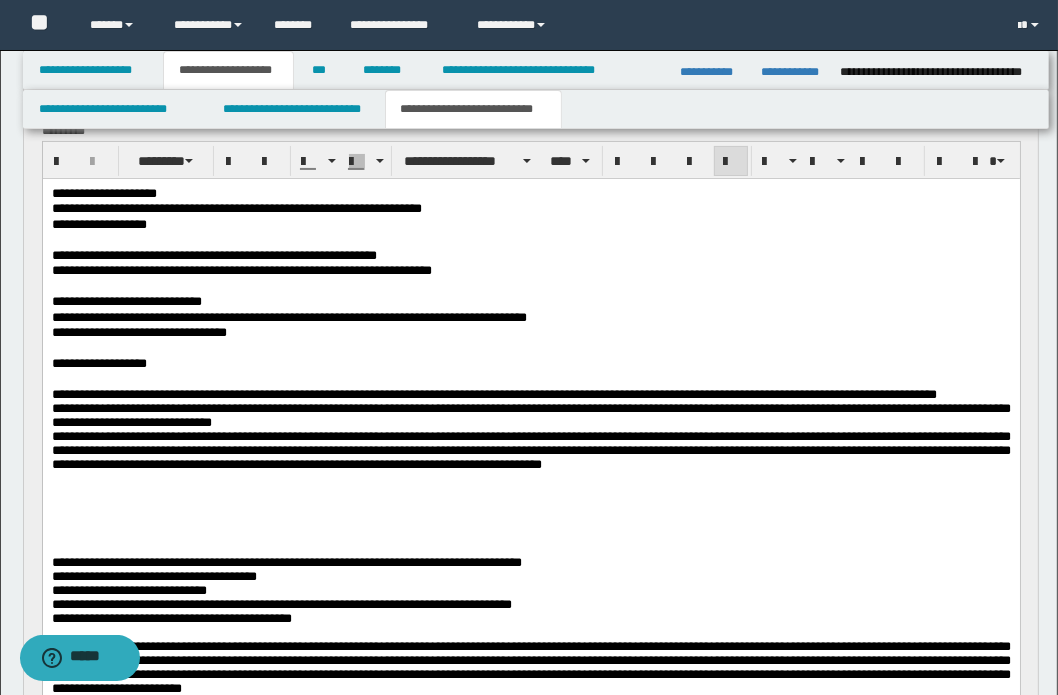 click on "**********" at bounding box center (530, 415) 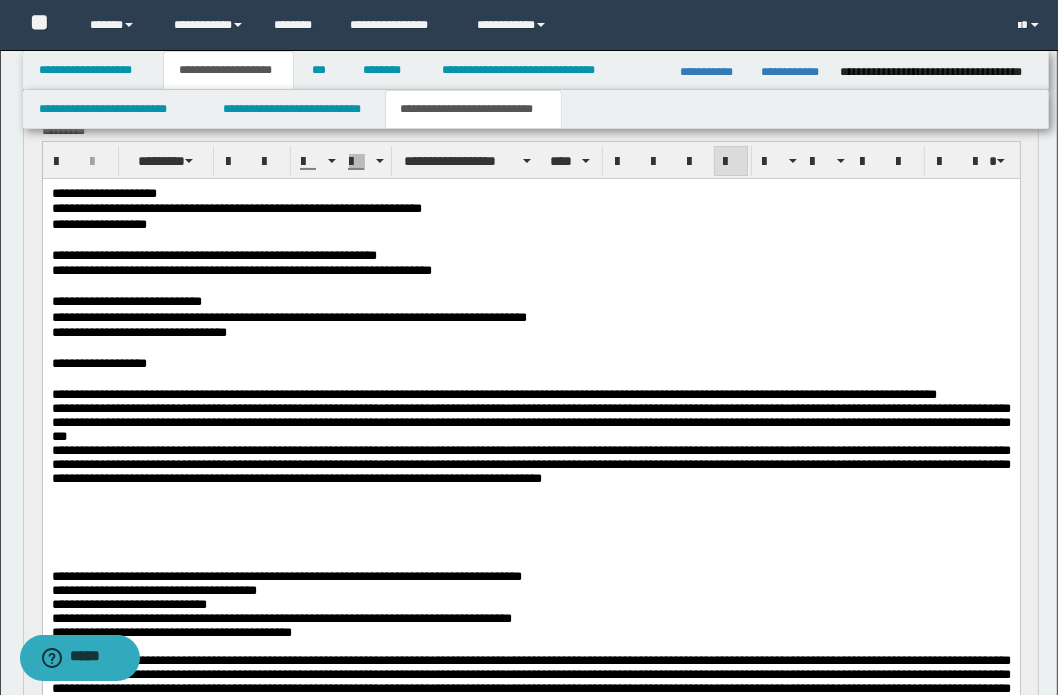 click on "**********" at bounding box center (530, 479) 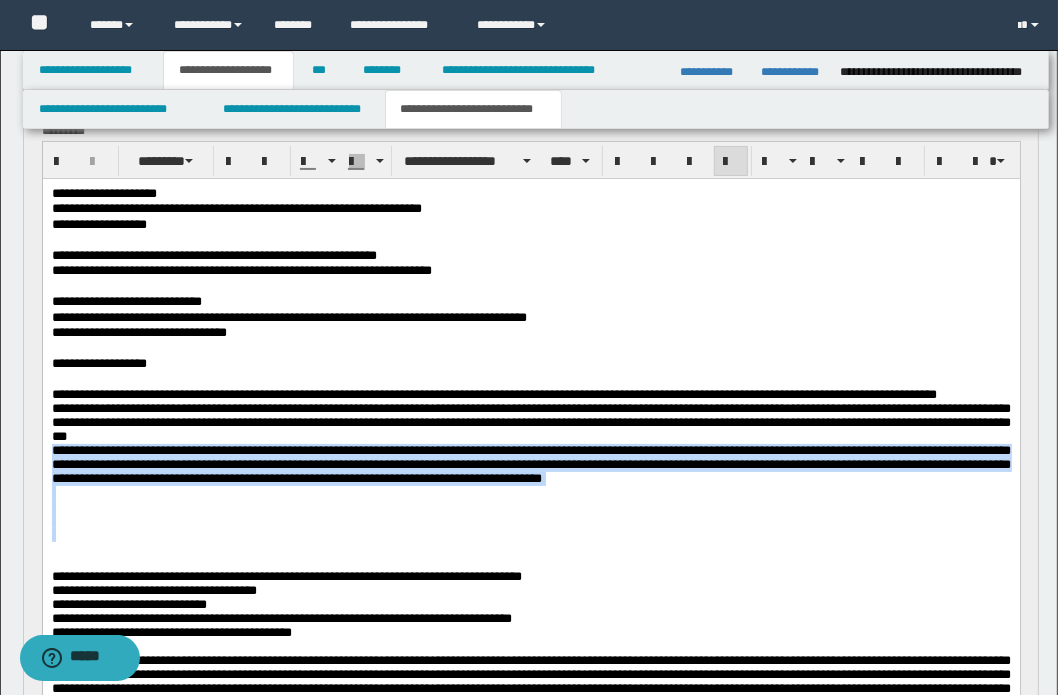 drag, startPoint x: 56, startPoint y: 487, endPoint x: 656, endPoint y: 600, distance: 610.5481 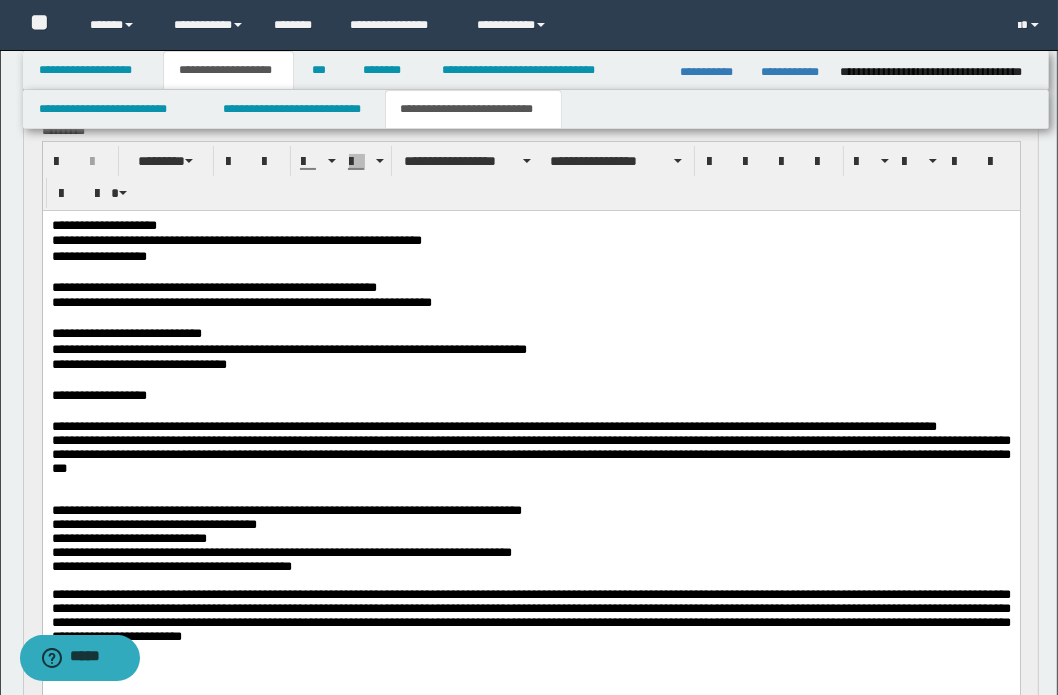 click on "**********" at bounding box center (530, 395) 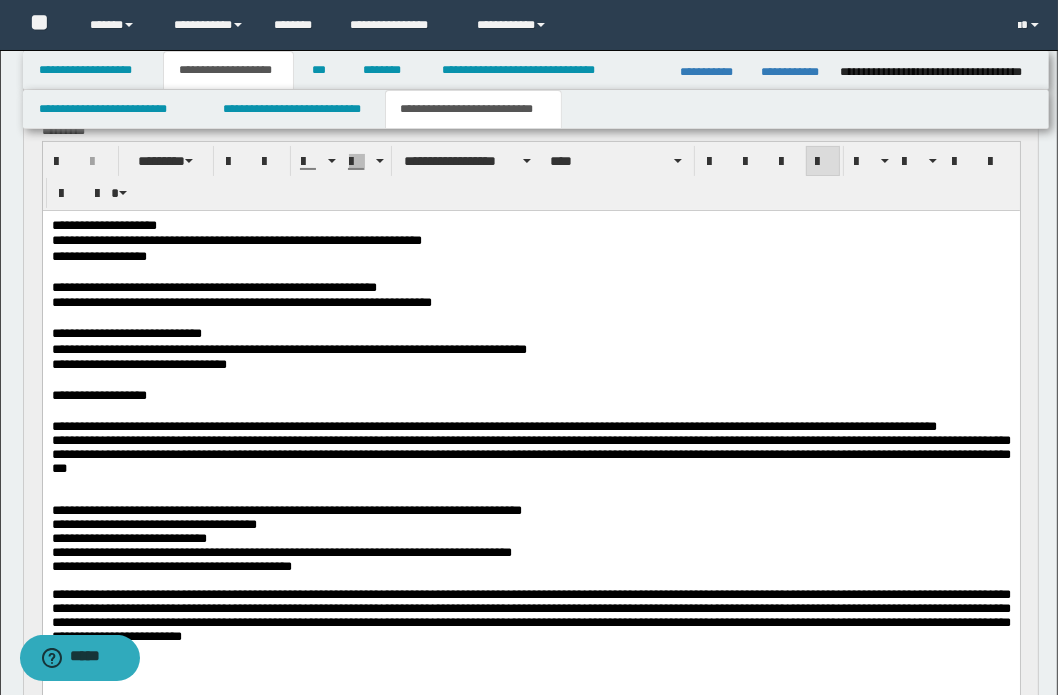 drag, startPoint x: 49, startPoint y: 423, endPoint x: 80, endPoint y: 626, distance: 205.35335 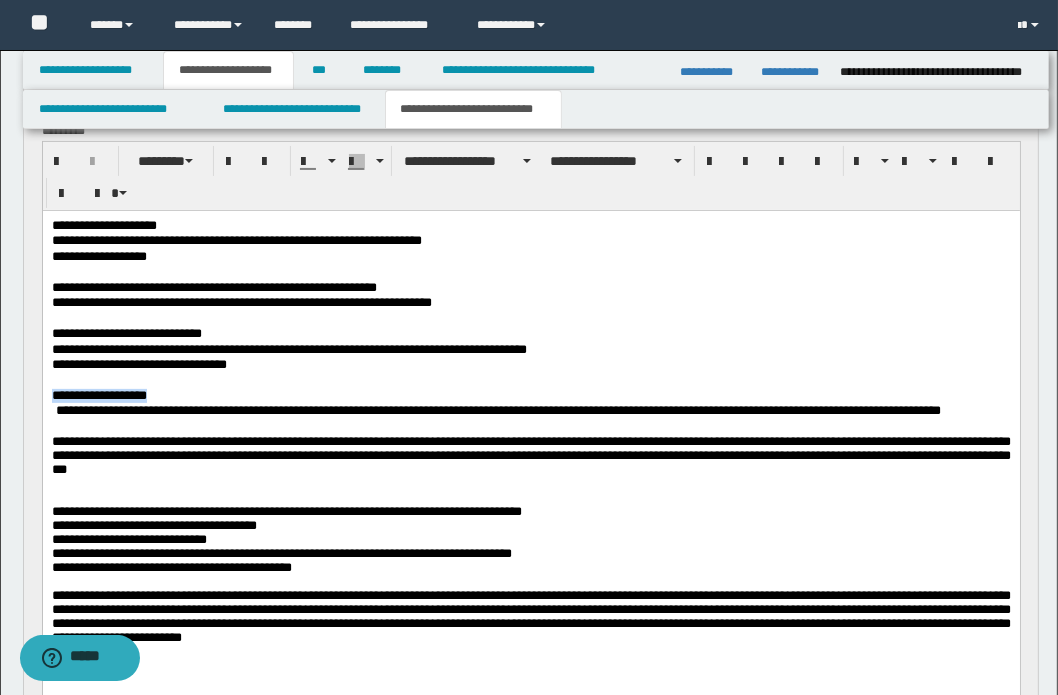 drag, startPoint x: 206, startPoint y: 394, endPoint x: 25, endPoint y: 398, distance: 181.04419 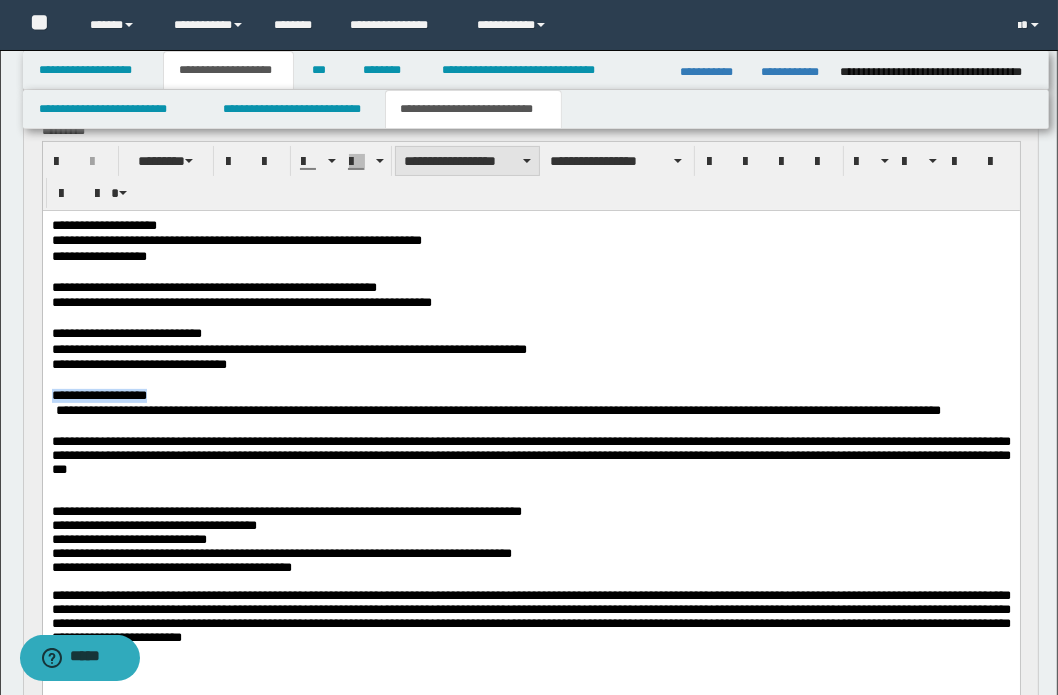 click on "**********" at bounding box center (467, 161) 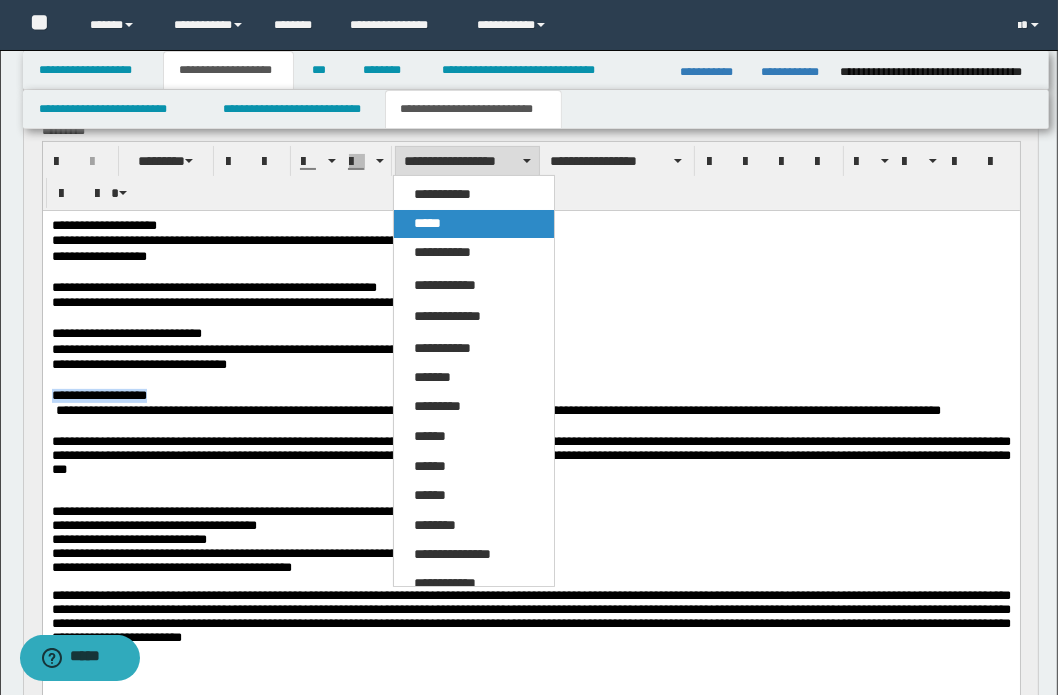 click on "*****" at bounding box center [427, 223] 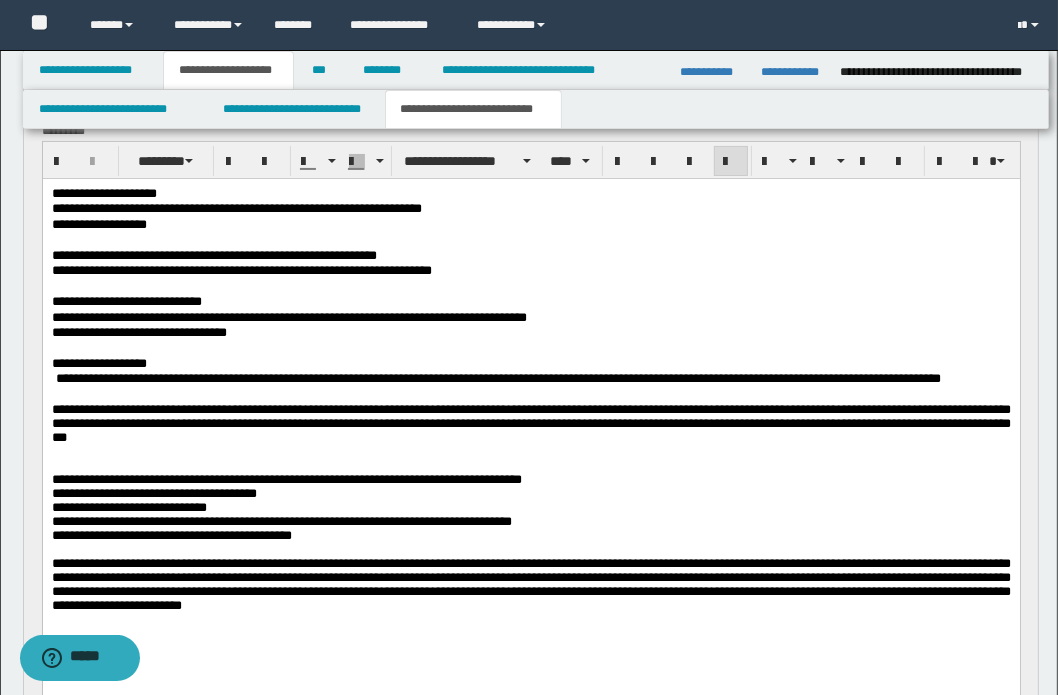 click on "**********" at bounding box center (530, 422) 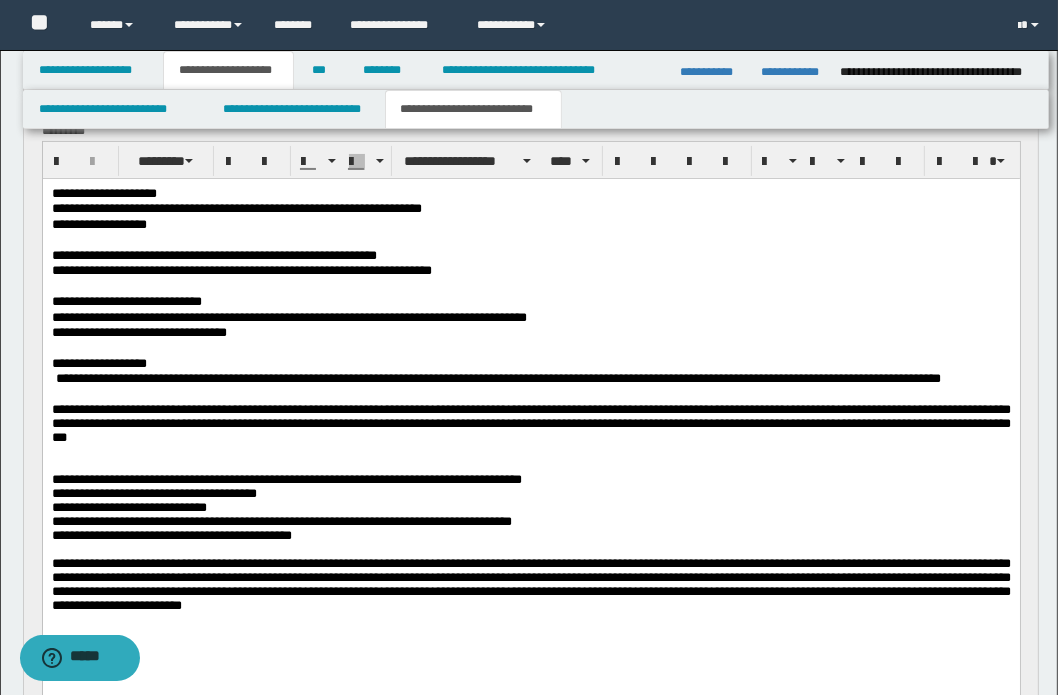 click on "**********" at bounding box center (497, 377) 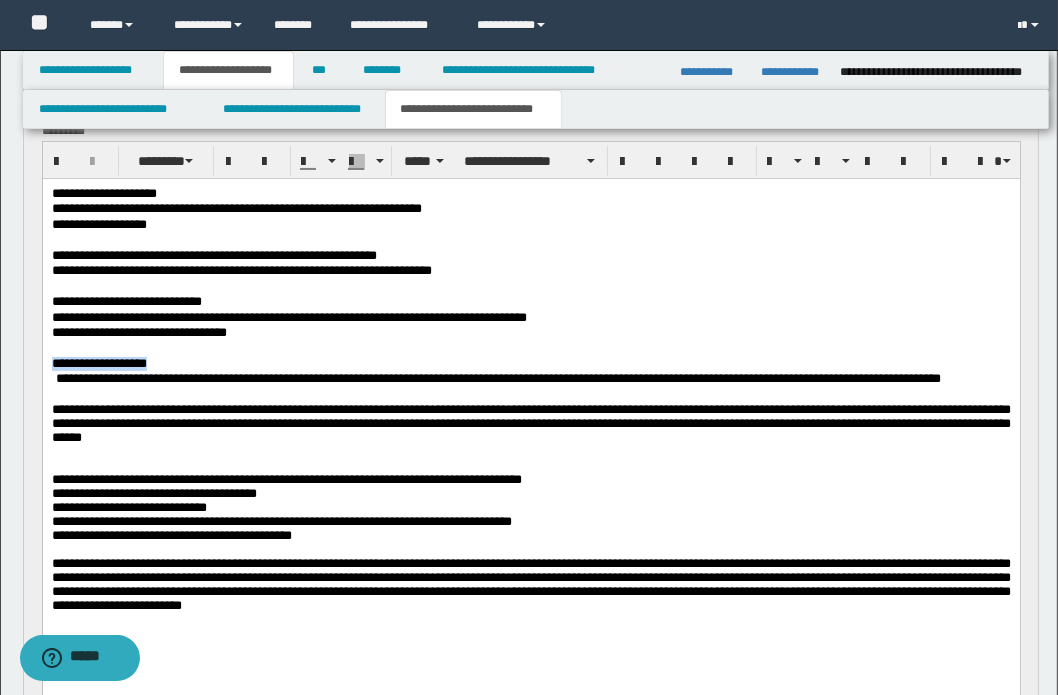 drag, startPoint x: 205, startPoint y: 359, endPoint x: 82, endPoint y: 523, distance: 205 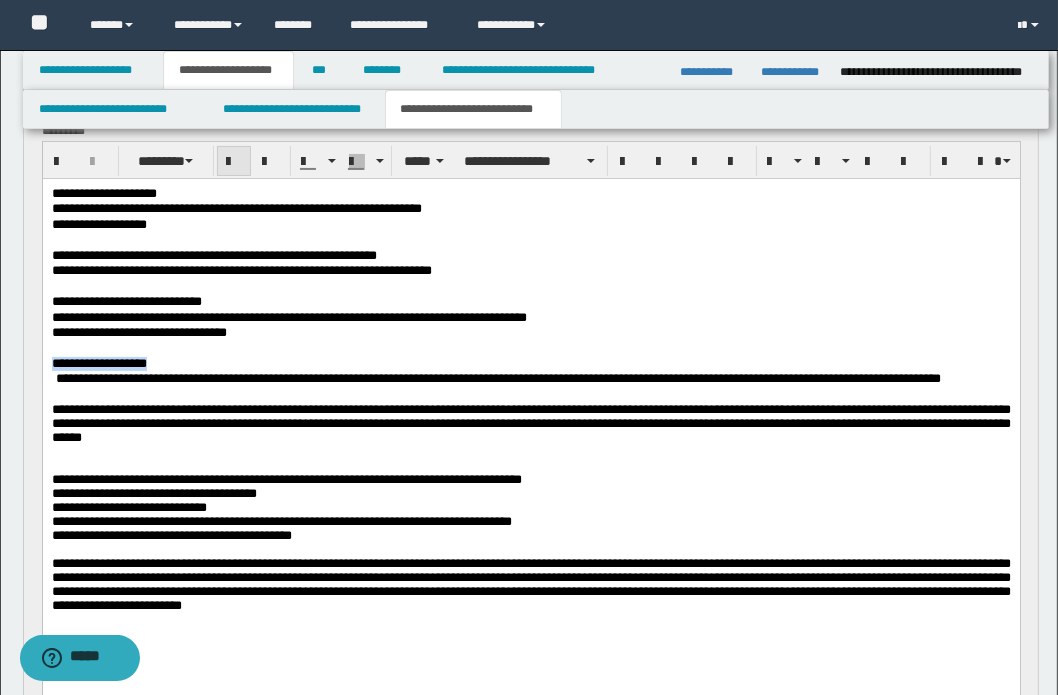 click at bounding box center (234, 162) 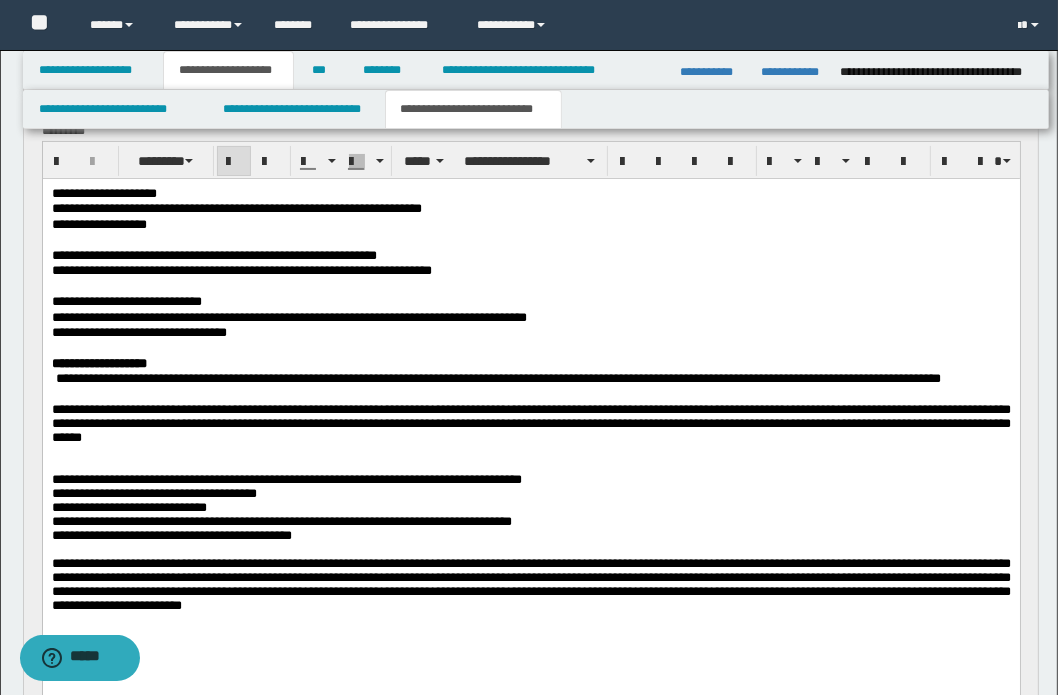click on "**********" at bounding box center [530, 431] 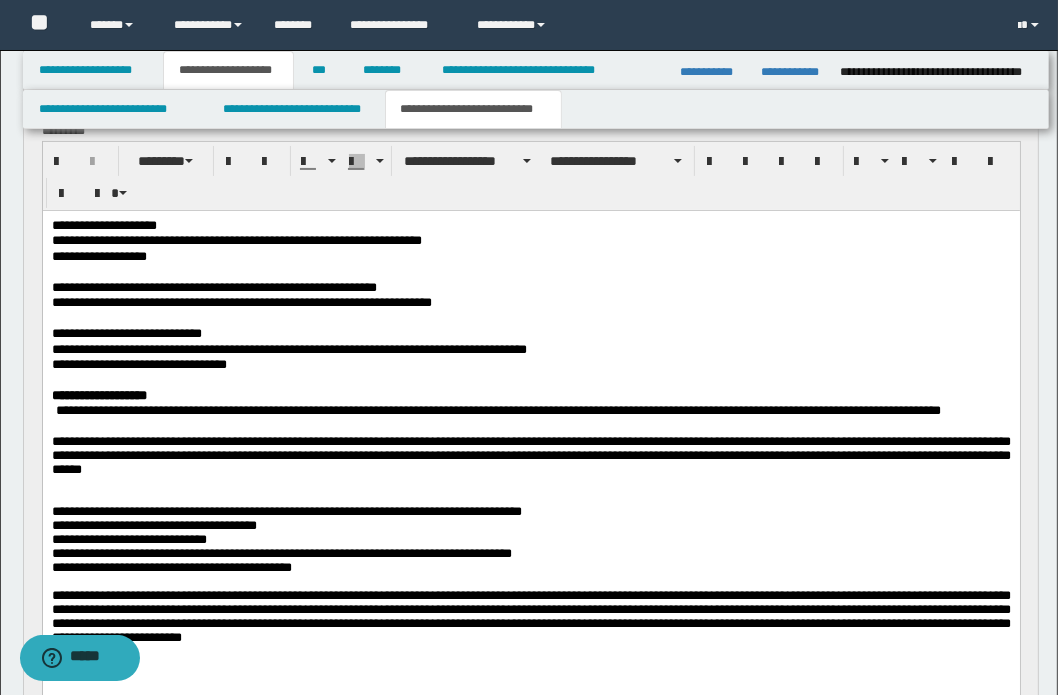 click on "**********" at bounding box center (497, 409) 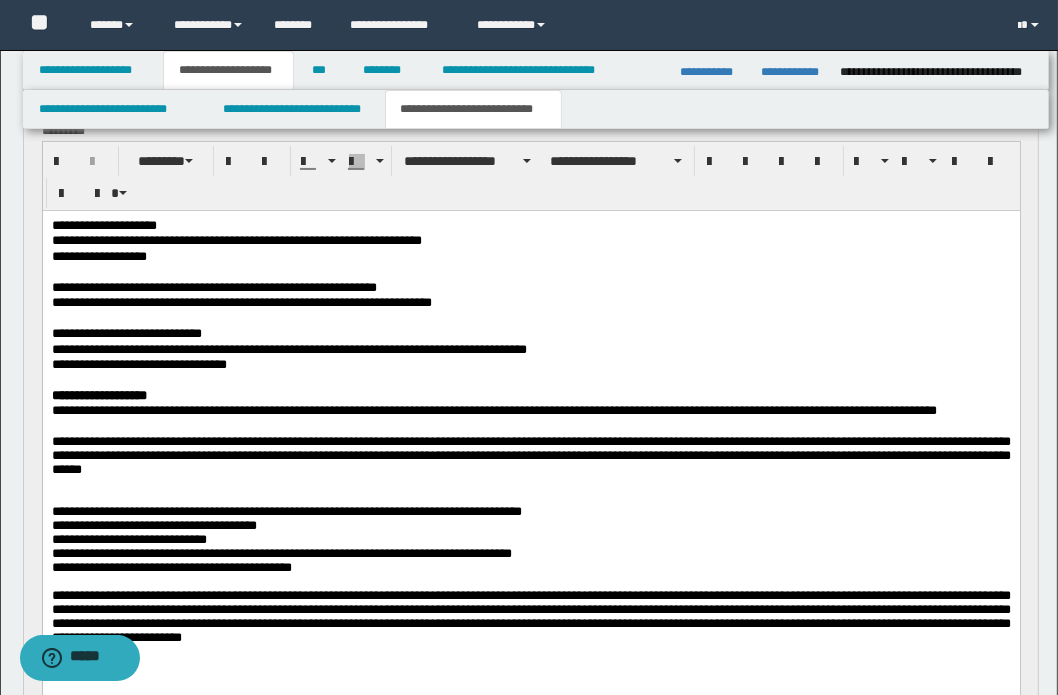 drag, startPoint x: 596, startPoint y: 315, endPoint x: 405, endPoint y: 368, distance: 198.21706 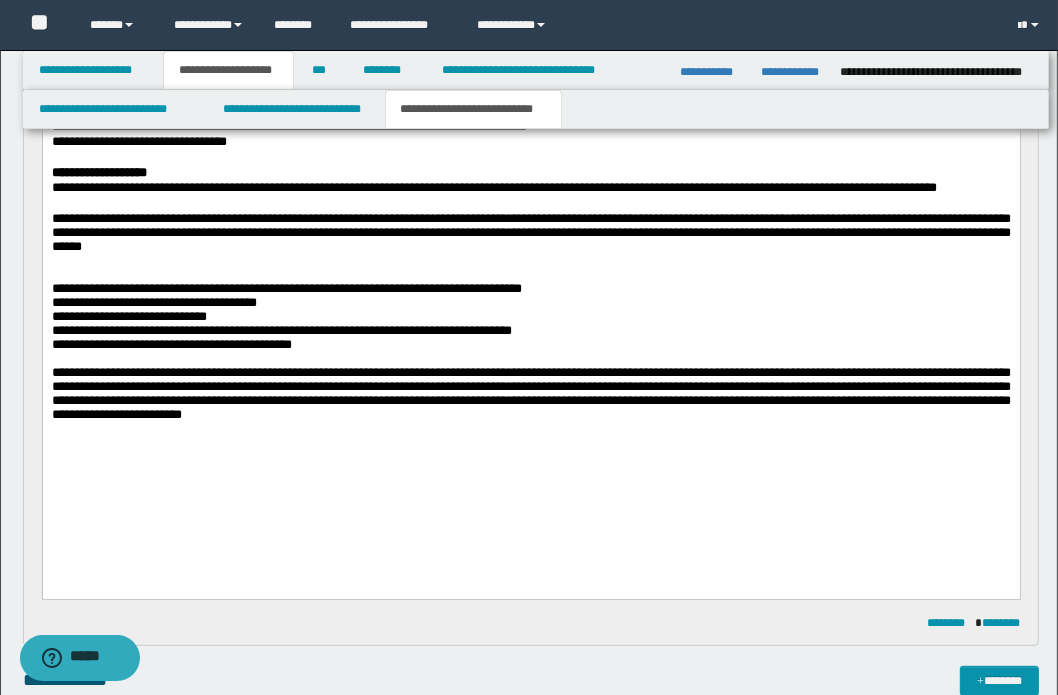 scroll, scrollTop: 422, scrollLeft: 0, axis: vertical 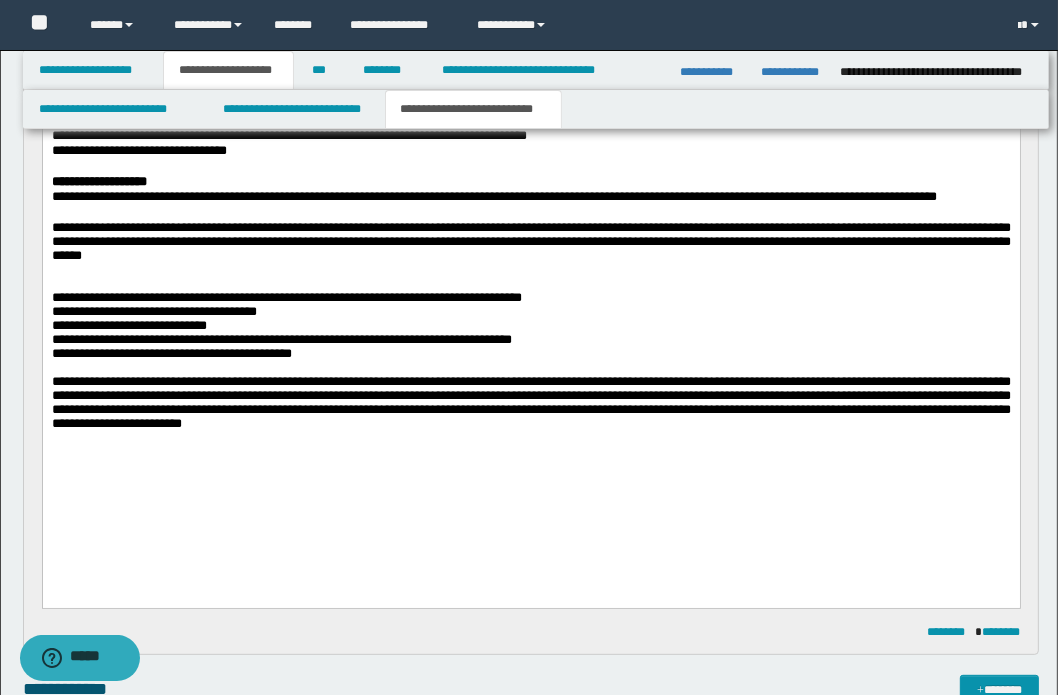 click on "**********" at bounding box center (530, 312) 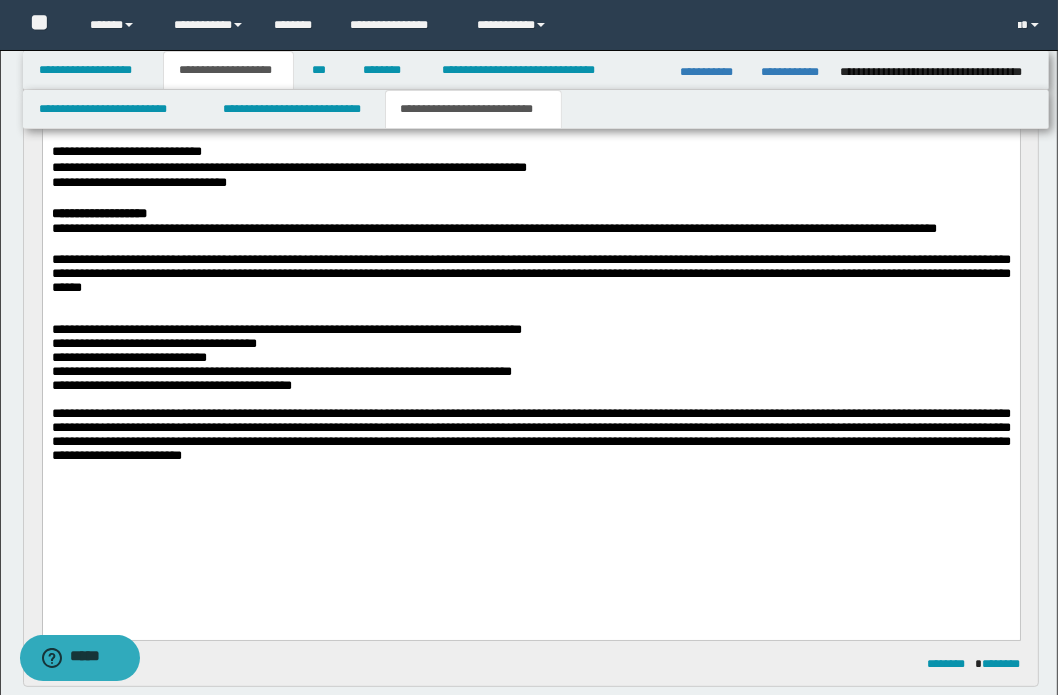 click on "**********" at bounding box center [530, 272] 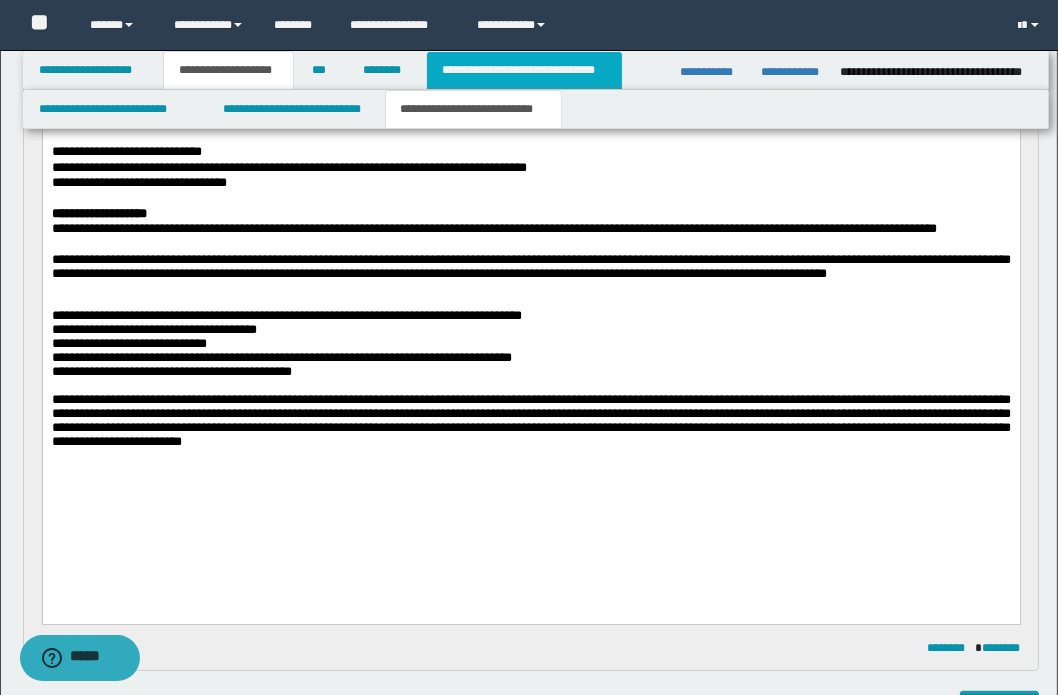 click on "**********" at bounding box center (524, 70) 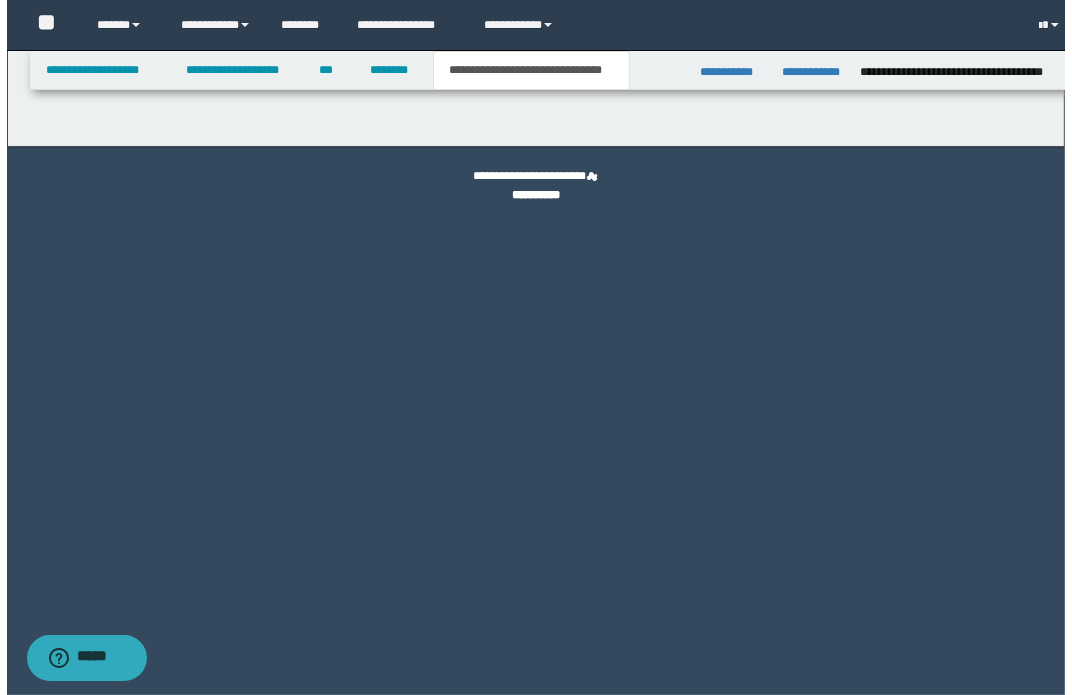 scroll, scrollTop: 0, scrollLeft: 0, axis: both 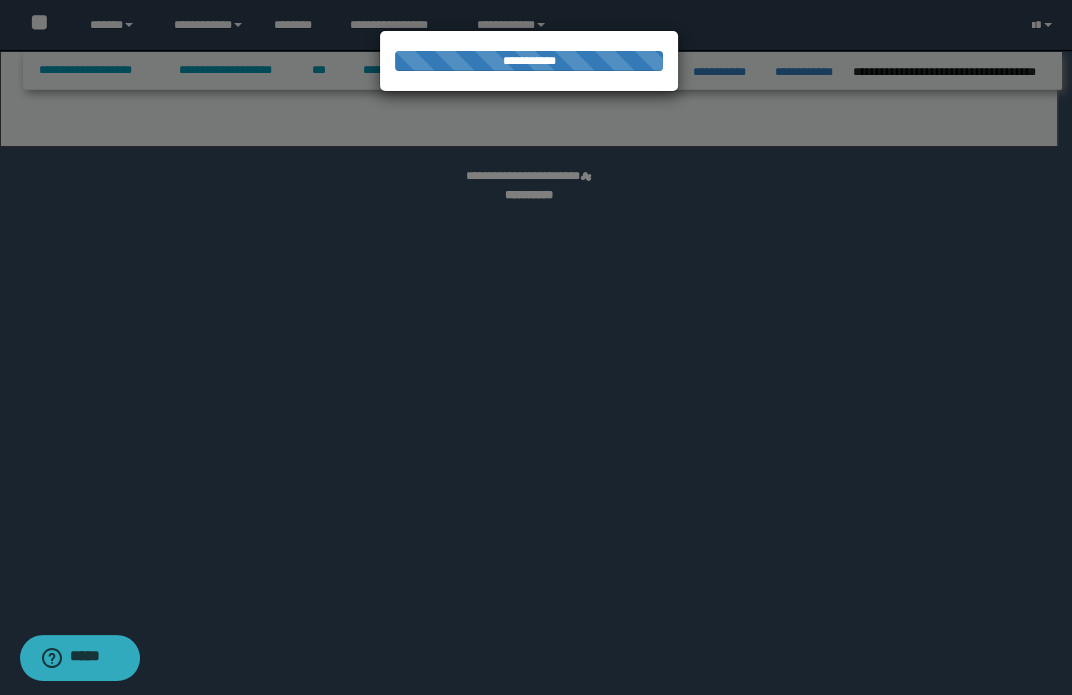select on "*" 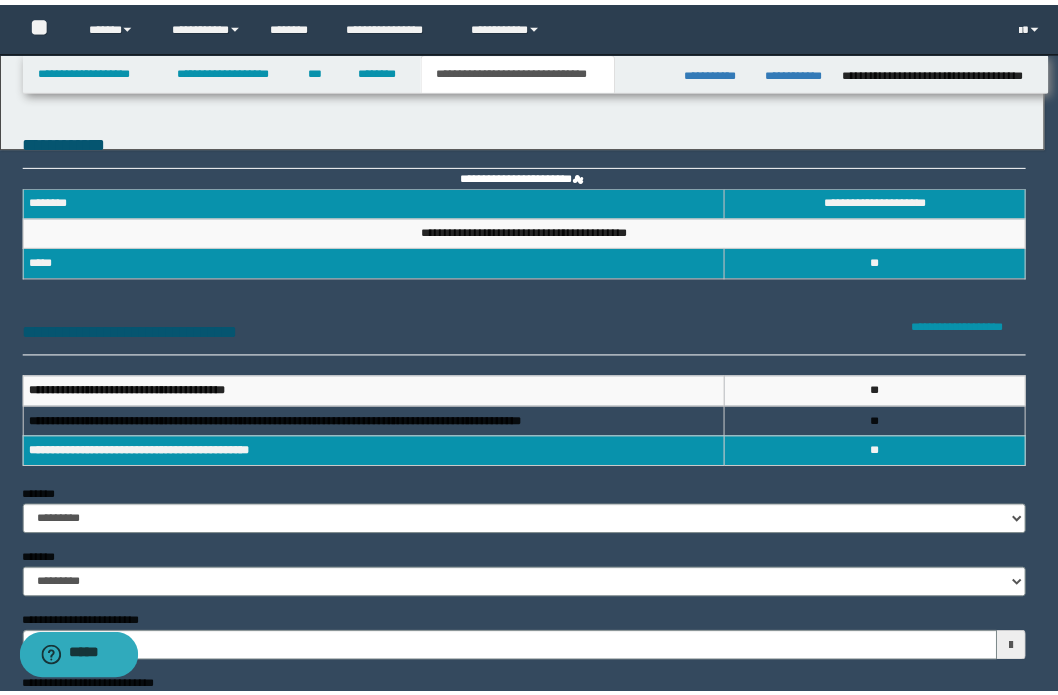 scroll, scrollTop: 0, scrollLeft: 0, axis: both 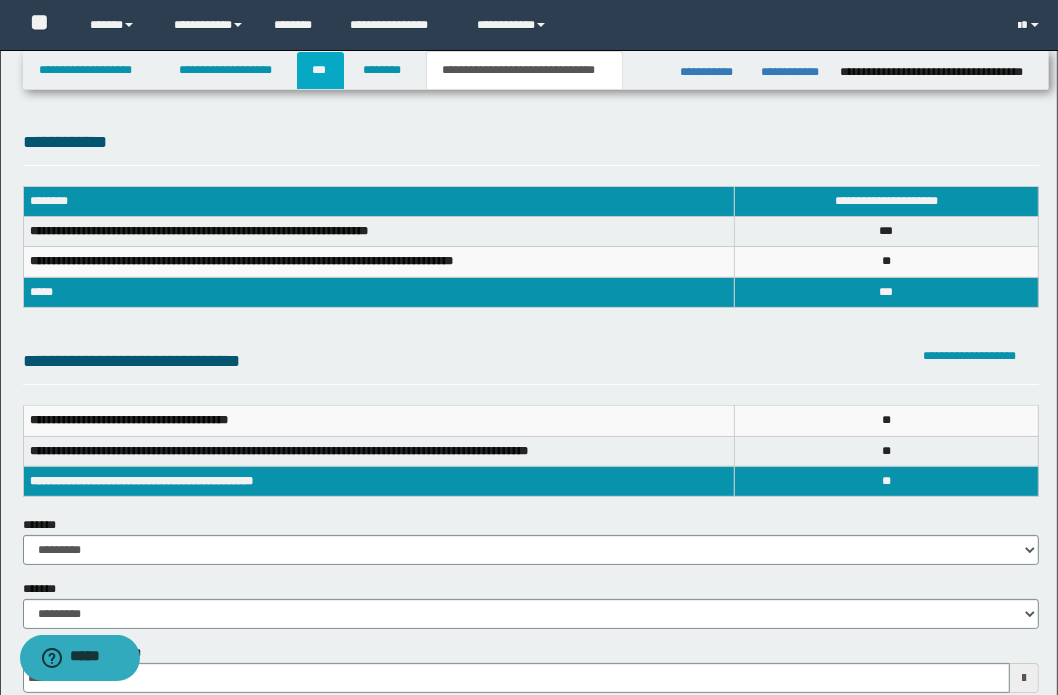 click on "***" at bounding box center [320, 70] 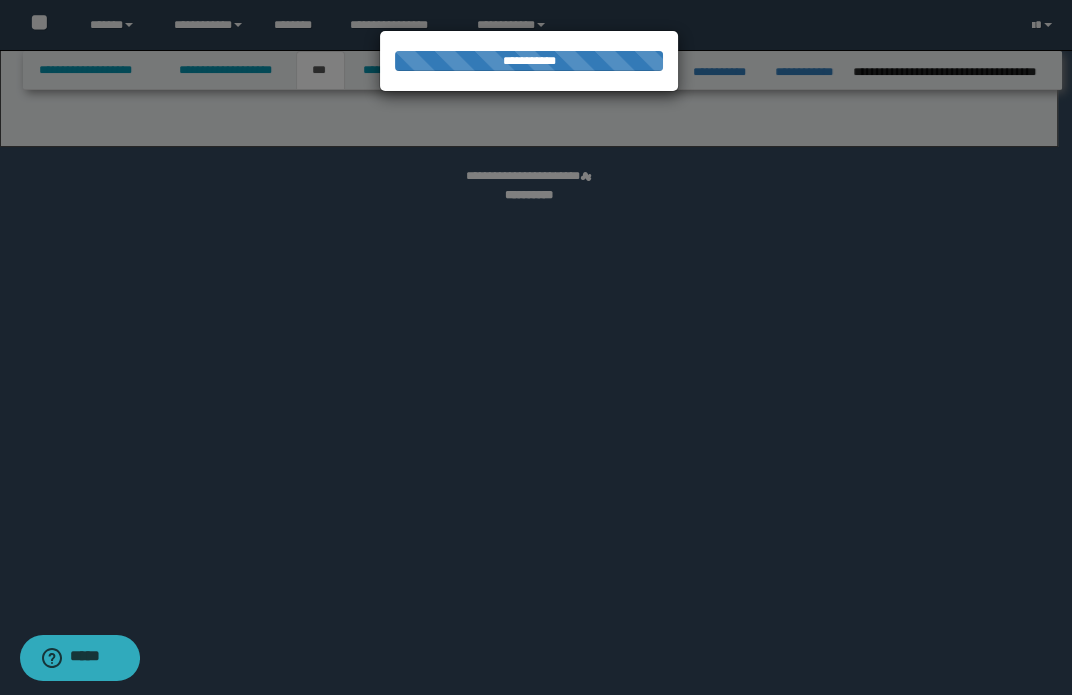 select on "*" 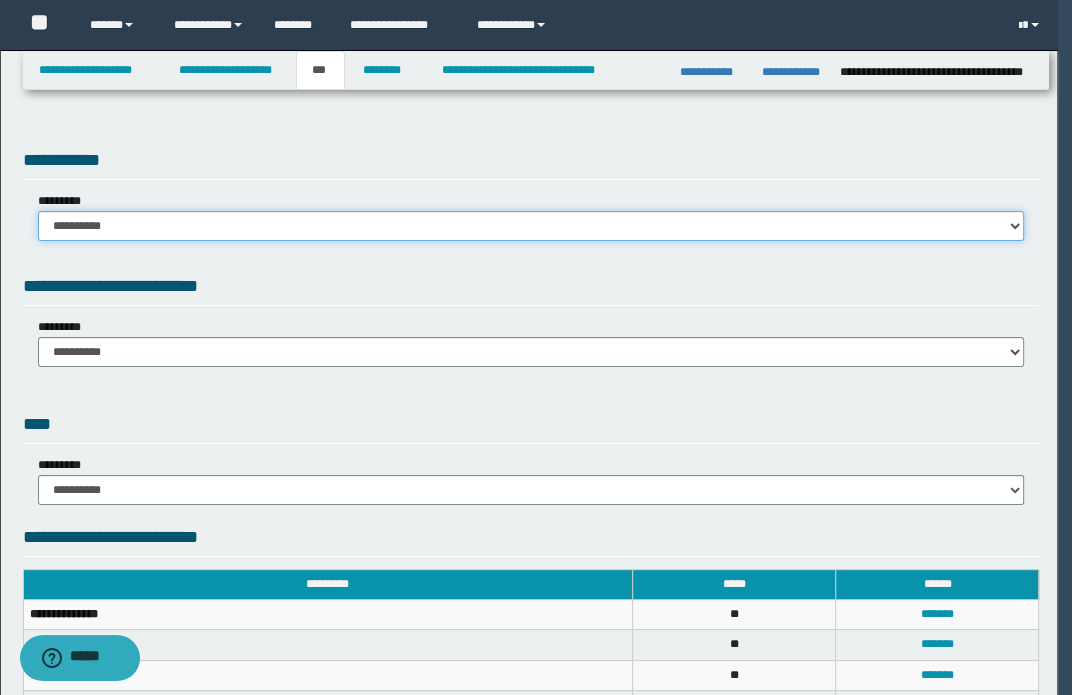 click on "**********" at bounding box center [531, 226] 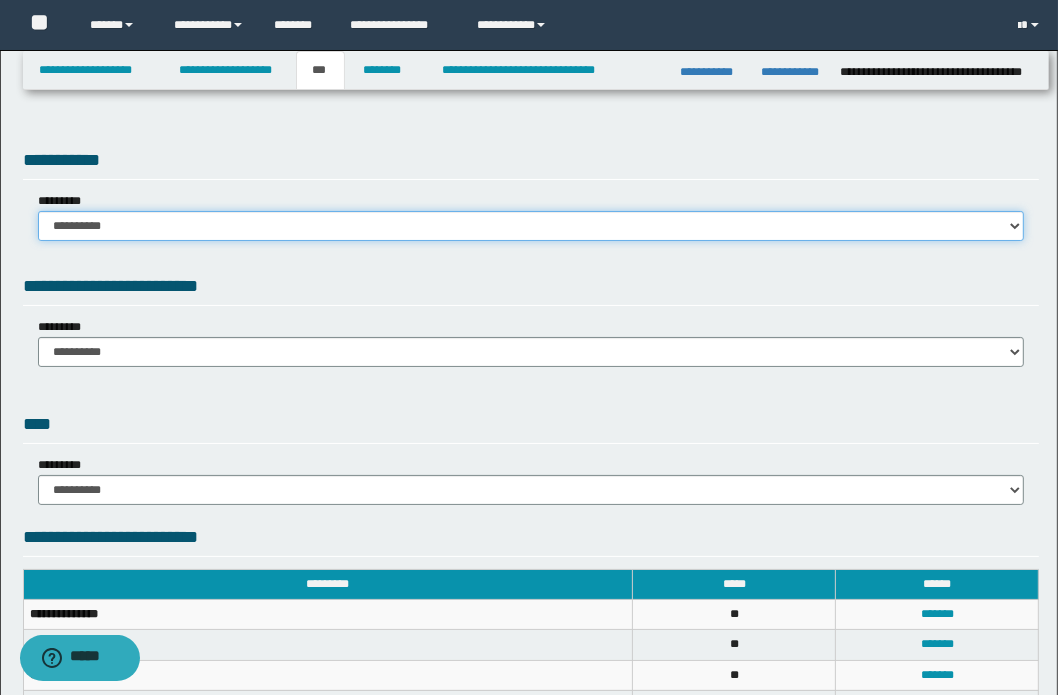 select on "*" 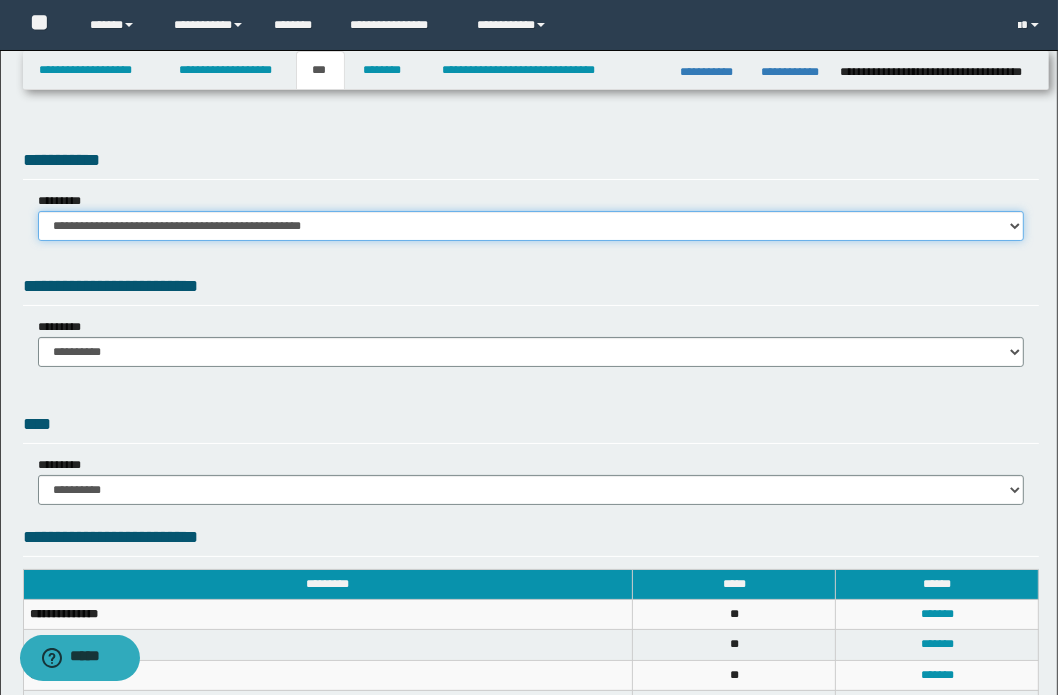 click on "**********" at bounding box center [531, 226] 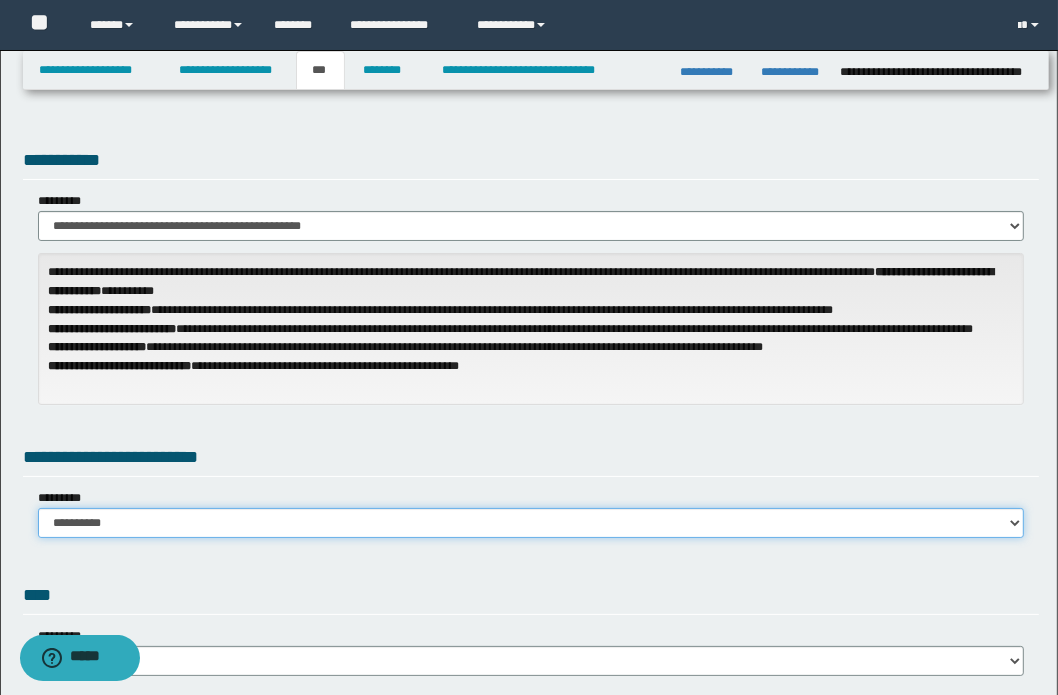 click on "**********" at bounding box center (531, 523) 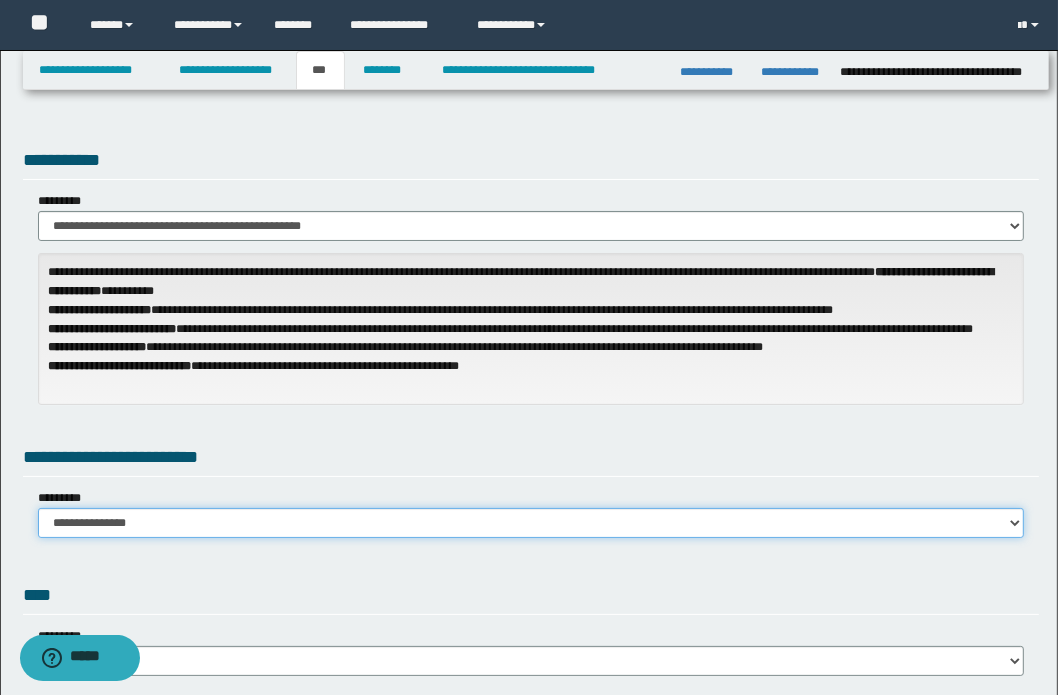 click on "**********" at bounding box center [531, 523] 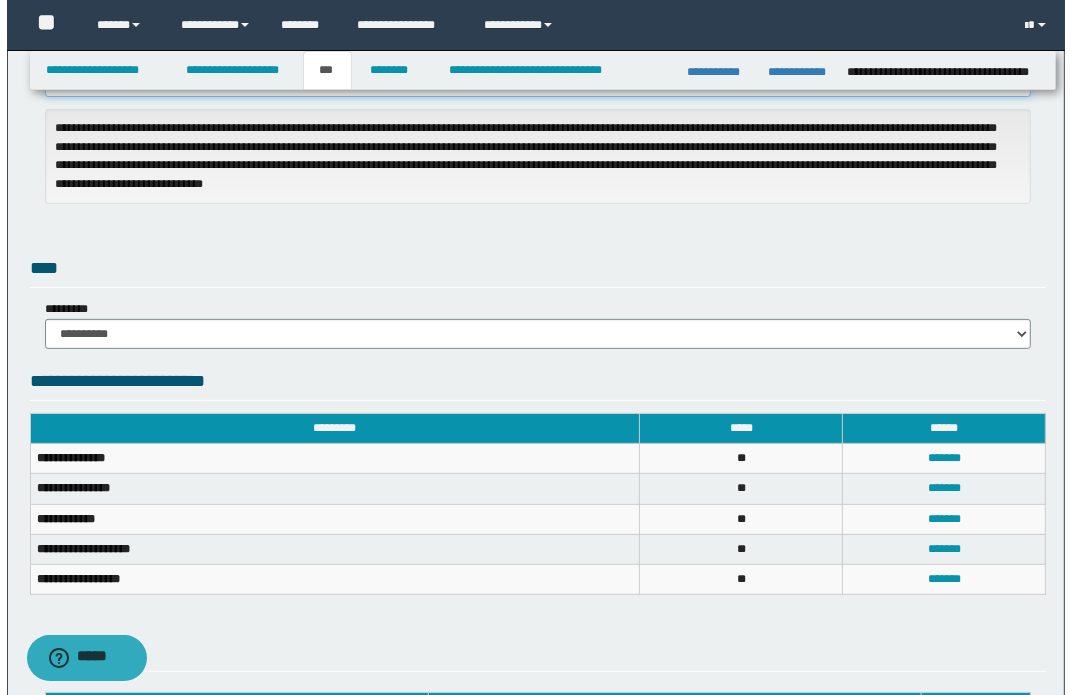 scroll, scrollTop: 545, scrollLeft: 0, axis: vertical 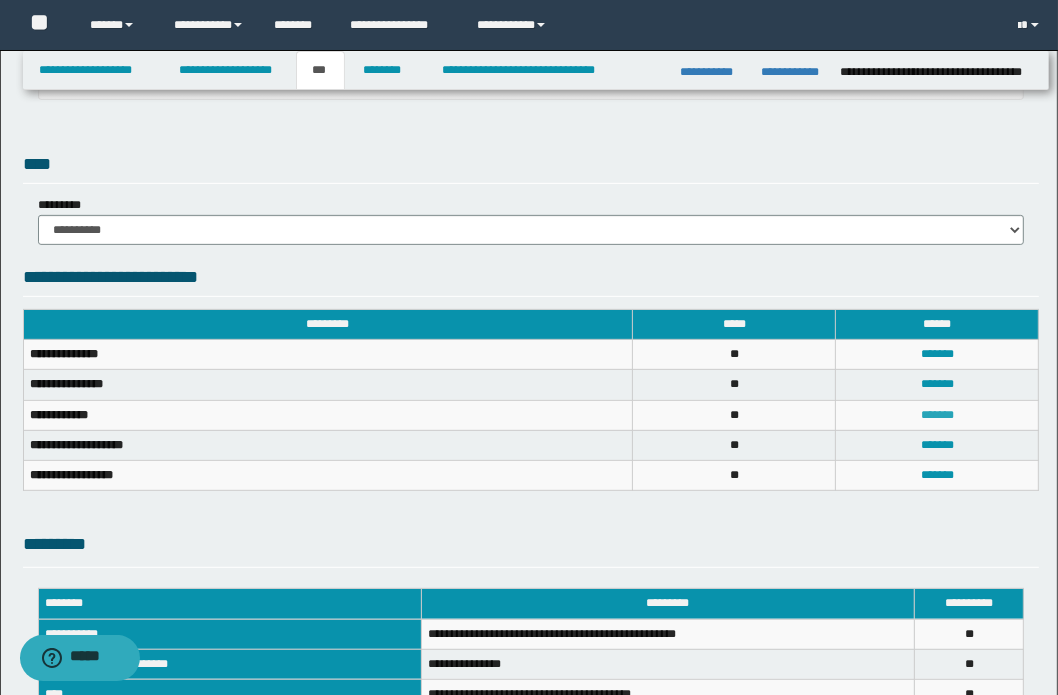 click on "*******" at bounding box center [937, 415] 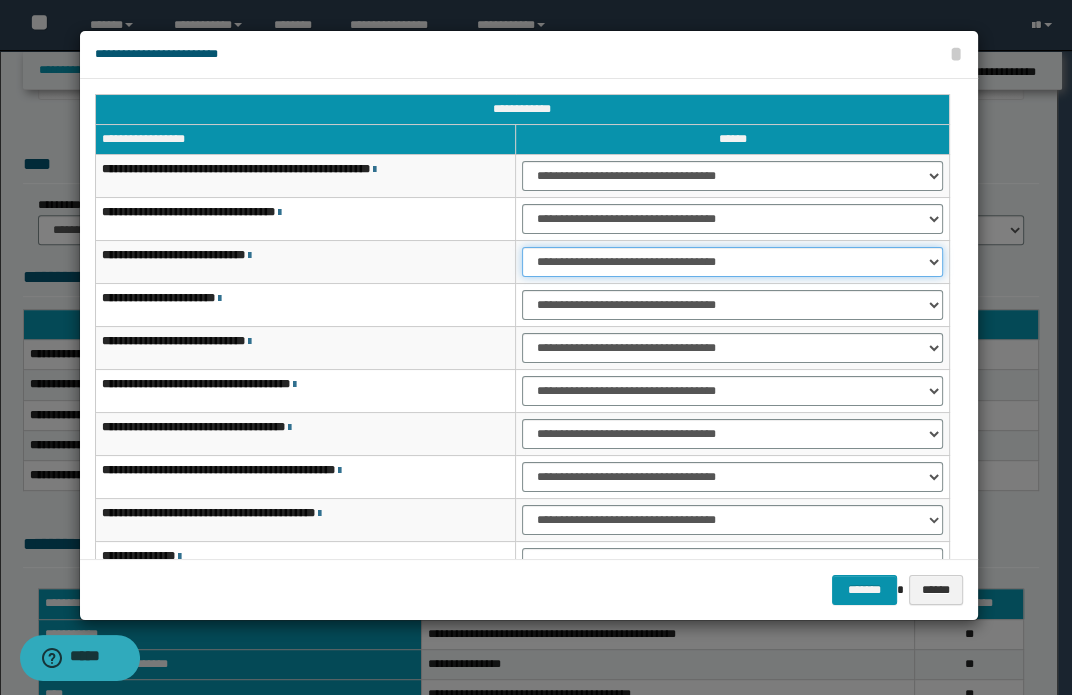 click on "**********" at bounding box center (732, 262) 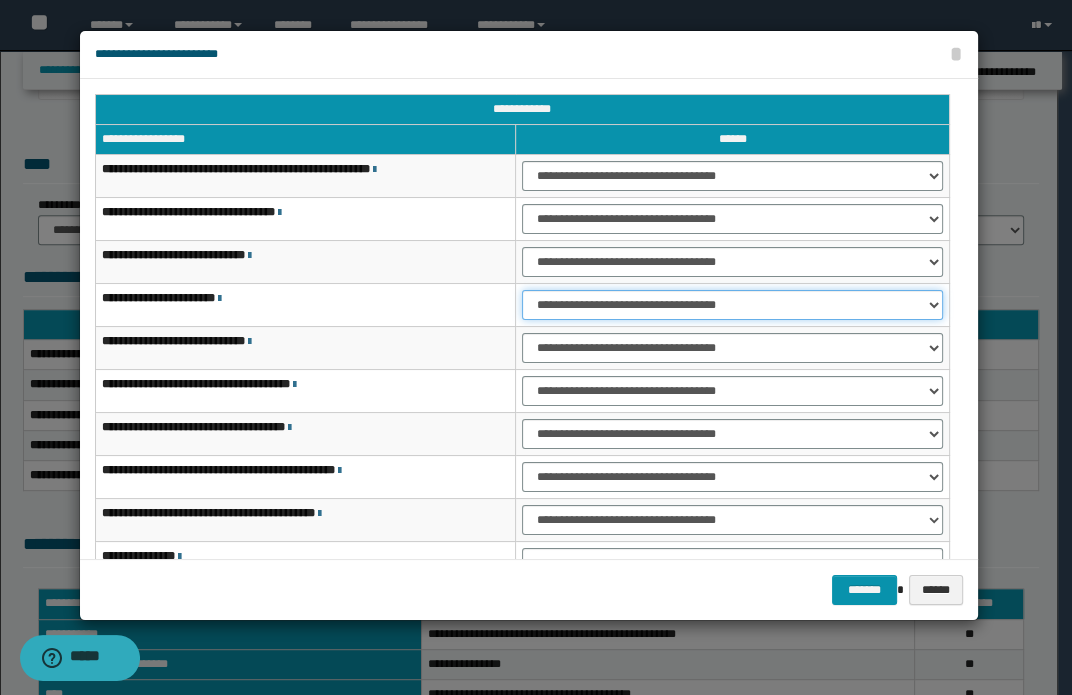 drag, startPoint x: 547, startPoint y: 301, endPoint x: 587, endPoint y: 317, distance: 43.081318 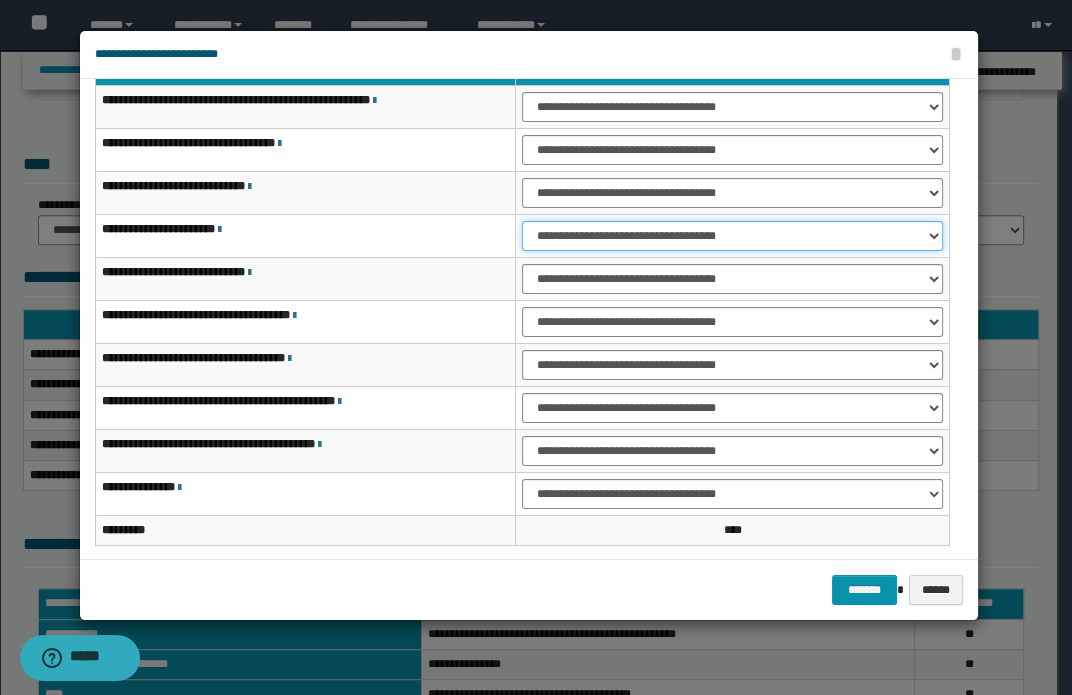 scroll, scrollTop: 149, scrollLeft: 0, axis: vertical 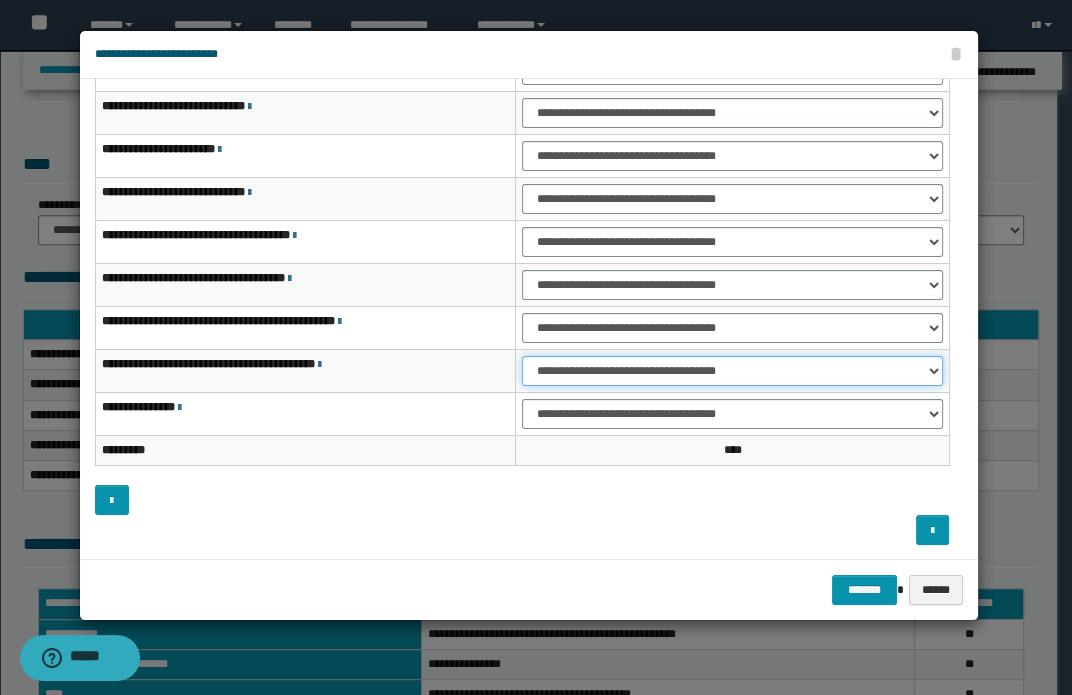 click on "**********" at bounding box center (732, 371) 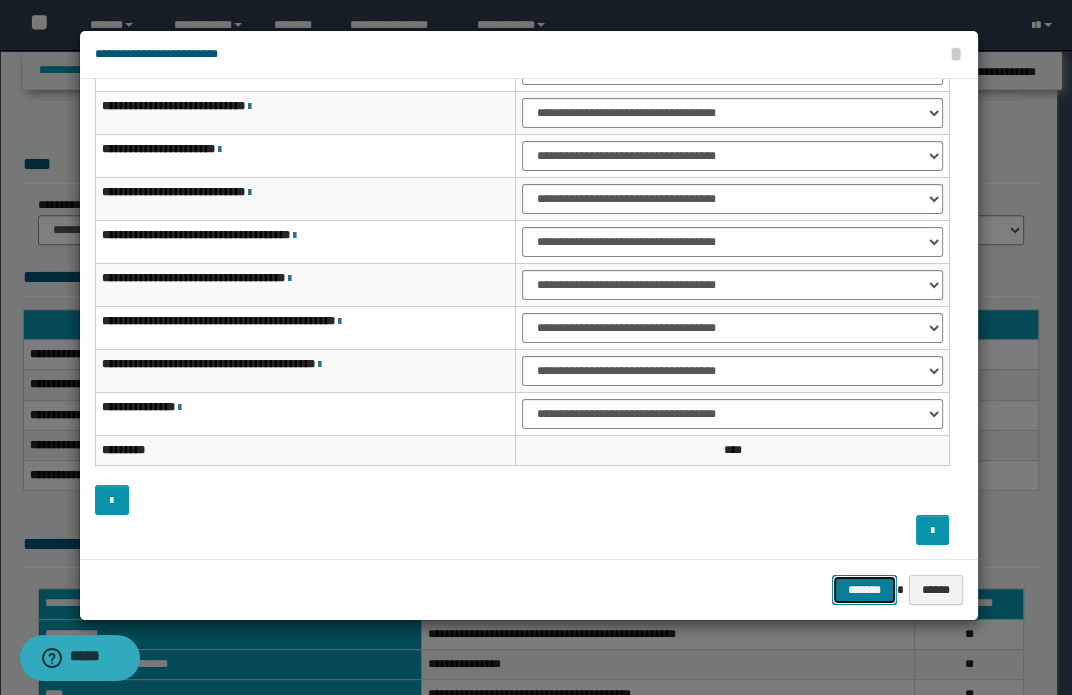 click on "*******" at bounding box center [864, 590] 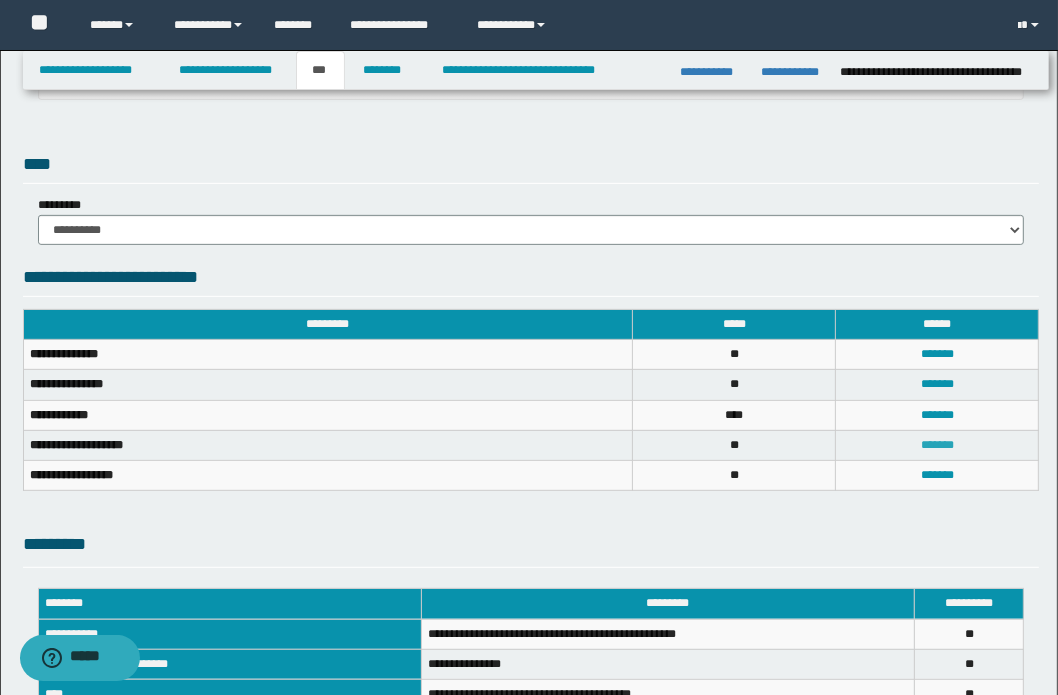 click on "*******" at bounding box center [937, 445] 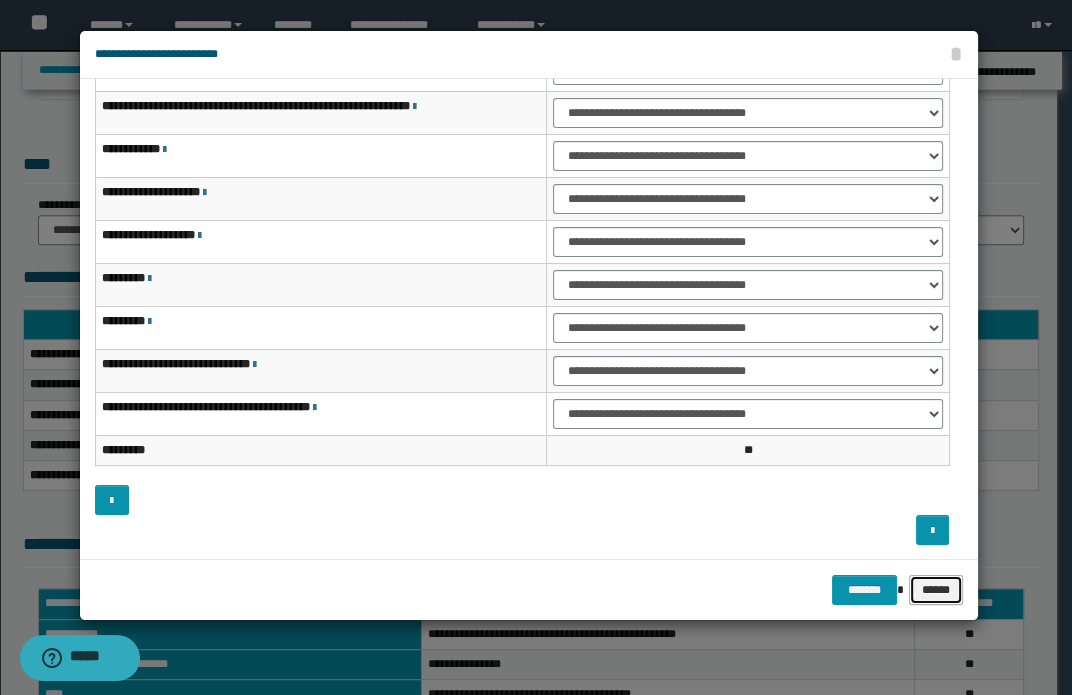 click on "******" at bounding box center (936, 590) 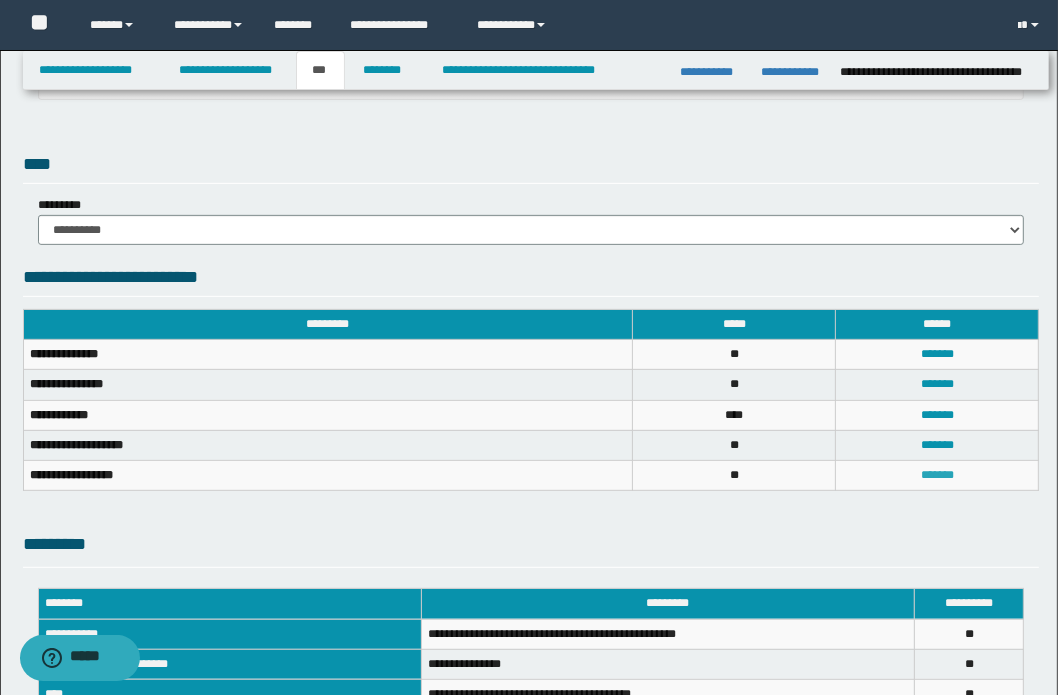 click on "*******" at bounding box center (937, 475) 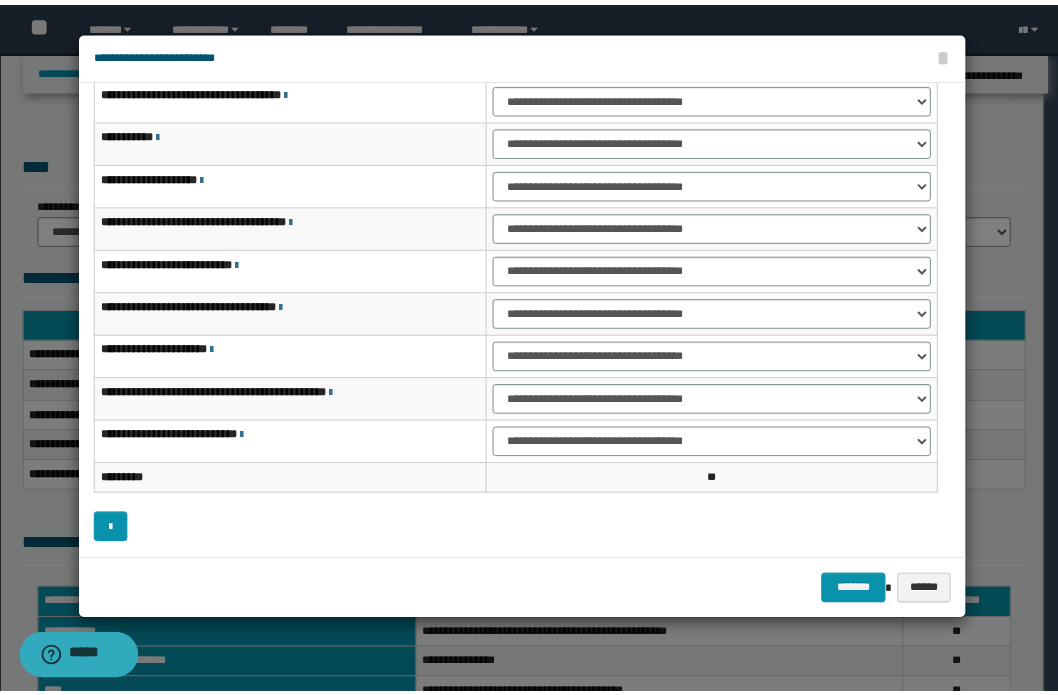 scroll, scrollTop: 120, scrollLeft: 0, axis: vertical 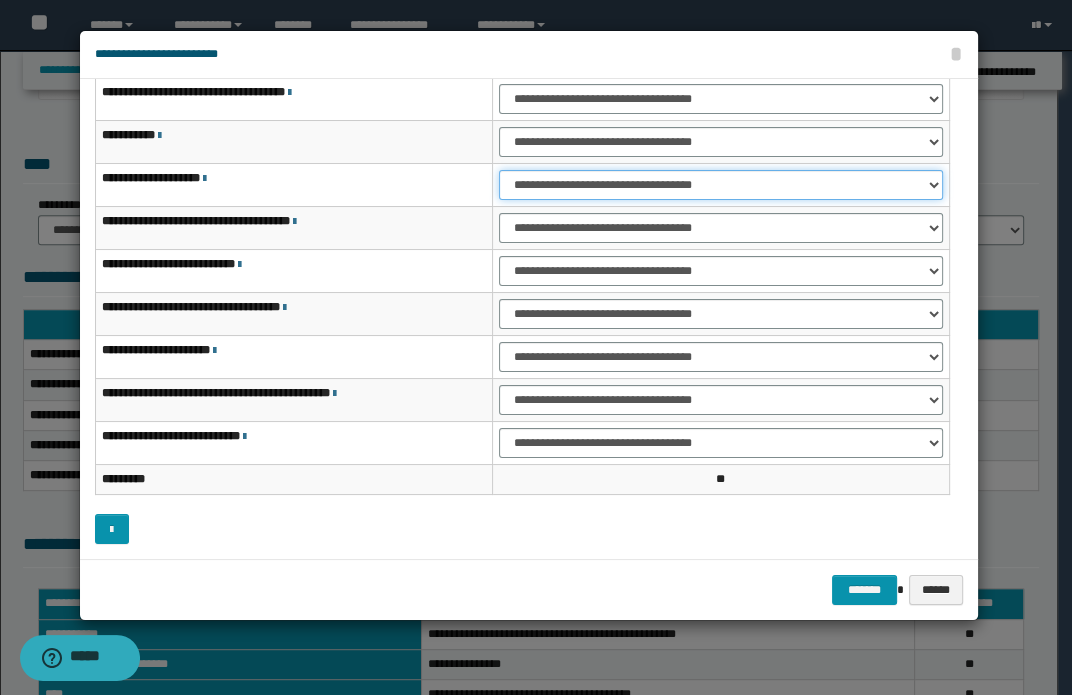 click on "**********" at bounding box center [721, 185] 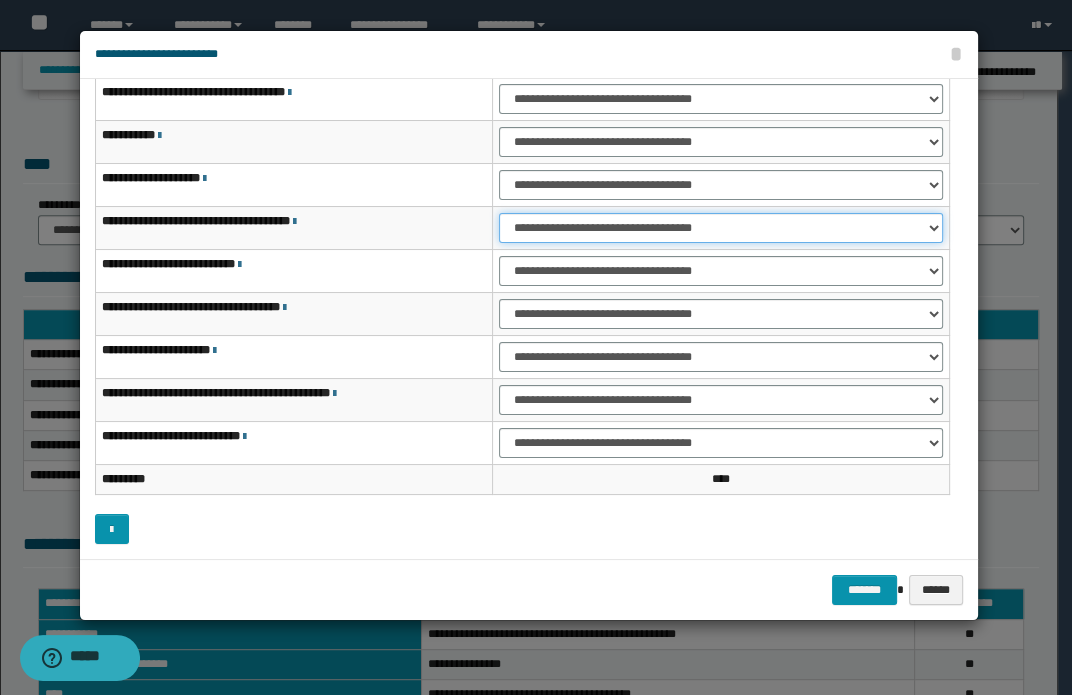 drag, startPoint x: 577, startPoint y: 226, endPoint x: 587, endPoint y: 240, distance: 17.20465 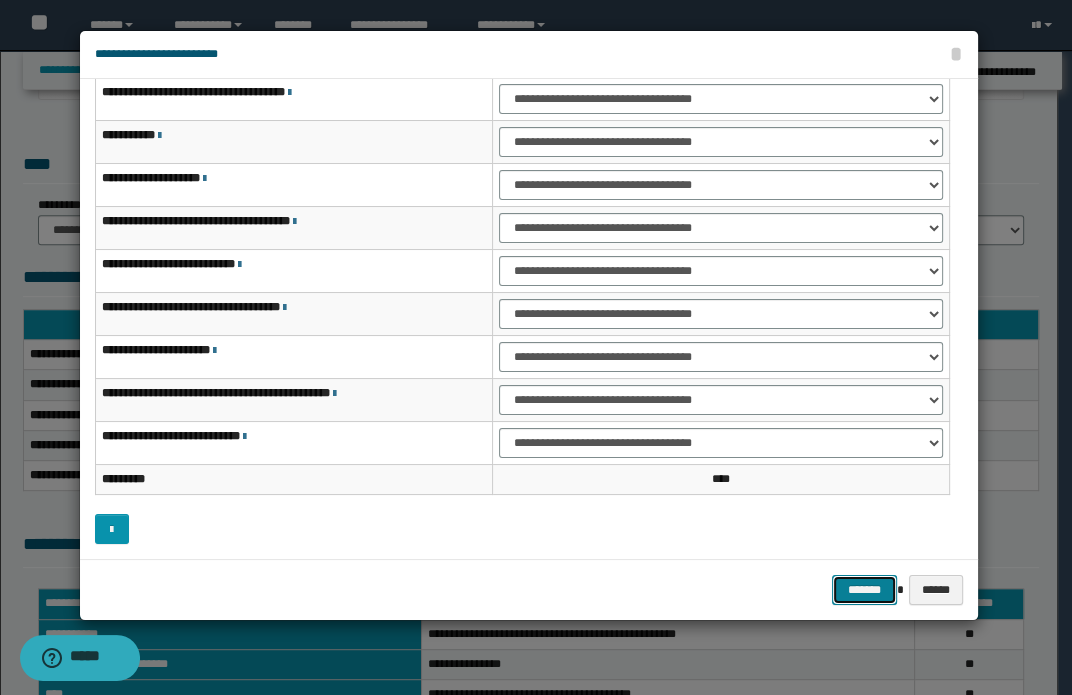 click on "*******" at bounding box center [864, 590] 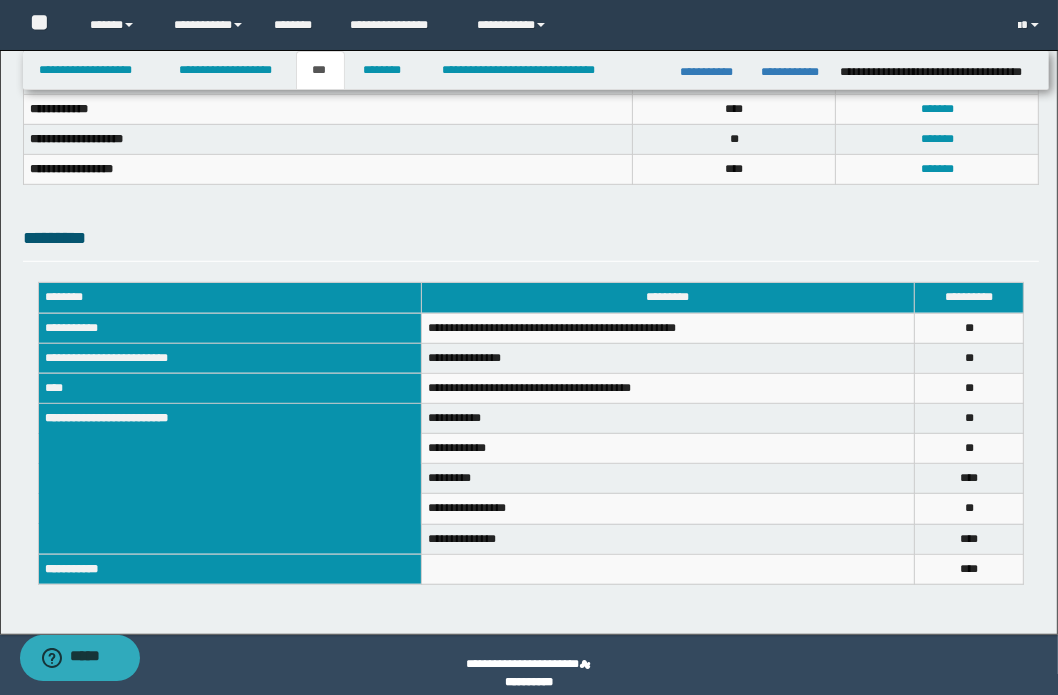 scroll, scrollTop: 869, scrollLeft: 0, axis: vertical 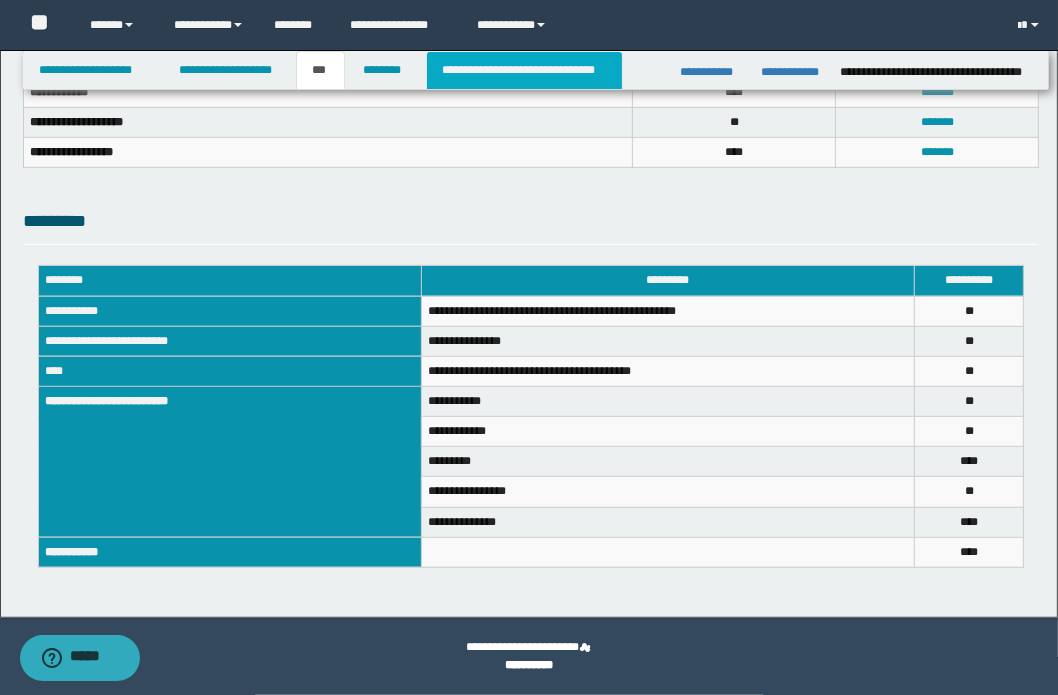 click on "**********" at bounding box center (524, 70) 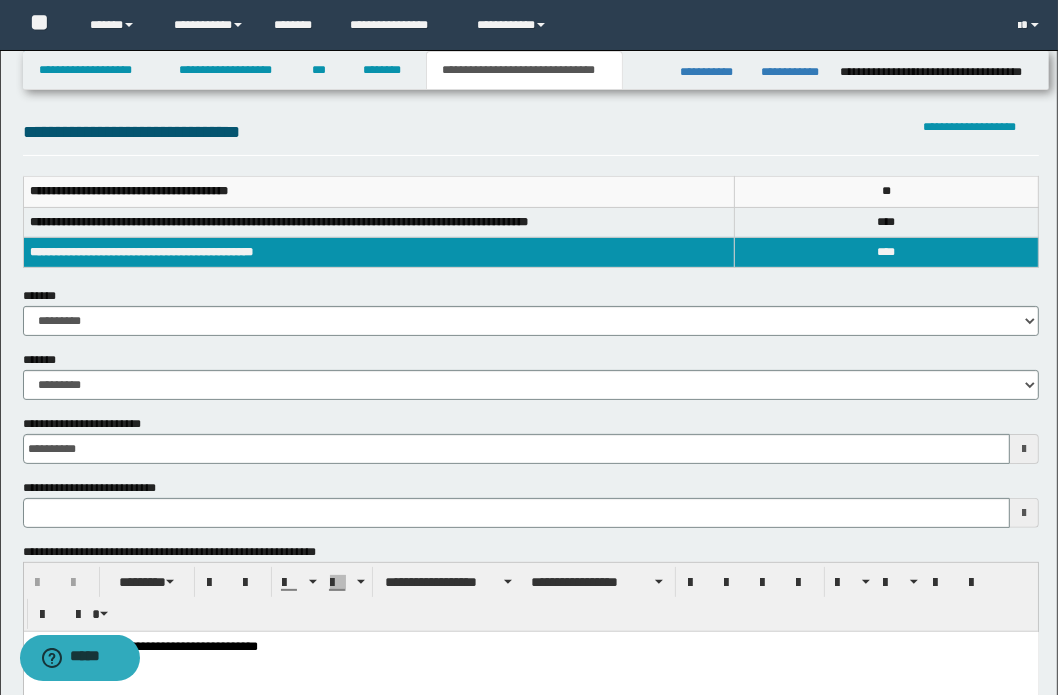 scroll, scrollTop: 50, scrollLeft: 0, axis: vertical 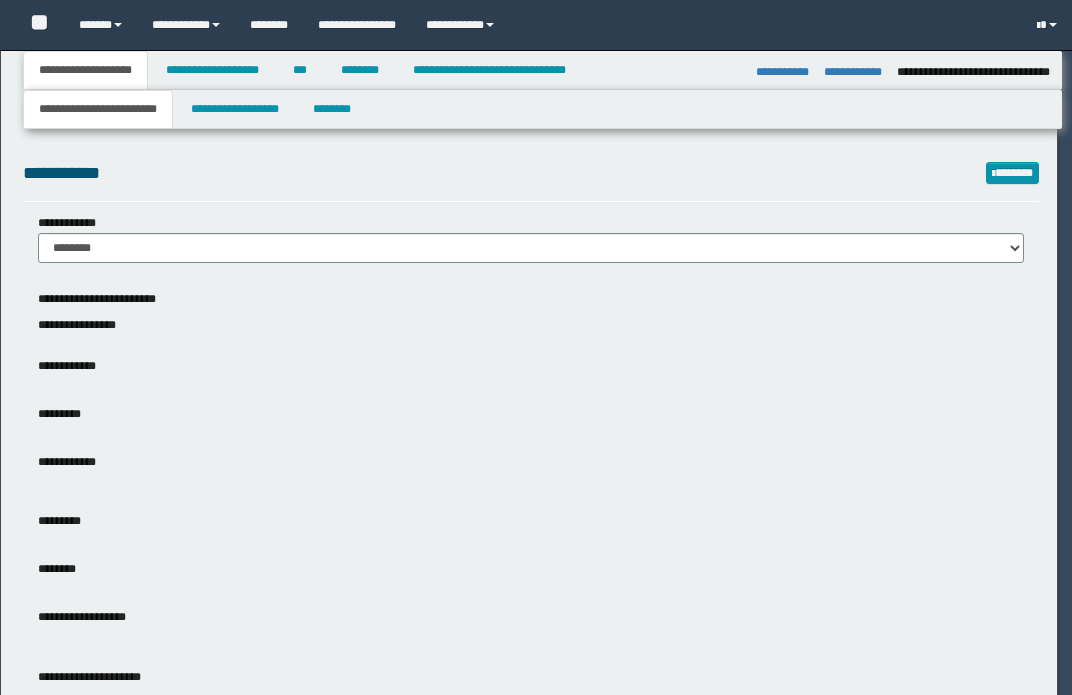 select on "*" 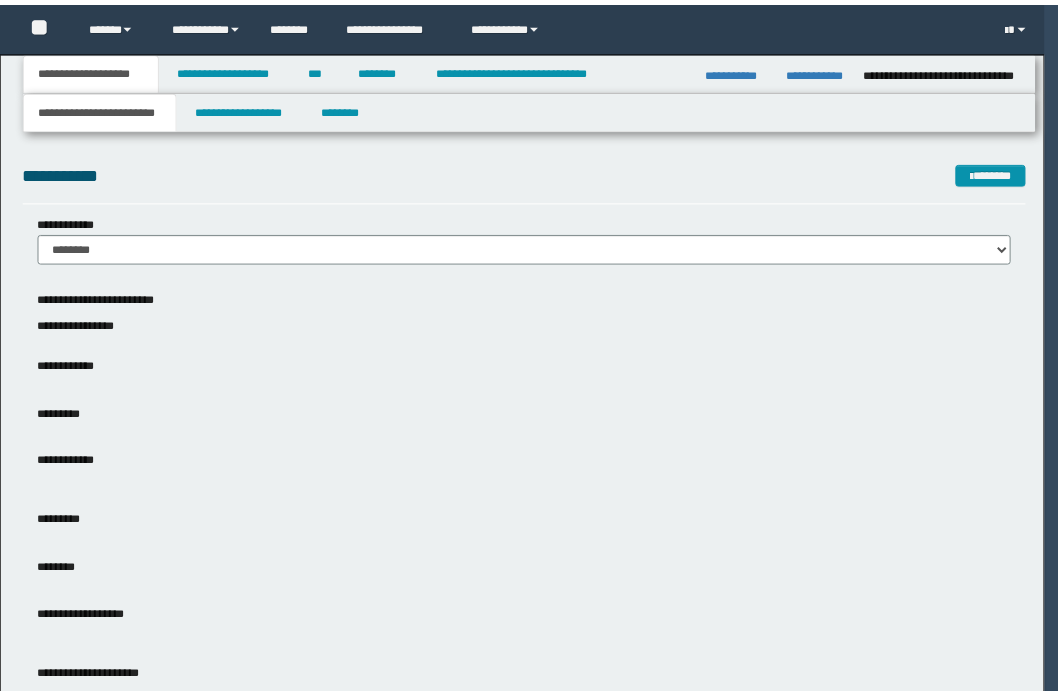 scroll, scrollTop: 0, scrollLeft: 0, axis: both 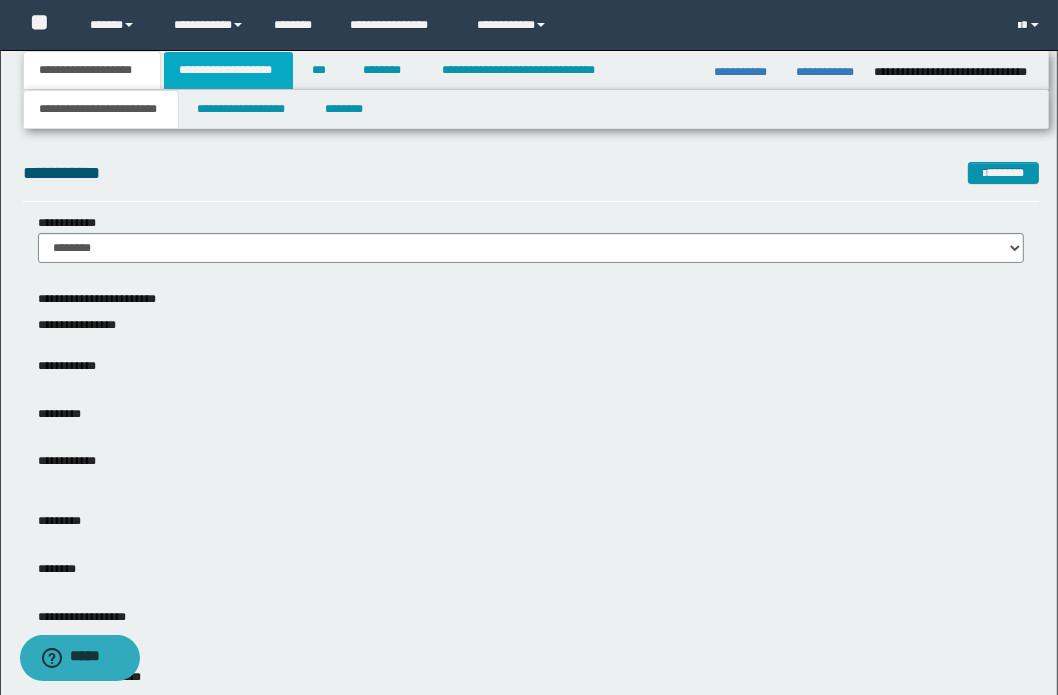 click on "**********" at bounding box center (228, 70) 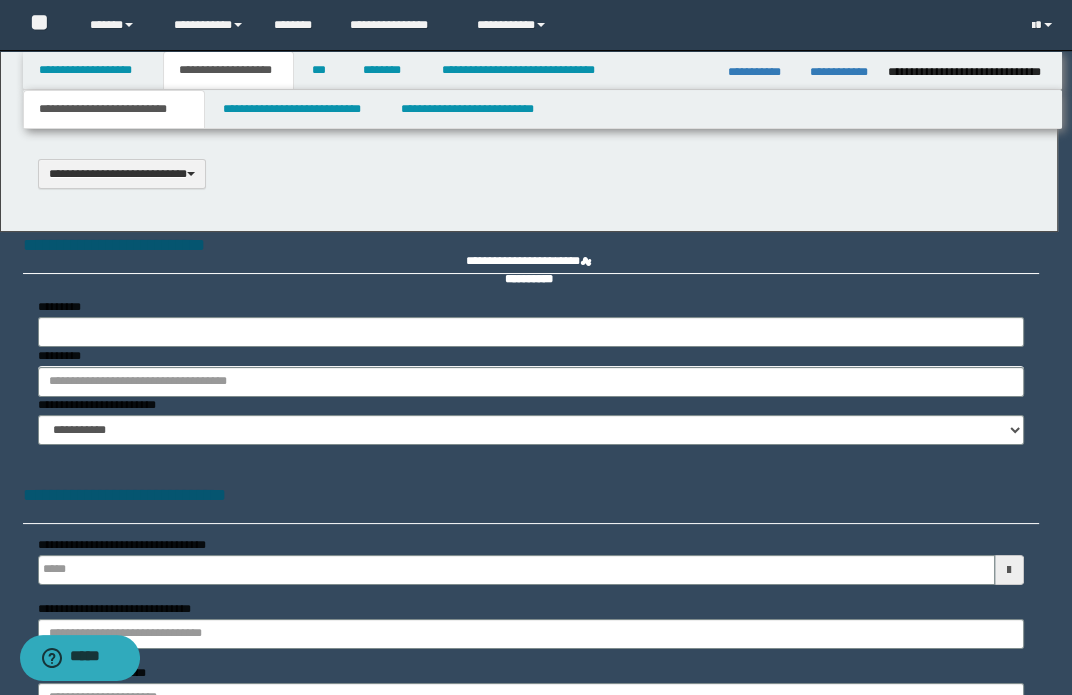type 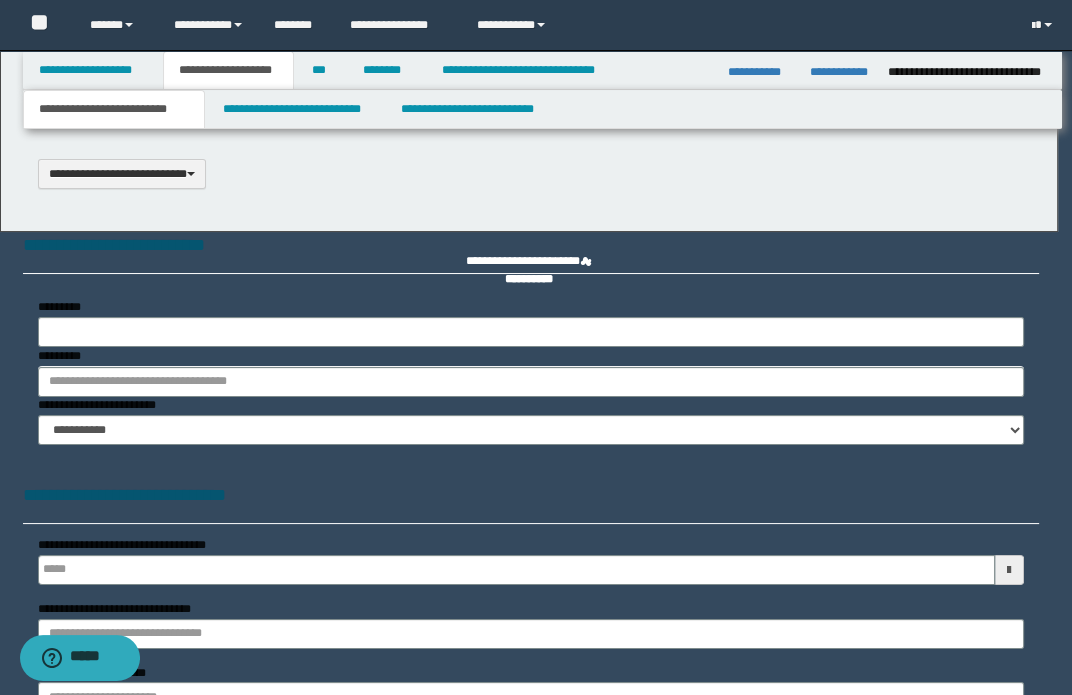 select on "*" 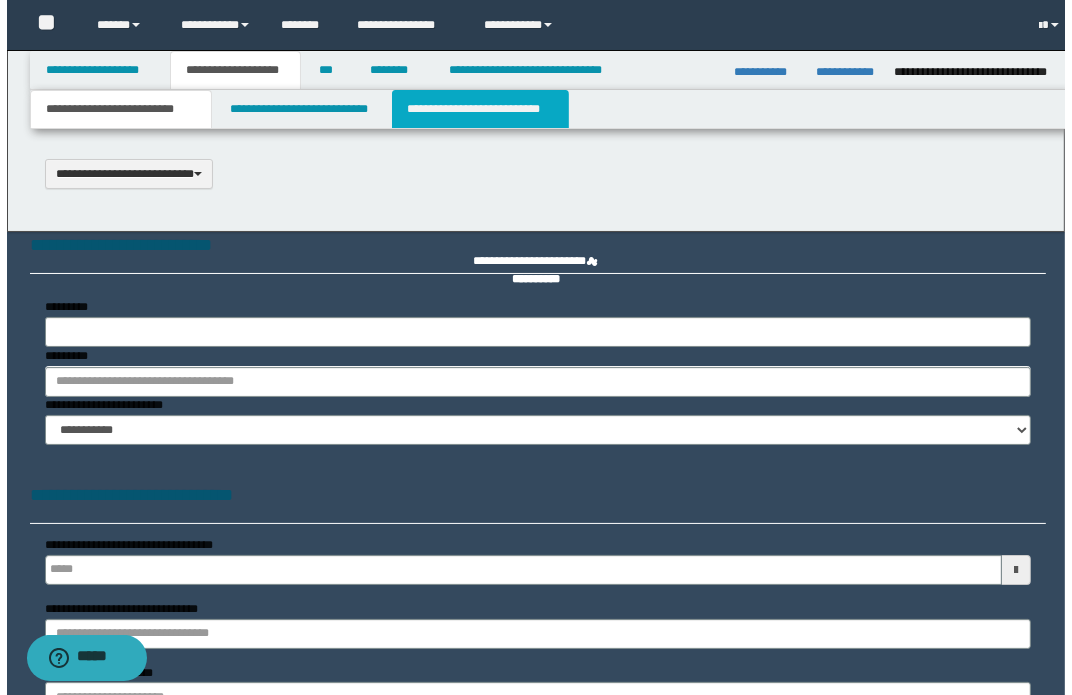 scroll, scrollTop: 0, scrollLeft: 0, axis: both 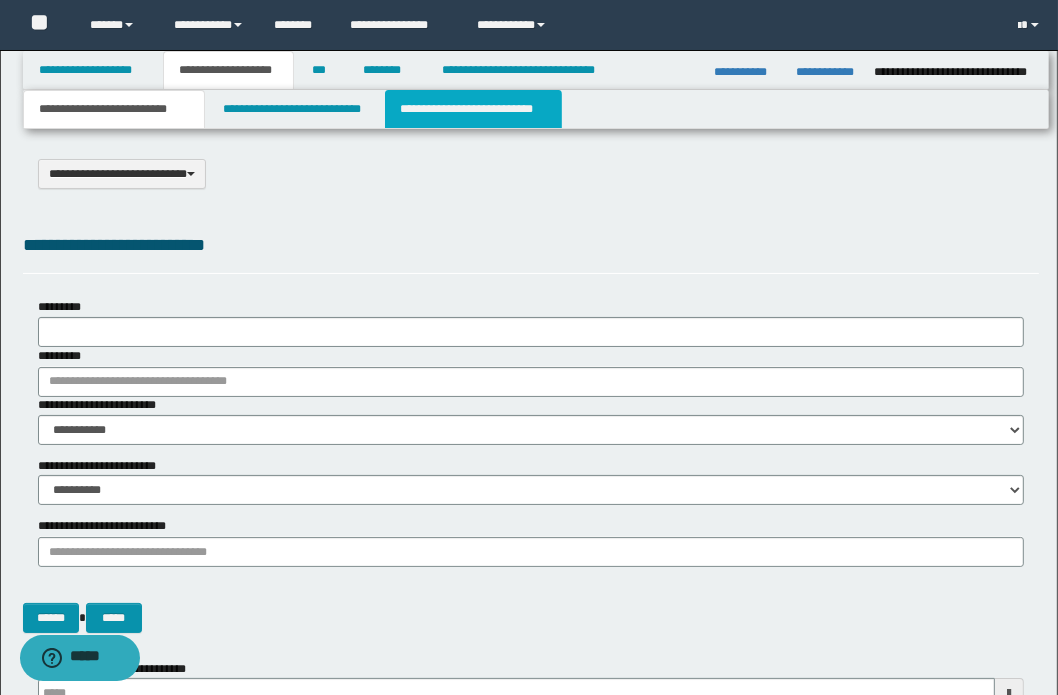 click on "**********" at bounding box center [473, 109] 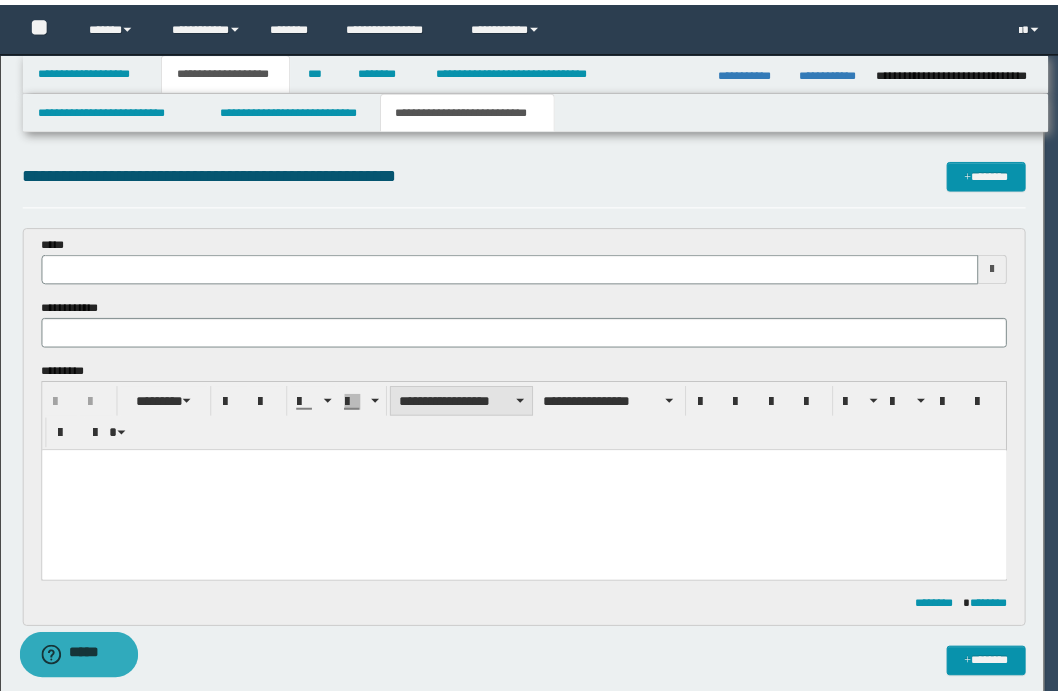 scroll, scrollTop: 0, scrollLeft: 0, axis: both 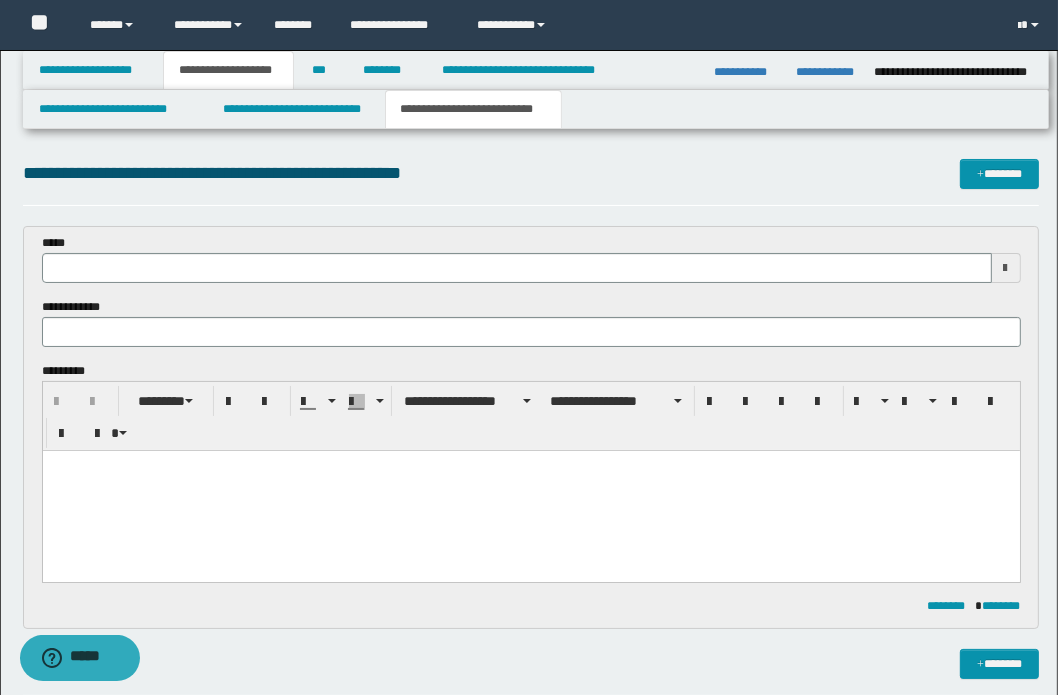 click at bounding box center [530, 465] 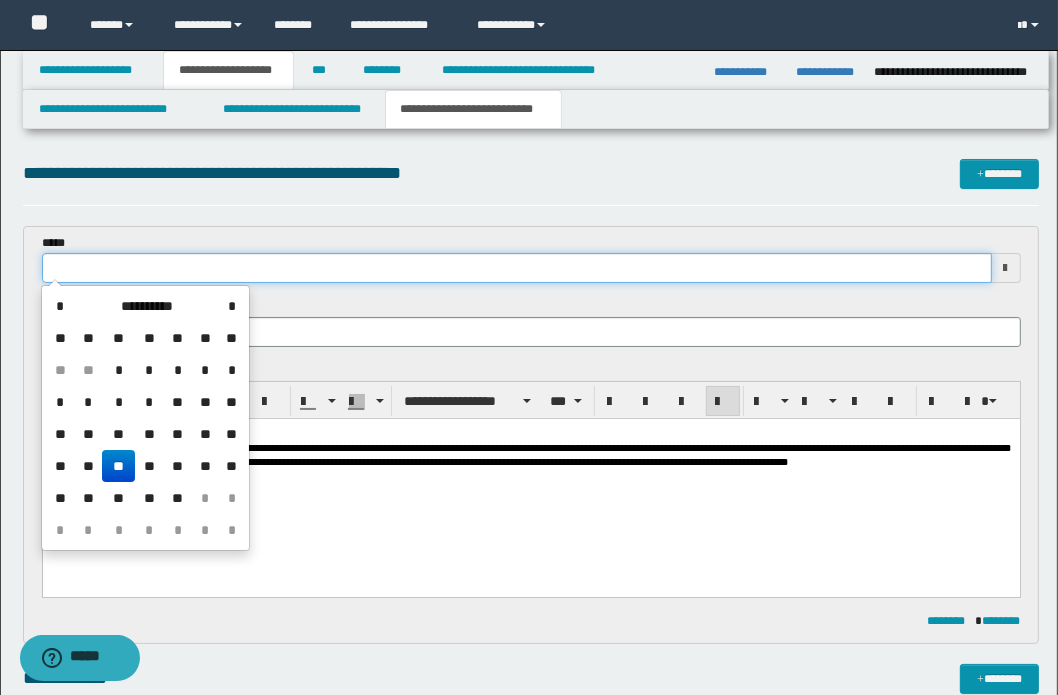 click at bounding box center [517, 268] 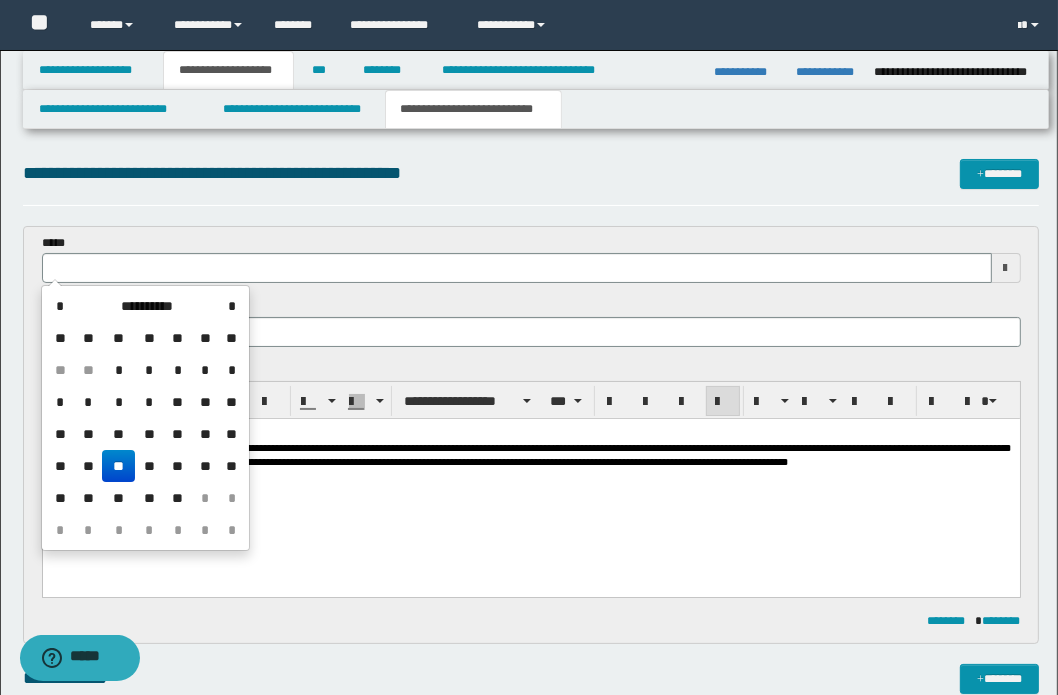 click on "**" at bounding box center [118, 466] 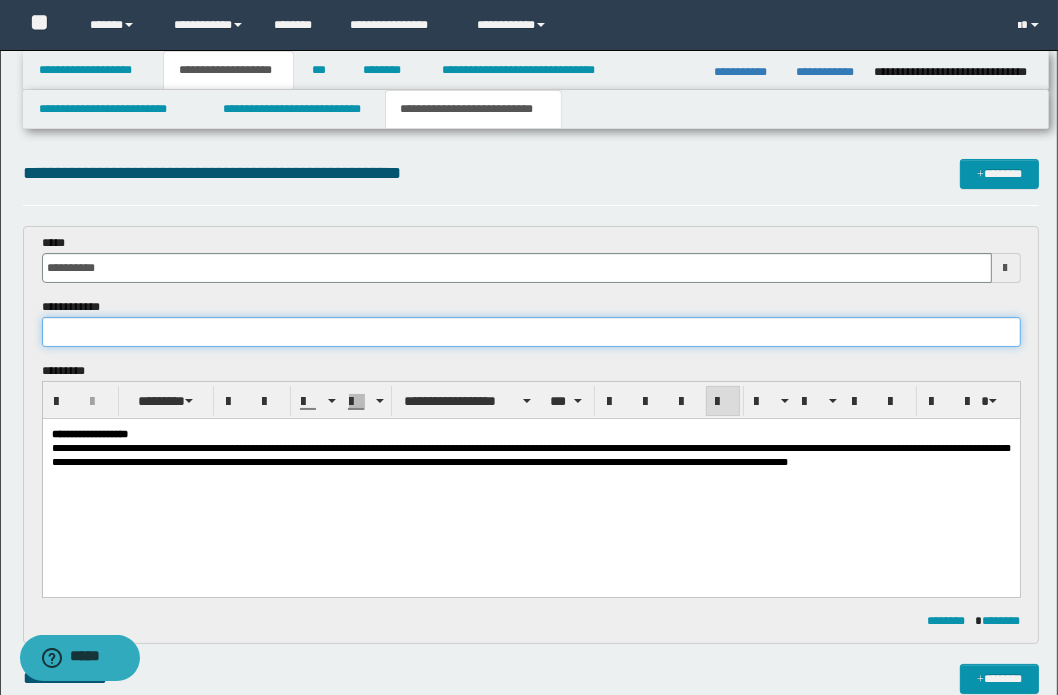 click at bounding box center [531, 332] 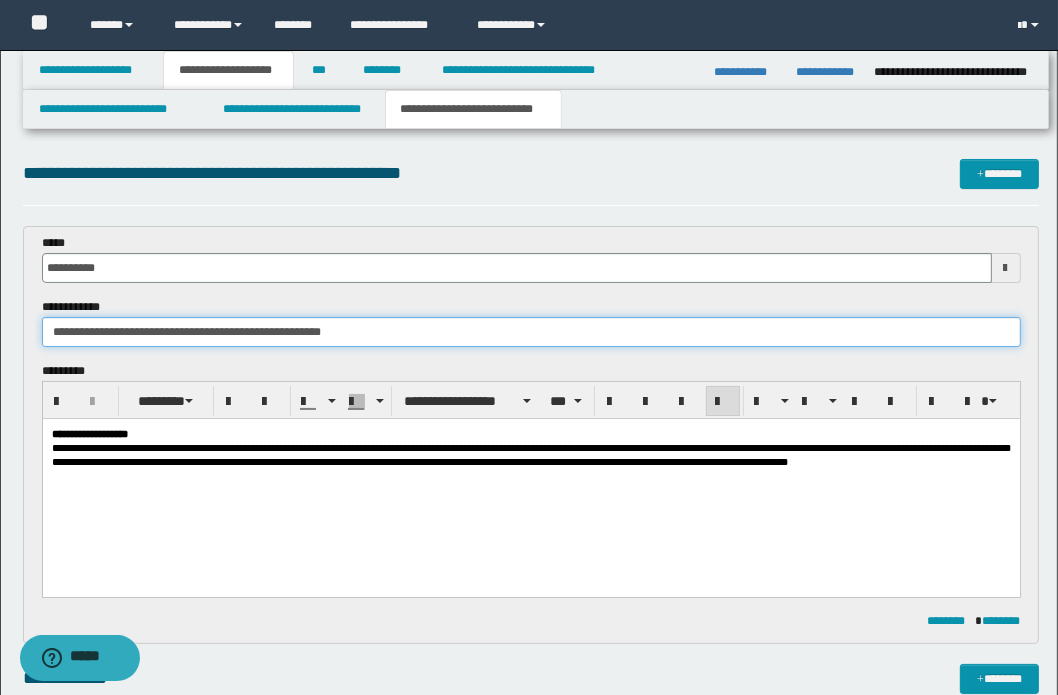 type on "**********" 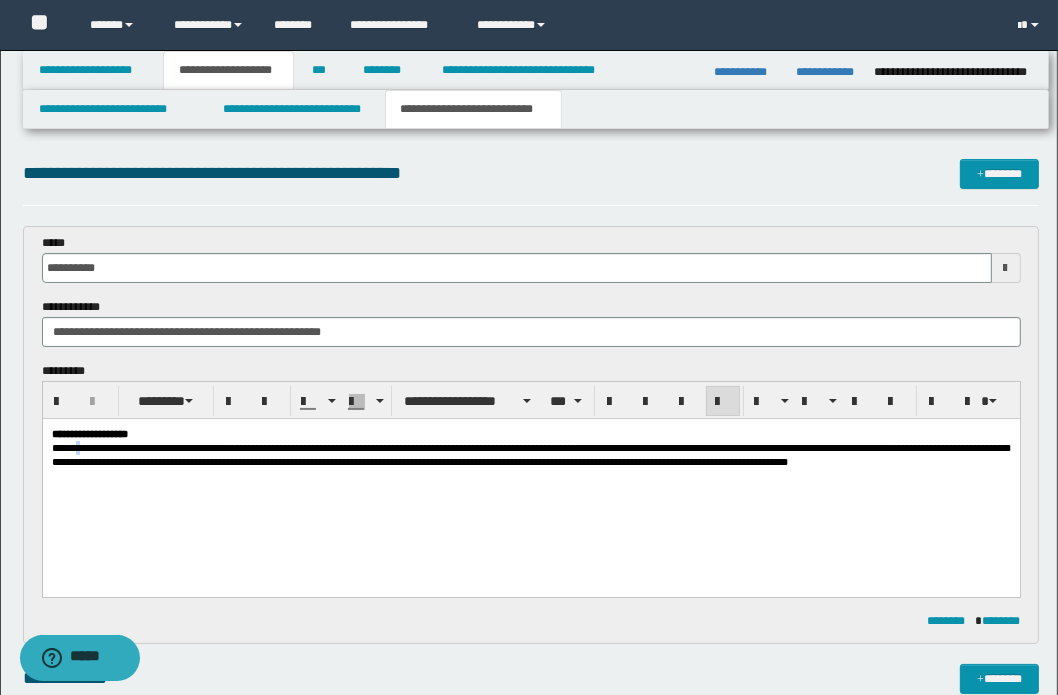 click on "**********" at bounding box center [530, 454] 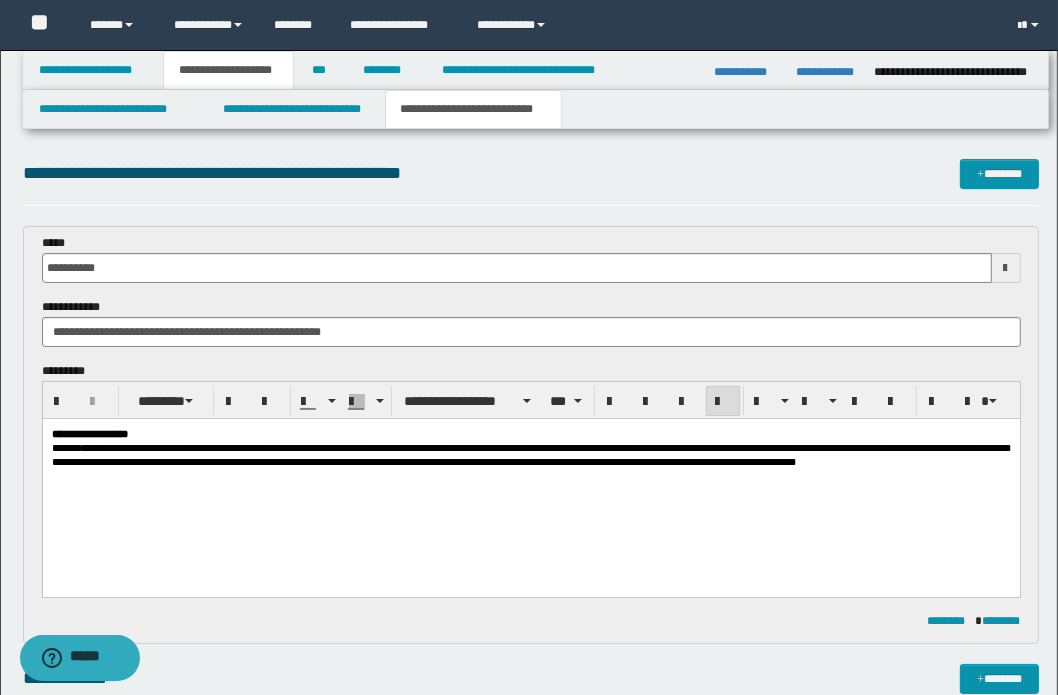 click on "**********" at bounding box center [530, 454] 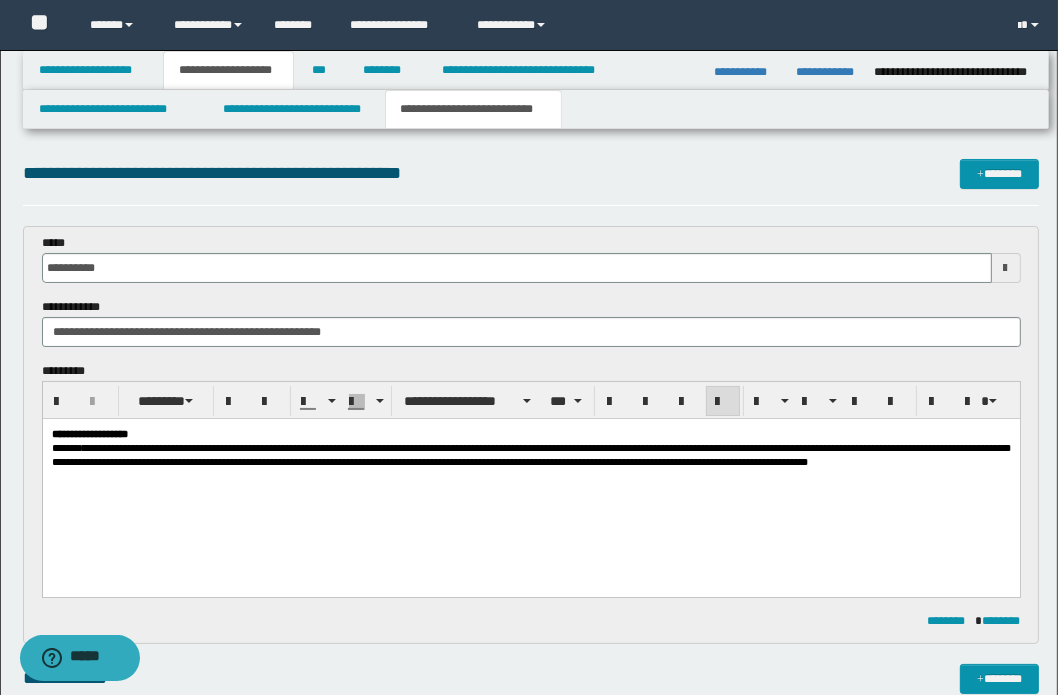 click on "**********" at bounding box center (530, 454) 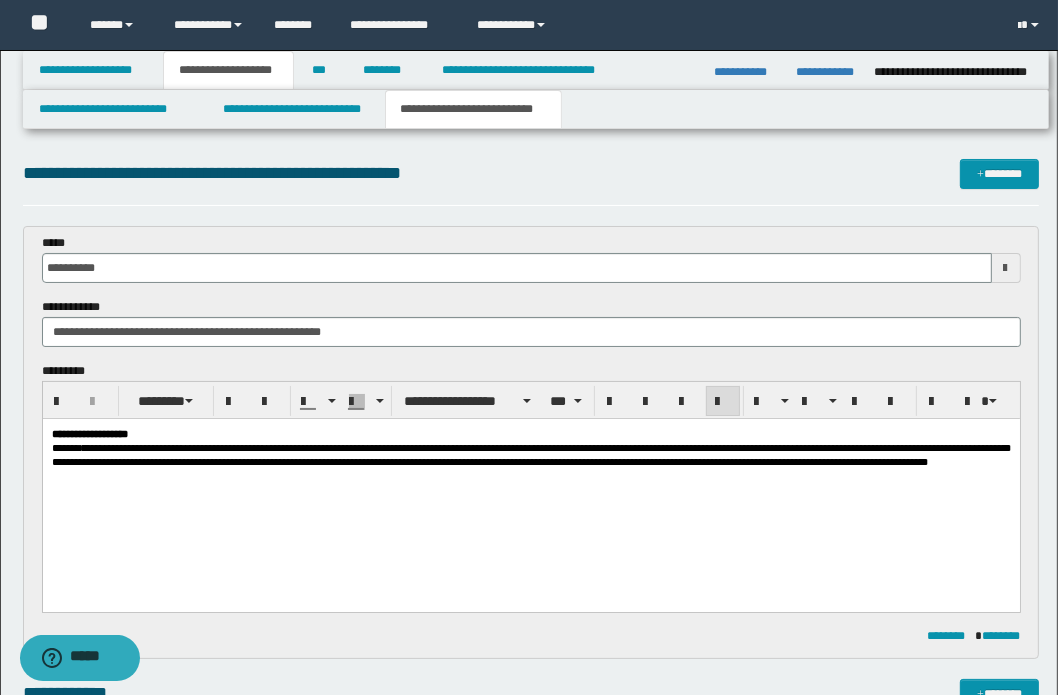 click on "**********" at bounding box center (530, 454) 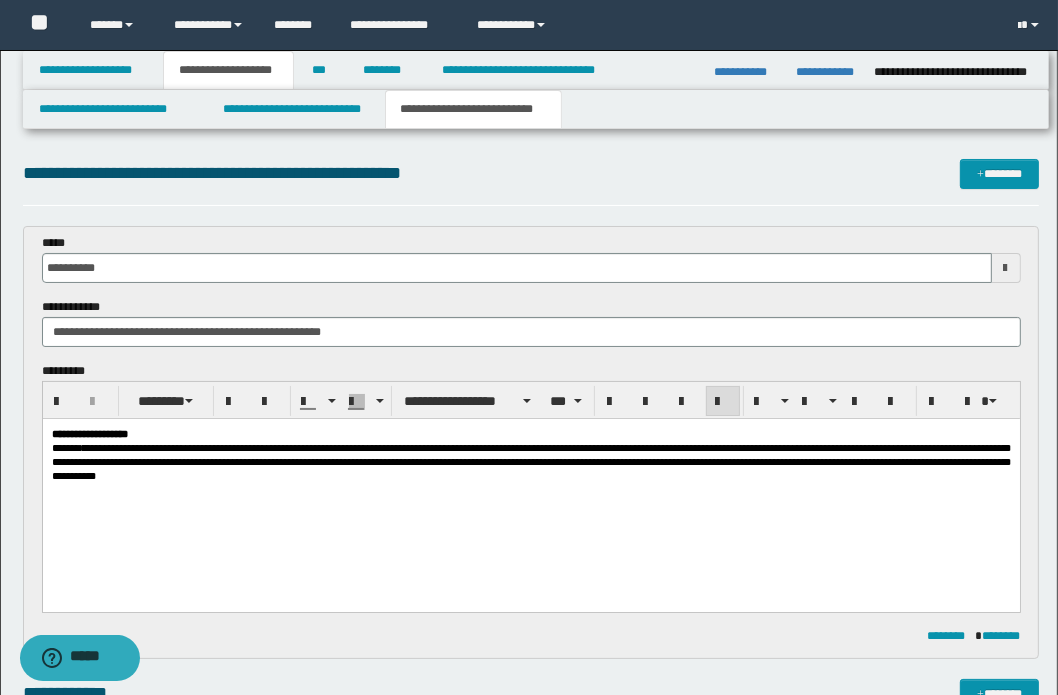 click on "**********" at bounding box center [530, 461] 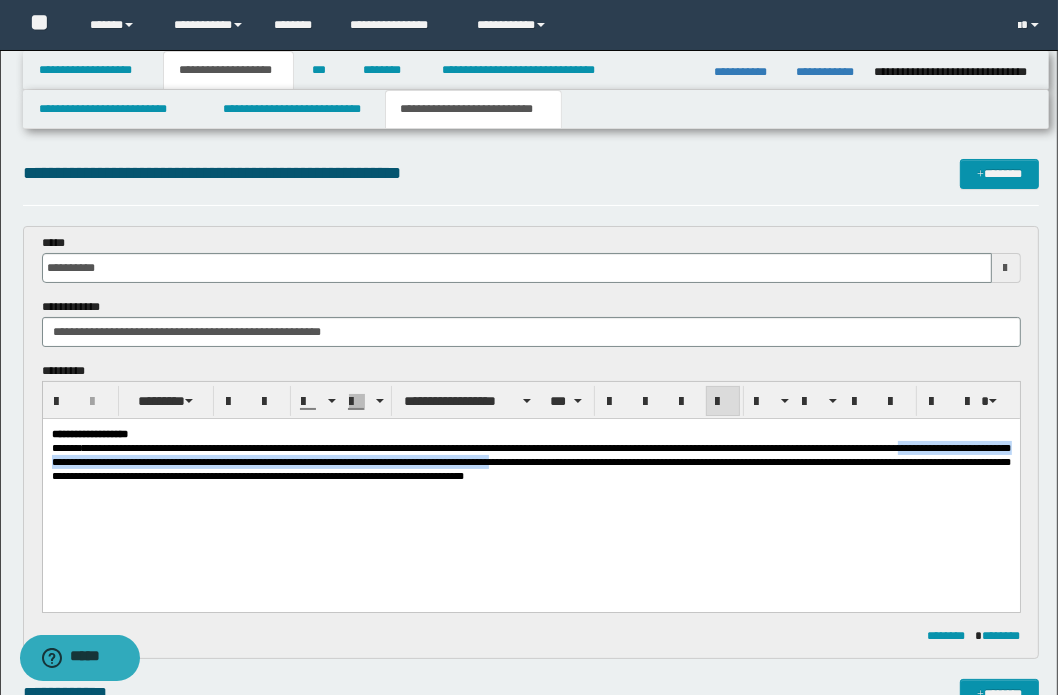 drag, startPoint x: 429, startPoint y: 465, endPoint x: 403, endPoint y: 469, distance: 26.305893 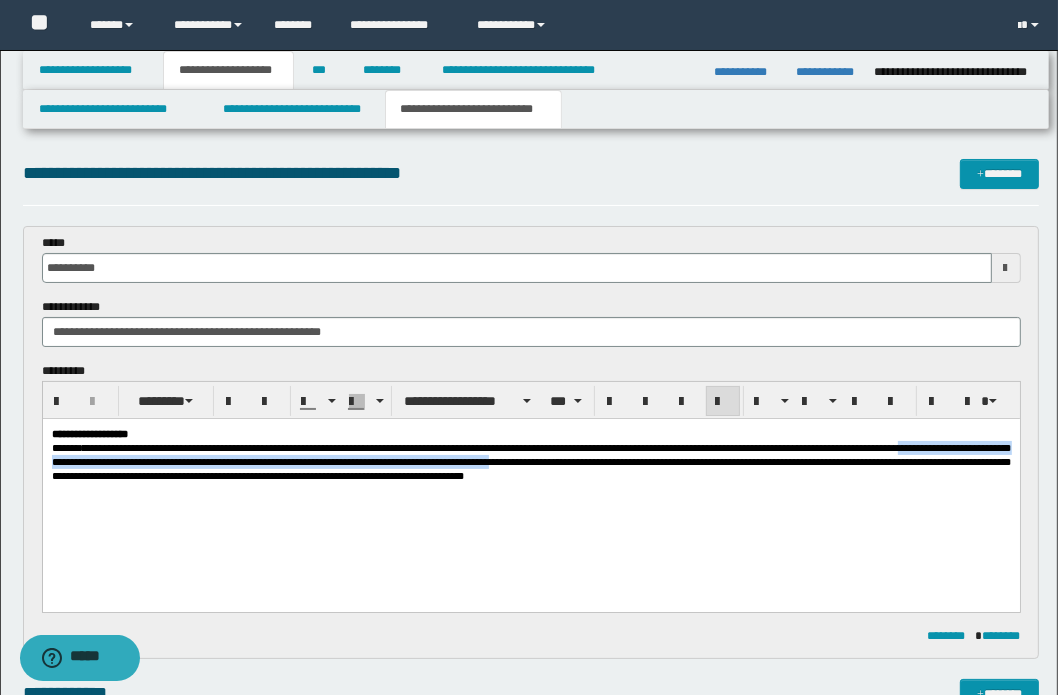 click on "**********" at bounding box center [530, 461] 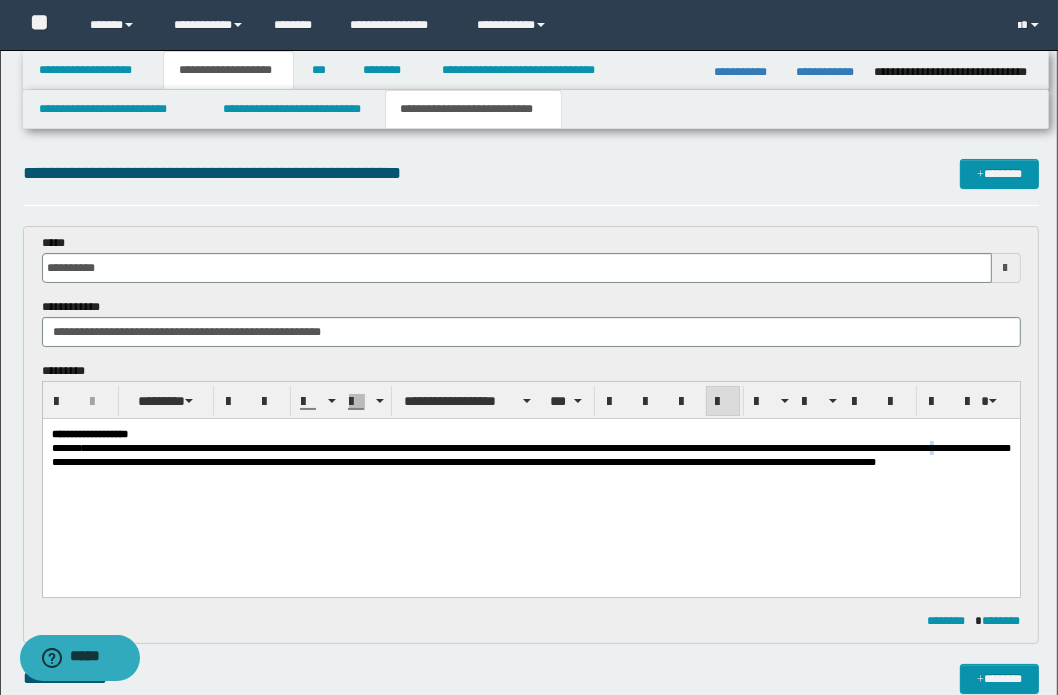 click on "**********" at bounding box center [530, 454] 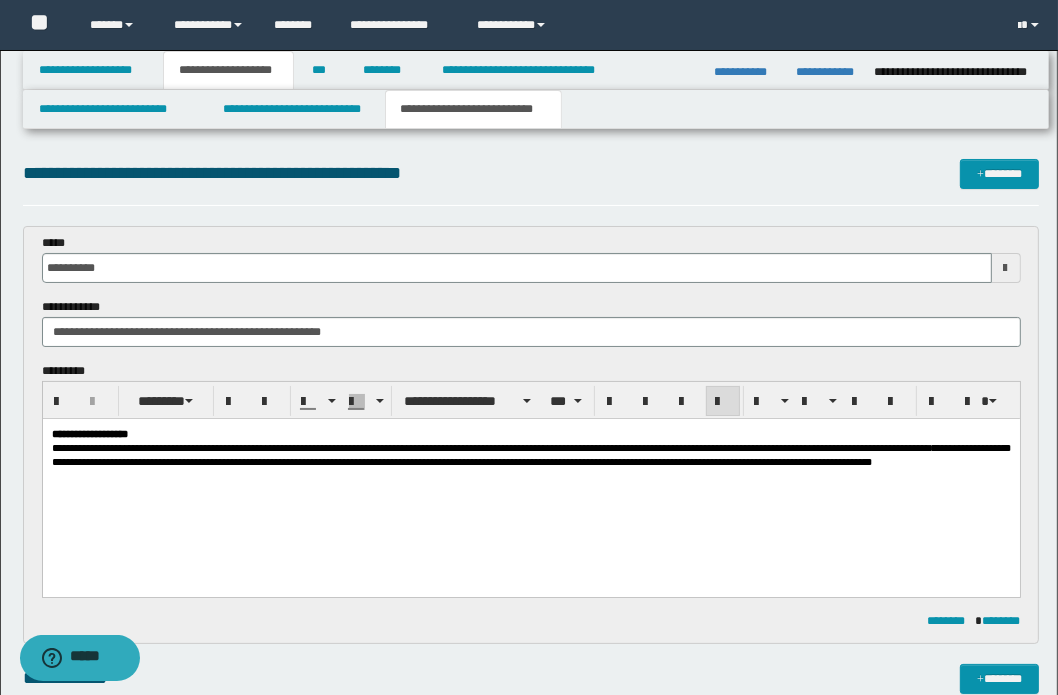 click on "**********" at bounding box center (530, 454) 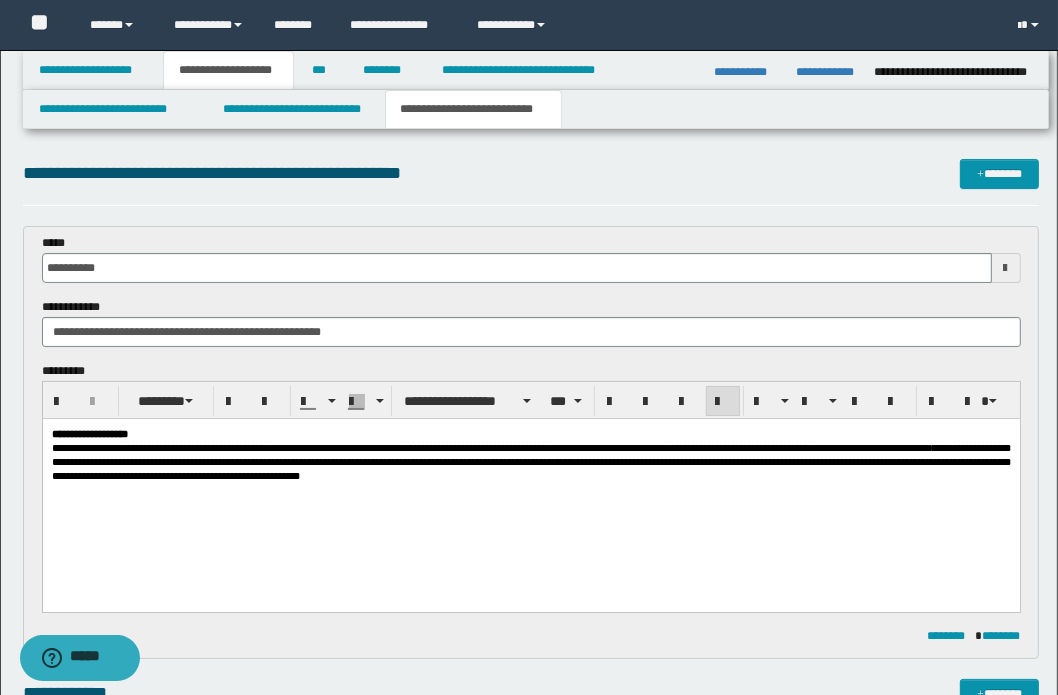 click on "**********" at bounding box center [530, 461] 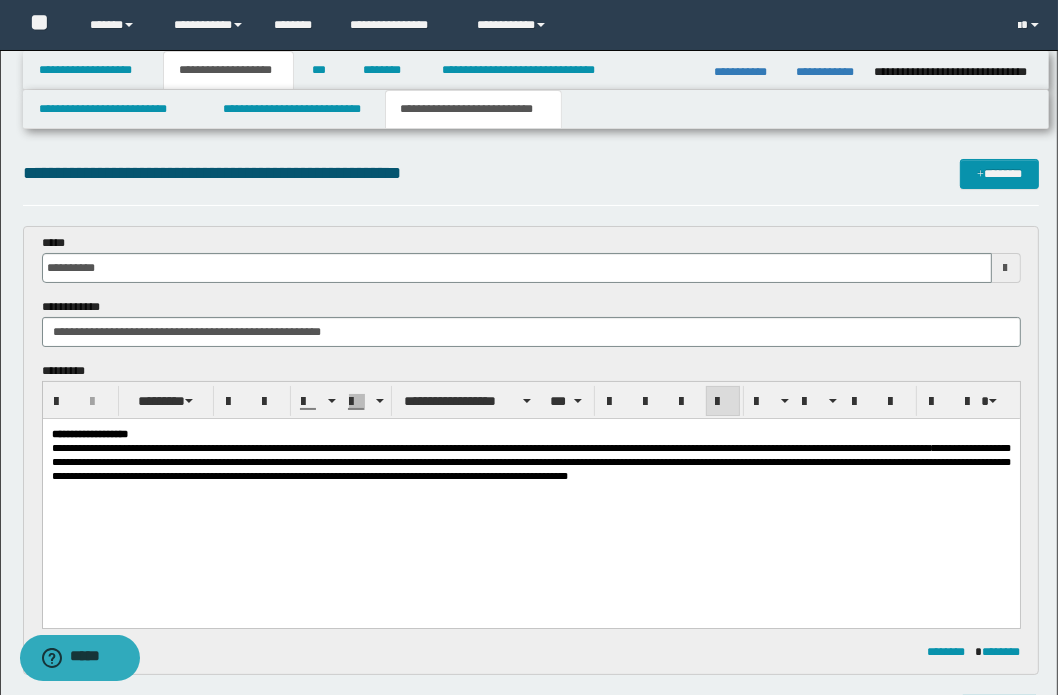 click on "**********" at bounding box center (530, 461) 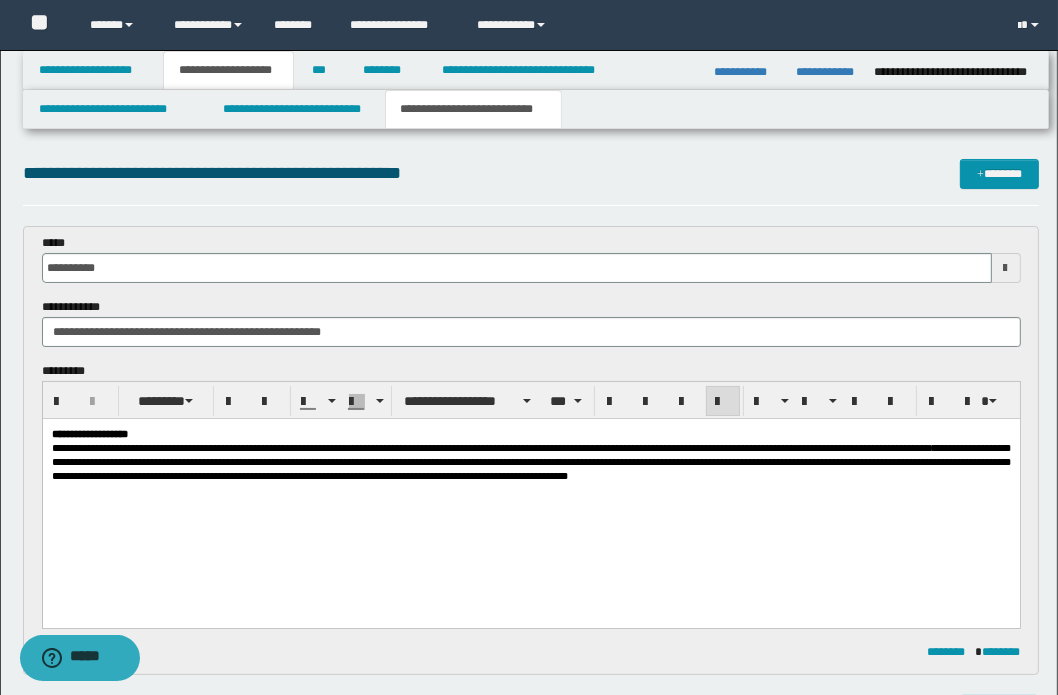 click on "**********" at bounding box center [530, 461] 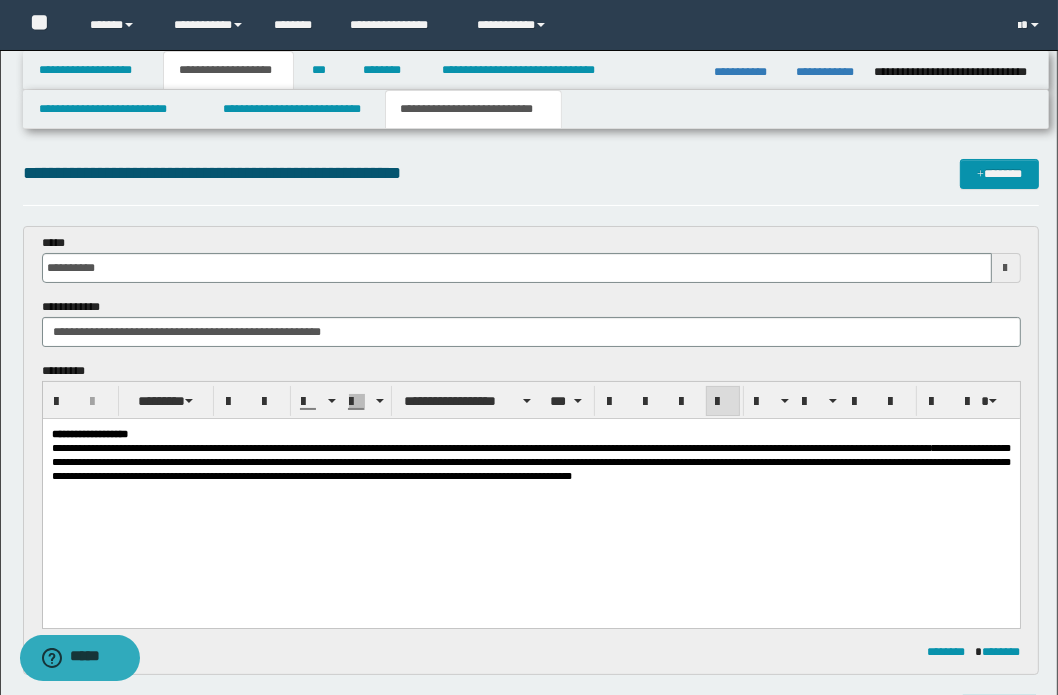 click on "**********" at bounding box center (530, 461) 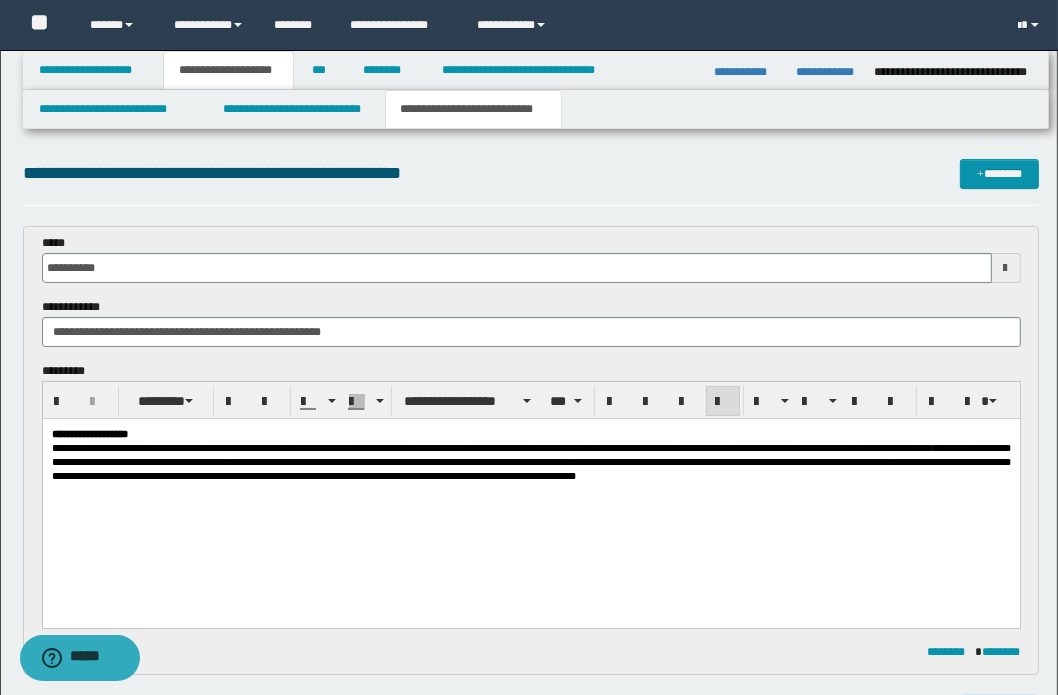 click on "**********" at bounding box center [530, 461] 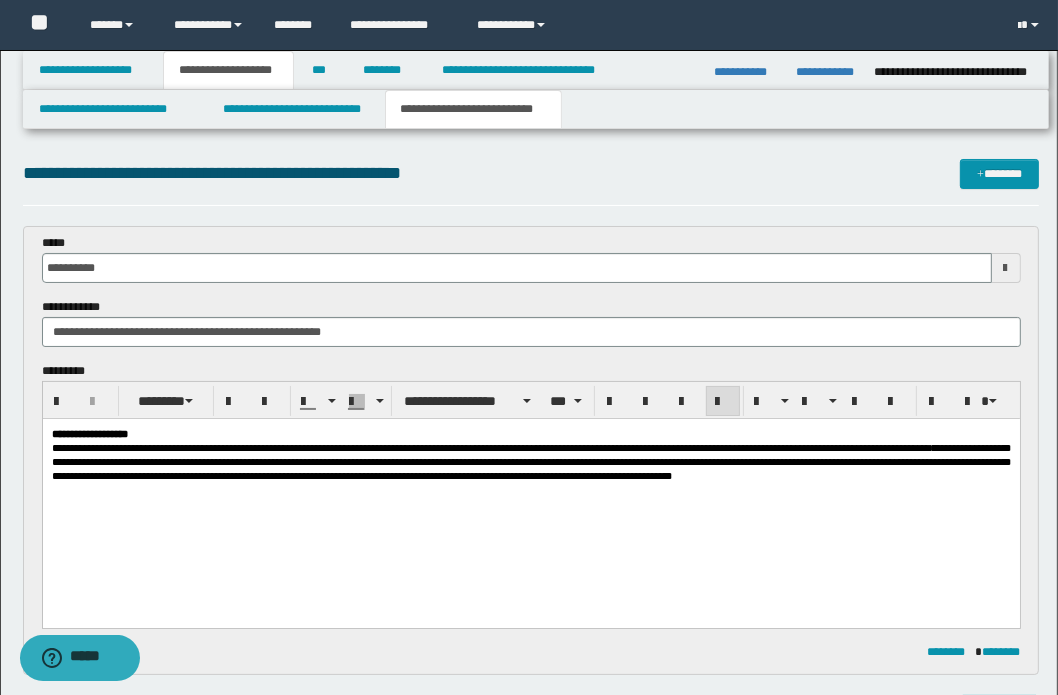 drag, startPoint x: 779, startPoint y: 479, endPoint x: 878, endPoint y: 550, distance: 121.82774 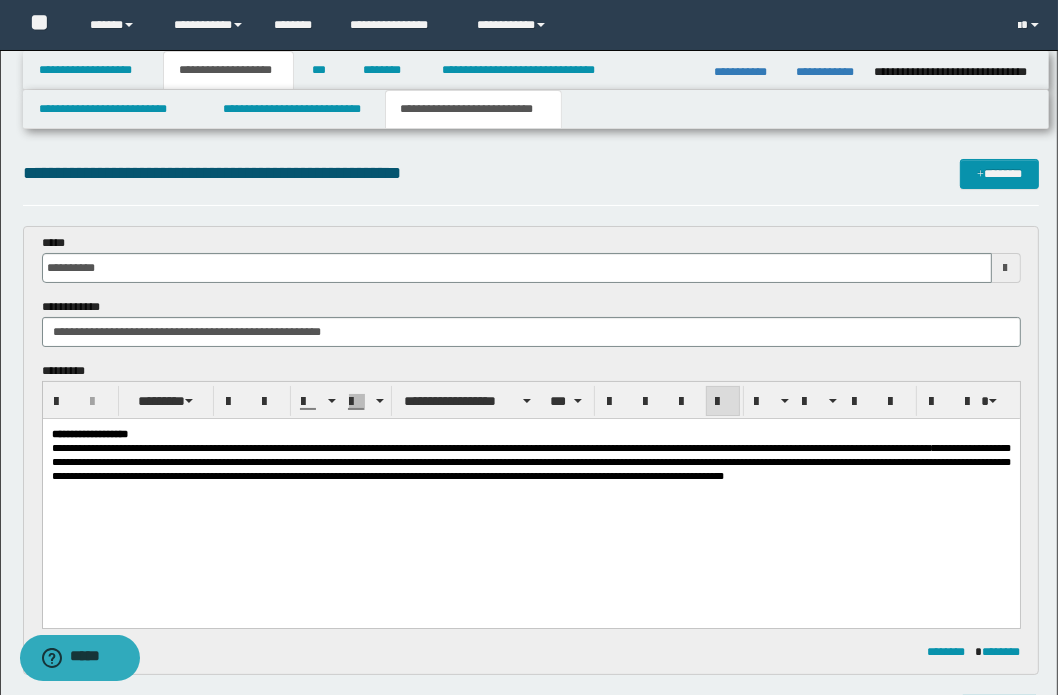 click on "**********" at bounding box center (530, 461) 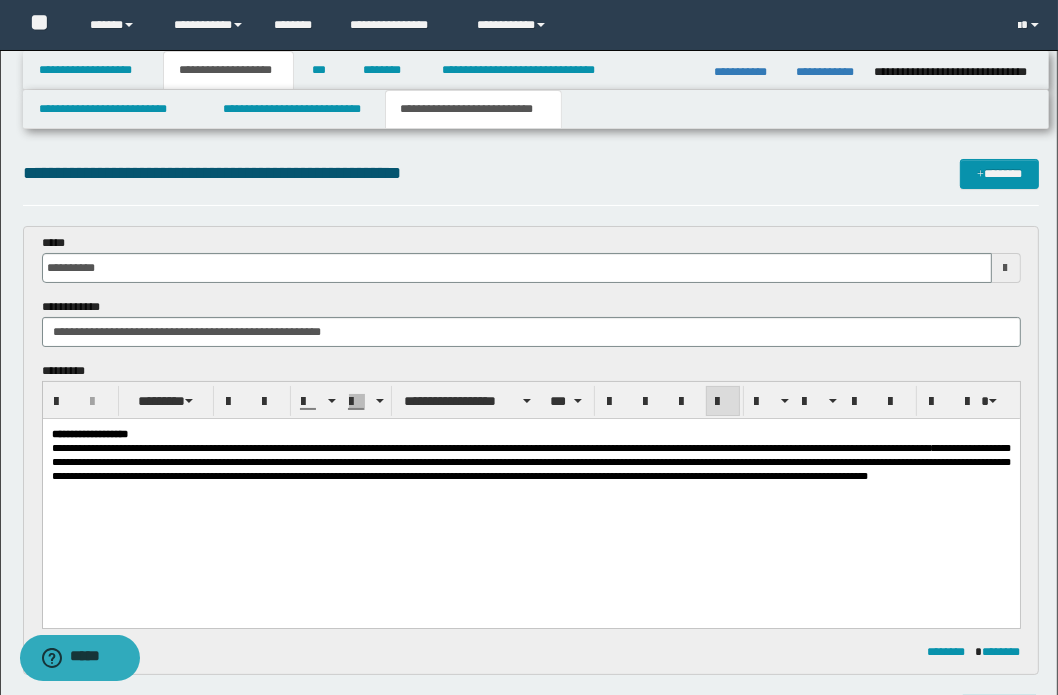 click on "**********" at bounding box center [530, 461] 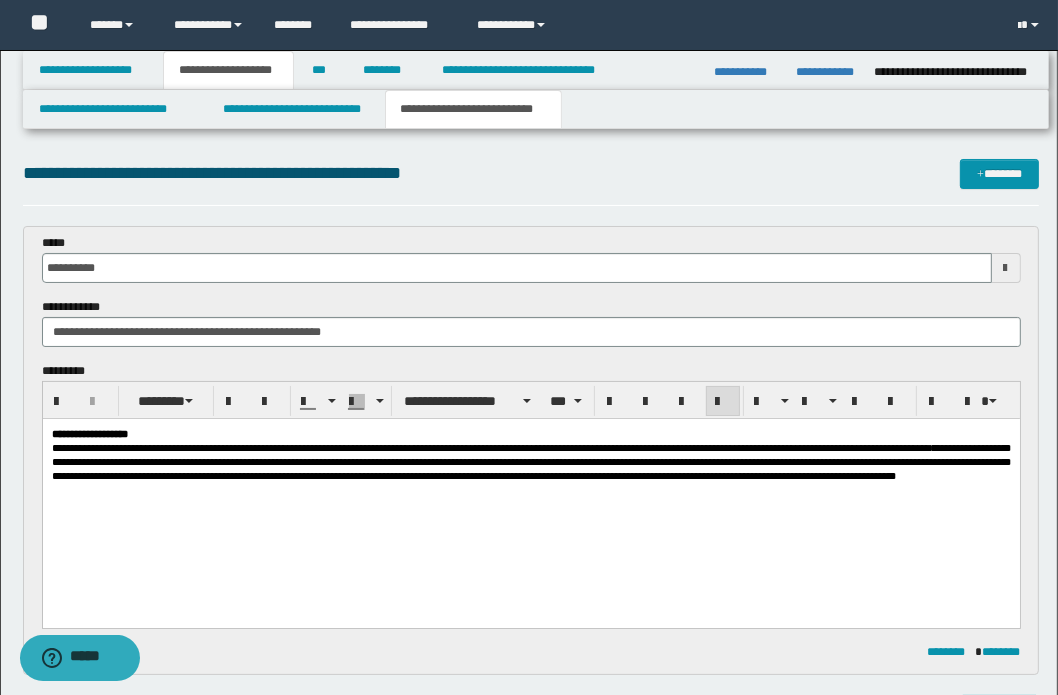 click on "**********" at bounding box center [530, 461] 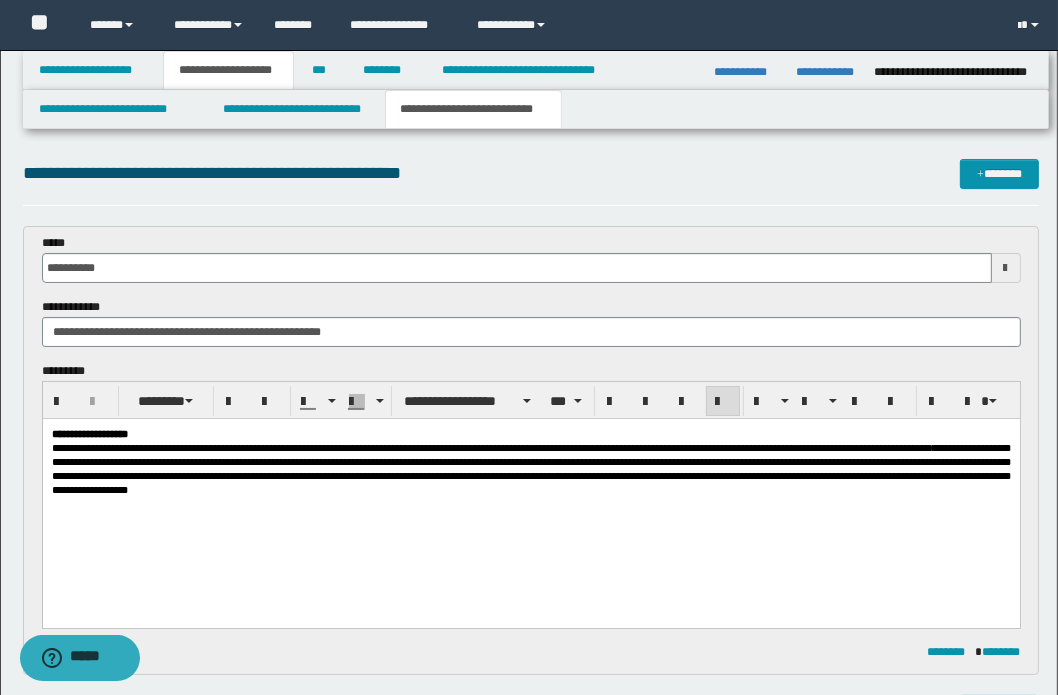 click on "**********" at bounding box center (530, 468) 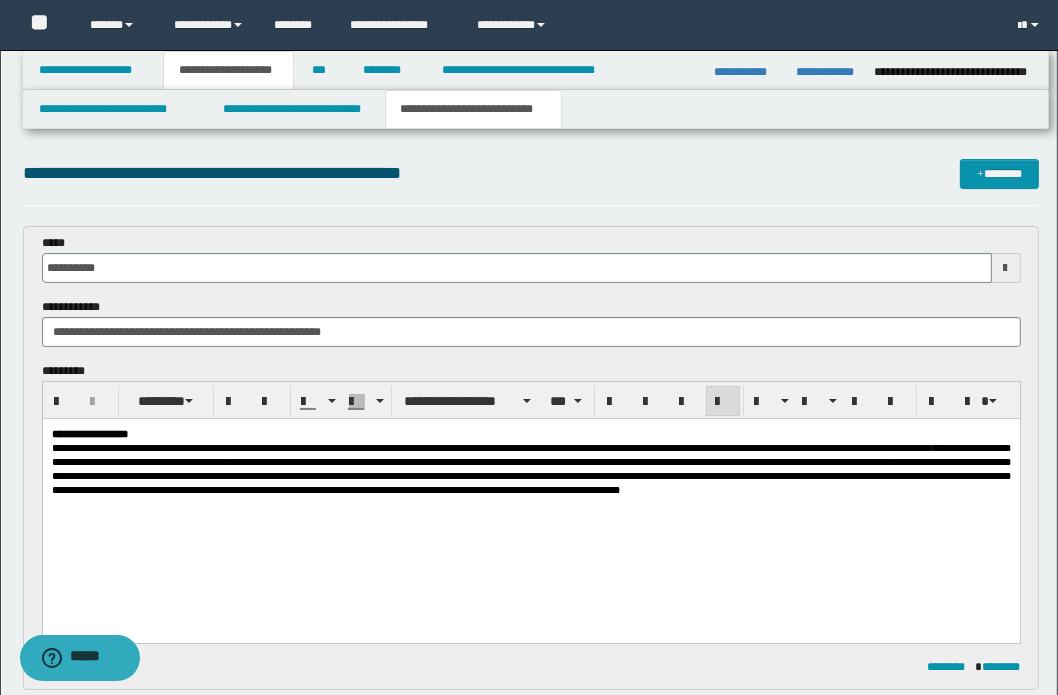 click on "**********" at bounding box center [530, 468] 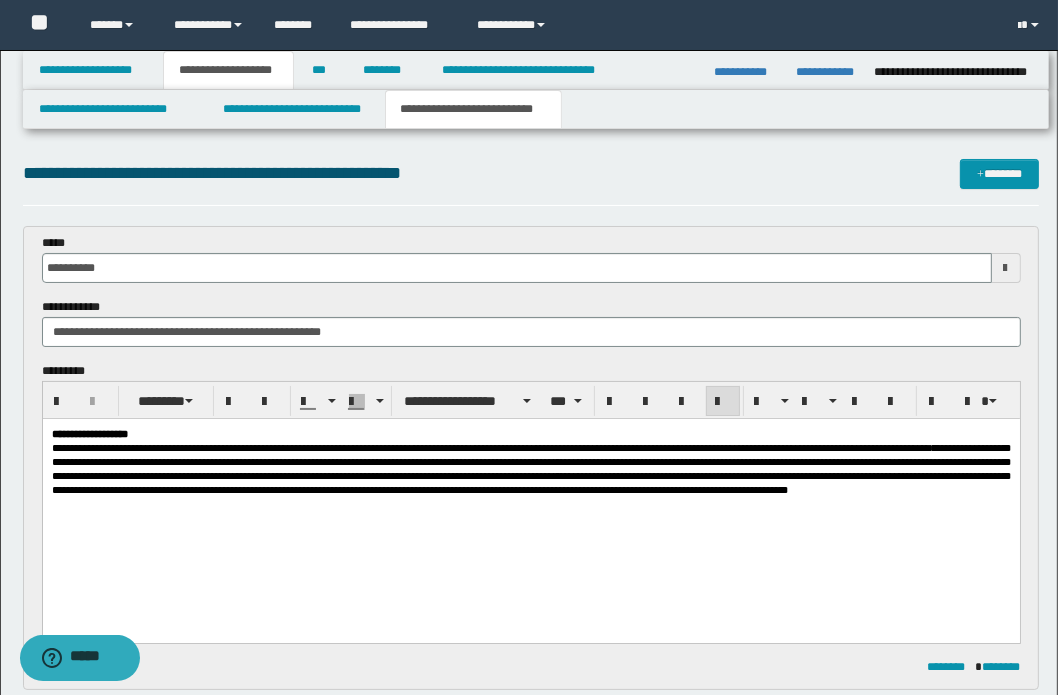click on "**********" at bounding box center (530, 468) 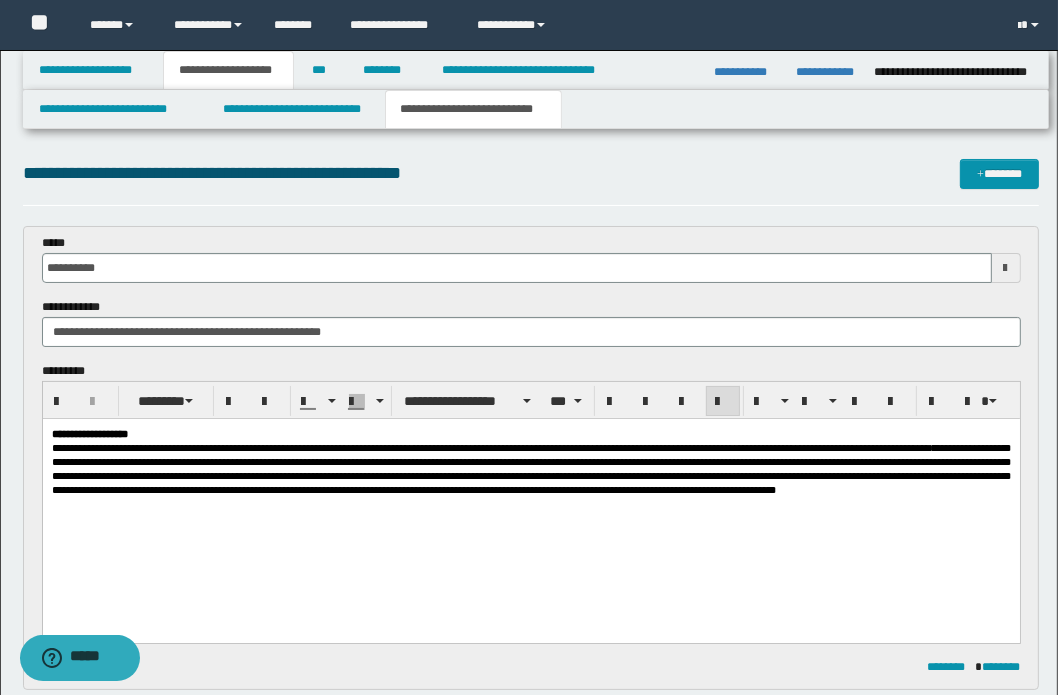 click on "**********" at bounding box center [530, 468] 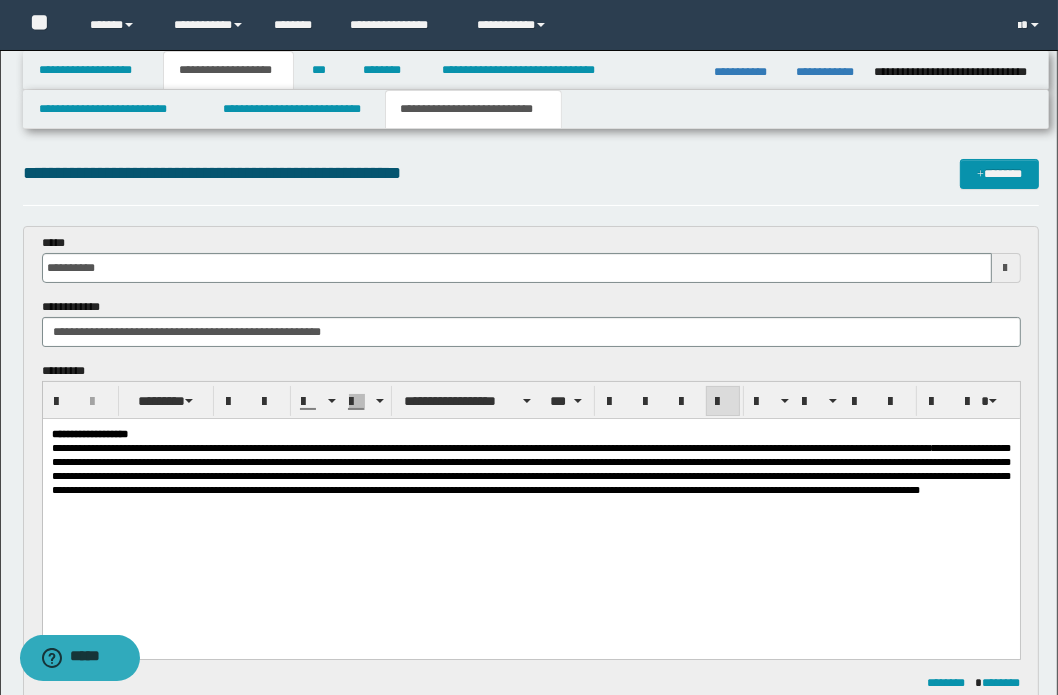 click on "**********" at bounding box center (531, 518) 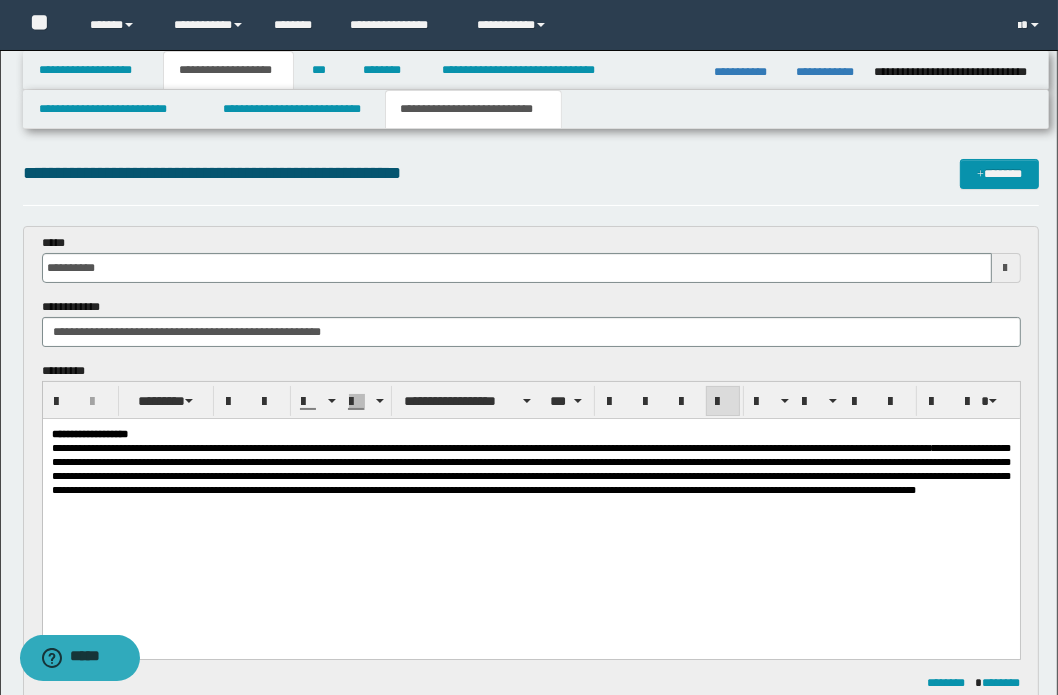 click on "**********" at bounding box center (530, 468) 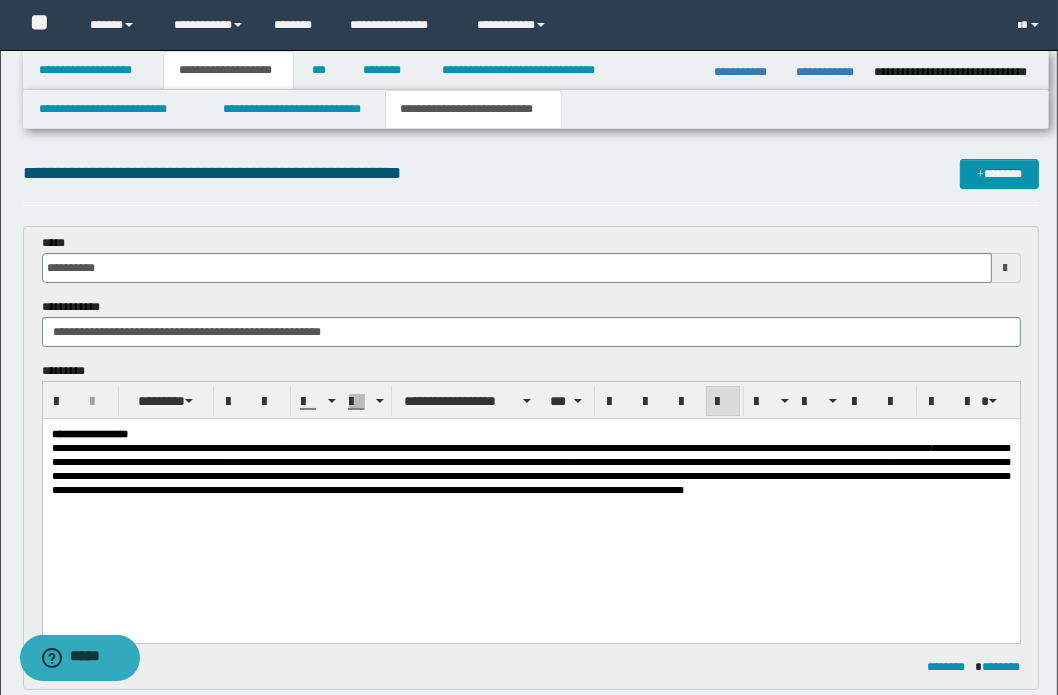 click on "**********" at bounding box center [530, 468] 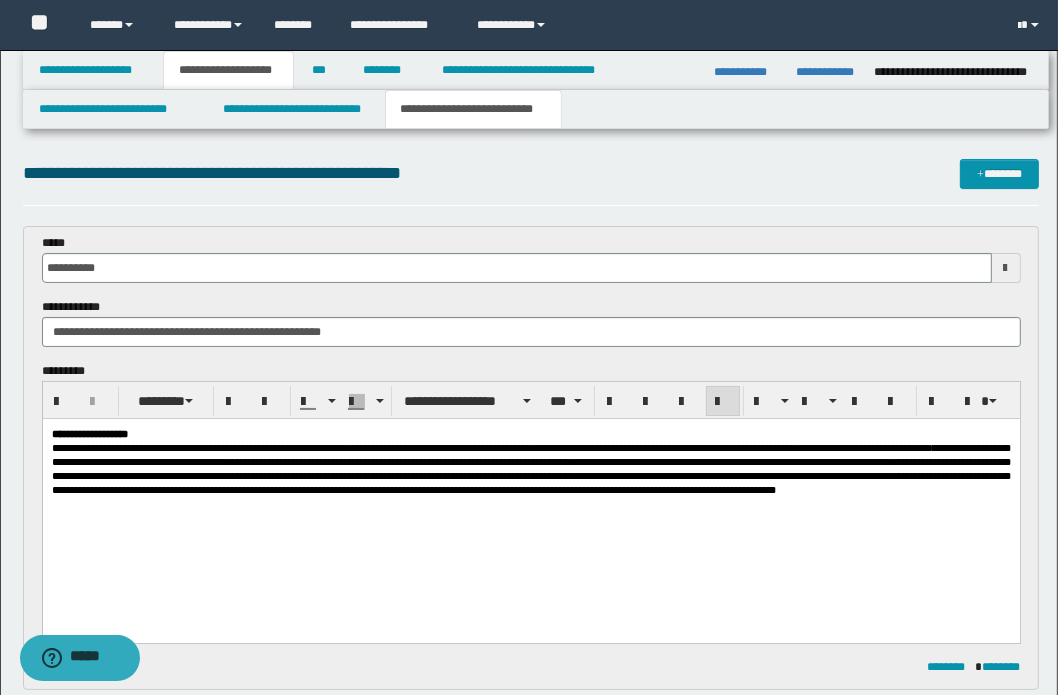 click on "**********" at bounding box center (530, 468) 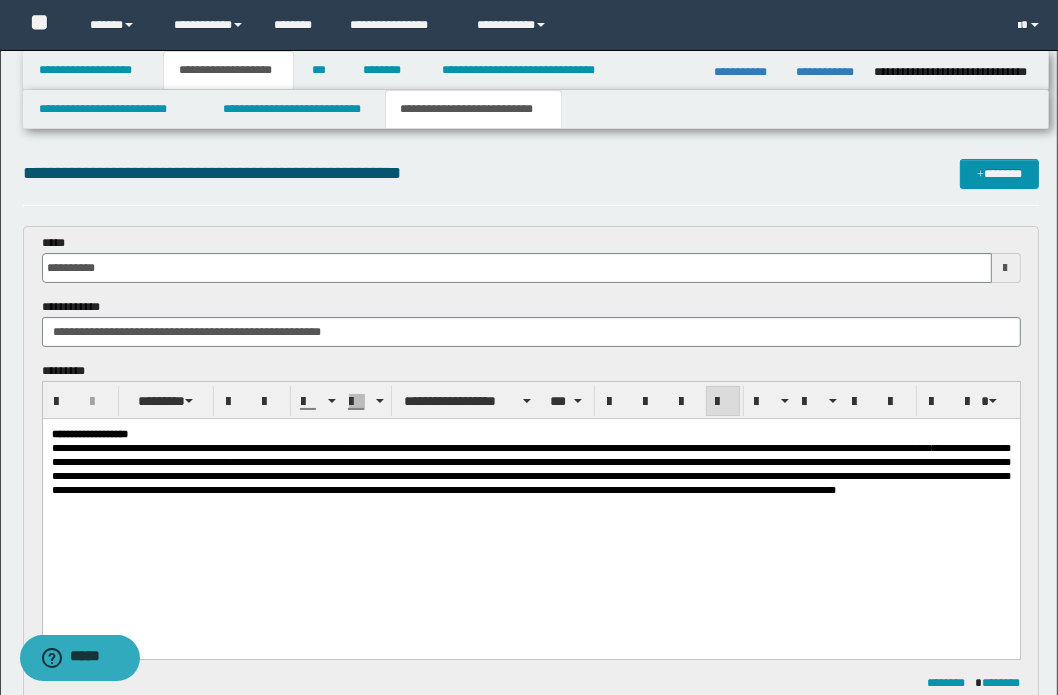 click on "**********" at bounding box center [530, 468] 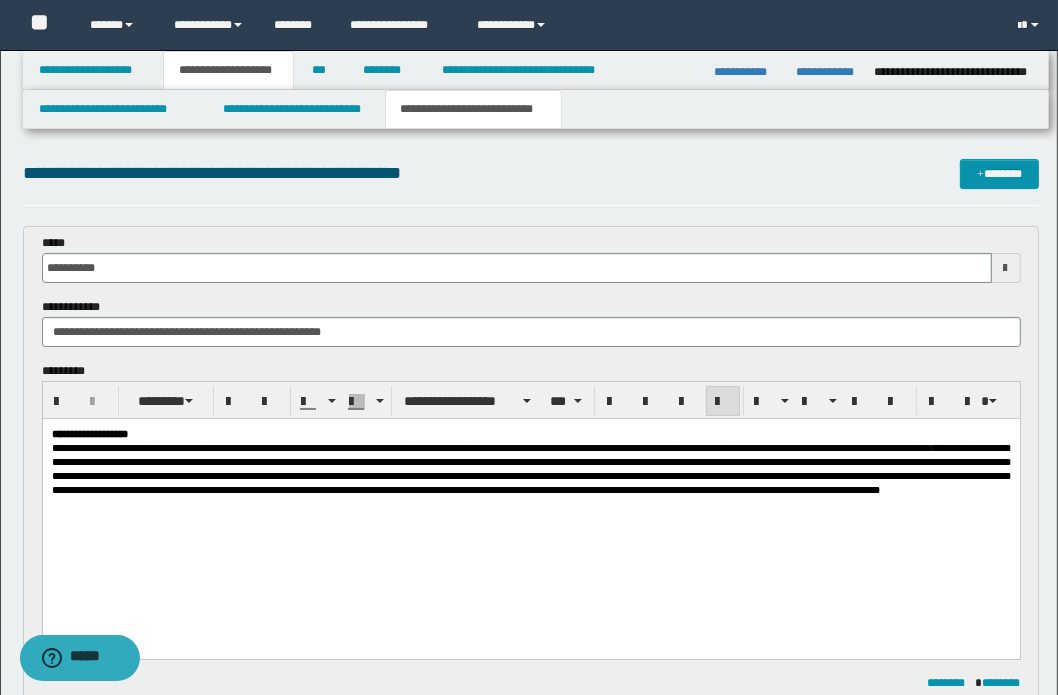 click on "**********" at bounding box center (530, 468) 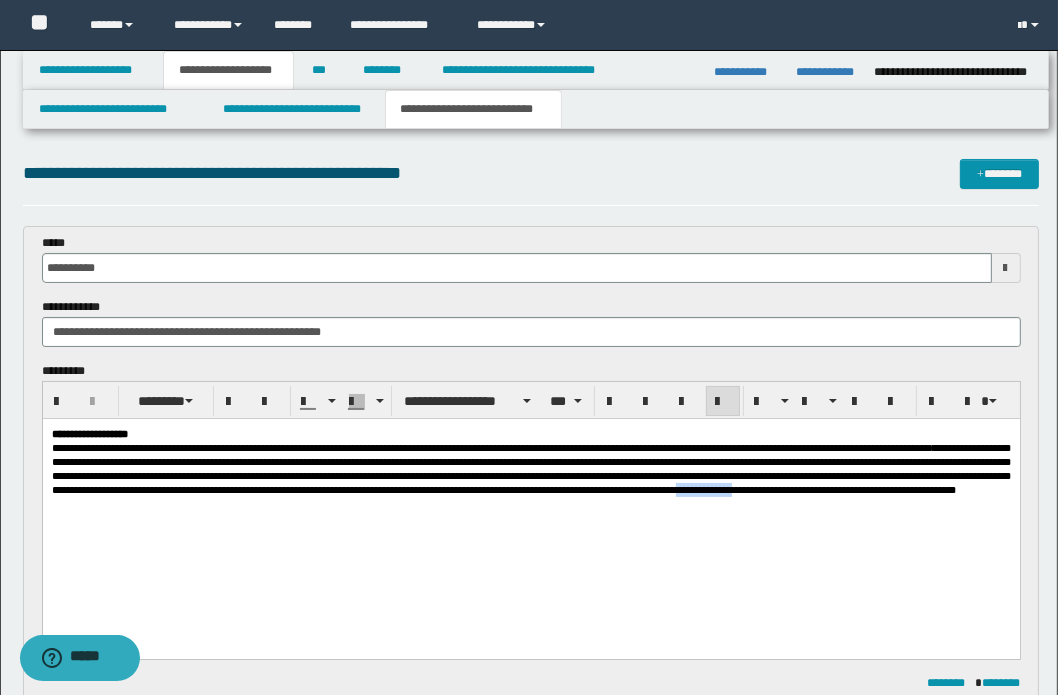 drag, startPoint x: 878, startPoint y: 526, endPoint x: 965, endPoint y: 522, distance: 87.0919 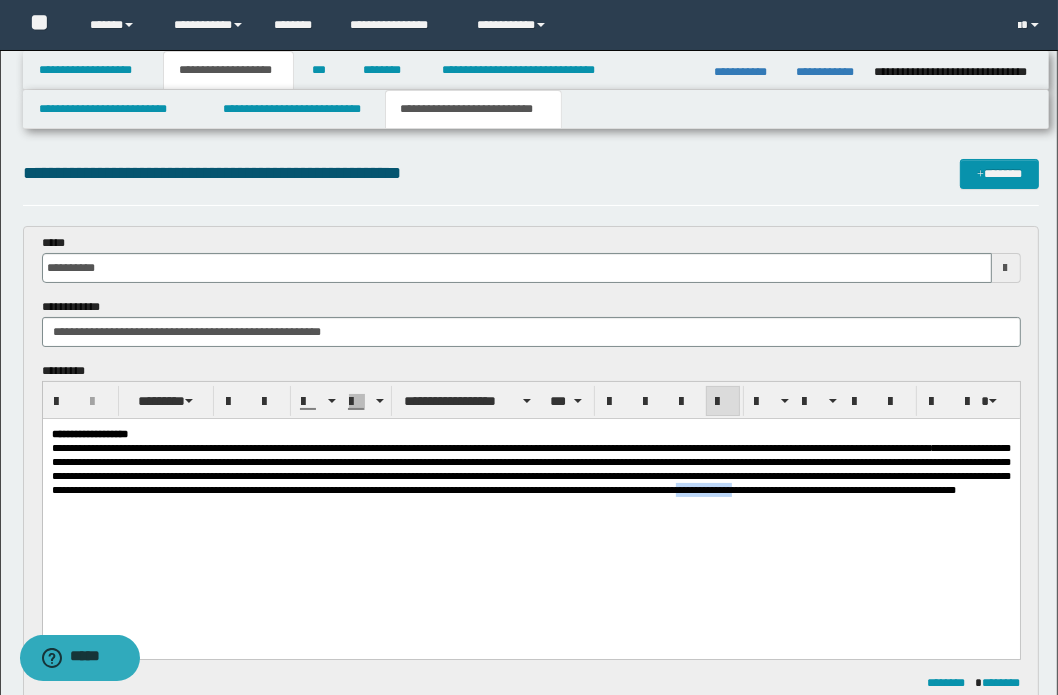 click on "**********" at bounding box center [530, 468] 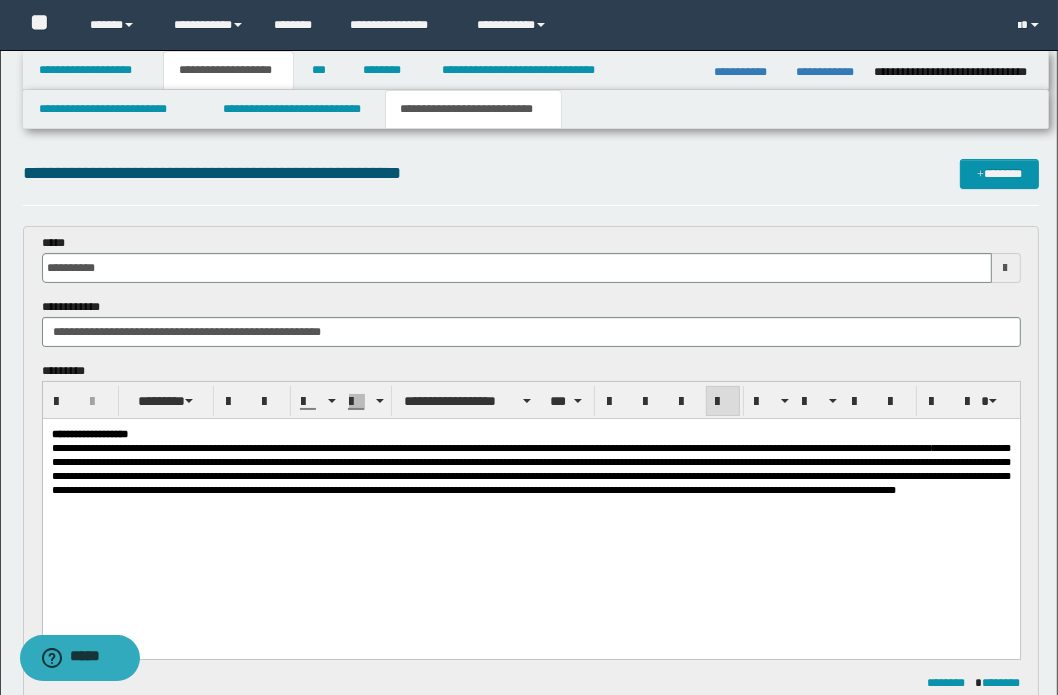 click on "**********" at bounding box center (530, 468) 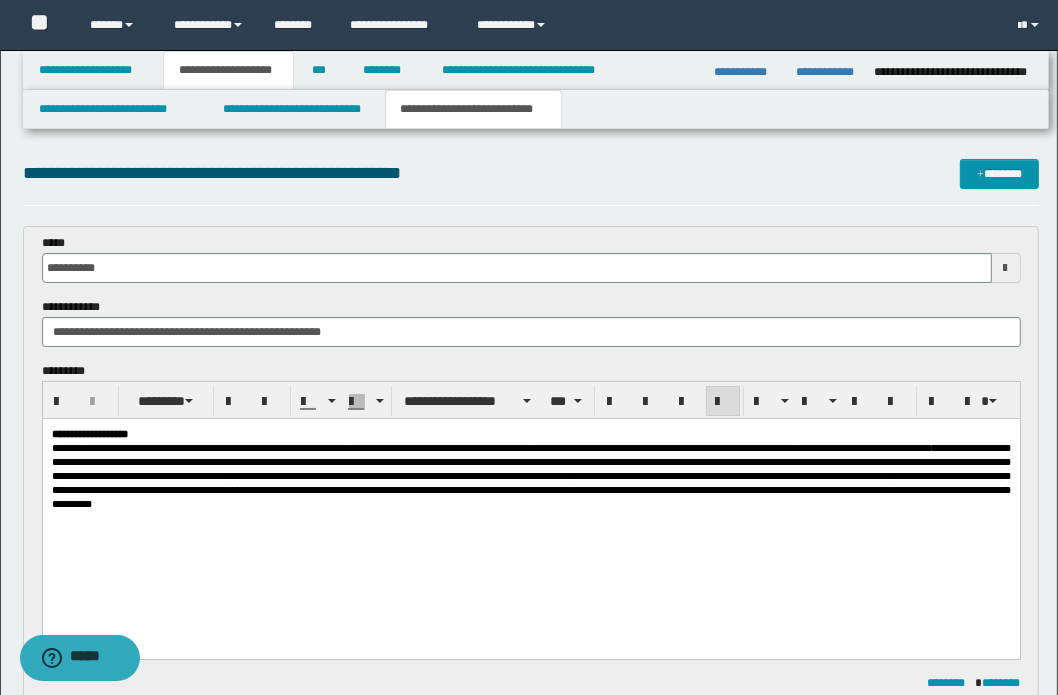click on "**********" at bounding box center [530, 475] 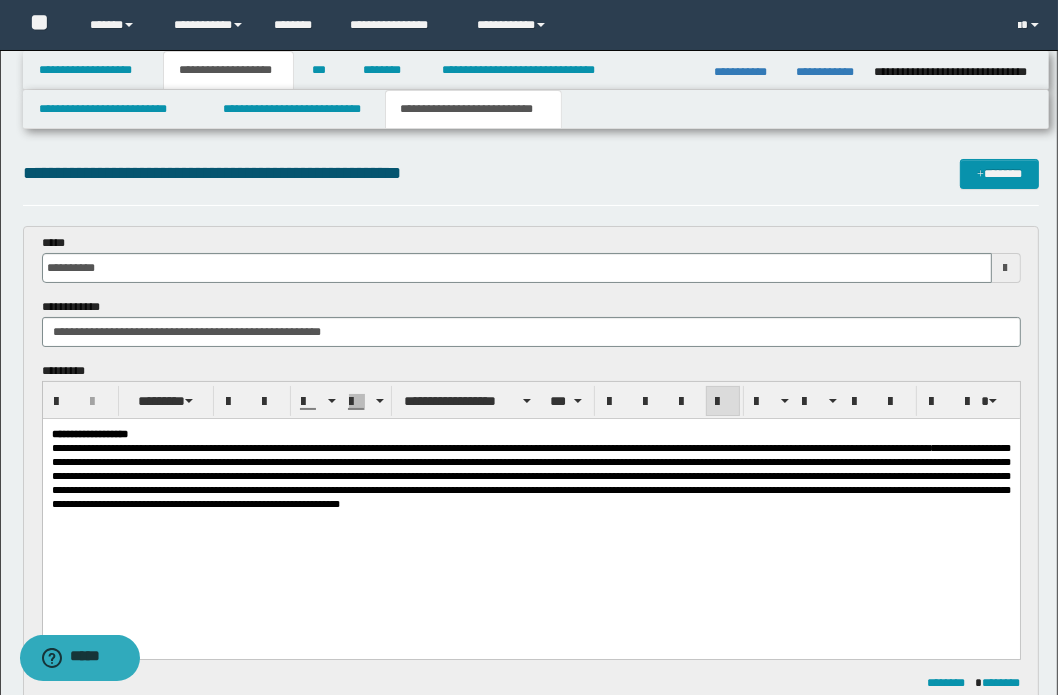 click on "**********" at bounding box center (530, 475) 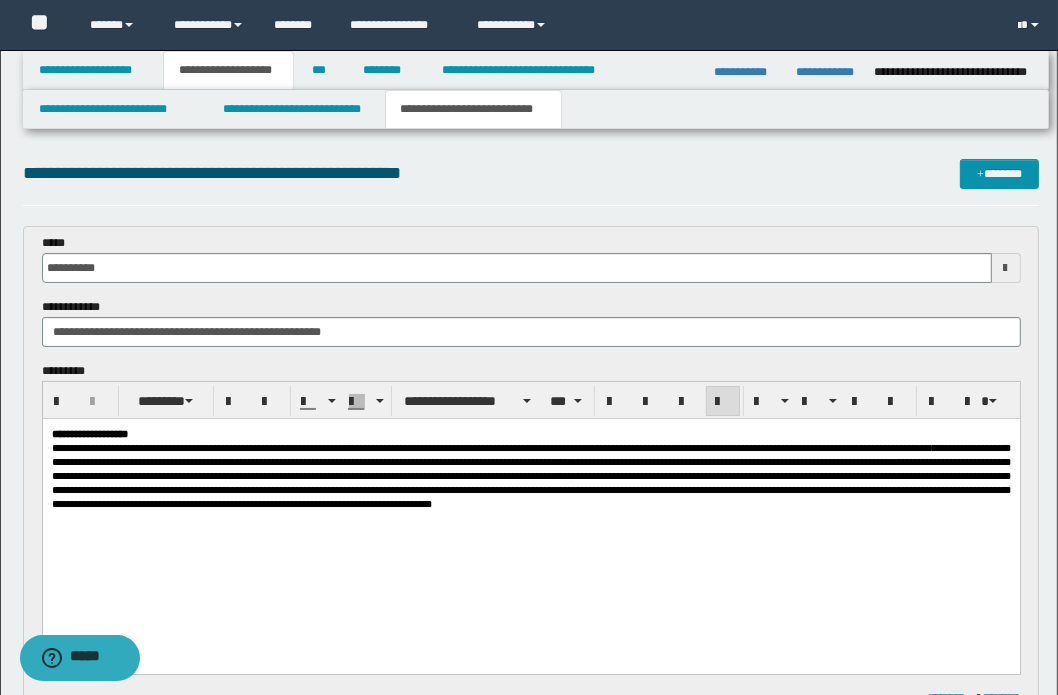 click on "**********" at bounding box center [530, 493] 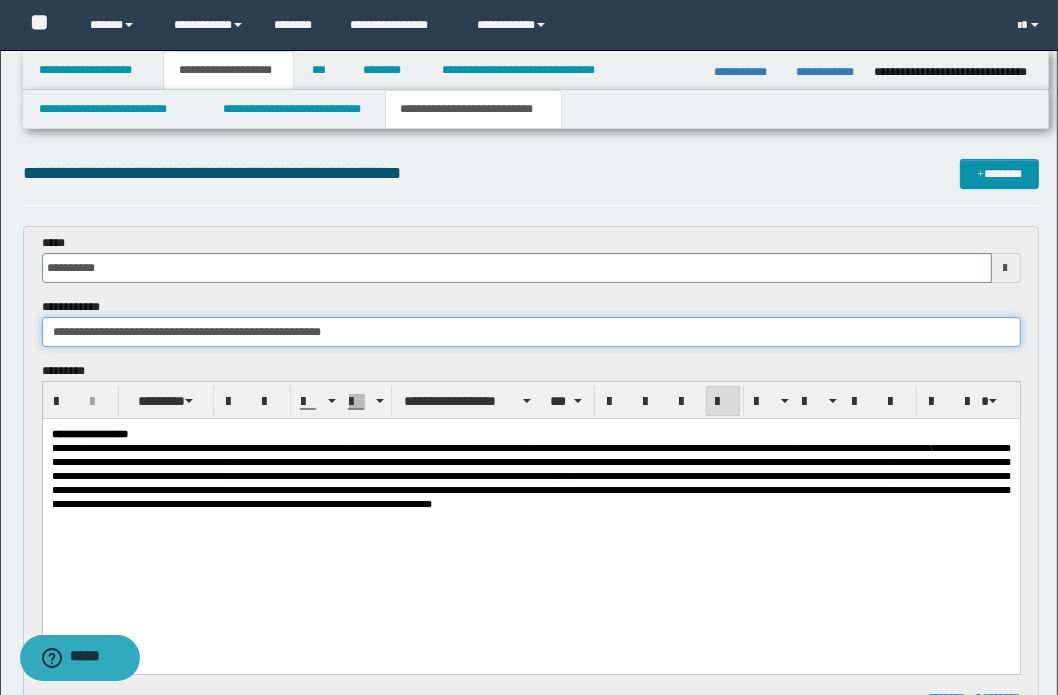 click on "**********" at bounding box center [531, 332] 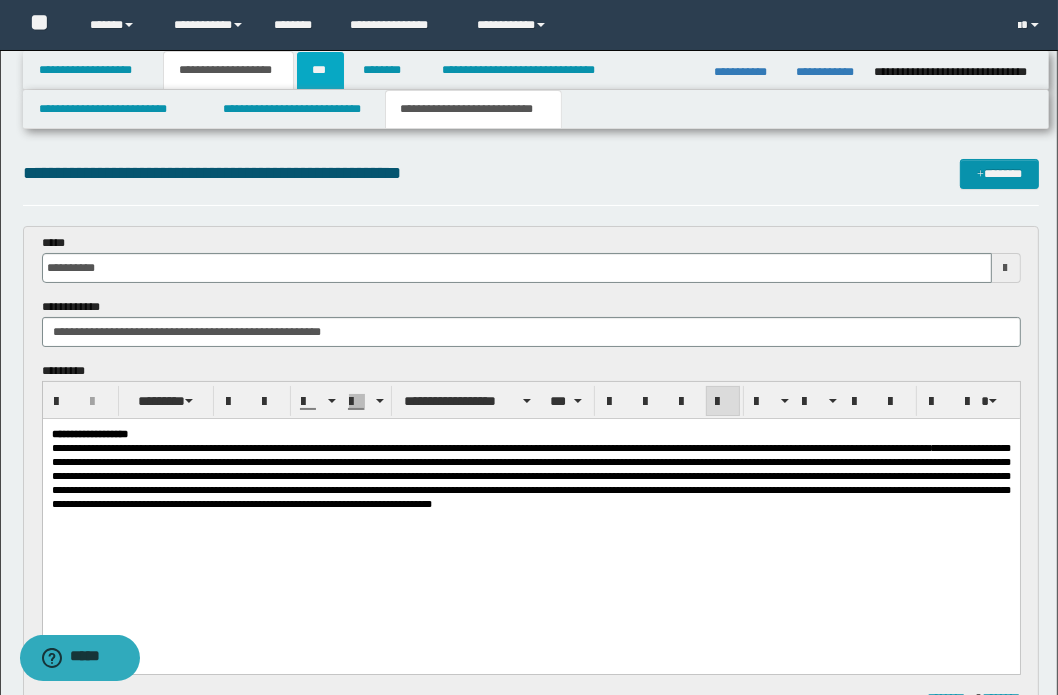 click on "***" at bounding box center (320, 70) 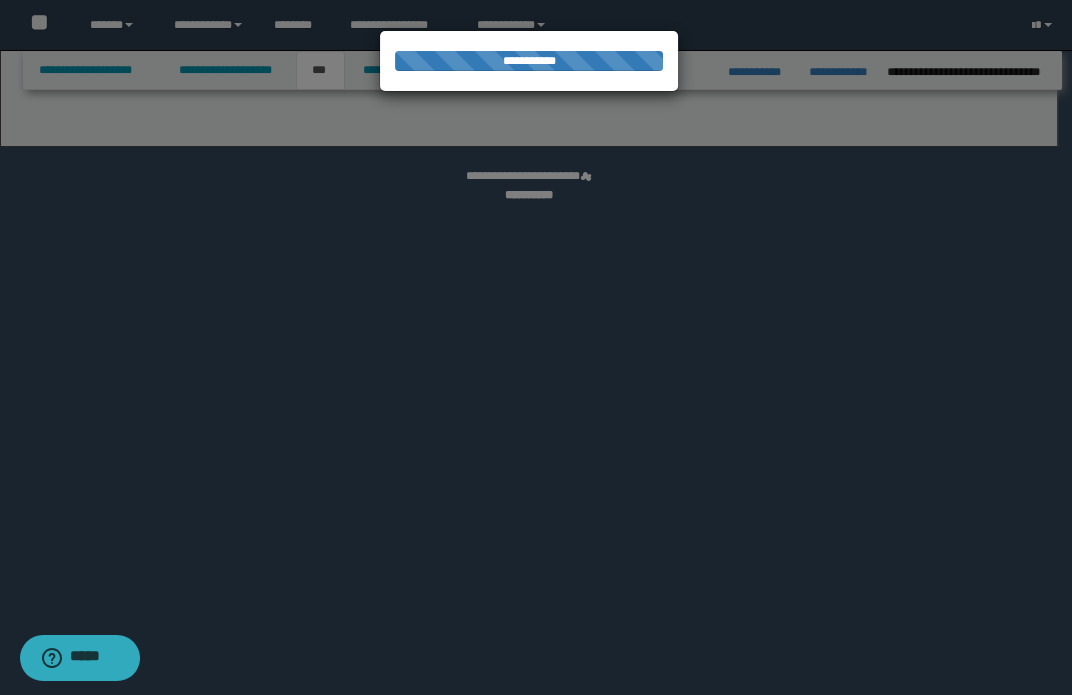 select on "***" 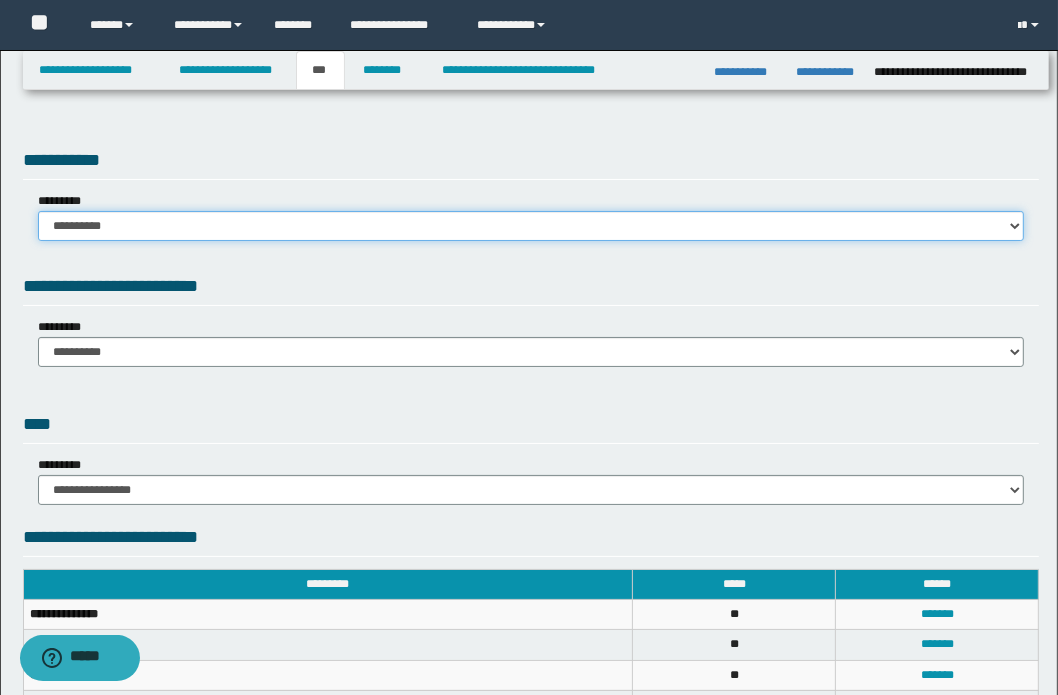 click on "**********" at bounding box center (531, 226) 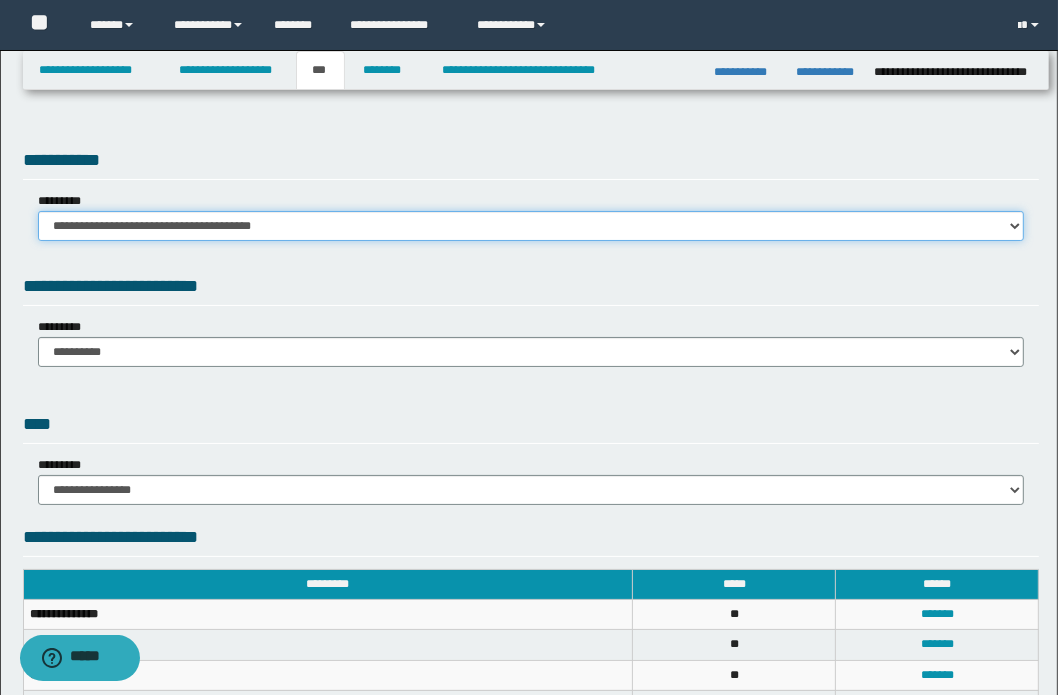 click on "**********" at bounding box center [531, 226] 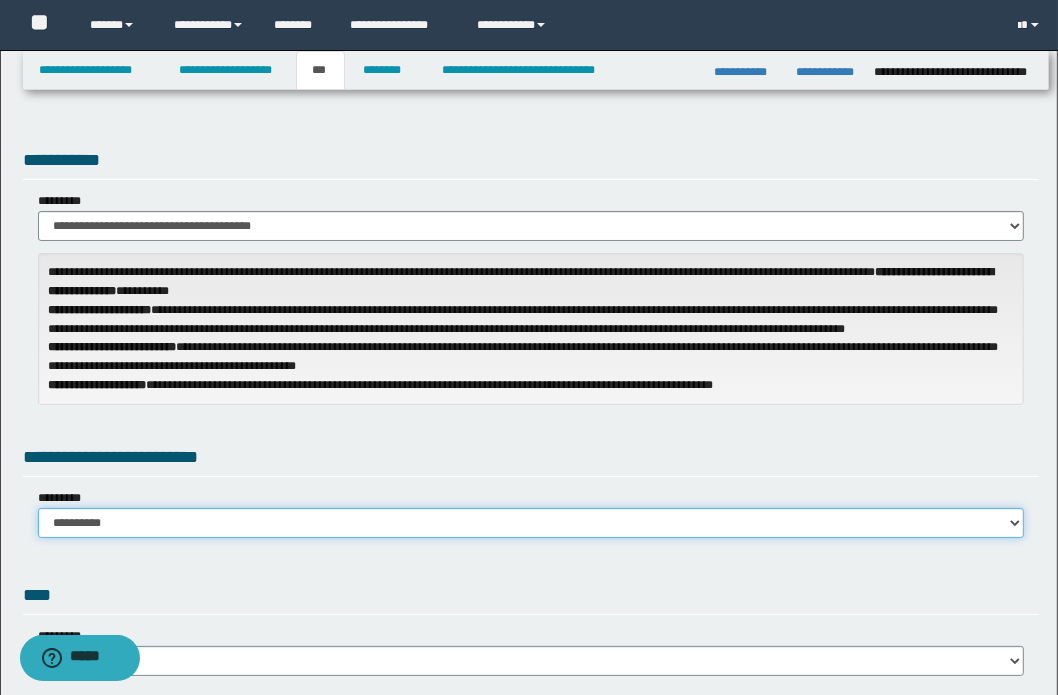 click on "**********" at bounding box center (531, 523) 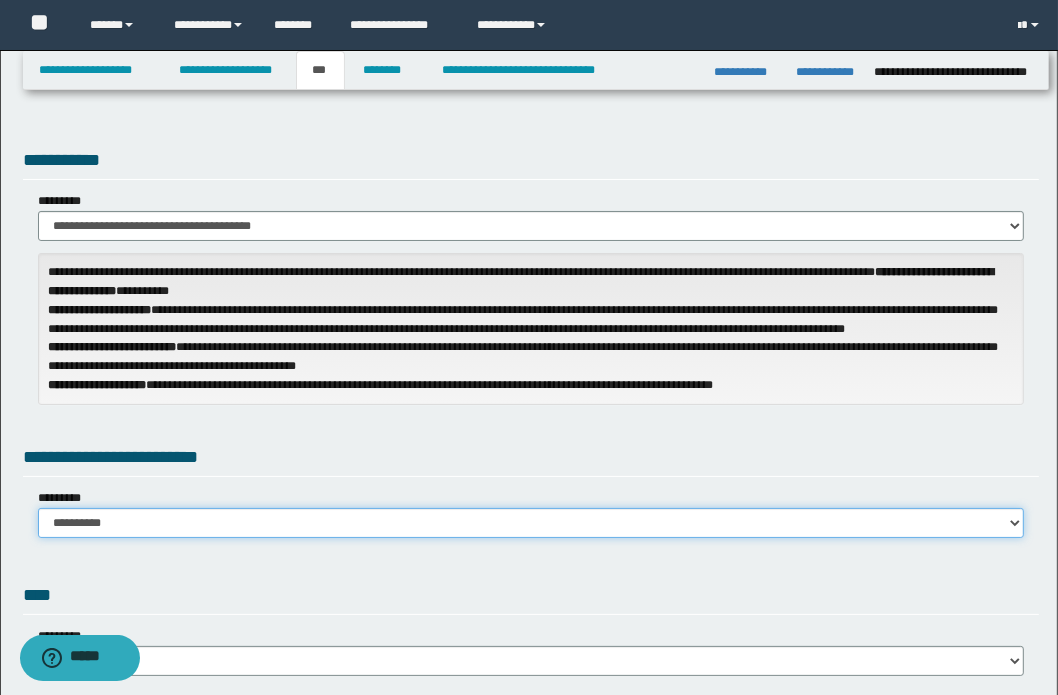 select on "*" 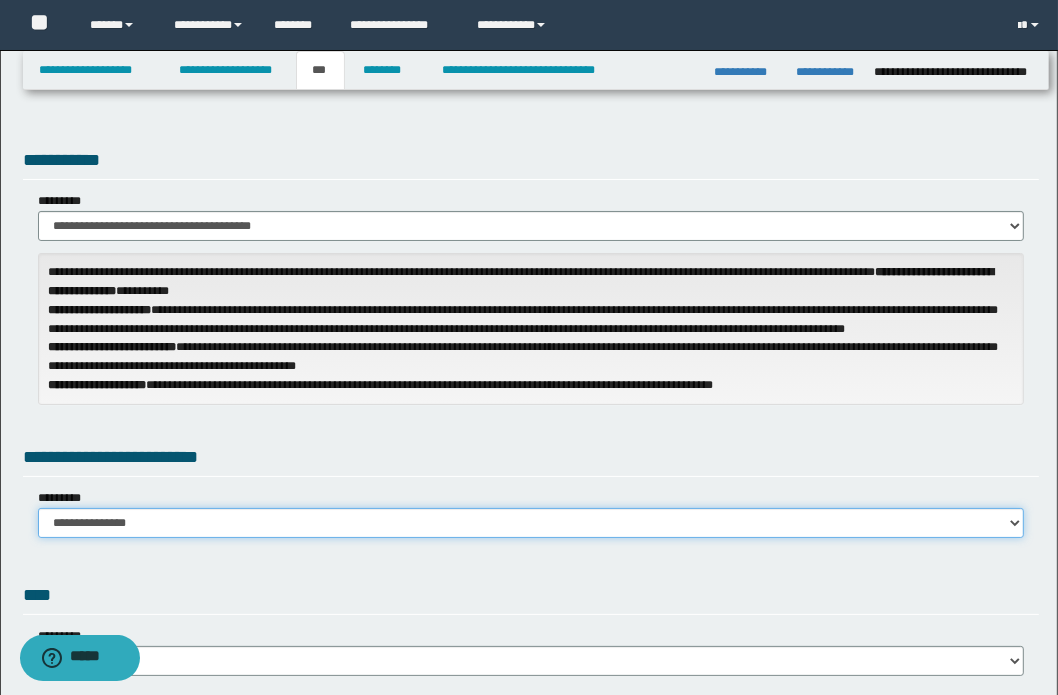 click on "**********" at bounding box center (531, 523) 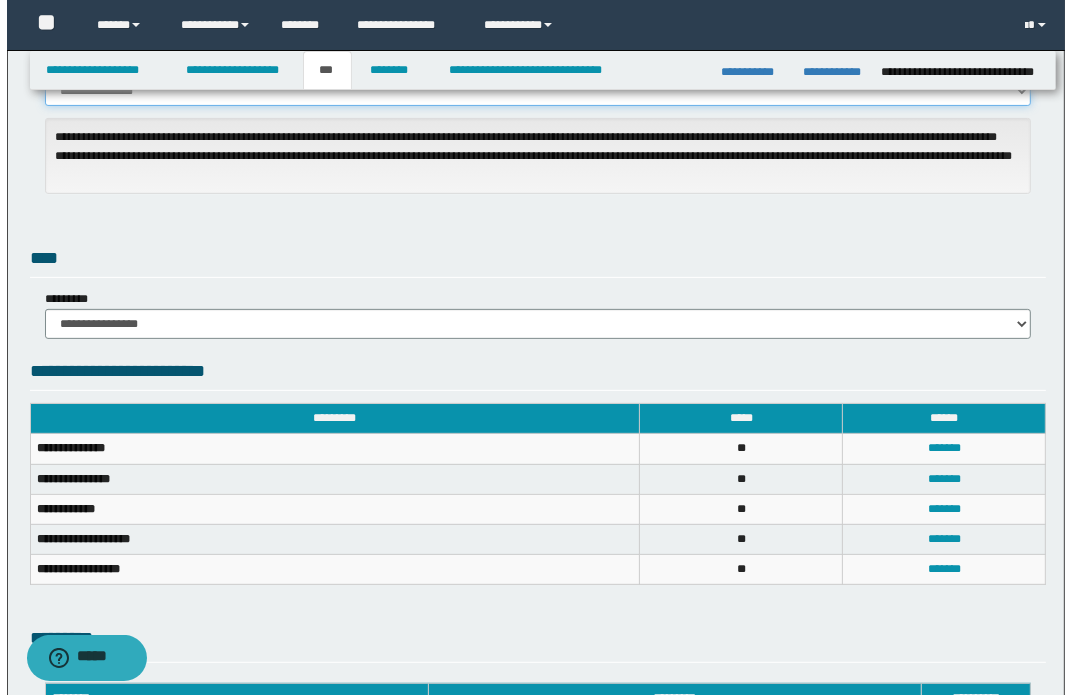 scroll, scrollTop: 727, scrollLeft: 0, axis: vertical 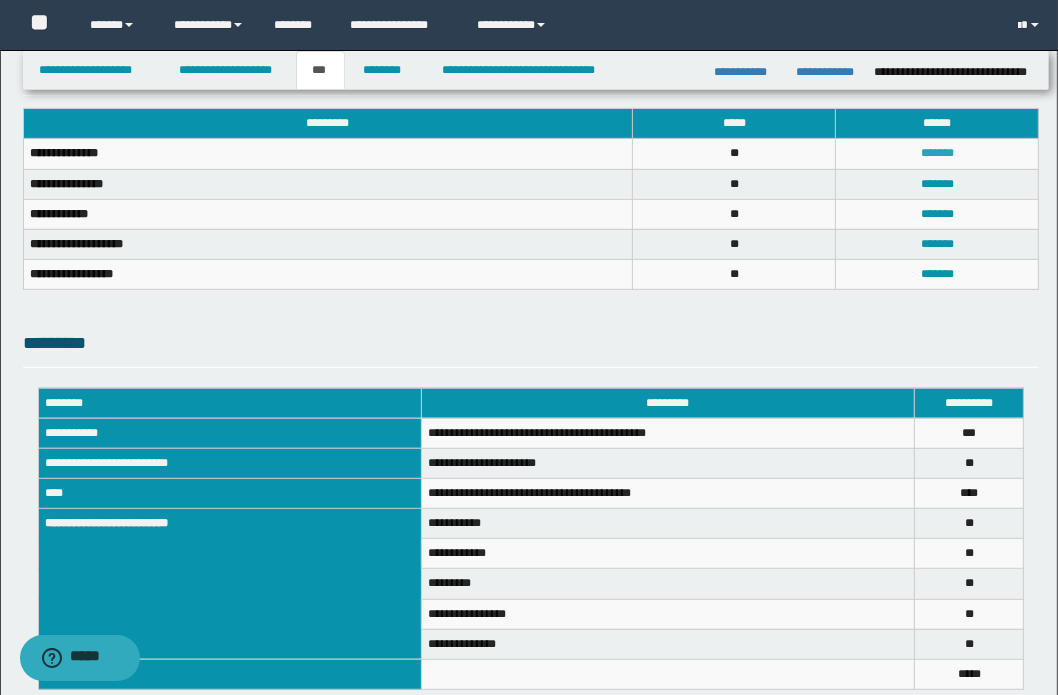 click on "*******" at bounding box center [937, 153] 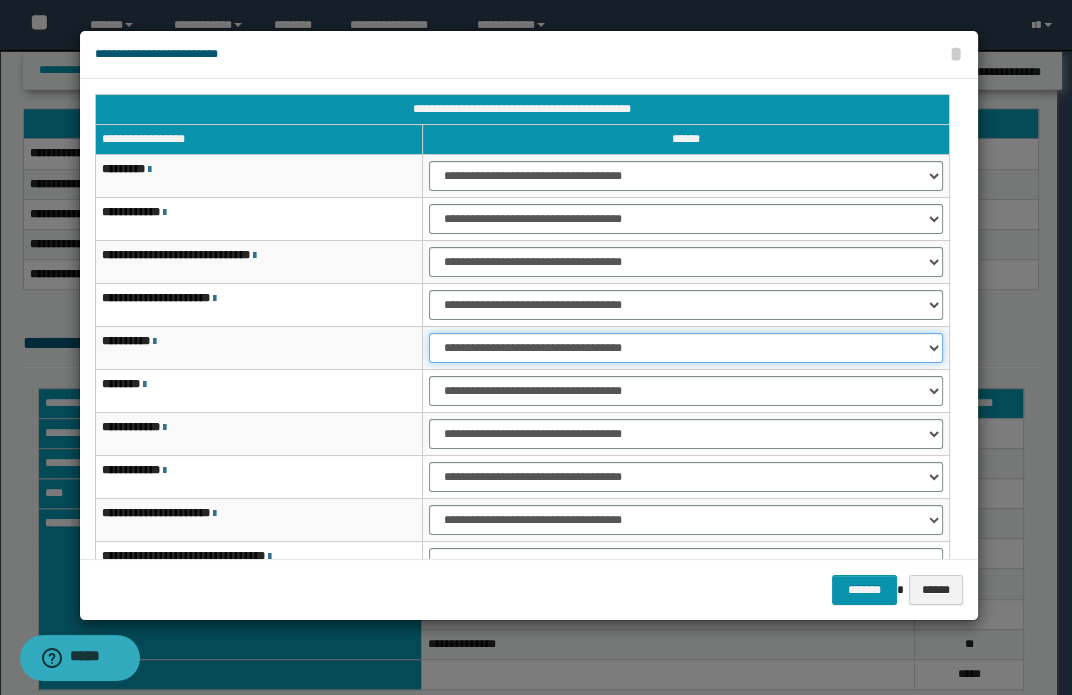 click on "**********" at bounding box center (685, 348) 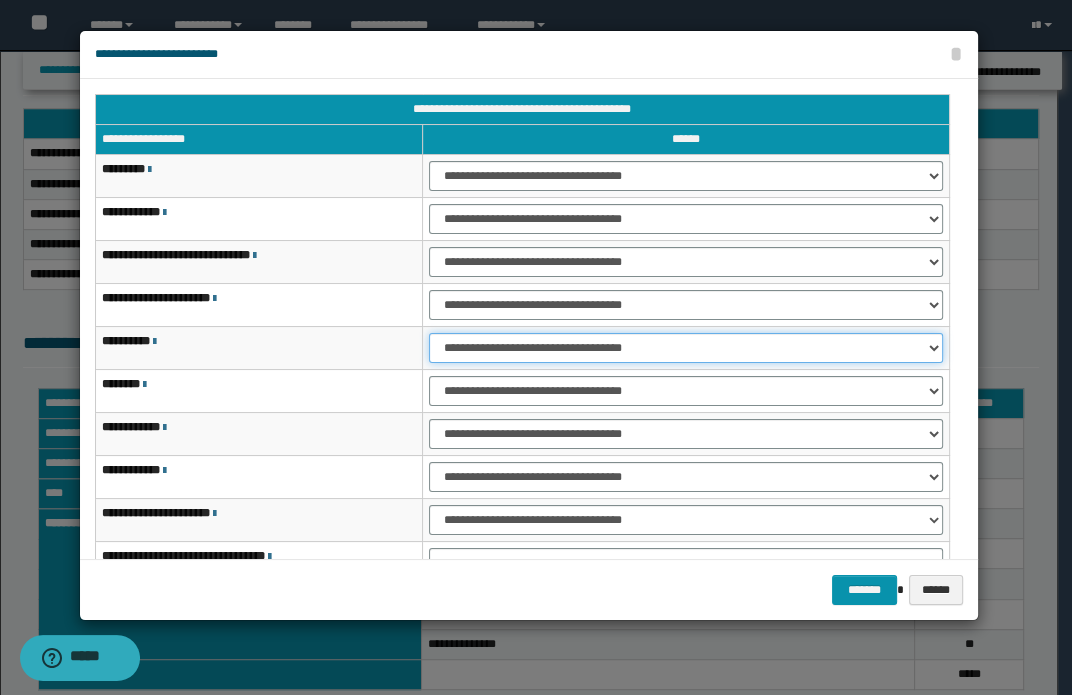 select on "***" 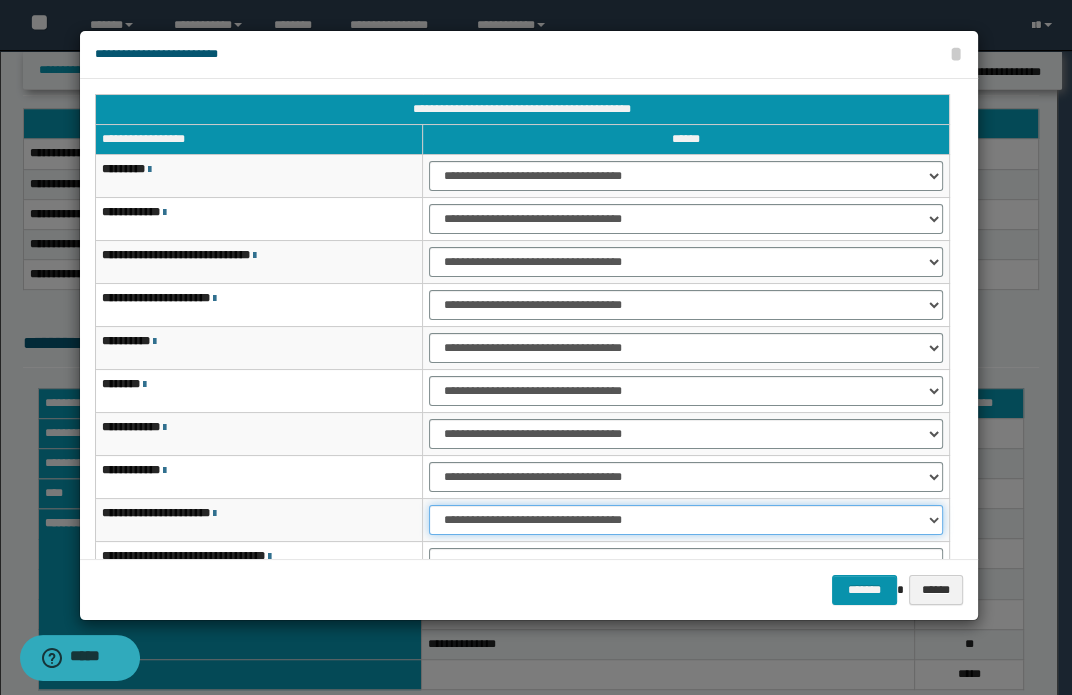 click on "**********" at bounding box center (685, 520) 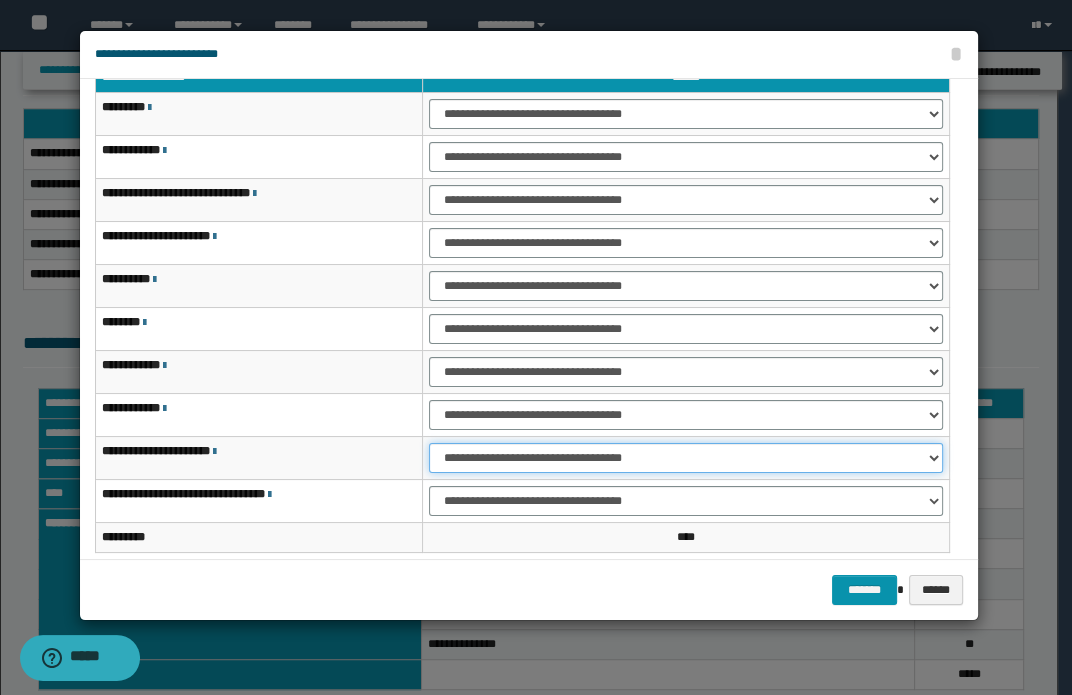 scroll, scrollTop: 120, scrollLeft: 0, axis: vertical 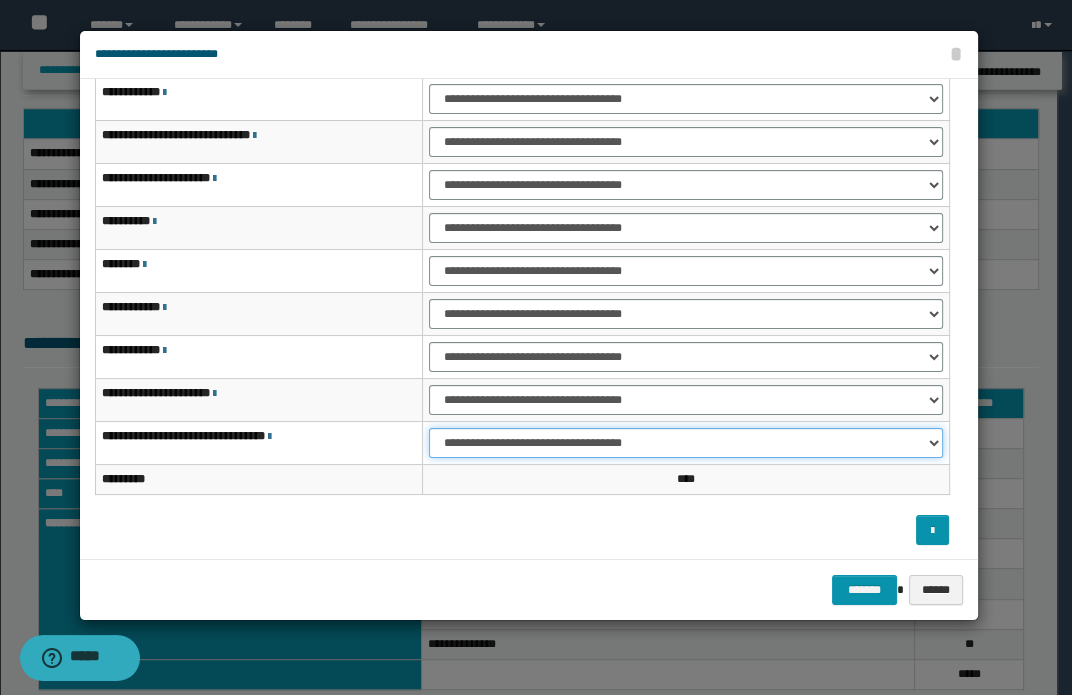 click on "**********" at bounding box center [685, 443] 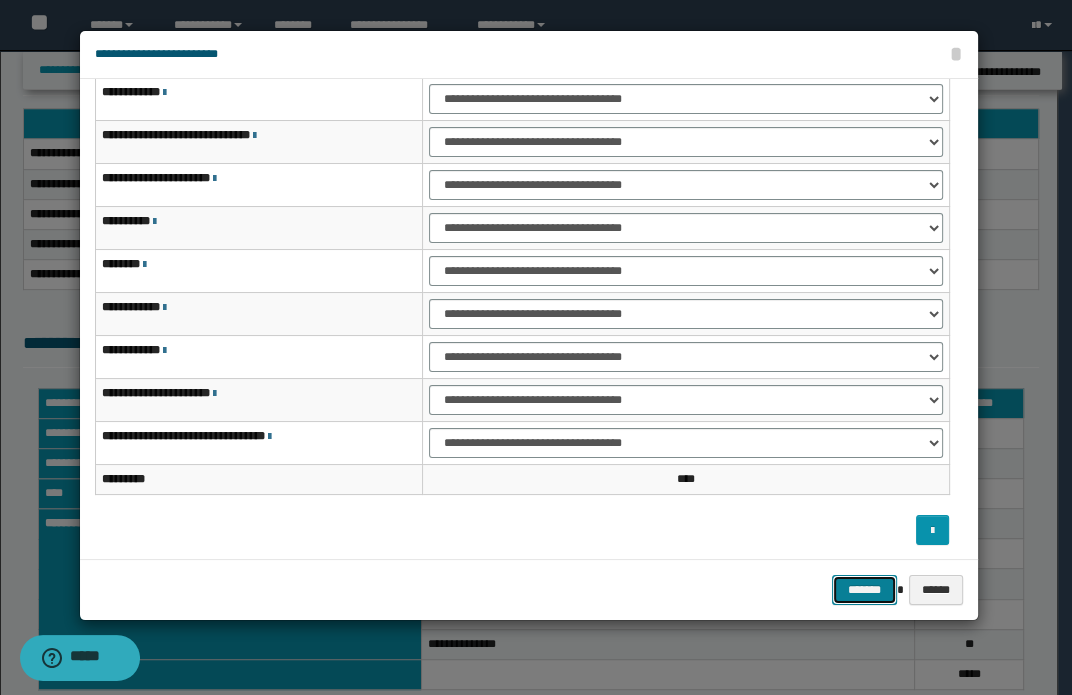 click on "*******" at bounding box center (864, 590) 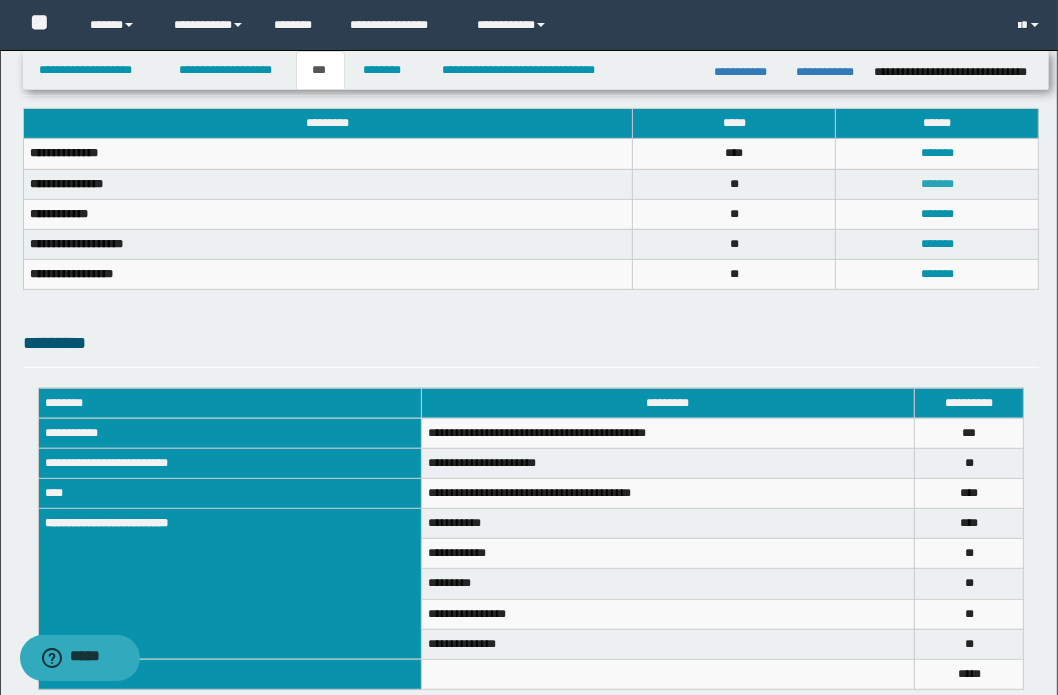 click on "*******" at bounding box center (937, 184) 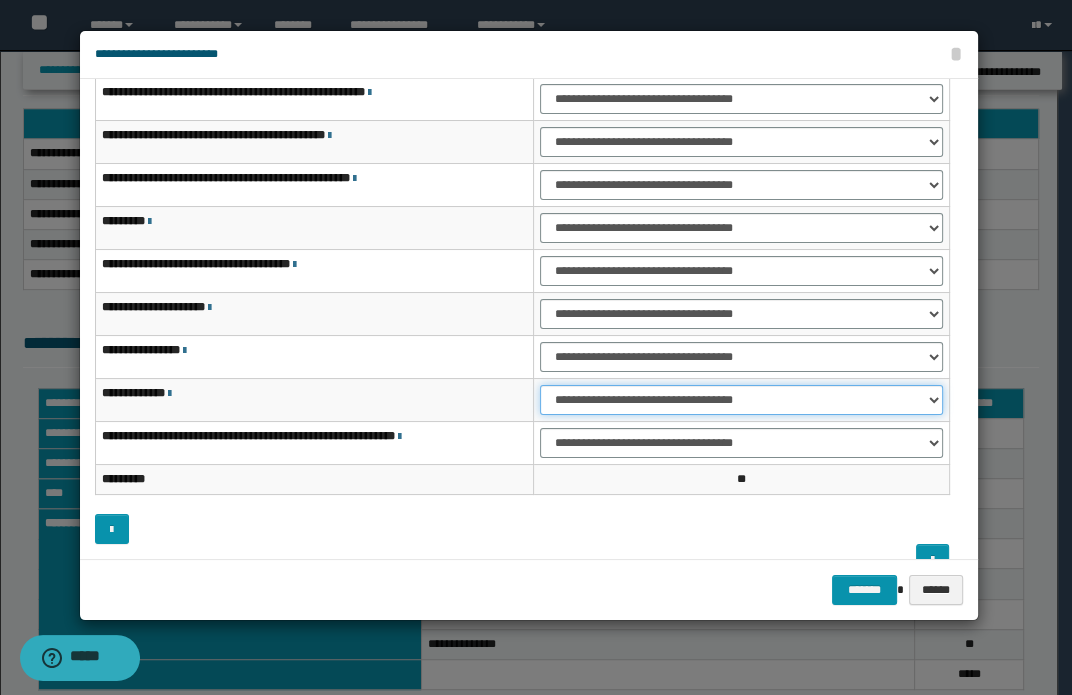 click on "**********" at bounding box center (741, 400) 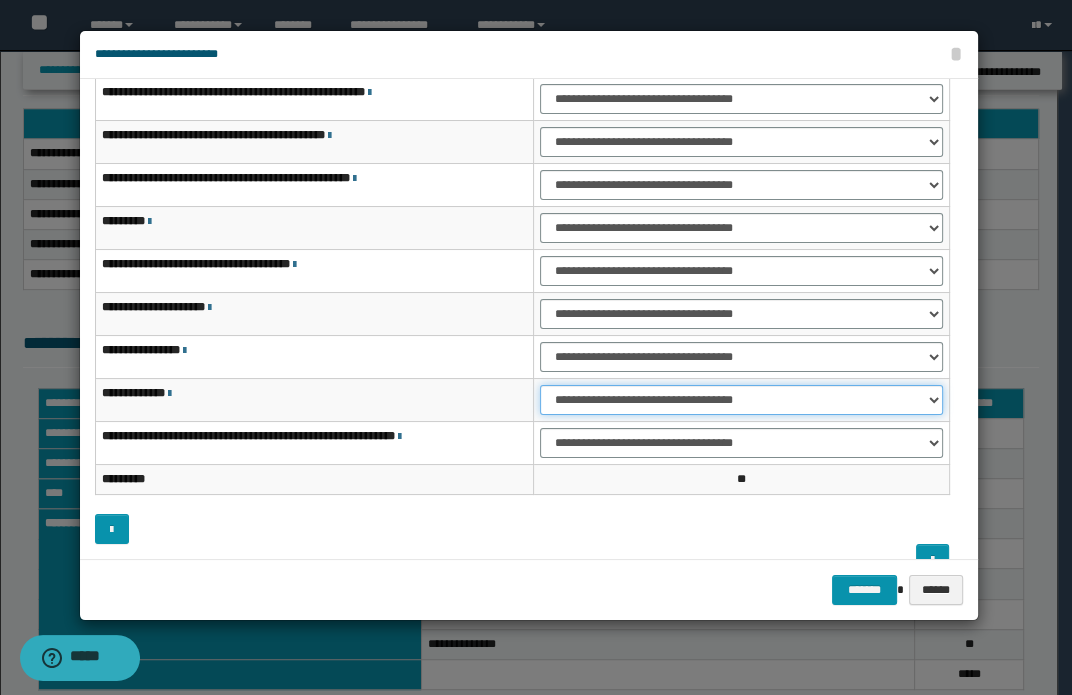 select on "***" 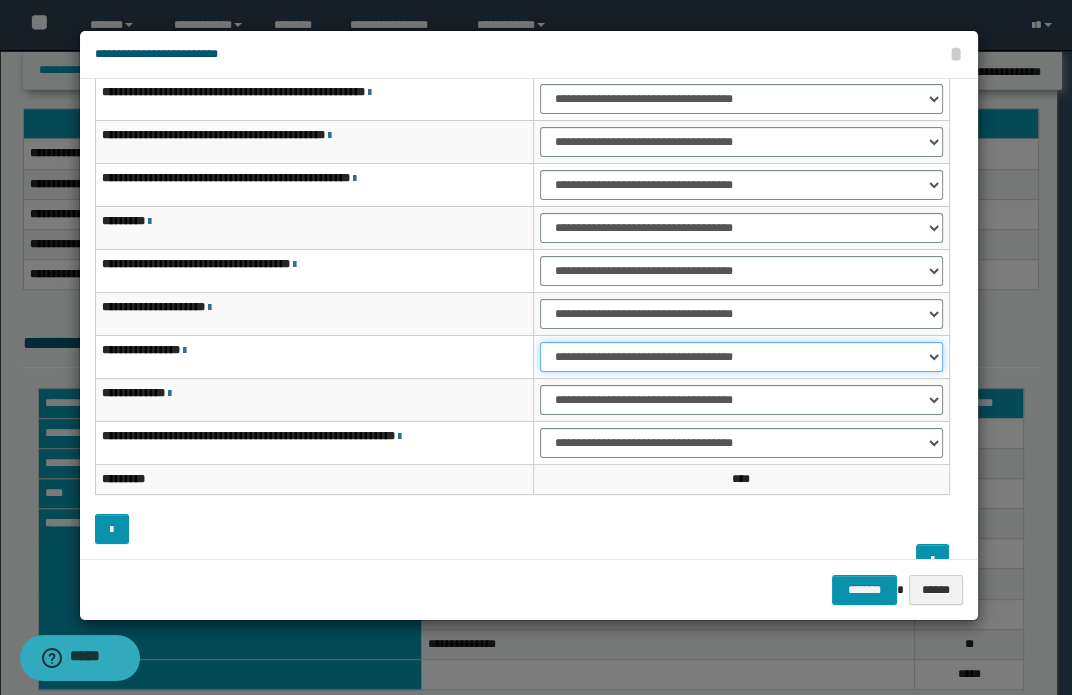drag, startPoint x: 619, startPoint y: 351, endPoint x: 629, endPoint y: 352, distance: 10.049875 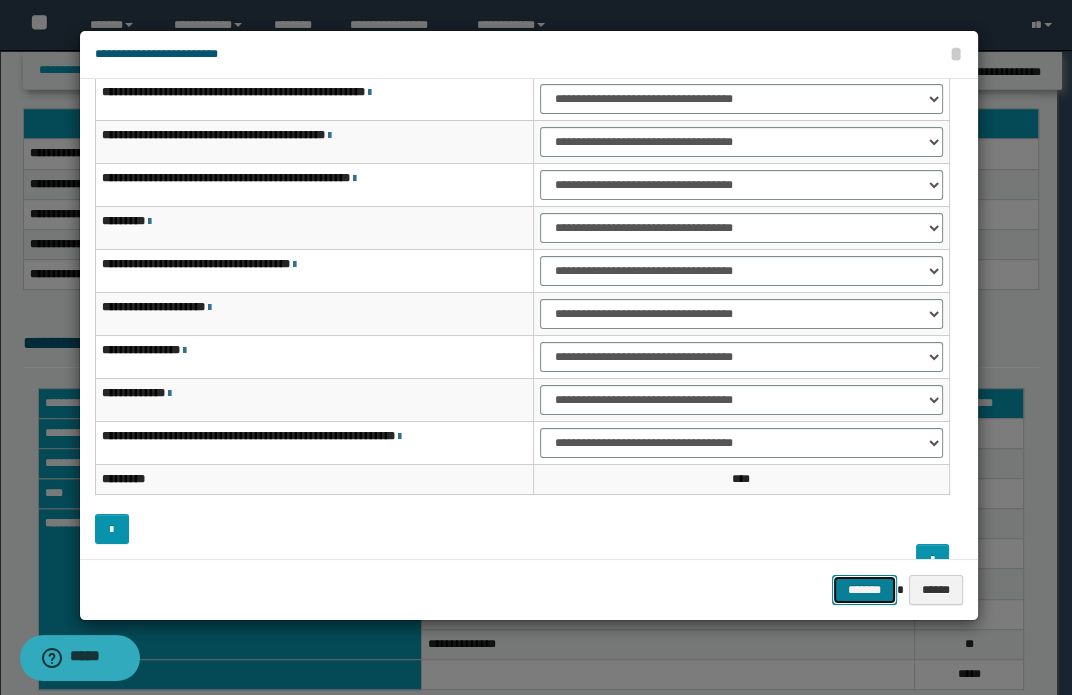click on "*******" at bounding box center [864, 590] 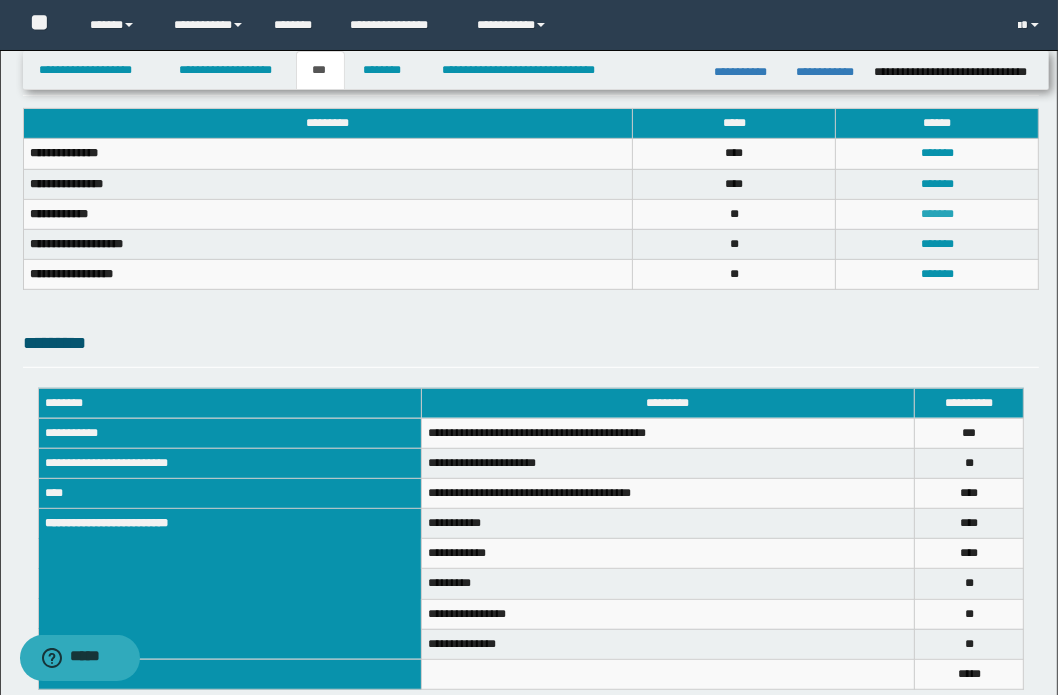 click on "*******" at bounding box center (937, 214) 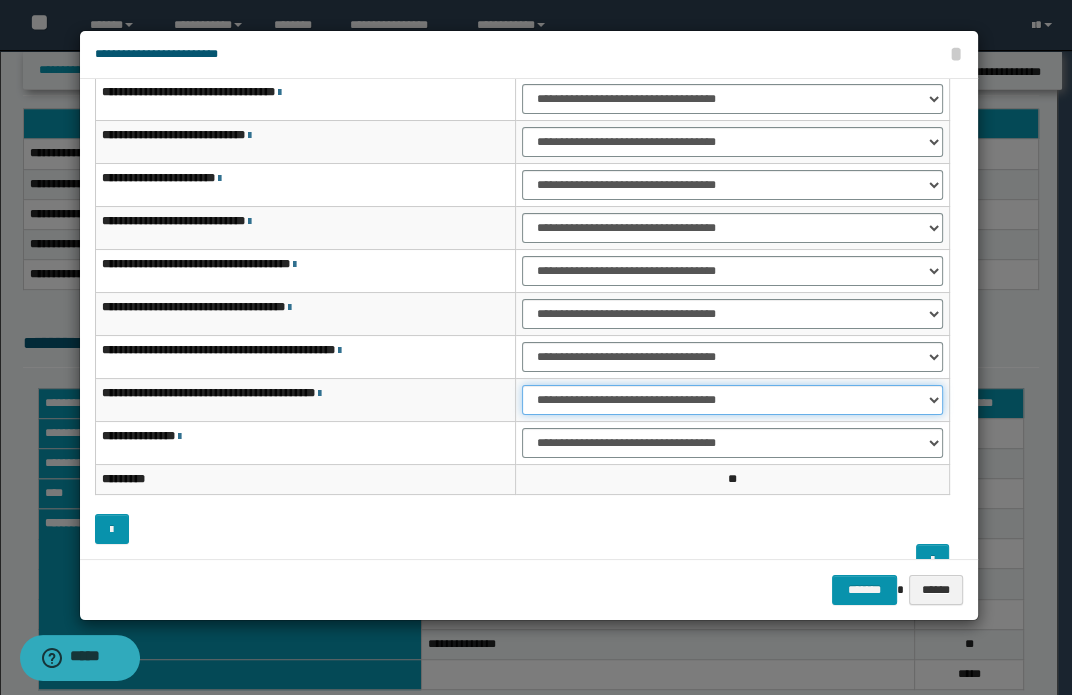 click on "**********" at bounding box center [732, 400] 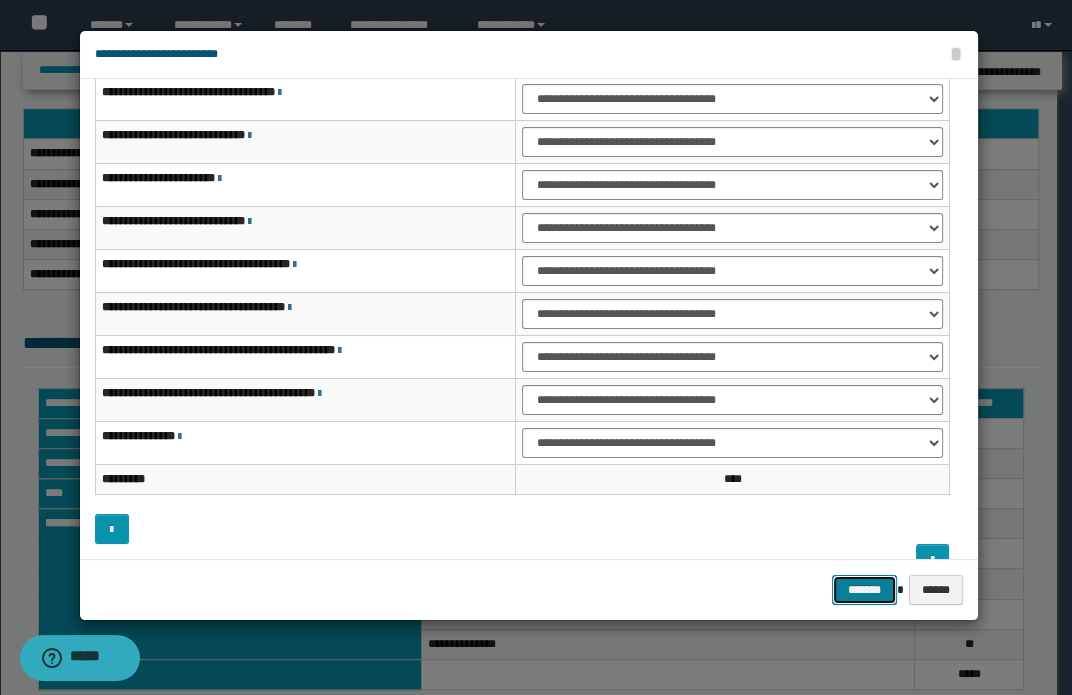 click on "*******" at bounding box center [864, 590] 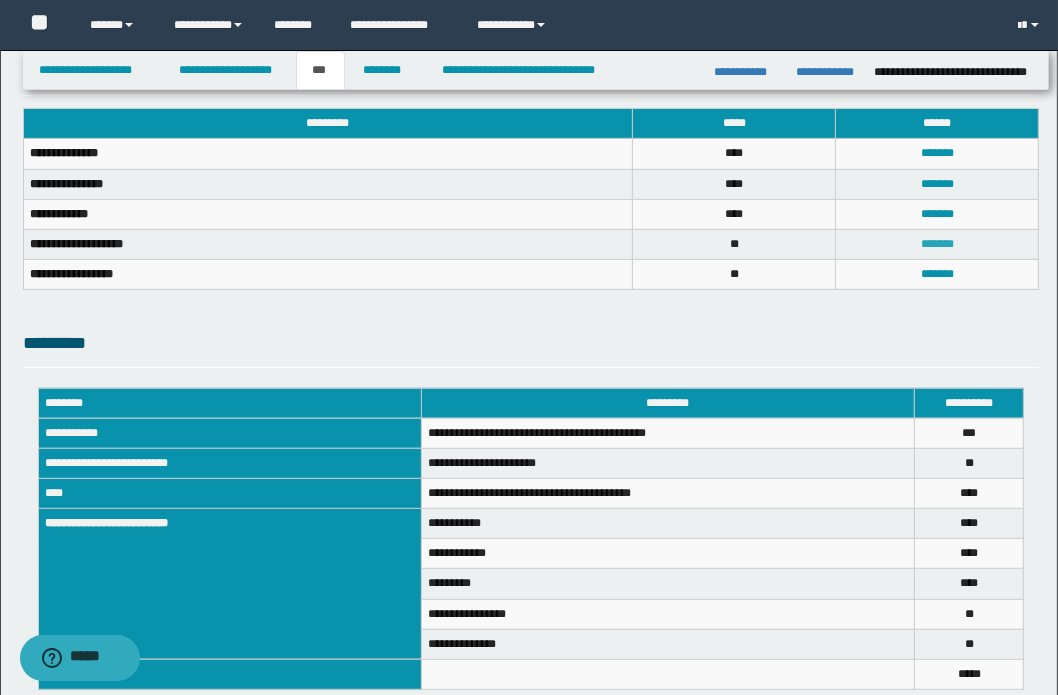 click on "*******" at bounding box center [937, 244] 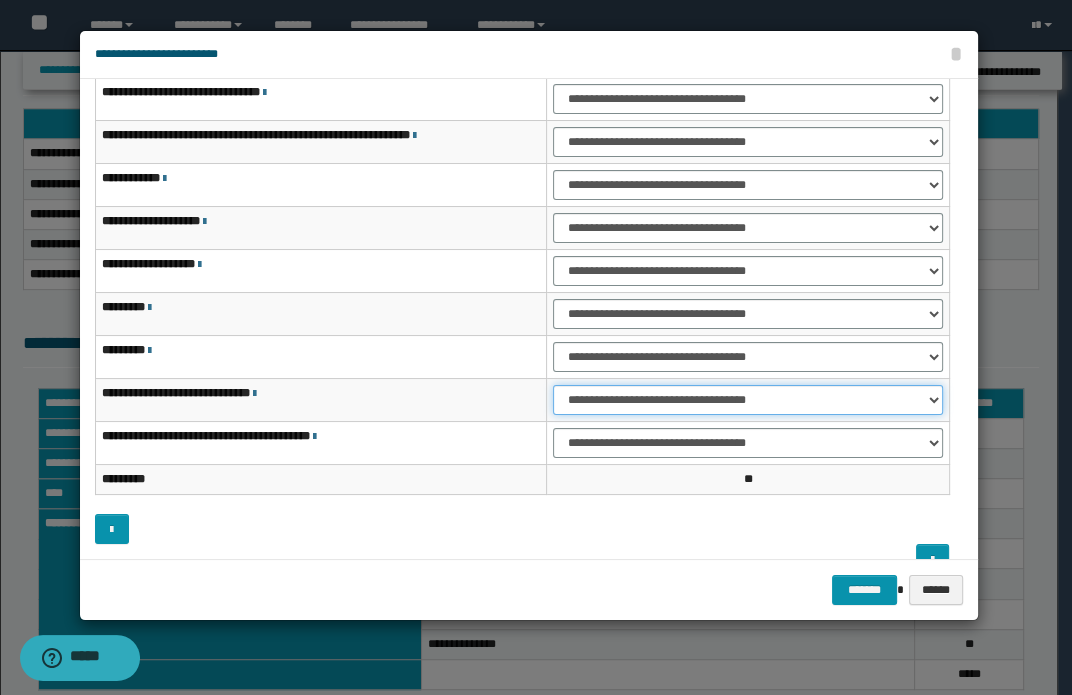drag, startPoint x: 665, startPoint y: 403, endPoint x: 683, endPoint y: 412, distance: 20.12461 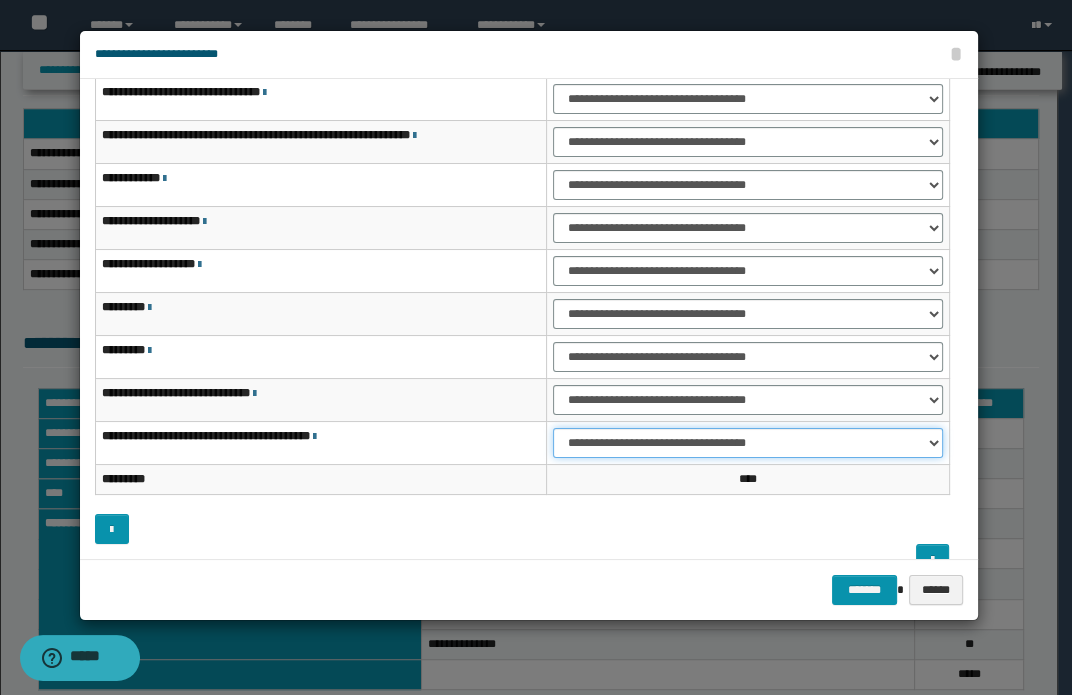 drag, startPoint x: 616, startPoint y: 430, endPoint x: 660, endPoint y: 455, distance: 50.606323 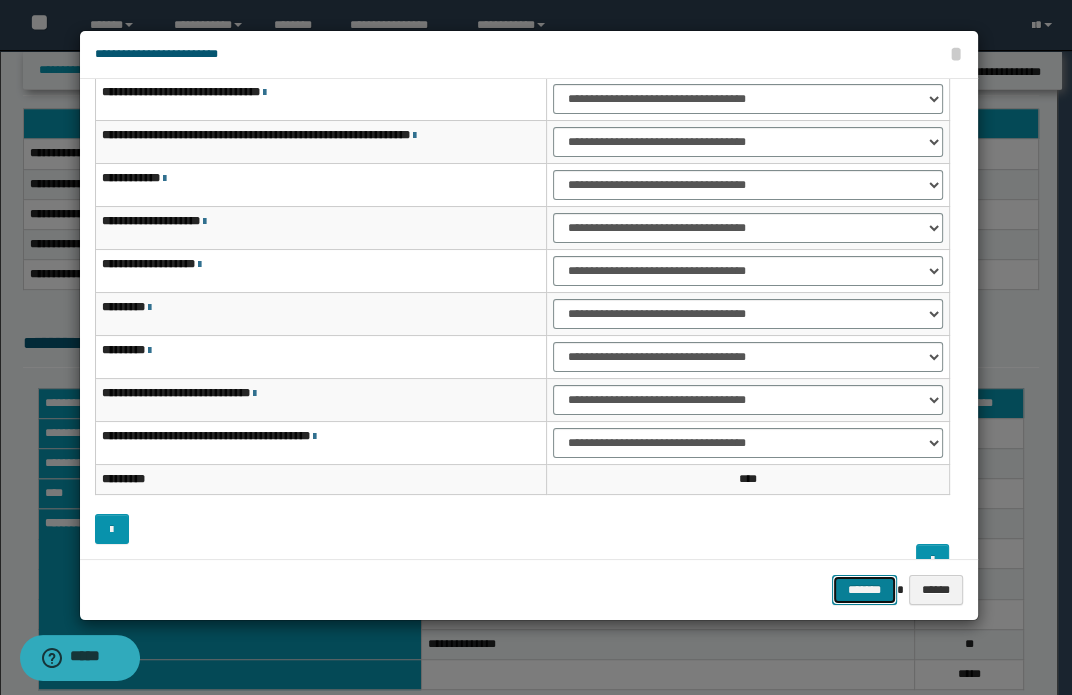 click on "*******" at bounding box center (864, 590) 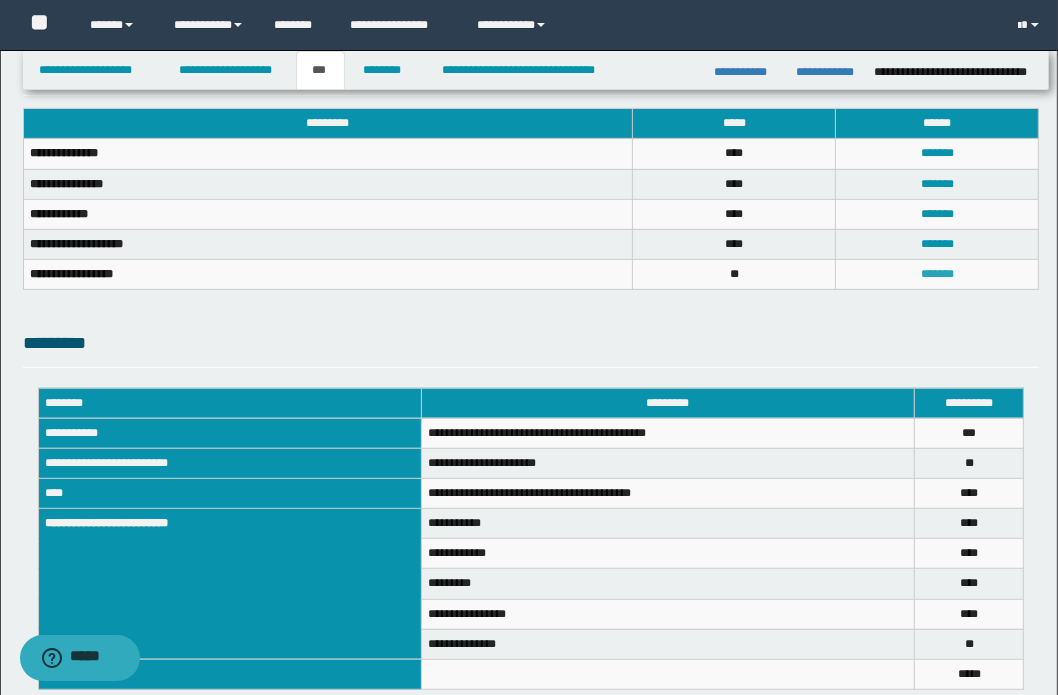 click on "*******" at bounding box center (937, 274) 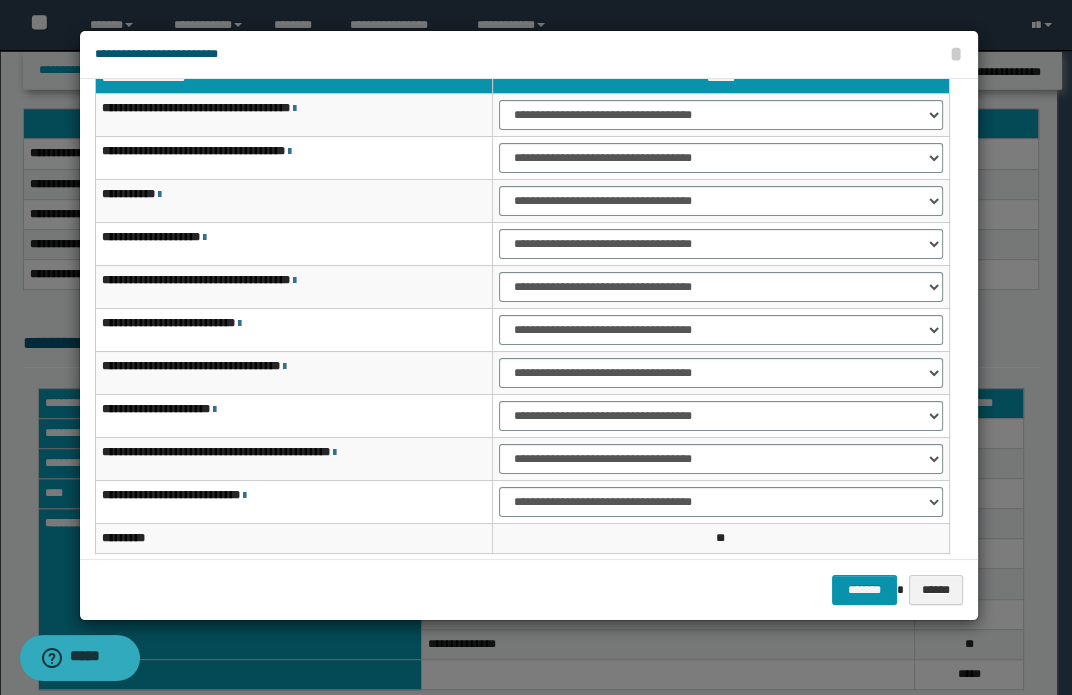 scroll, scrollTop: 0, scrollLeft: 0, axis: both 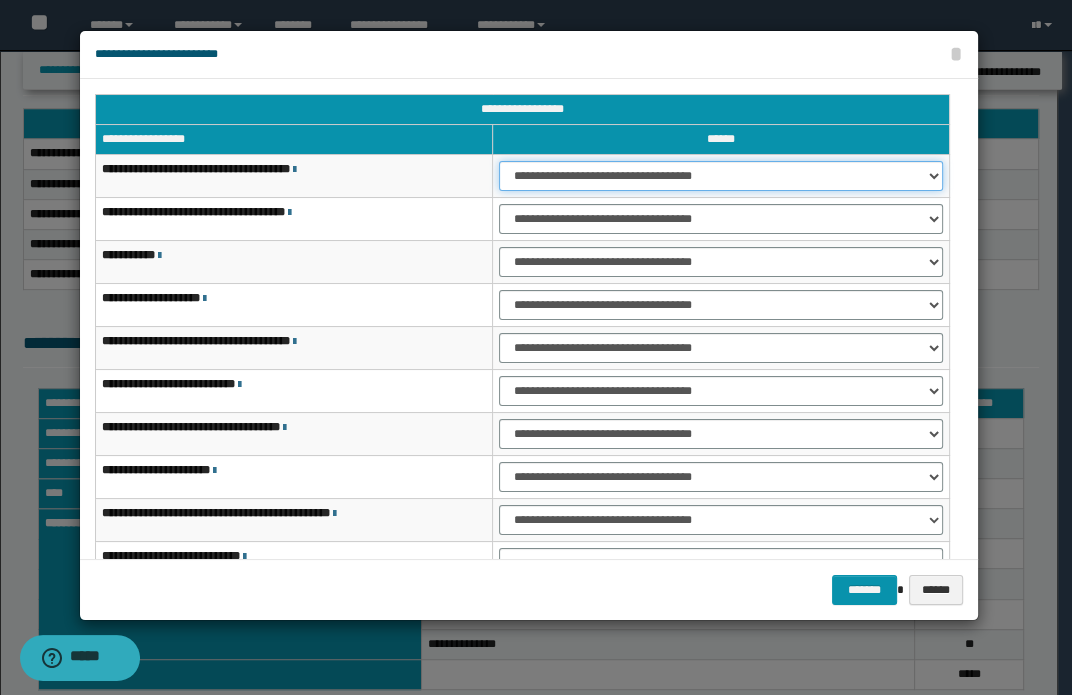 click on "**********" at bounding box center (721, 176) 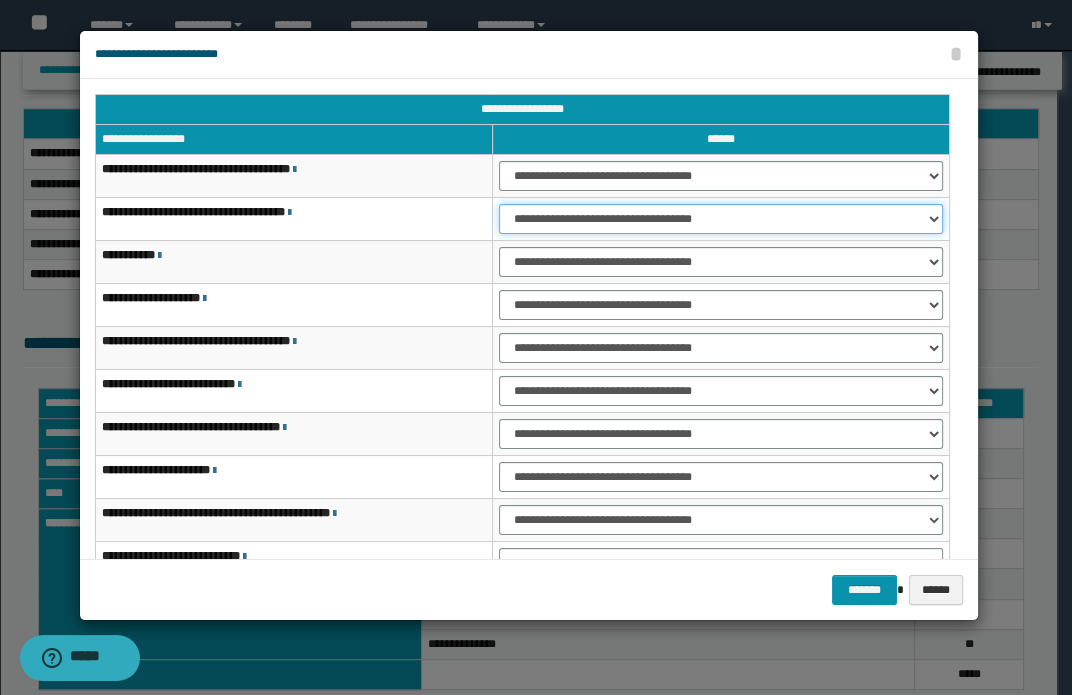 click on "**********" at bounding box center (721, 219) 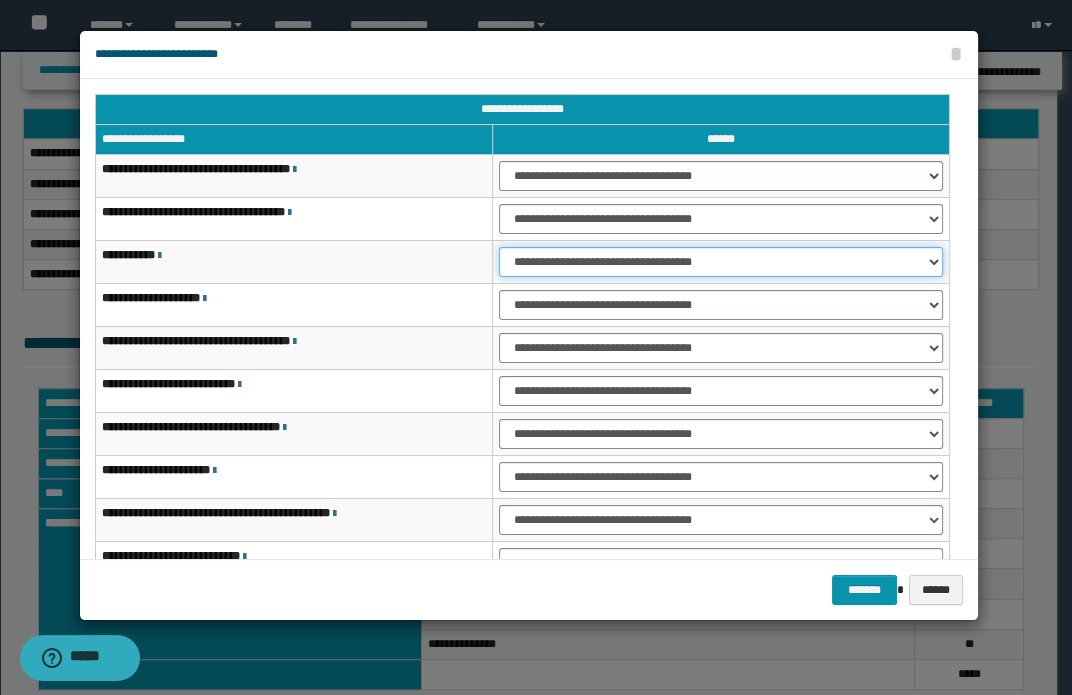 click on "**********" at bounding box center (721, 262) 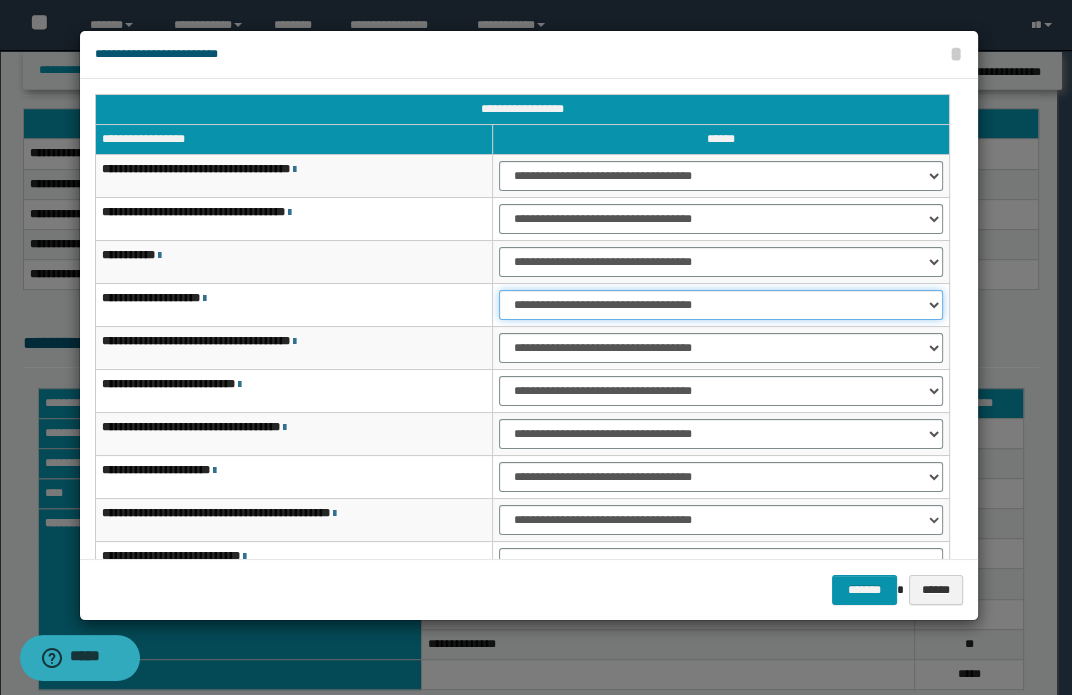 drag, startPoint x: 595, startPoint y: 307, endPoint x: 604, endPoint y: 317, distance: 13.453624 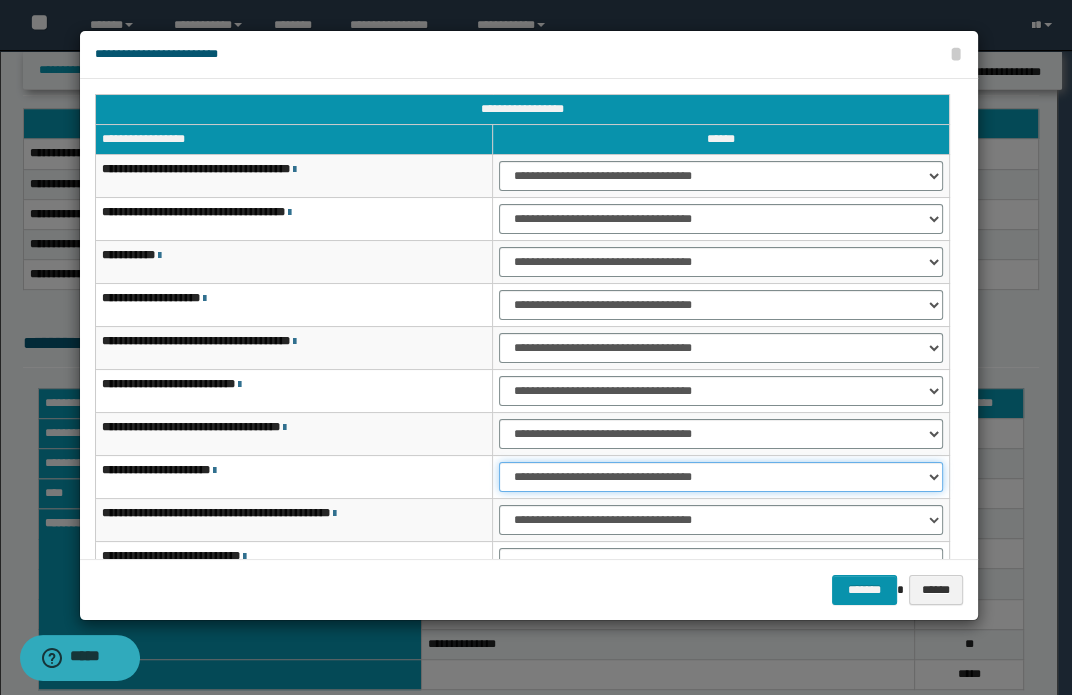 click on "**********" at bounding box center [721, 477] 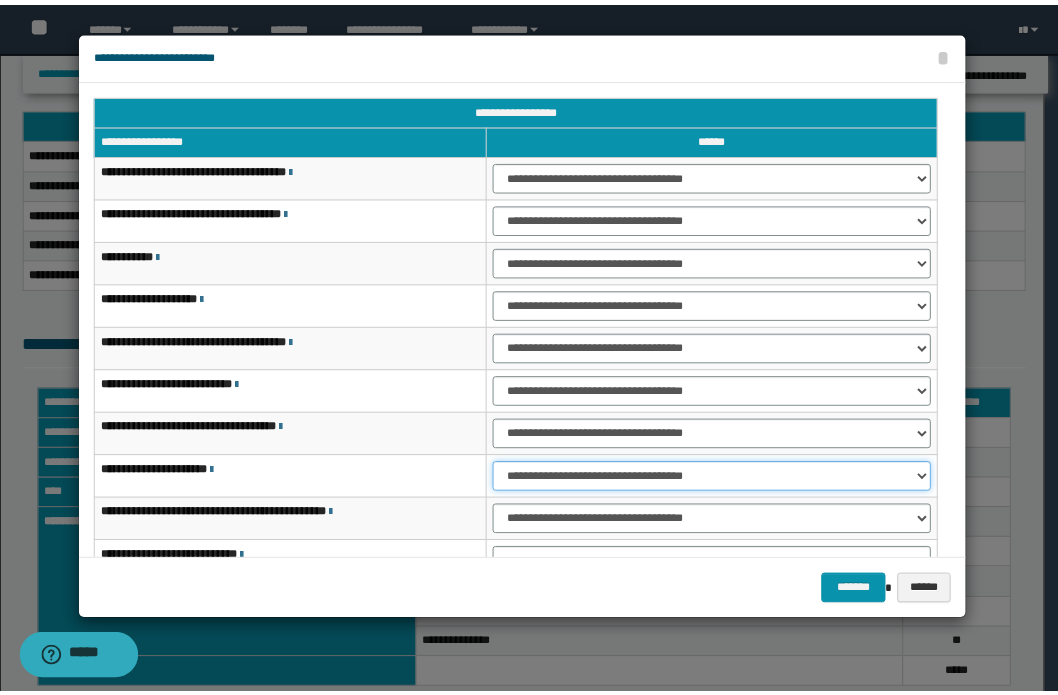scroll, scrollTop: 90, scrollLeft: 0, axis: vertical 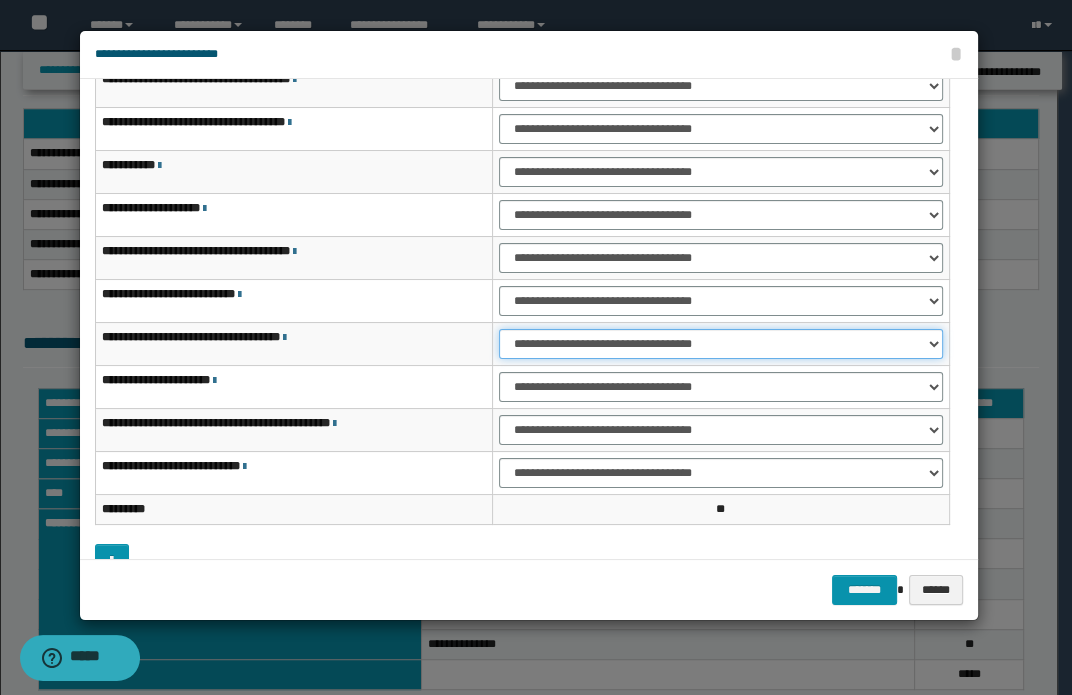 click on "**********" at bounding box center [721, 344] 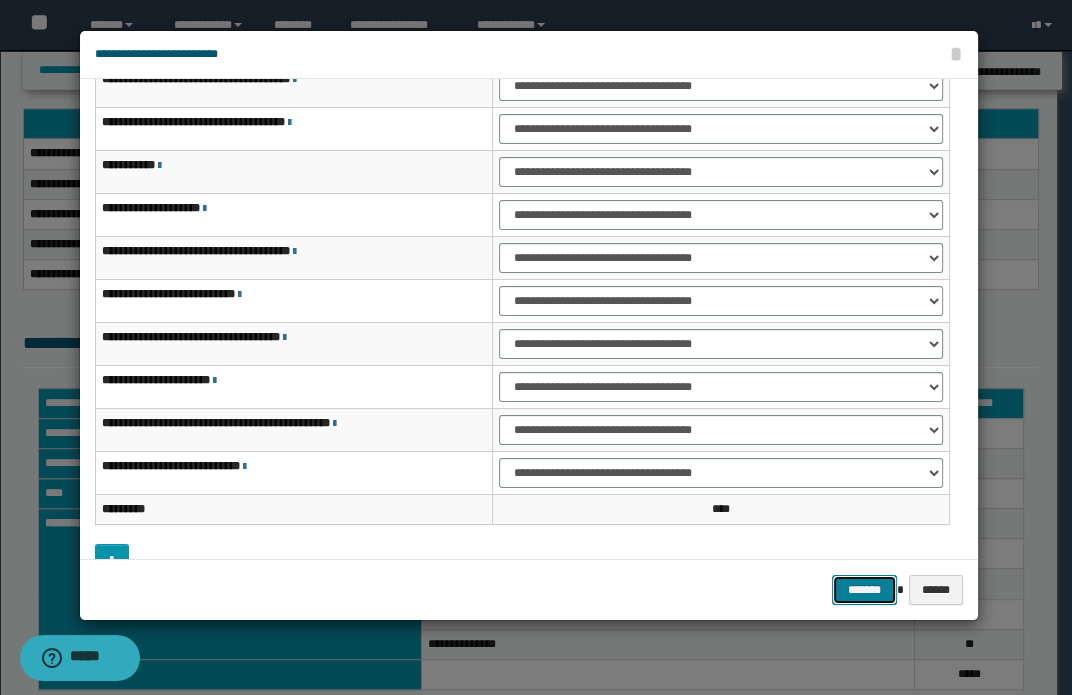 click on "*******" at bounding box center [864, 590] 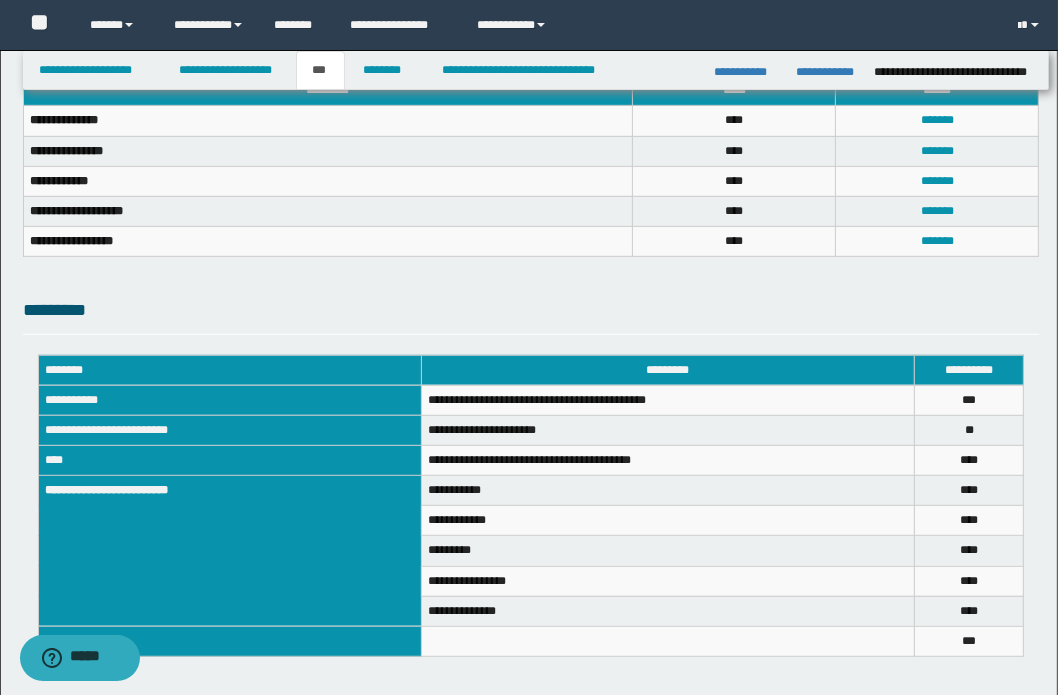 scroll, scrollTop: 759, scrollLeft: 0, axis: vertical 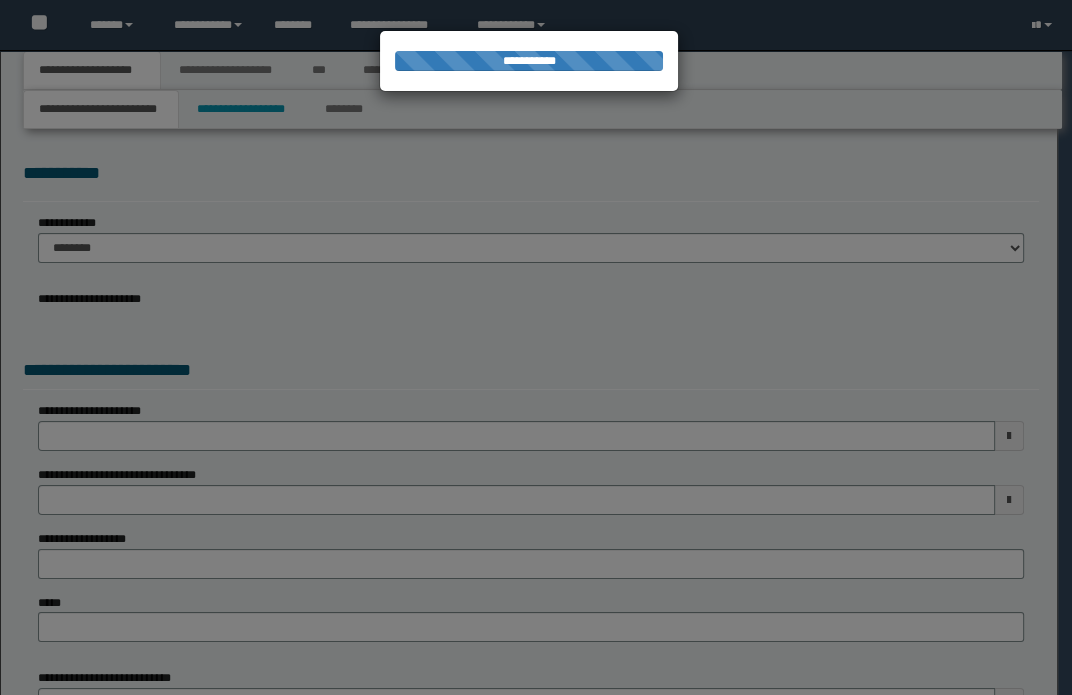 select on "*" 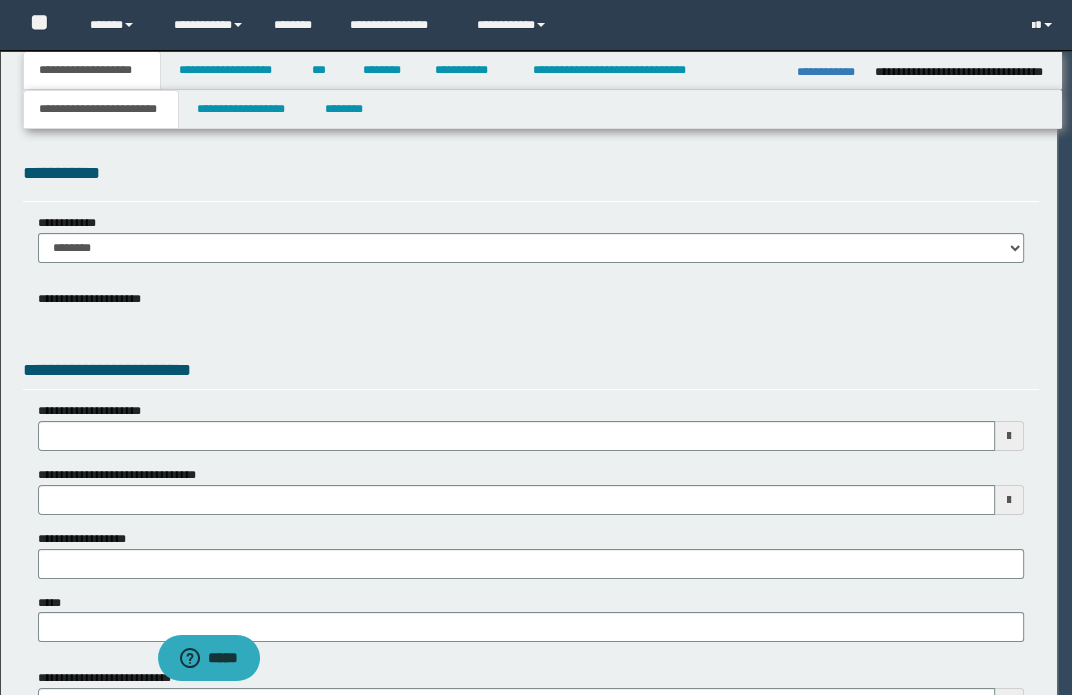 scroll, scrollTop: 0, scrollLeft: 0, axis: both 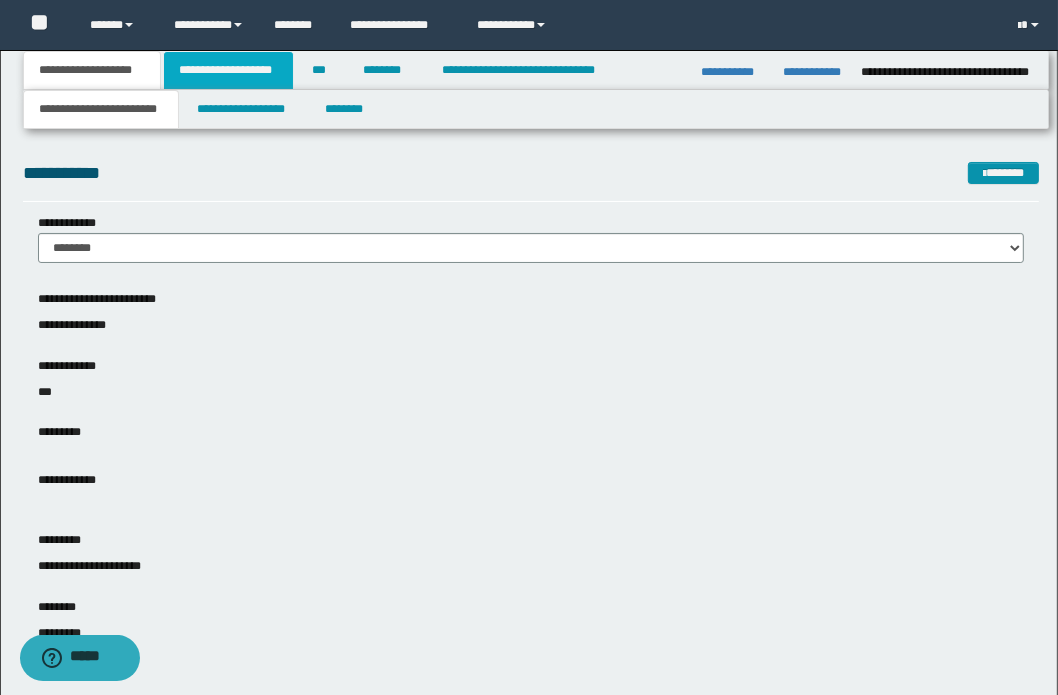 click on "**********" at bounding box center (228, 70) 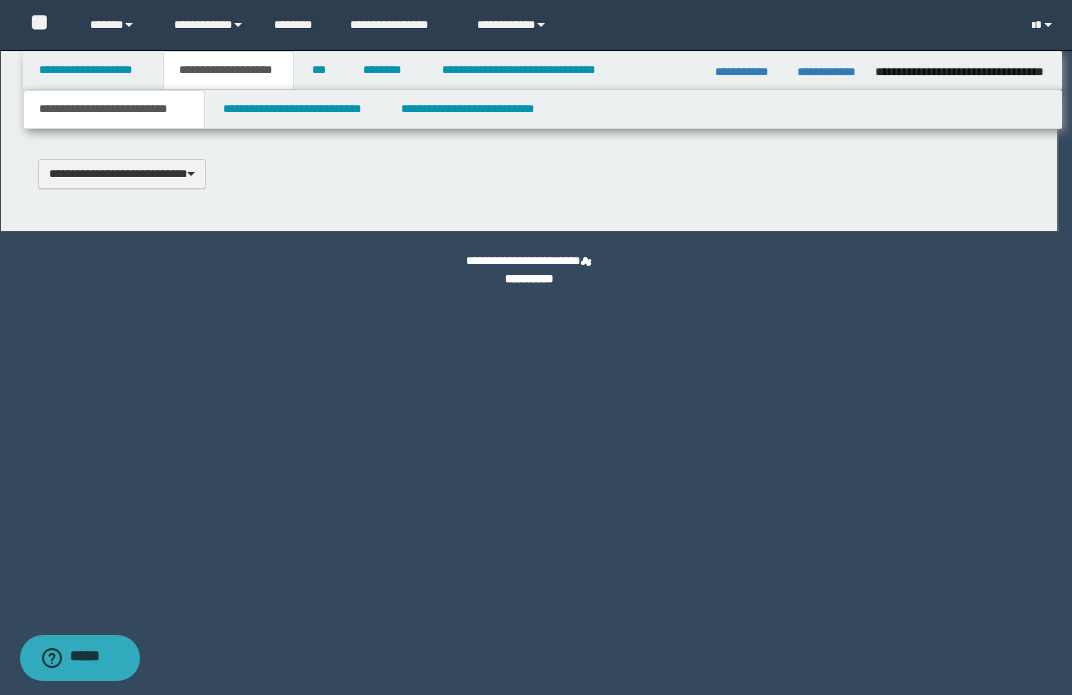 type 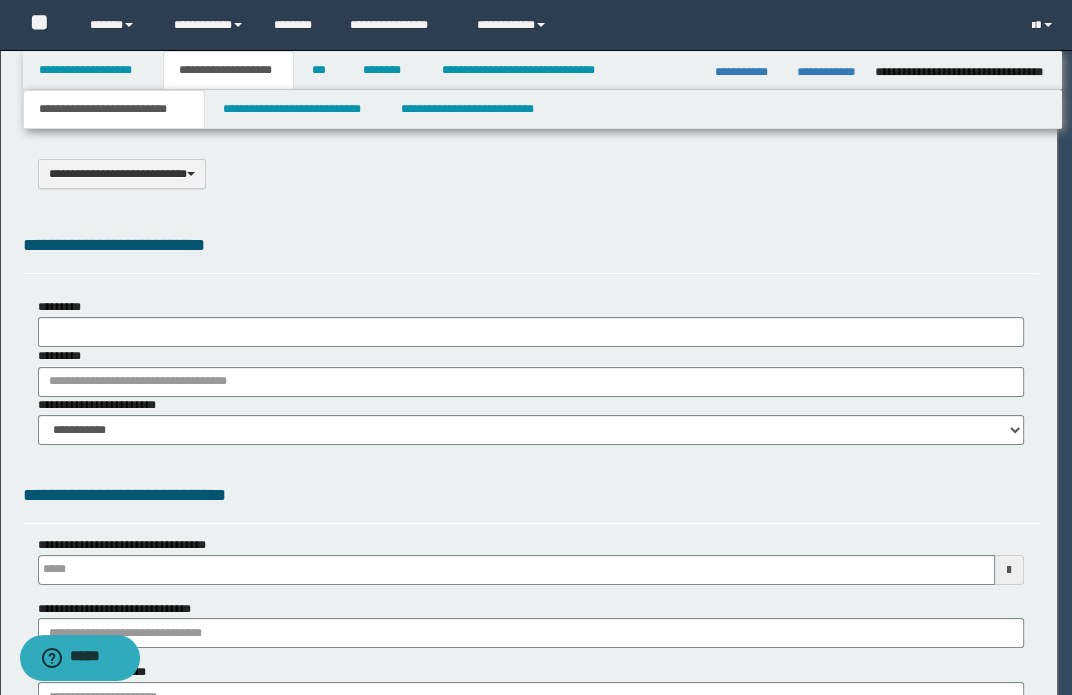 select on "*" 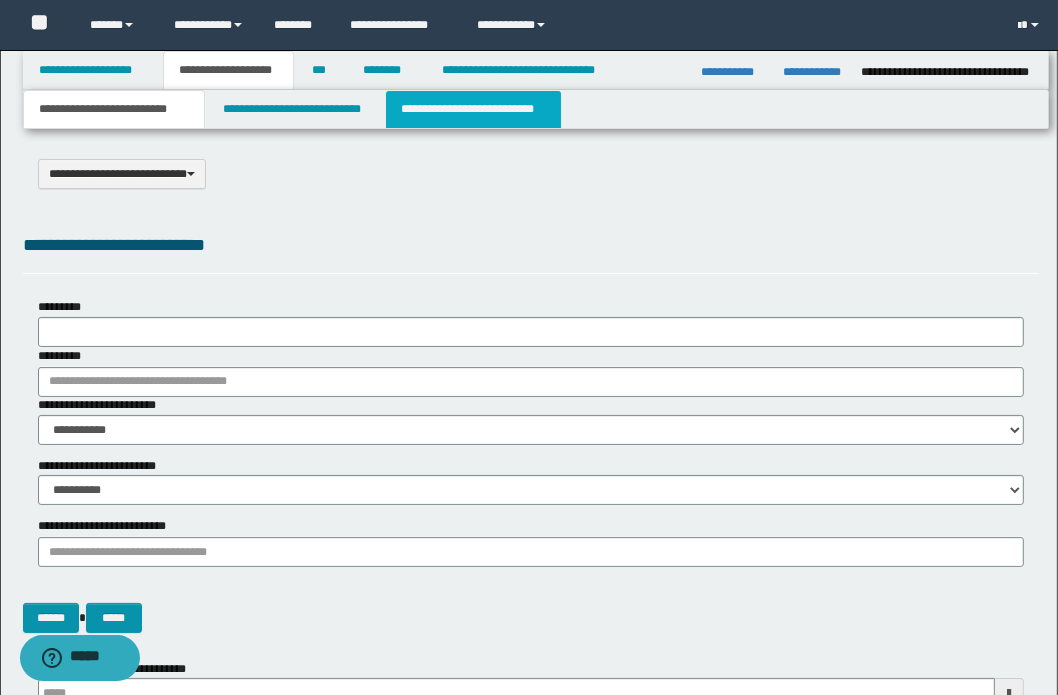 click on "**********" at bounding box center (473, 109) 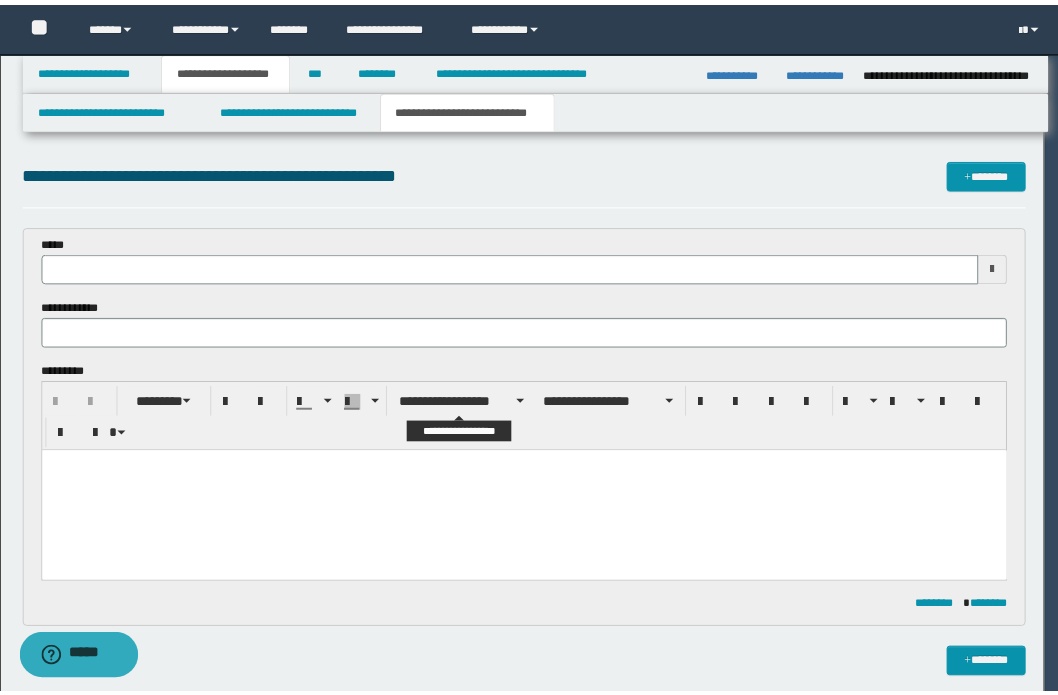 scroll, scrollTop: 0, scrollLeft: 0, axis: both 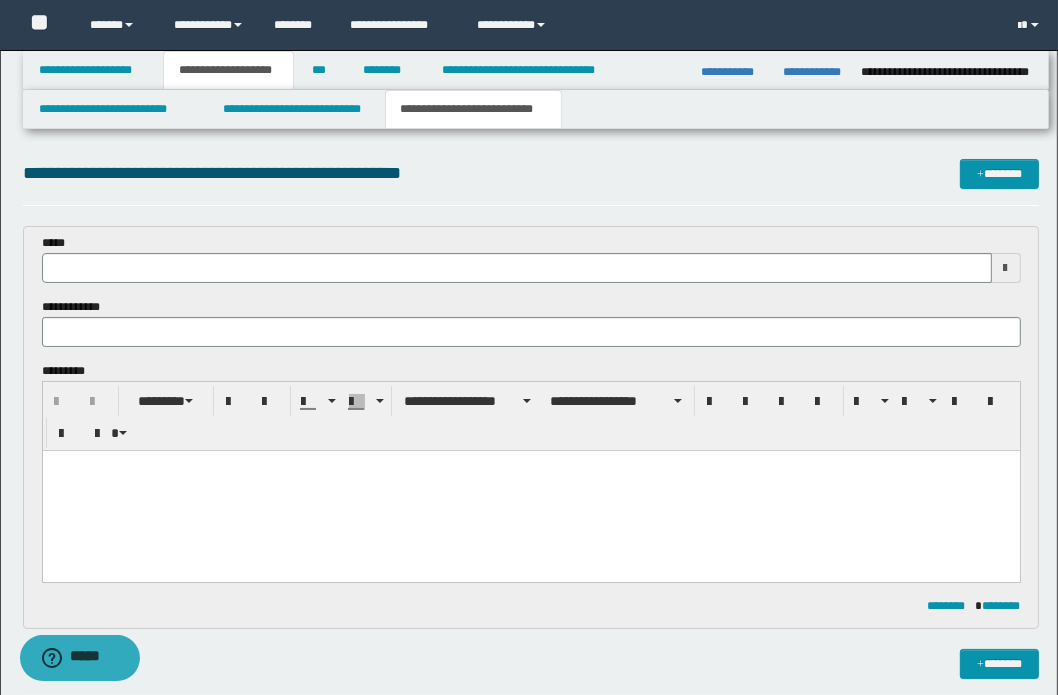 click at bounding box center [530, 465] 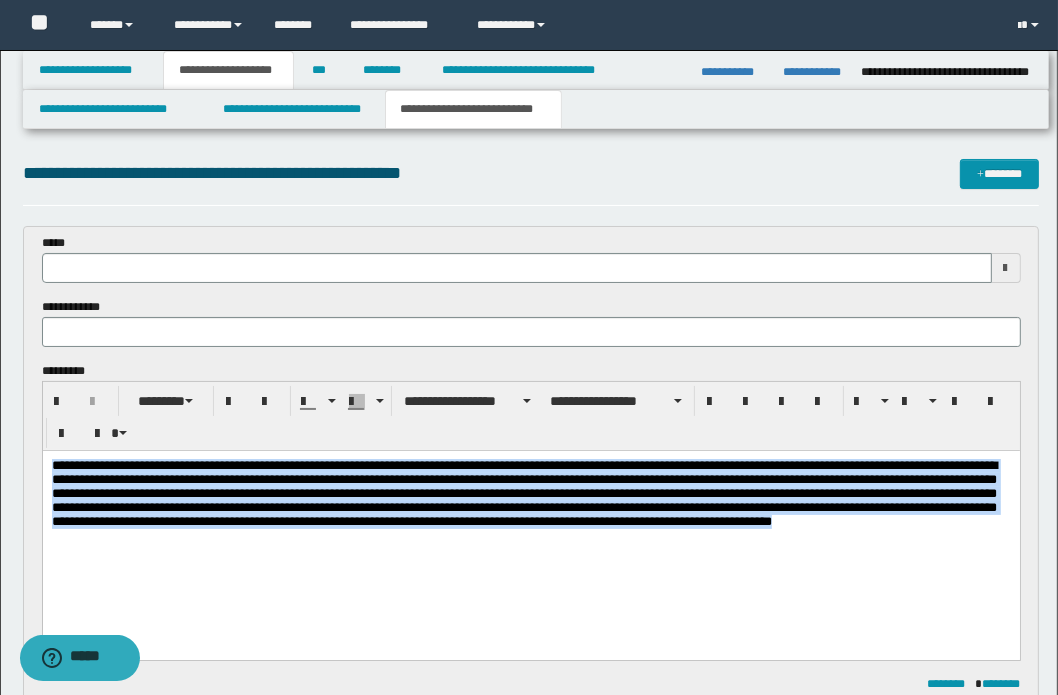 drag, startPoint x: 50, startPoint y: 465, endPoint x: 246, endPoint y: 565, distance: 220.03636 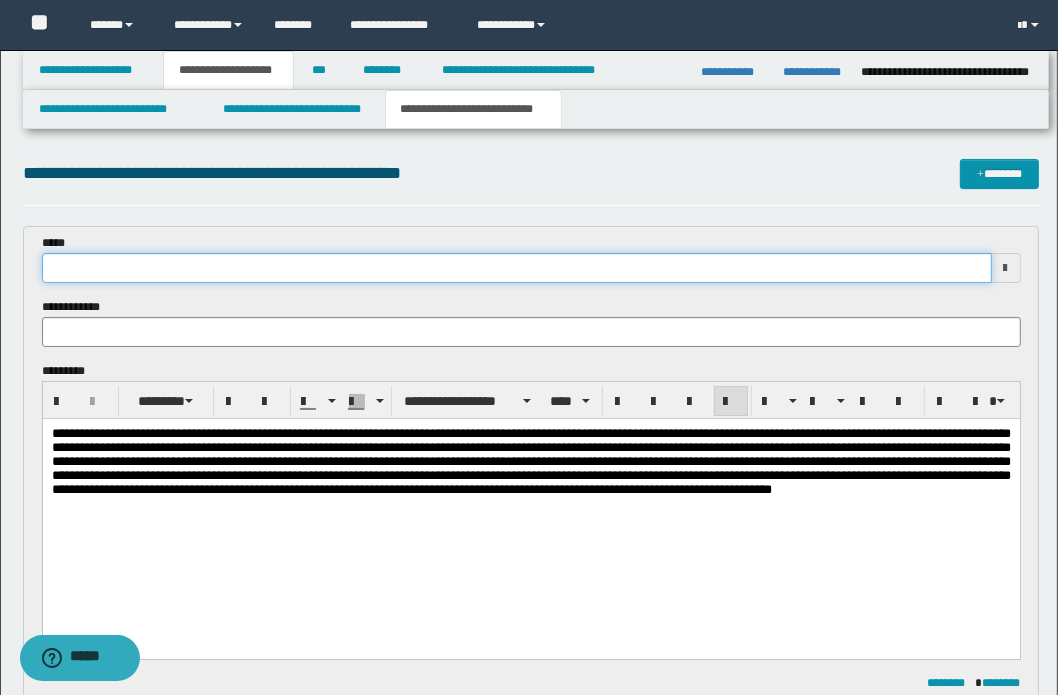 click at bounding box center [517, 268] 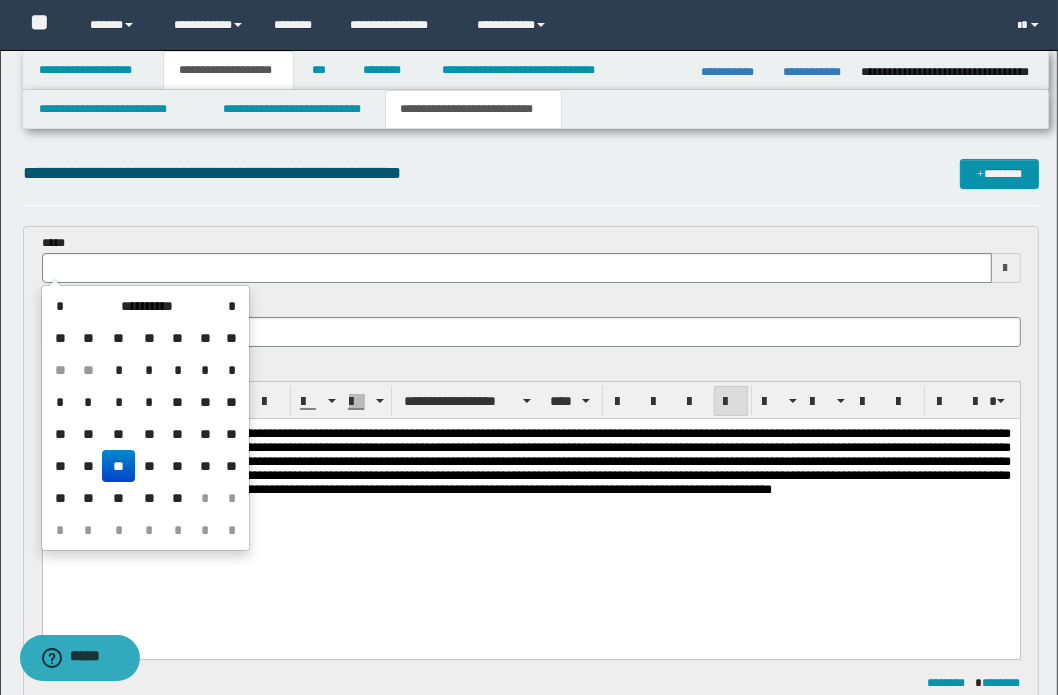 drag, startPoint x: 117, startPoint y: 461, endPoint x: 32, endPoint y: 104, distance: 366.97955 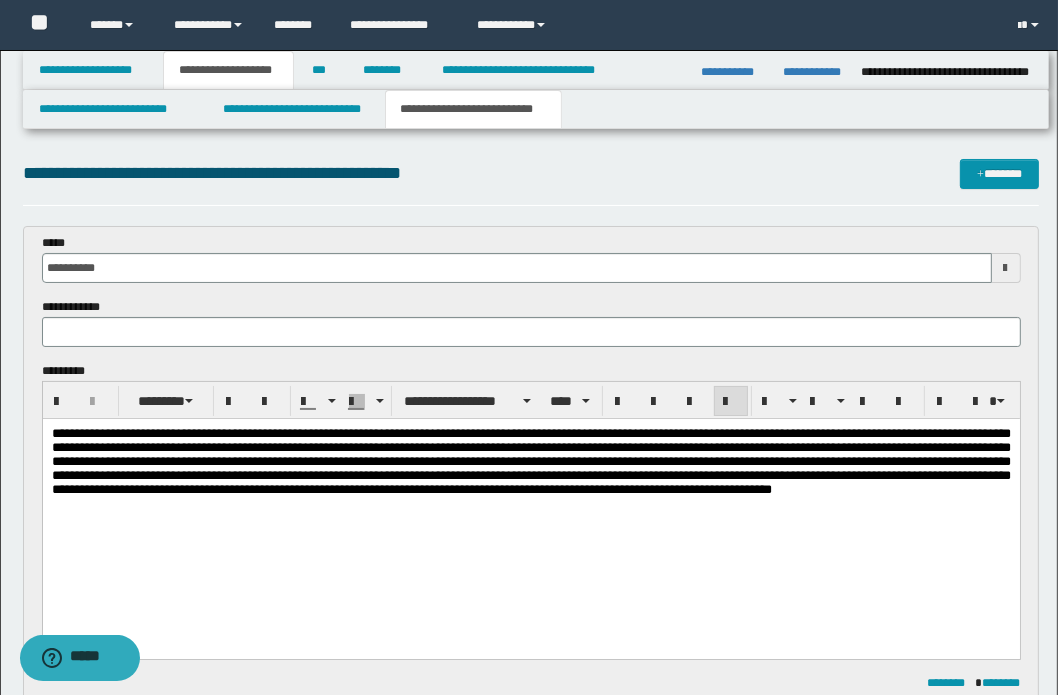 click on "**********" at bounding box center [530, 486] 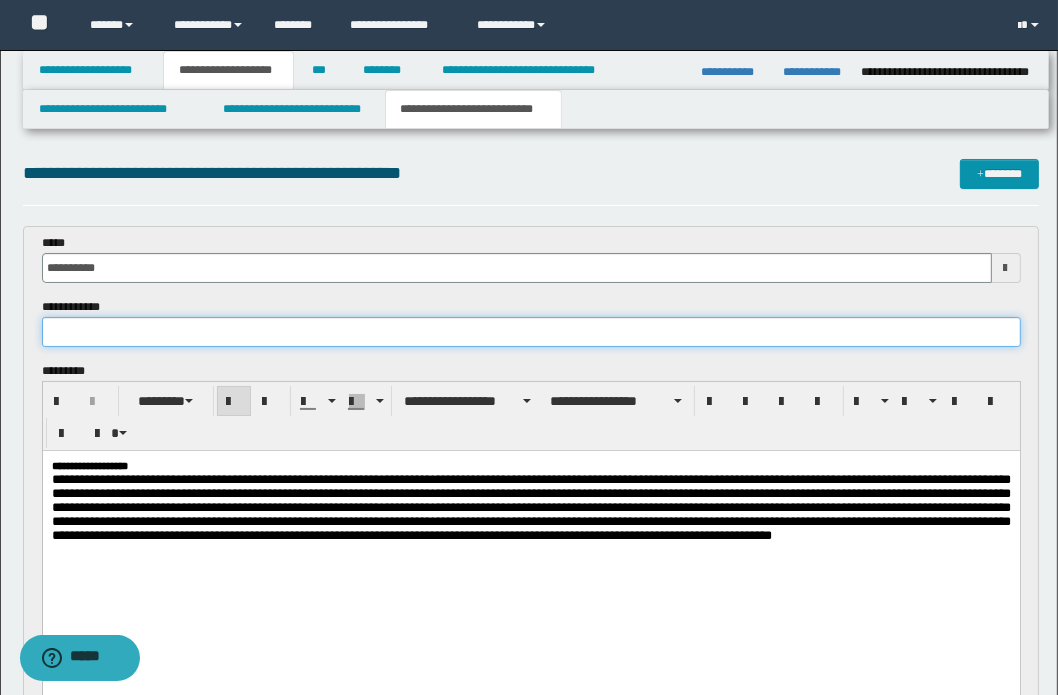 click at bounding box center (531, 332) 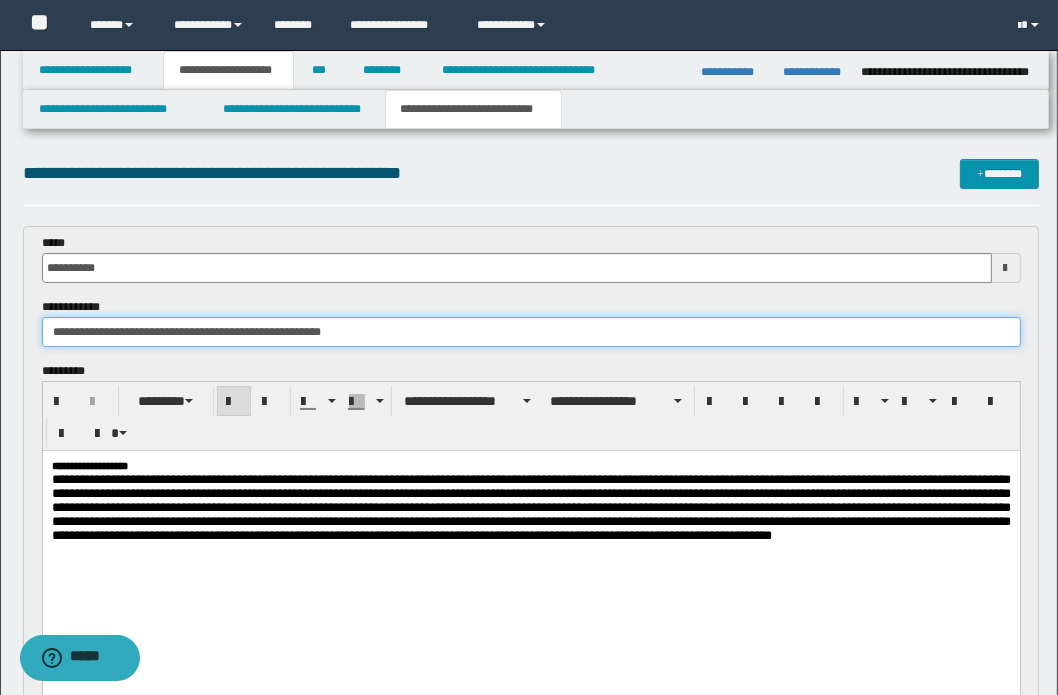 type on "**********" 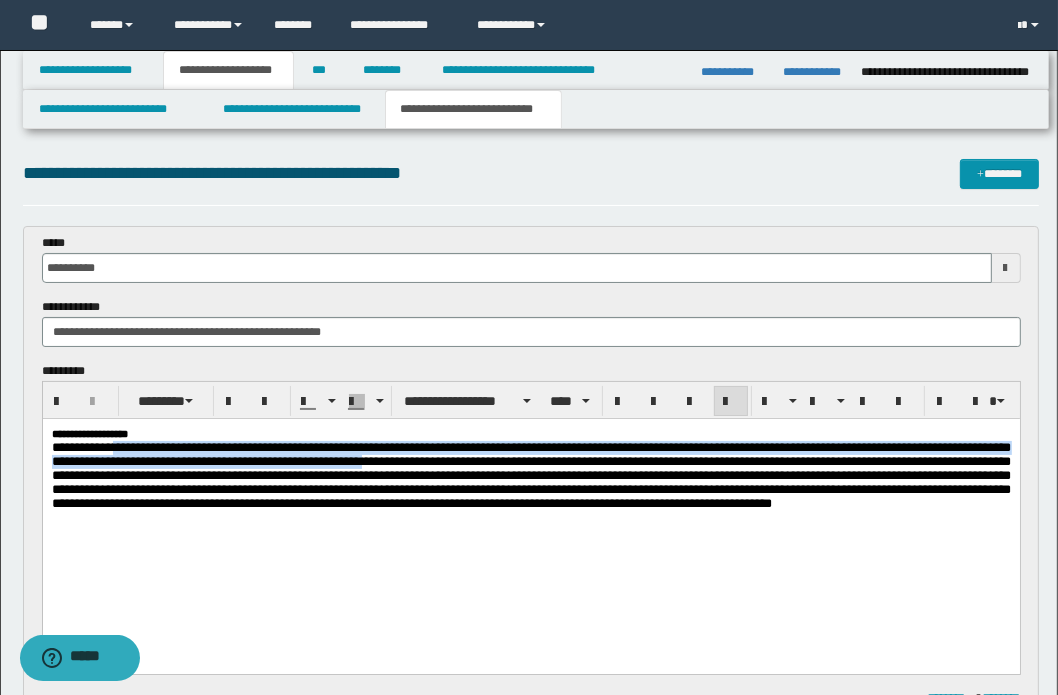 drag, startPoint x: 146, startPoint y: 448, endPoint x: 152, endPoint y: 479, distance: 31.575306 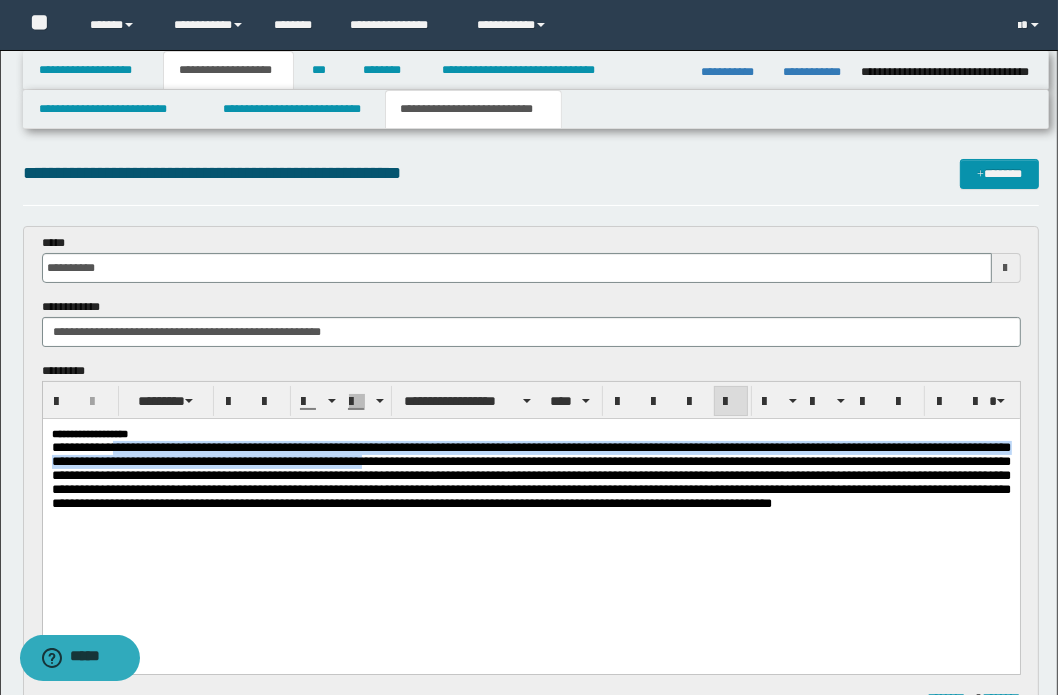 click on "**********" at bounding box center [530, 474] 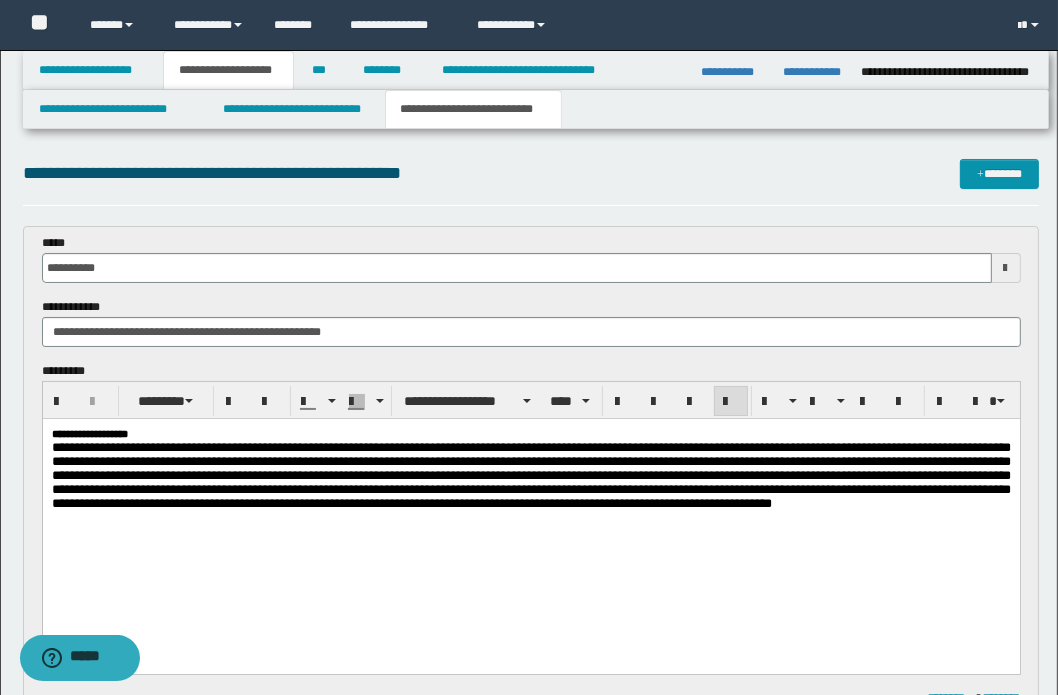 click on "**********" at bounding box center (530, 474) 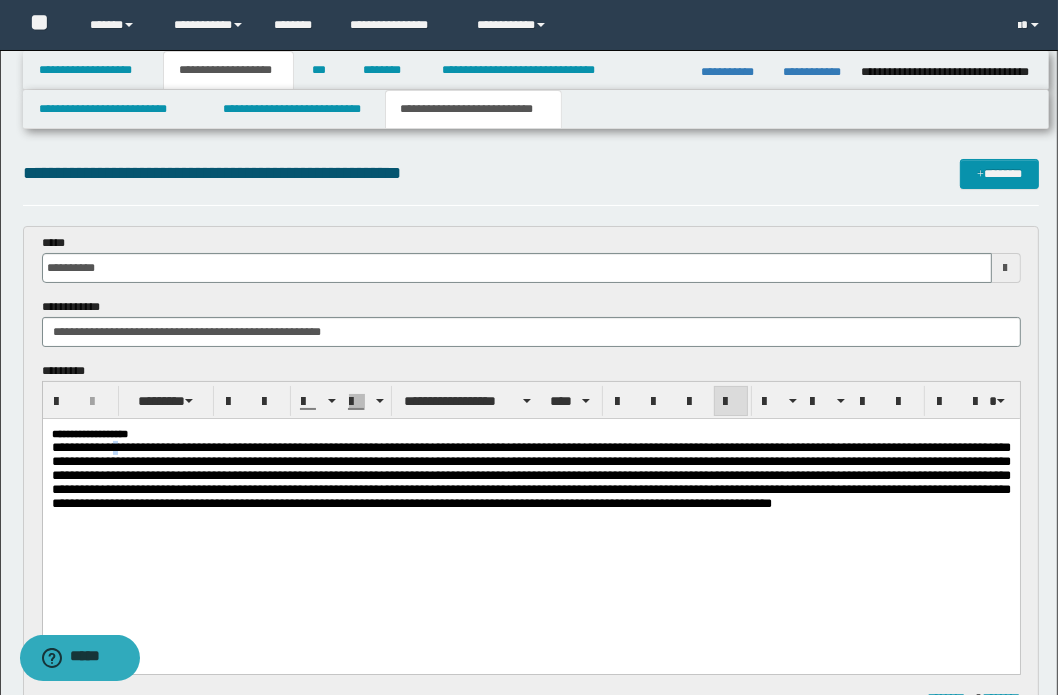 click on "**********" at bounding box center (530, 474) 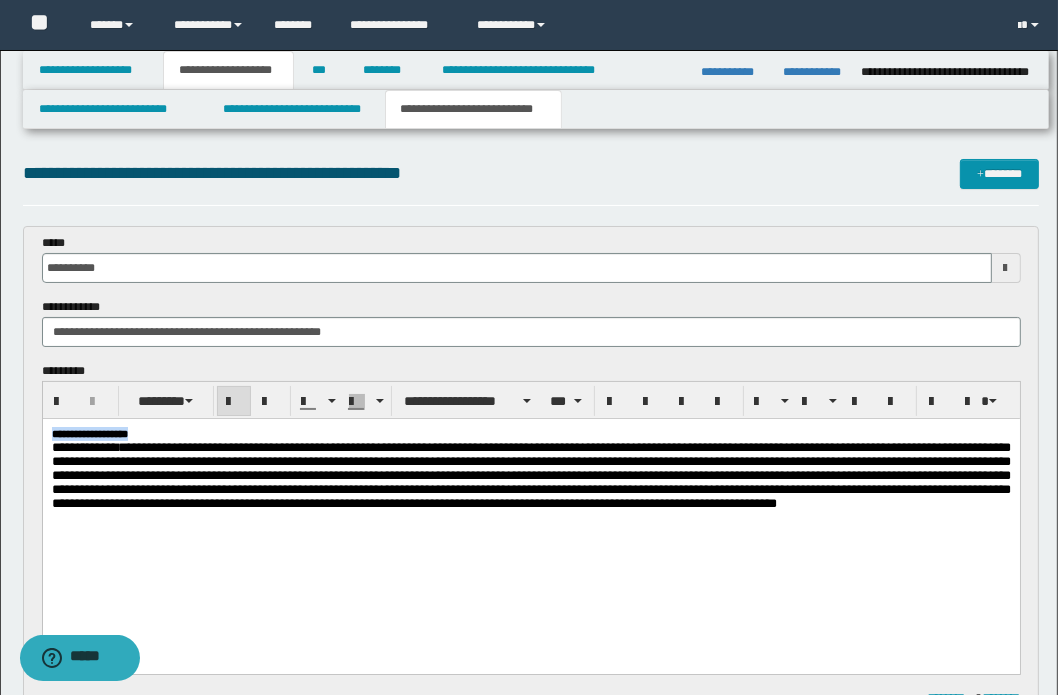 drag, startPoint x: 201, startPoint y: 435, endPoint x: 66, endPoint y: 851, distance: 437.35684 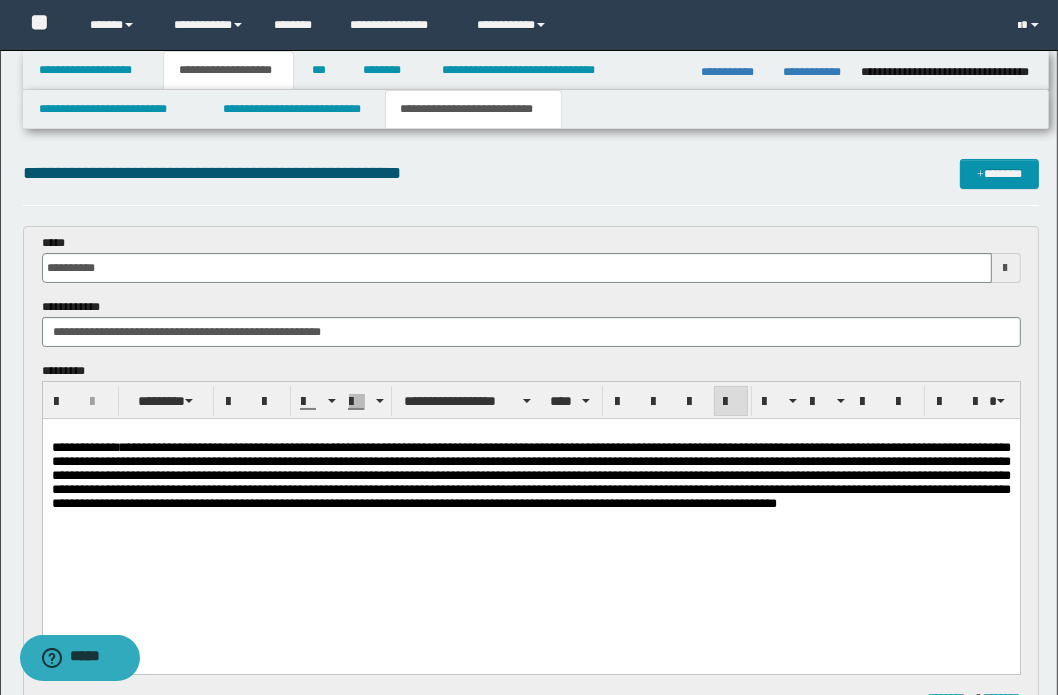 click on "**********" at bounding box center (530, 474) 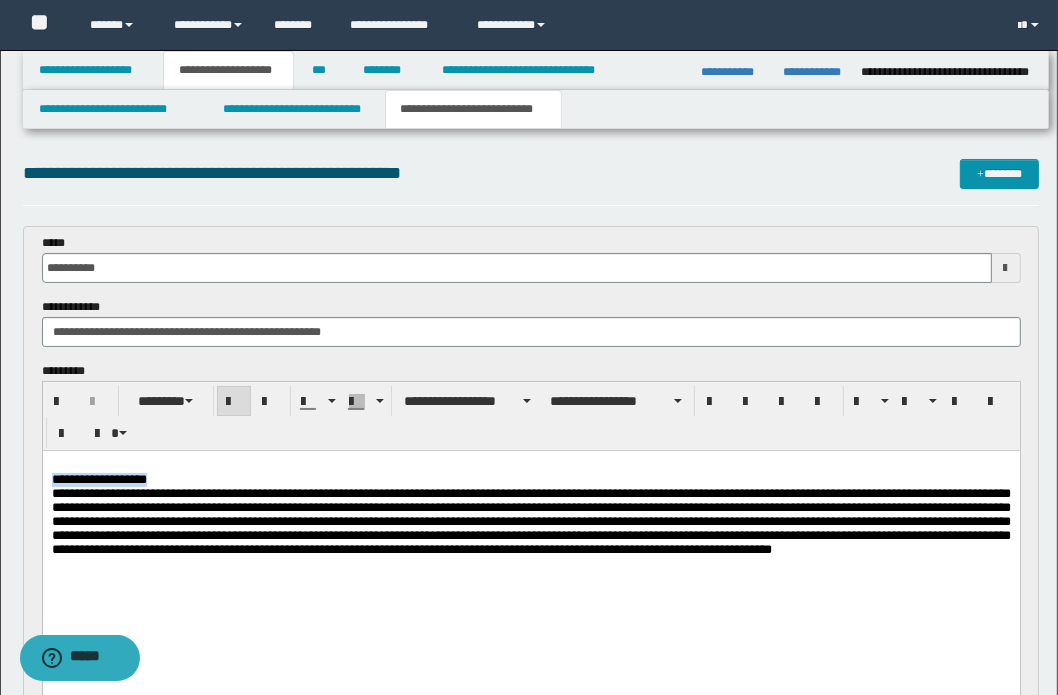 drag, startPoint x: 215, startPoint y: 481, endPoint x: 34, endPoint y: 438, distance: 186.03763 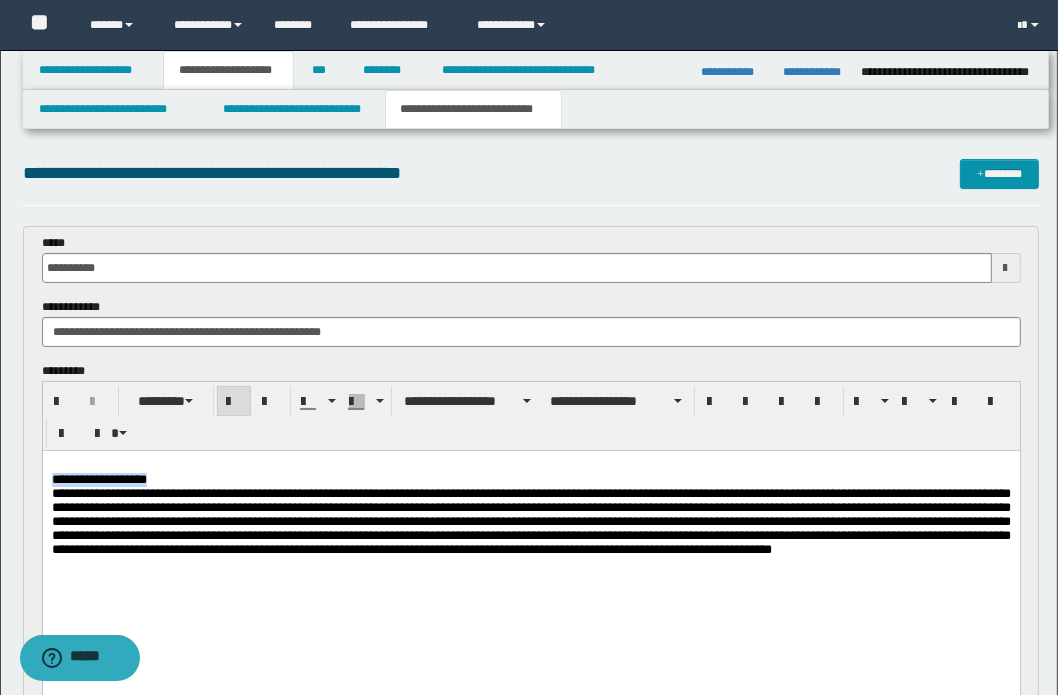 click on "**********" at bounding box center (530, 532) 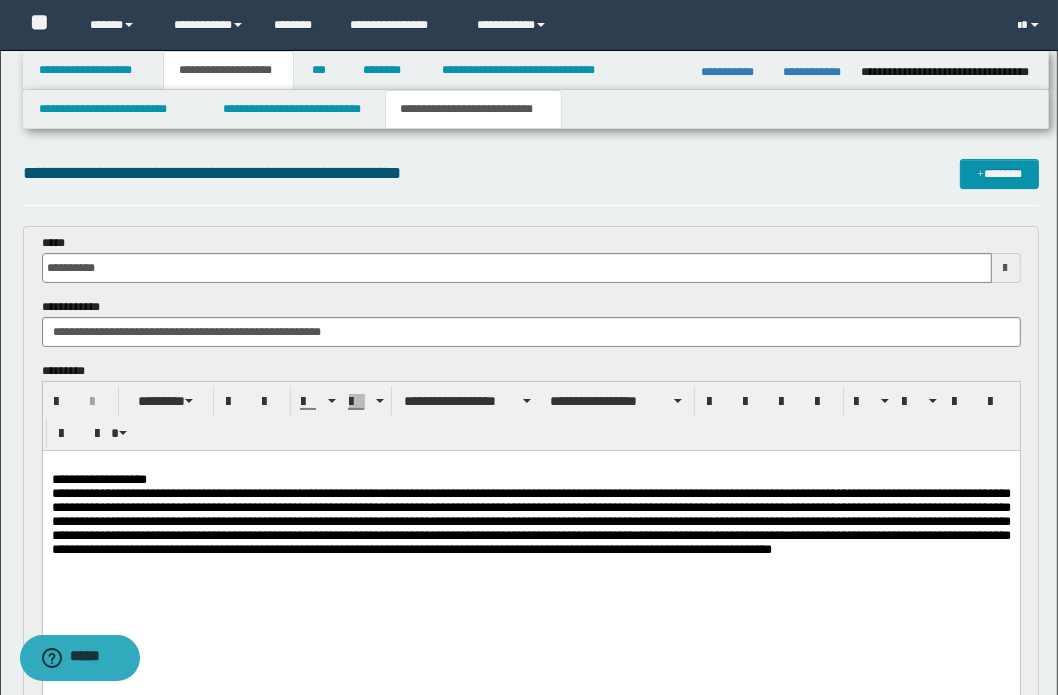 click on "**********" at bounding box center (530, 532) 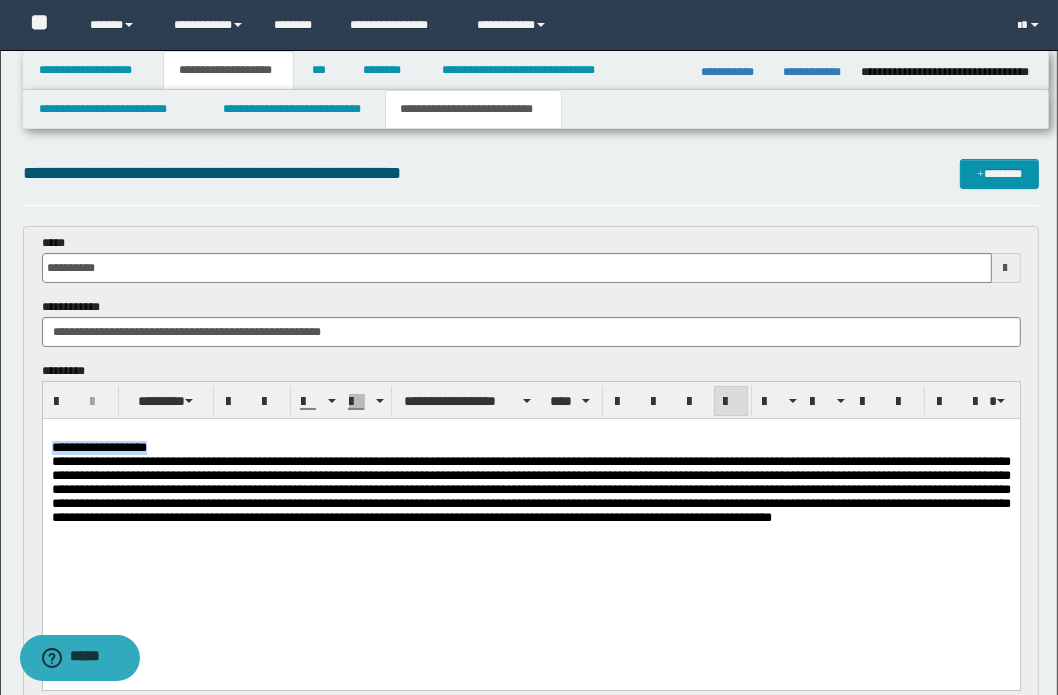 drag, startPoint x: 215, startPoint y: 449, endPoint x: 79, endPoint y: 867, distance: 439.56796 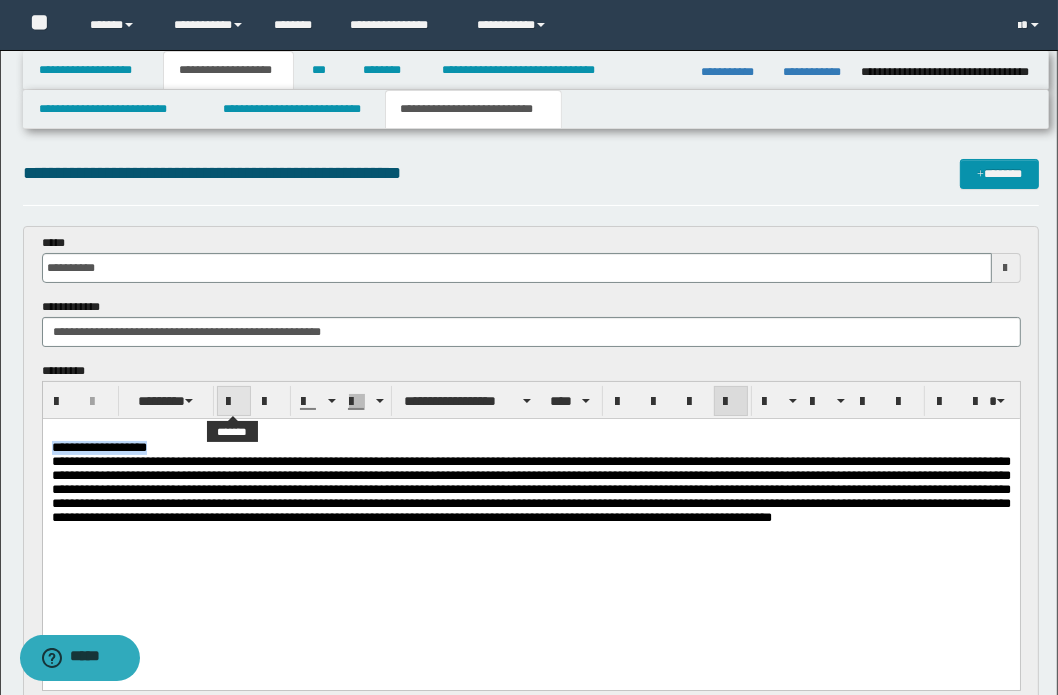 click at bounding box center (234, 402) 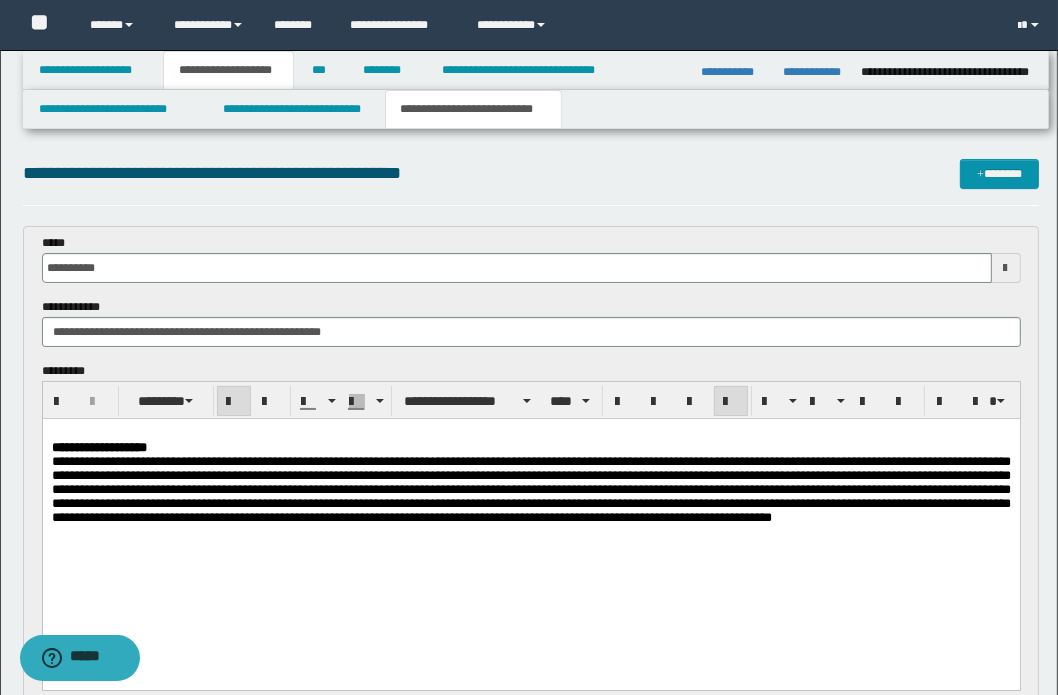click on "**********" at bounding box center (530, 500) 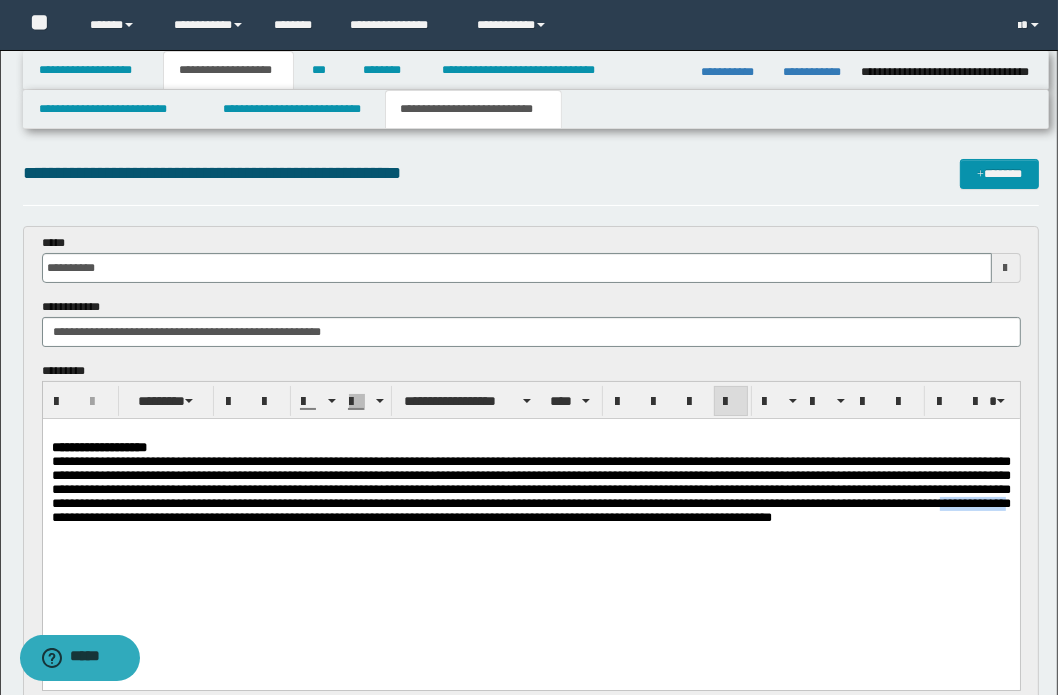 drag, startPoint x: 447, startPoint y: 554, endPoint x: 554, endPoint y: 552, distance: 107.01869 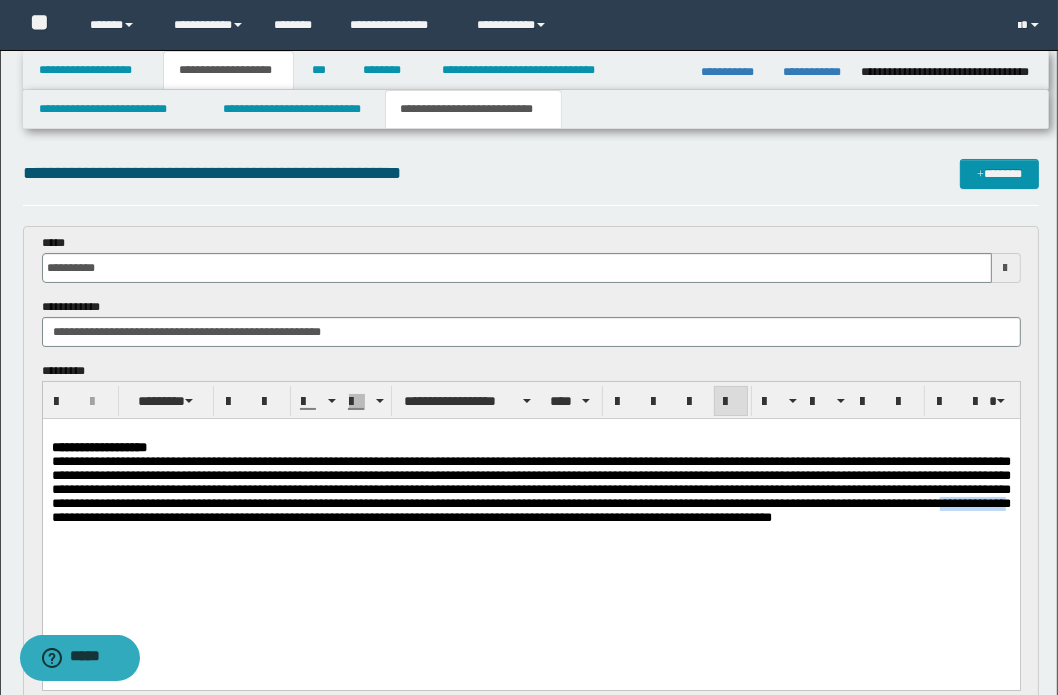 click on "**********" at bounding box center (530, 488) 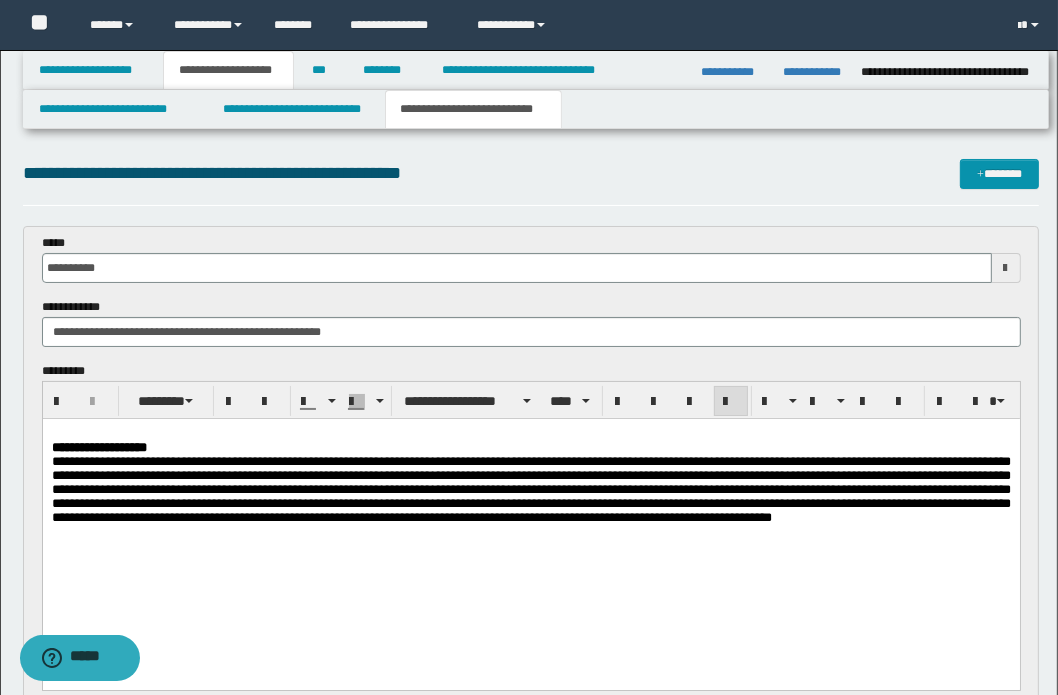 click on "**********" at bounding box center [530, 488] 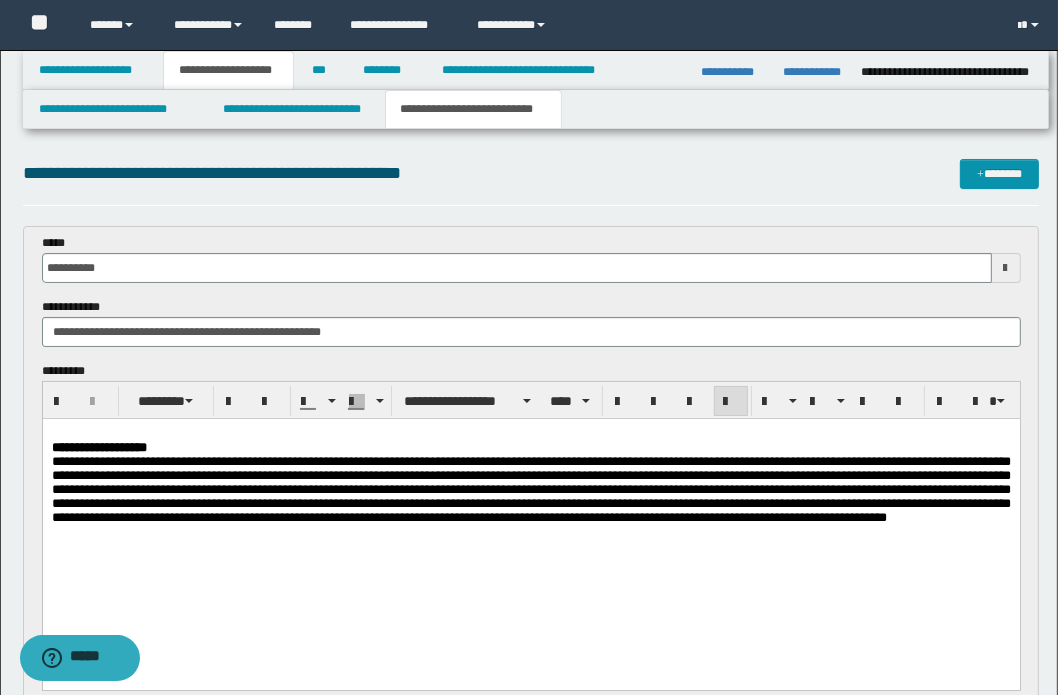 click on "**********" at bounding box center [530, 489] 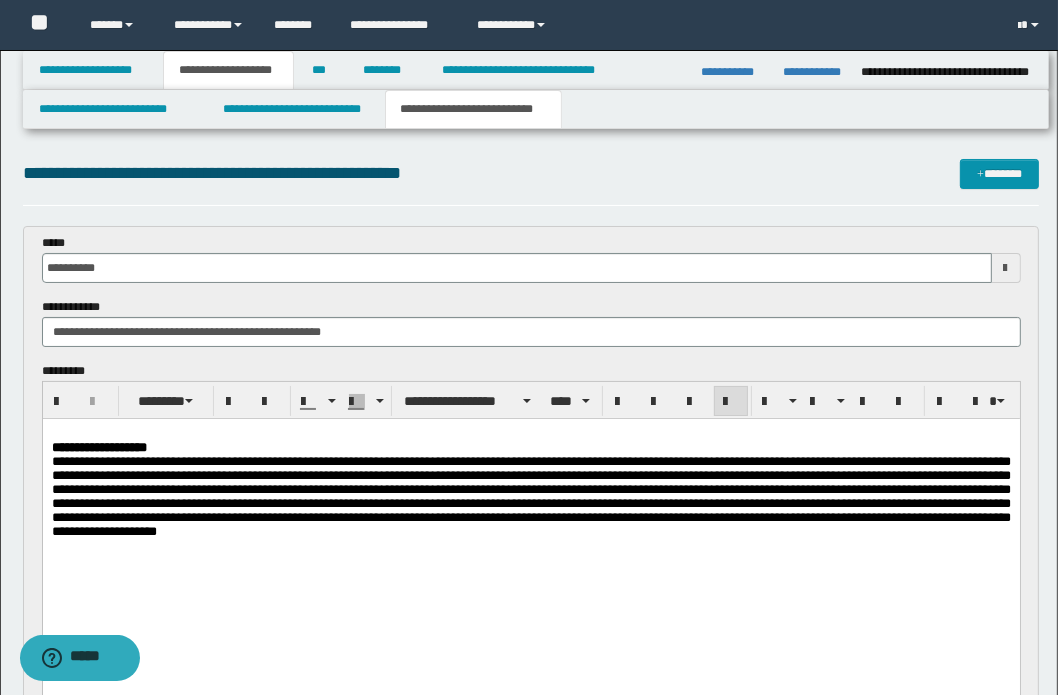 click on "**********" at bounding box center (530, 496) 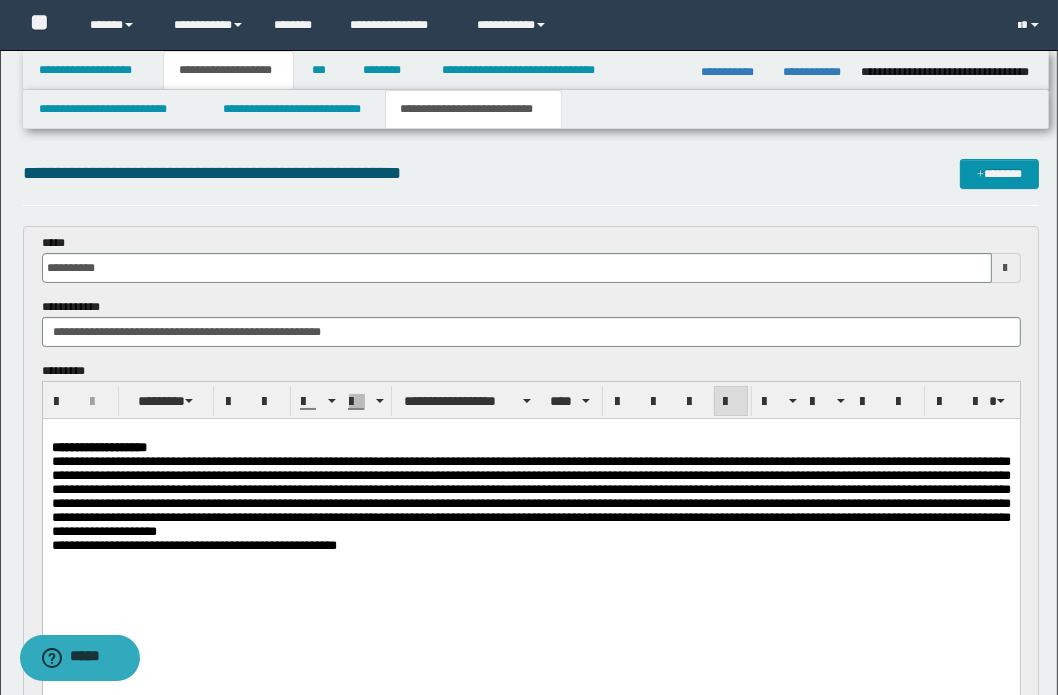 click on "**********" at bounding box center [530, 496] 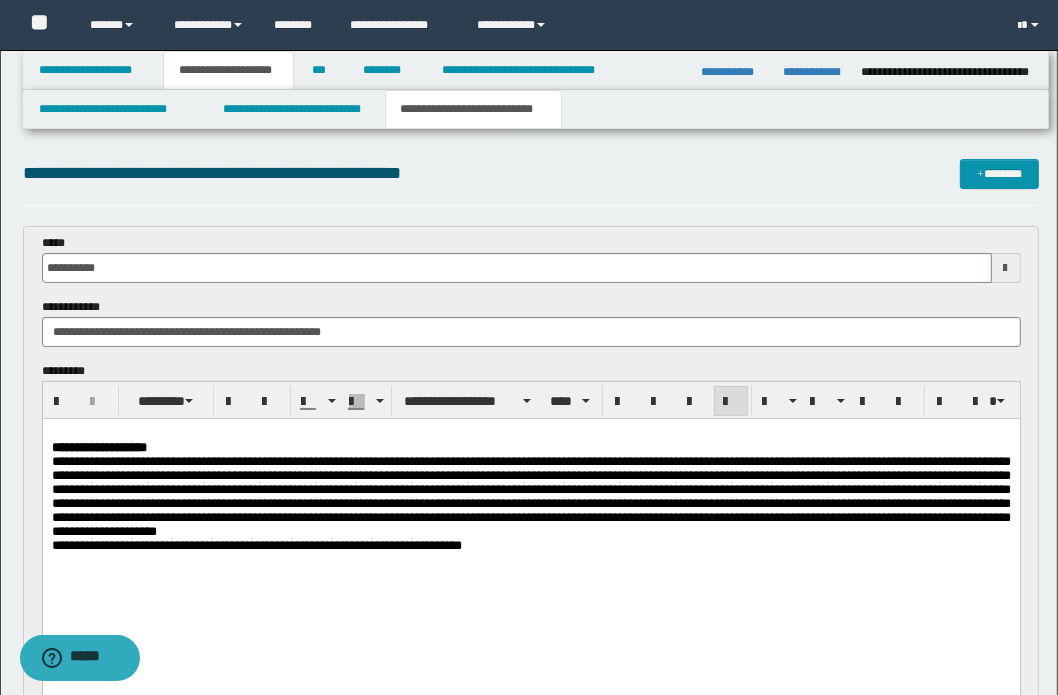 click on "**********" at bounding box center (256, 544) 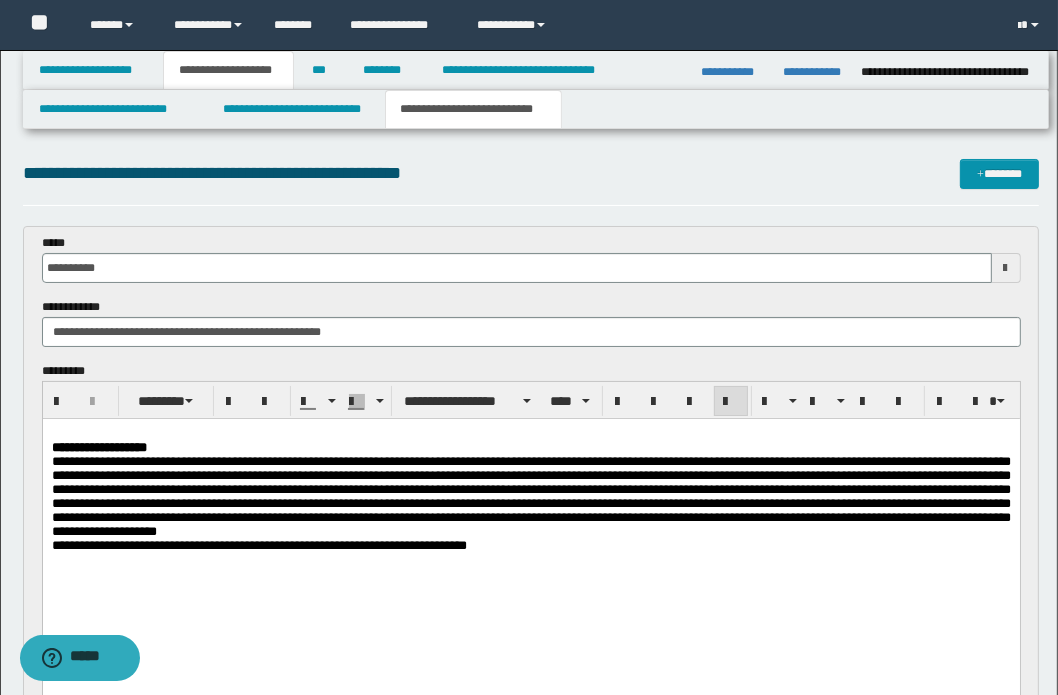 click on "**********" at bounding box center (530, 545) 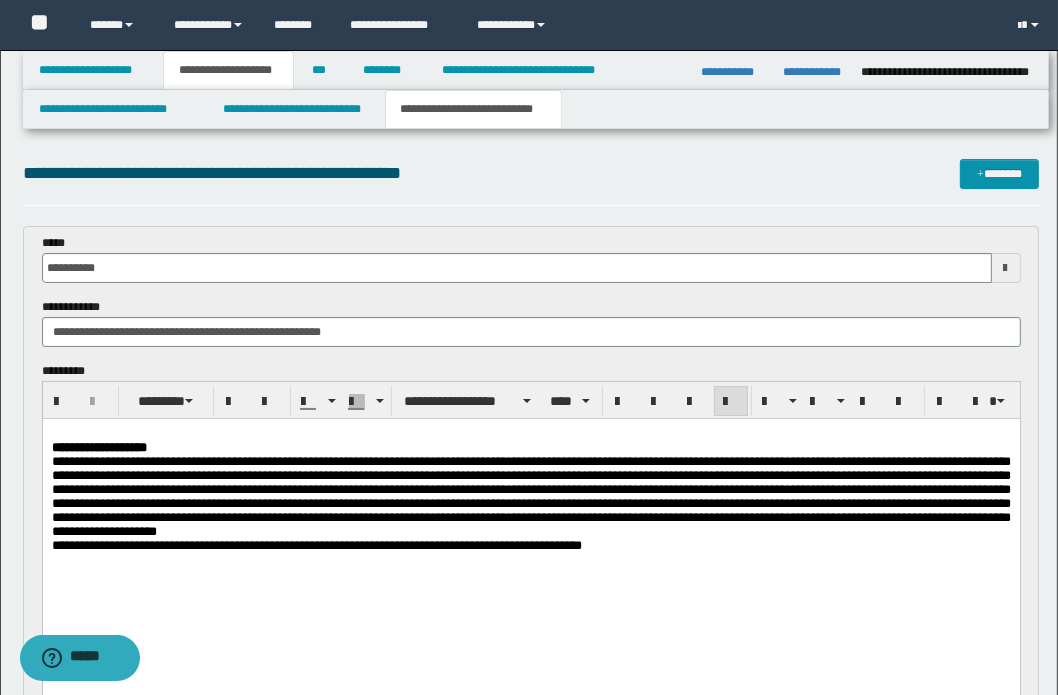 click on "**********" at bounding box center [316, 544] 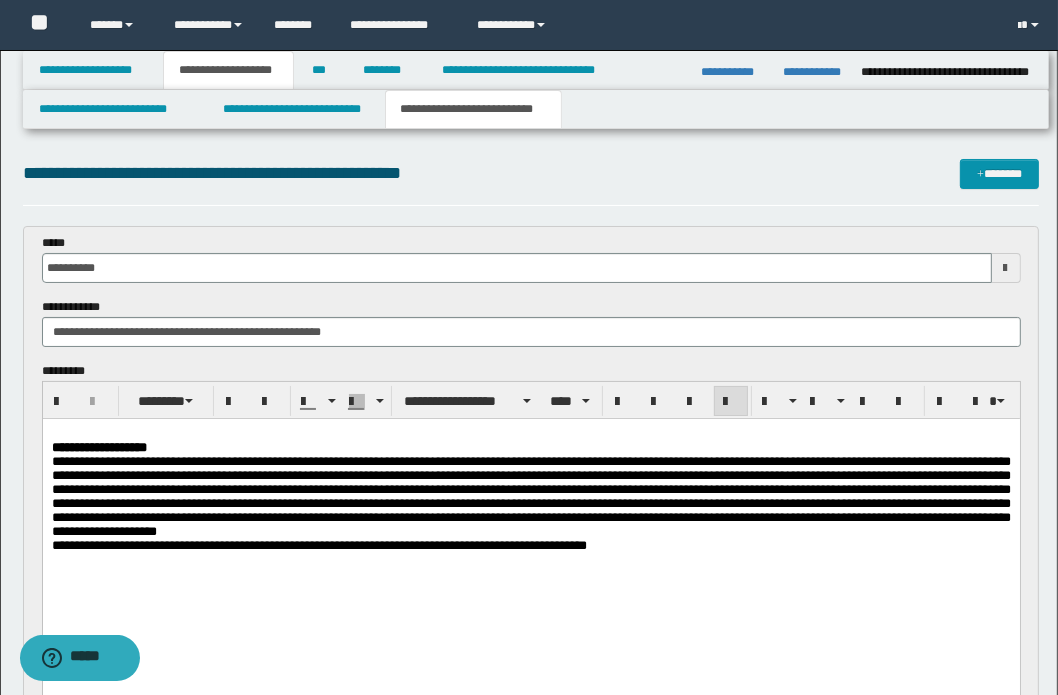 click on "**********" at bounding box center (318, 544) 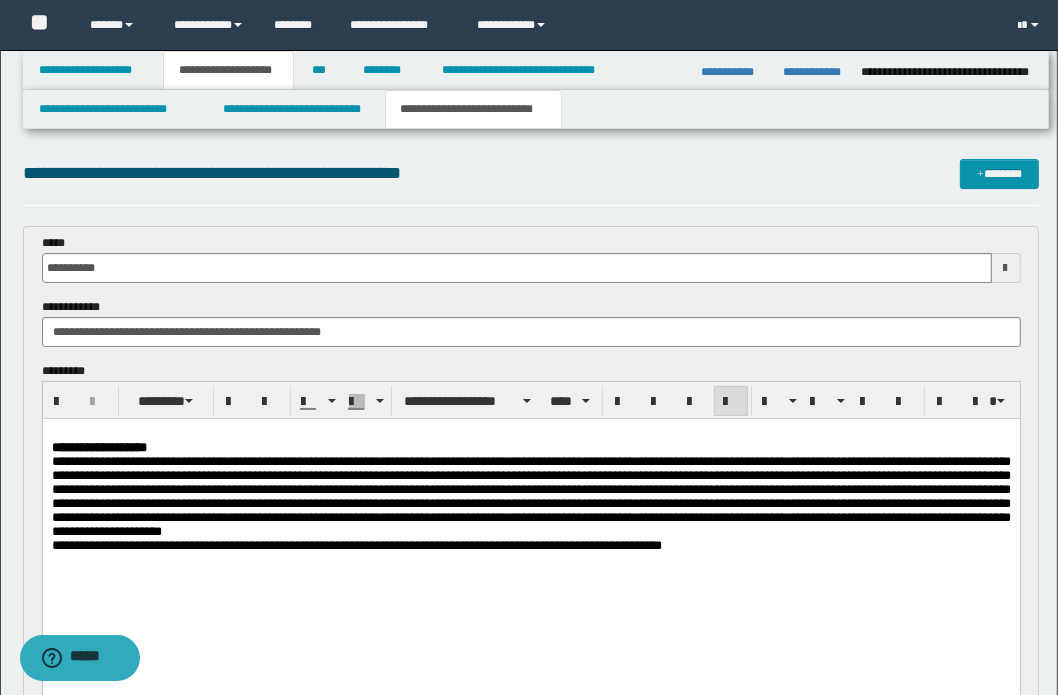 click on "**********" at bounding box center (530, 496) 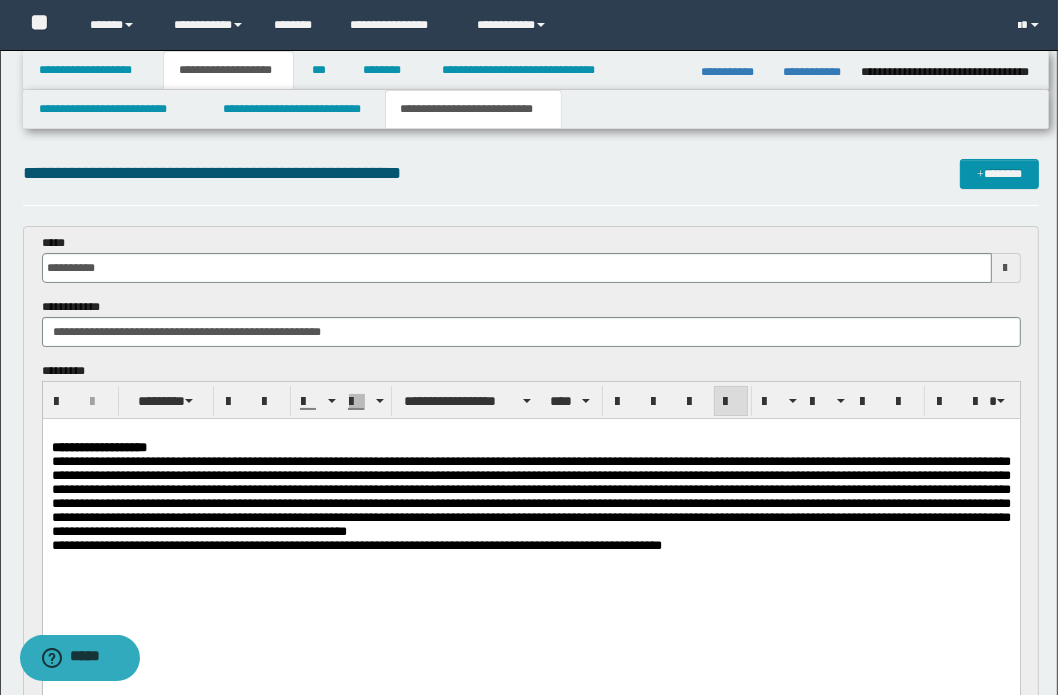 click on "**********" at bounding box center [530, 496] 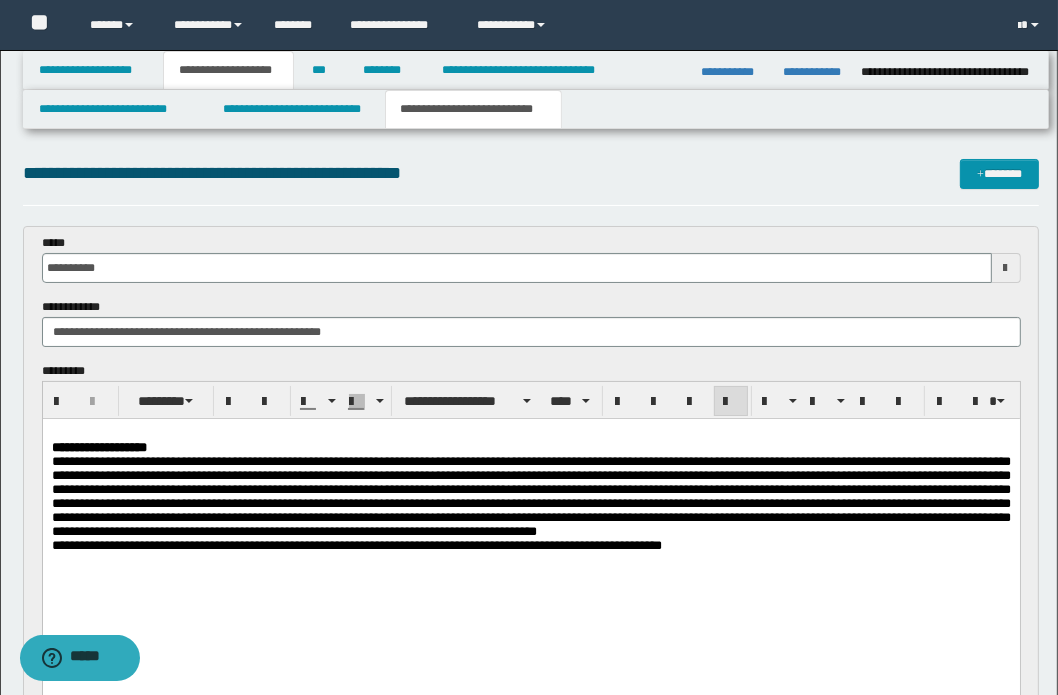 click at bounding box center [530, 495] 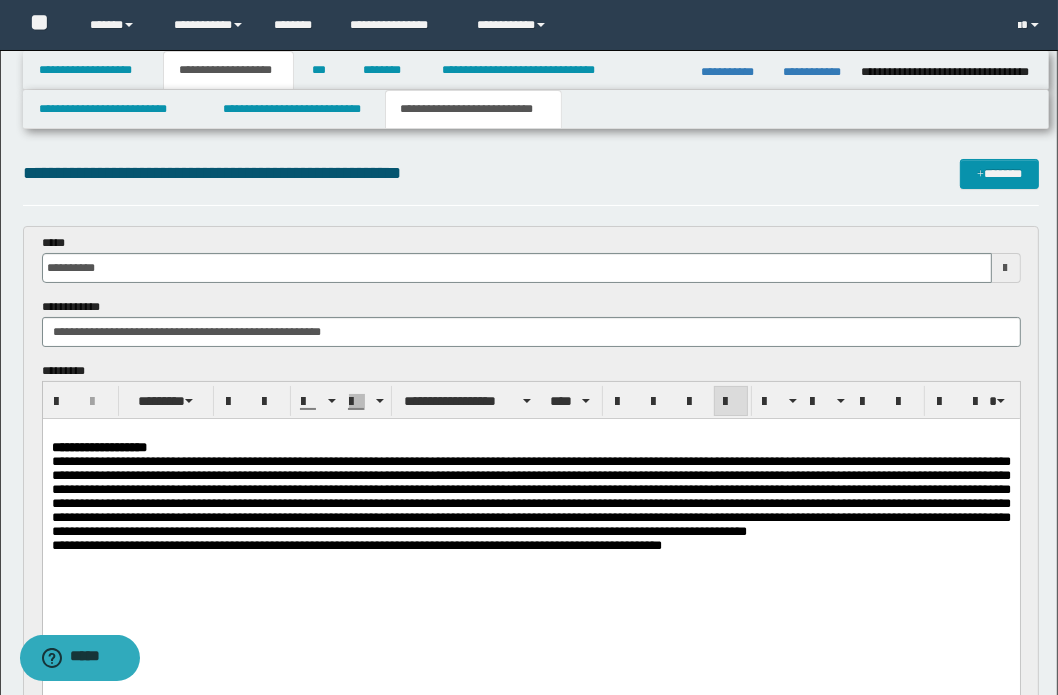 click at bounding box center [530, 495] 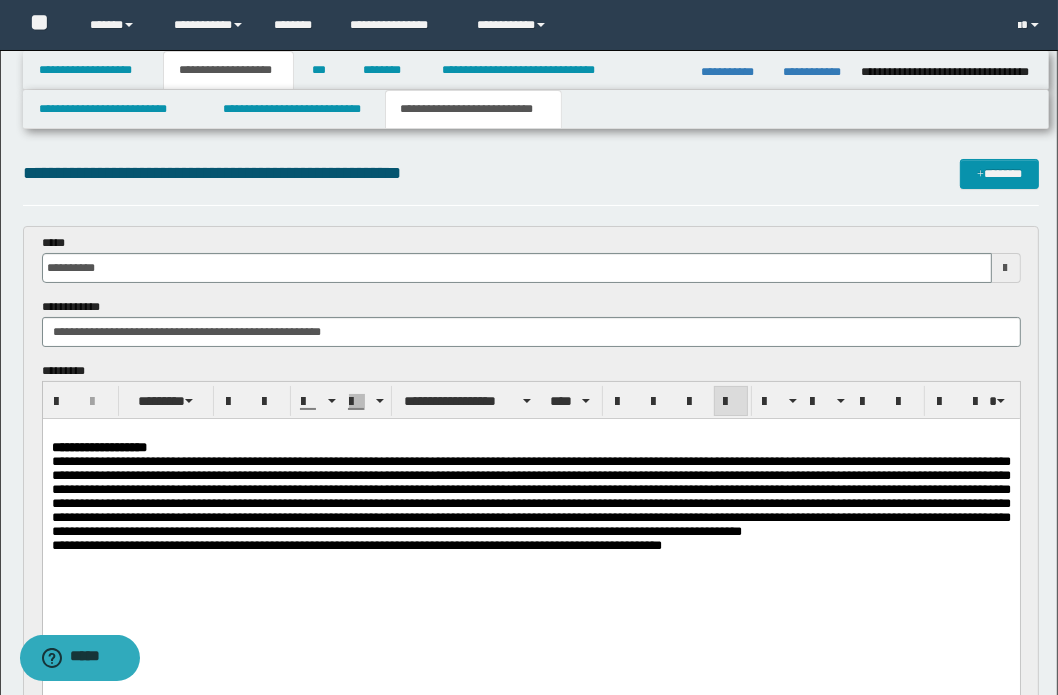 click at bounding box center (530, 495) 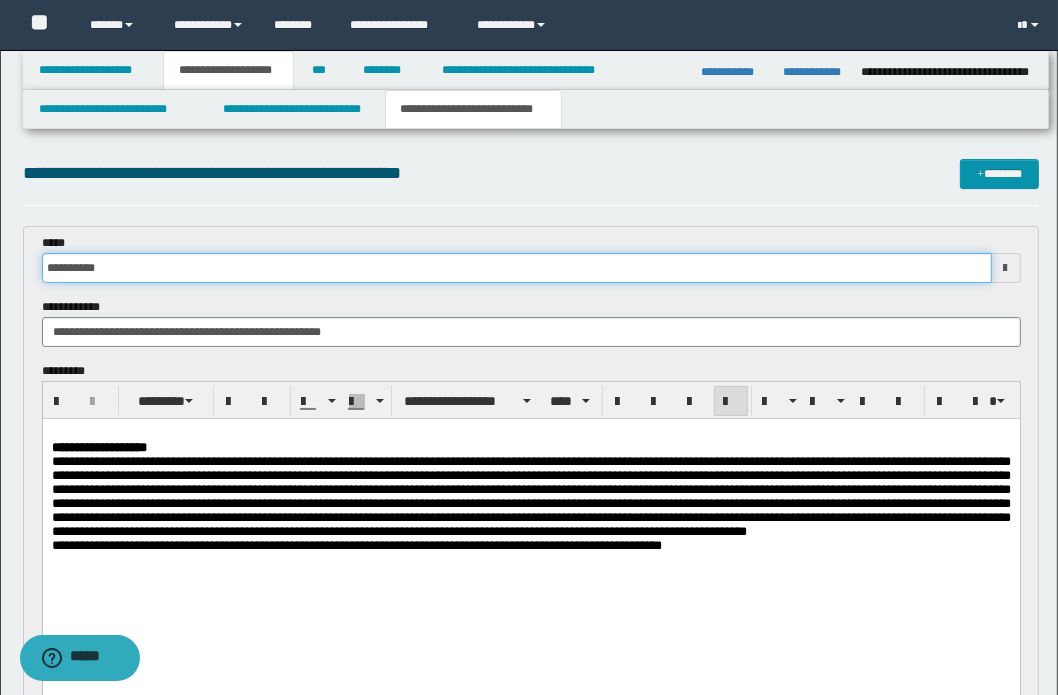 click on "**********" at bounding box center [517, 268] 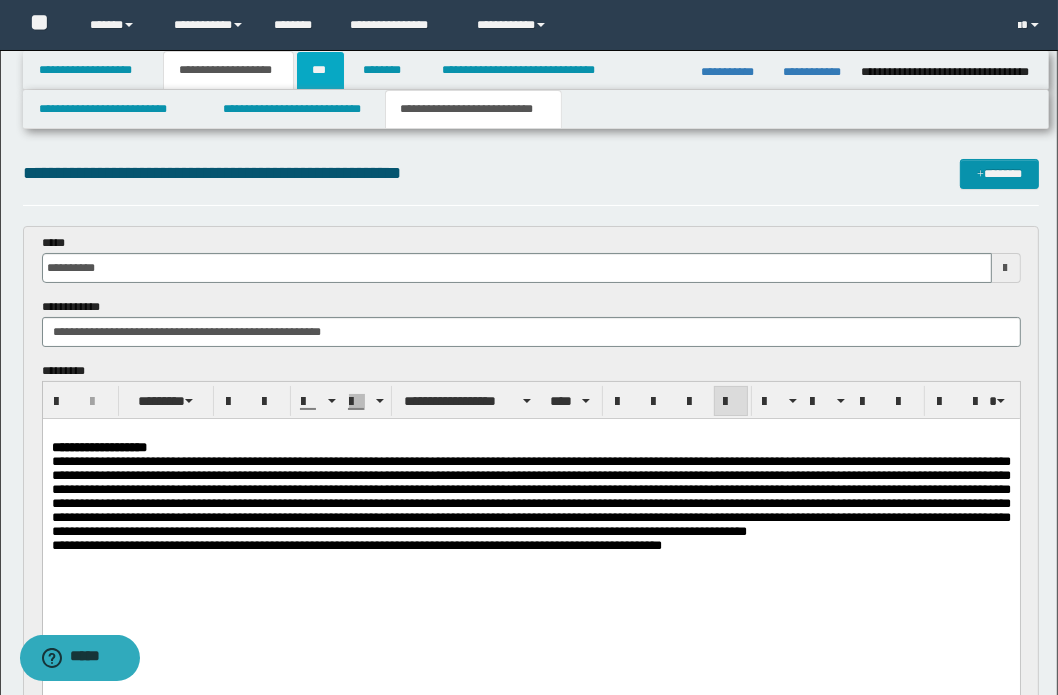 click on "***" at bounding box center (320, 70) 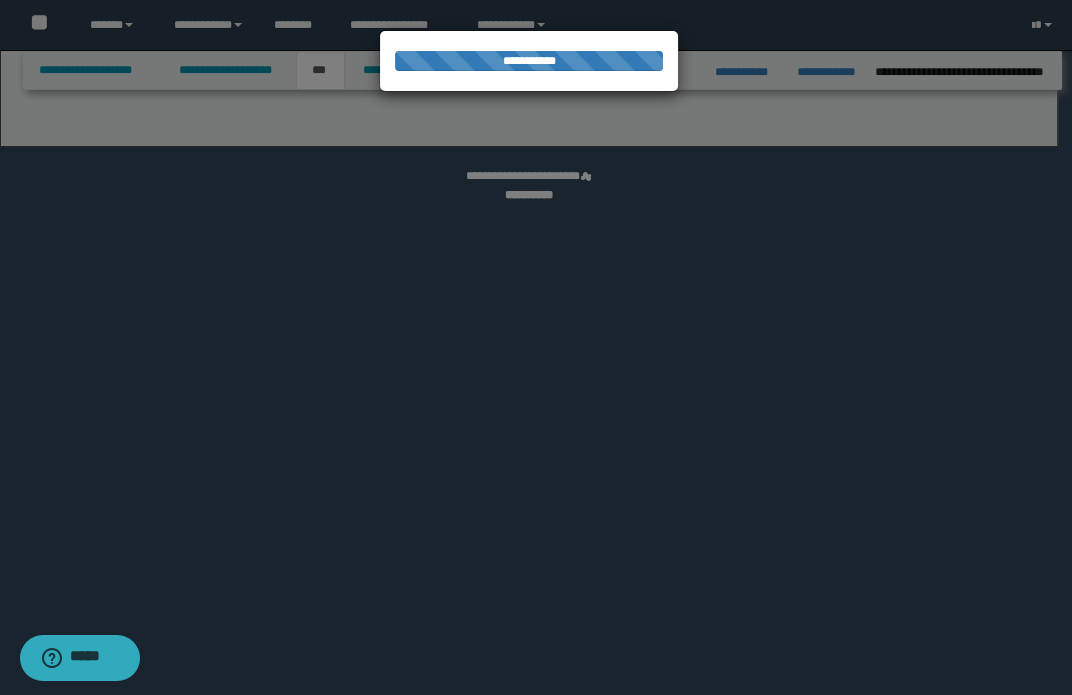 select on "***" 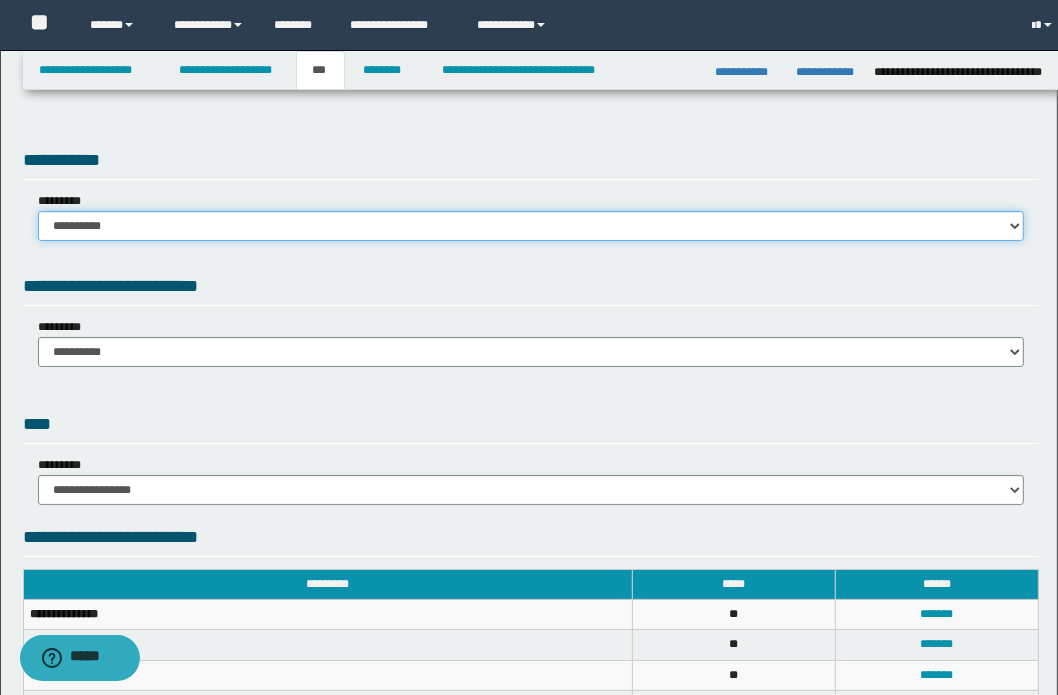 click on "**********" at bounding box center [531, 226] 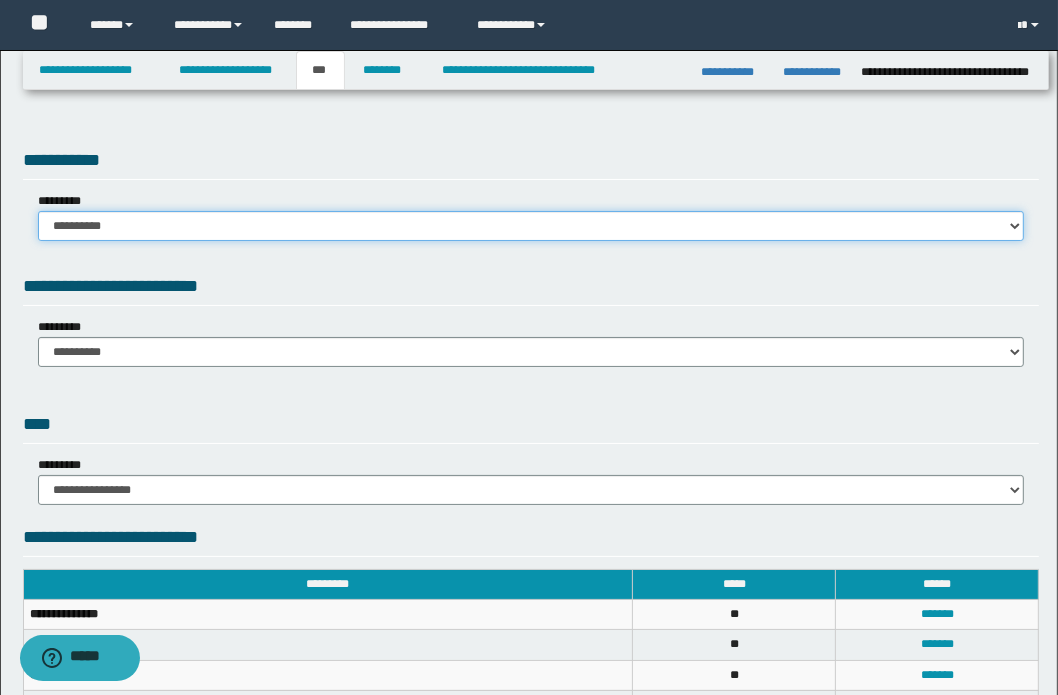 select on "**" 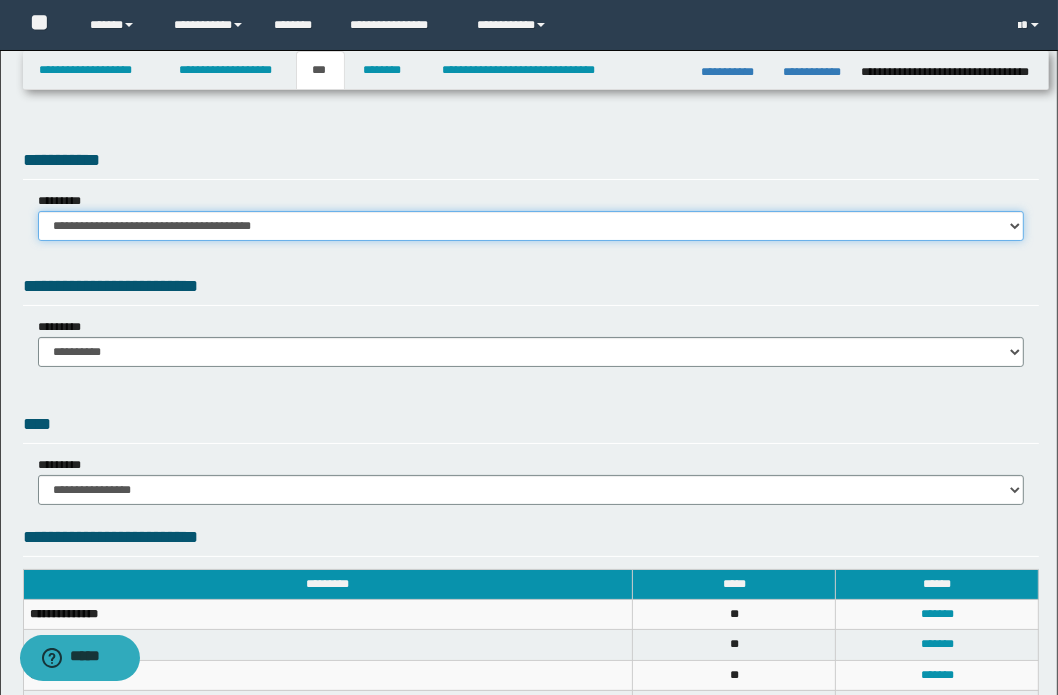 click on "**********" at bounding box center [531, 226] 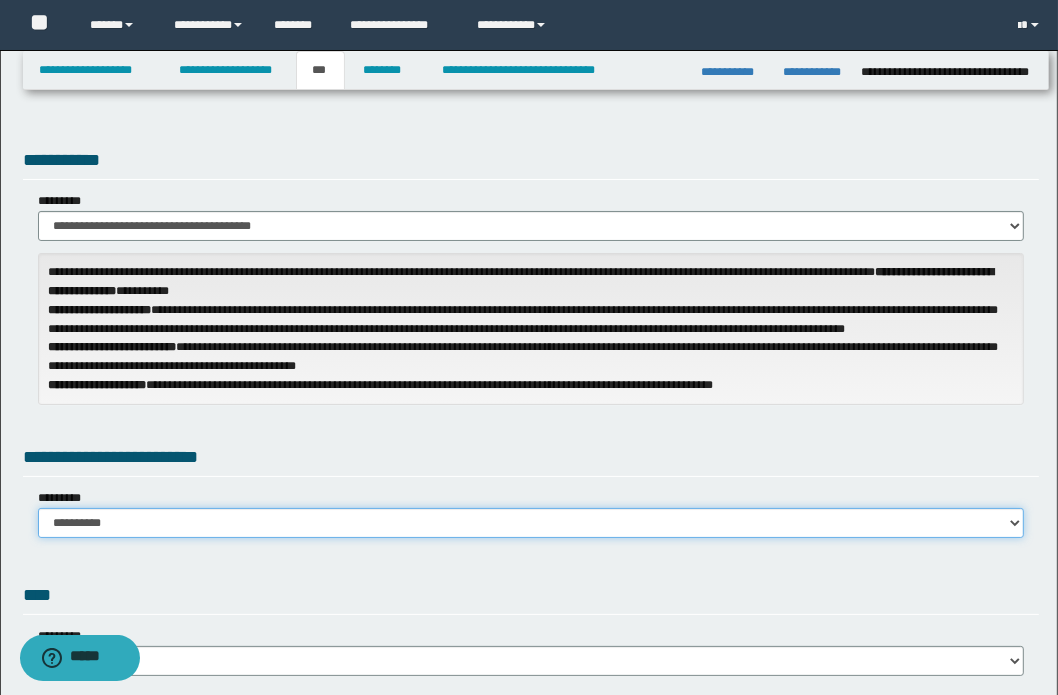 click on "**********" at bounding box center (531, 523) 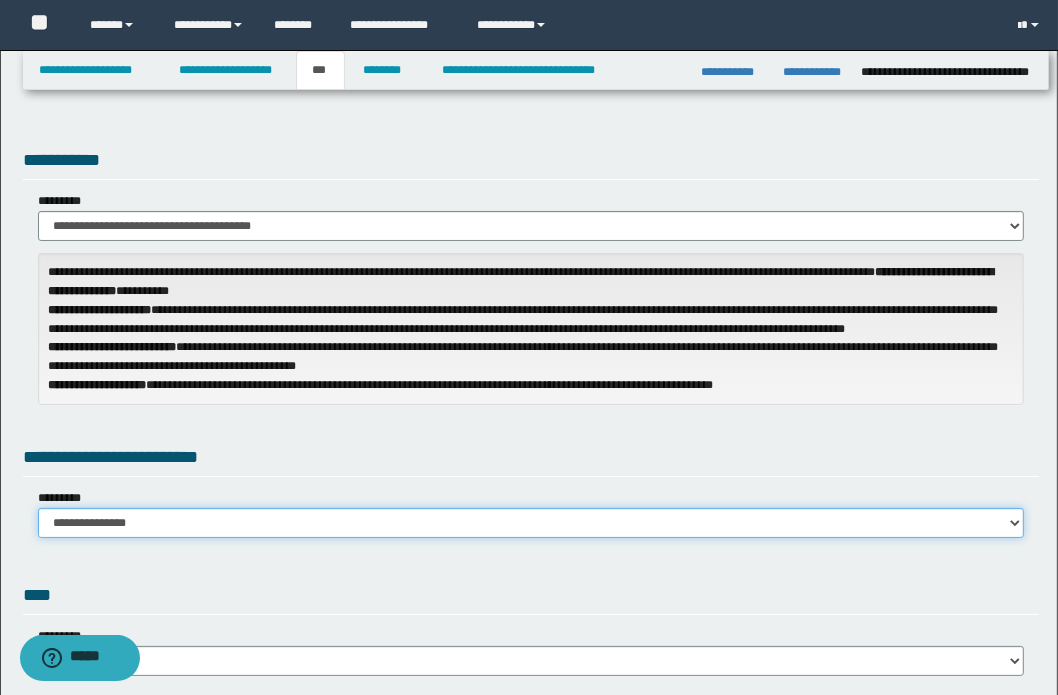 click on "**********" at bounding box center (531, 523) 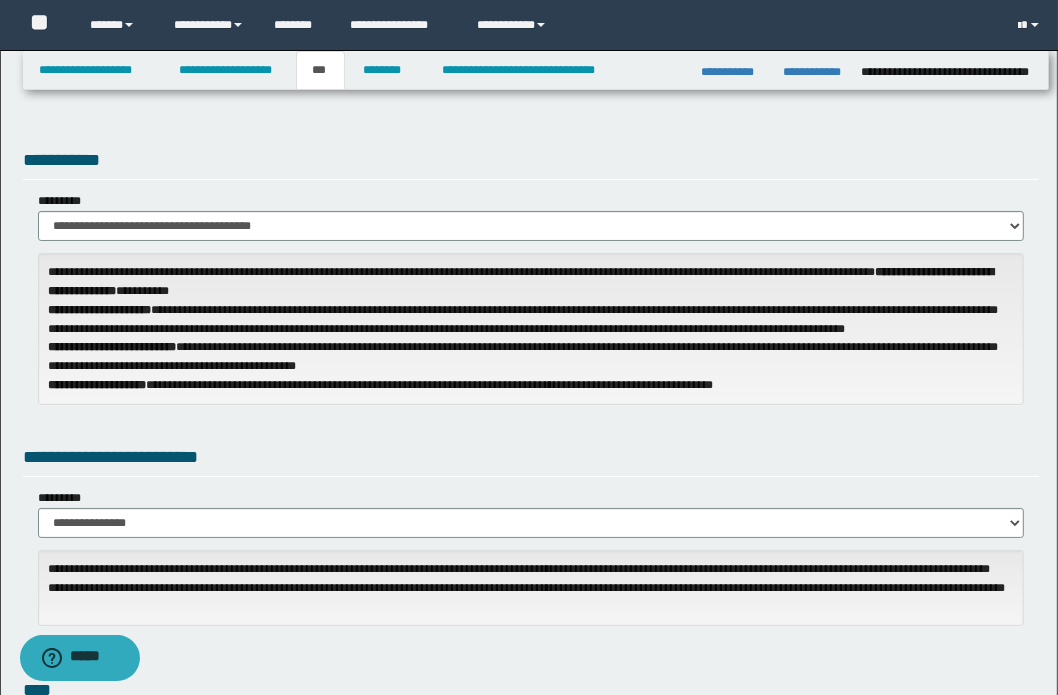 click on "**********" at bounding box center (531, 285) 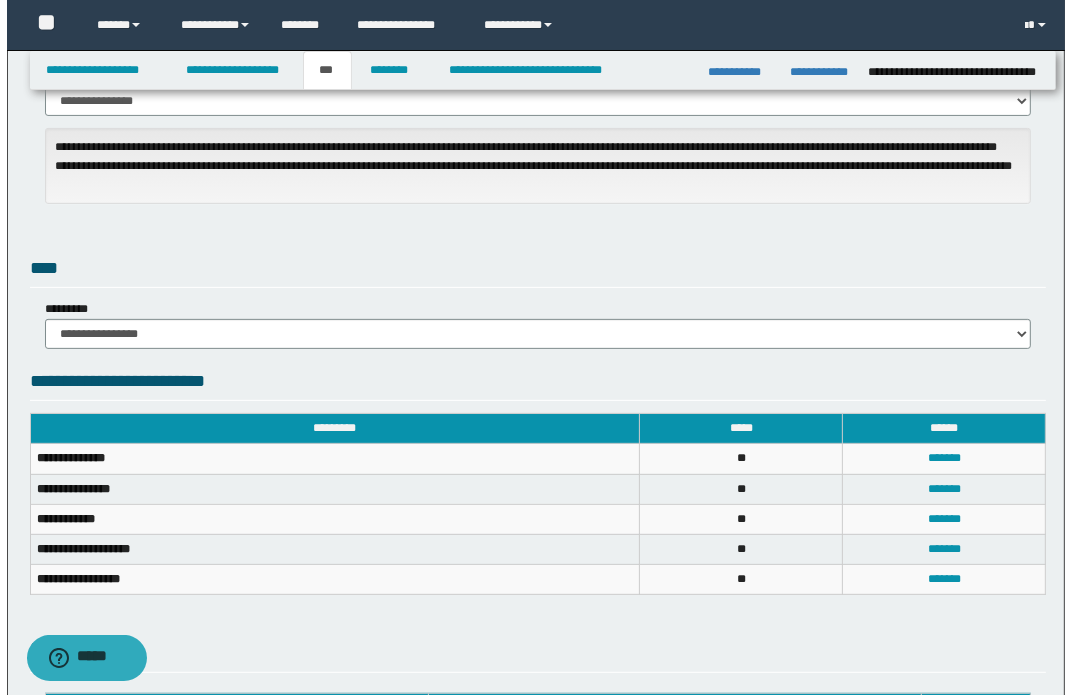 scroll, scrollTop: 454, scrollLeft: 0, axis: vertical 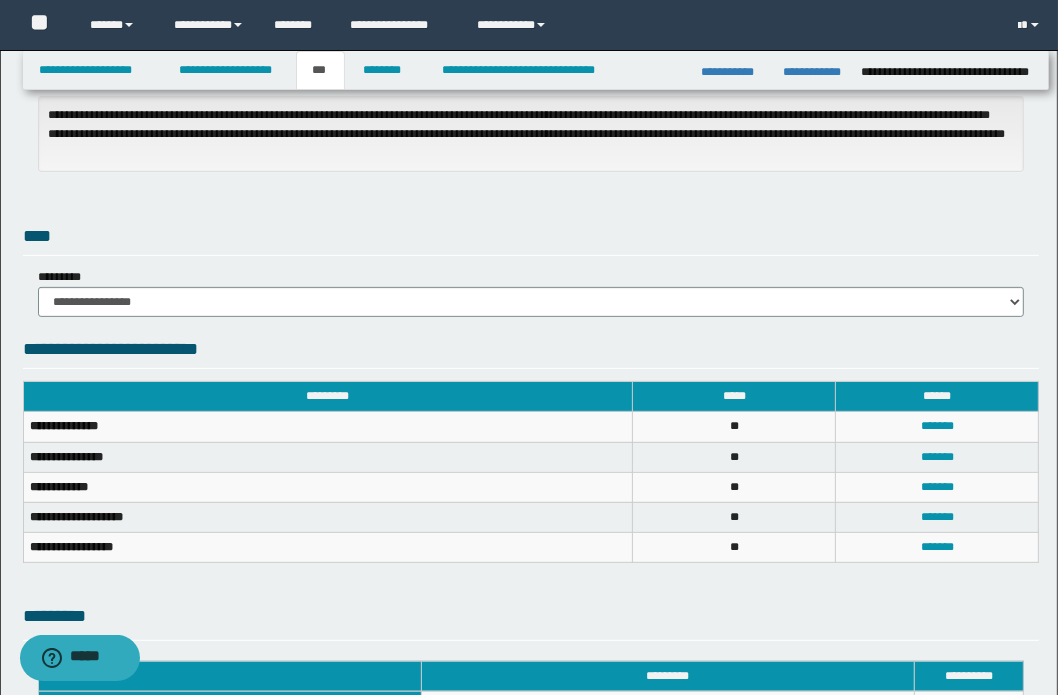 click on "**********" at bounding box center [328, 457] 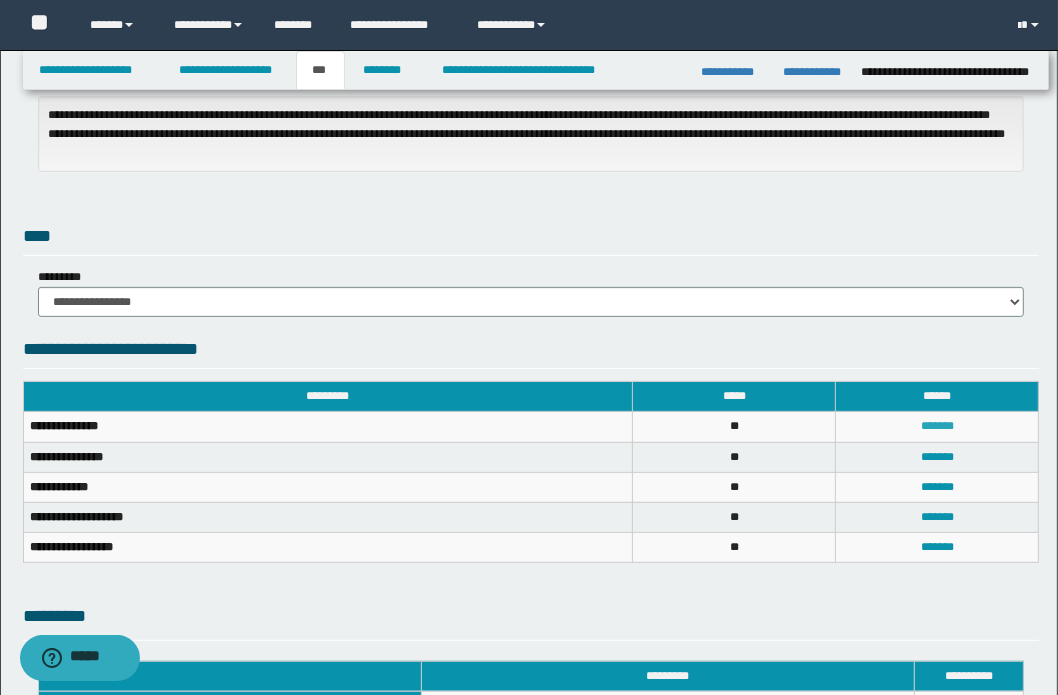 click on "*******" at bounding box center (937, 426) 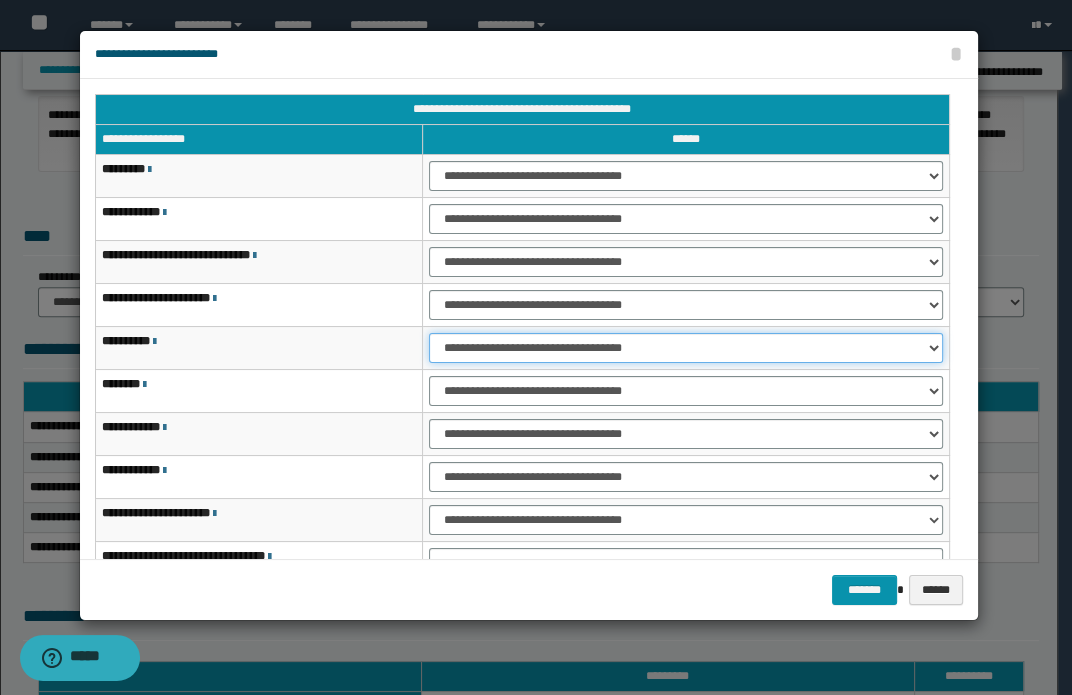 click on "**********" at bounding box center [685, 348] 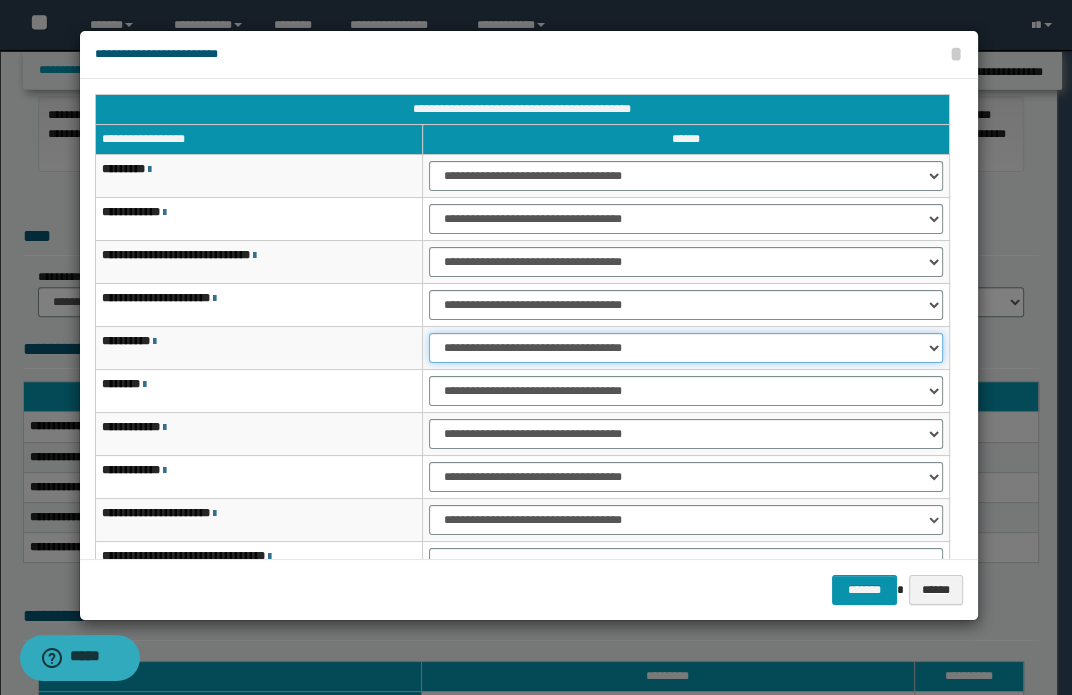 scroll, scrollTop: 90, scrollLeft: 0, axis: vertical 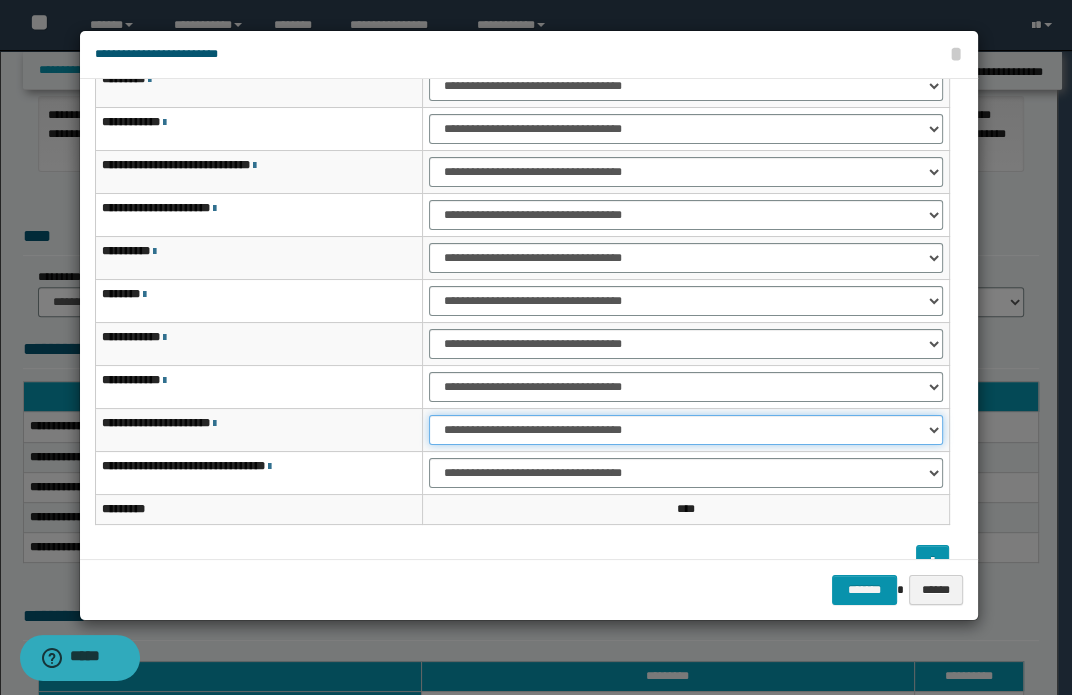 click on "**********" at bounding box center [685, 430] 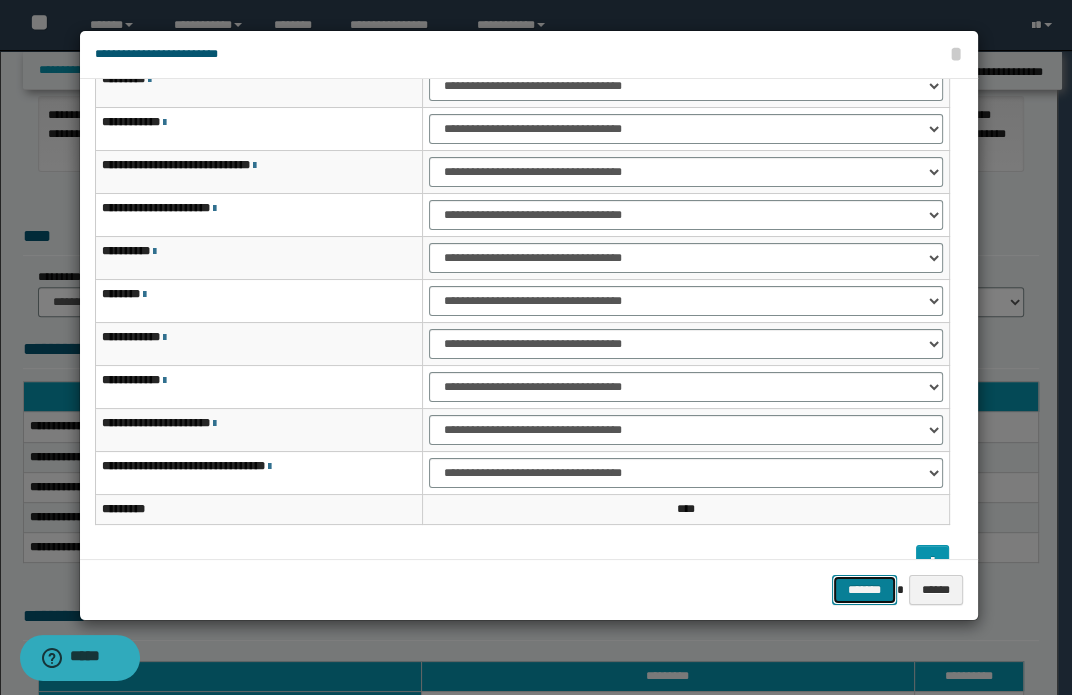 click on "*******" at bounding box center (864, 590) 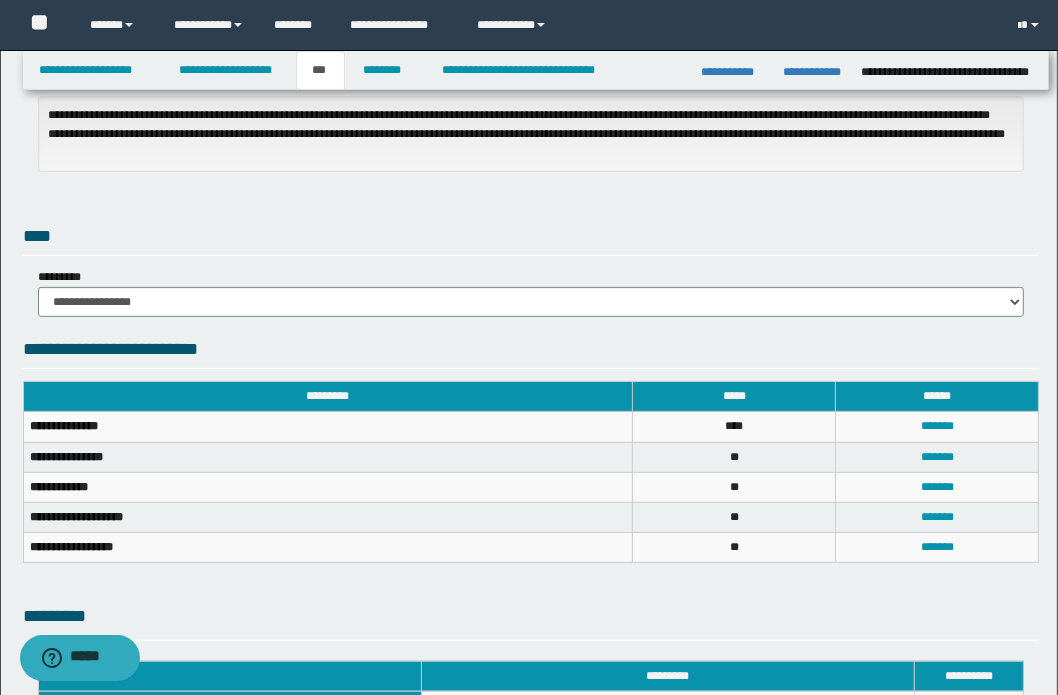 click on "**********" at bounding box center [328, 517] 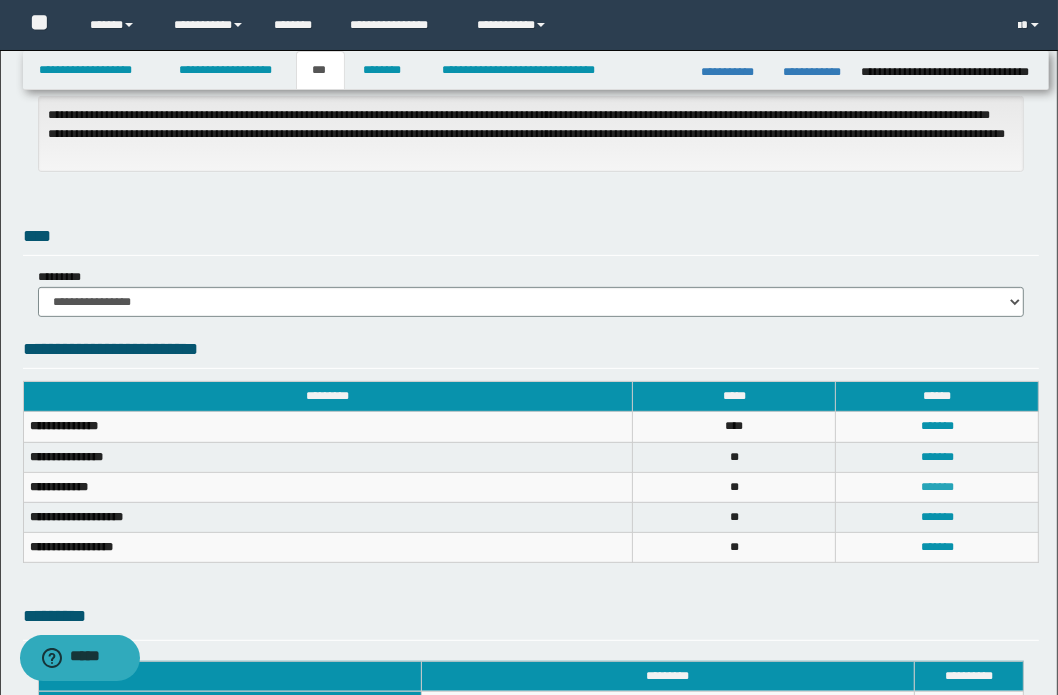 click on "*******" at bounding box center [937, 487] 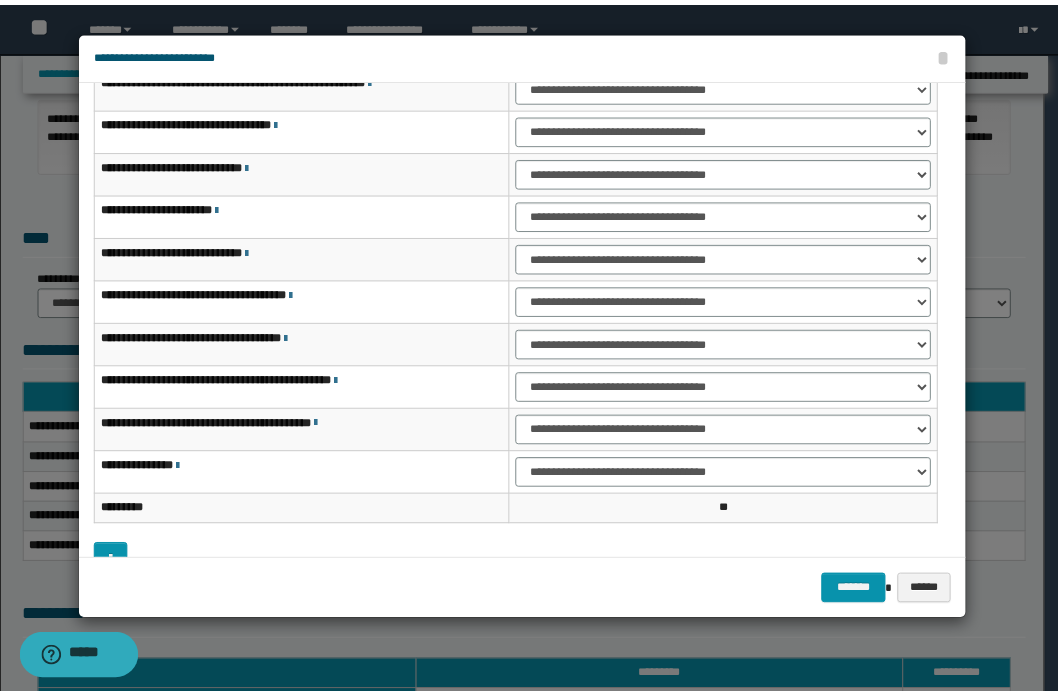 scroll, scrollTop: 0, scrollLeft: 0, axis: both 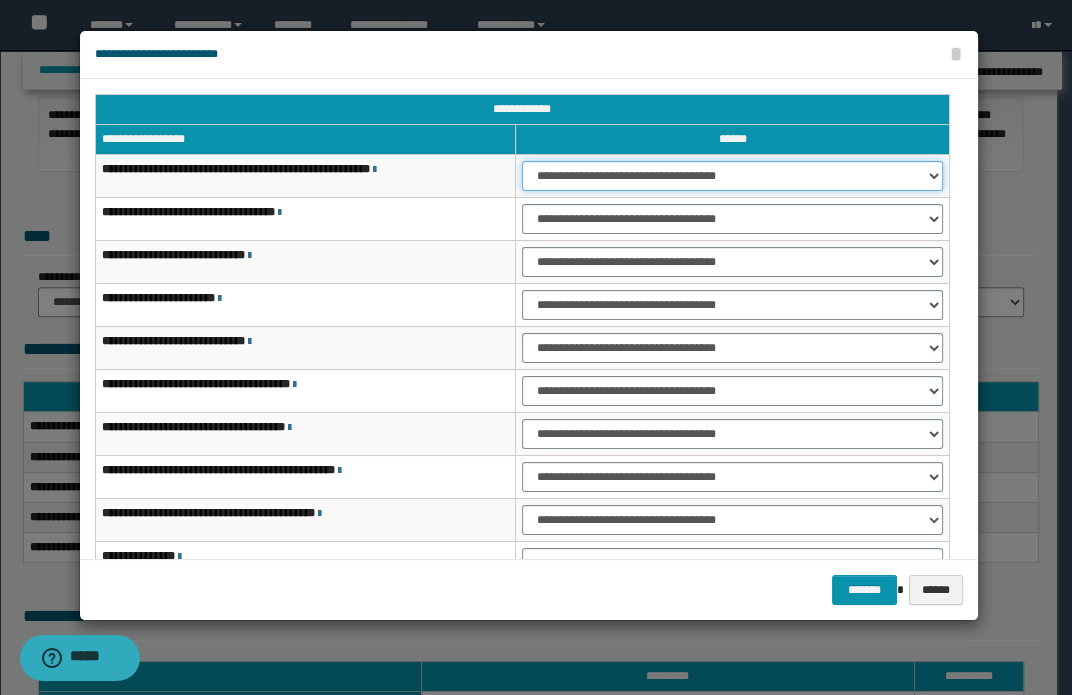 click on "**********" at bounding box center [732, 176] 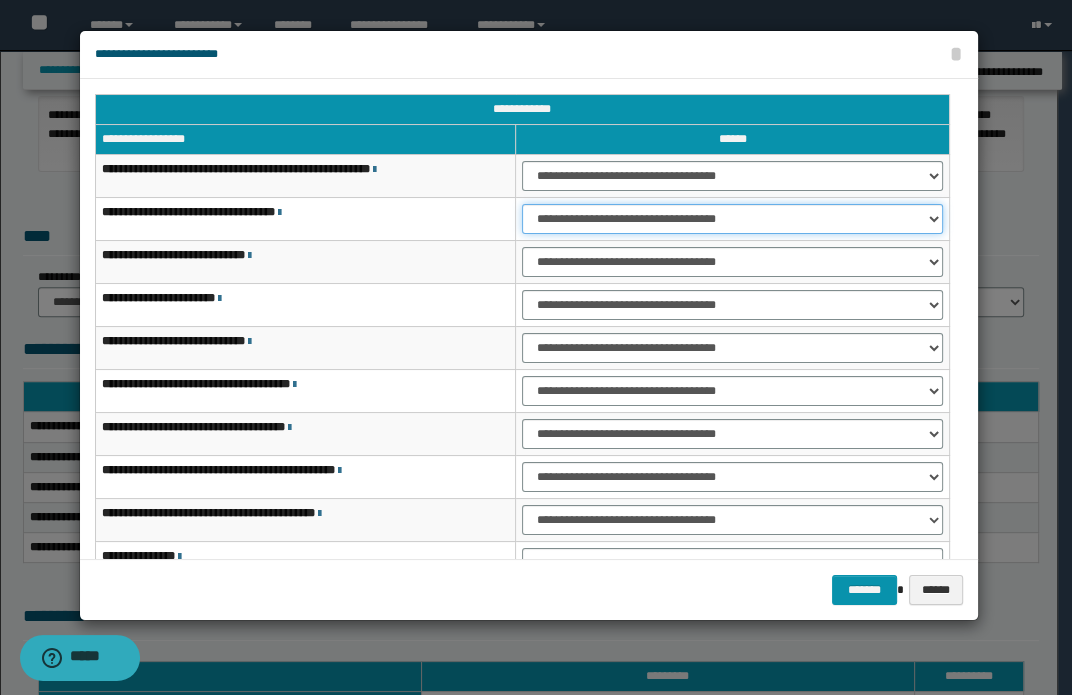click on "**********" at bounding box center [732, 219] 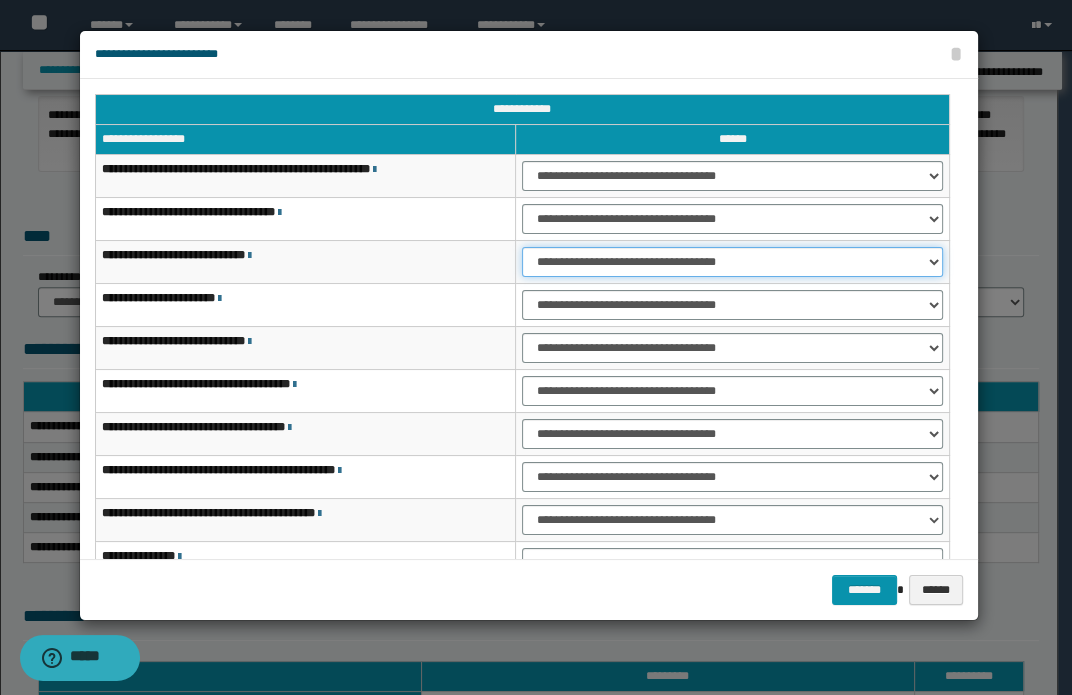 click on "**********" at bounding box center [732, 262] 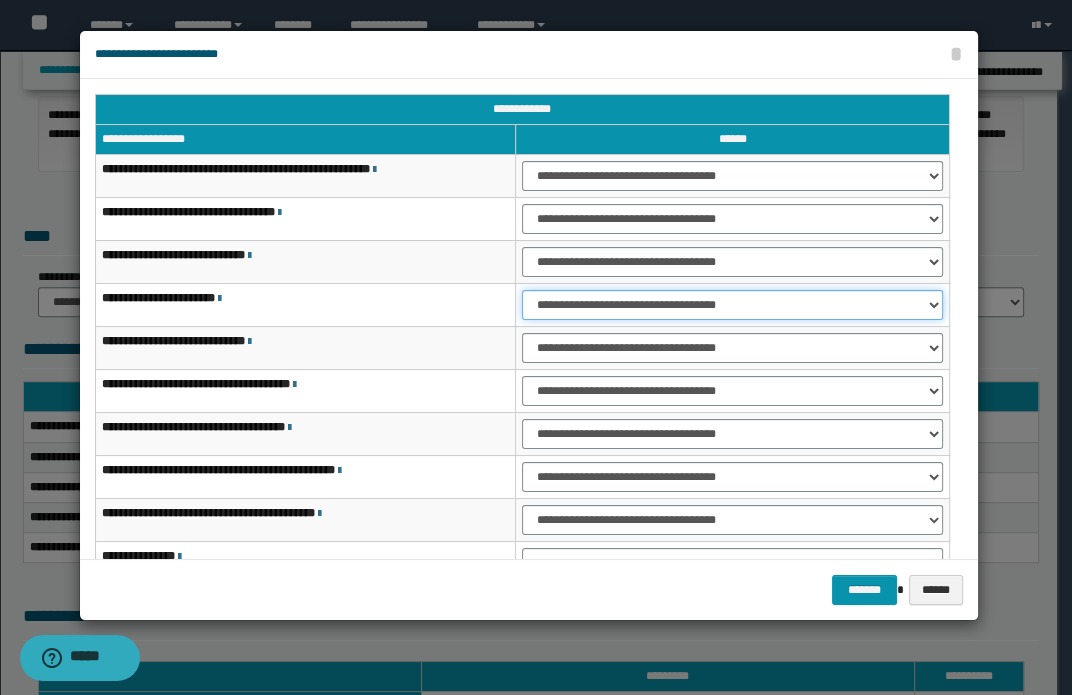 click on "**********" at bounding box center [732, 305] 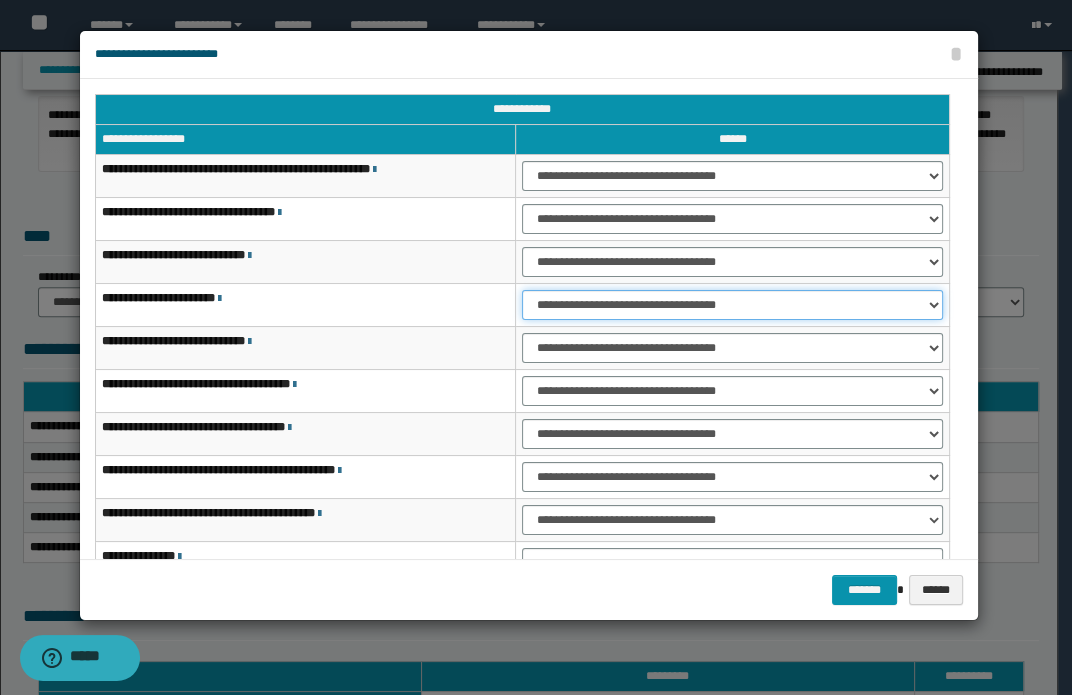 select on "***" 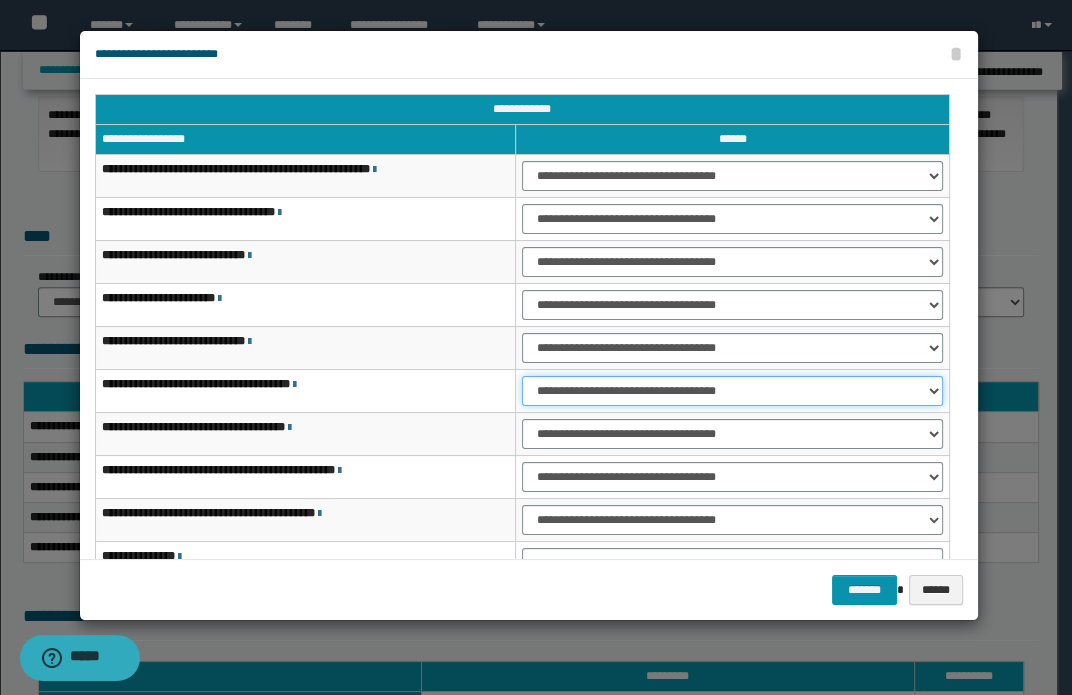 click on "**********" at bounding box center [732, 391] 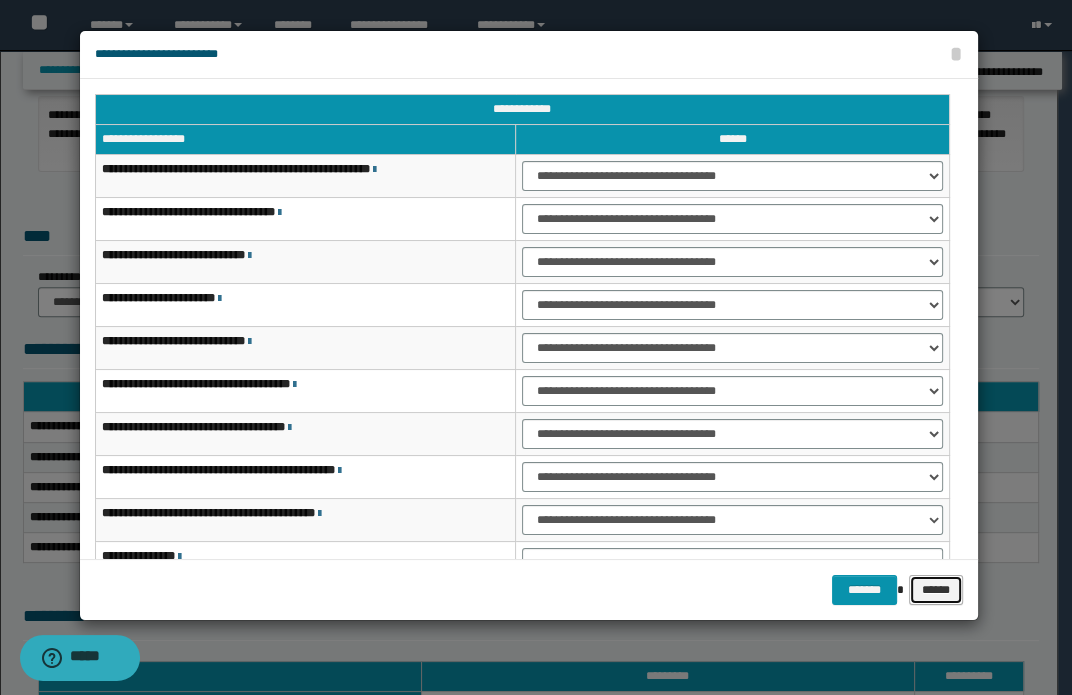 click on "******" at bounding box center [936, 590] 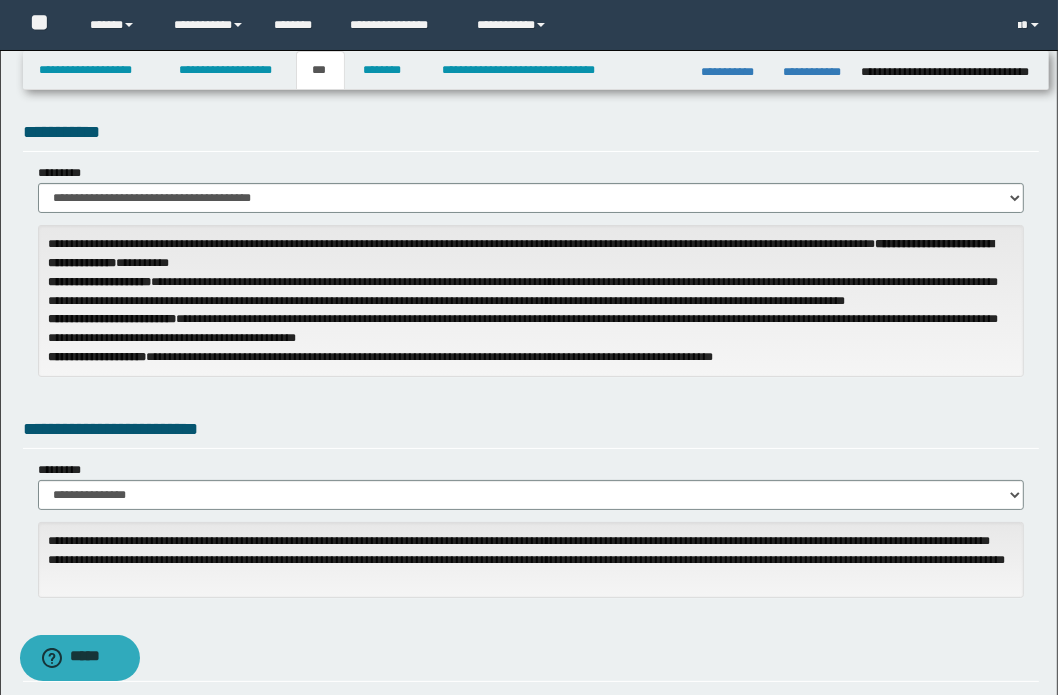 scroll, scrollTop: 0, scrollLeft: 0, axis: both 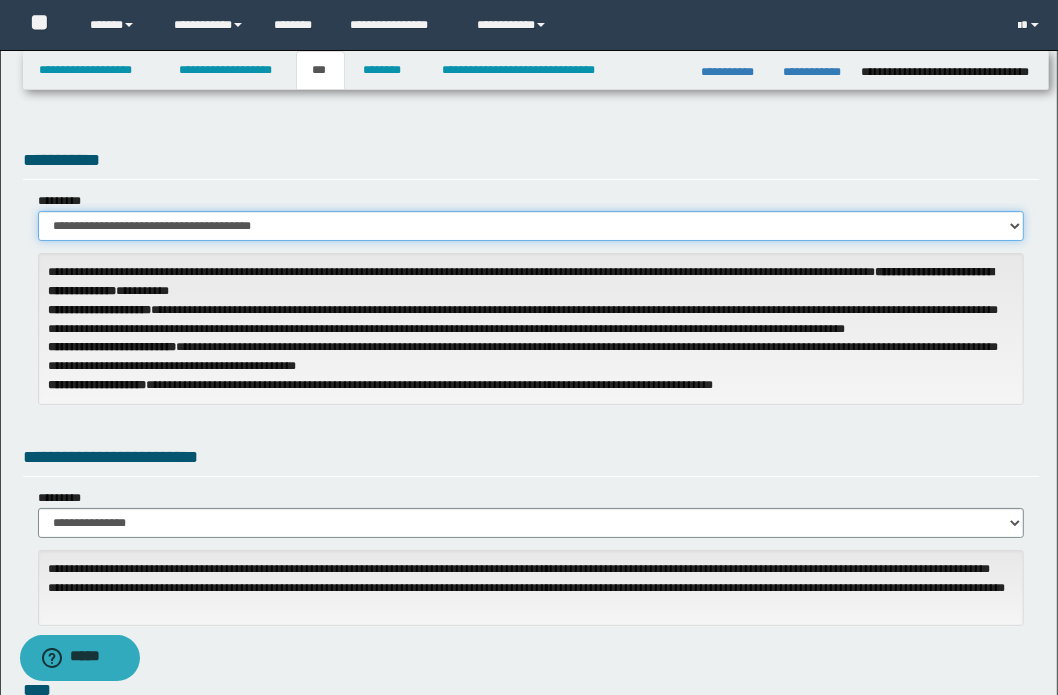 click on "**********" at bounding box center (531, 226) 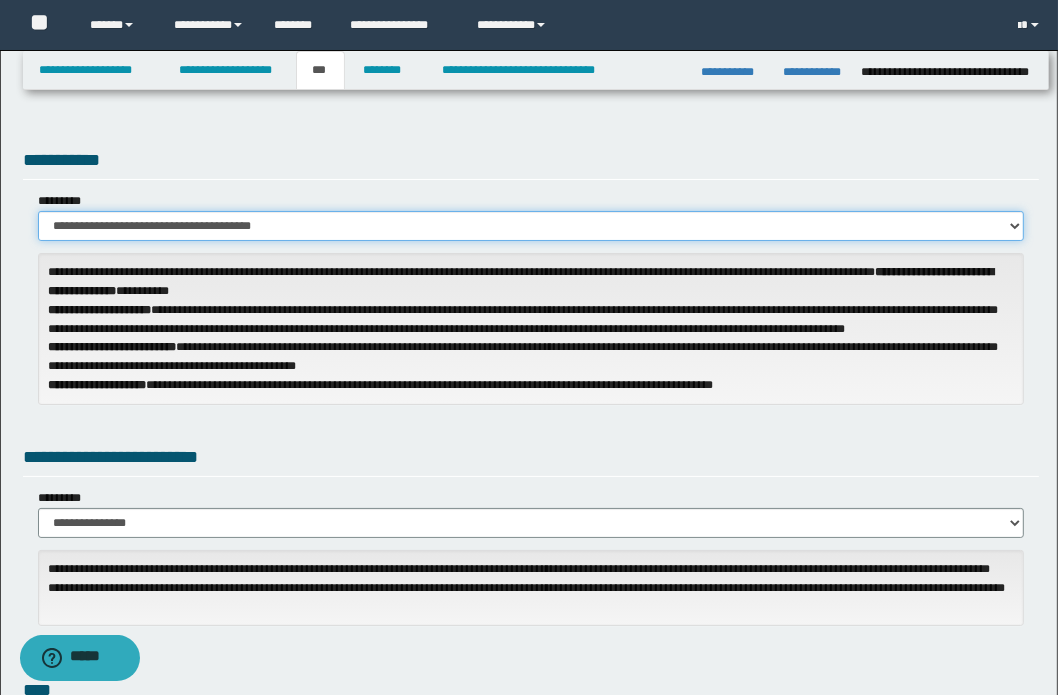 select on "**" 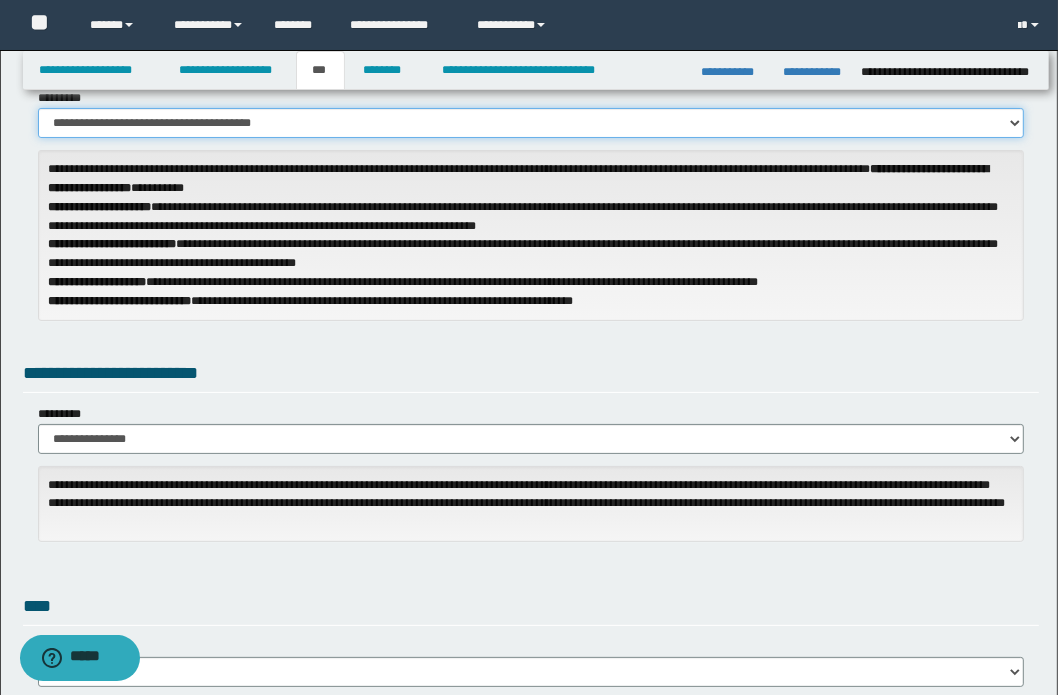 scroll, scrollTop: 181, scrollLeft: 0, axis: vertical 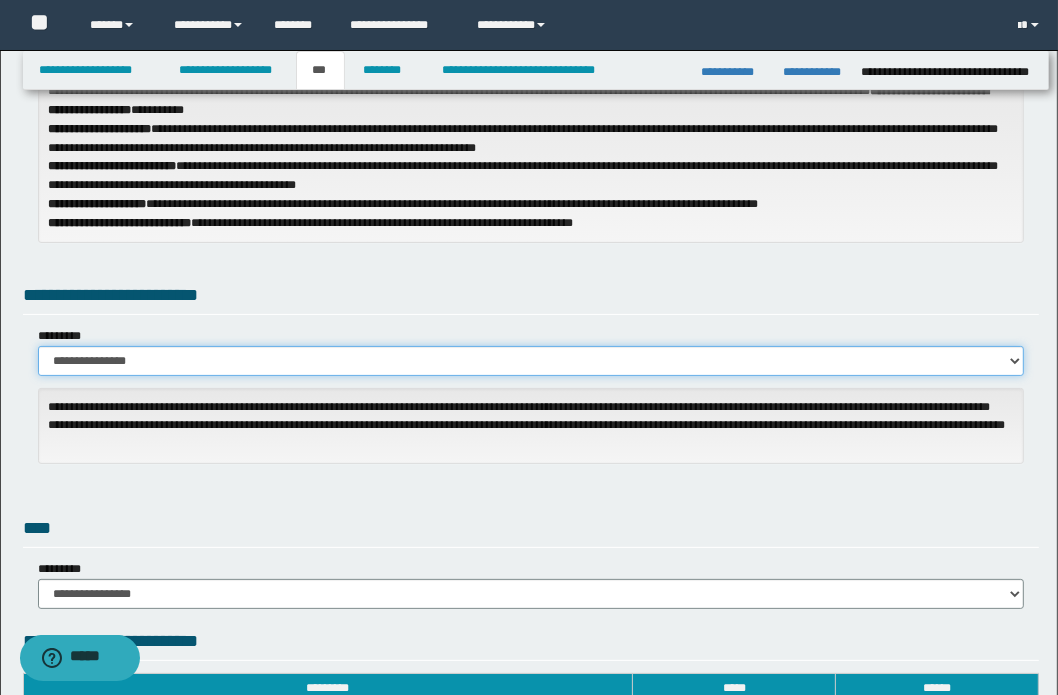 click on "**********" at bounding box center (531, 361) 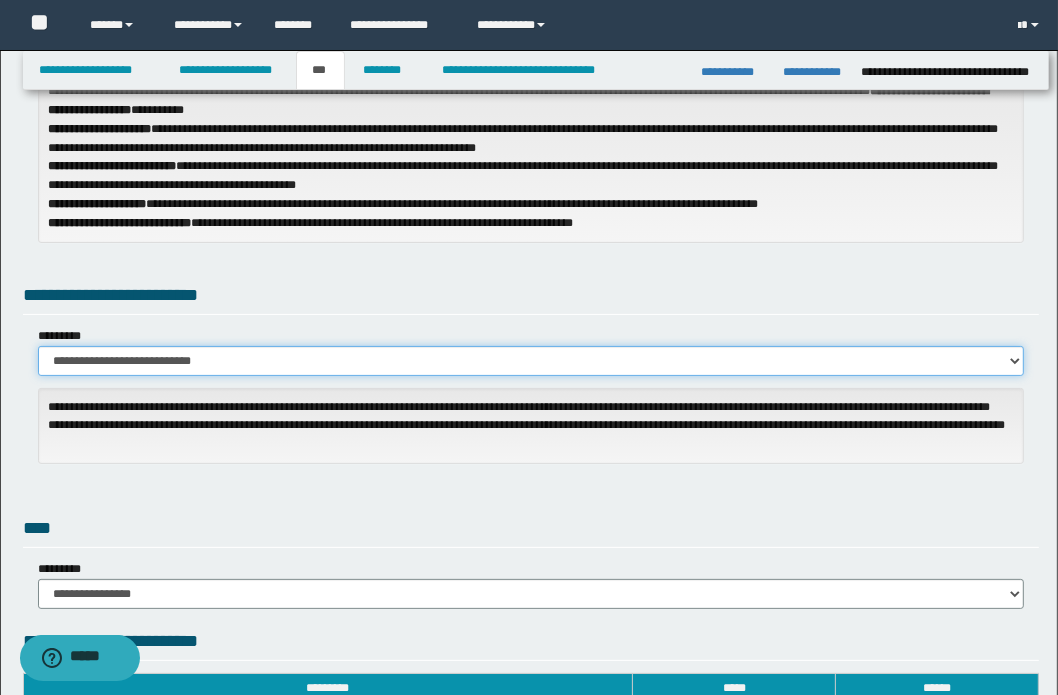 click on "**********" at bounding box center (531, 361) 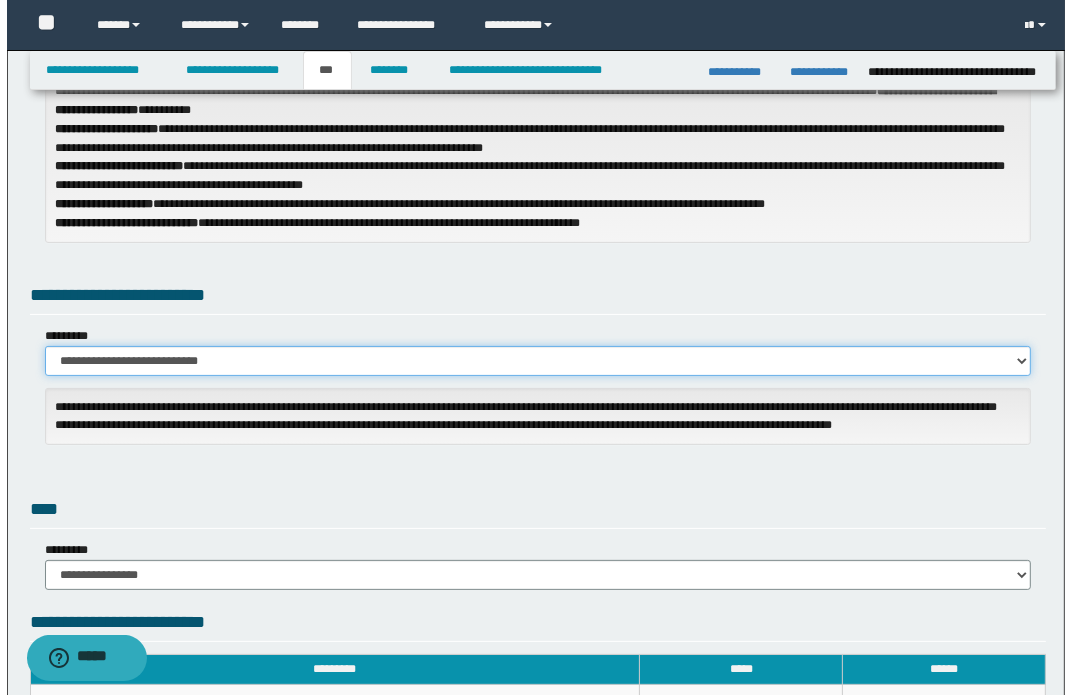 scroll, scrollTop: 545, scrollLeft: 0, axis: vertical 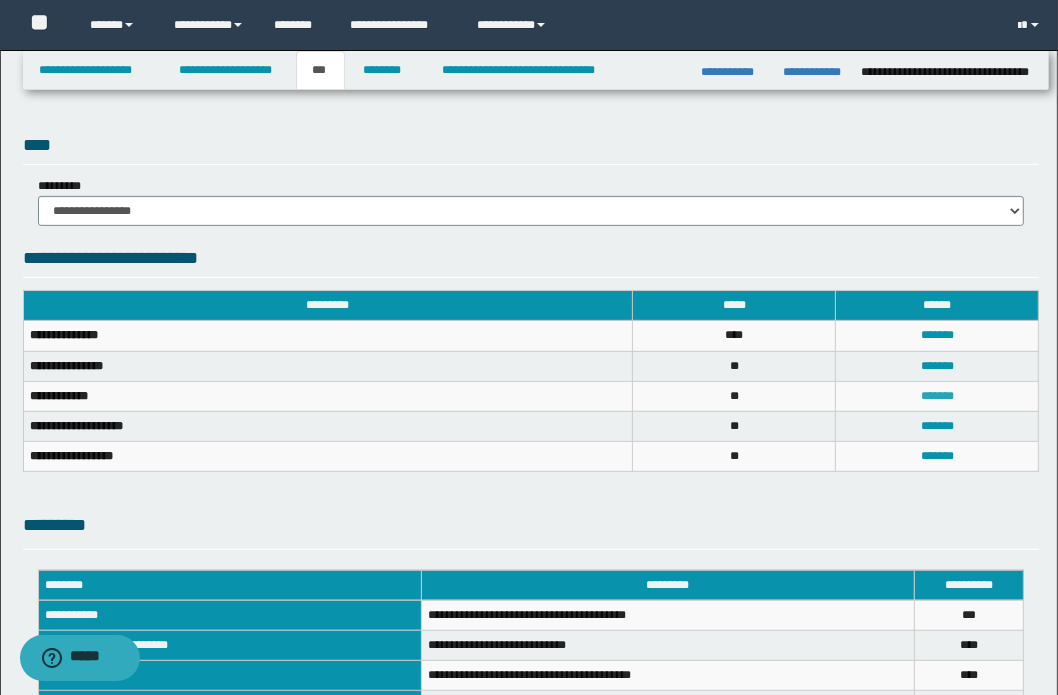 click on "*******" at bounding box center (937, 396) 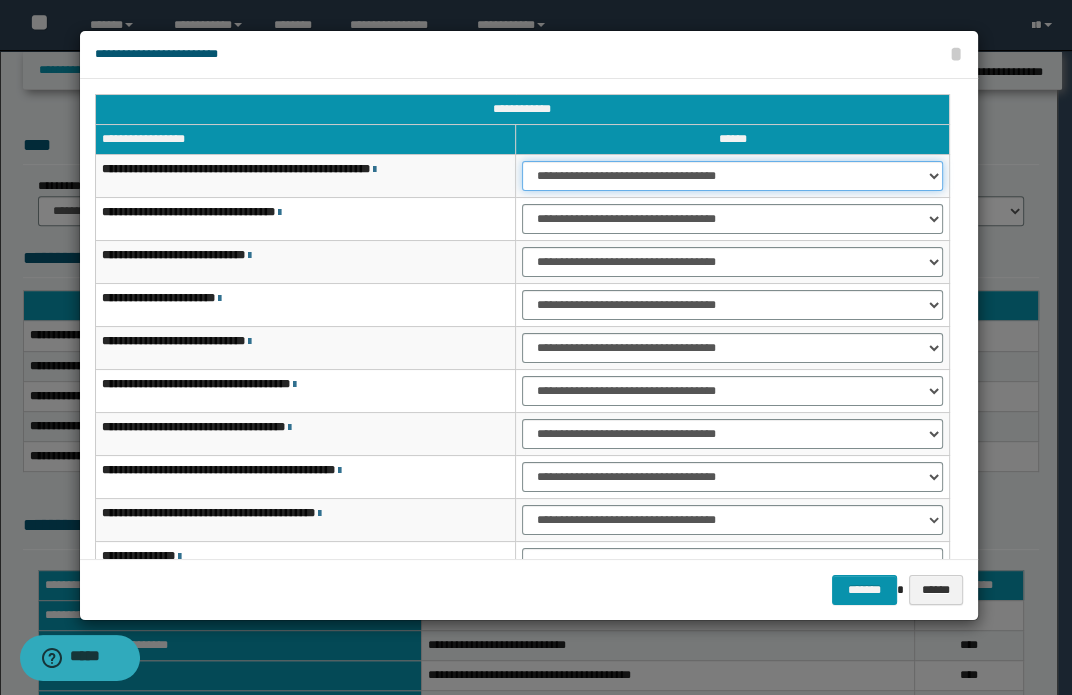 drag, startPoint x: 594, startPoint y: 177, endPoint x: 601, endPoint y: 189, distance: 13.892444 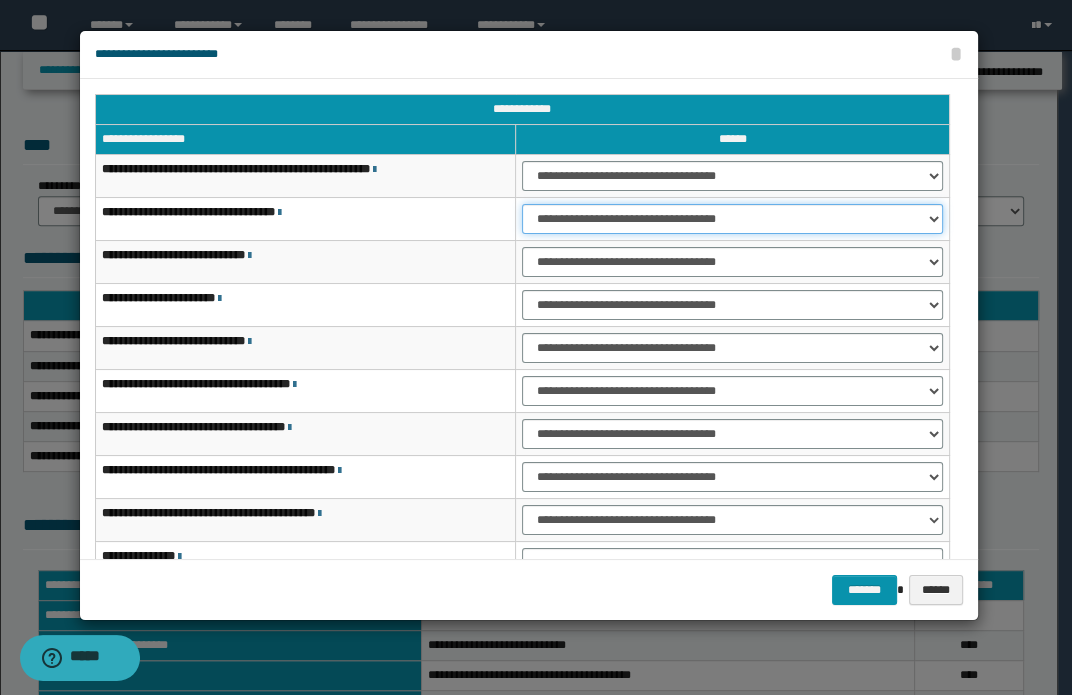 drag, startPoint x: 594, startPoint y: 222, endPoint x: 604, endPoint y: 229, distance: 12.206555 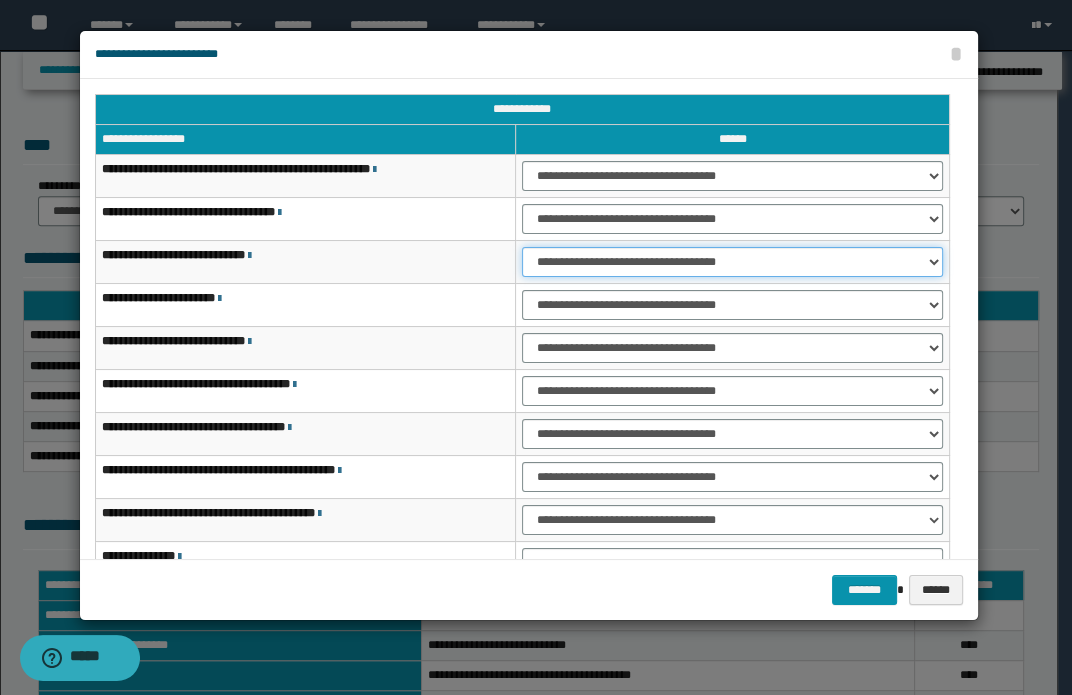 drag, startPoint x: 598, startPoint y: 264, endPoint x: 607, endPoint y: 275, distance: 14.21267 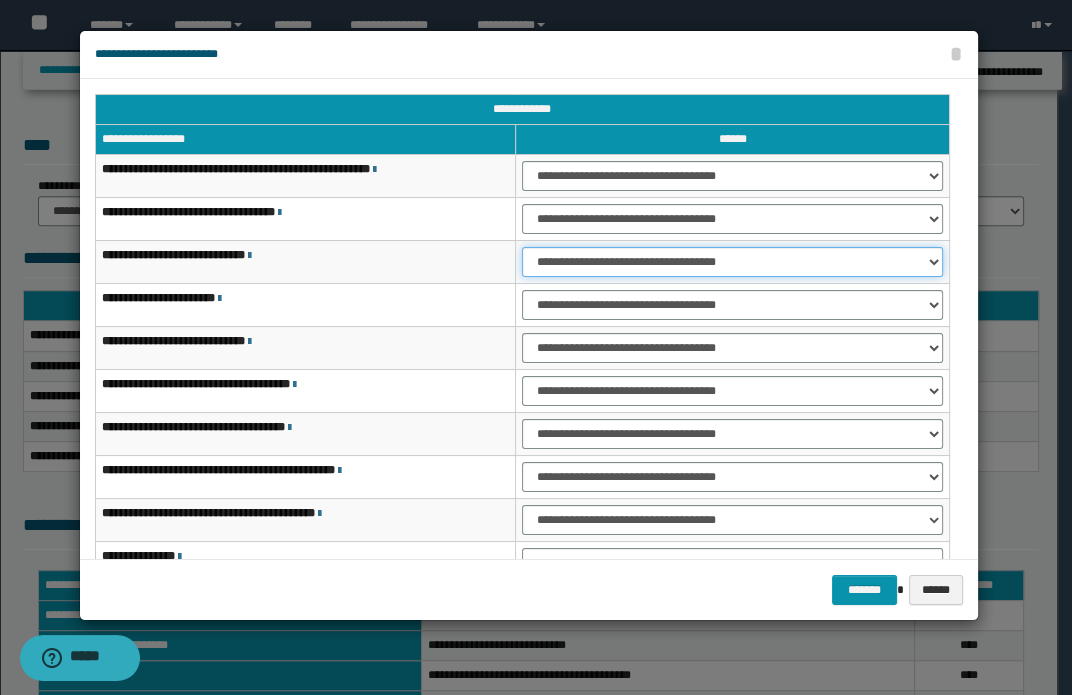 select on "***" 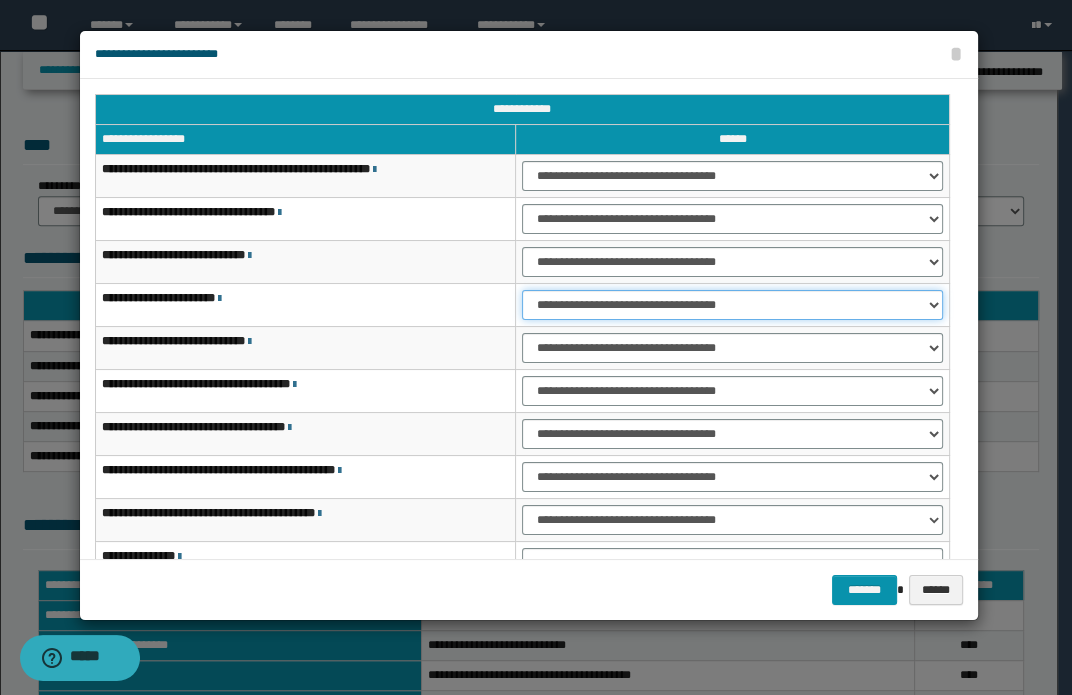 click on "**********" at bounding box center (732, 305) 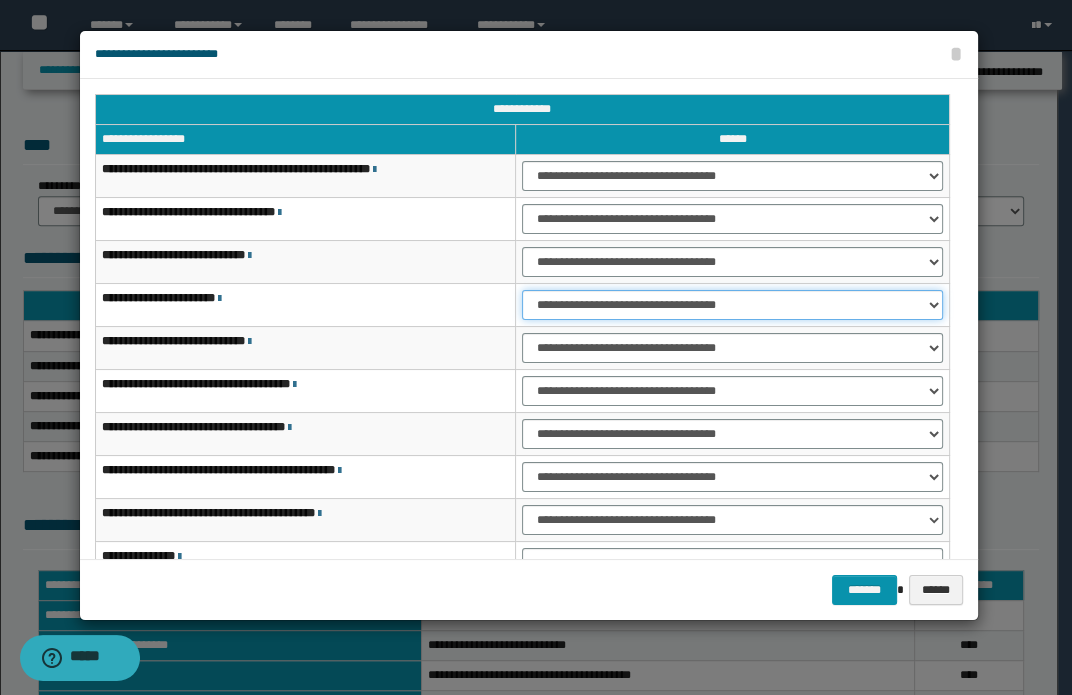 select on "***" 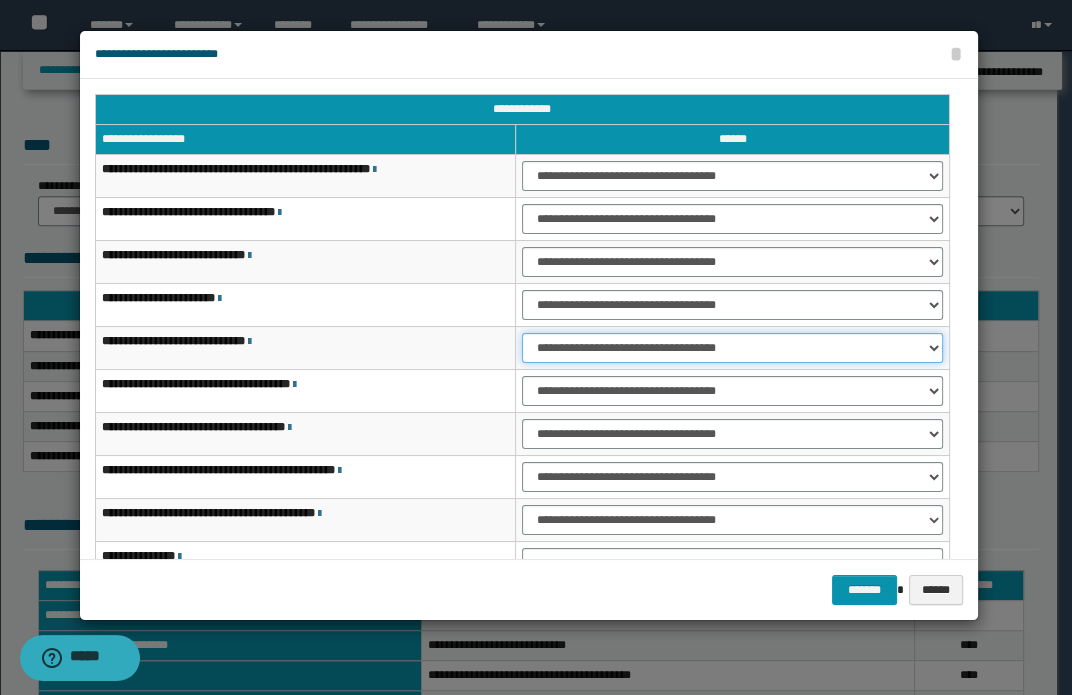 click on "**********" at bounding box center [732, 348] 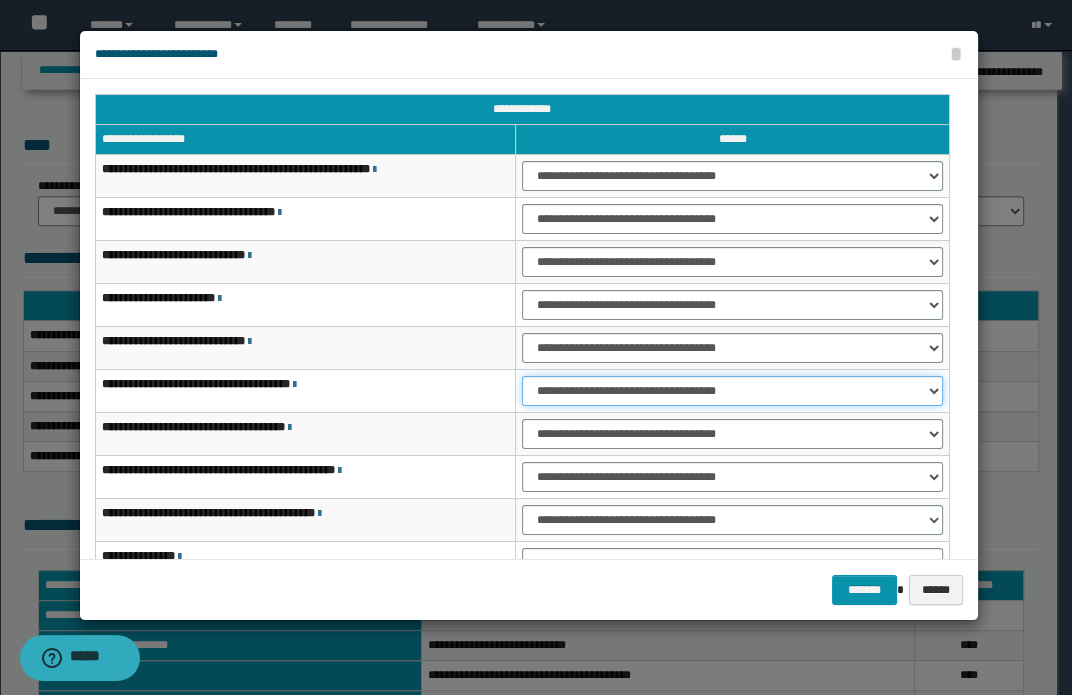 drag, startPoint x: 588, startPoint y: 390, endPoint x: 601, endPoint y: 404, distance: 19.104973 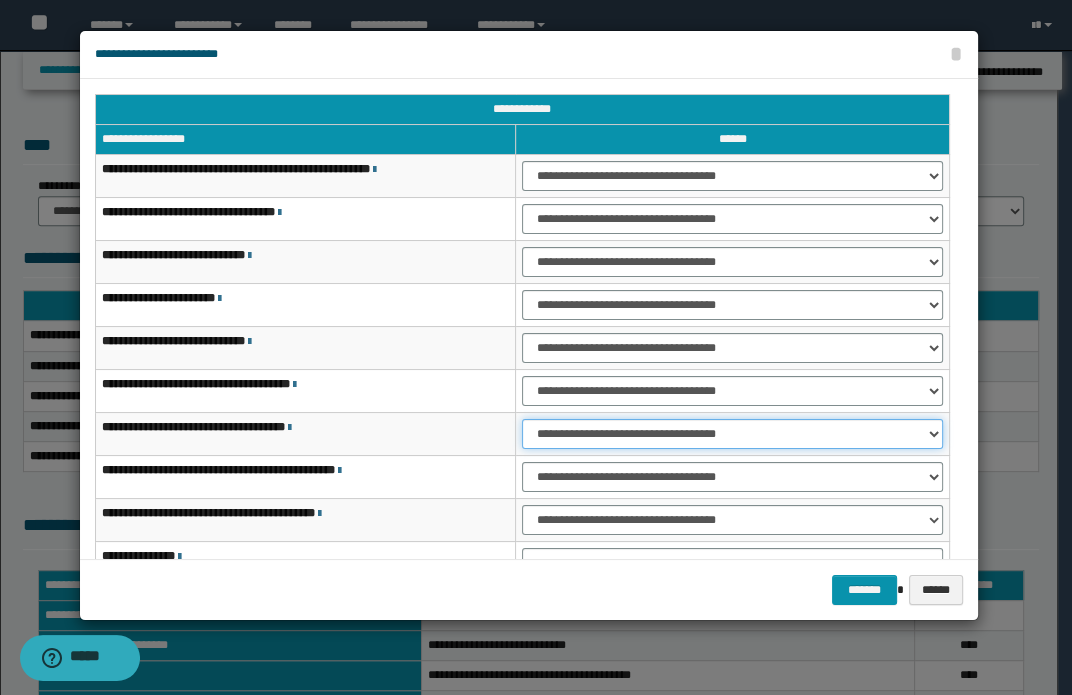 click on "**********" at bounding box center (732, 434) 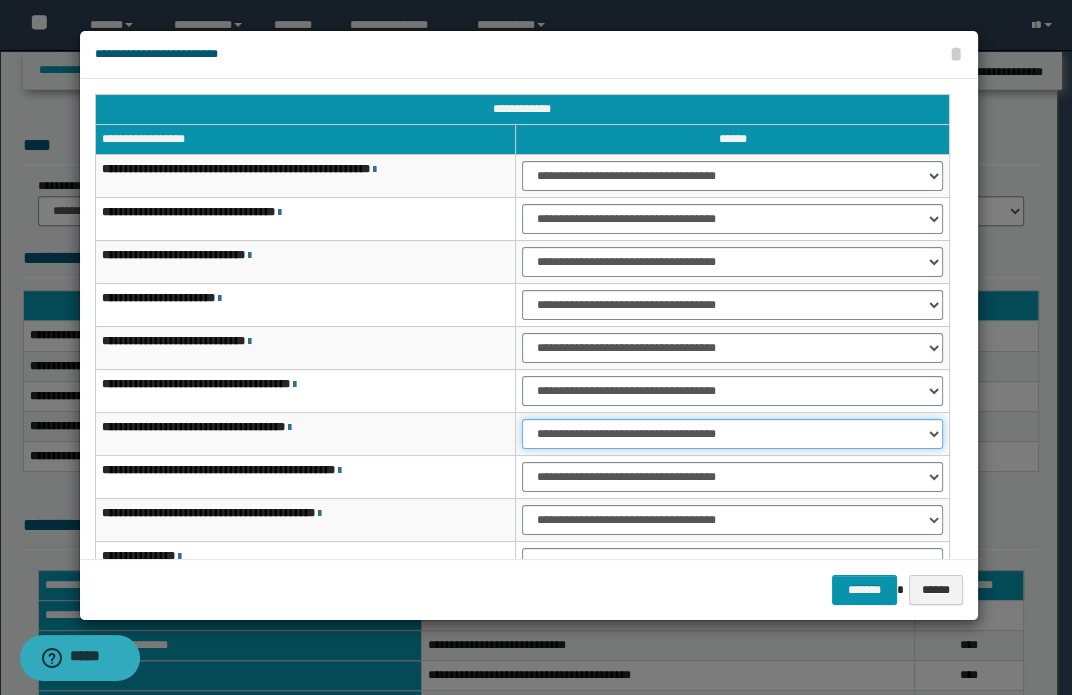 select on "***" 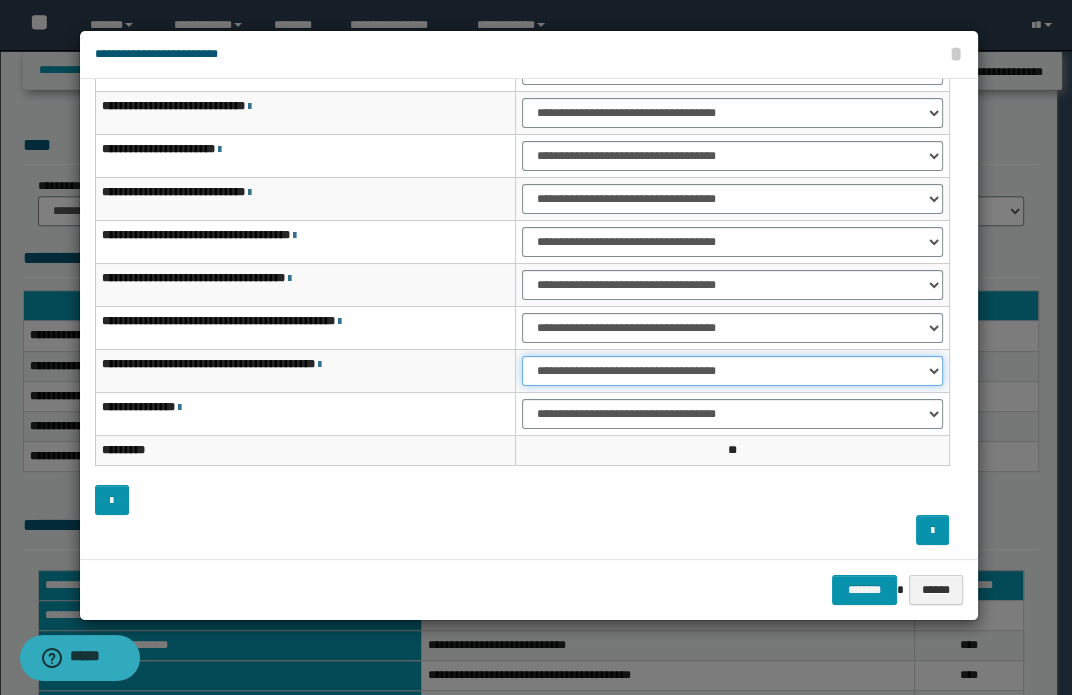 drag, startPoint x: 612, startPoint y: 365, endPoint x: 631, endPoint y: 373, distance: 20.615528 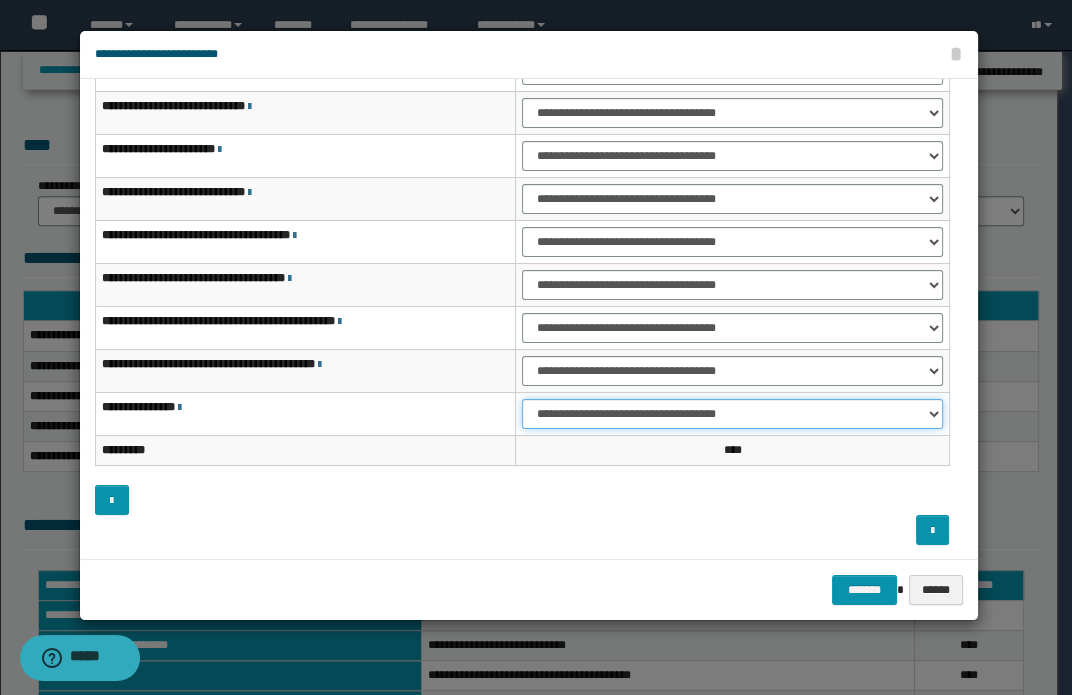 click on "**********" at bounding box center (732, 414) 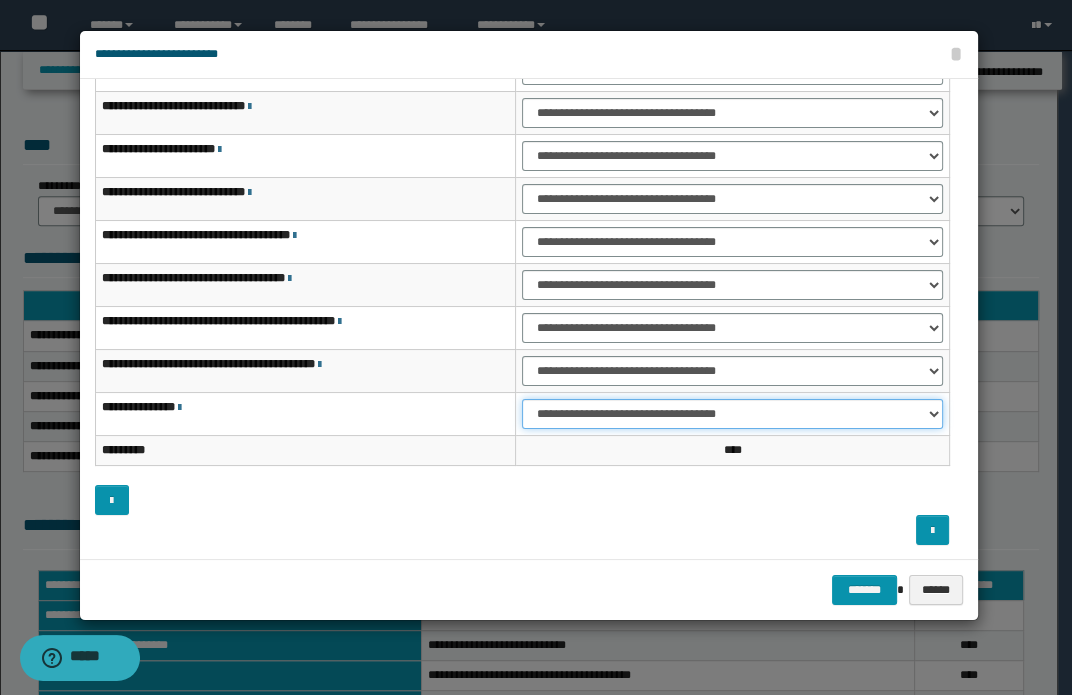 select on "***" 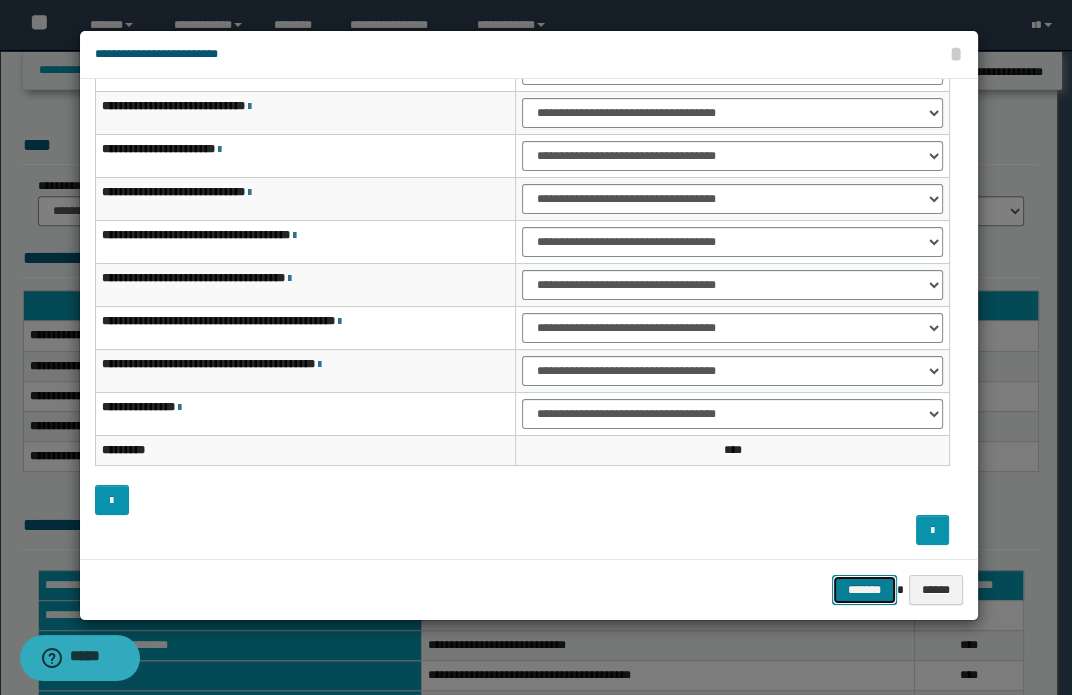 click on "*******" at bounding box center (864, 590) 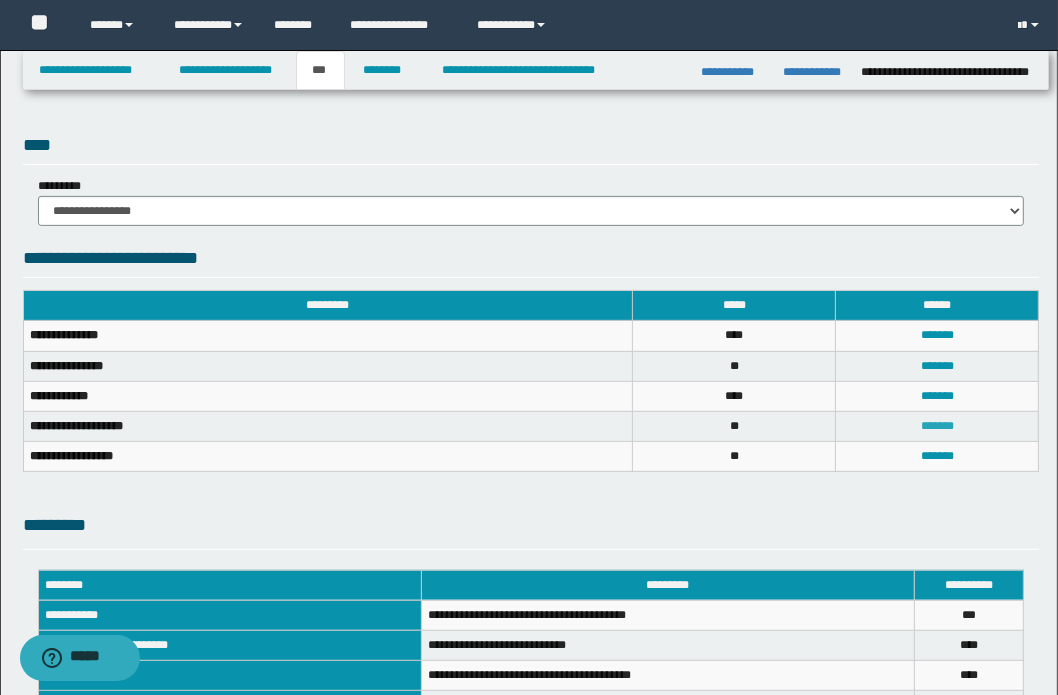 click on "*******" at bounding box center (937, 426) 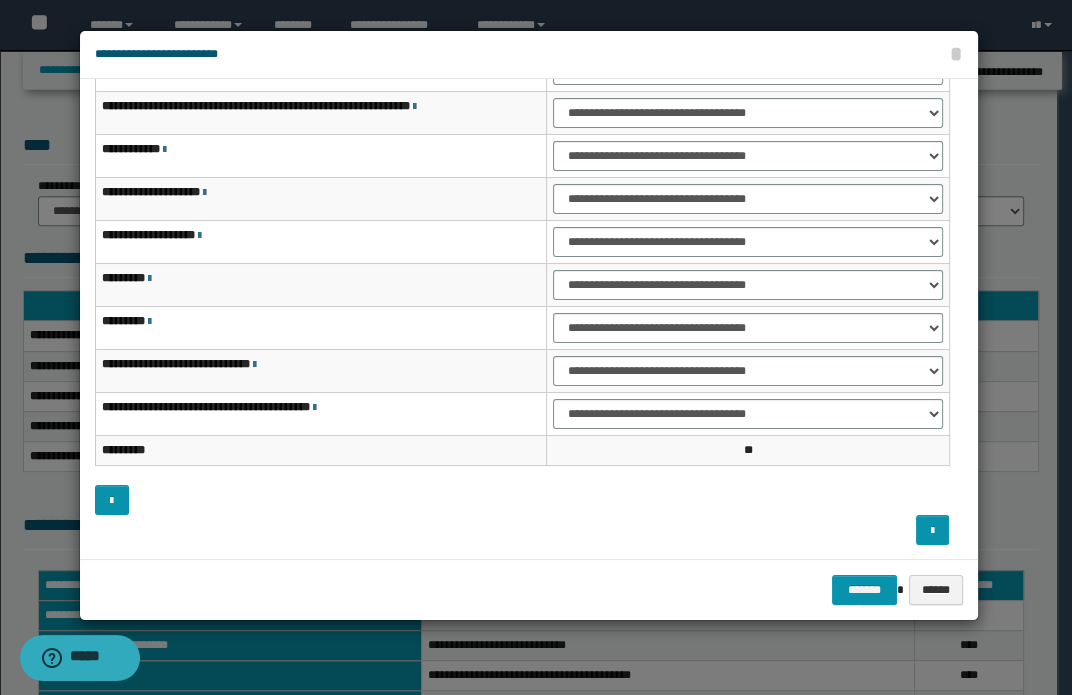 scroll, scrollTop: 0, scrollLeft: 0, axis: both 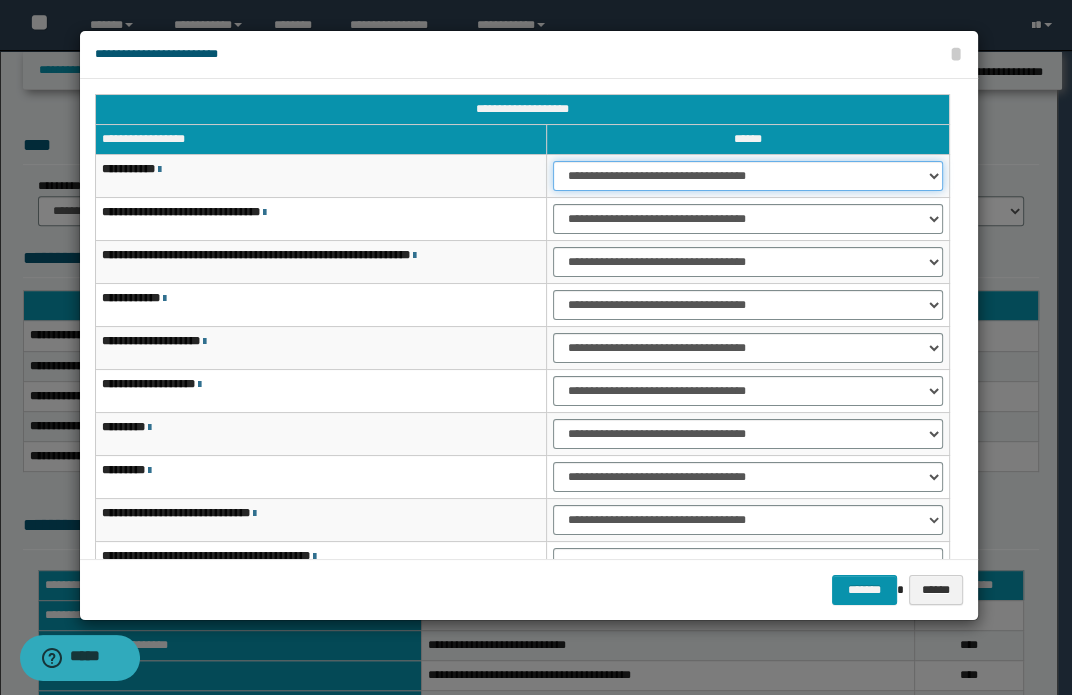 click on "**********" at bounding box center [747, 176] 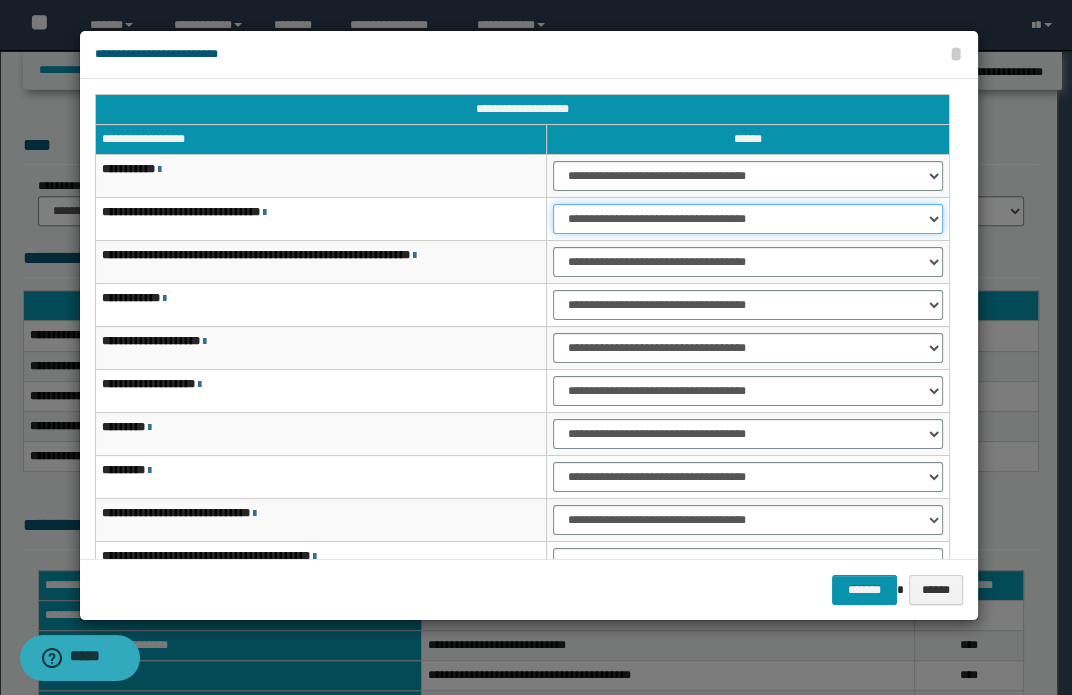 drag, startPoint x: 644, startPoint y: 213, endPoint x: 668, endPoint y: 232, distance: 30.610456 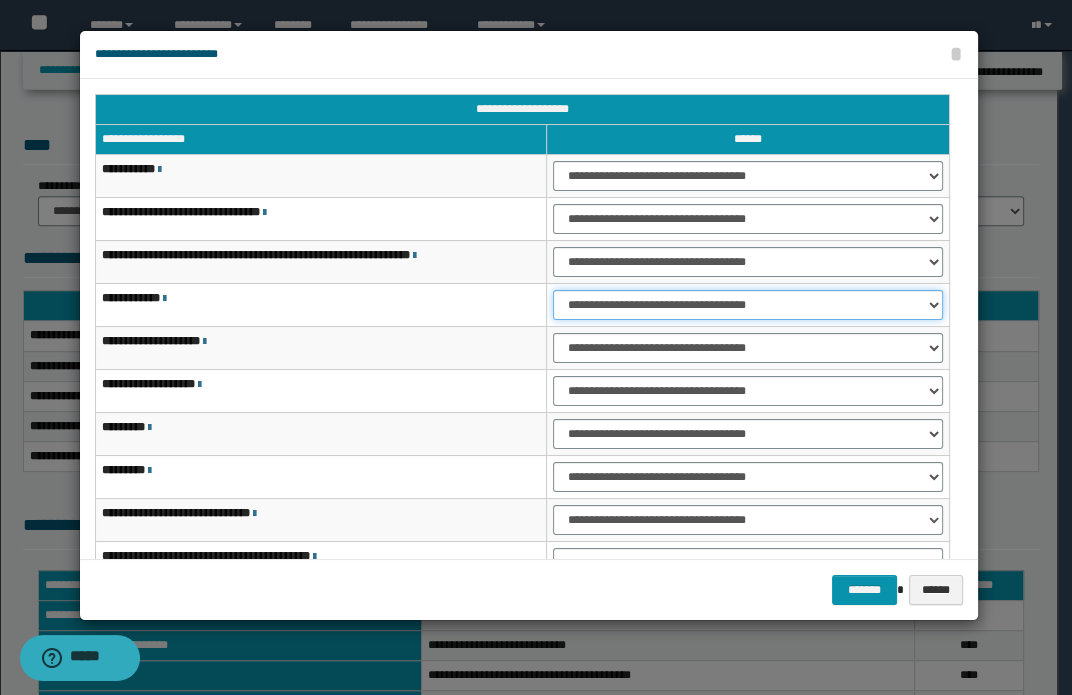 drag, startPoint x: 654, startPoint y: 305, endPoint x: 666, endPoint y: 315, distance: 15.6205 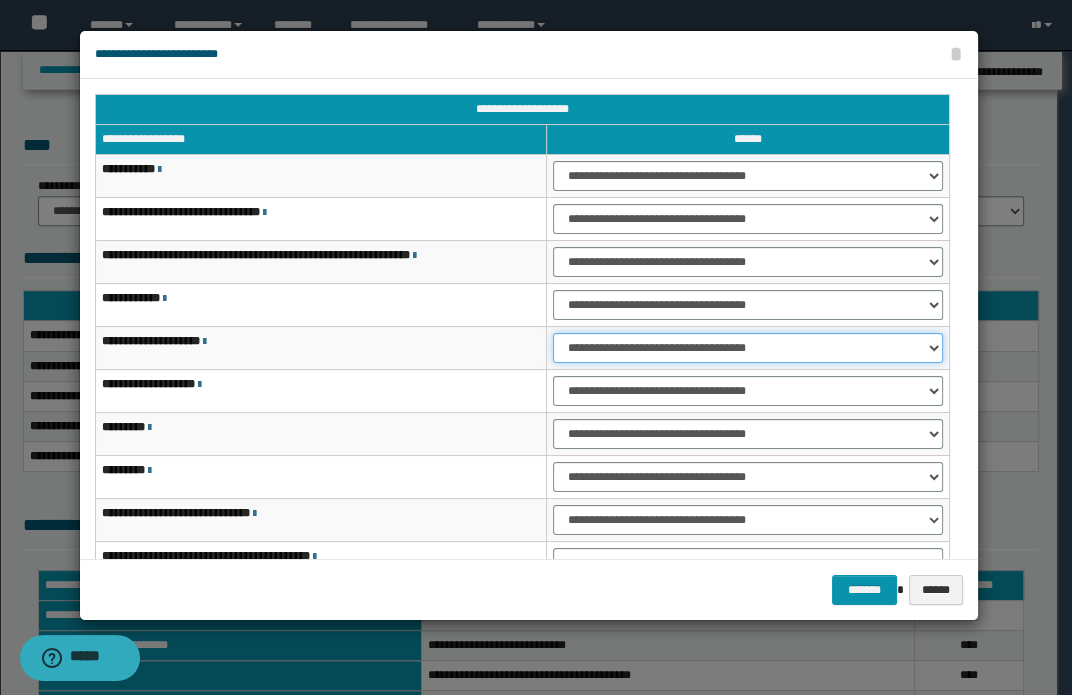 click on "**********" at bounding box center (747, 348) 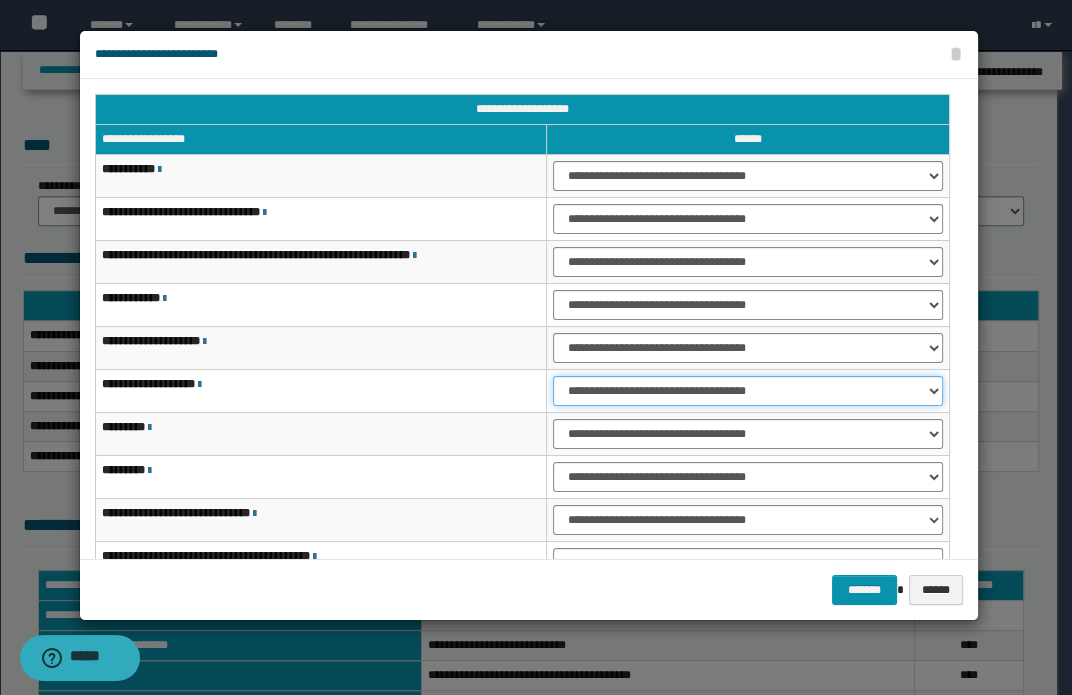 click on "**********" at bounding box center (747, 391) 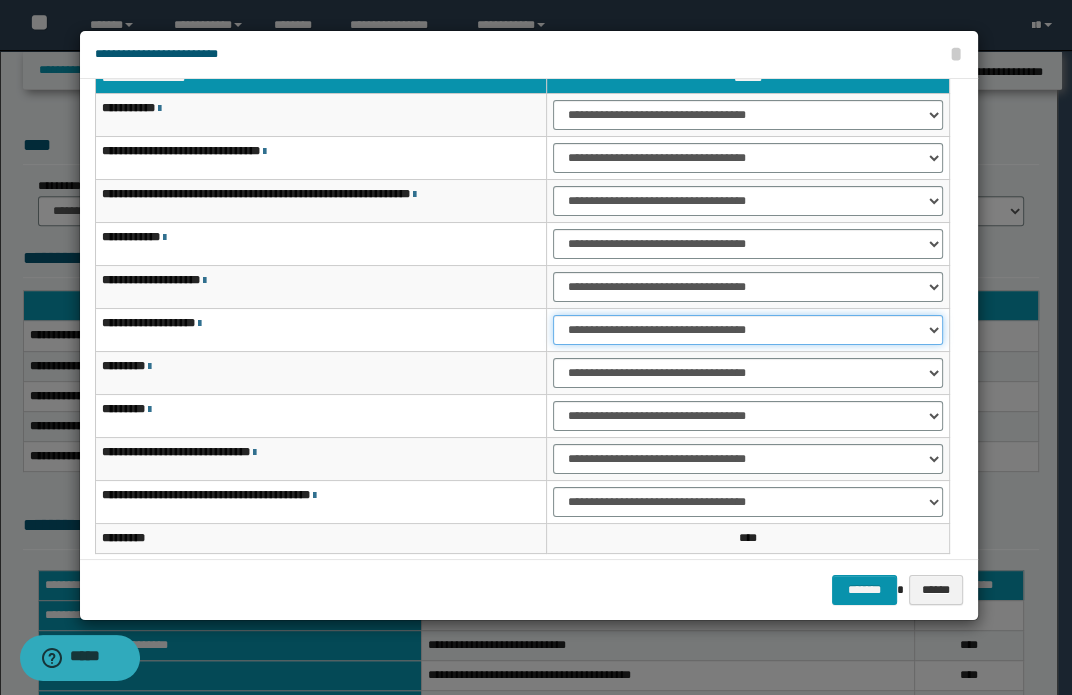 scroll, scrollTop: 149, scrollLeft: 0, axis: vertical 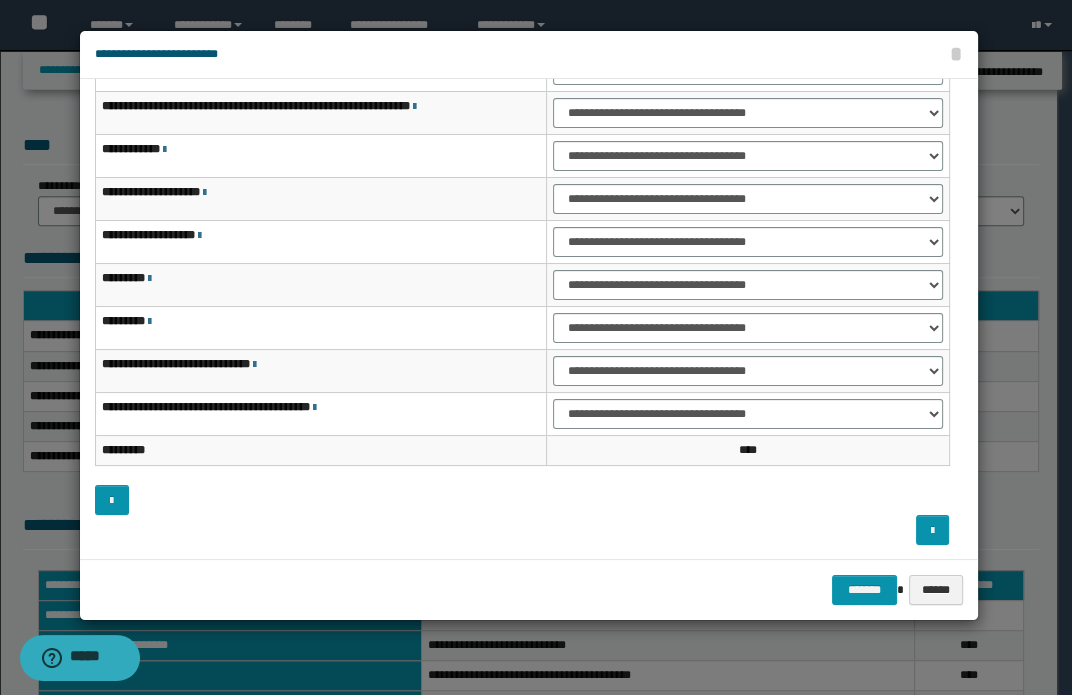 click on "**********" at bounding box center (748, 371) 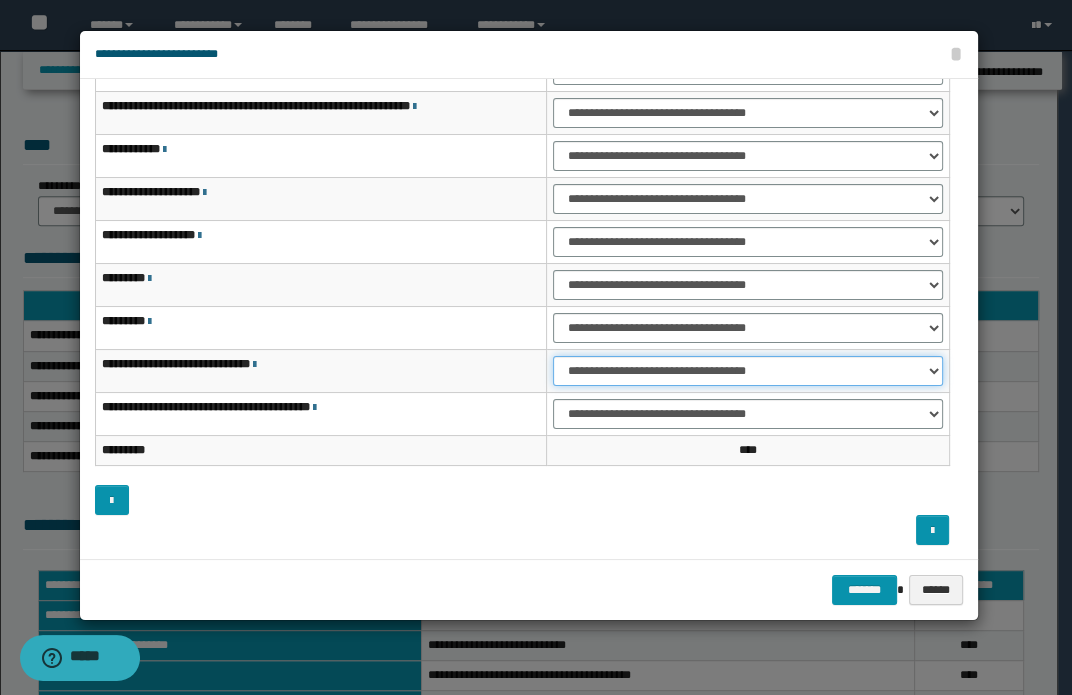 click on "**********" at bounding box center (747, 371) 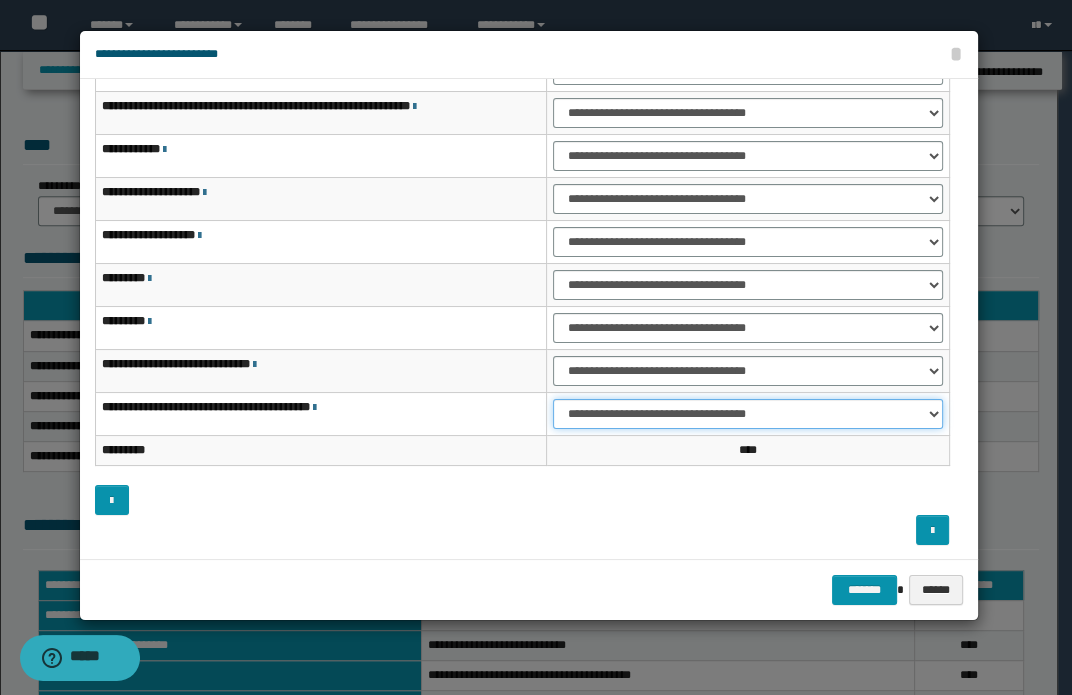 click on "**********" at bounding box center (747, 414) 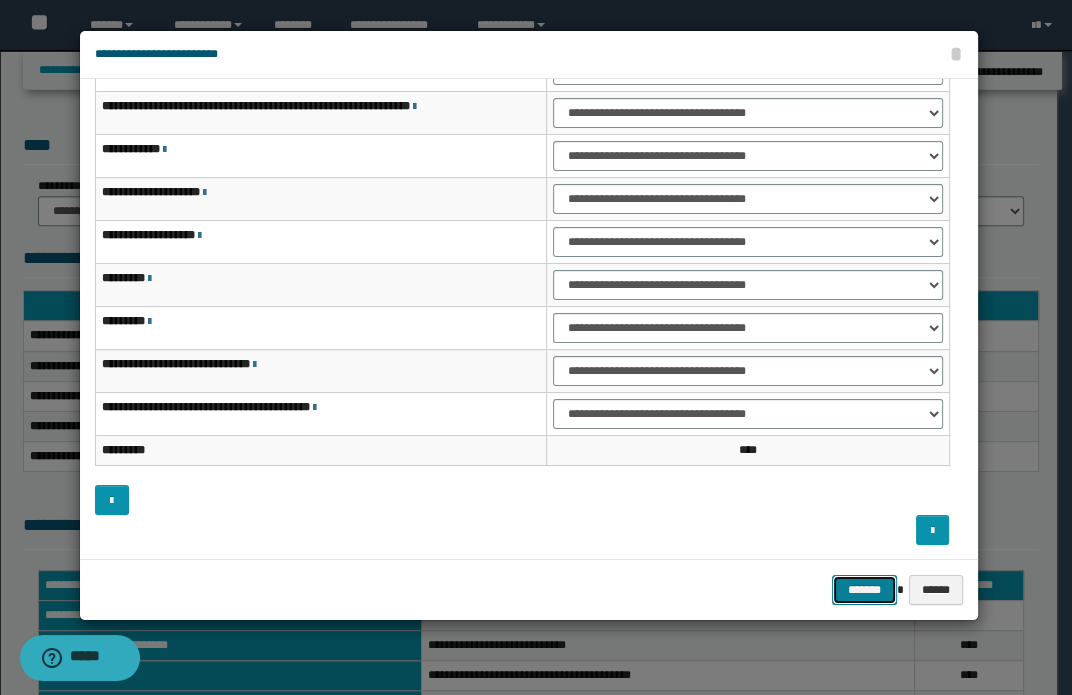 click on "*******" at bounding box center [864, 590] 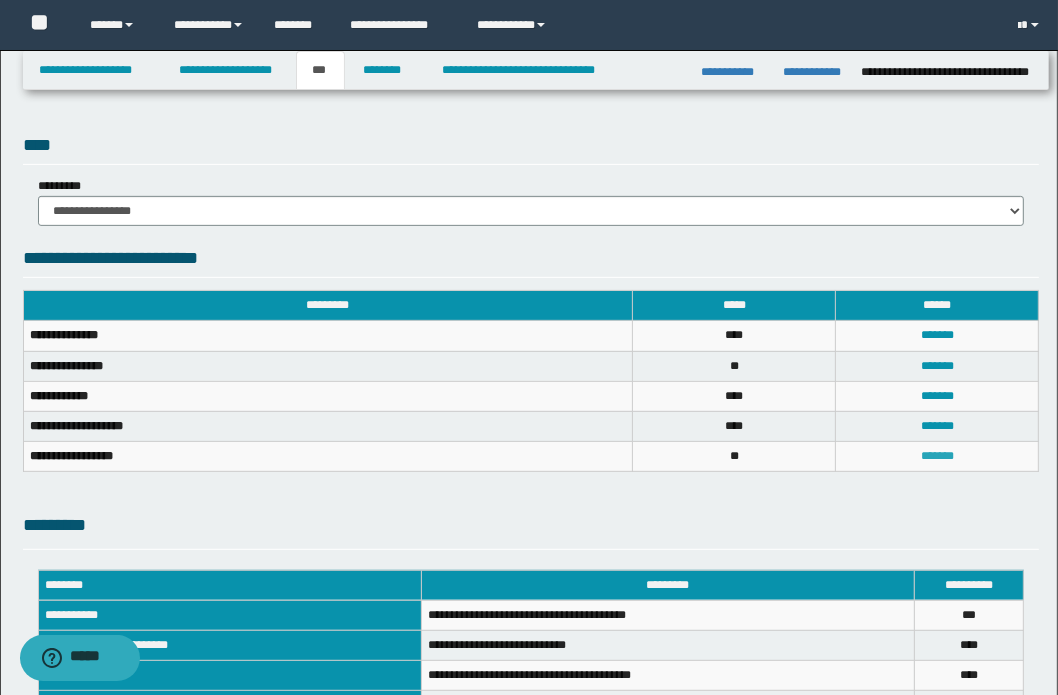 click on "*******" at bounding box center [937, 456] 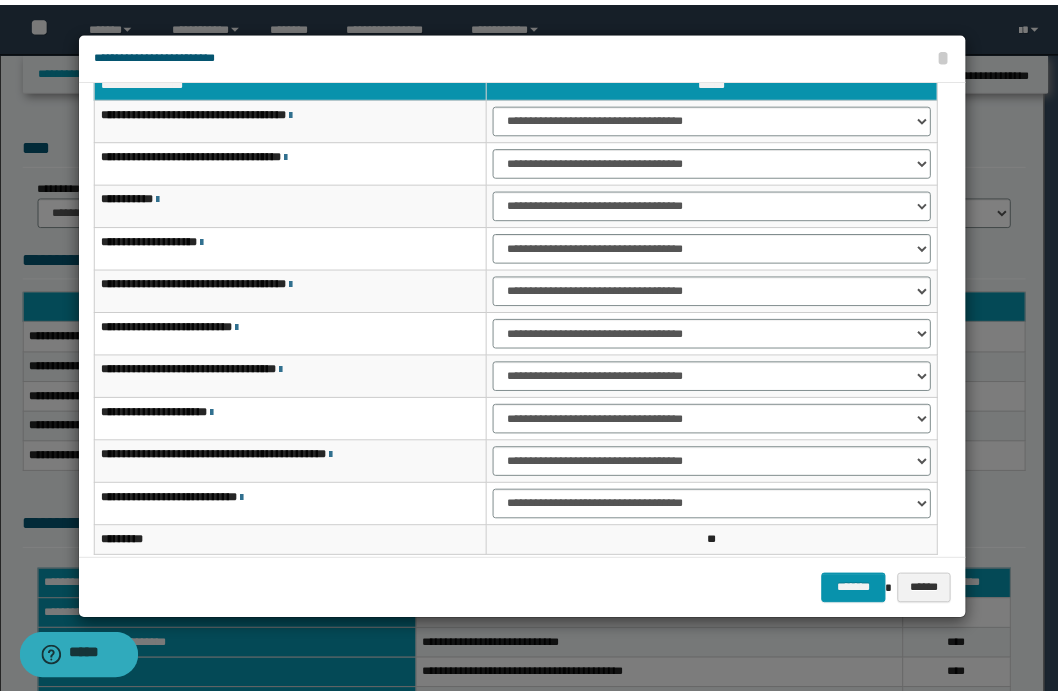 scroll, scrollTop: 0, scrollLeft: 0, axis: both 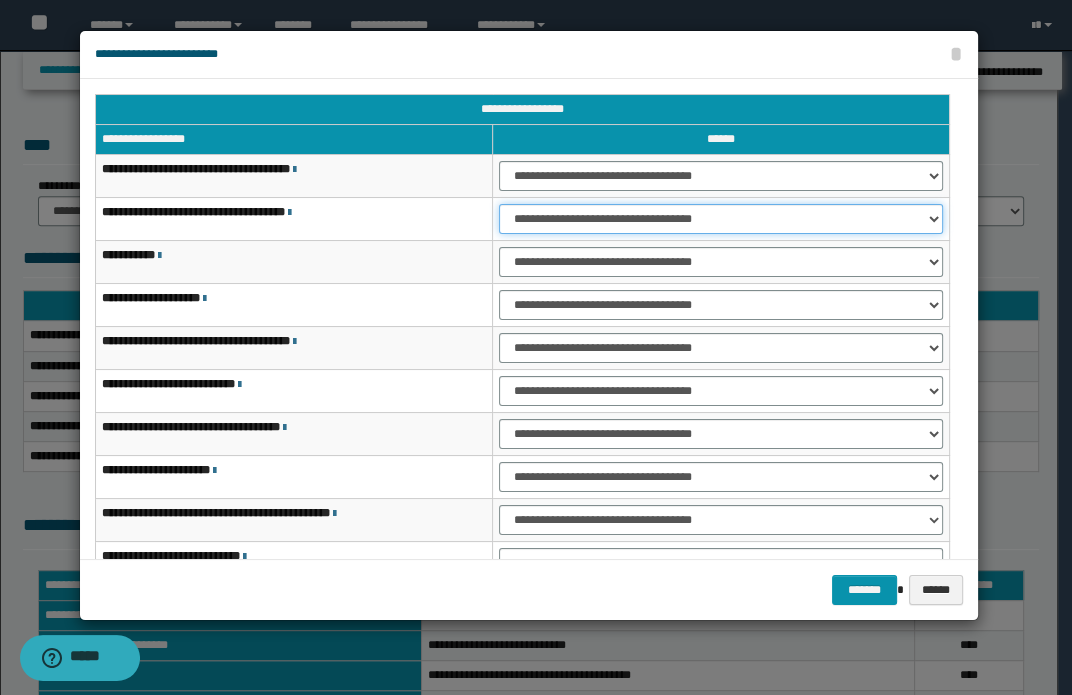 drag, startPoint x: 660, startPoint y: 210, endPoint x: 680, endPoint y: 230, distance: 28.284271 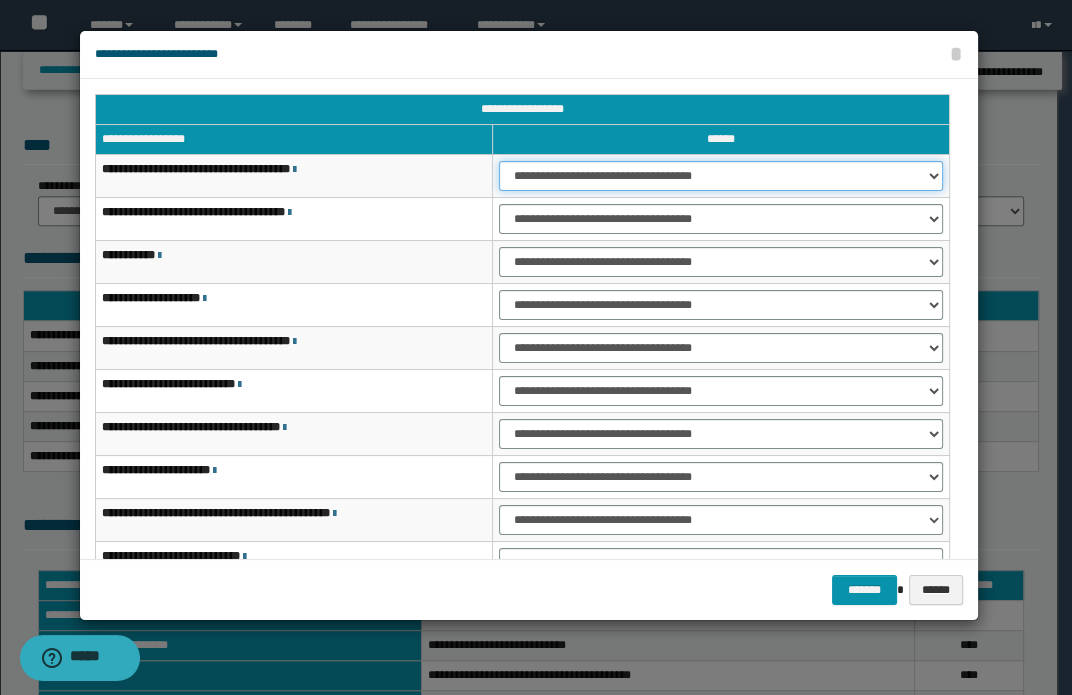 drag, startPoint x: 634, startPoint y: 174, endPoint x: 649, endPoint y: 177, distance: 15.297058 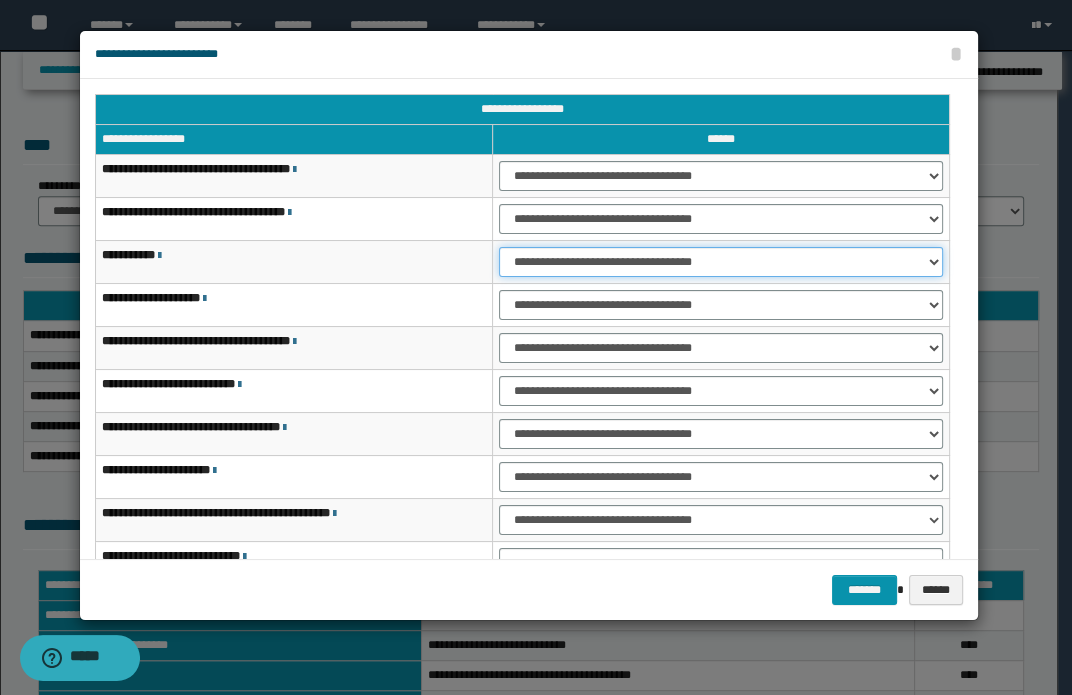 drag, startPoint x: 611, startPoint y: 260, endPoint x: 636, endPoint y: 274, distance: 28.653097 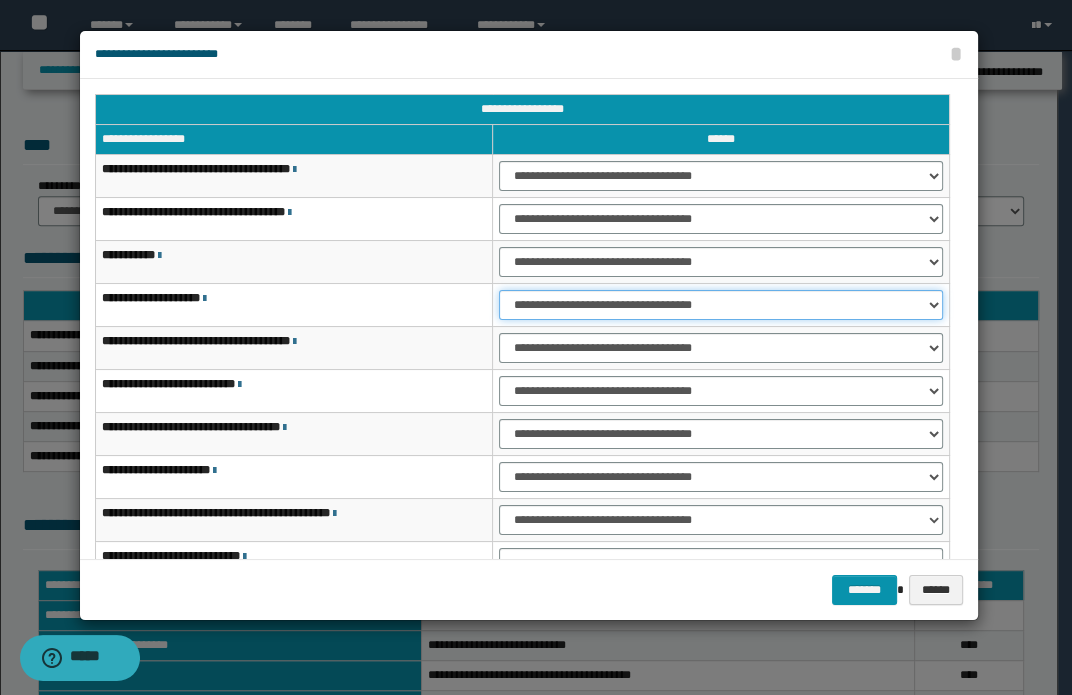 click on "**********" at bounding box center [721, 305] 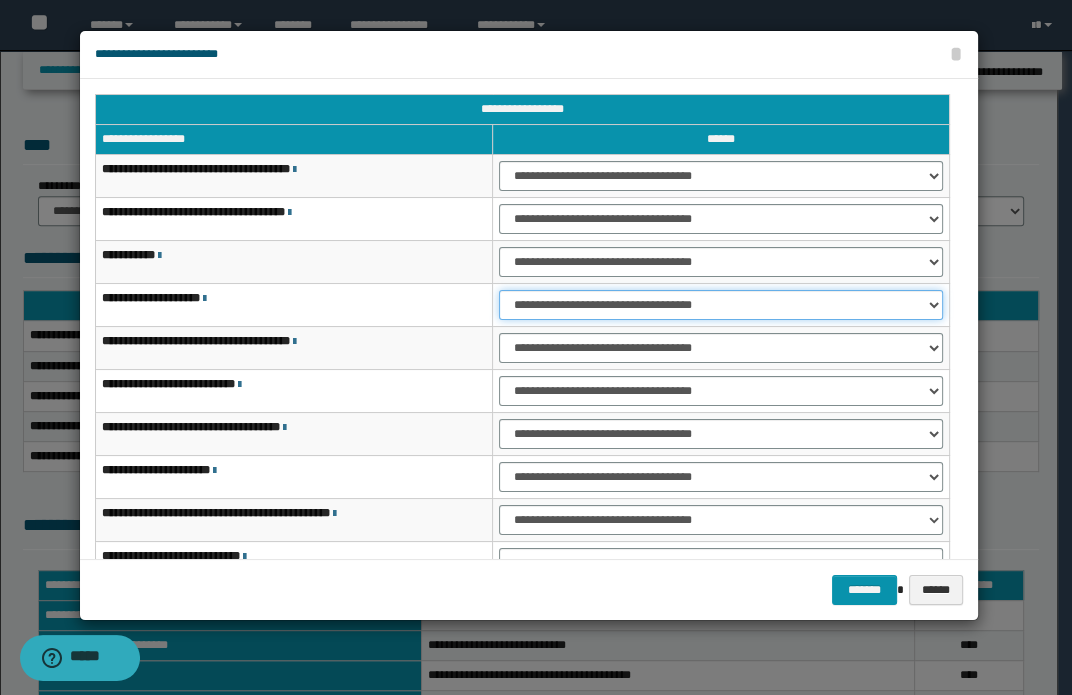 select on "***" 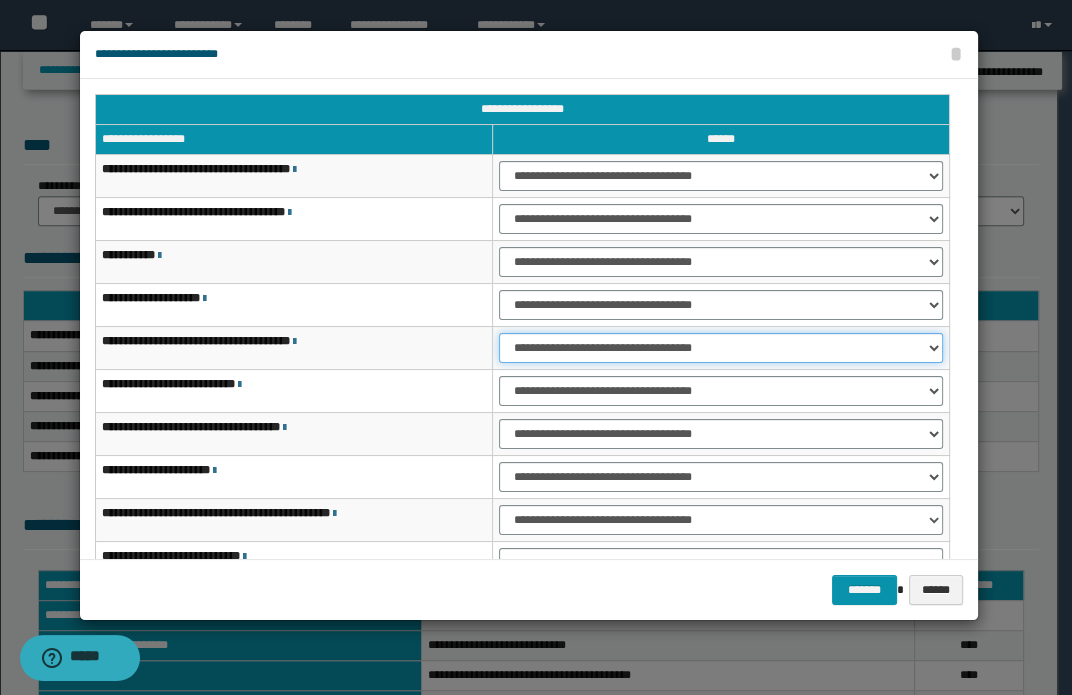 click on "**********" at bounding box center [721, 348] 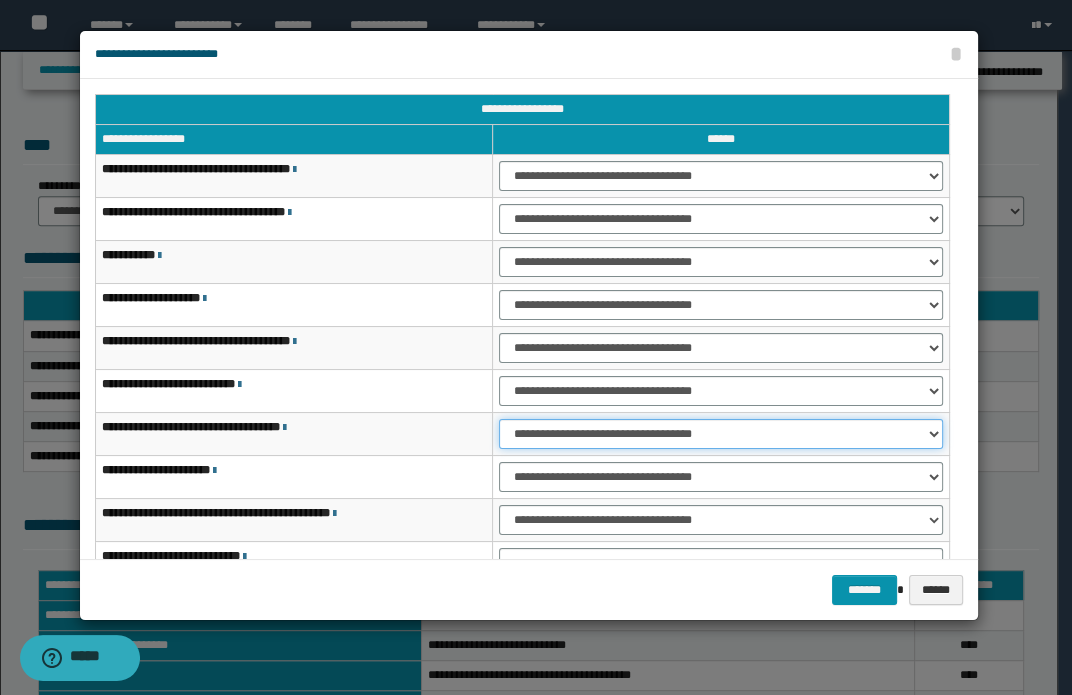 drag, startPoint x: 571, startPoint y: 435, endPoint x: 577, endPoint y: 444, distance: 10.816654 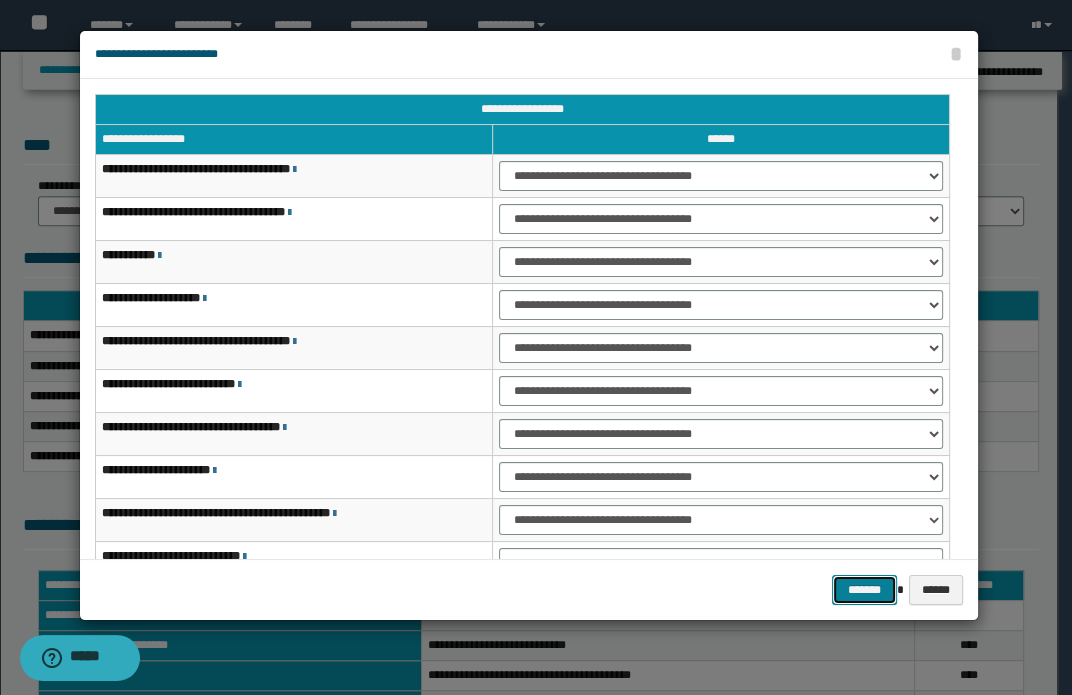 click on "*******" at bounding box center (864, 590) 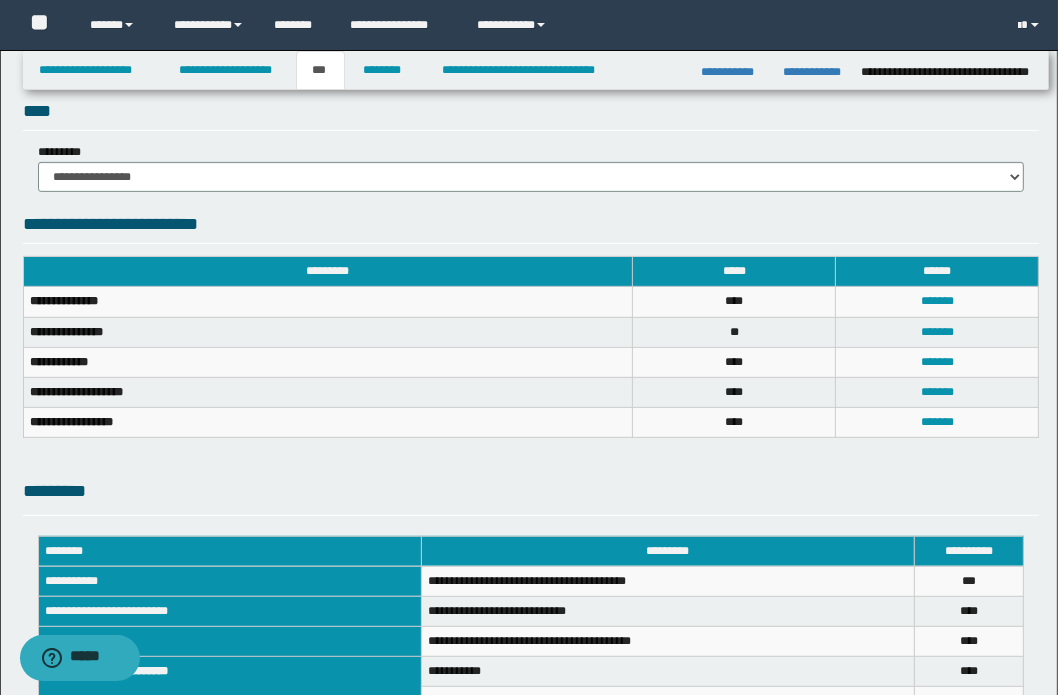 scroll, scrollTop: 577, scrollLeft: 0, axis: vertical 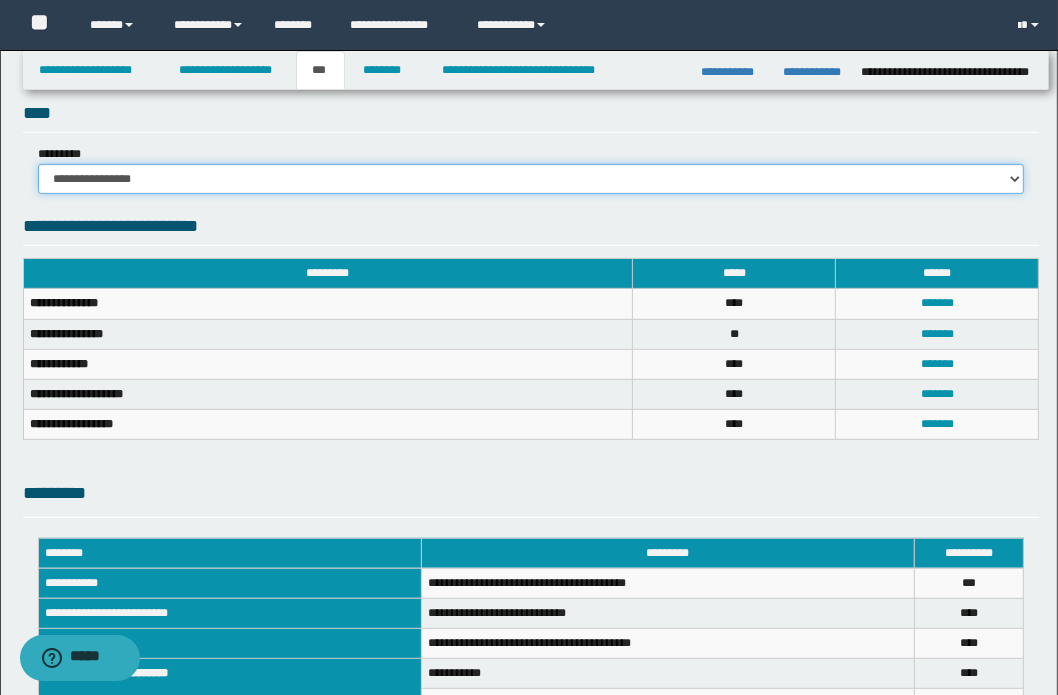 drag, startPoint x: 509, startPoint y: 189, endPoint x: 492, endPoint y: 174, distance: 22.671568 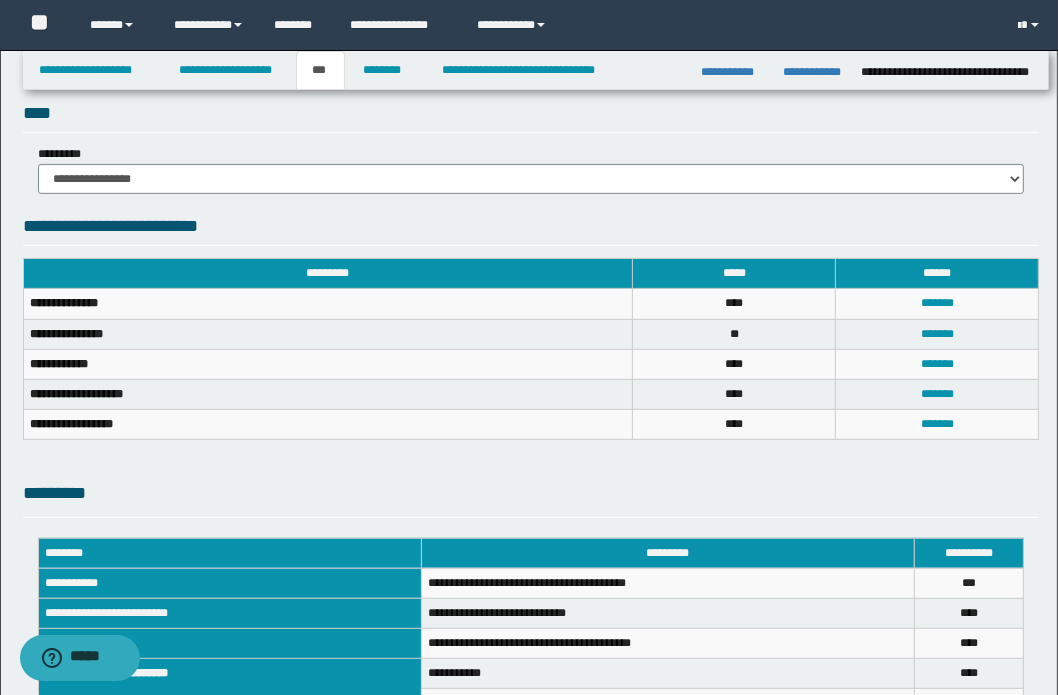 click on "****" at bounding box center (531, 116) 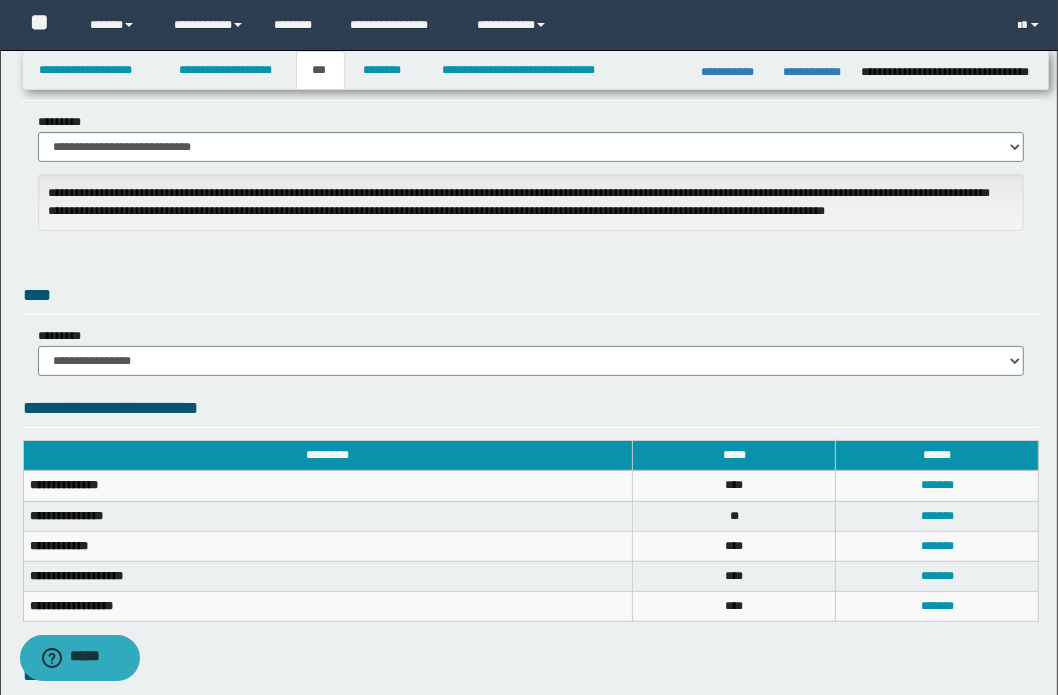 scroll, scrollTop: 122, scrollLeft: 0, axis: vertical 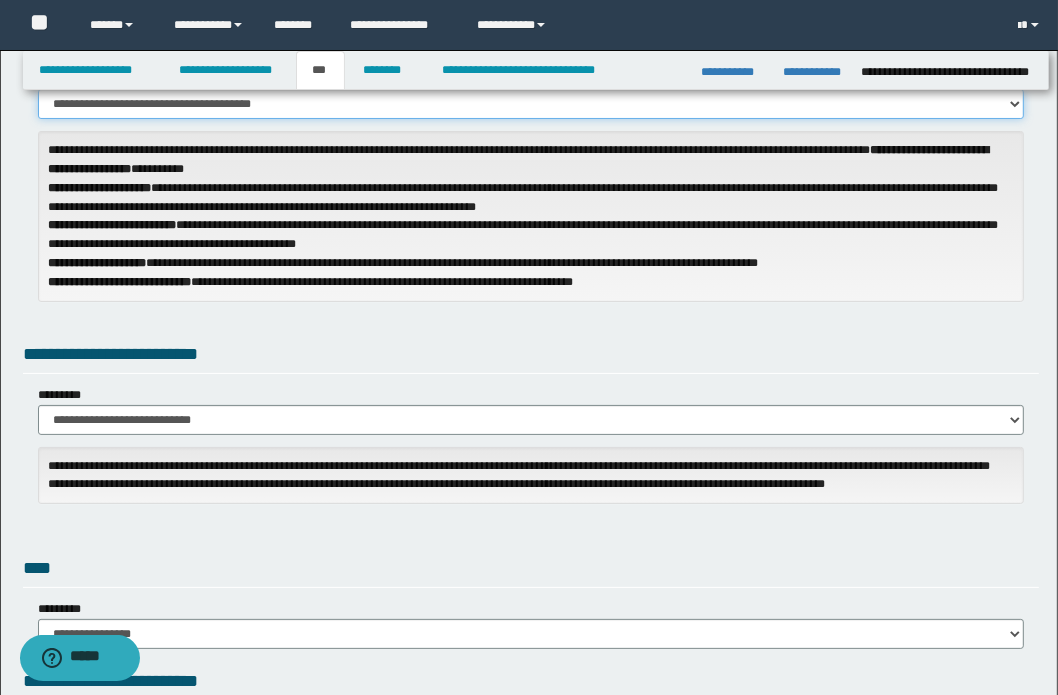click on "**********" at bounding box center [531, 104] 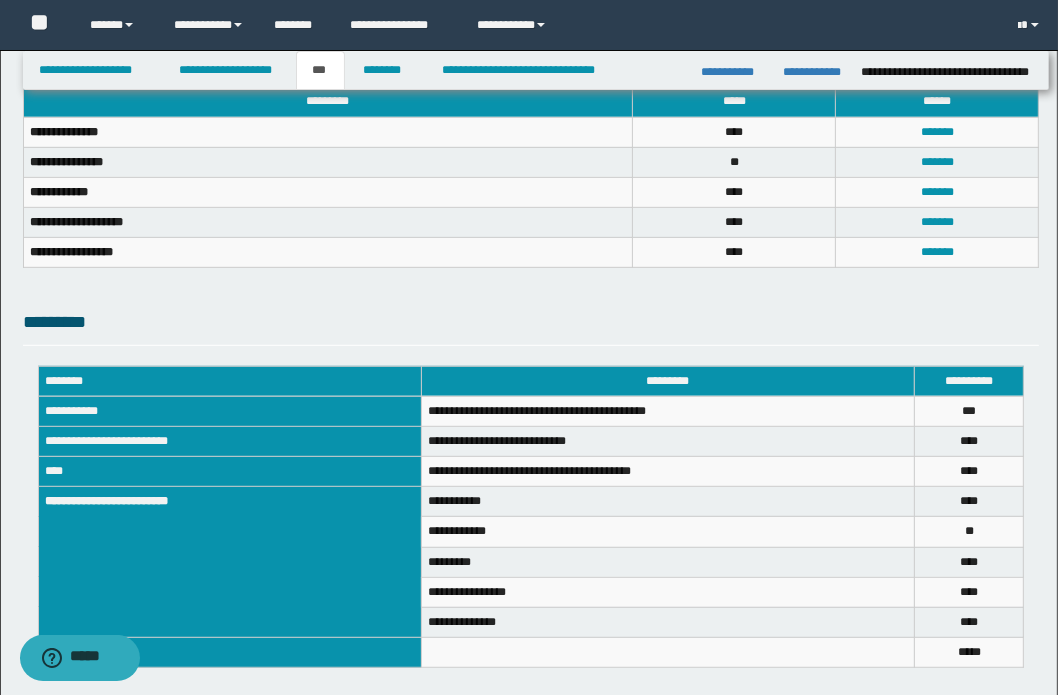 scroll, scrollTop: 830, scrollLeft: 0, axis: vertical 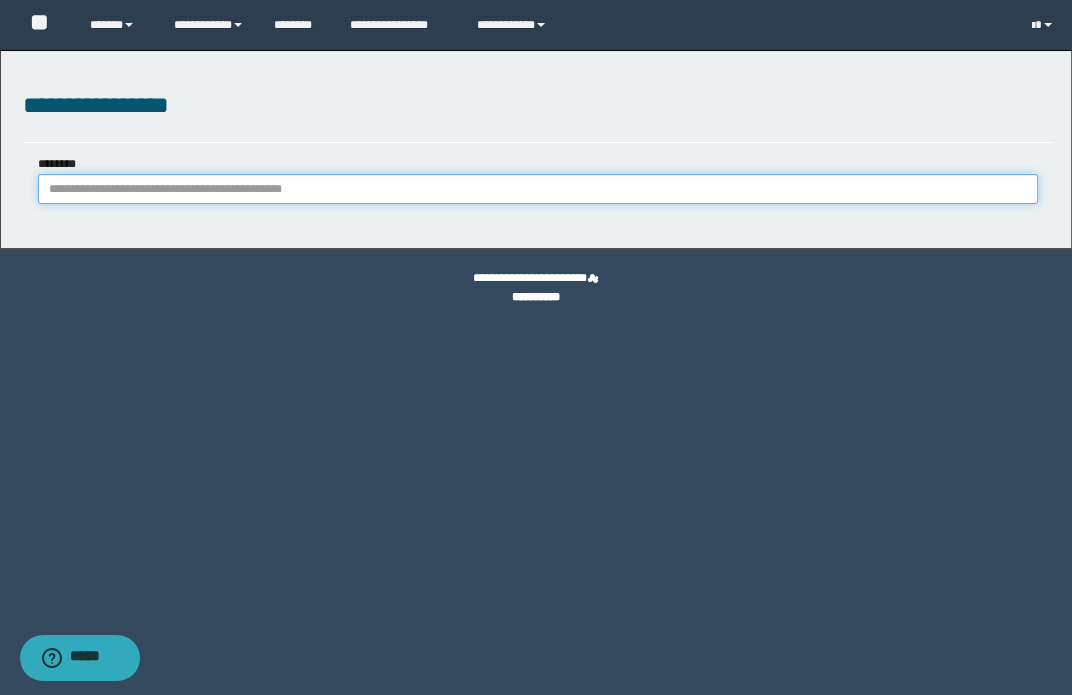 paste on "**********" 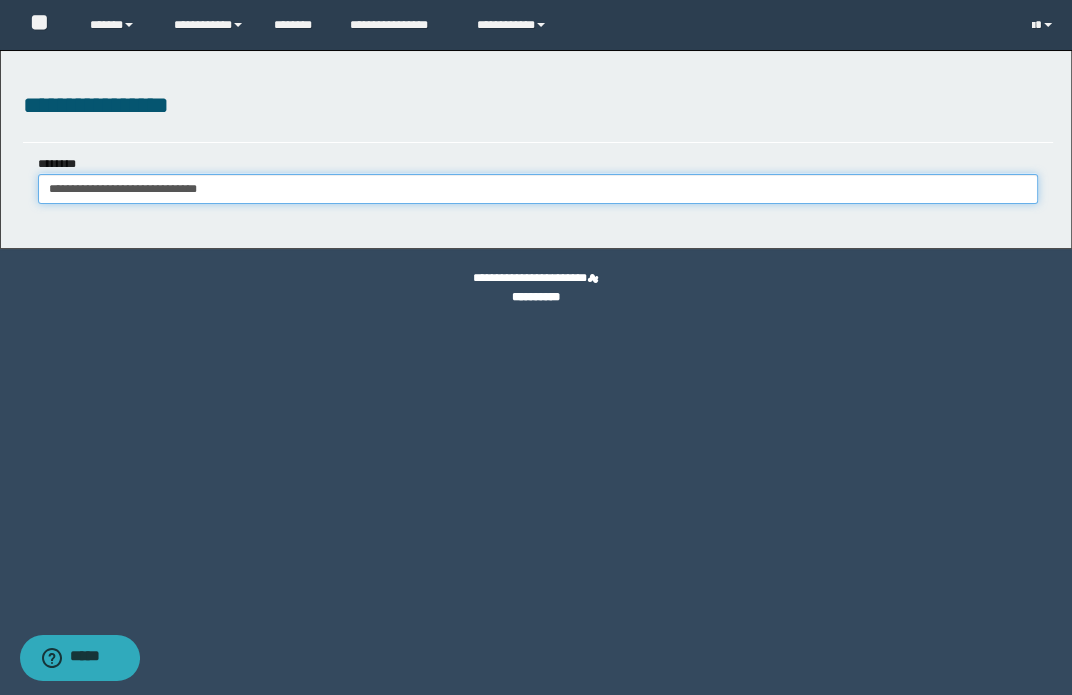 type on "**********" 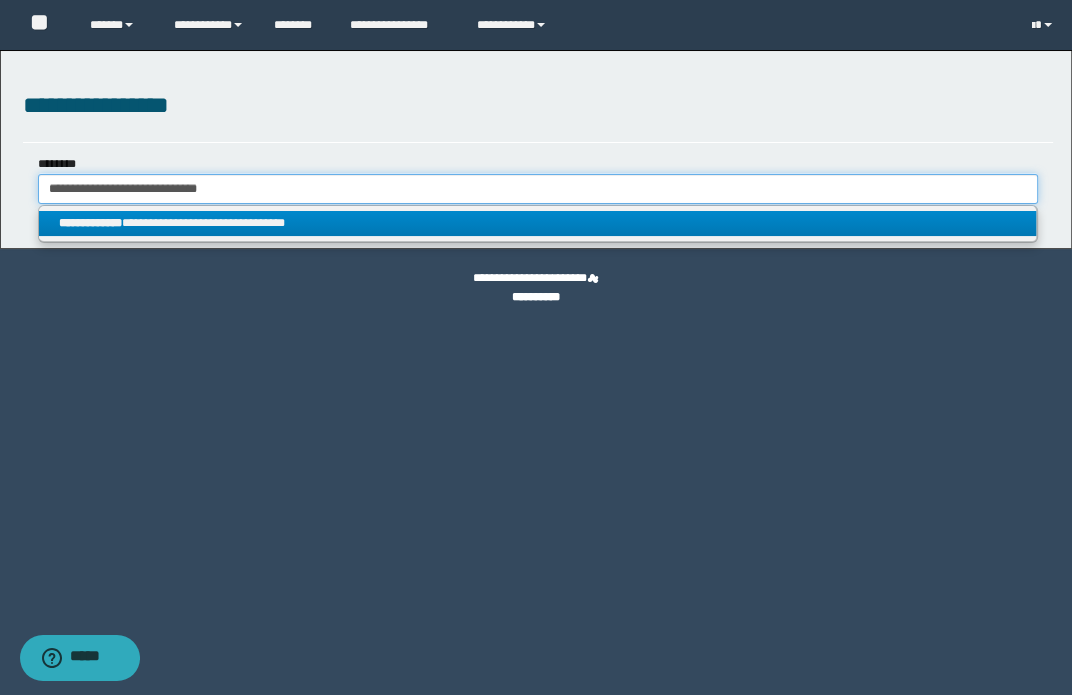 type on "**********" 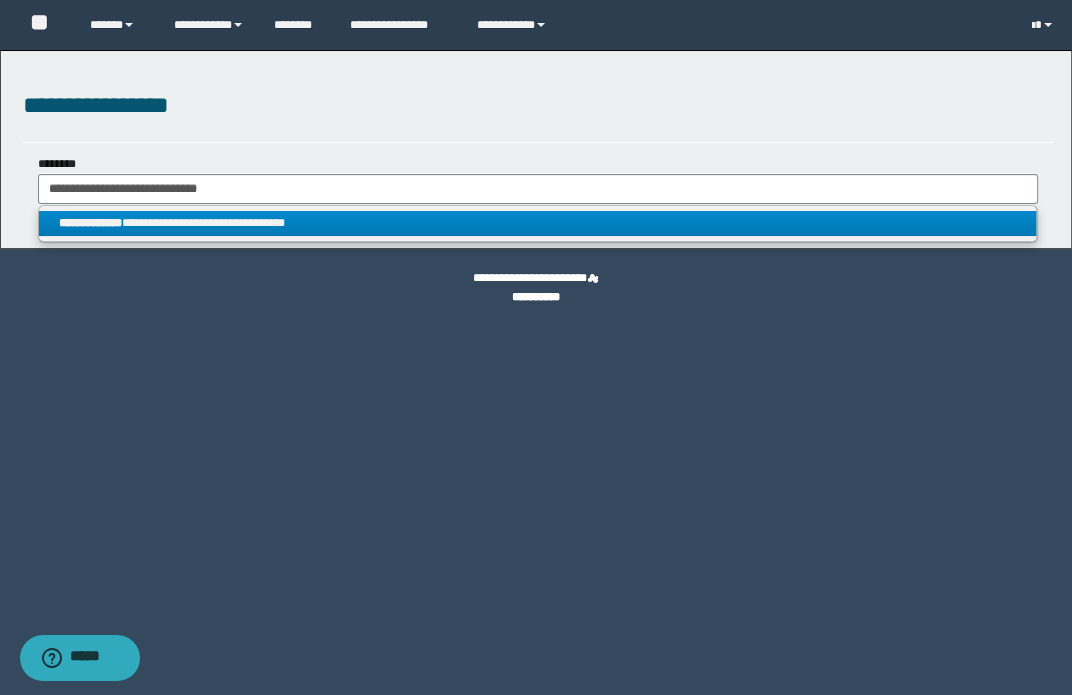 click on "**********" at bounding box center (538, 223) 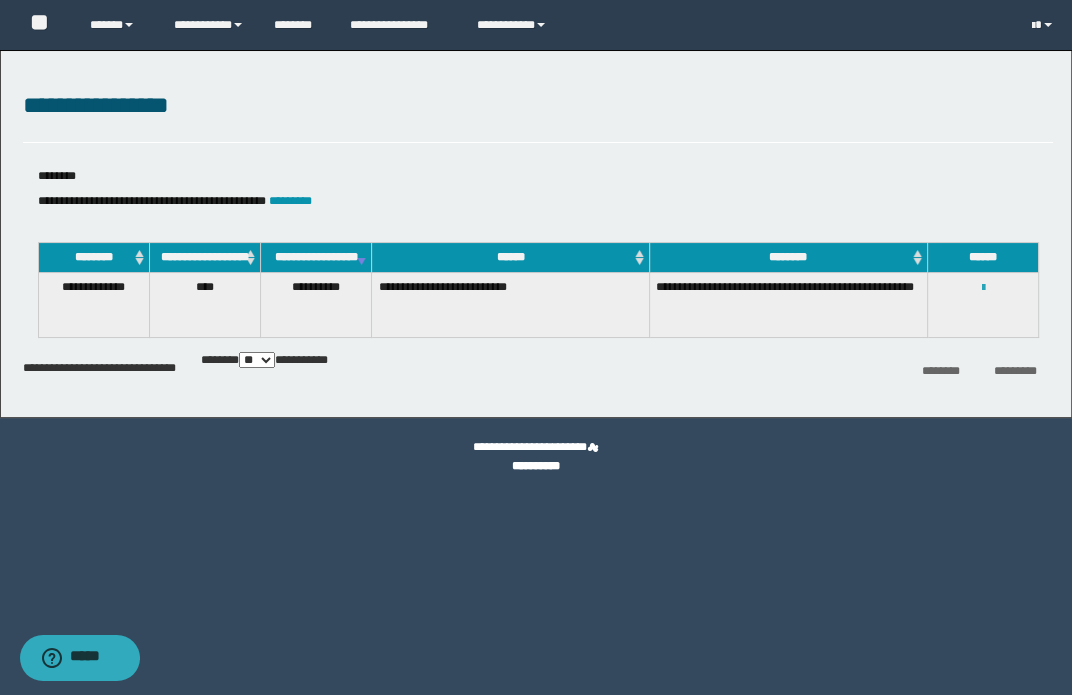 click at bounding box center [982, 288] 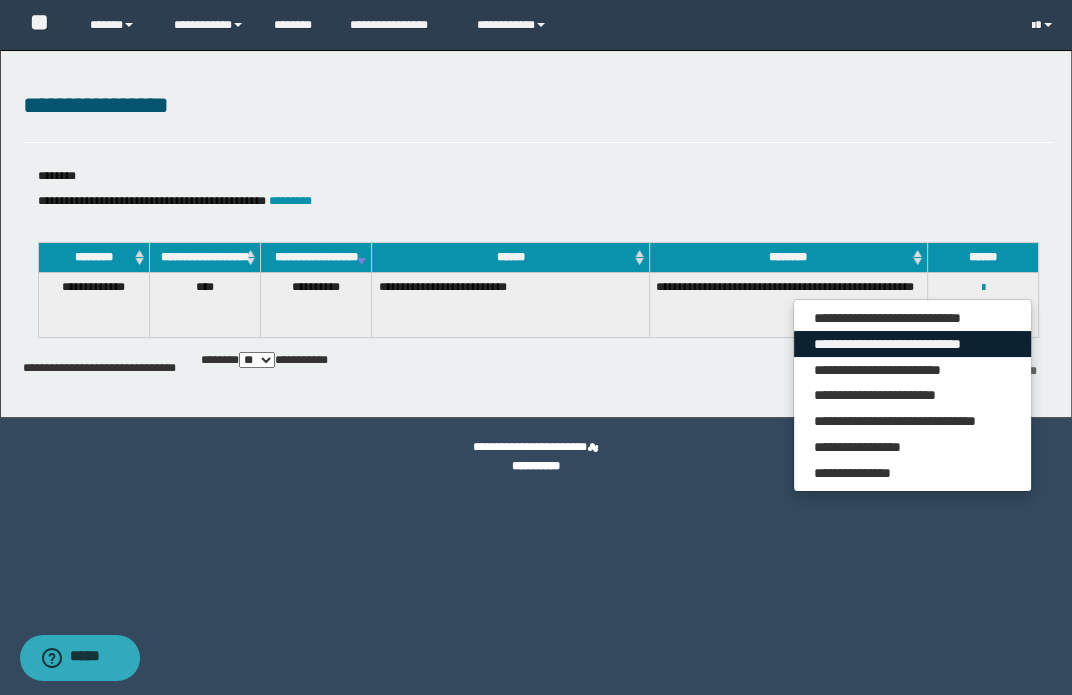click on "**********" at bounding box center (912, 344) 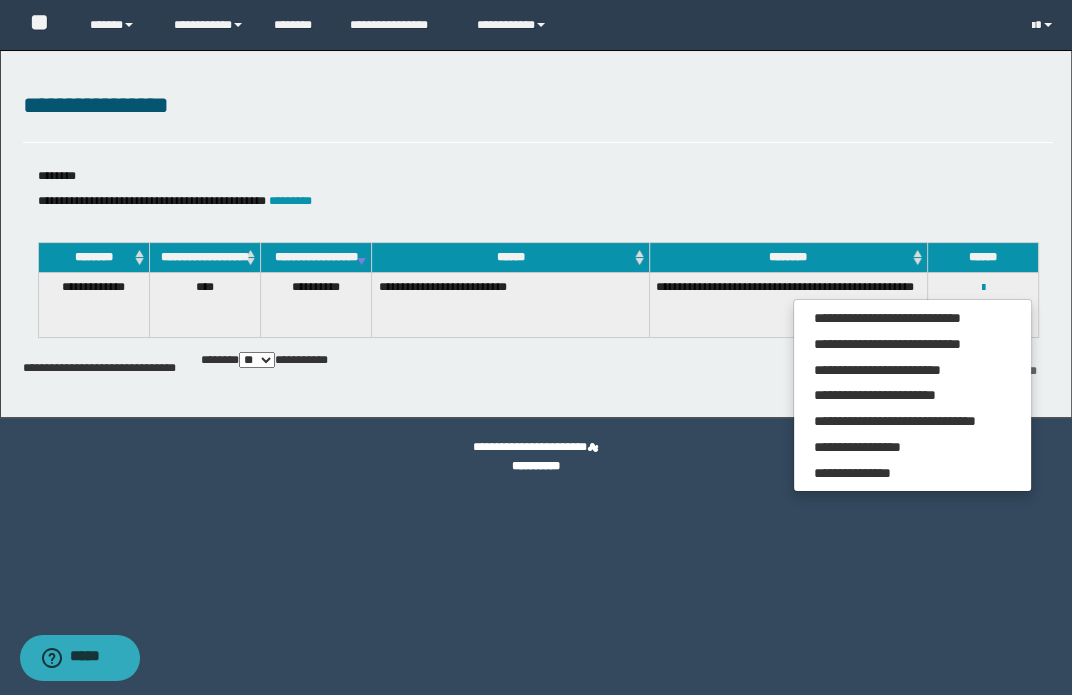 click on "**********" at bounding box center (538, 115) 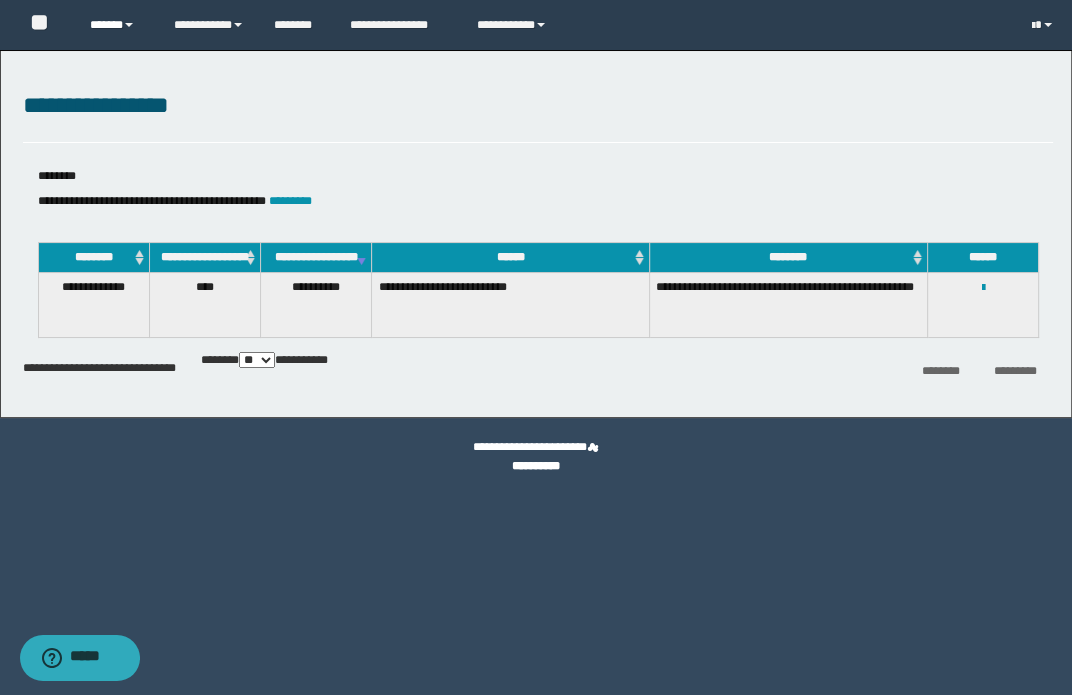 click on "******" at bounding box center (117, 25) 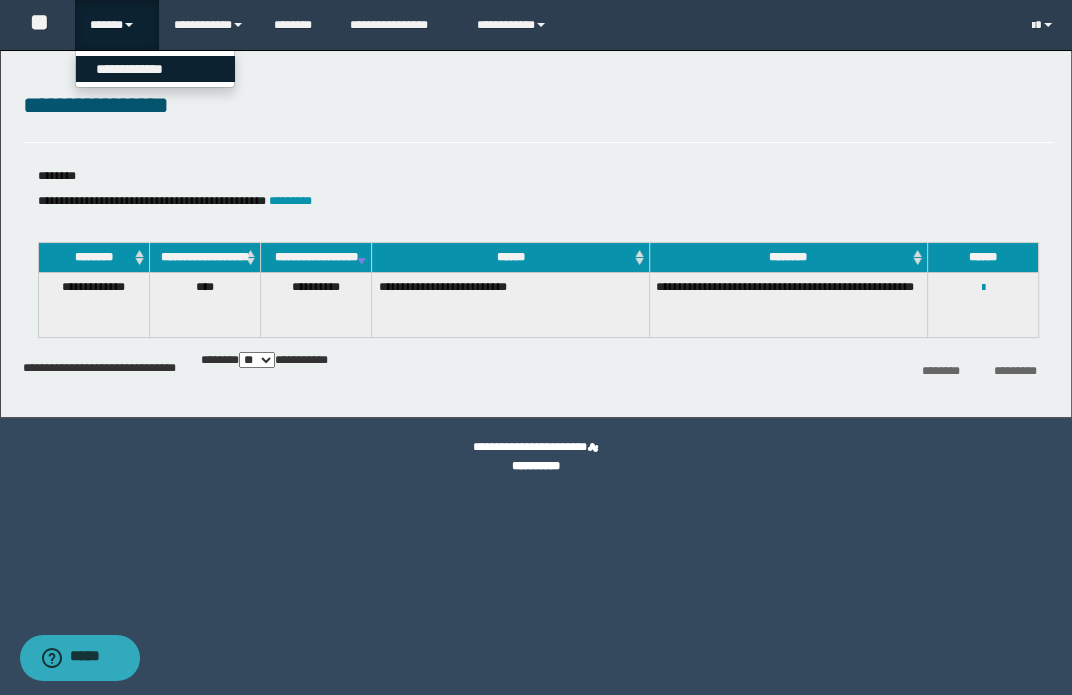 click on "**********" at bounding box center (155, 69) 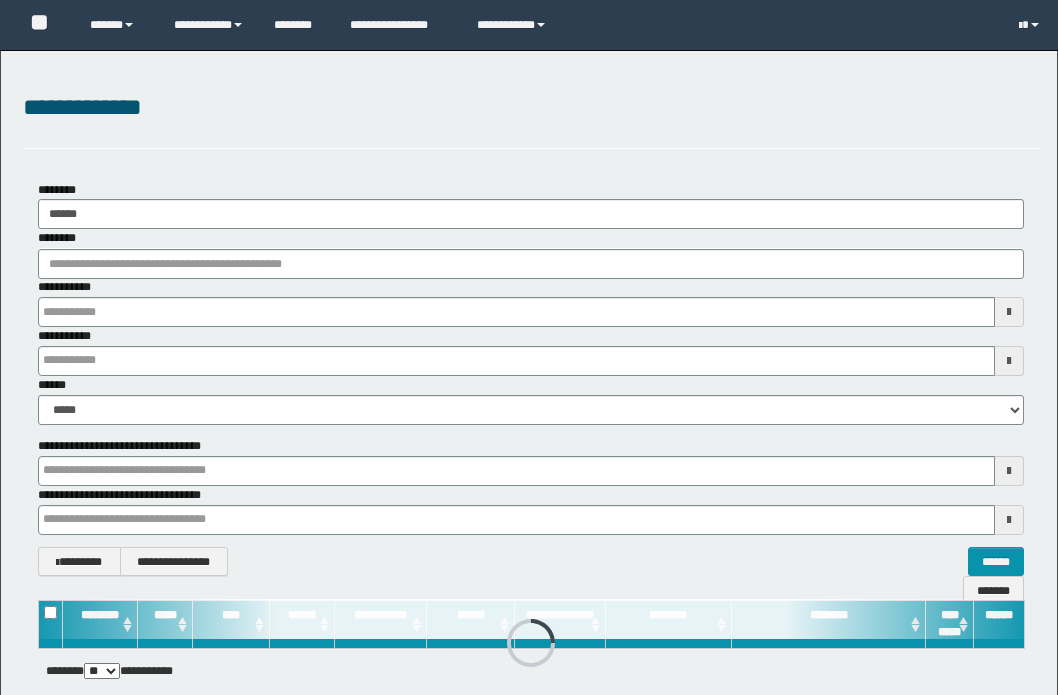 scroll, scrollTop: 0, scrollLeft: 0, axis: both 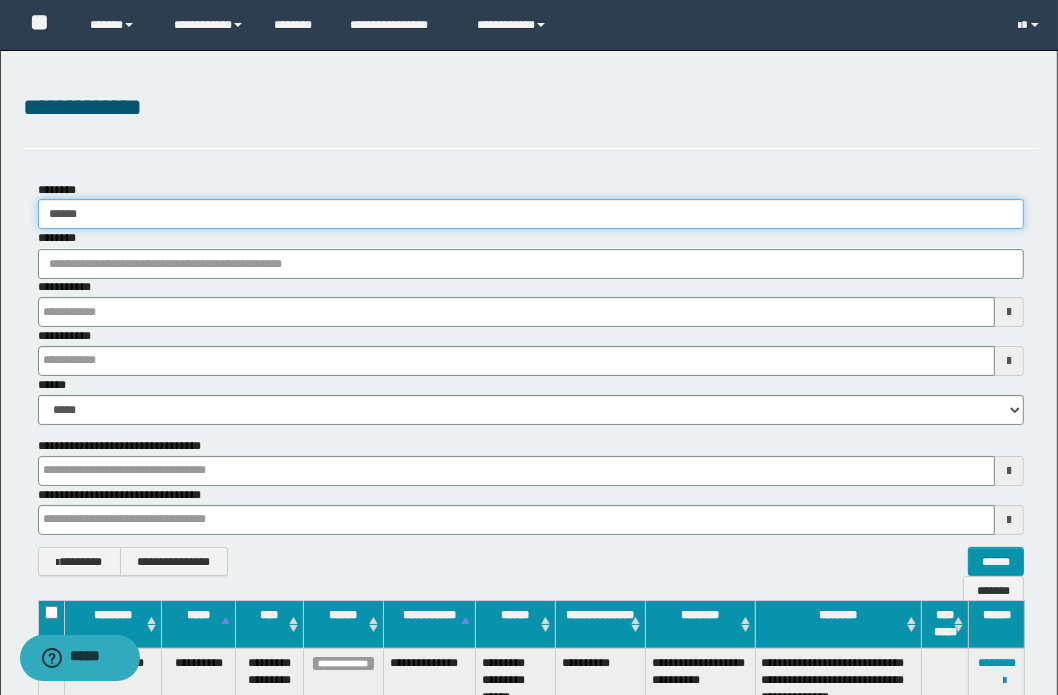 drag, startPoint x: 68, startPoint y: 215, endPoint x: 158, endPoint y: 227, distance: 90.79648 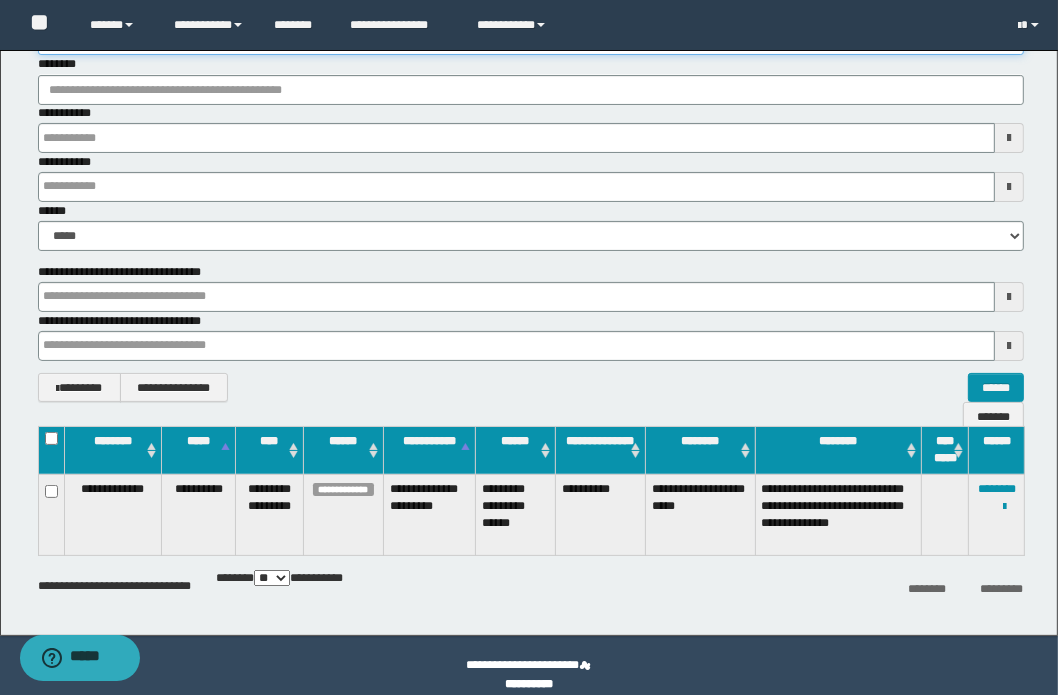 scroll, scrollTop: 193, scrollLeft: 0, axis: vertical 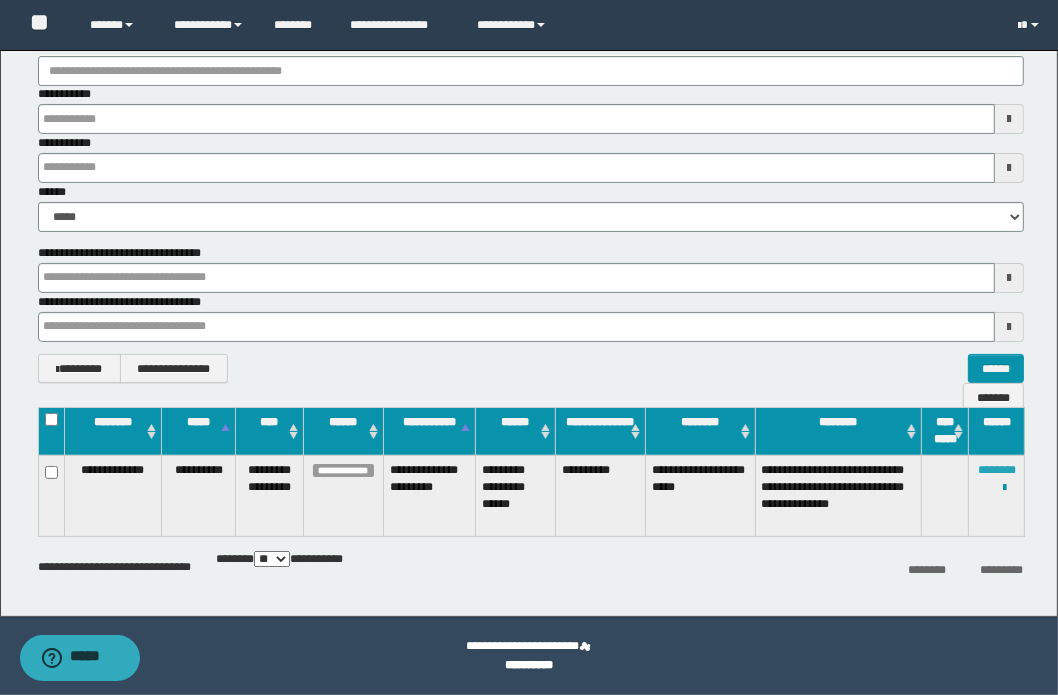 click on "********" at bounding box center [997, 470] 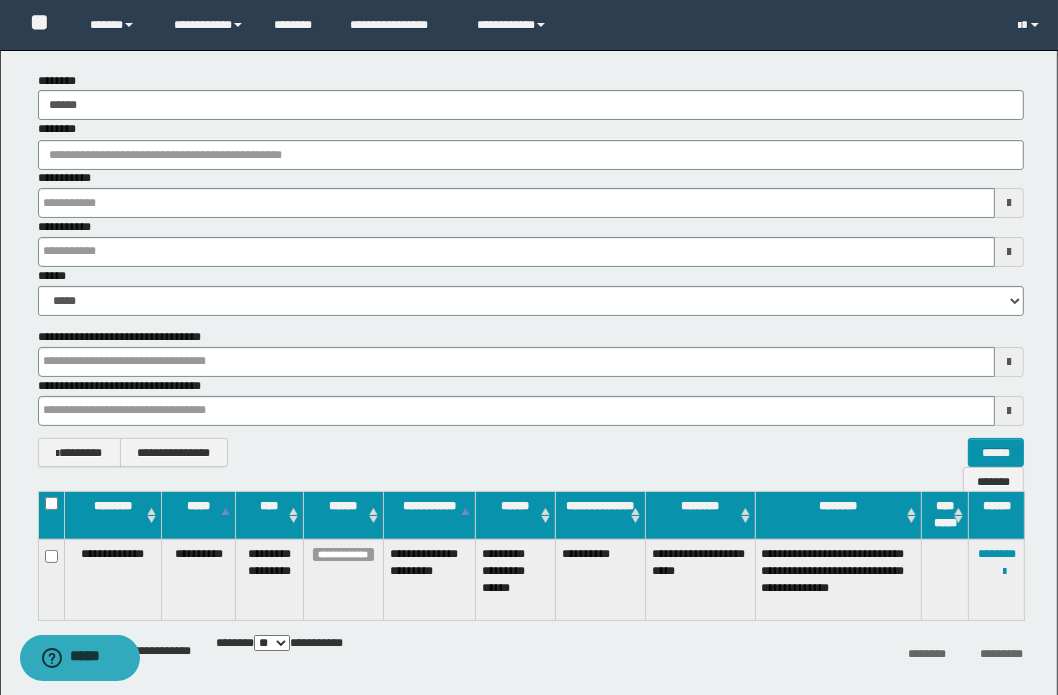 scroll, scrollTop: 0, scrollLeft: 0, axis: both 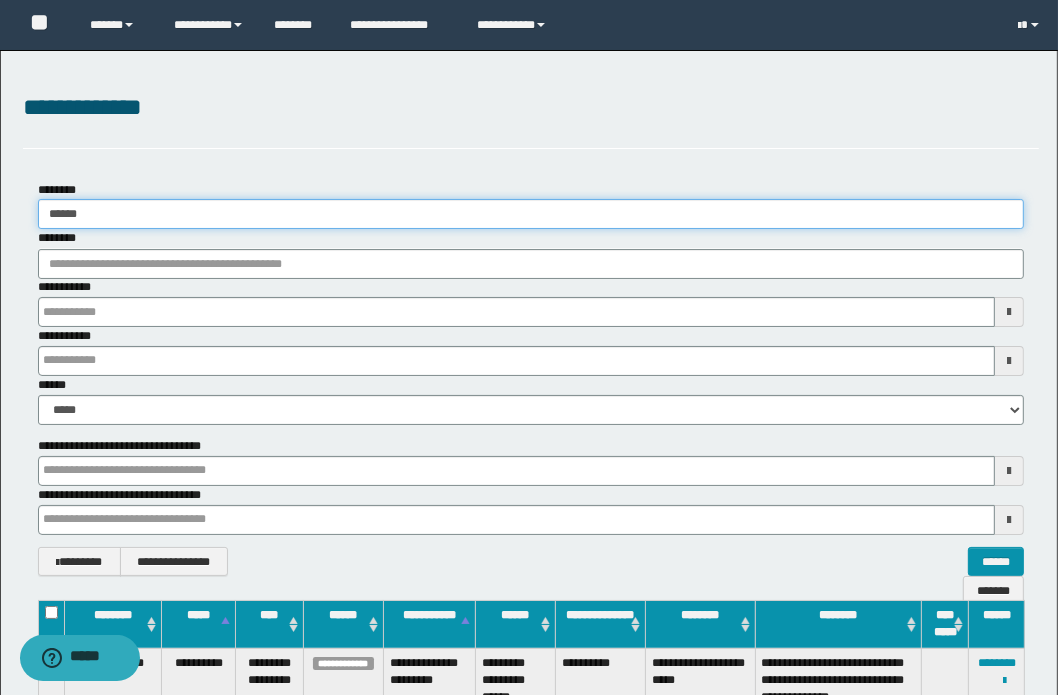 drag, startPoint x: 70, startPoint y: 215, endPoint x: 112, endPoint y: 215, distance: 42 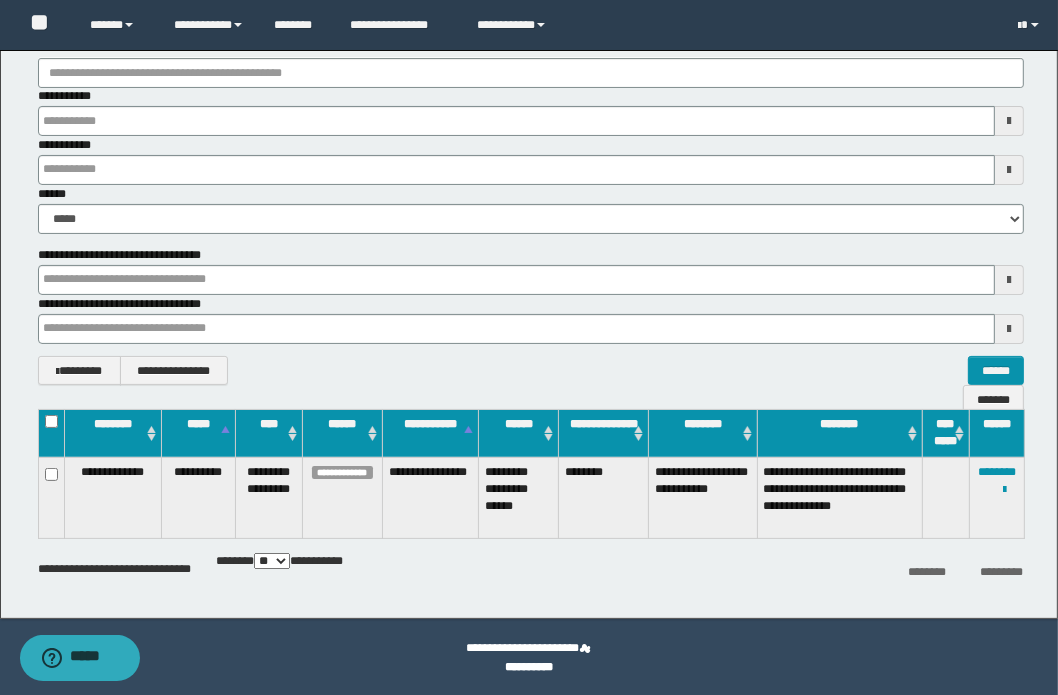 scroll, scrollTop: 193, scrollLeft: 0, axis: vertical 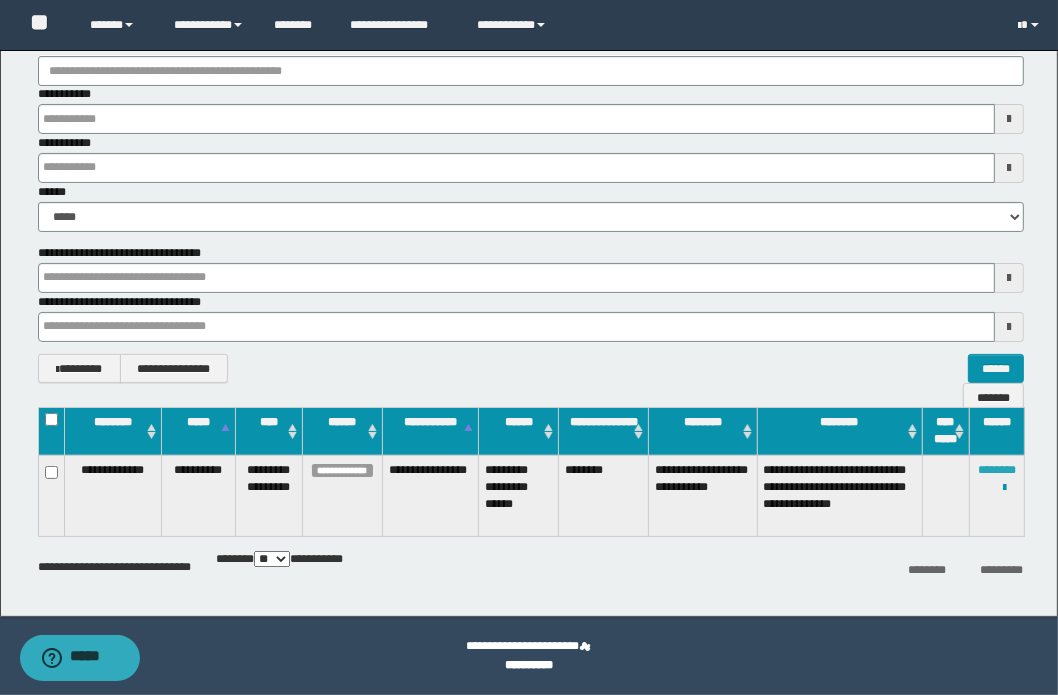 type on "******" 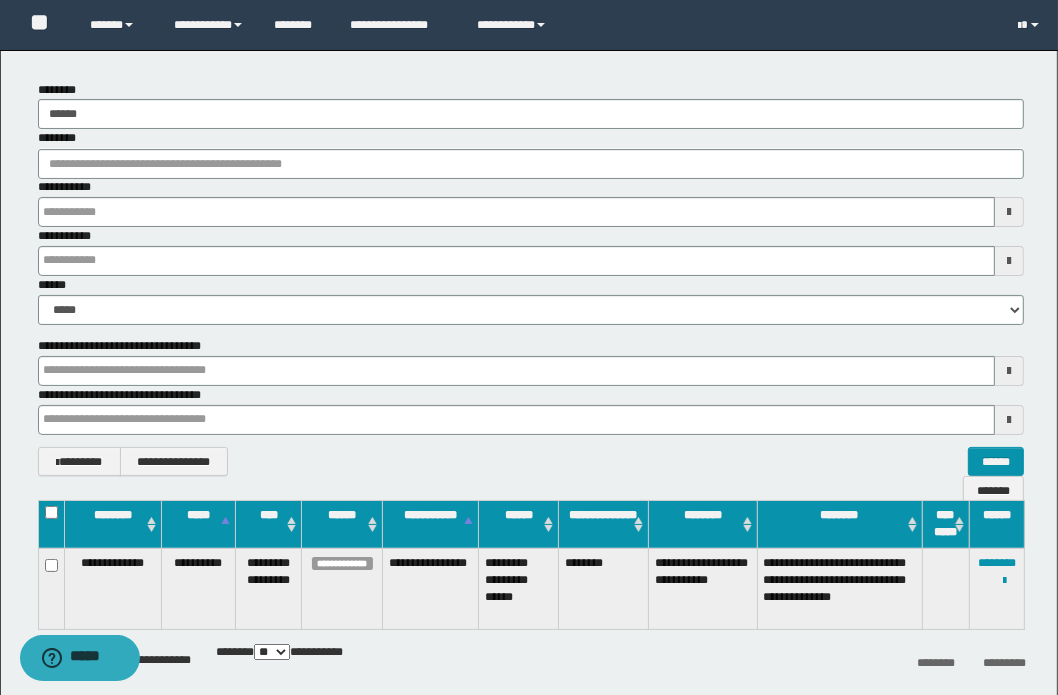 scroll, scrollTop: 0, scrollLeft: 0, axis: both 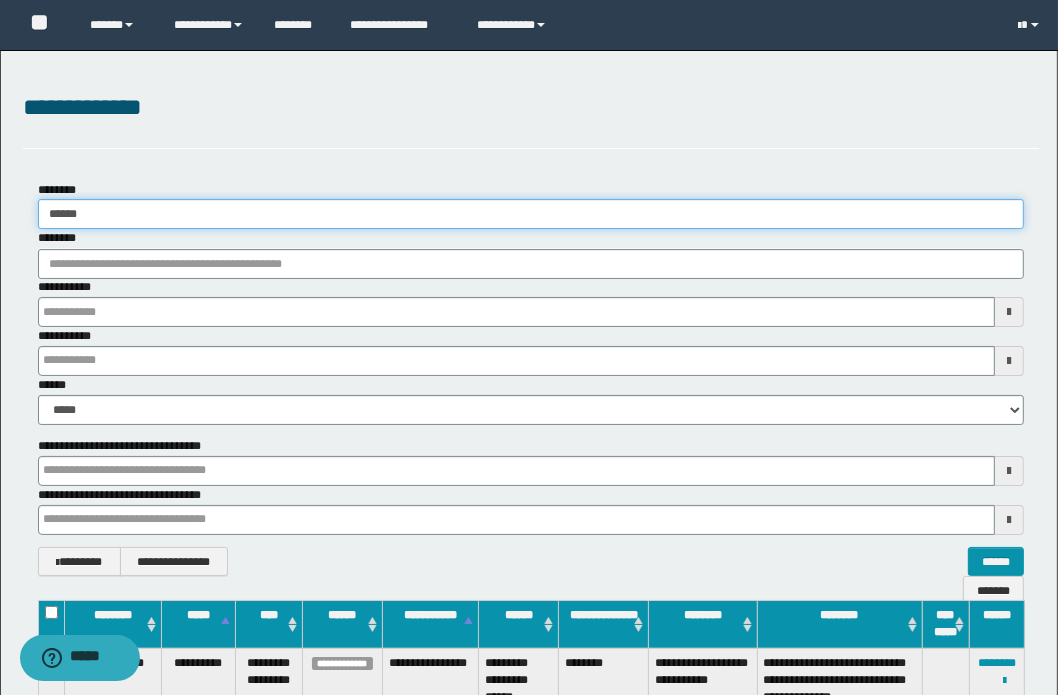 drag, startPoint x: 103, startPoint y: 217, endPoint x: -34, endPoint y: 210, distance: 137.17871 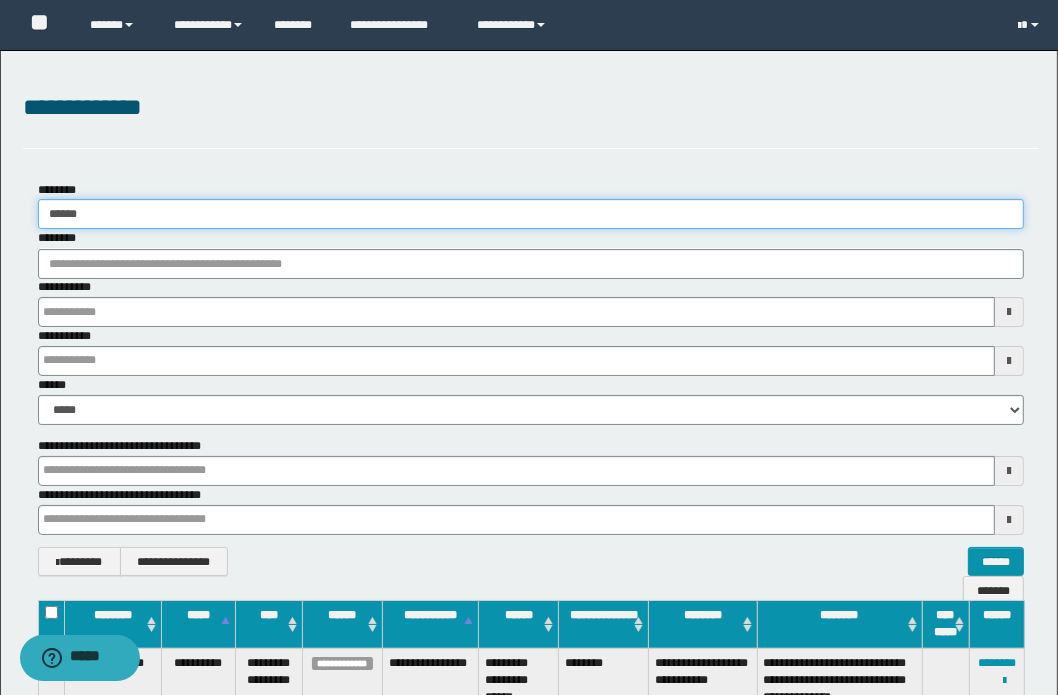 click on "**********" at bounding box center (529, 347) 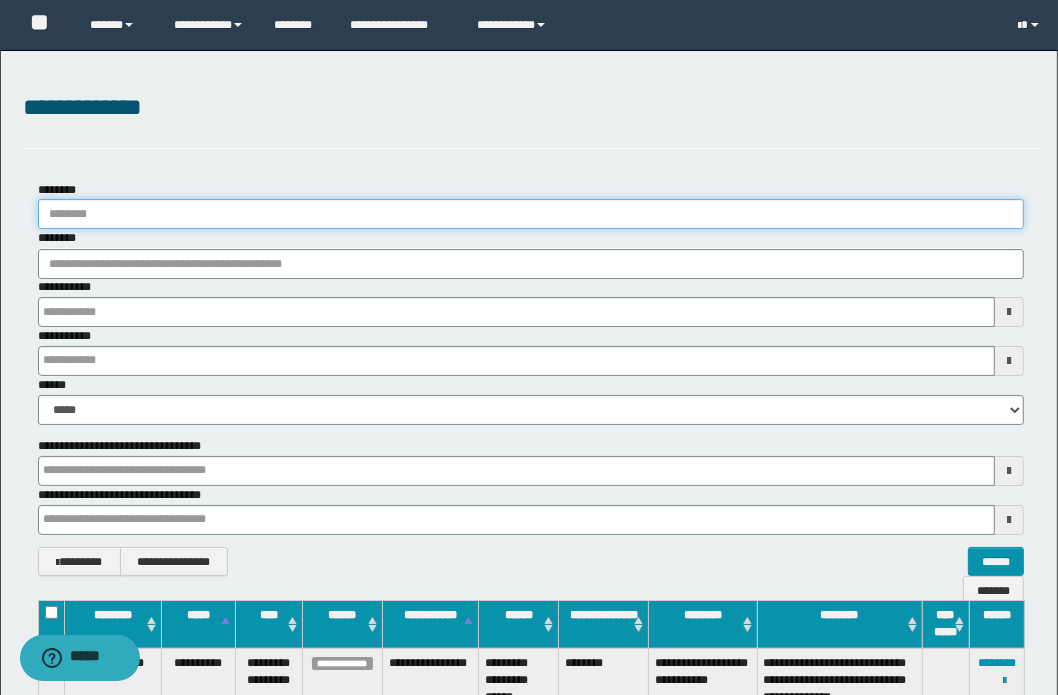 type 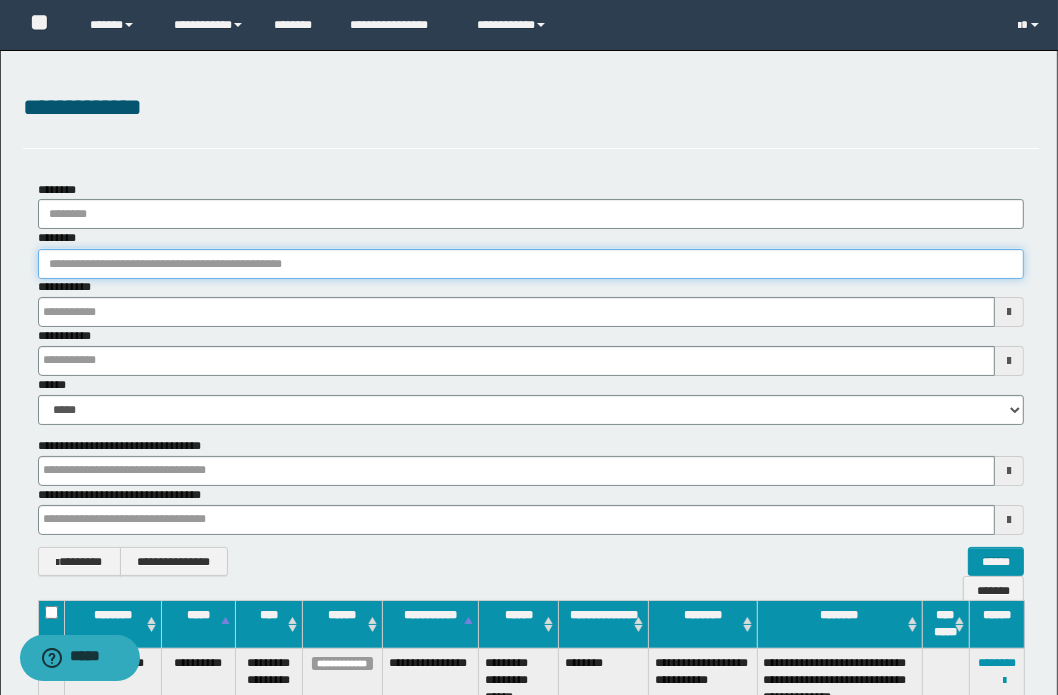 click on "********" at bounding box center [531, 264] 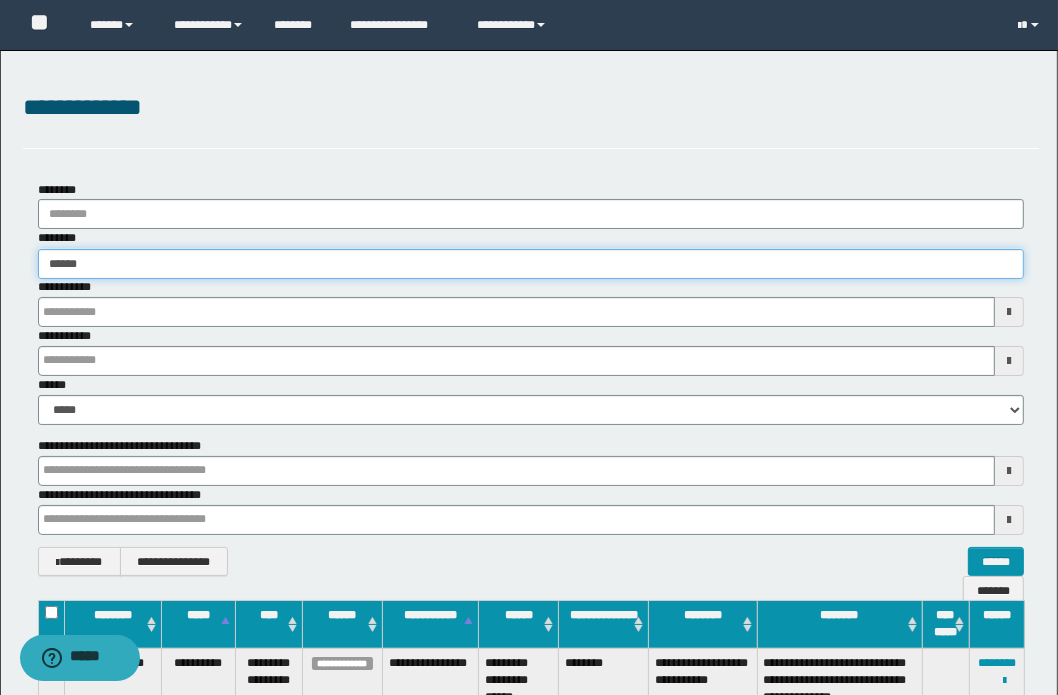 type on "******" 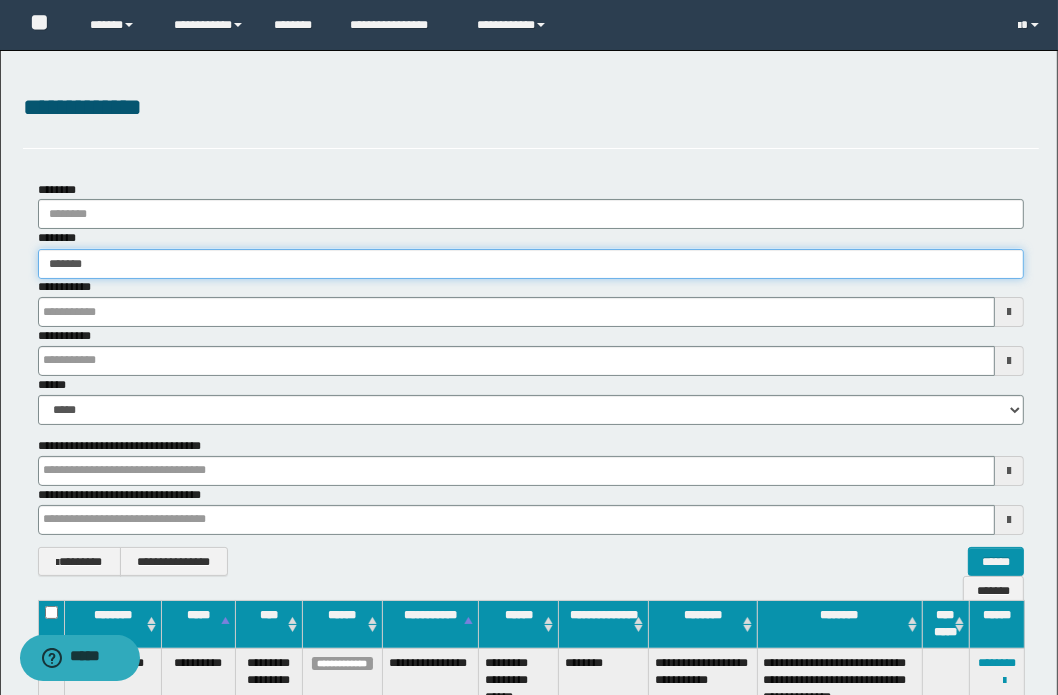 type on "******" 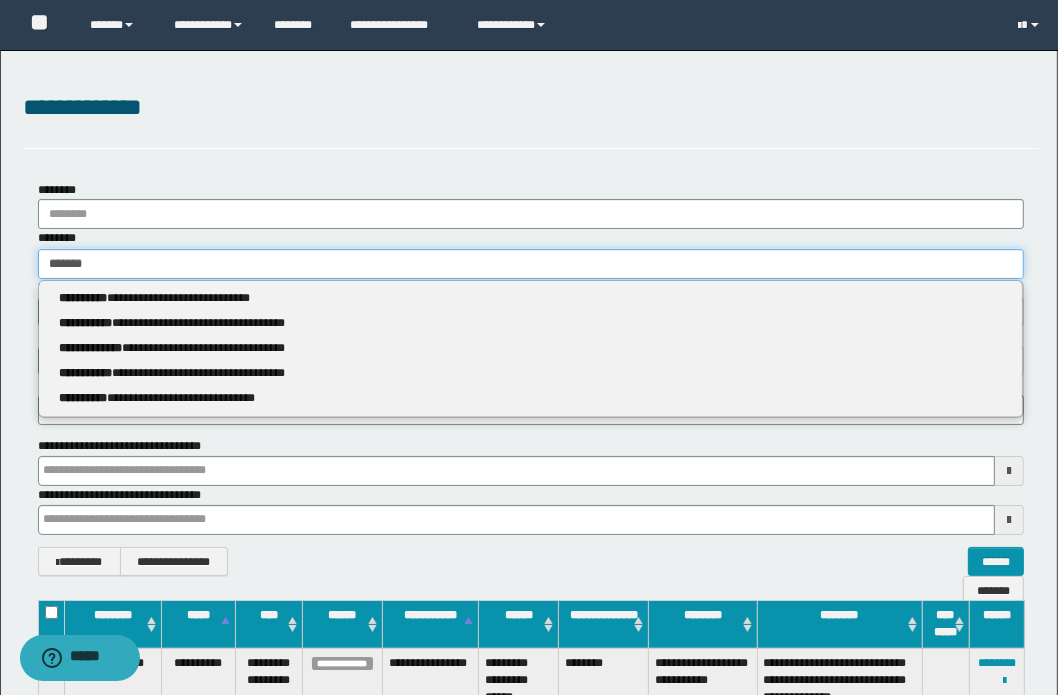 type 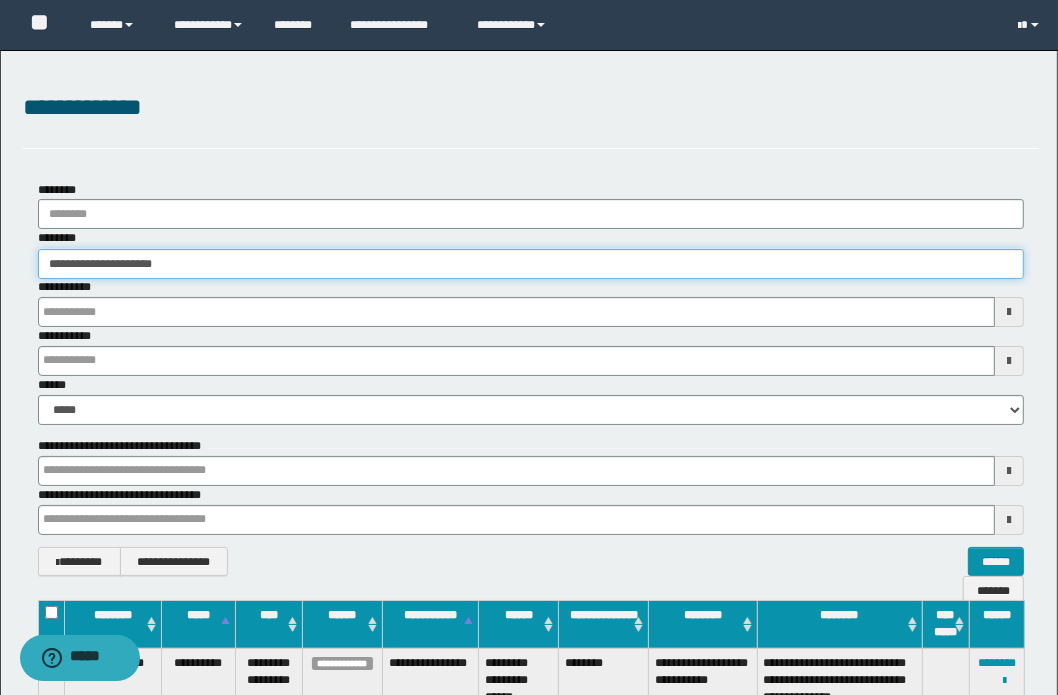 type on "**********" 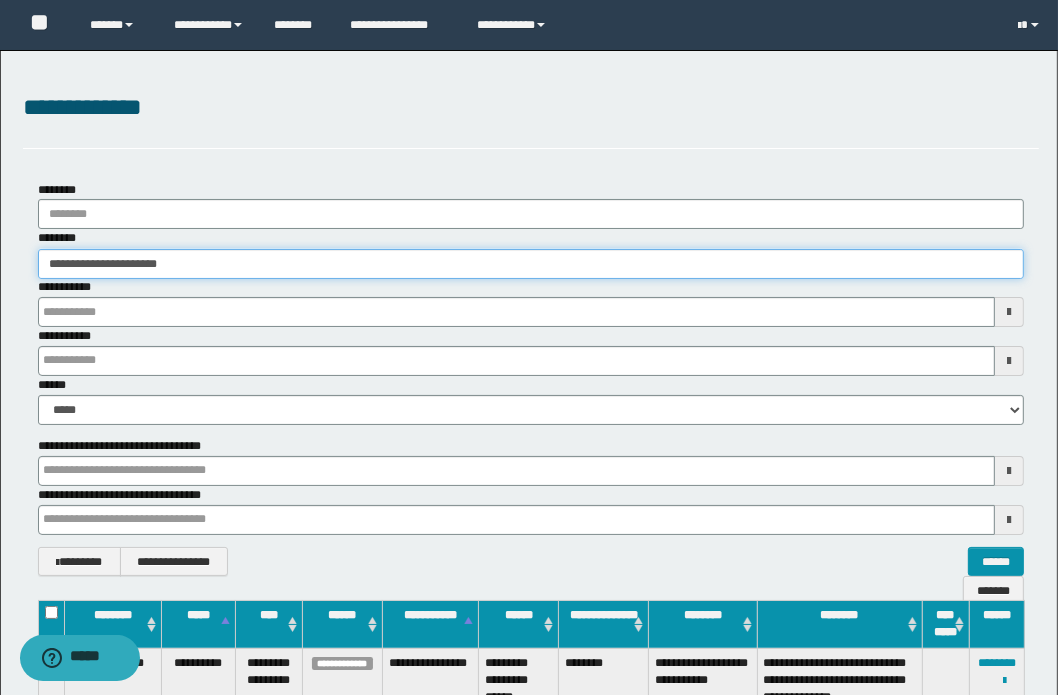type on "**********" 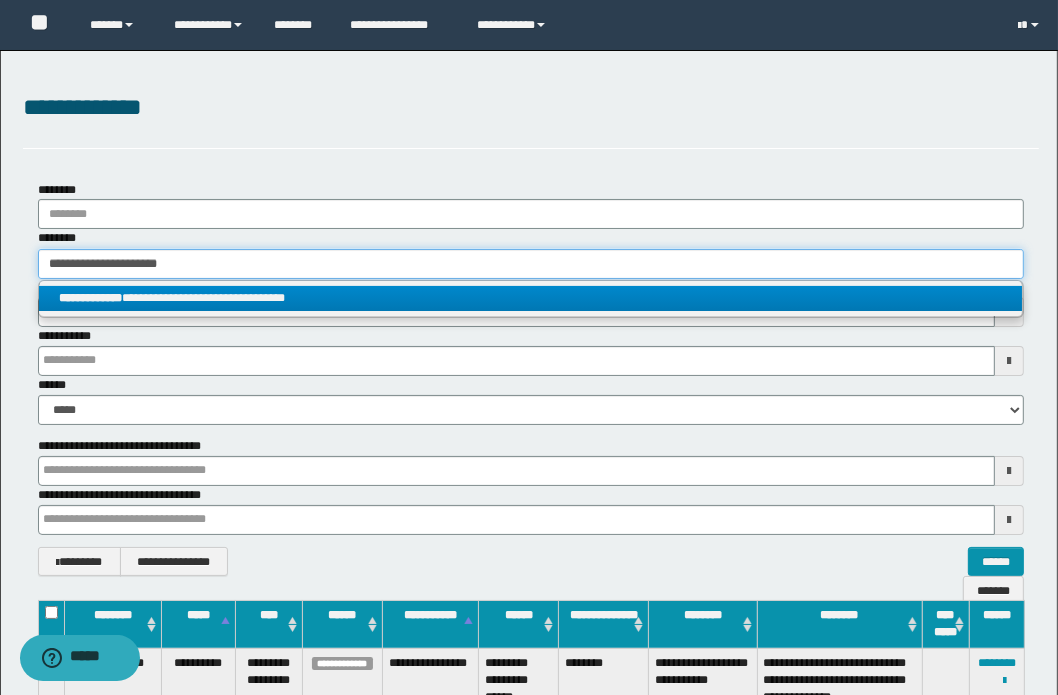 type on "**********" 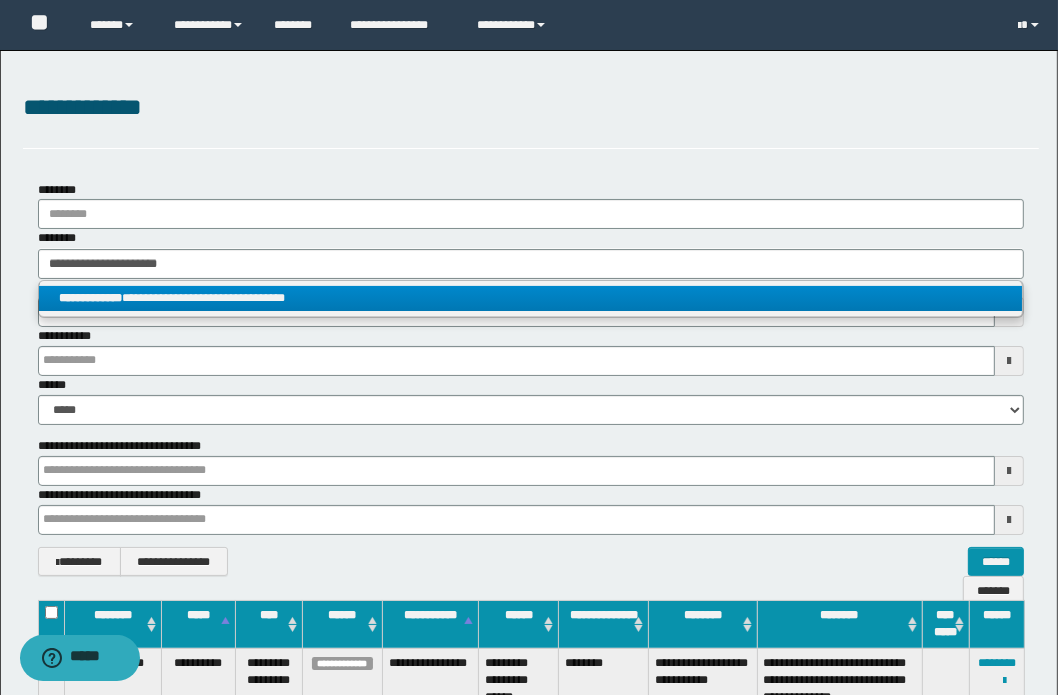 click on "**********" at bounding box center (531, 298) 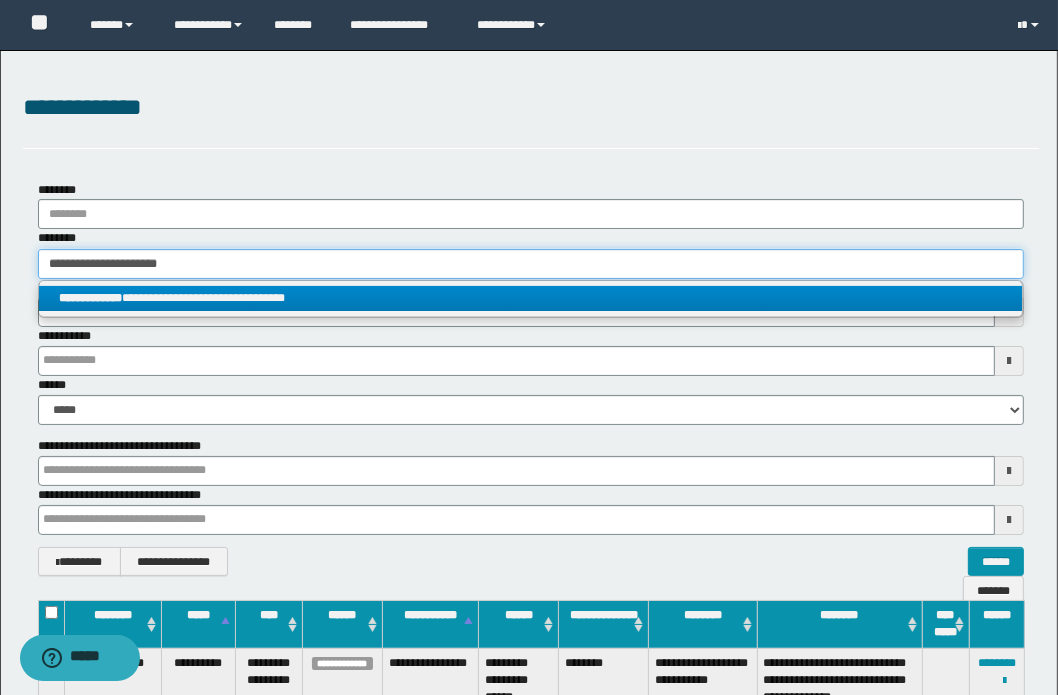 type 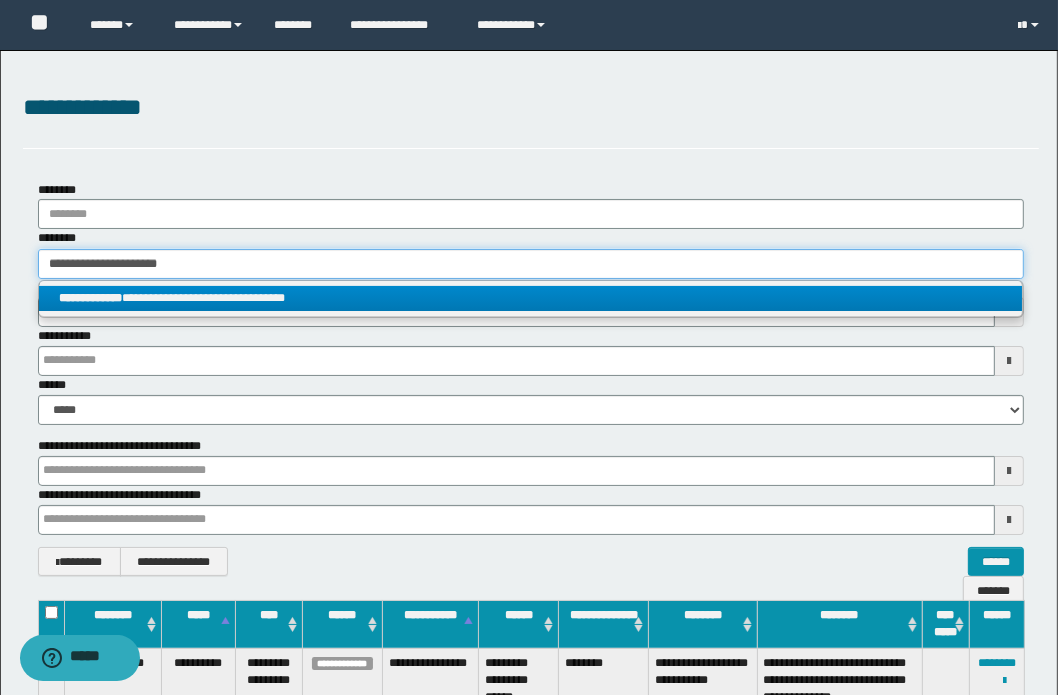 type on "**********" 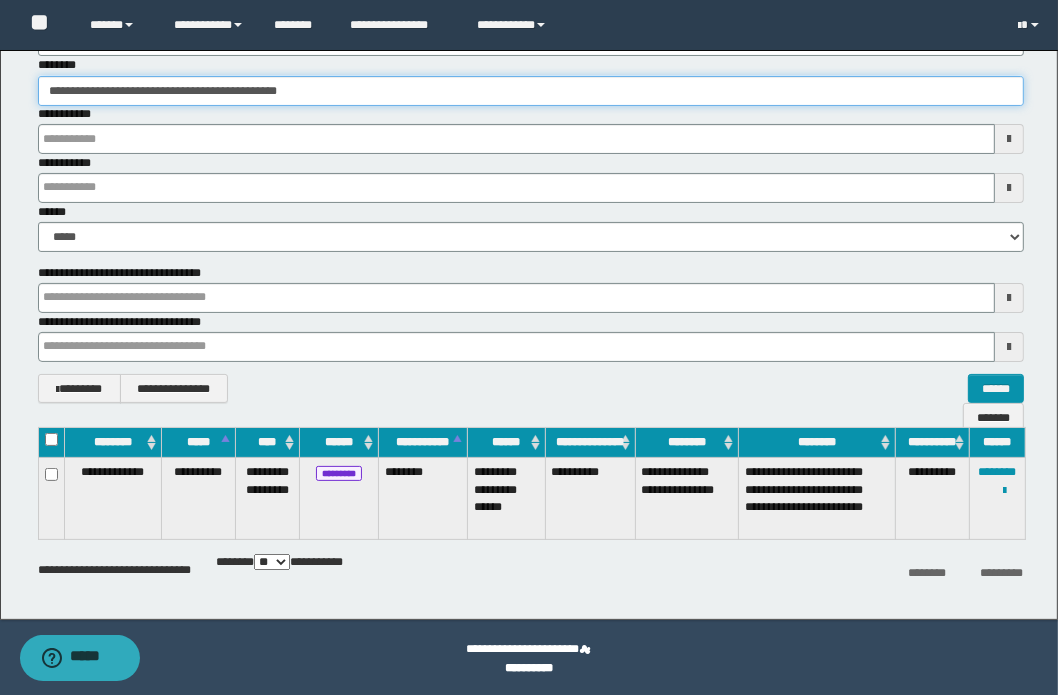 scroll, scrollTop: 176, scrollLeft: 0, axis: vertical 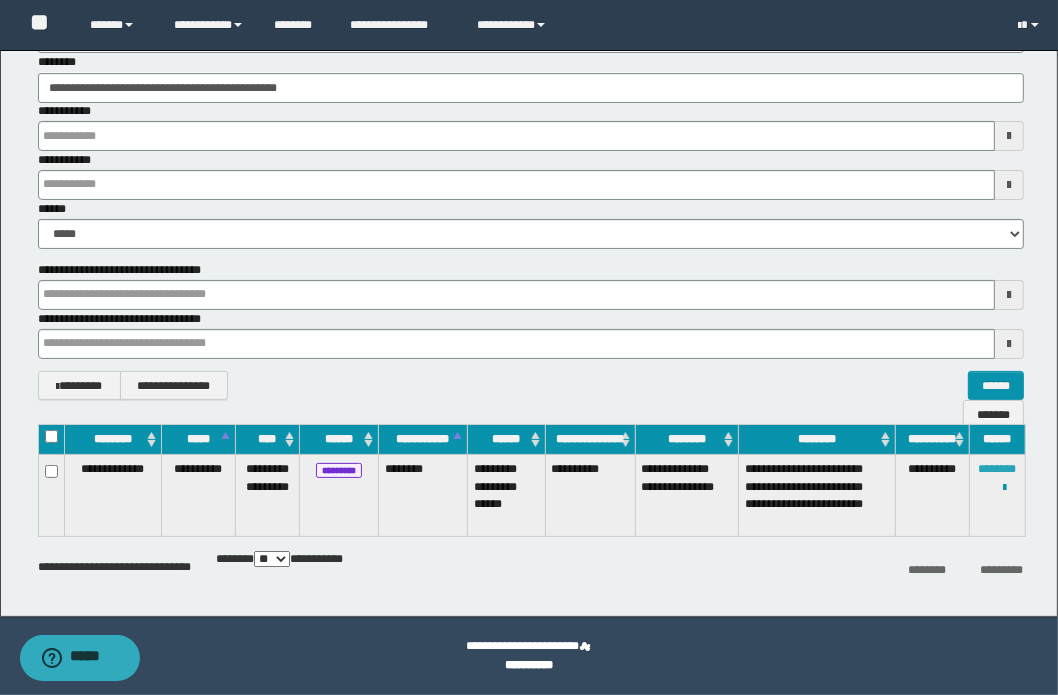 click on "********" at bounding box center [997, 469] 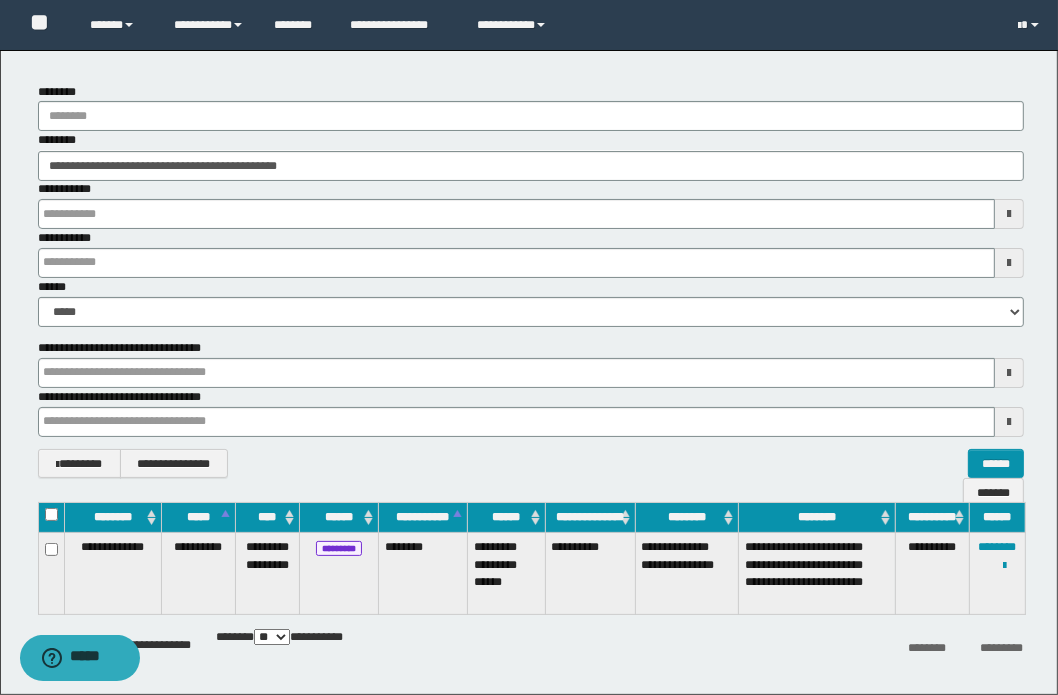 scroll, scrollTop: 0, scrollLeft: 0, axis: both 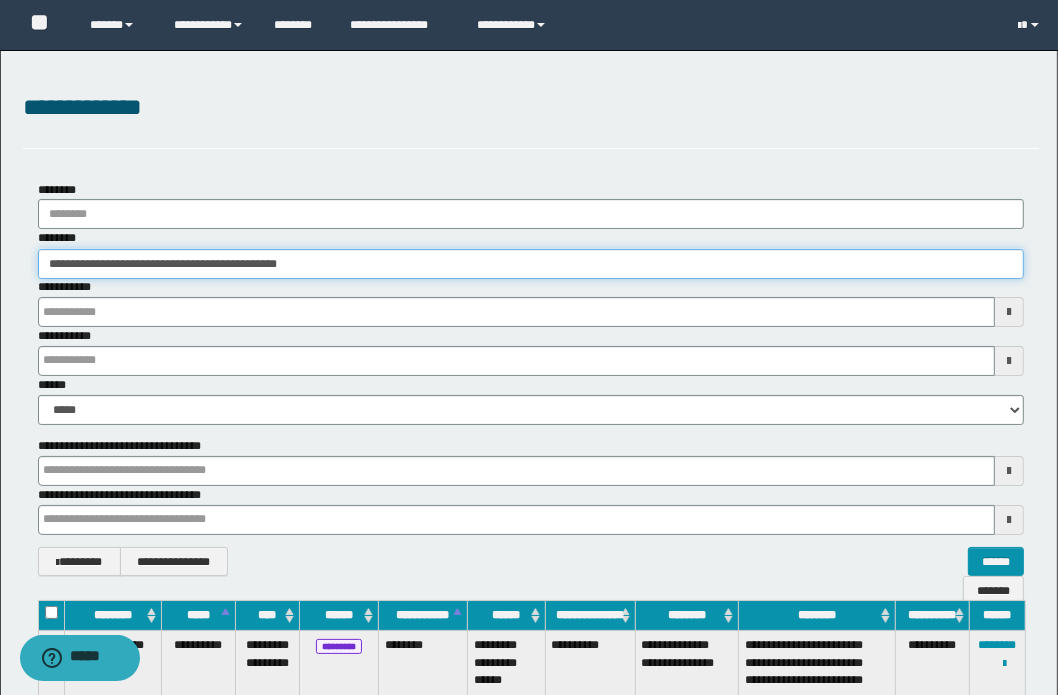 drag, startPoint x: 342, startPoint y: 261, endPoint x: -66, endPoint y: 268, distance: 408.06006 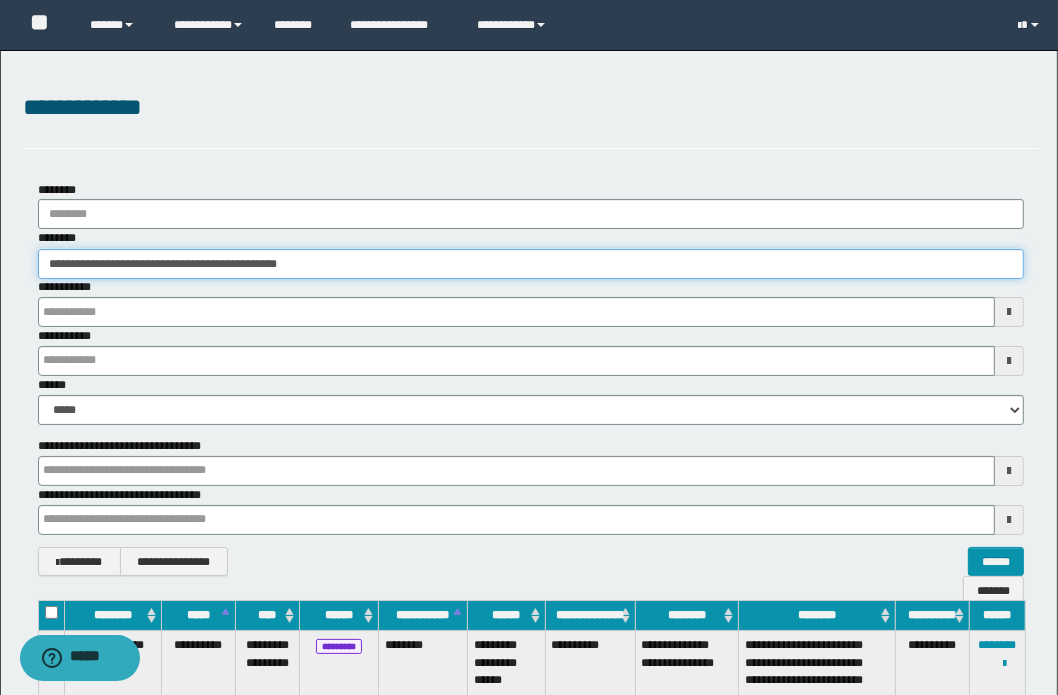 click on "**********" at bounding box center [529, 347] 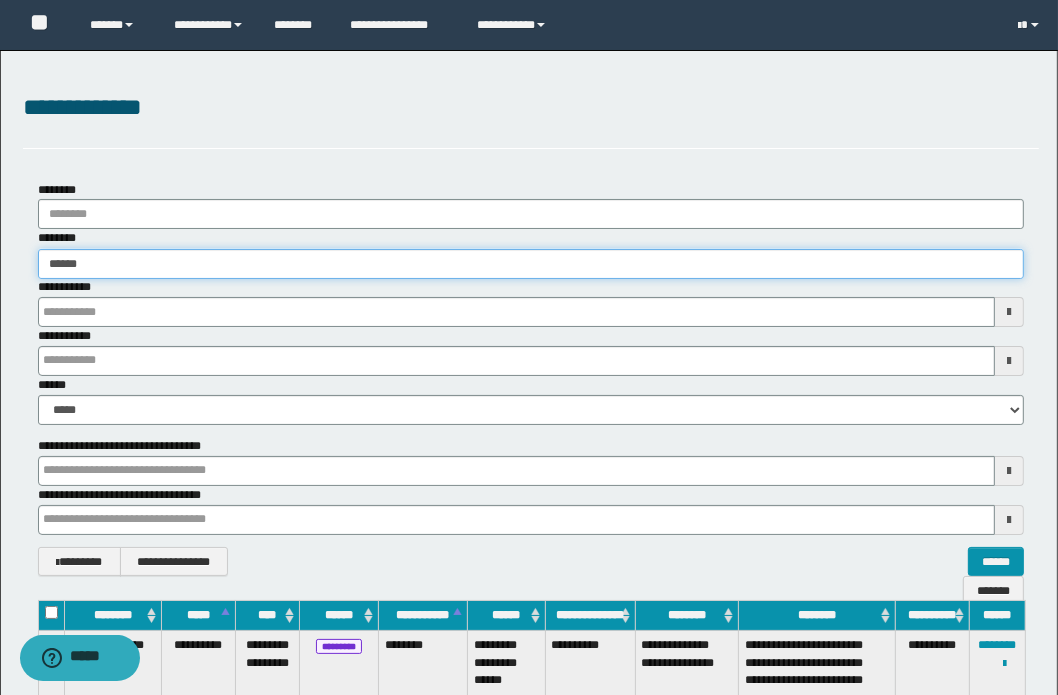 type on "******" 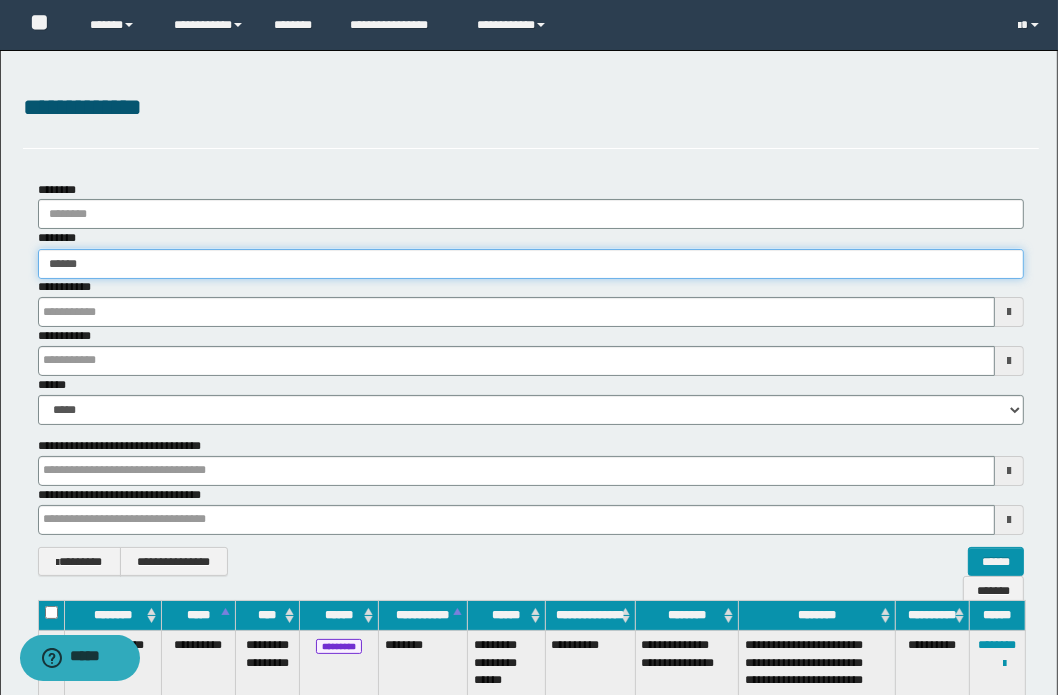 click on "******" at bounding box center (531, 264) 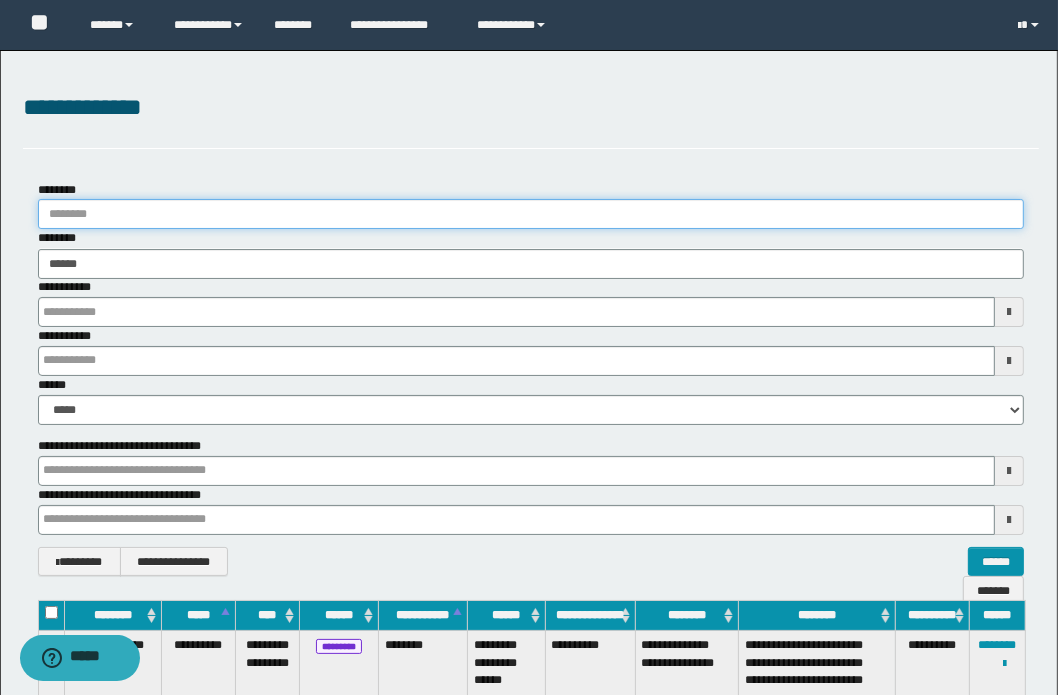 click on "********" at bounding box center (531, 214) 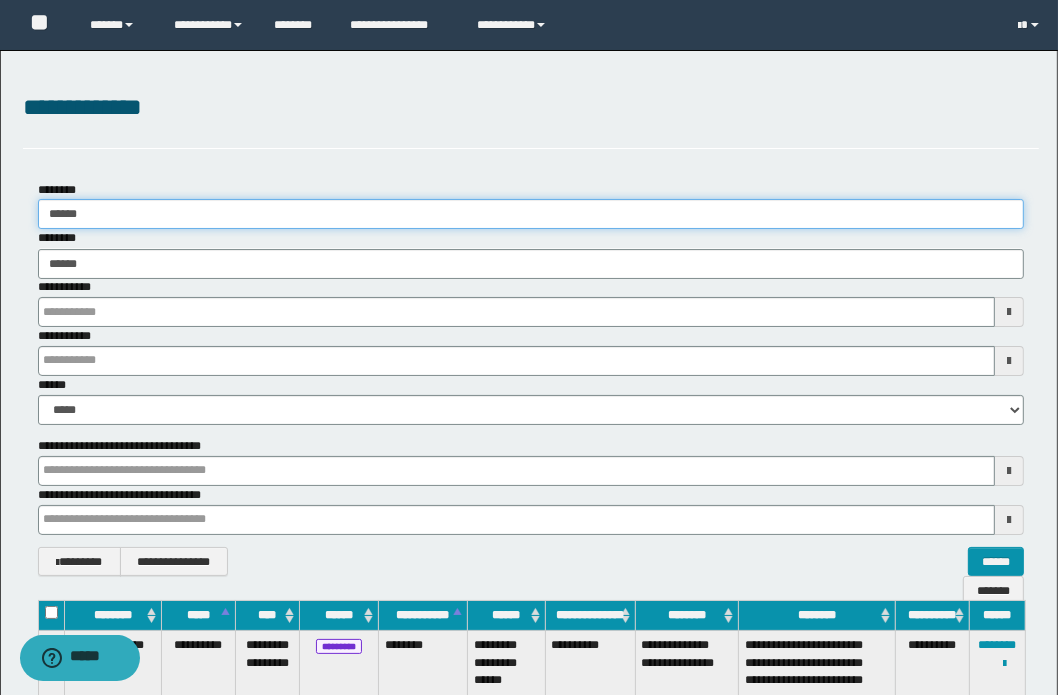 type 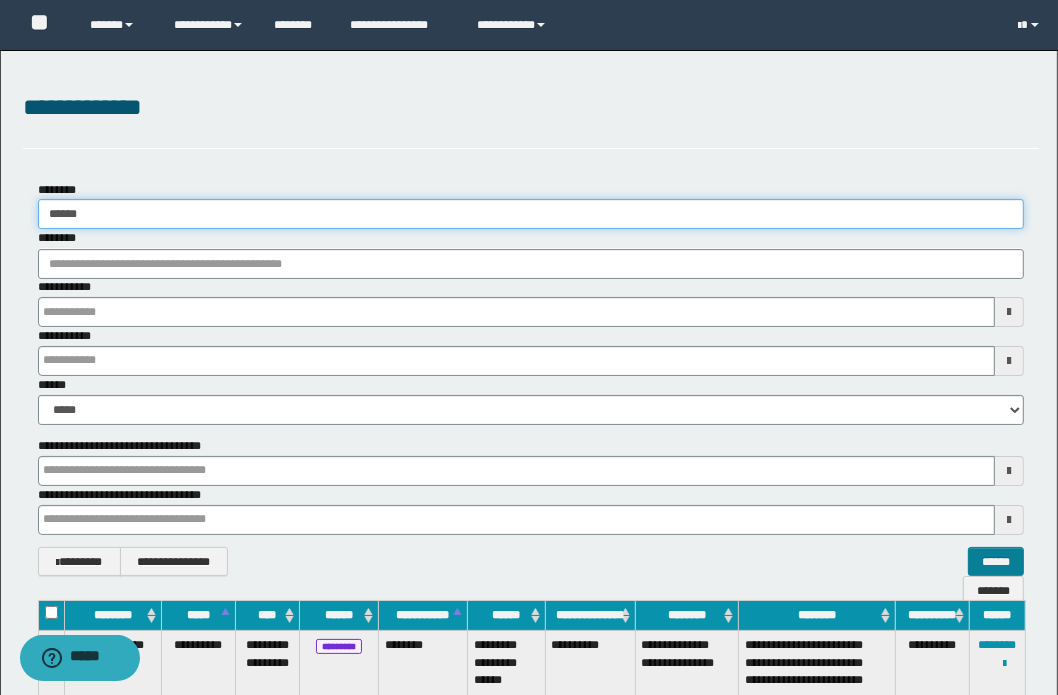 type on "******" 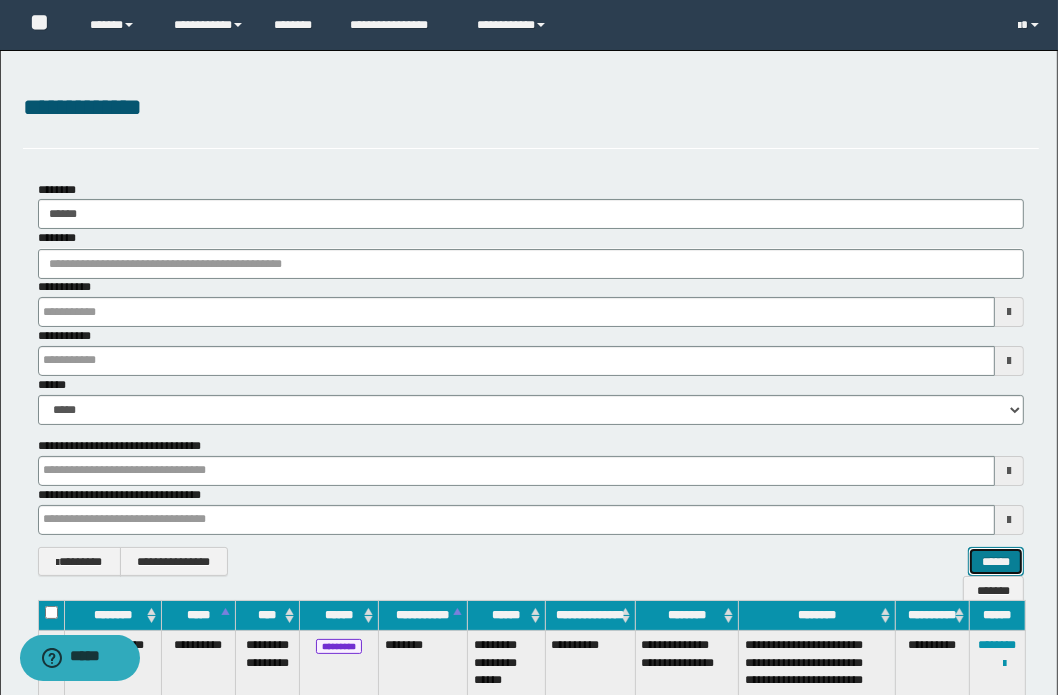click on "******" at bounding box center (996, 562) 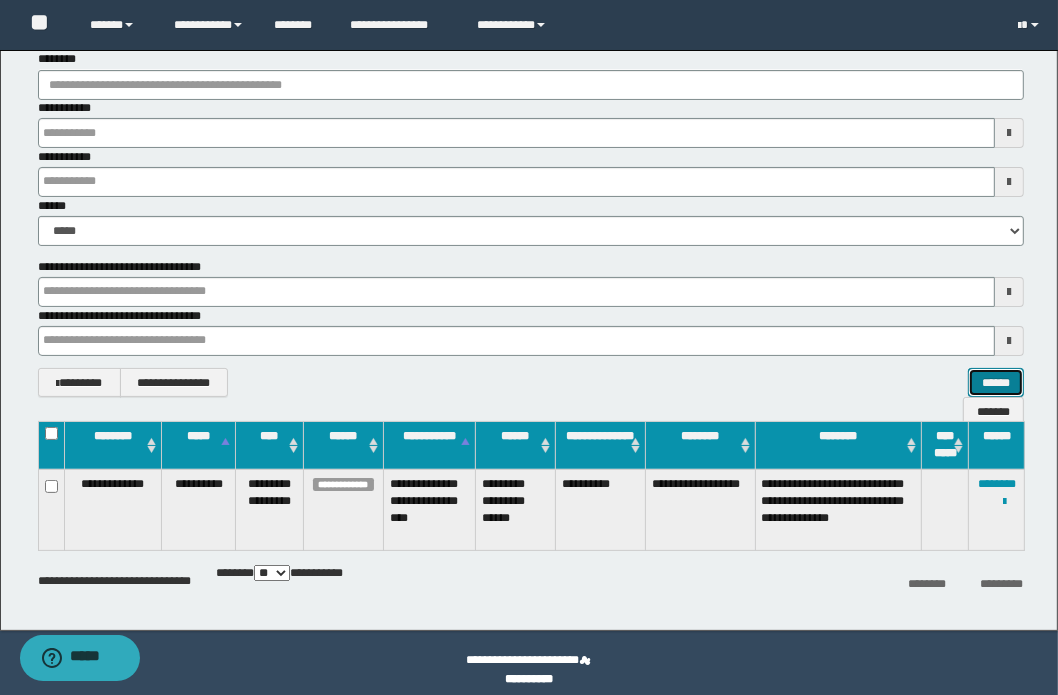 scroll, scrollTop: 193, scrollLeft: 0, axis: vertical 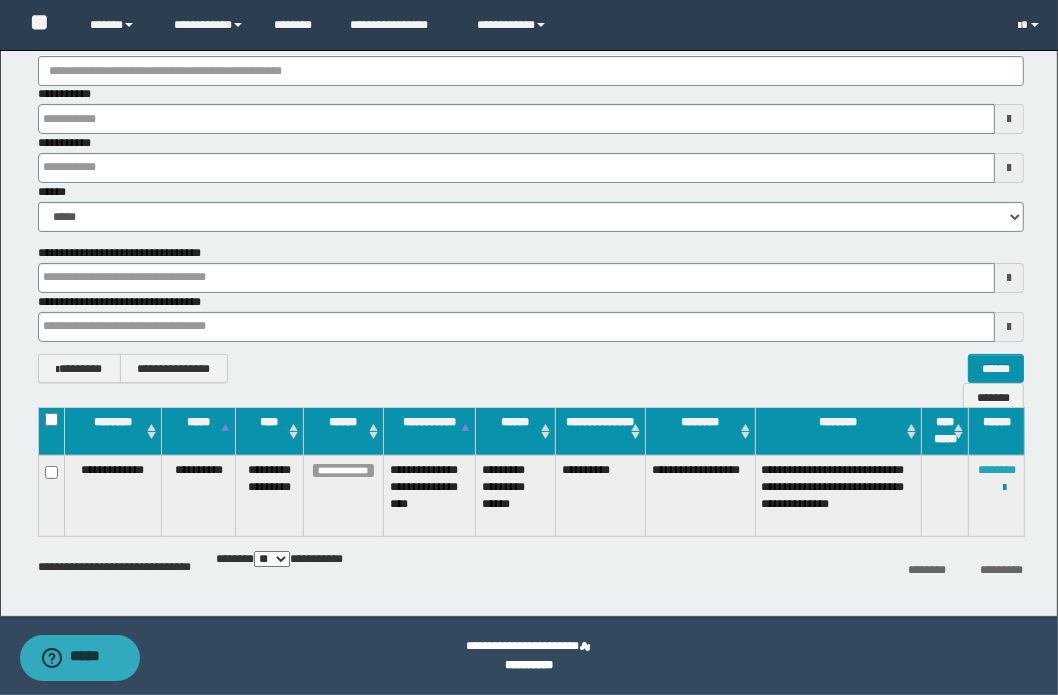 click on "********" at bounding box center [997, 470] 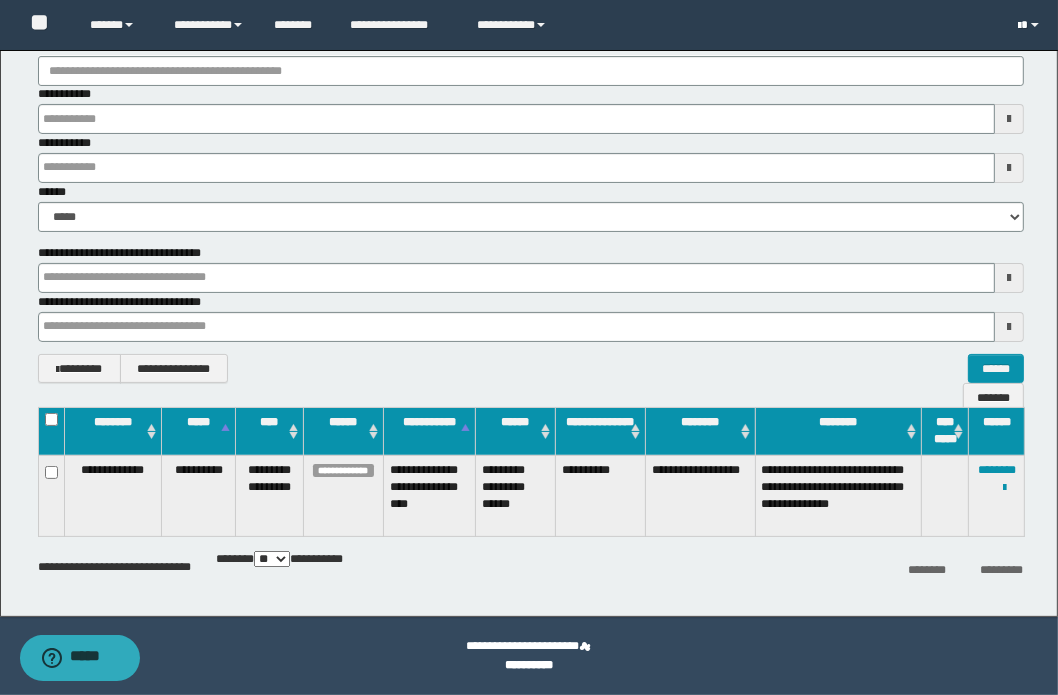 click at bounding box center [1020, 26] 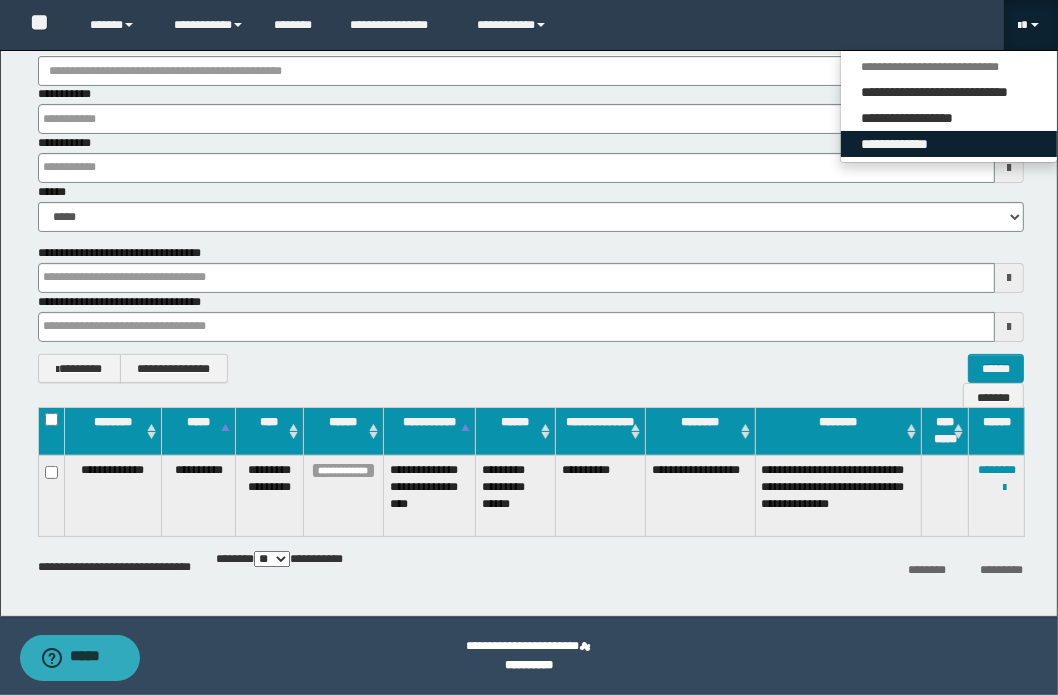 click on "**********" at bounding box center [949, 144] 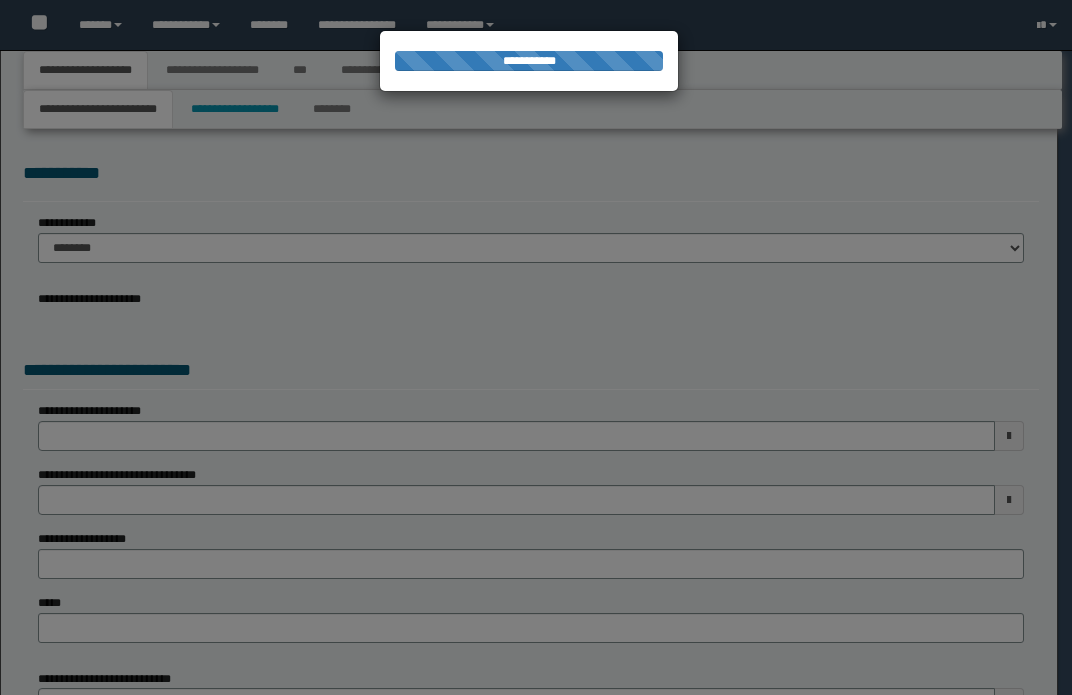 scroll, scrollTop: 0, scrollLeft: 0, axis: both 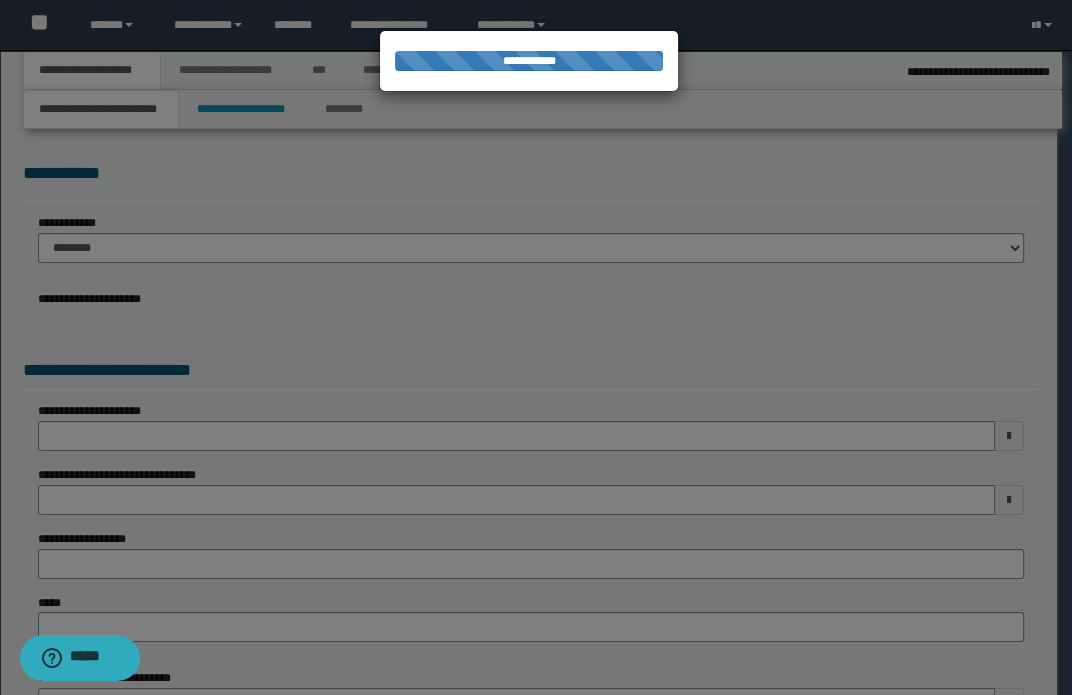 select on "*" 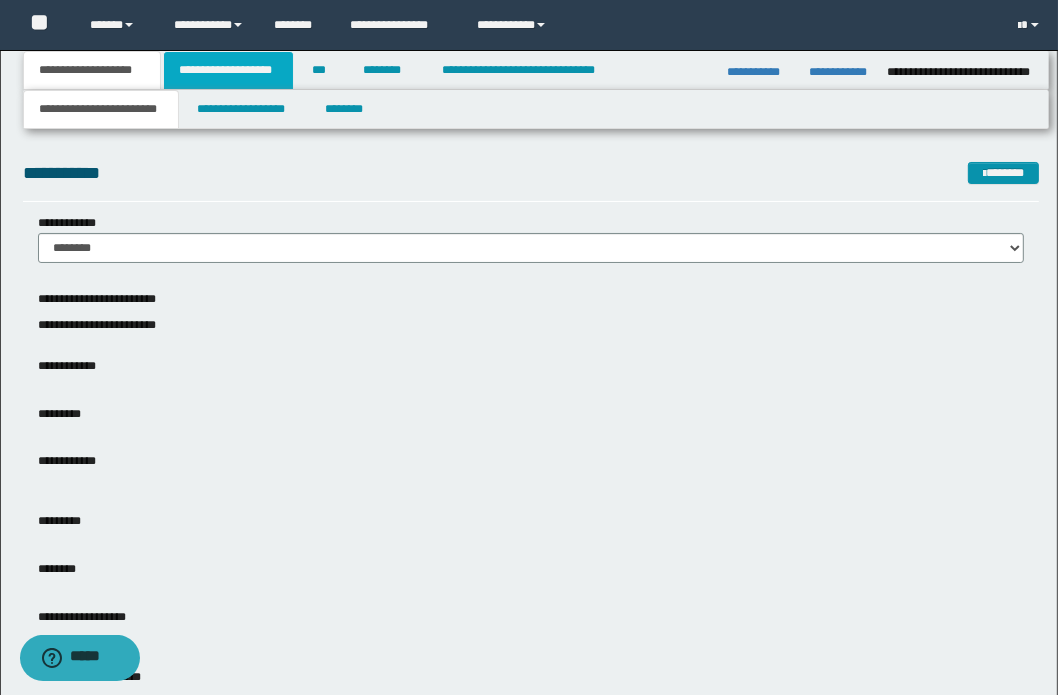 click on "**********" at bounding box center [228, 70] 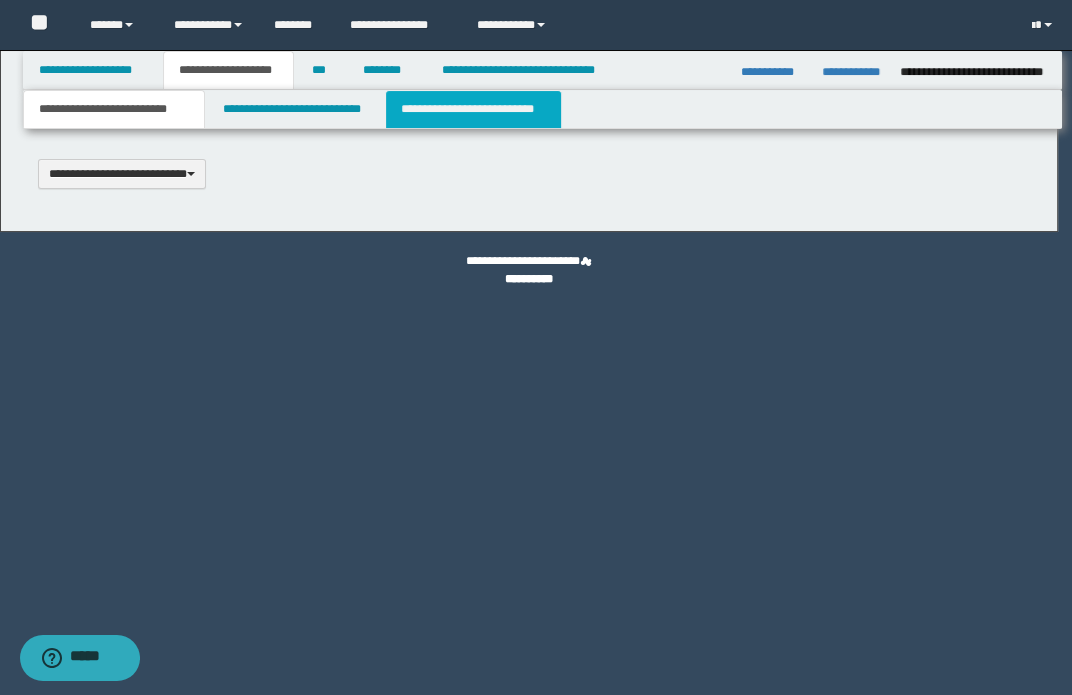 type 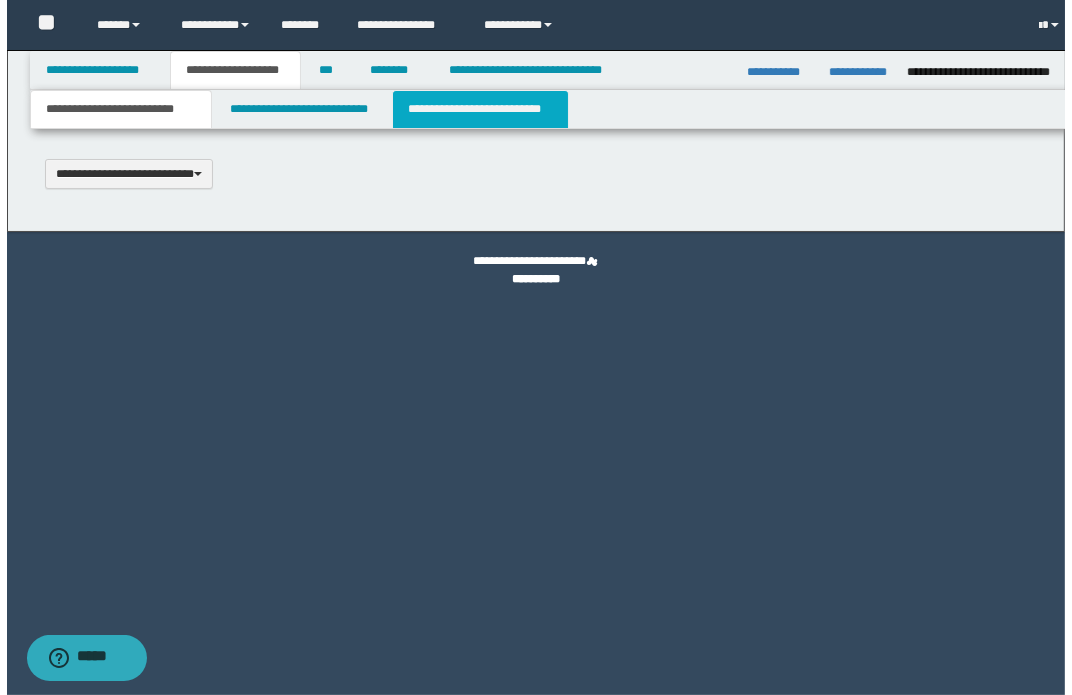 scroll, scrollTop: 0, scrollLeft: 0, axis: both 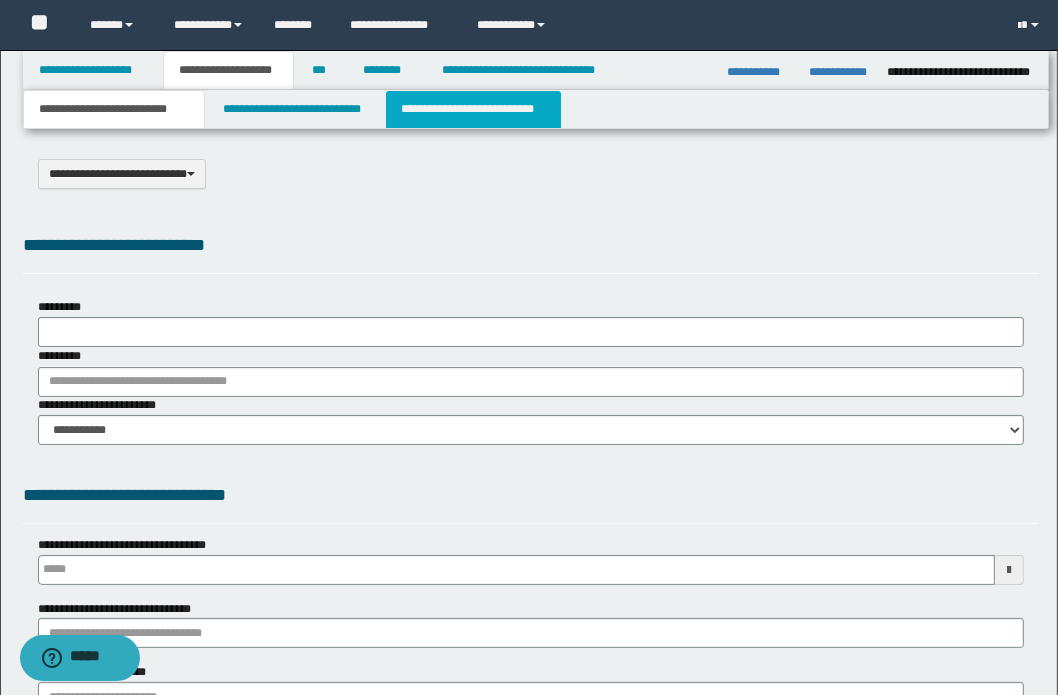 select on "*" 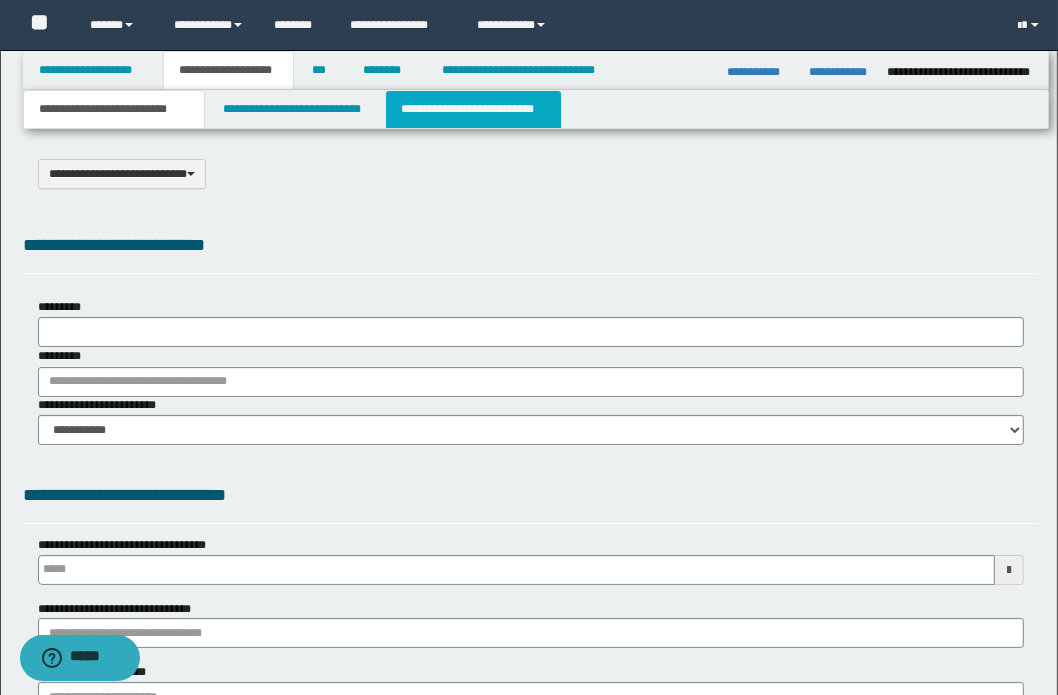type 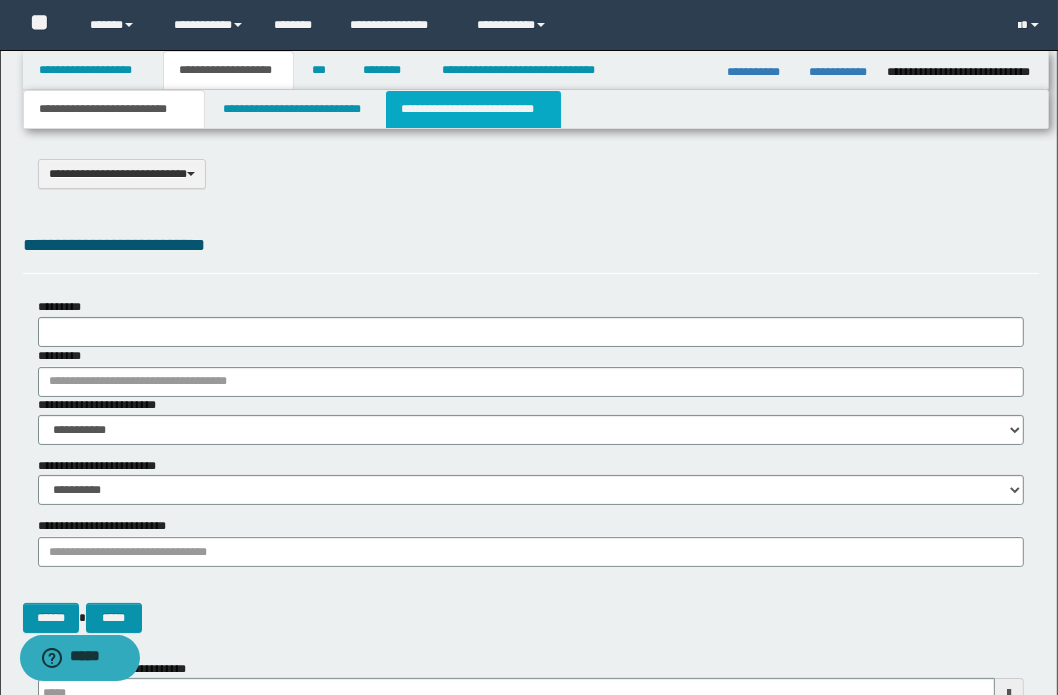 click on "**********" at bounding box center (473, 109) 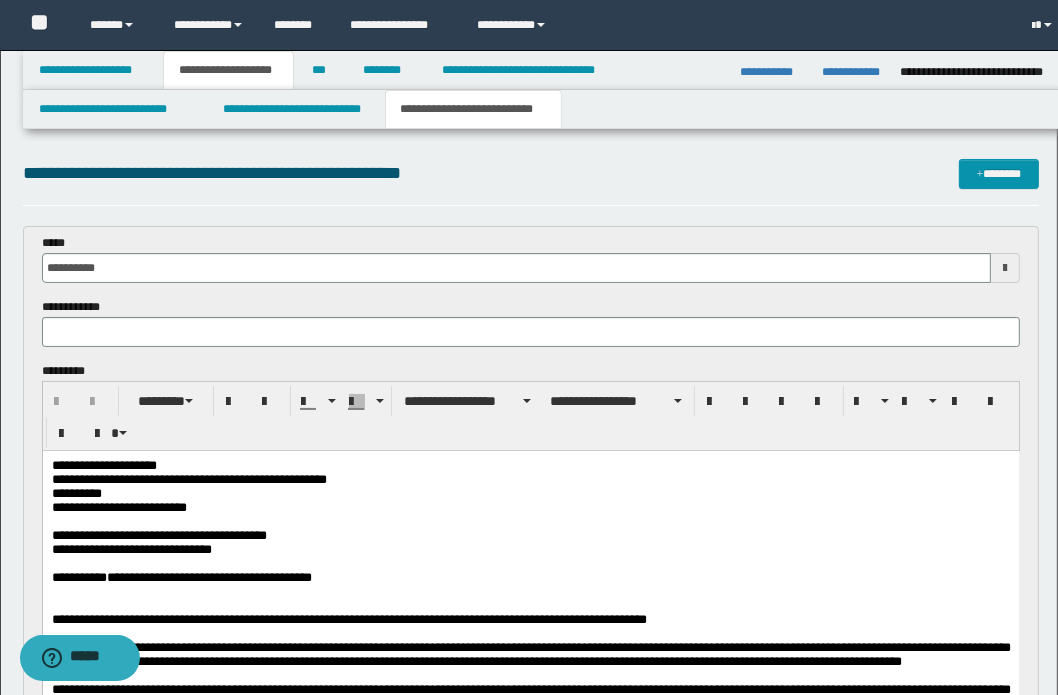 scroll, scrollTop: 0, scrollLeft: 0, axis: both 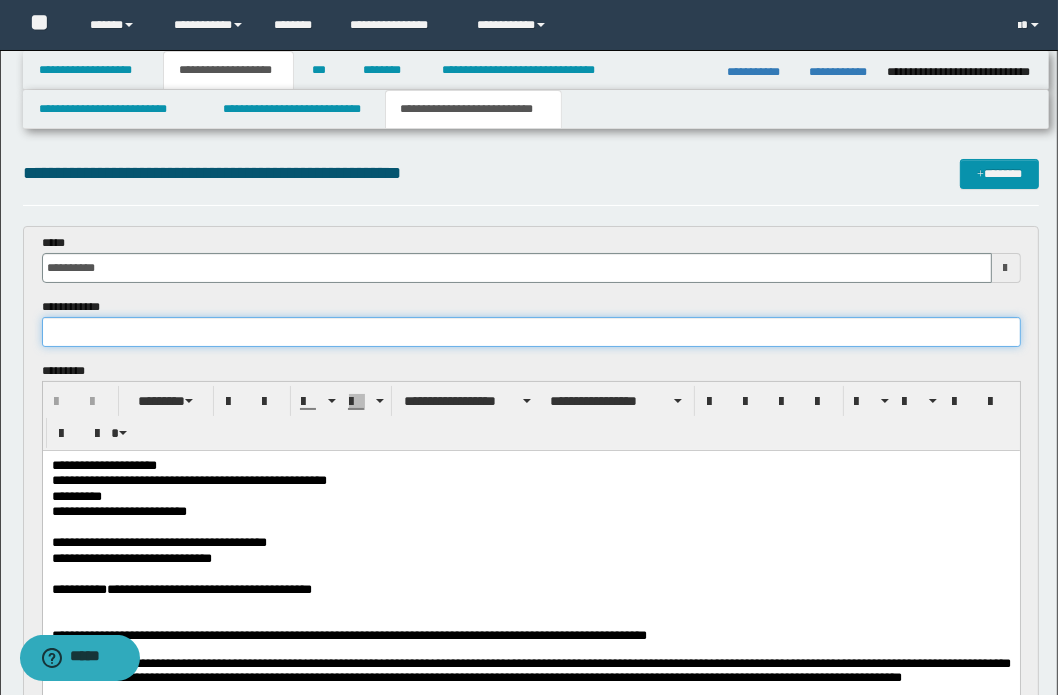 click at bounding box center [531, 332] 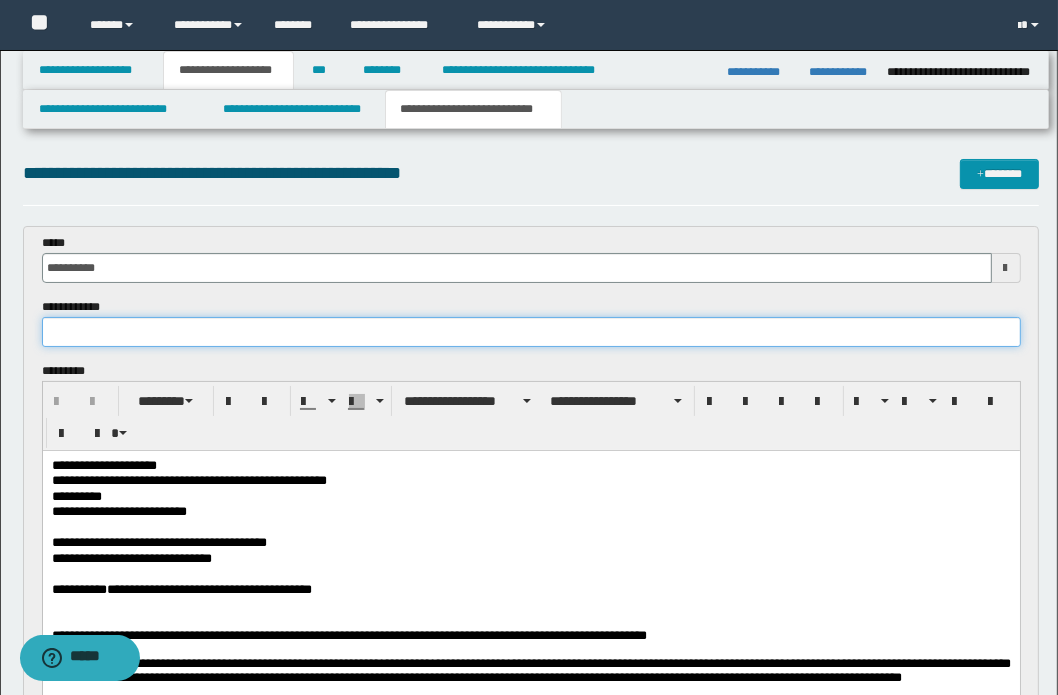 paste on "**********" 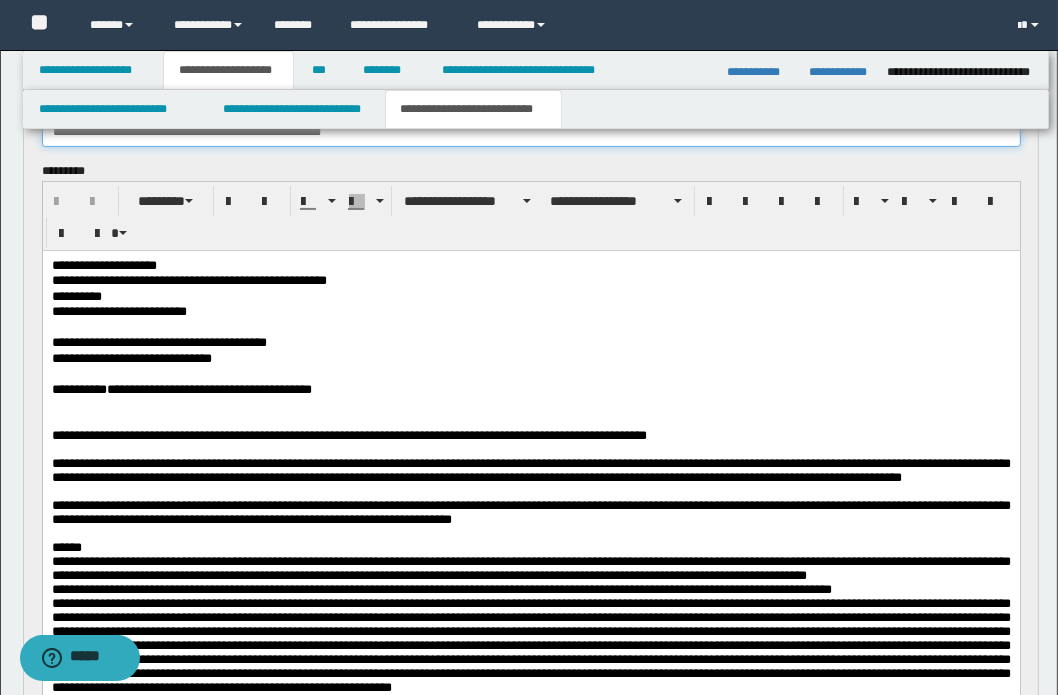 scroll, scrollTop: 272, scrollLeft: 0, axis: vertical 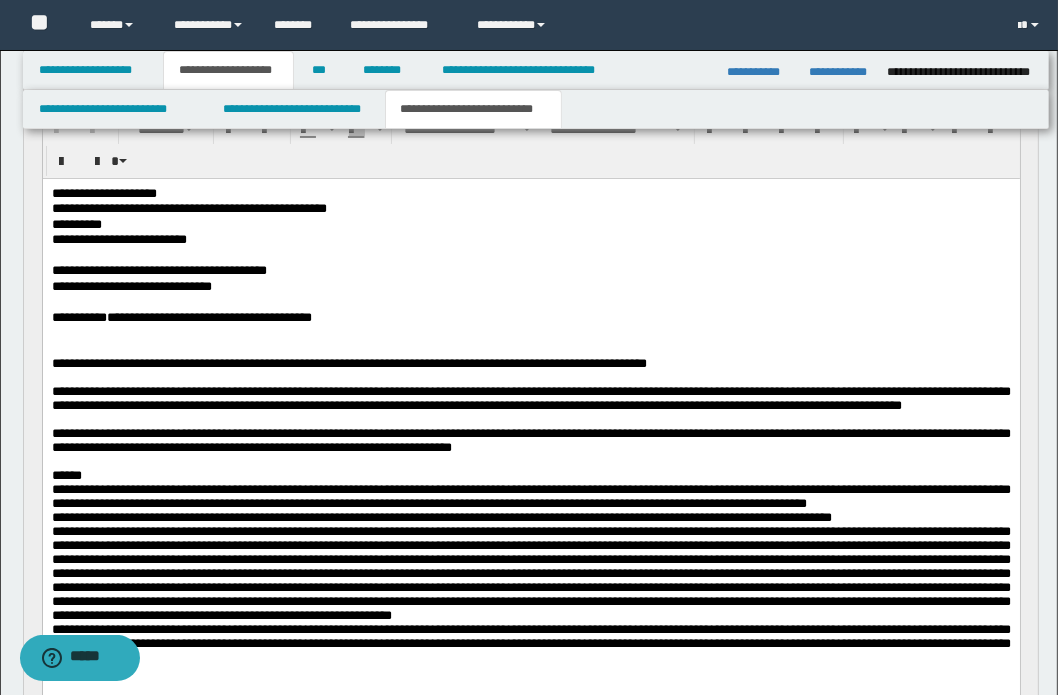 type on "**********" 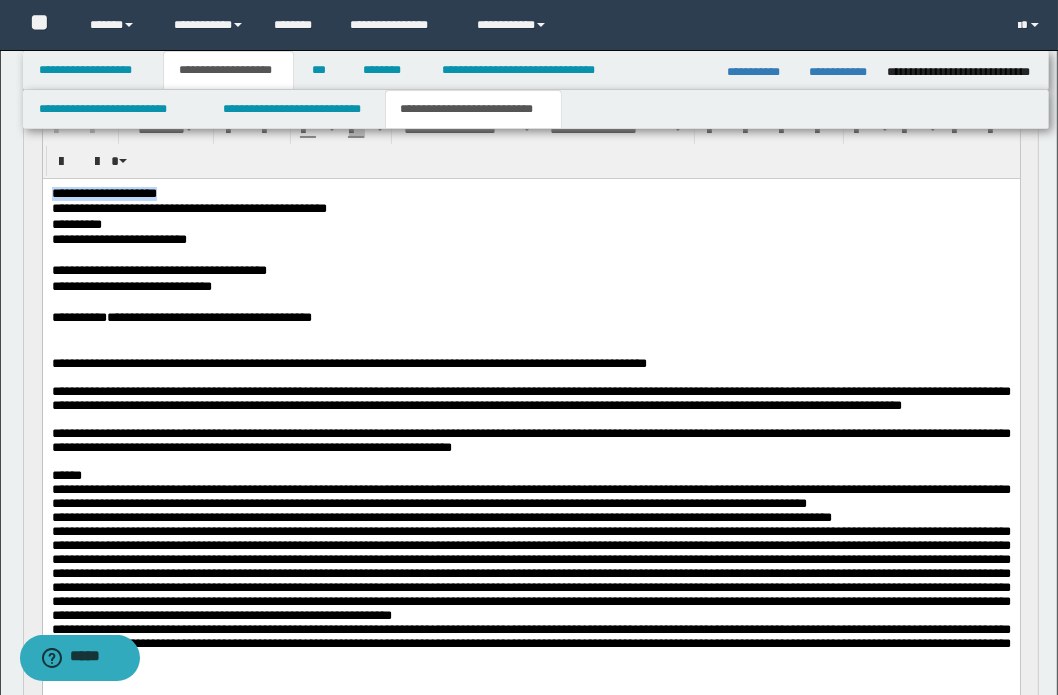 drag, startPoint x: 227, startPoint y: 196, endPoint x: 76, endPoint y: 364, distance: 225.88715 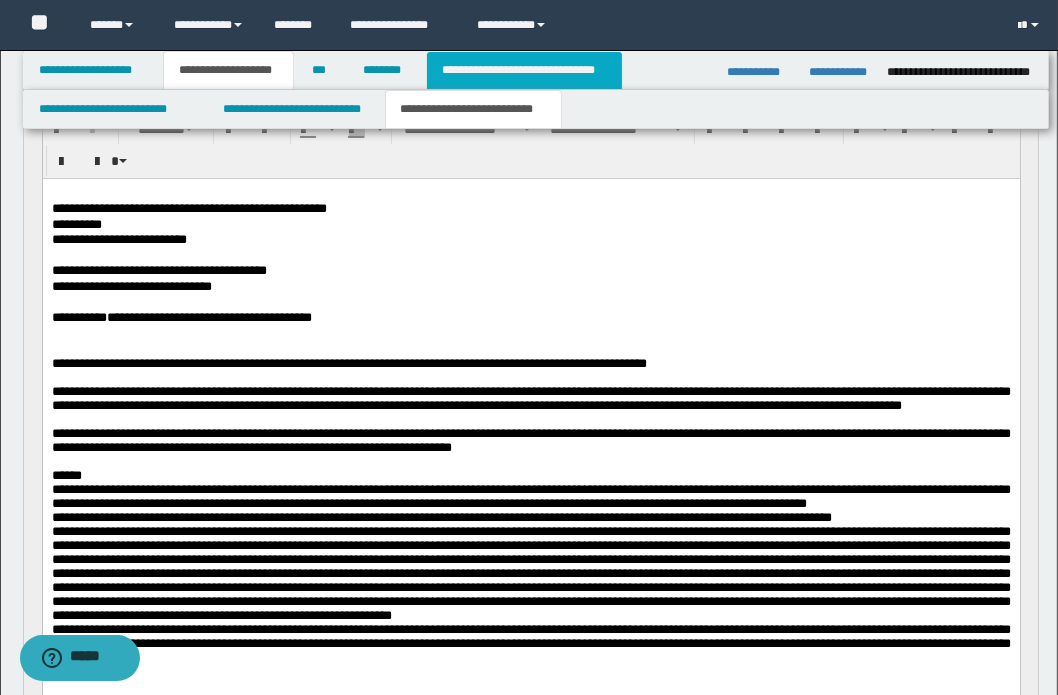 click on "**********" at bounding box center [524, 70] 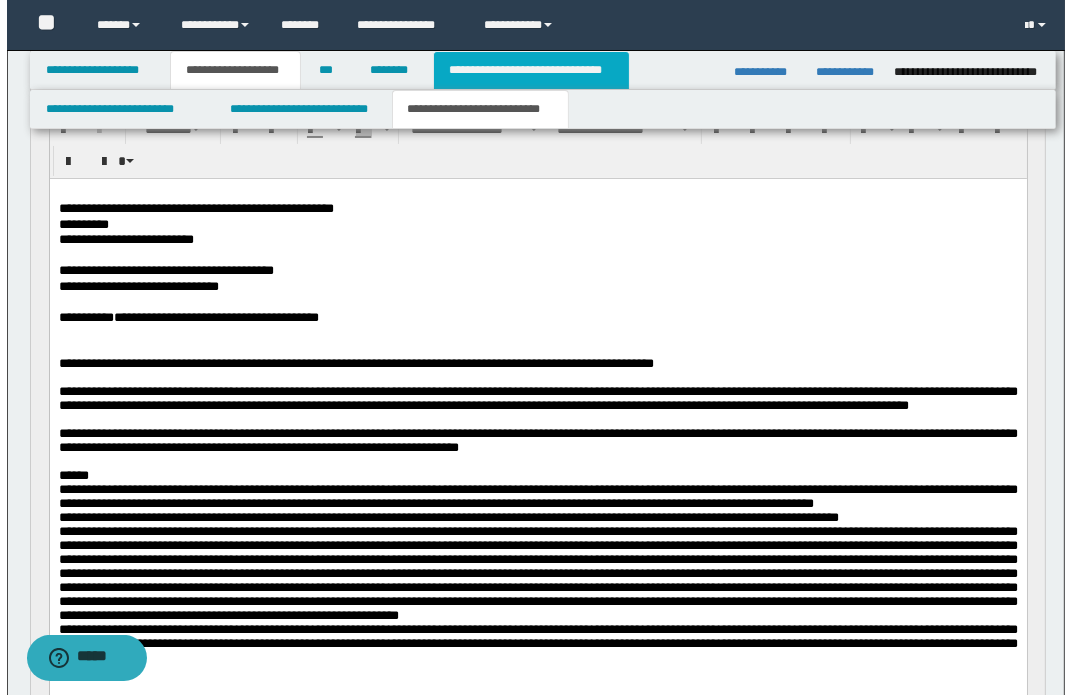 scroll, scrollTop: 0, scrollLeft: 0, axis: both 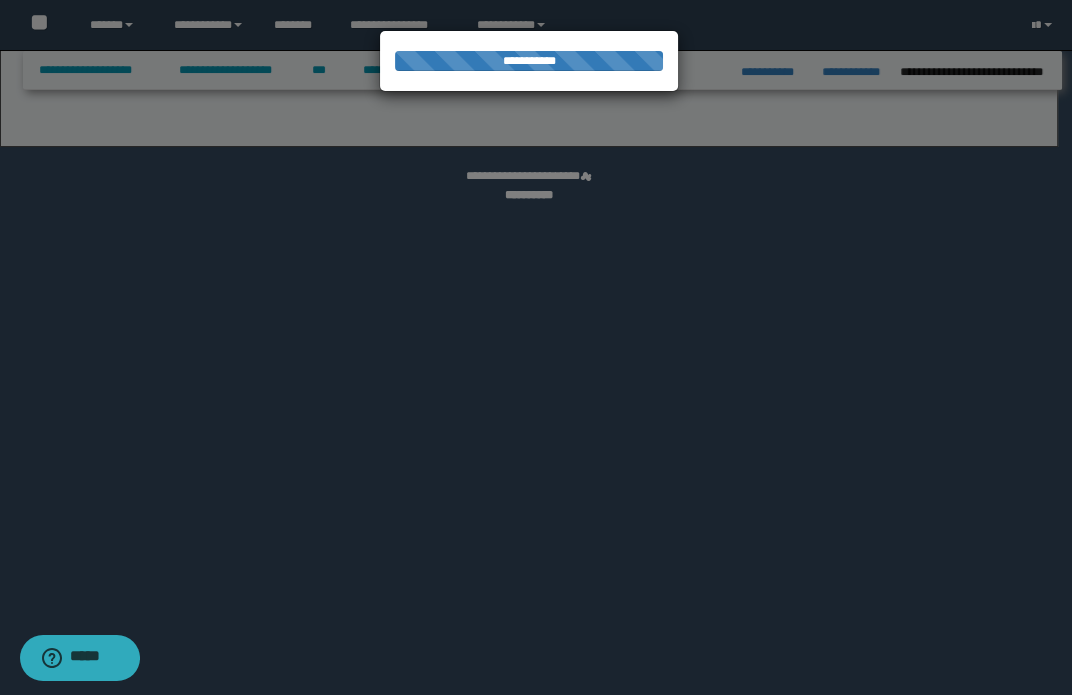 select on "*" 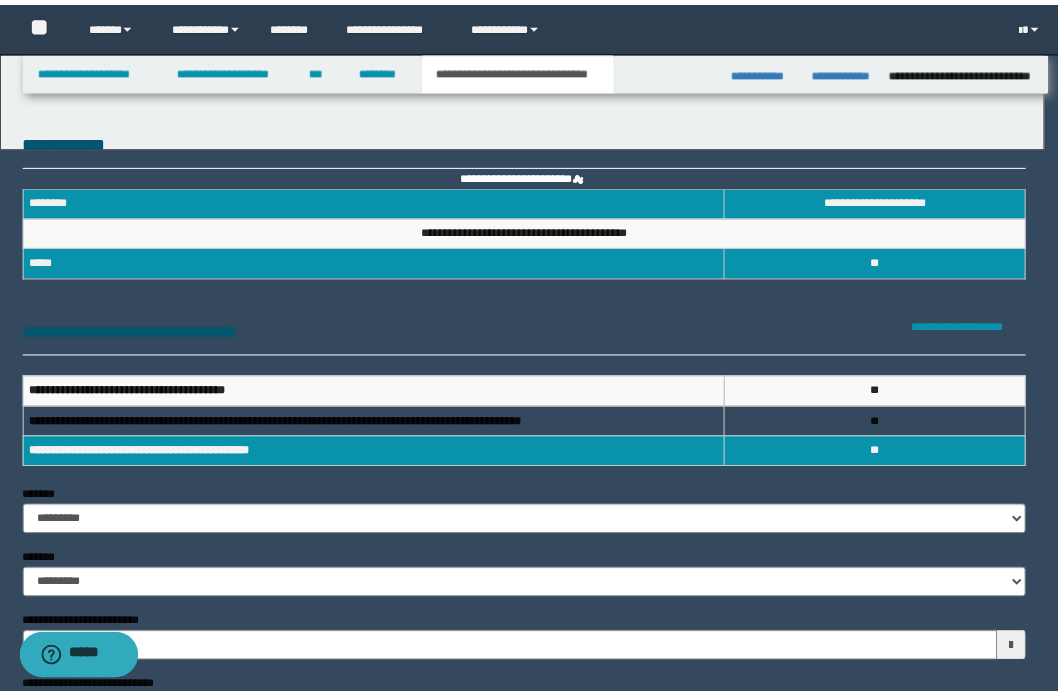 scroll, scrollTop: 0, scrollLeft: 0, axis: both 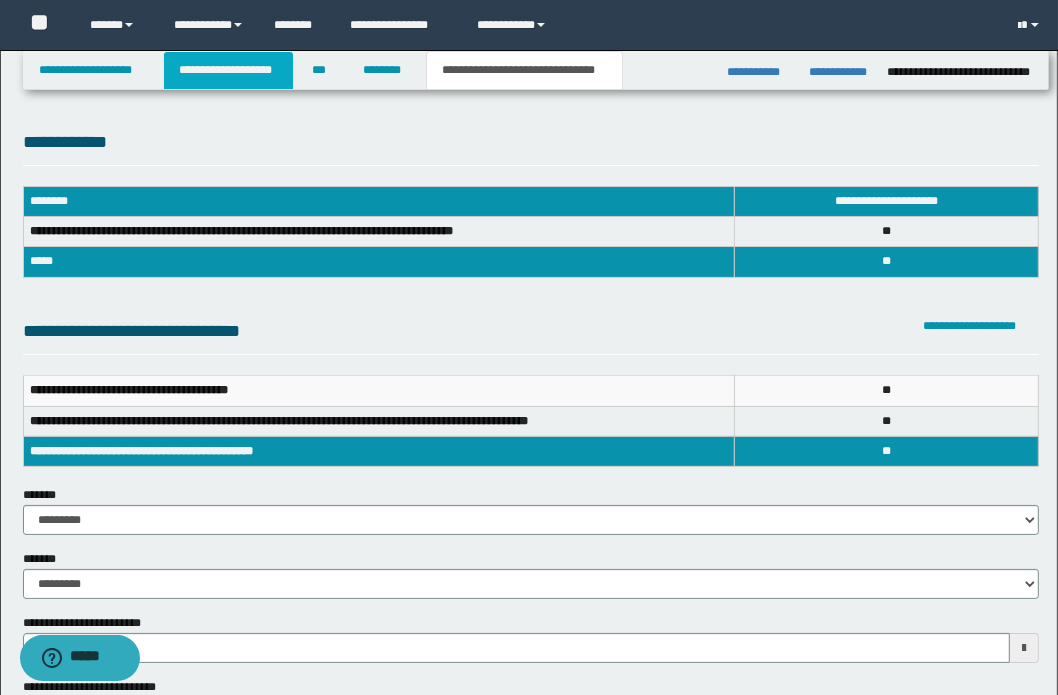 click on "**********" at bounding box center (228, 70) 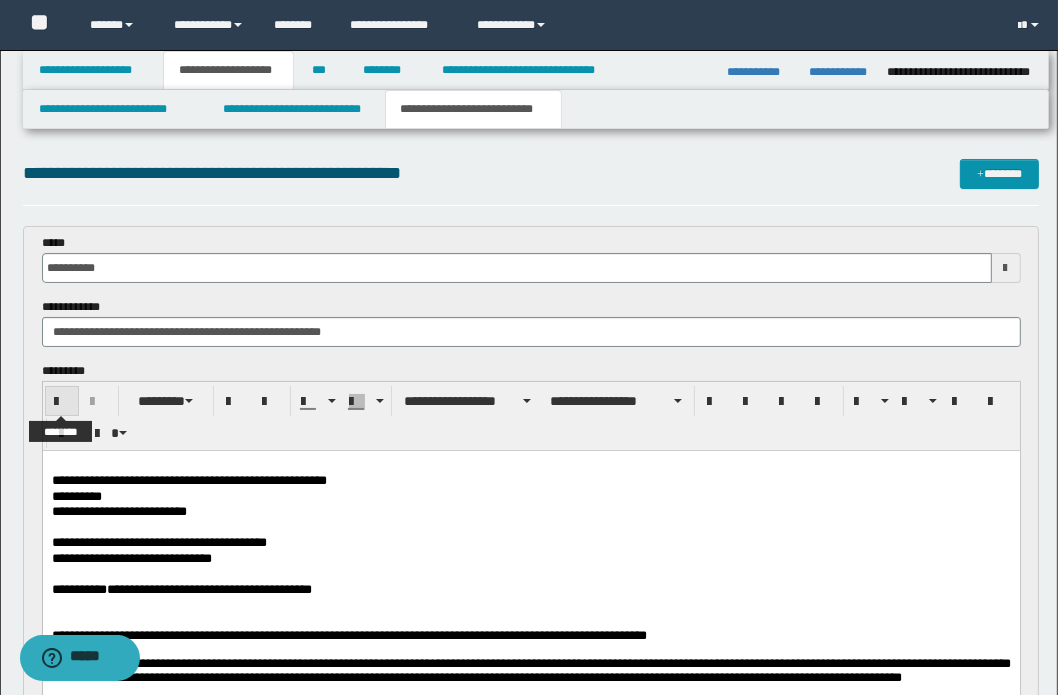 click at bounding box center [62, 402] 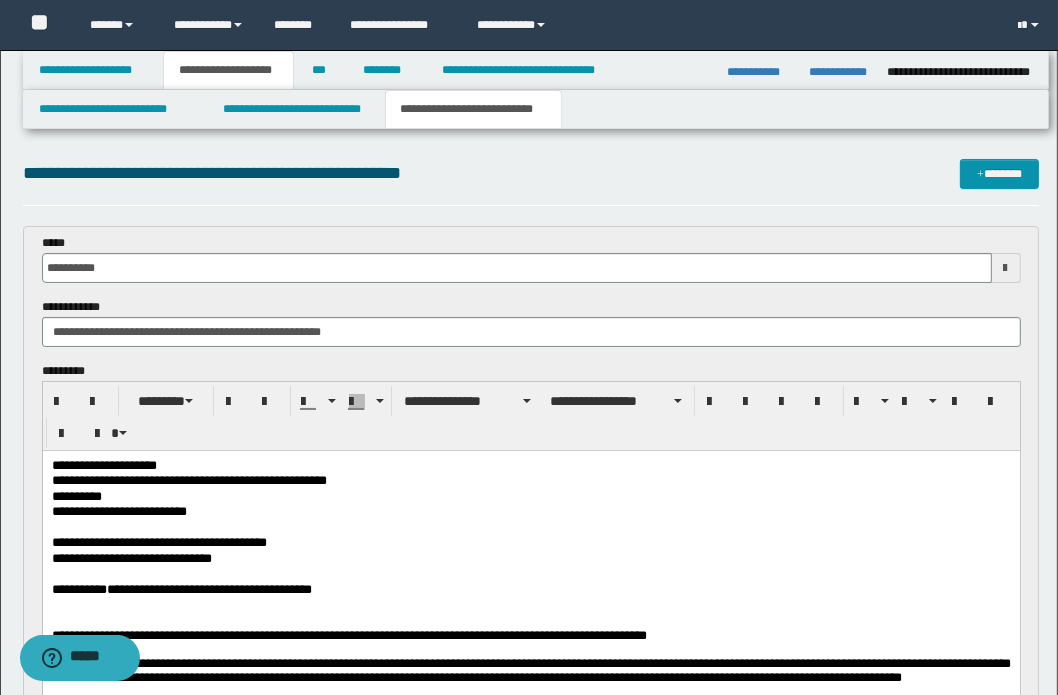 click on "**********" at bounding box center [530, 589] 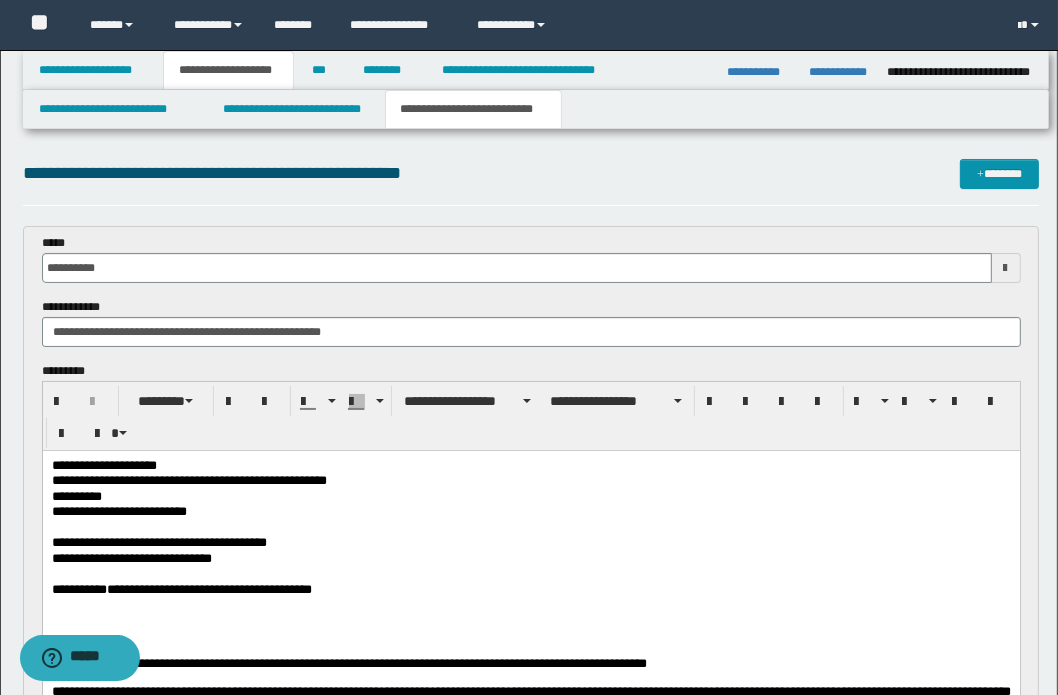click on "**********" at bounding box center (530, 542) 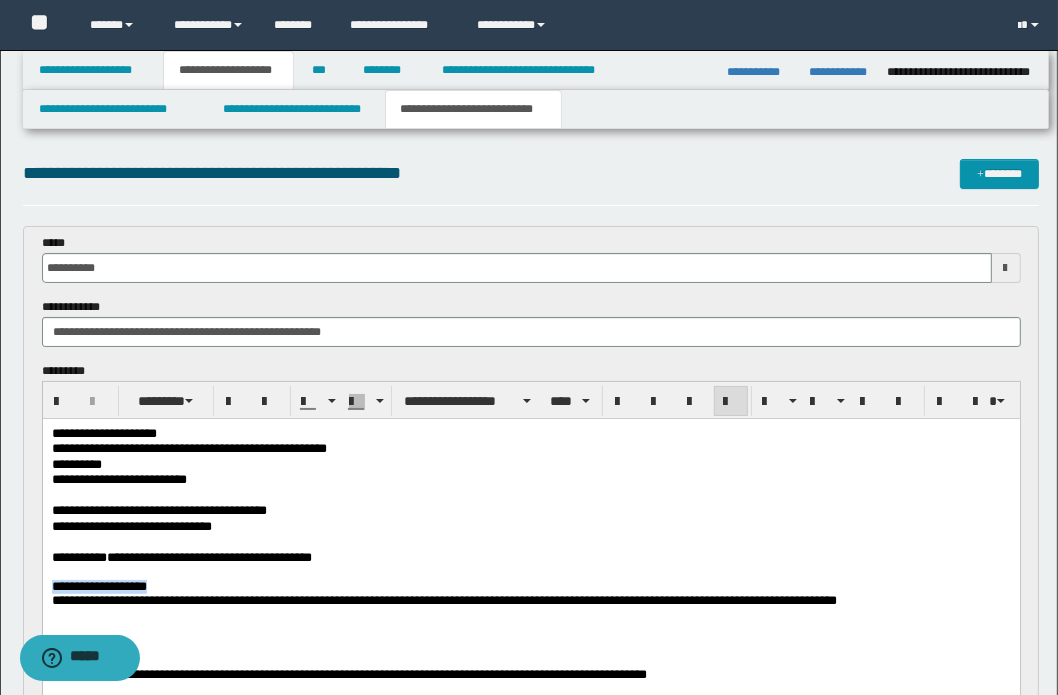 drag, startPoint x: 209, startPoint y: 586, endPoint x: 155, endPoint y: 518, distance: 86.833176 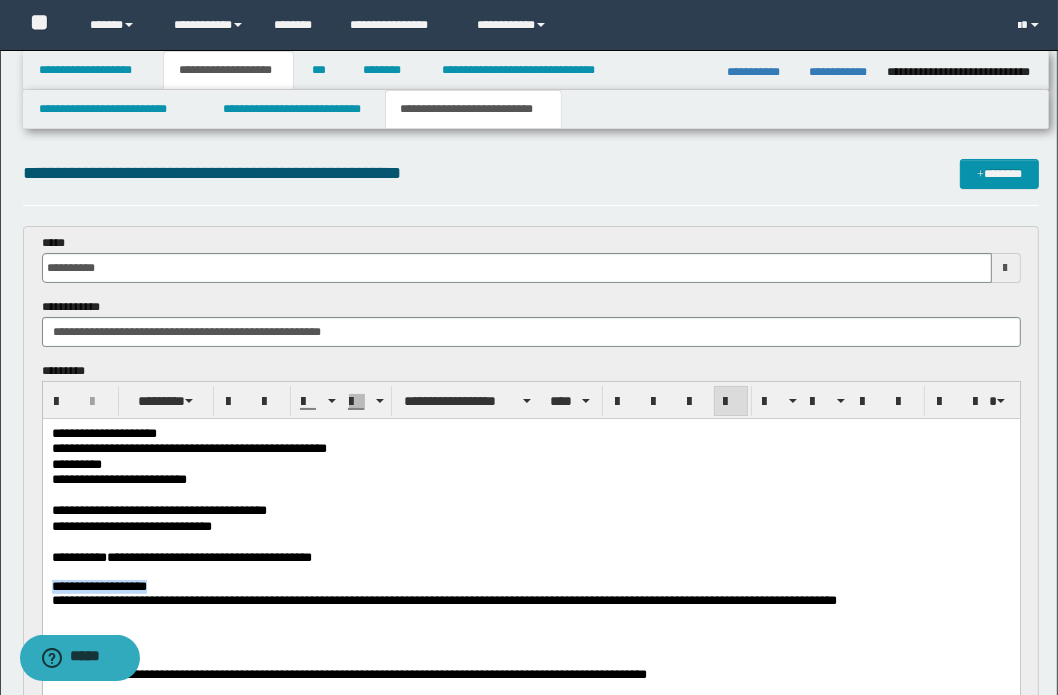 click on "**********" at bounding box center [530, 725] 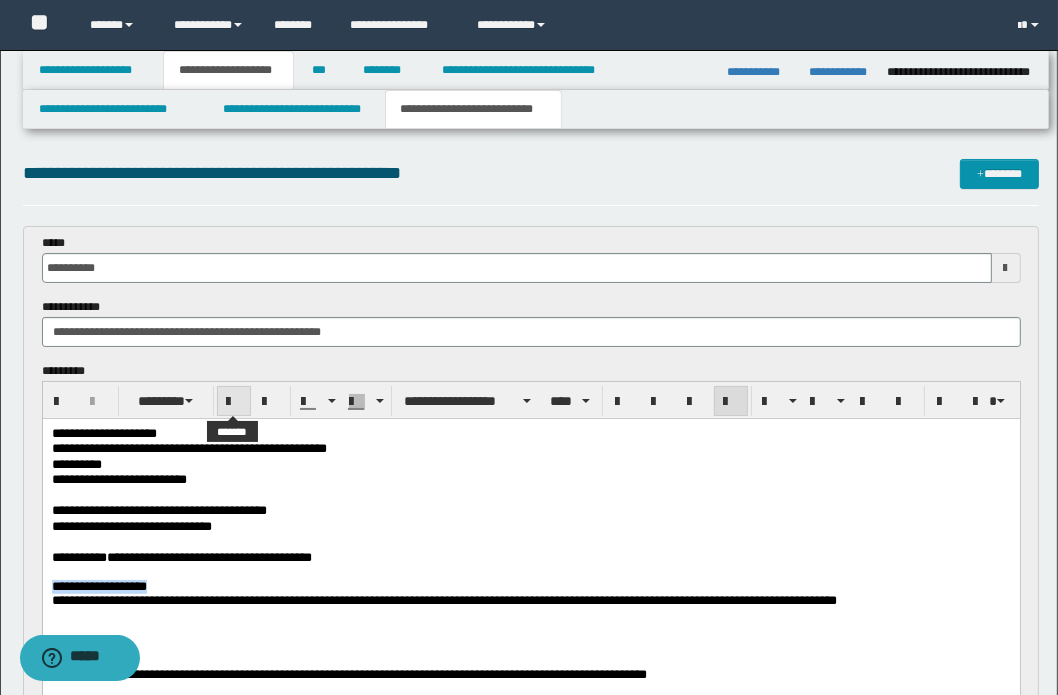click at bounding box center [234, 402] 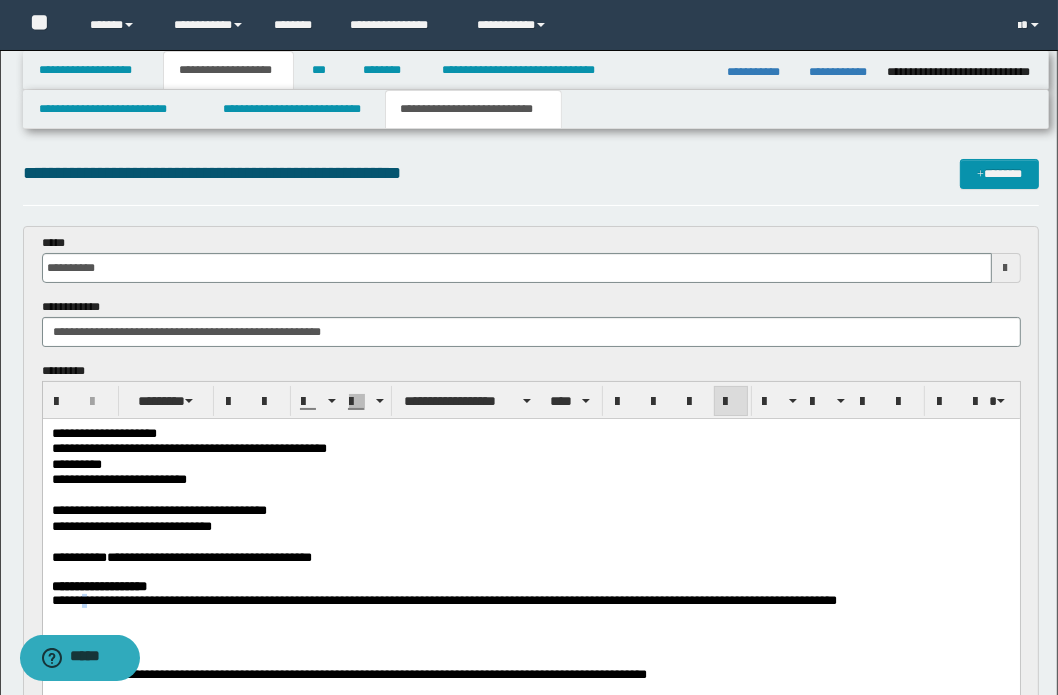 click on "**********" at bounding box center [443, 599] 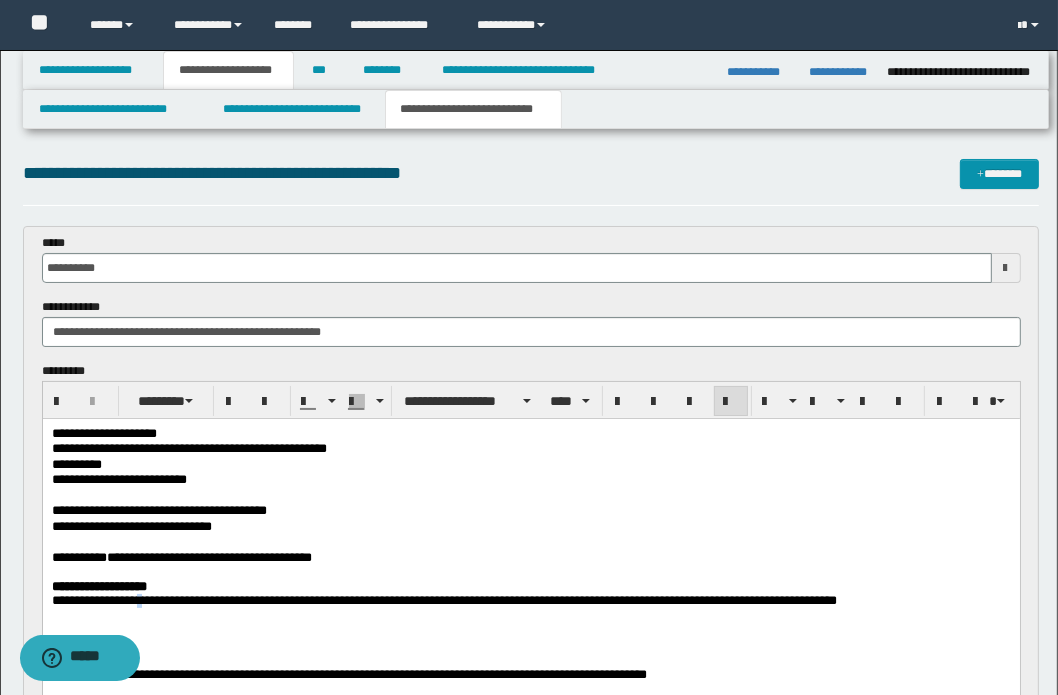 click on "**********" at bounding box center (443, 599) 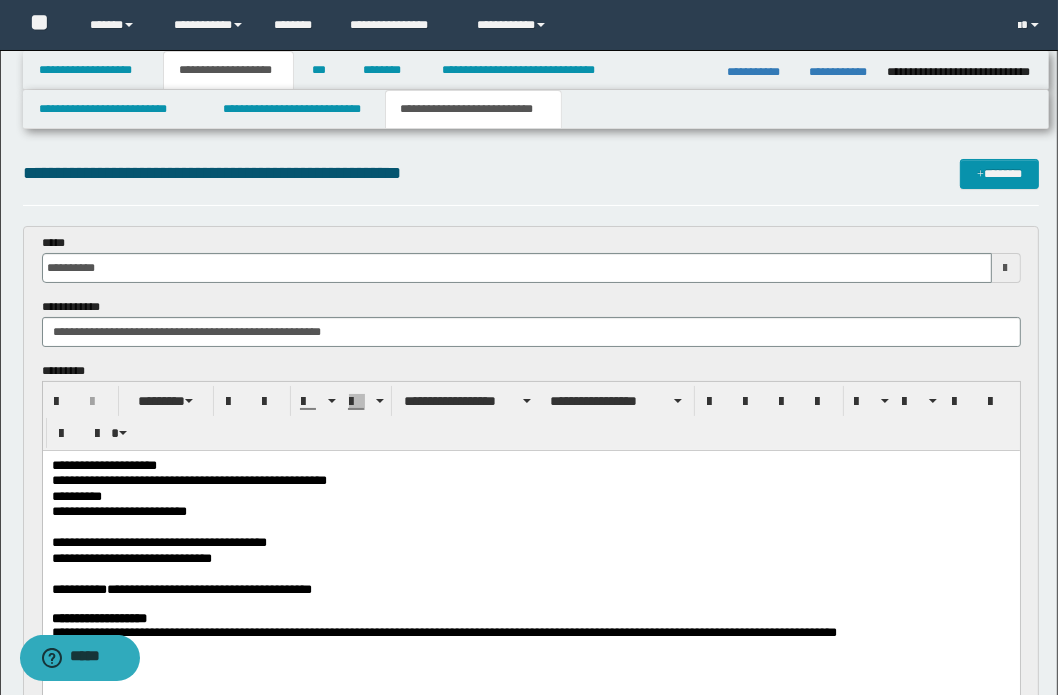 click on "**********" at bounding box center (530, 757) 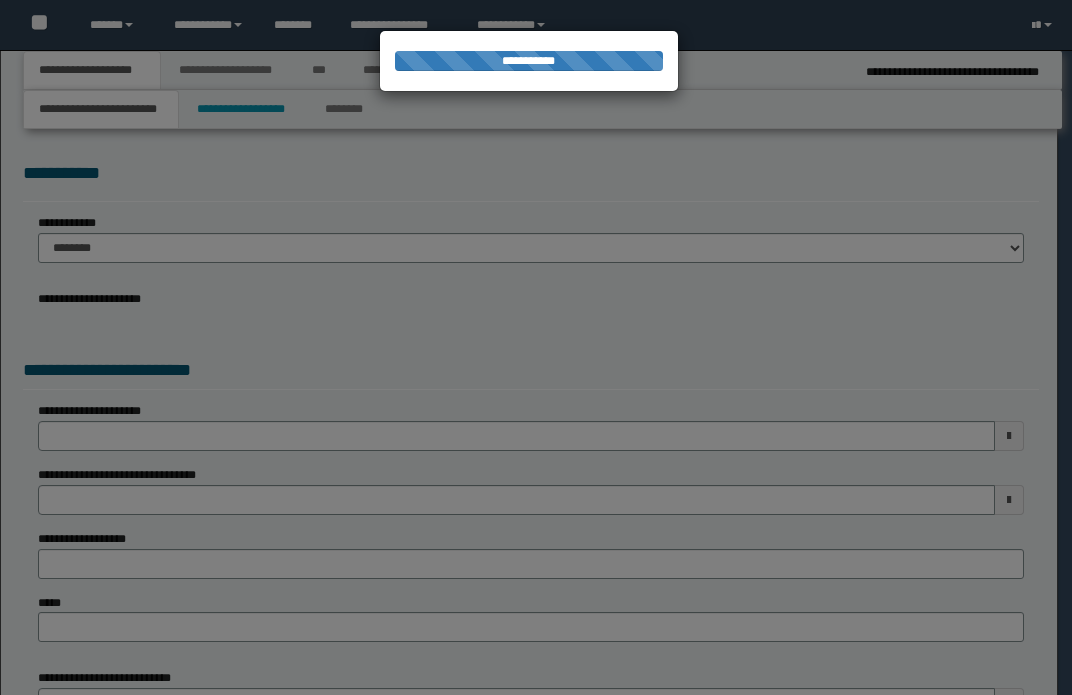 scroll, scrollTop: 0, scrollLeft: 0, axis: both 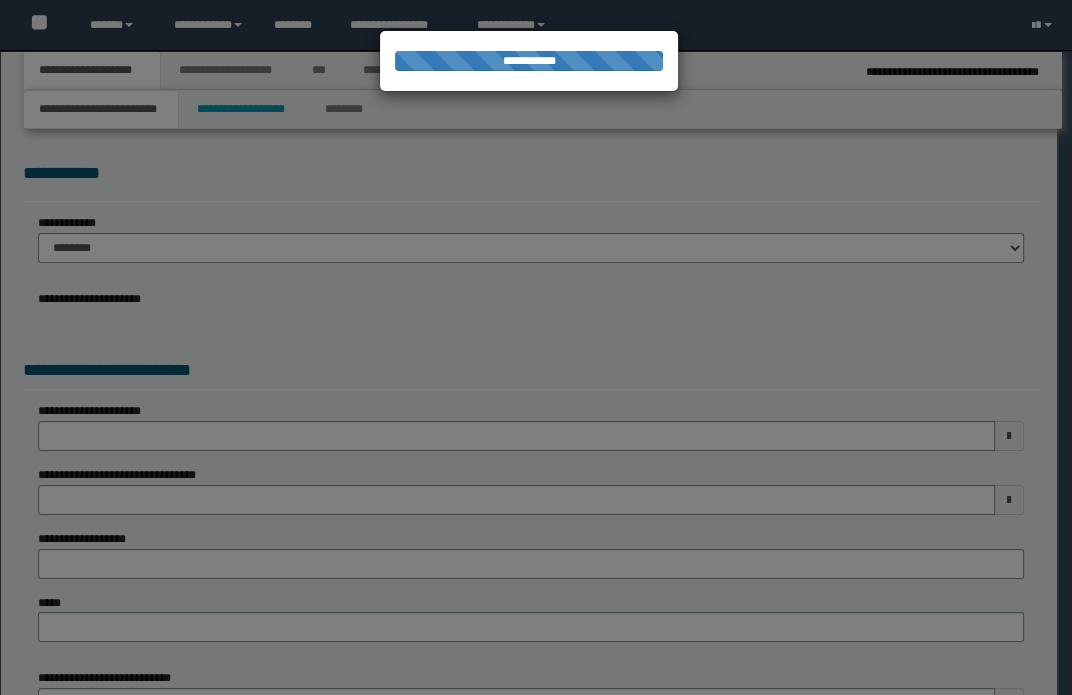 select on "*" 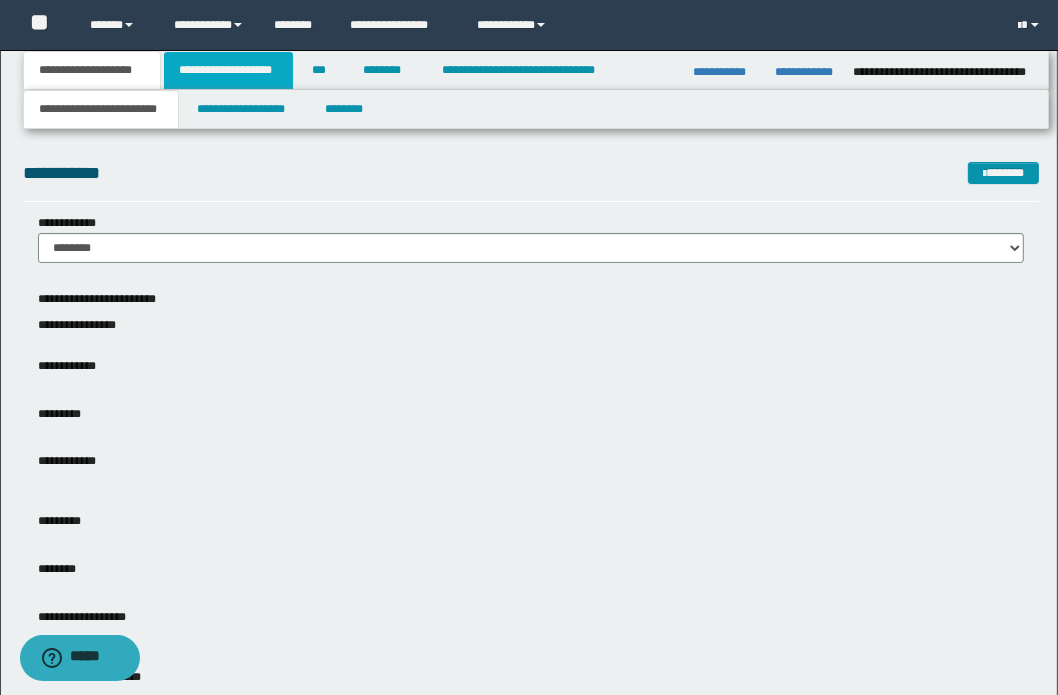 click on "**********" at bounding box center (228, 70) 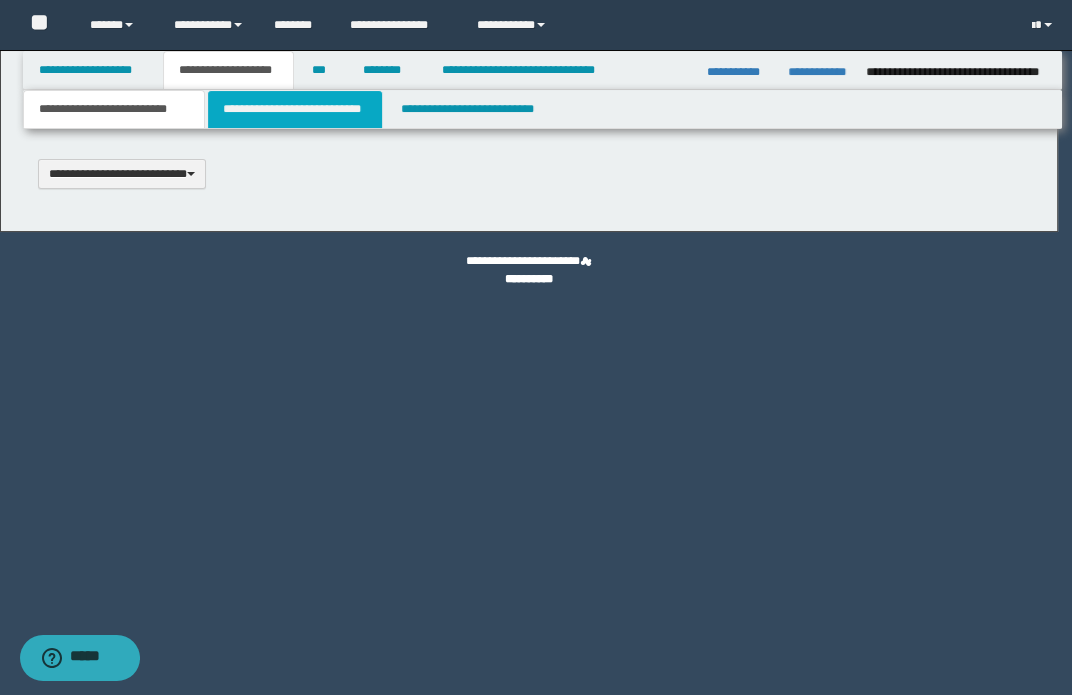 type 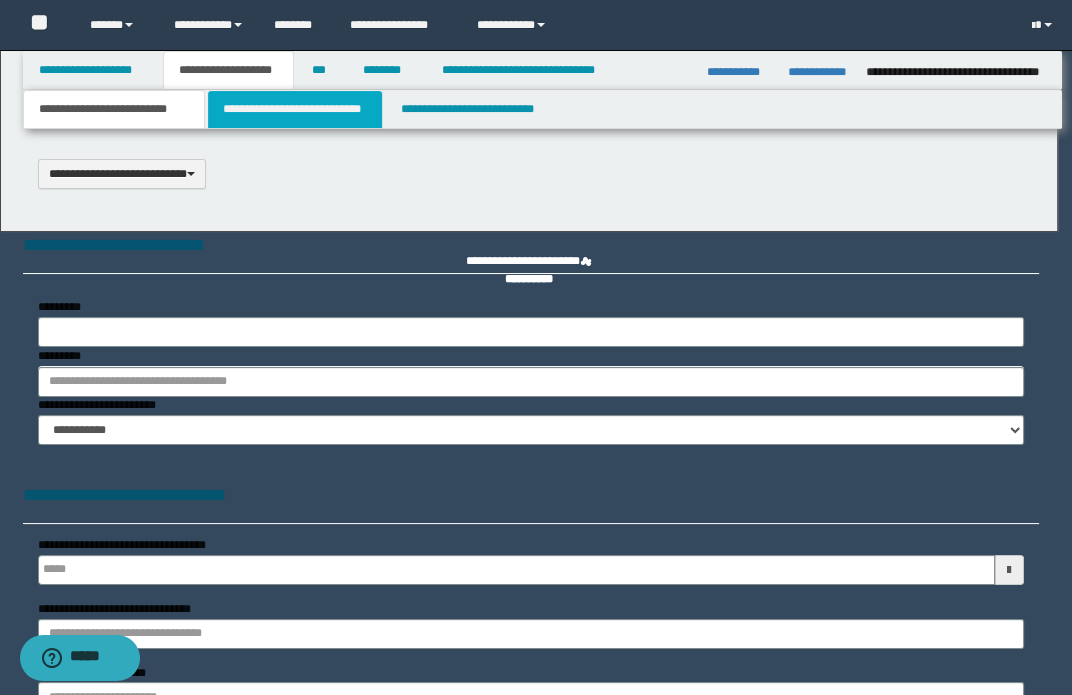 scroll, scrollTop: 0, scrollLeft: 0, axis: both 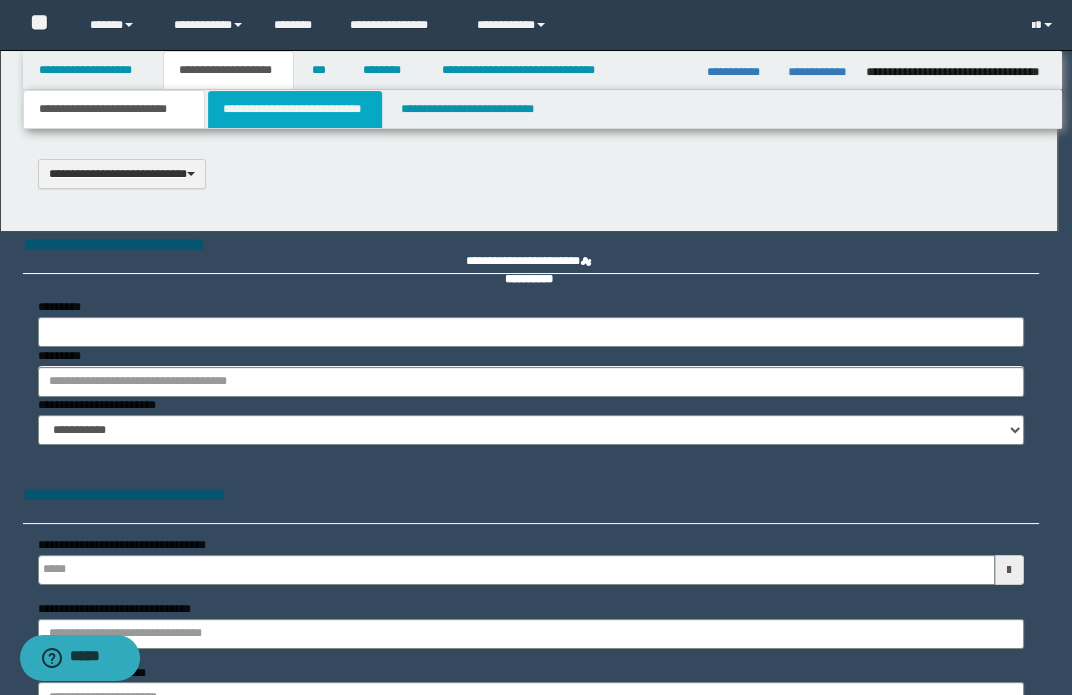 select on "*" 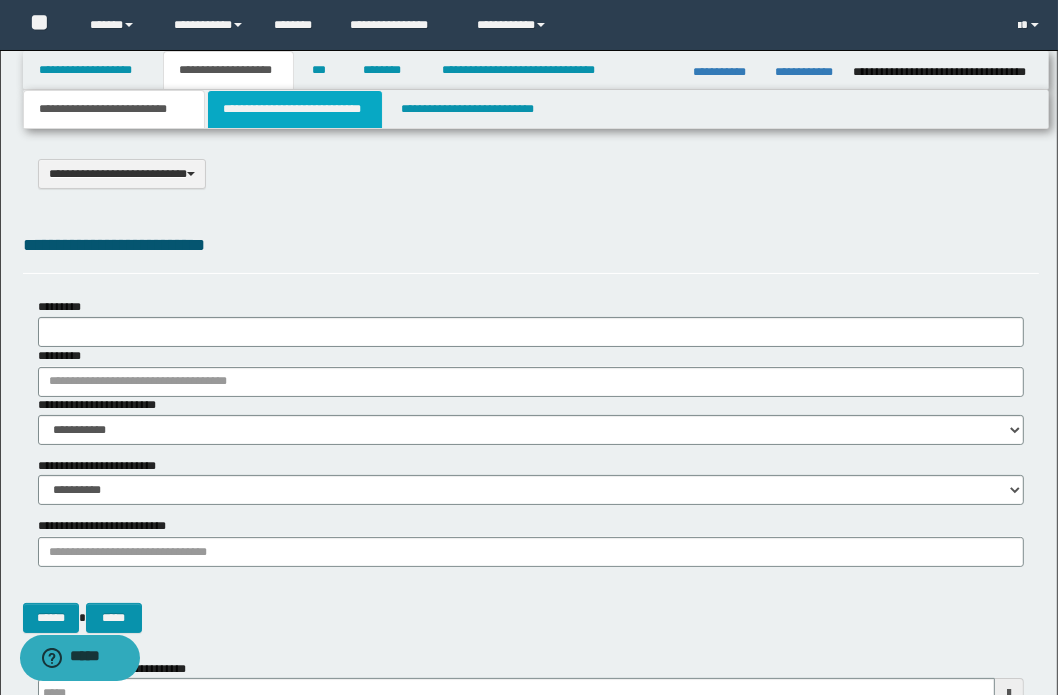 click on "**********" at bounding box center [294, 109] 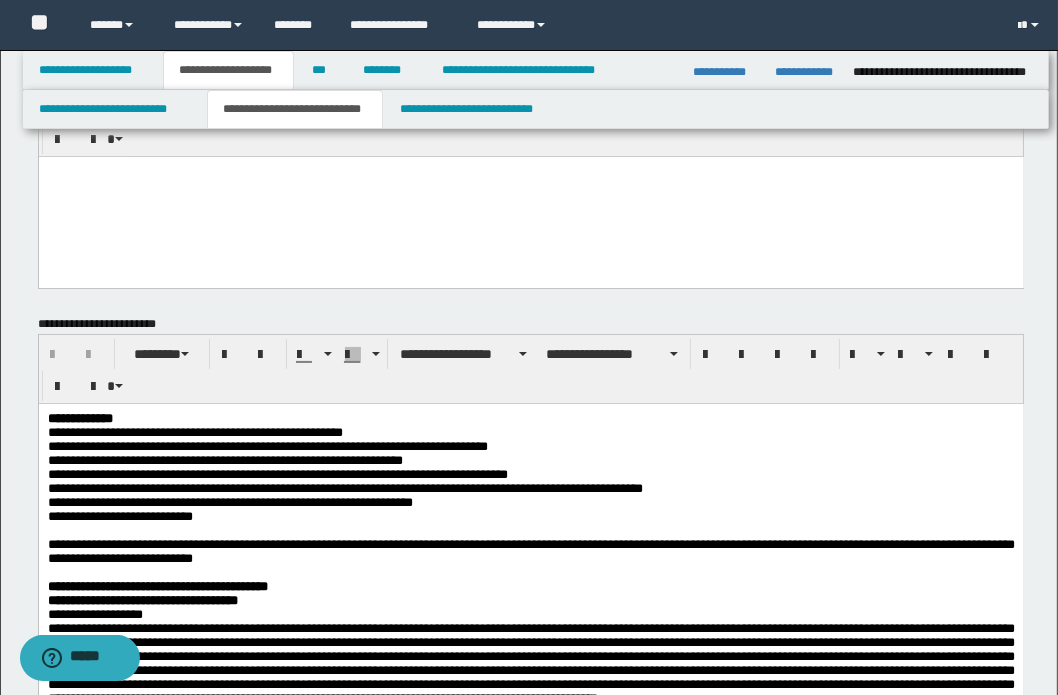 scroll, scrollTop: 272, scrollLeft: 0, axis: vertical 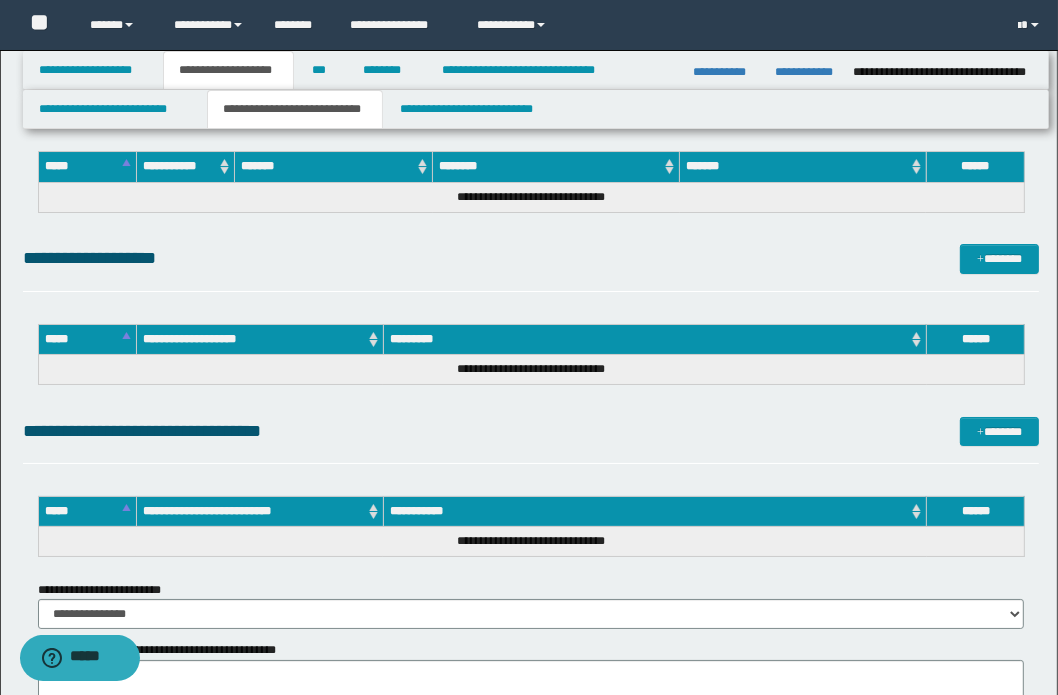 drag, startPoint x: 45, startPoint y: -5074, endPoint x: 666, endPoint y: -4687, distance: 731.71716 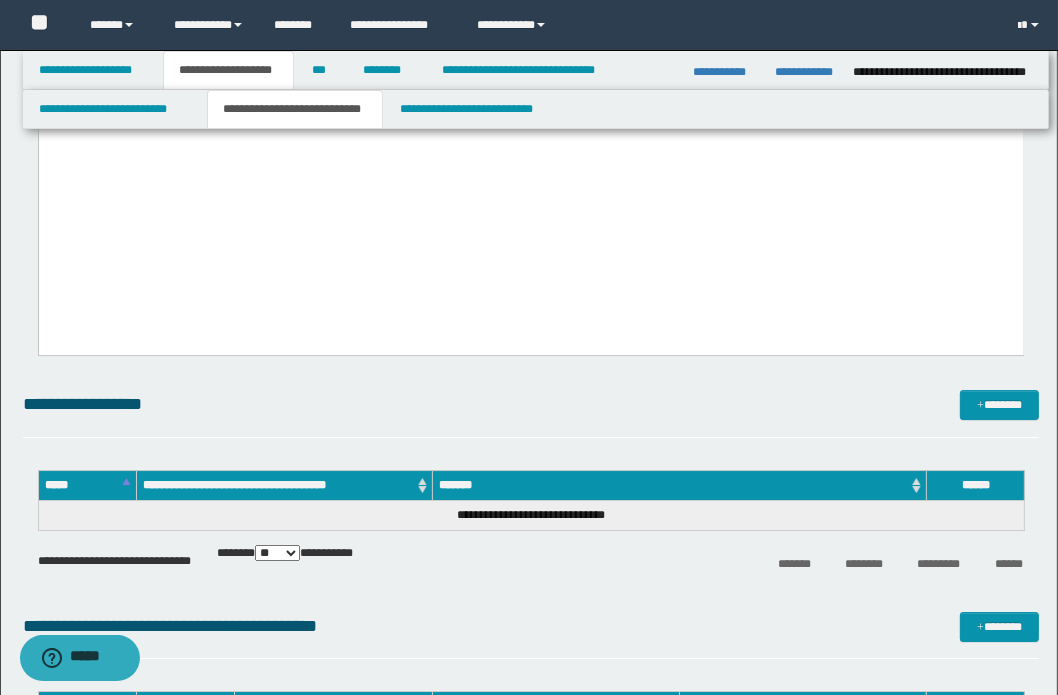 scroll, scrollTop: 4934, scrollLeft: 0, axis: vertical 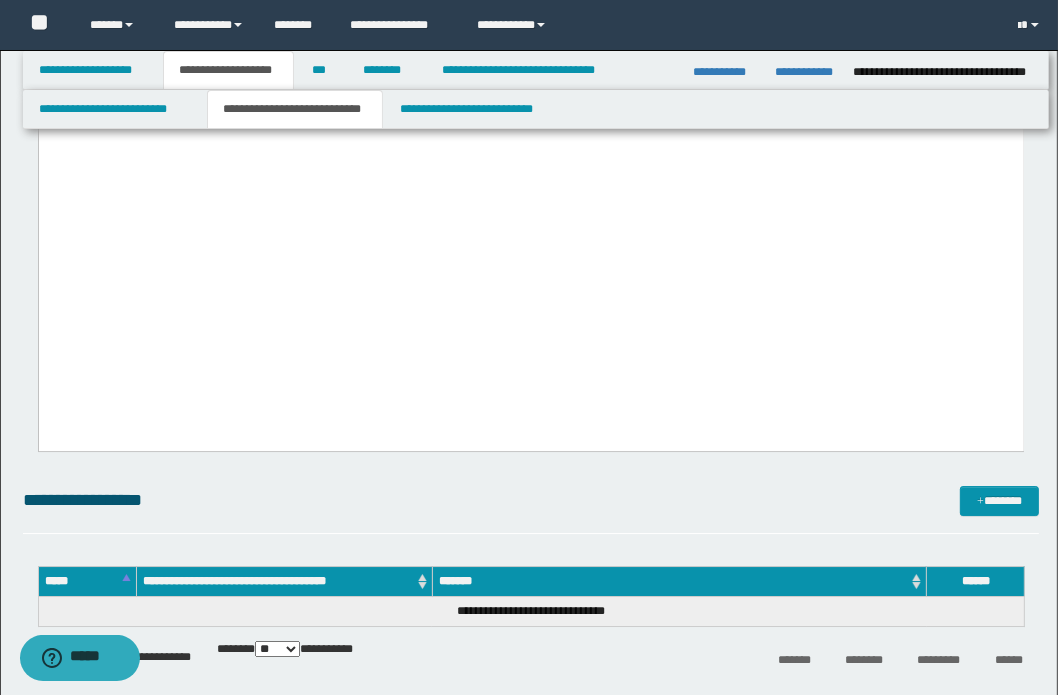 copy on "**********" 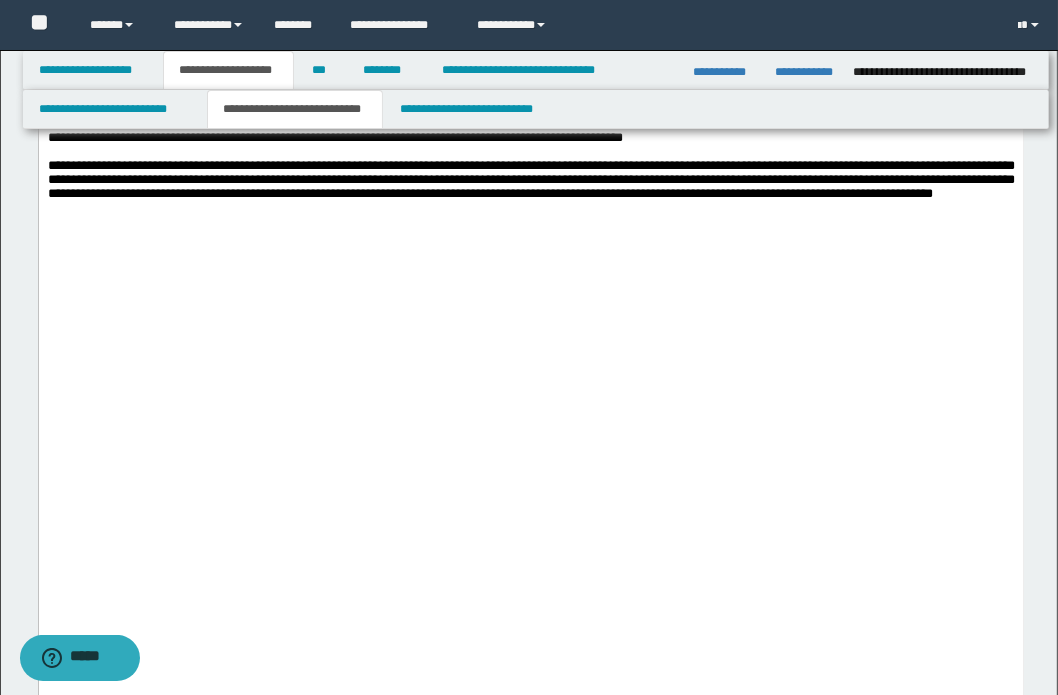 scroll, scrollTop: 3661, scrollLeft: 0, axis: vertical 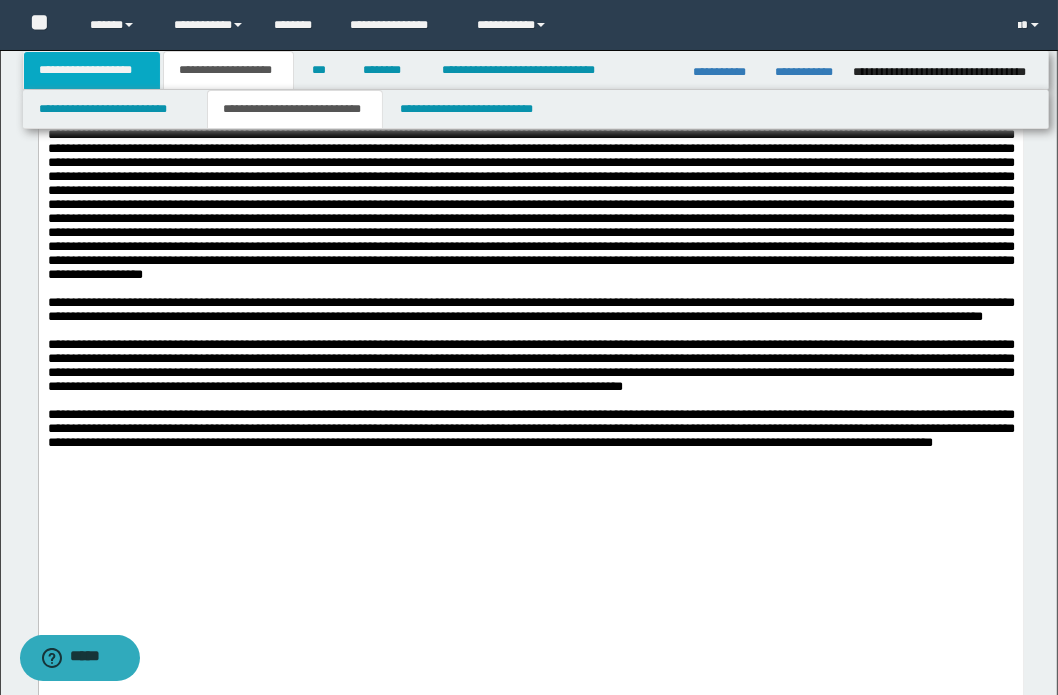 click on "**********" at bounding box center (92, 70) 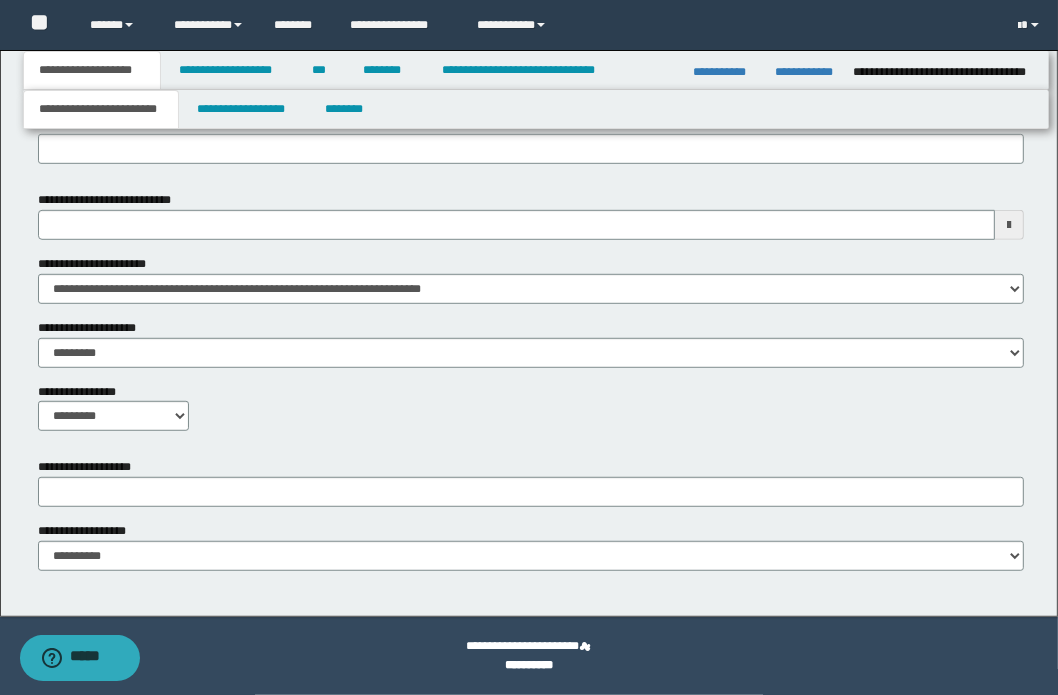 scroll, scrollTop: 856, scrollLeft: 0, axis: vertical 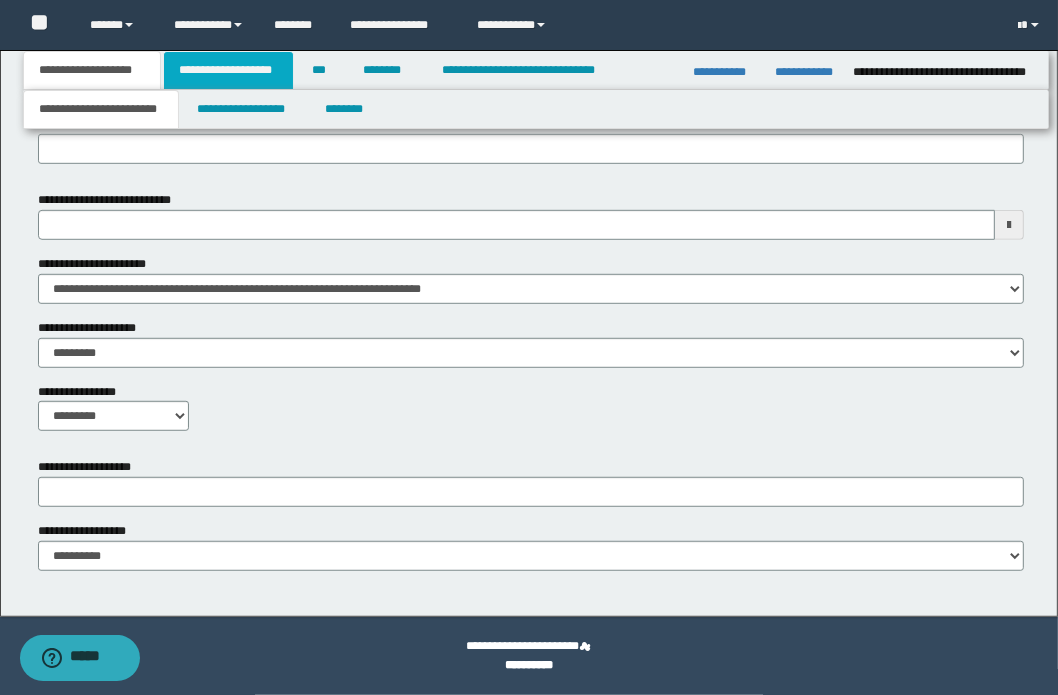 click on "**********" at bounding box center [228, 70] 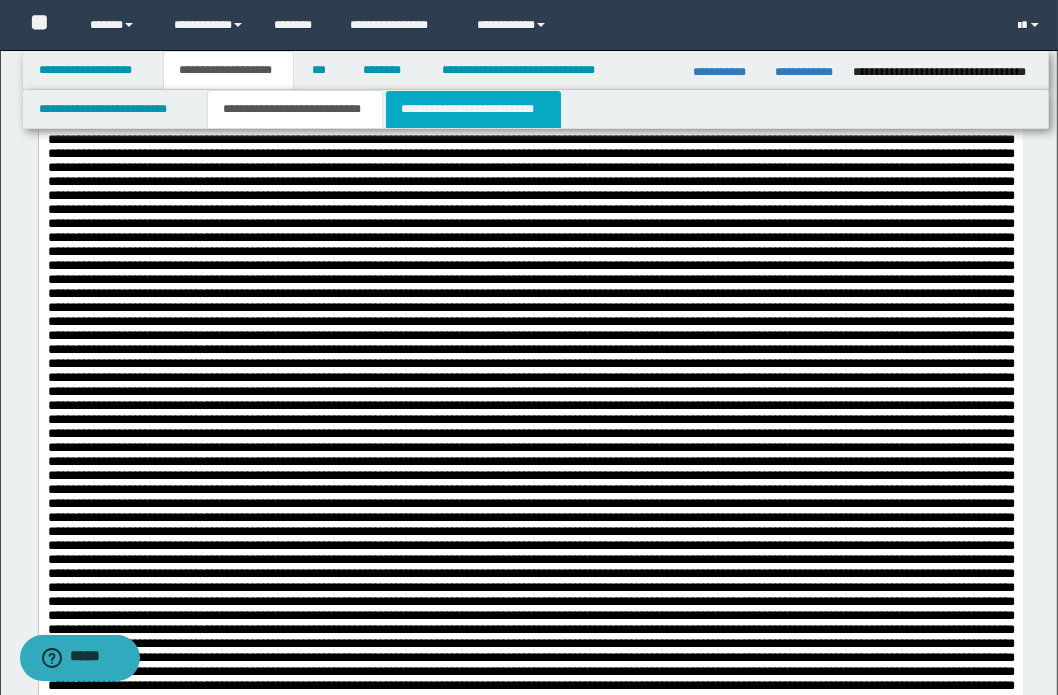 click on "**********" at bounding box center [473, 109] 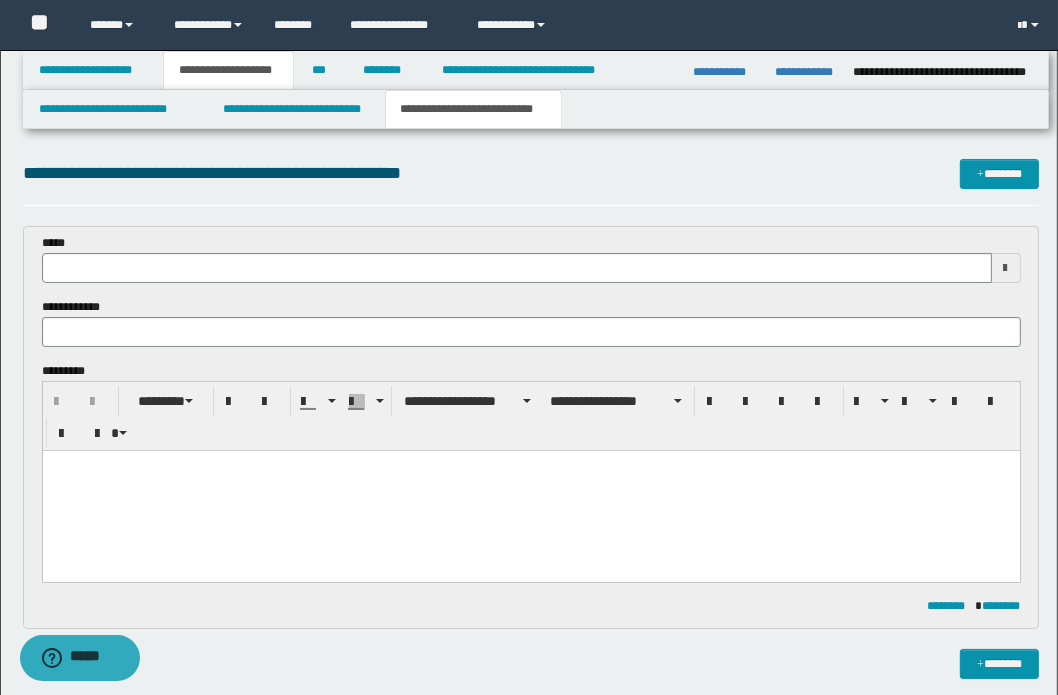 scroll, scrollTop: 0, scrollLeft: 0, axis: both 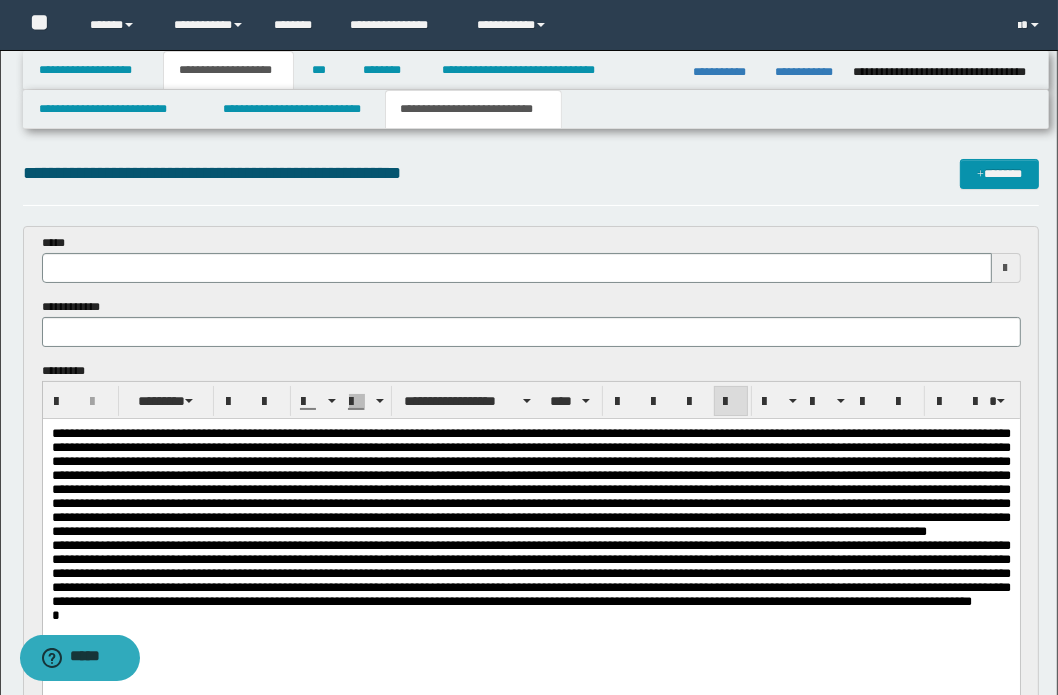 click at bounding box center [517, 268] 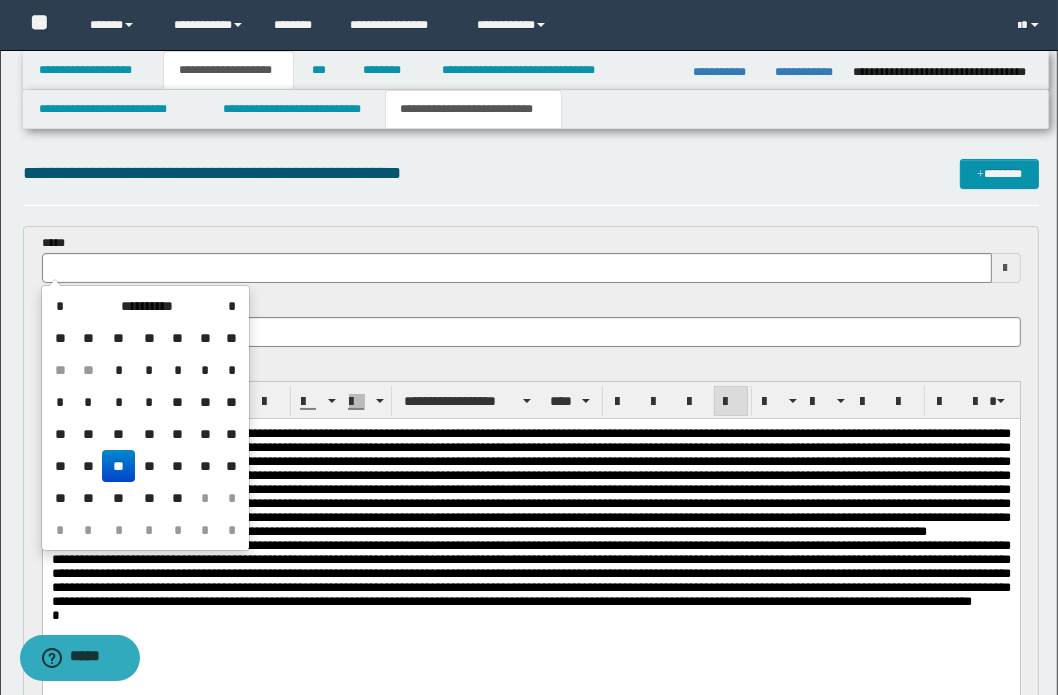 drag, startPoint x: 112, startPoint y: 459, endPoint x: 70, endPoint y: 5, distance: 455.9386 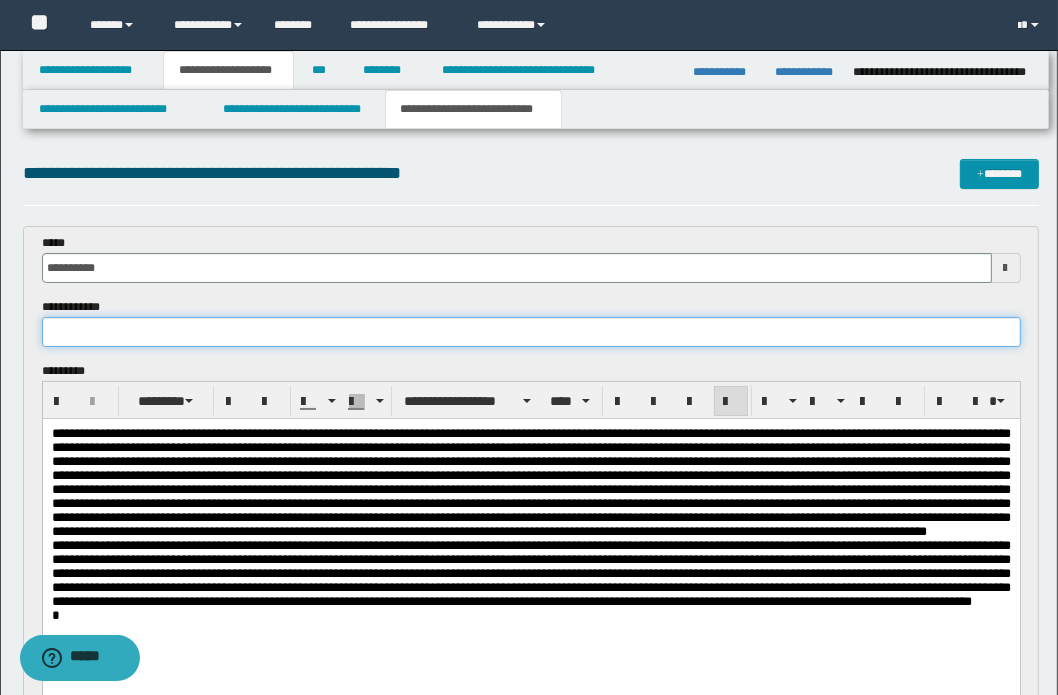 click at bounding box center [531, 332] 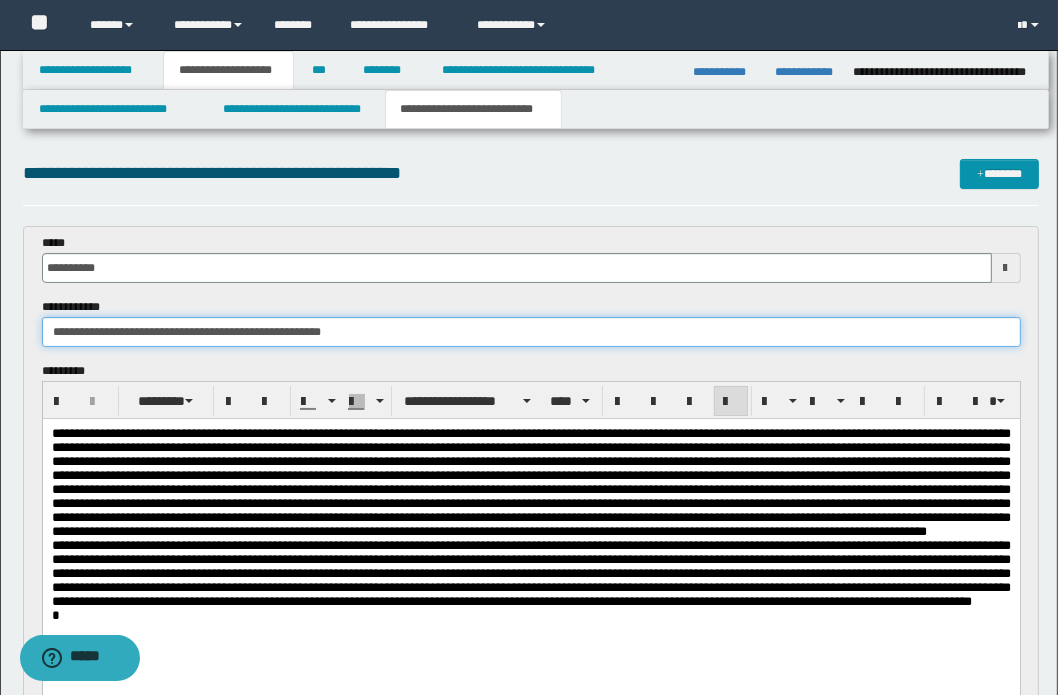 type on "**********" 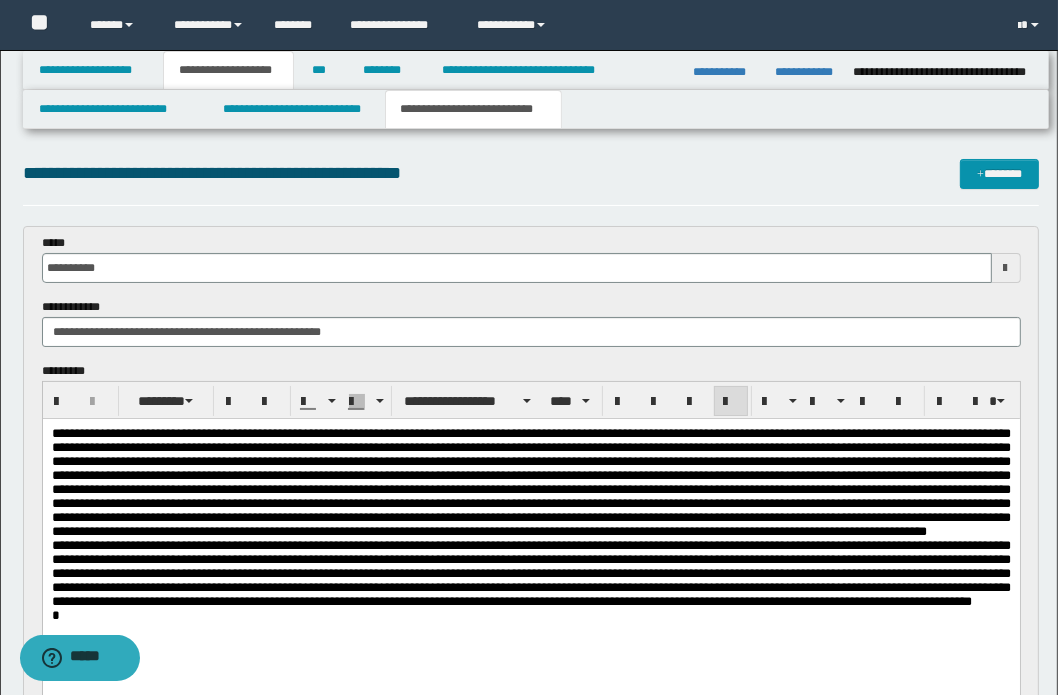 click on "**********" at bounding box center (530, 556) 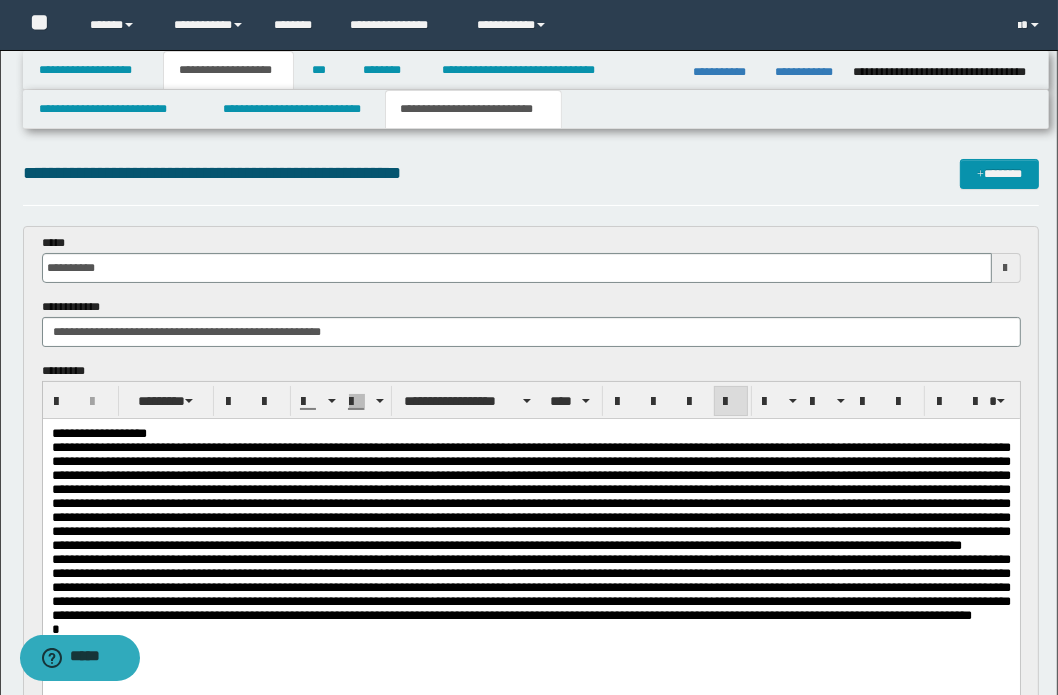 click at bounding box center (530, 495) 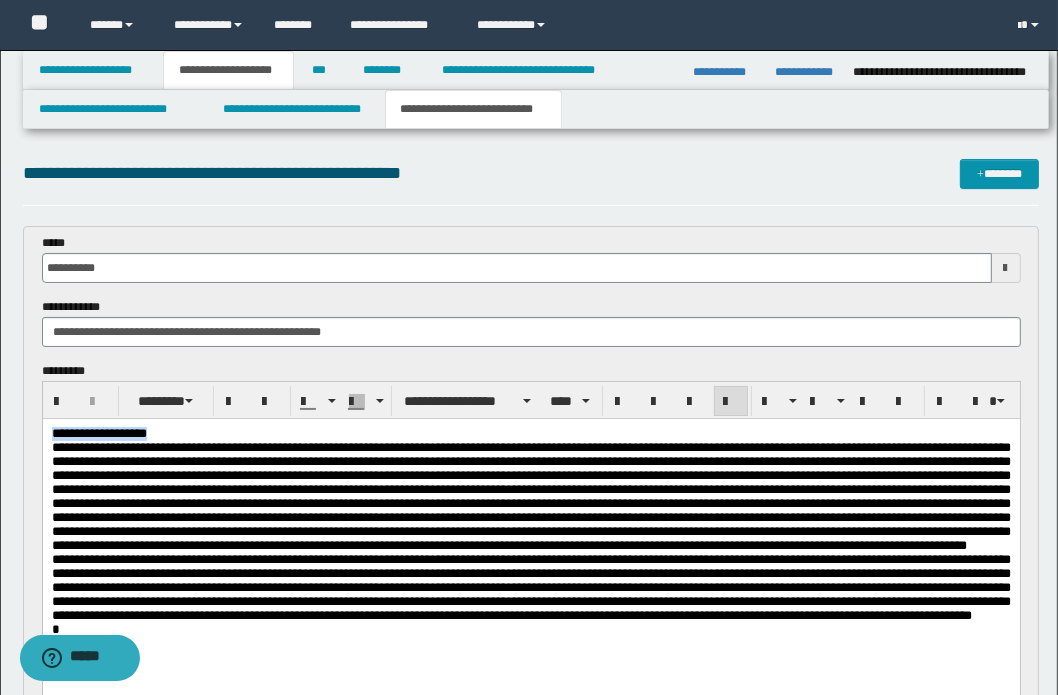 drag, startPoint x: 212, startPoint y: 432, endPoint x: 29, endPoint y: 413, distance: 183.98369 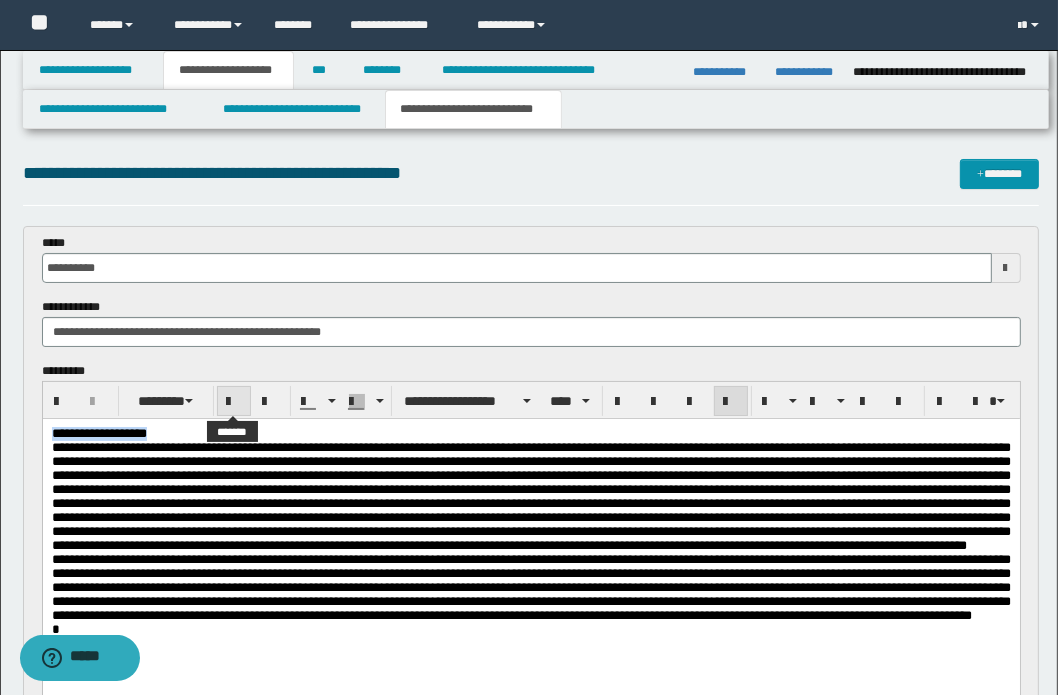 click at bounding box center (234, 402) 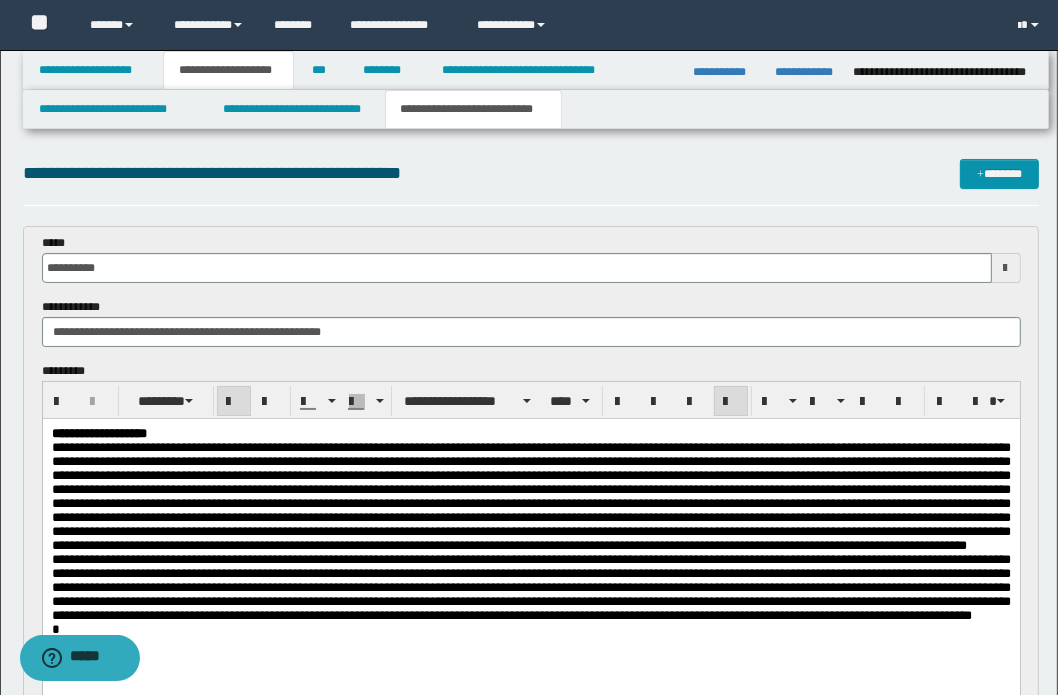 click at bounding box center (530, 495) 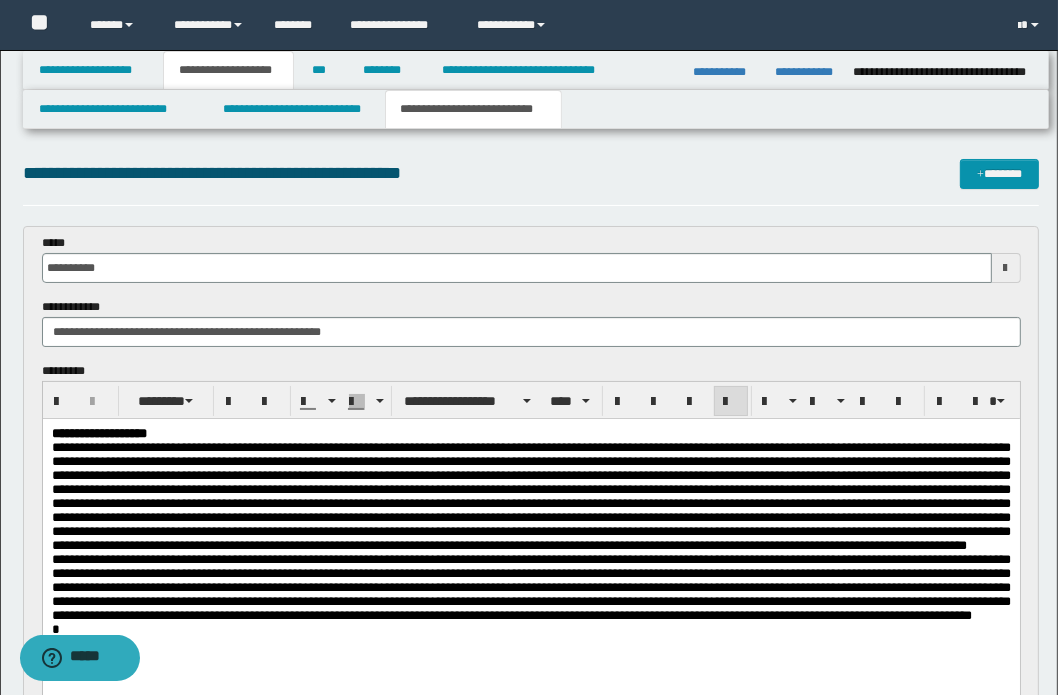 click at bounding box center (530, 495) 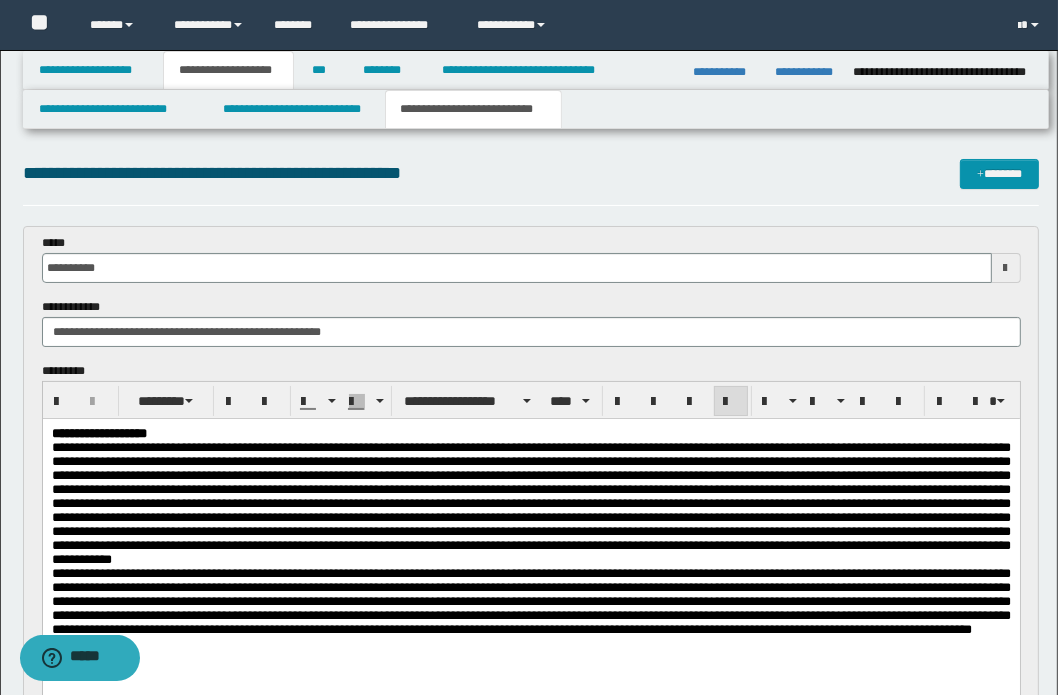 click at bounding box center (530, 502) 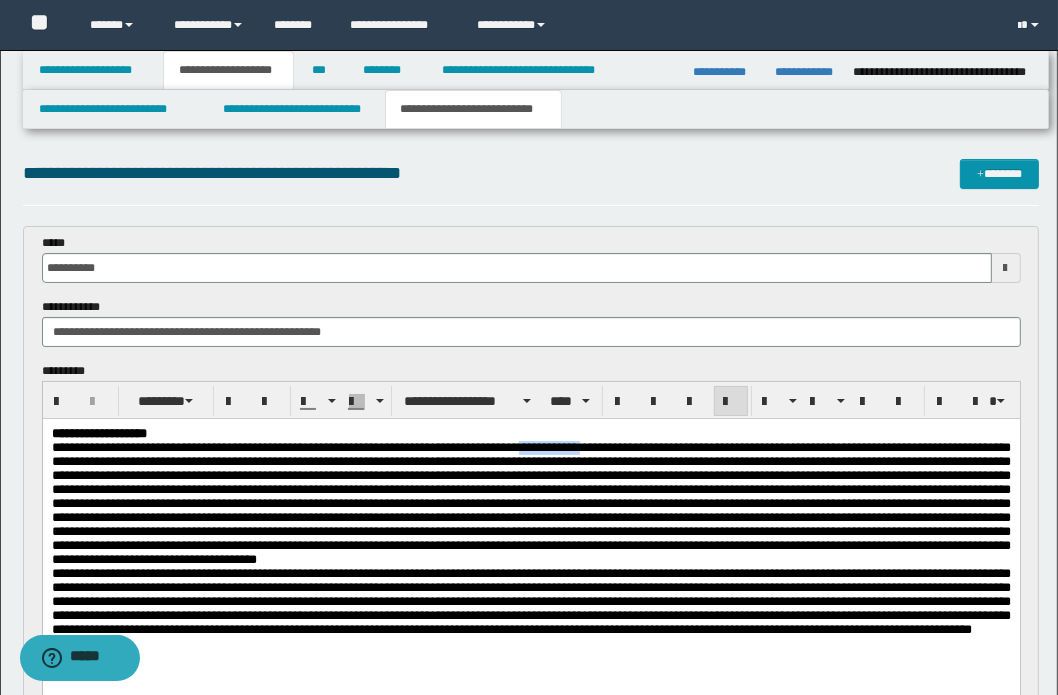 drag, startPoint x: 837, startPoint y: 448, endPoint x: 947, endPoint y: 449, distance: 110.00455 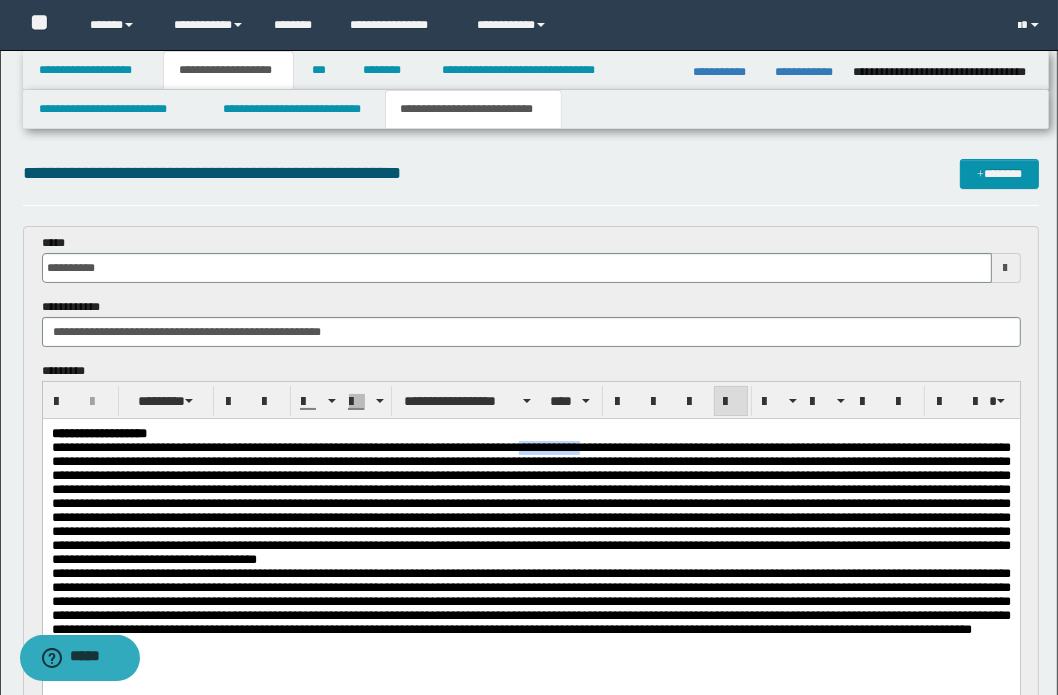 click at bounding box center [530, 502] 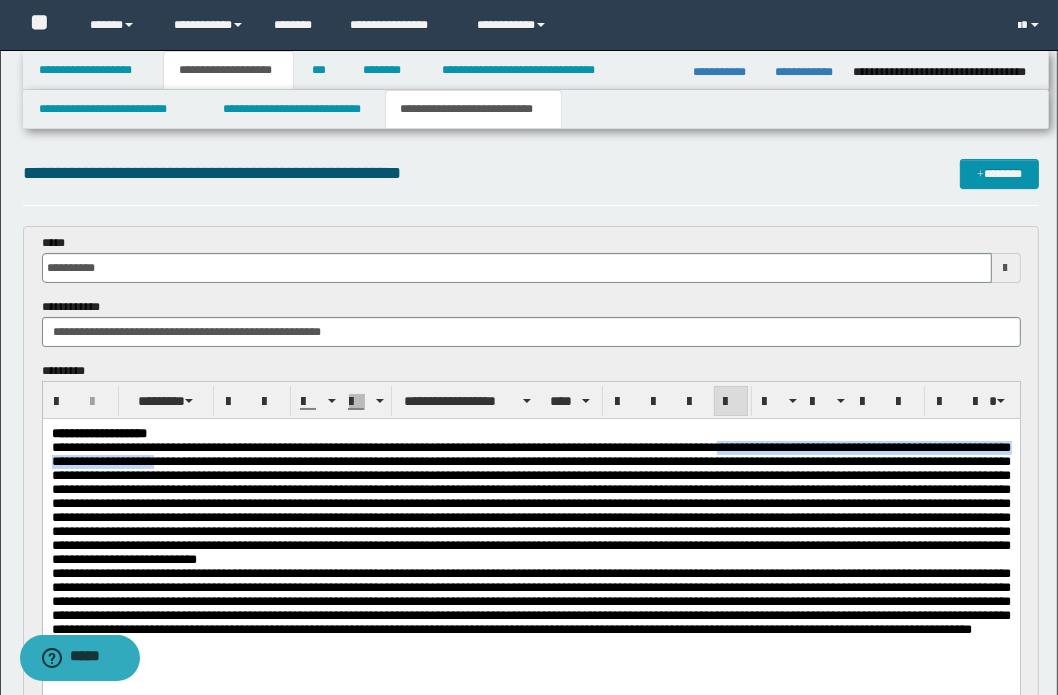 drag, startPoint x: 185, startPoint y: 462, endPoint x: 683, endPoint y: 501, distance: 499.52478 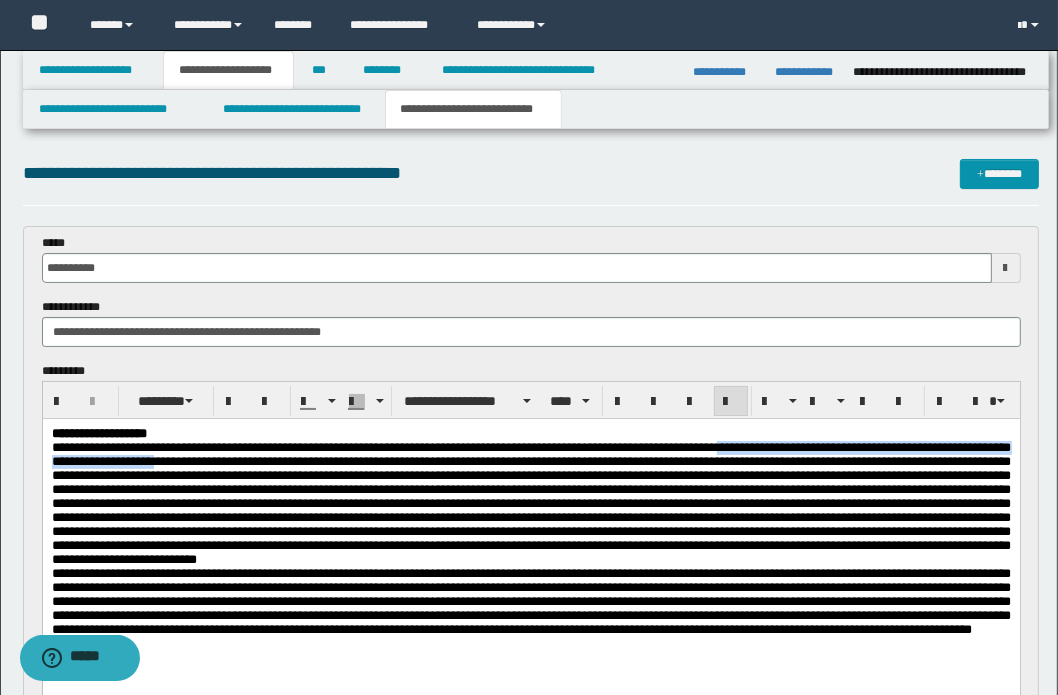 click at bounding box center [530, 502] 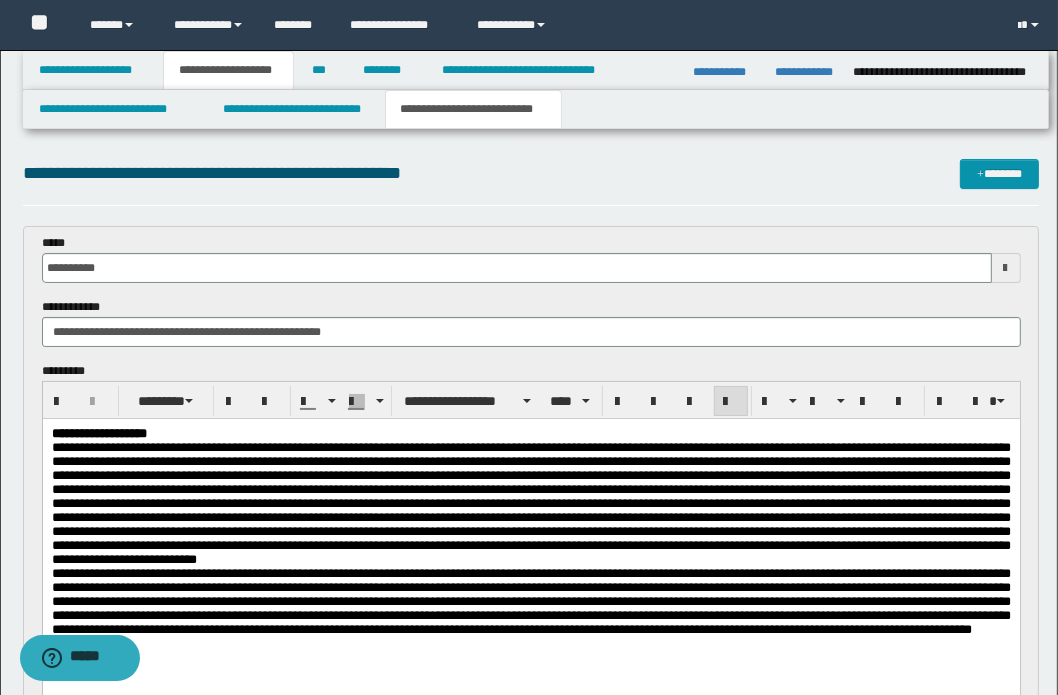 click at bounding box center (530, 502) 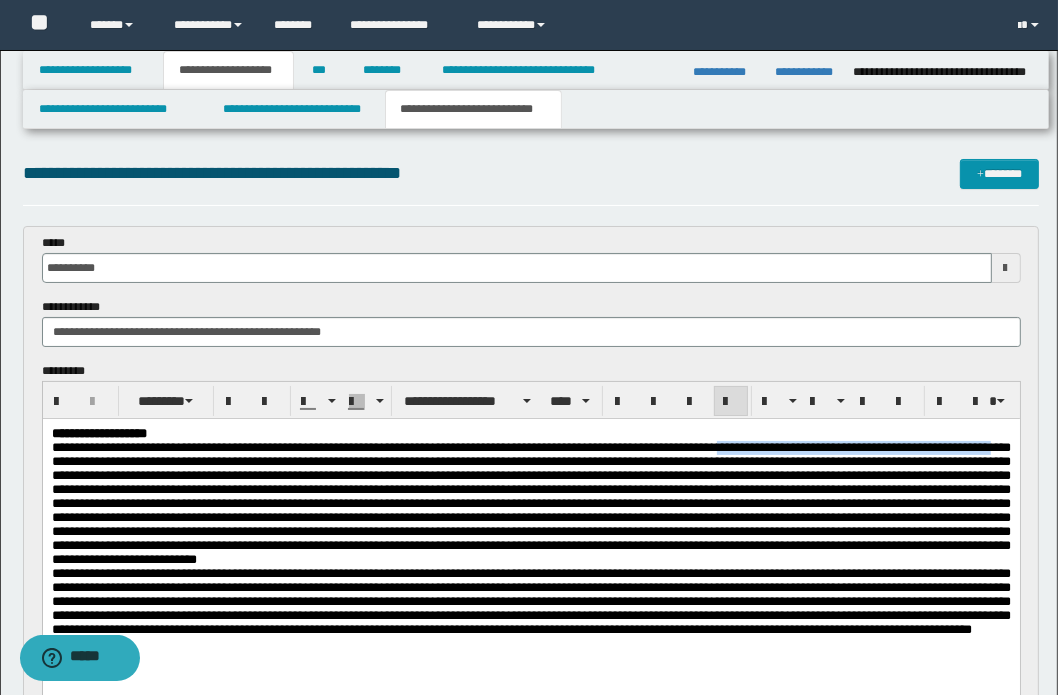 drag, startPoint x: 184, startPoint y: 463, endPoint x: 615, endPoint y: 468, distance: 431.029 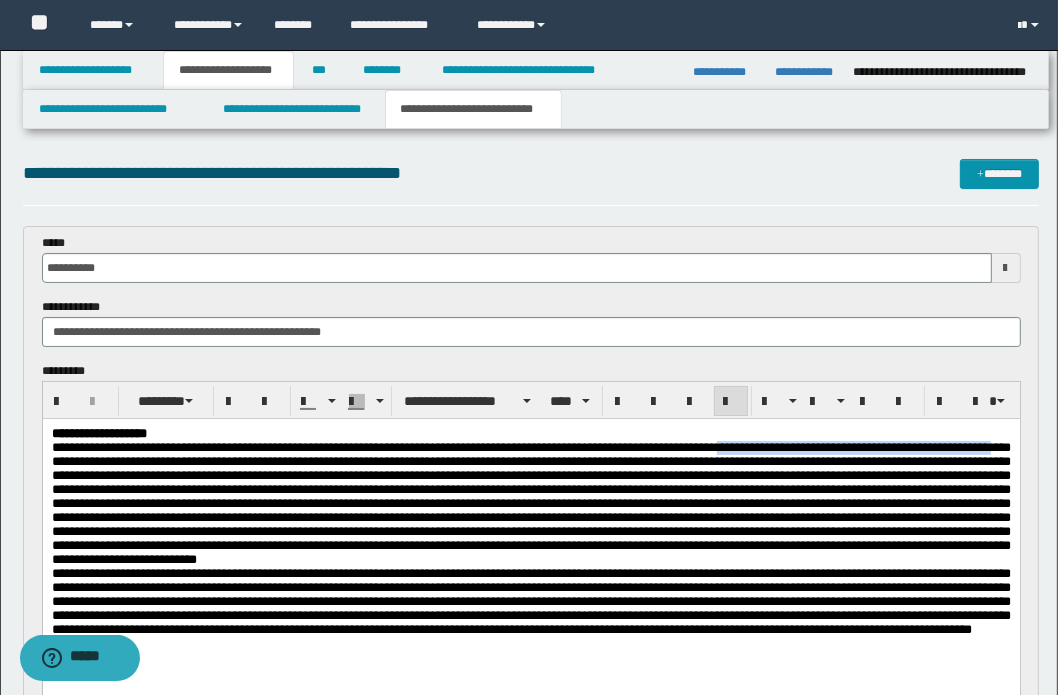 click at bounding box center (530, 502) 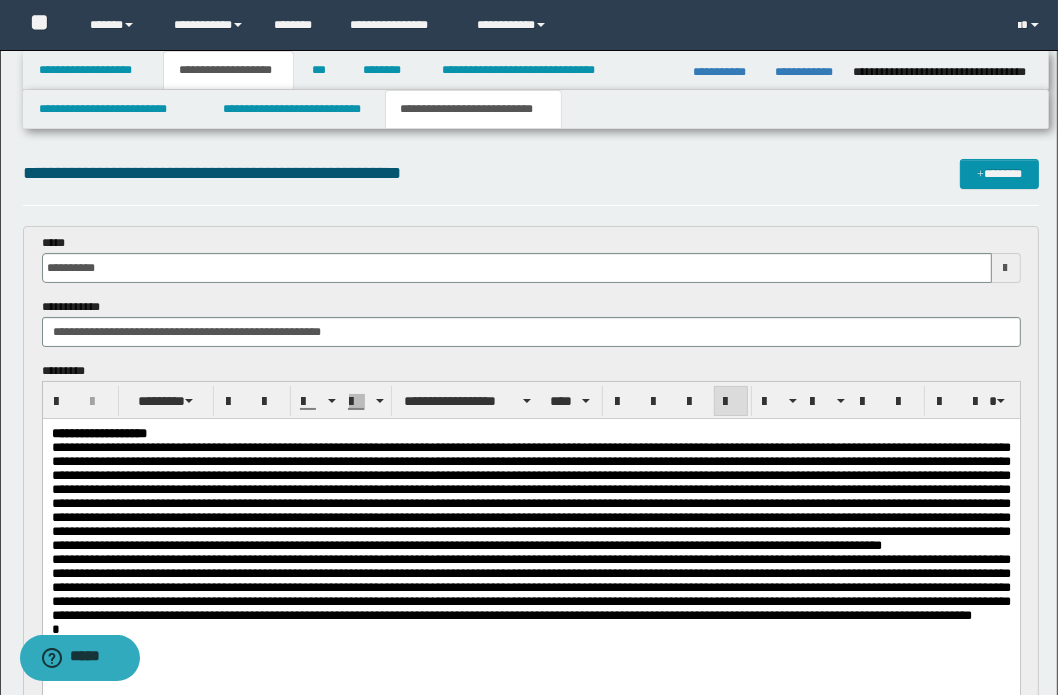 click at bounding box center (530, 495) 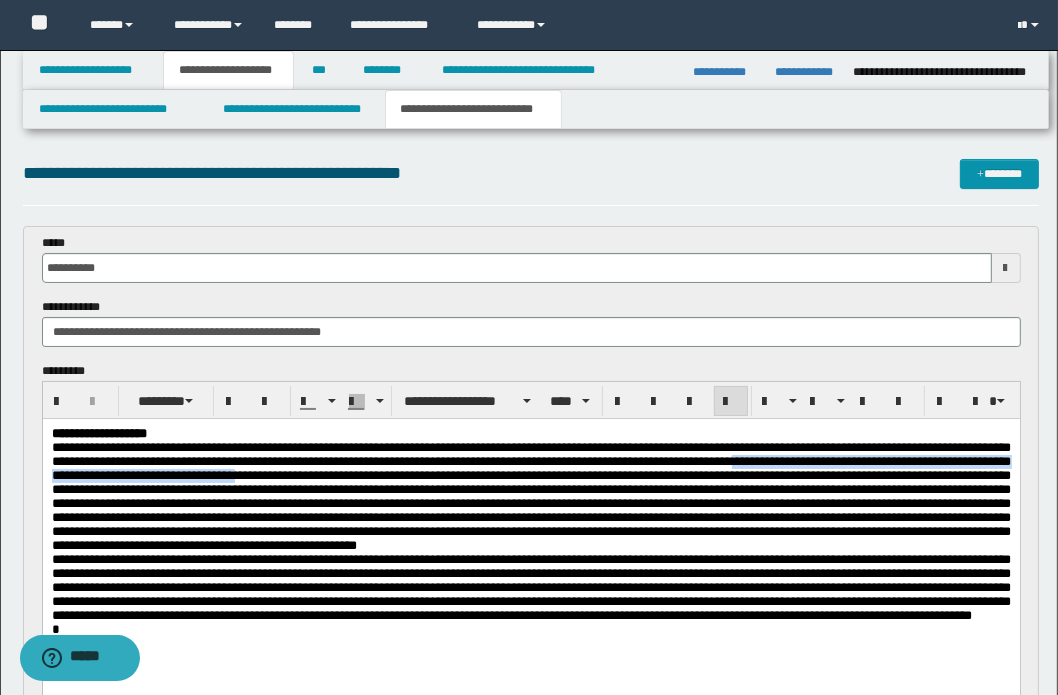 drag, startPoint x: 866, startPoint y: 481, endPoint x: 632, endPoint y: 495, distance: 234.41843 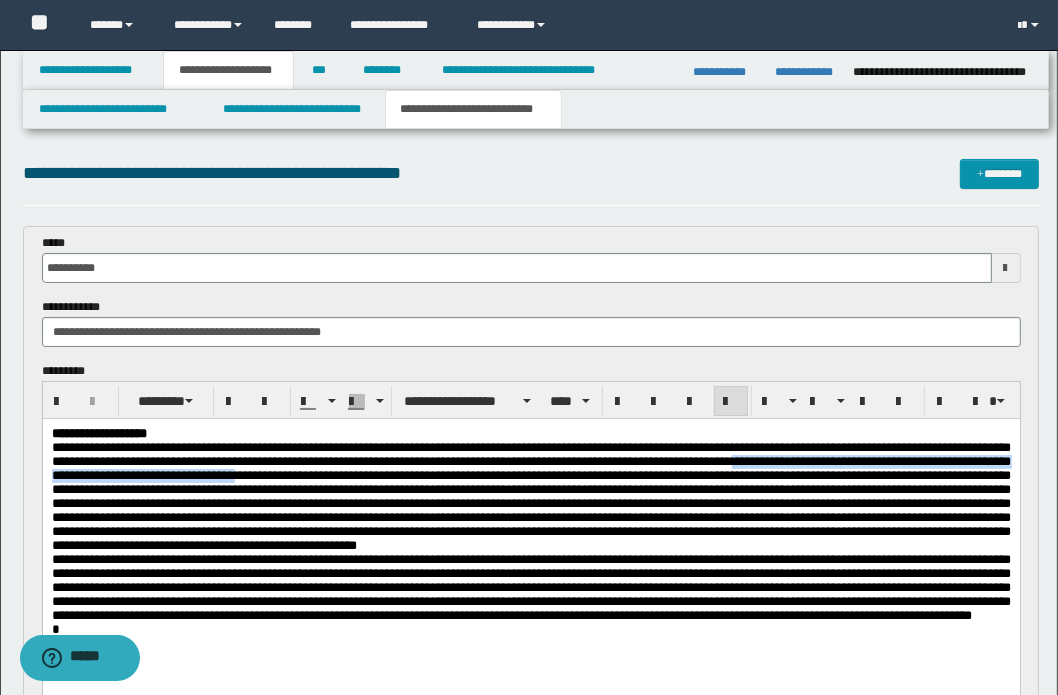 click at bounding box center [530, 495] 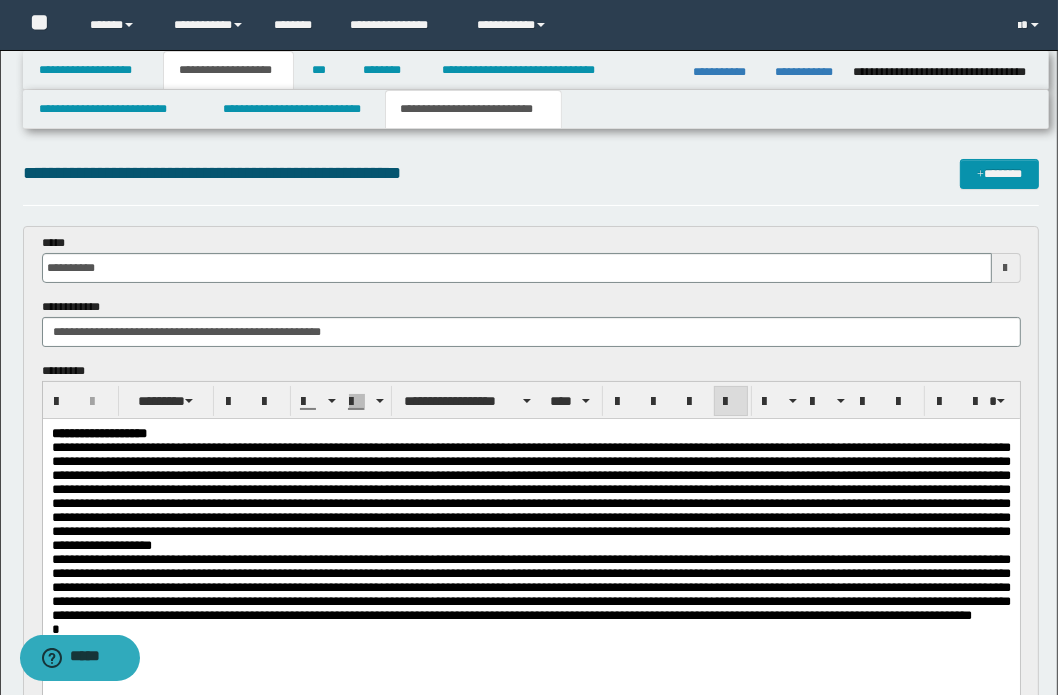 click at bounding box center [530, 495] 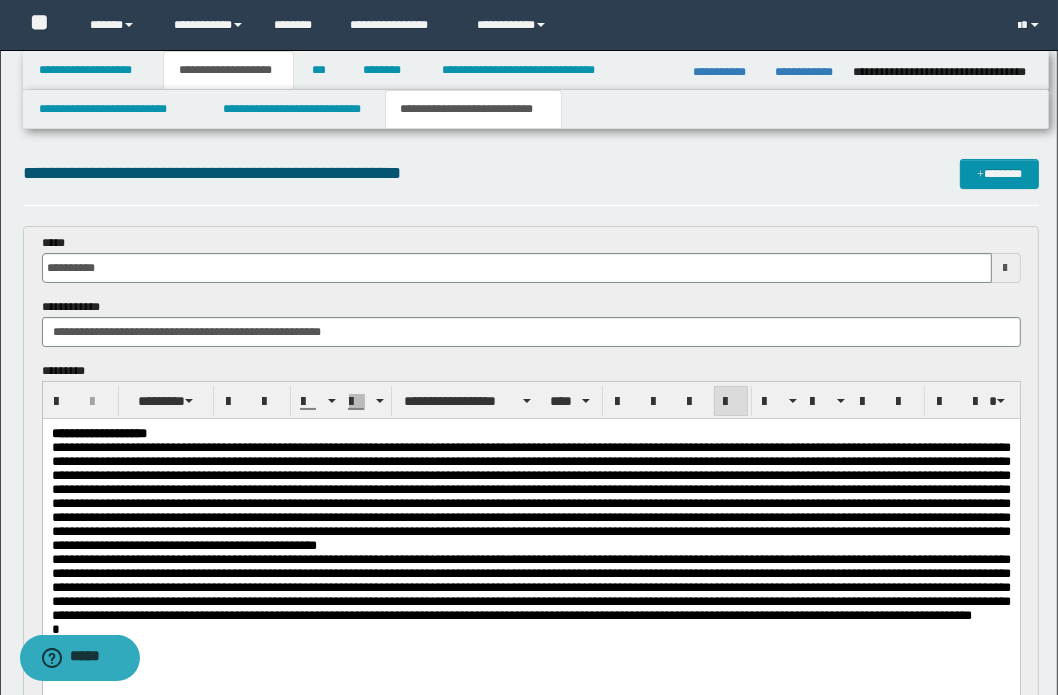 click at bounding box center [530, 495] 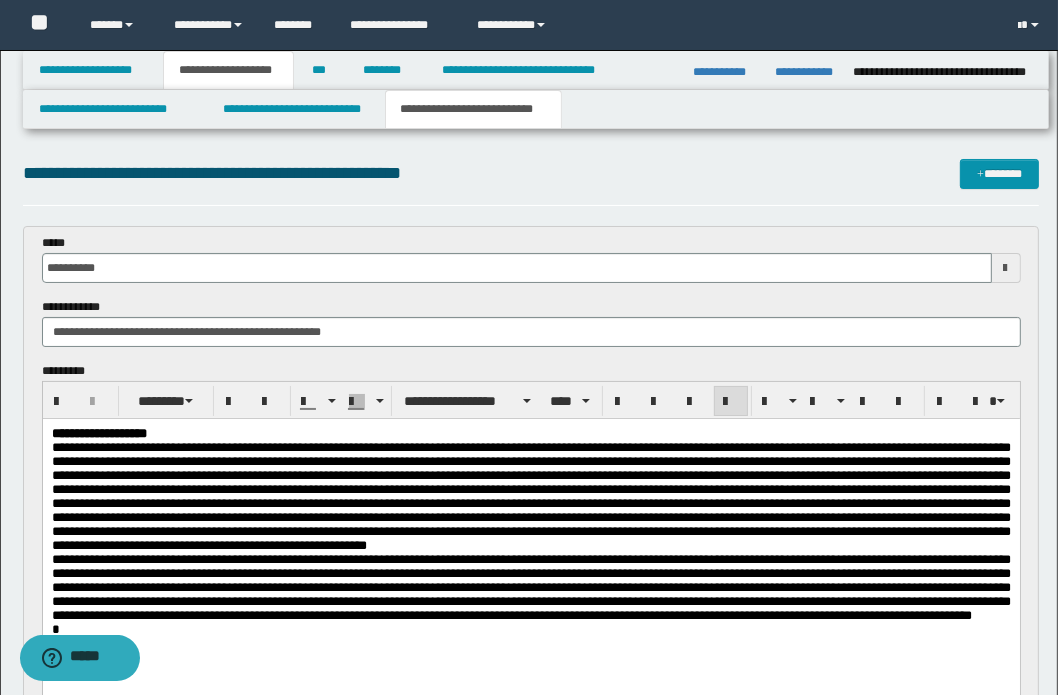 click at bounding box center (530, 495) 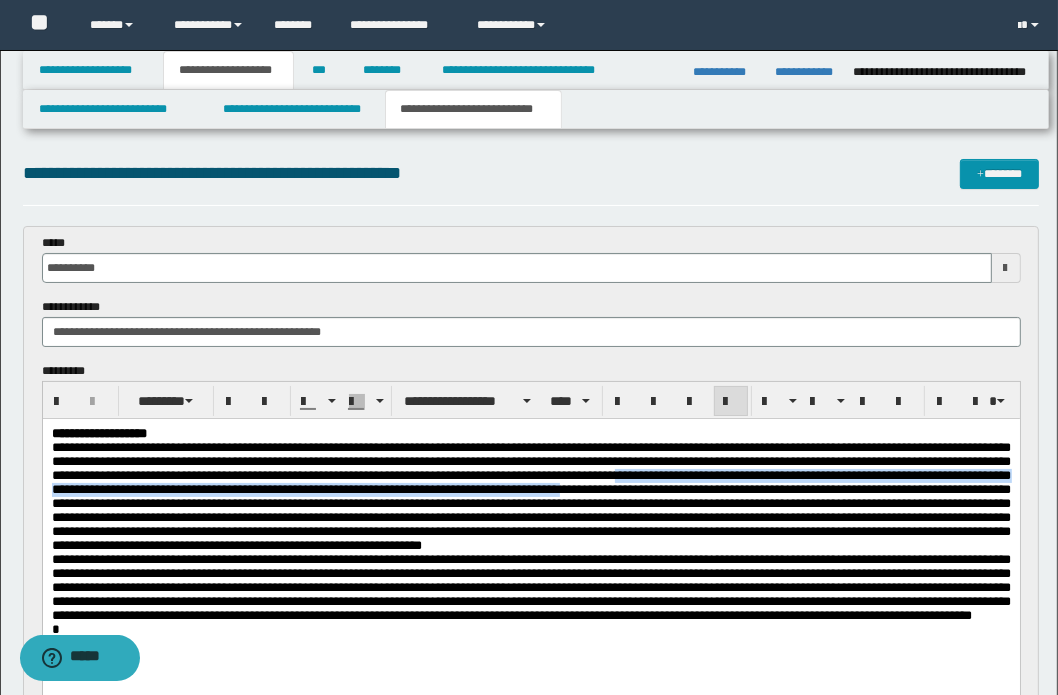 drag, startPoint x: 351, startPoint y: 514, endPoint x: 886, endPoint y: 526, distance: 535.1346 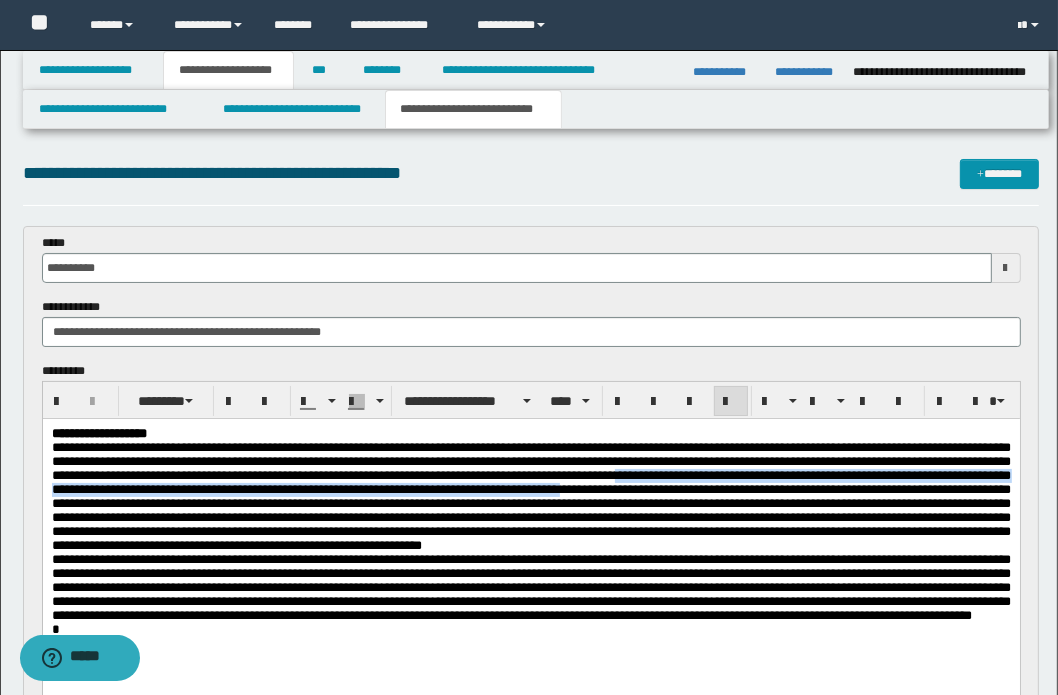 click at bounding box center (530, 495) 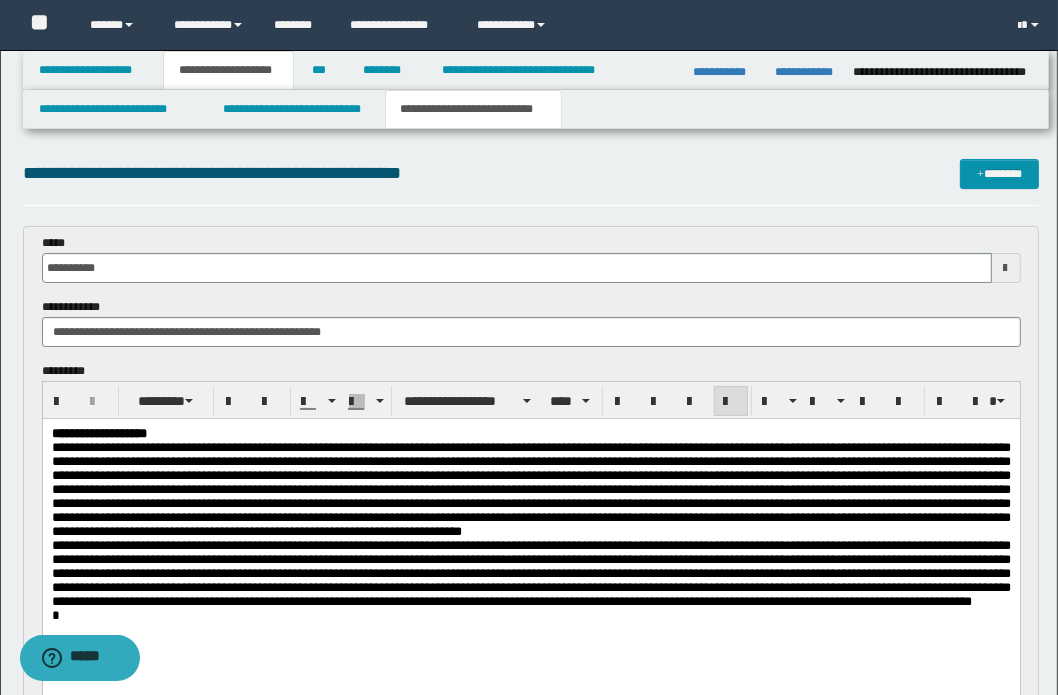 click at bounding box center (530, 488) 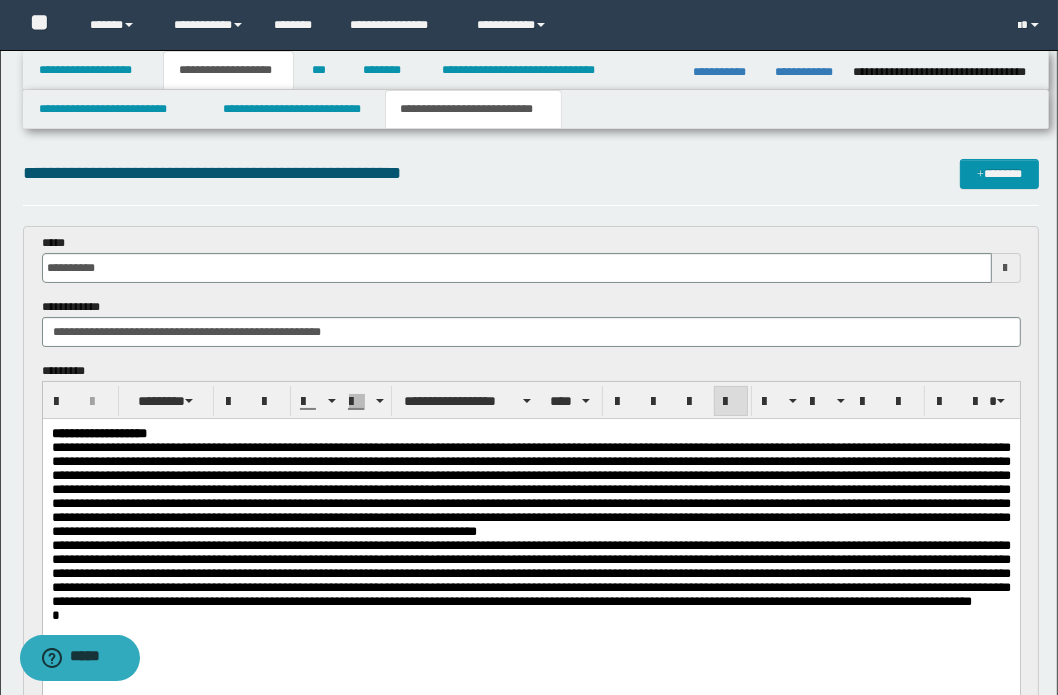 drag, startPoint x: 931, startPoint y: 508, endPoint x: 507, endPoint y: 527, distance: 424.4255 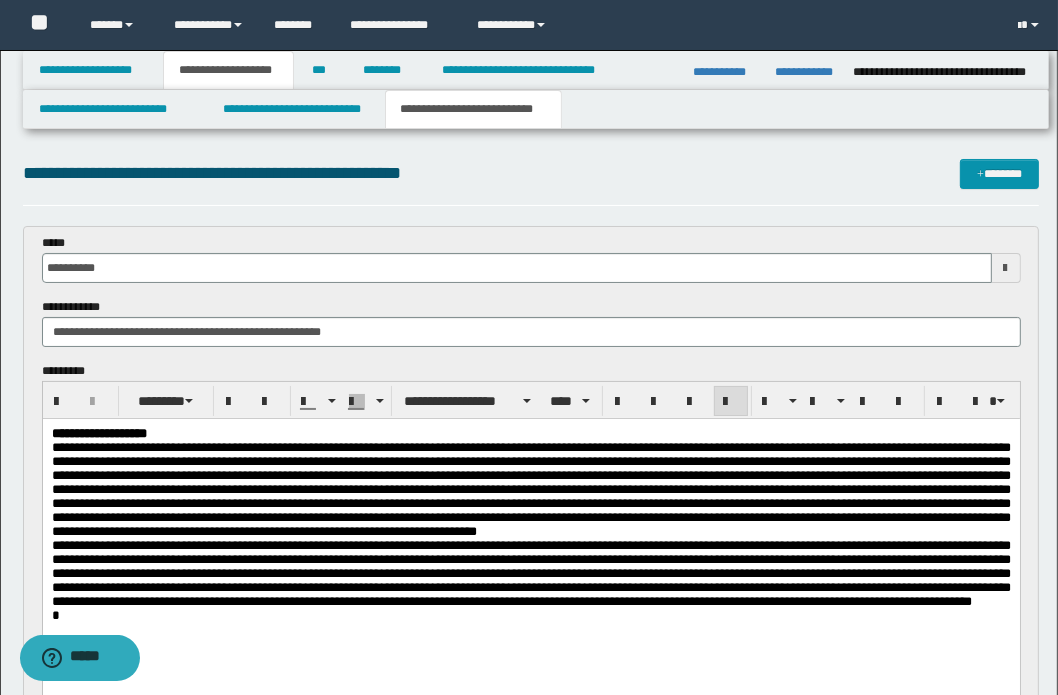 click at bounding box center (530, 488) 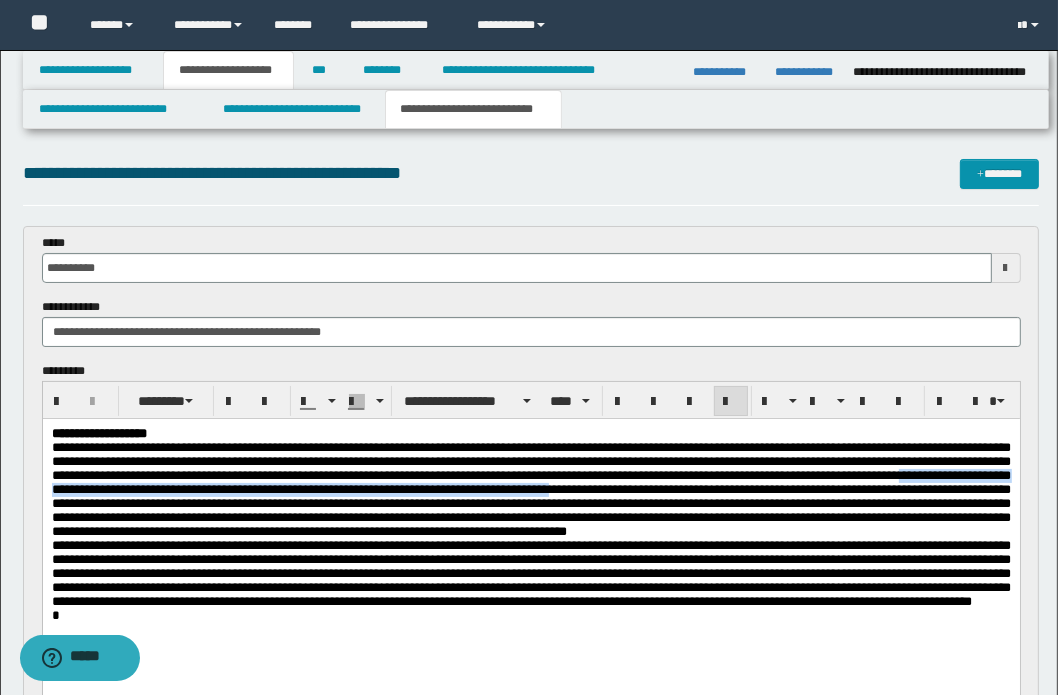drag, startPoint x: 808, startPoint y: 511, endPoint x: 846, endPoint y: 526, distance: 40.853397 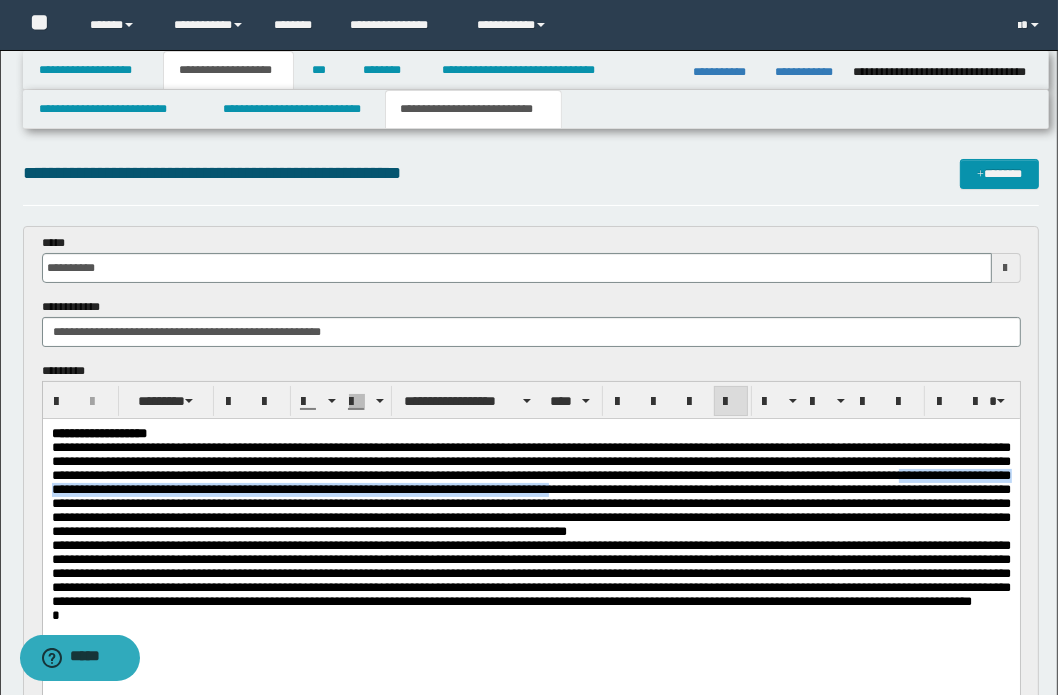 click at bounding box center (530, 488) 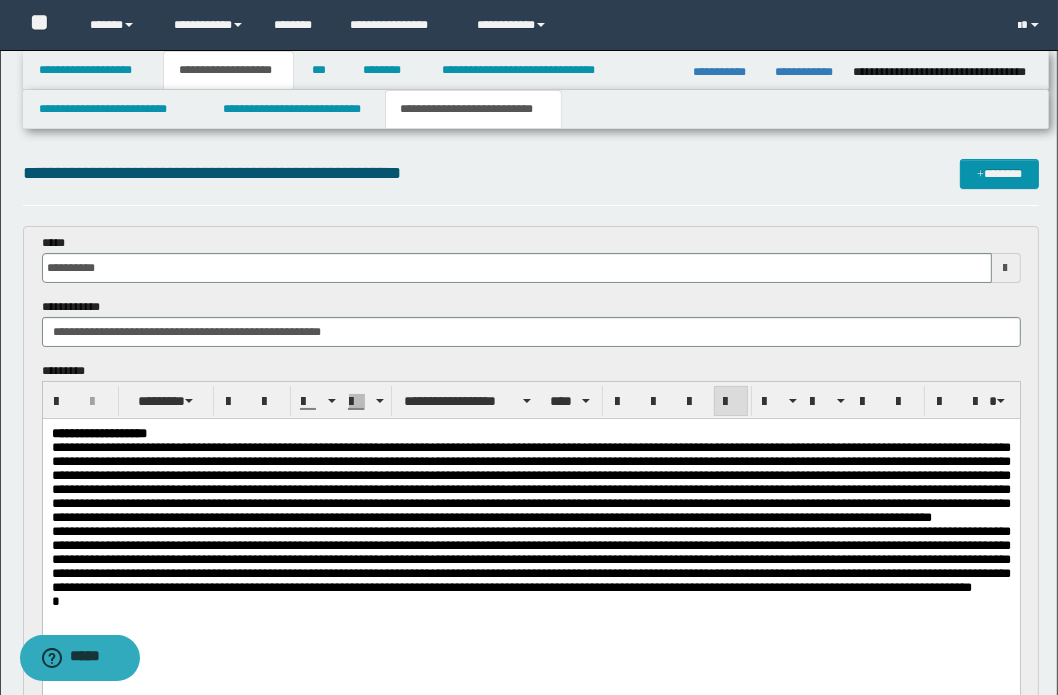 click at bounding box center [530, 481] 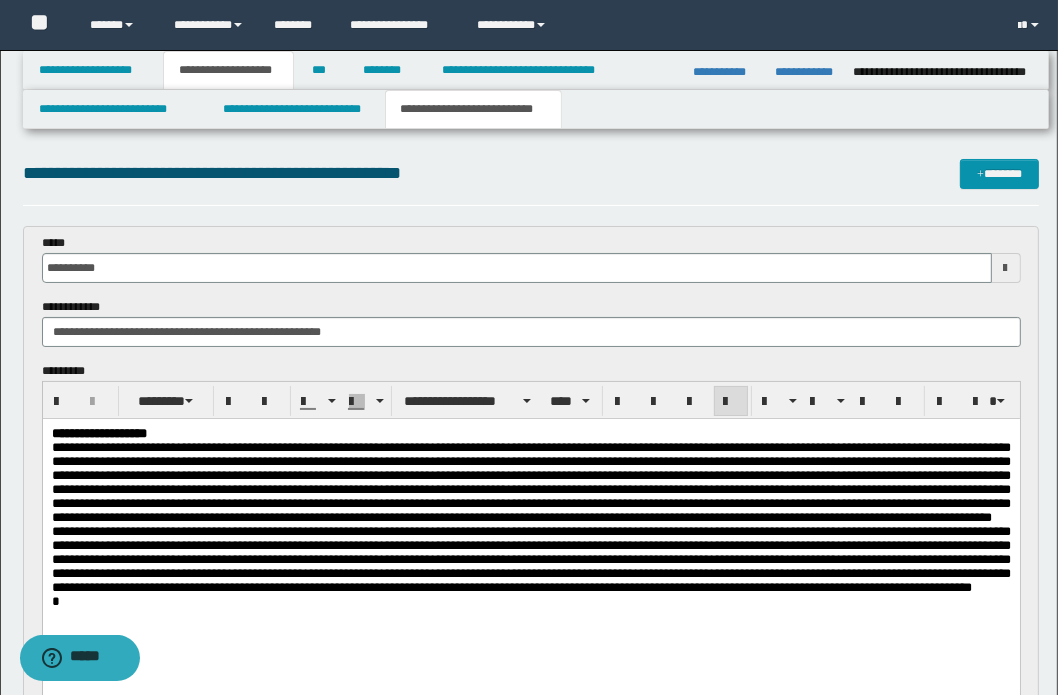 click at bounding box center (530, 481) 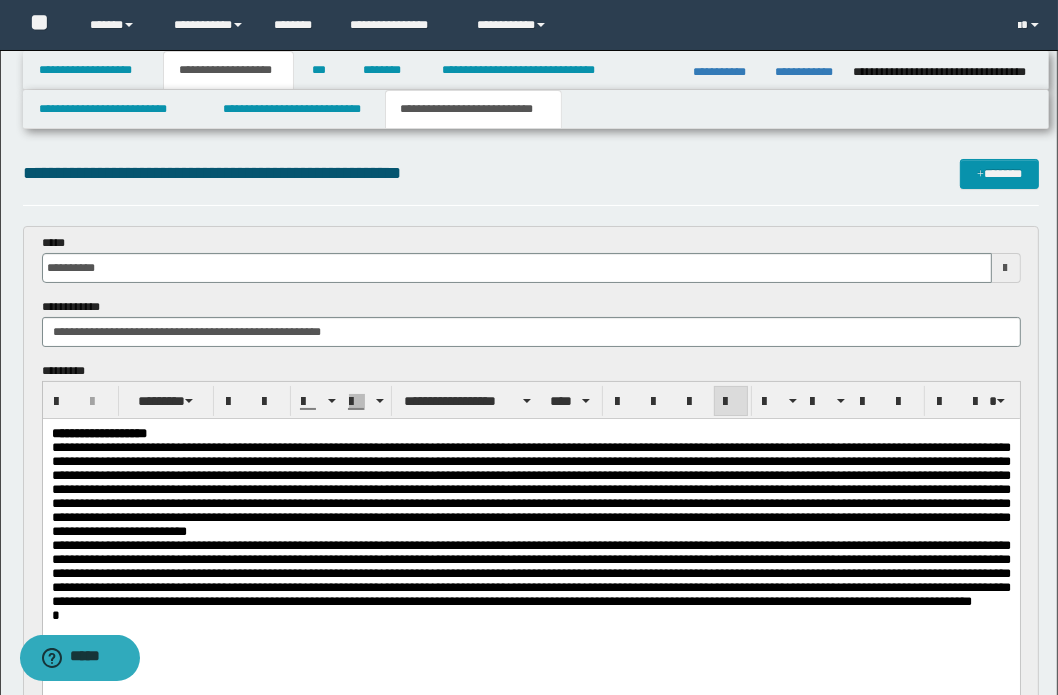 drag, startPoint x: 273, startPoint y: 522, endPoint x: 570, endPoint y: 543, distance: 297.7415 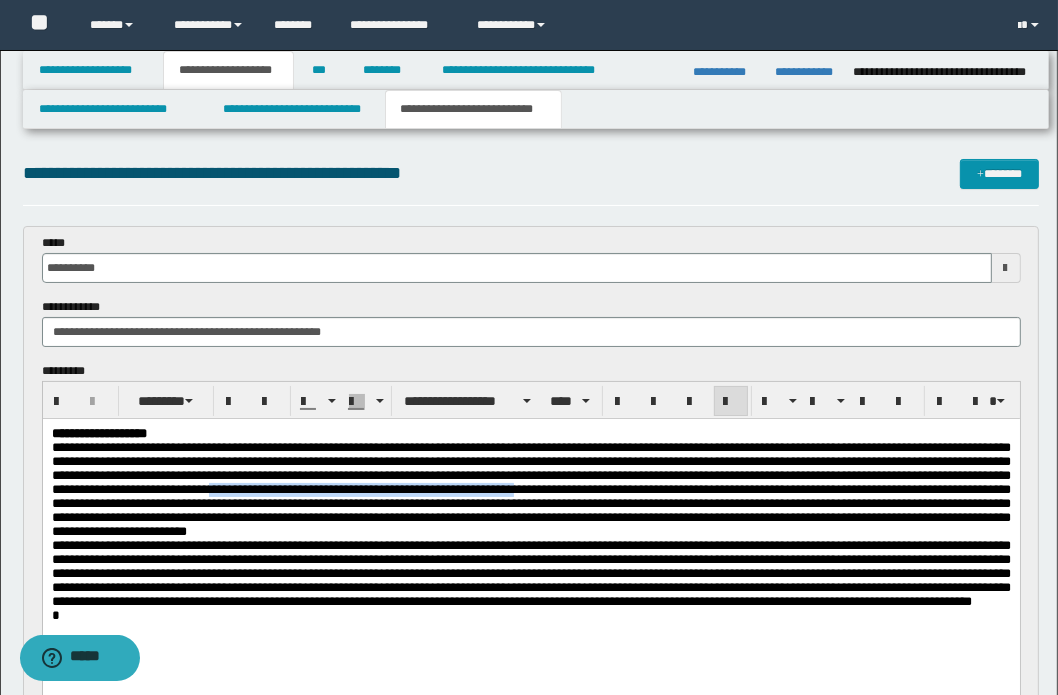 drag, startPoint x: 277, startPoint y: 524, endPoint x: 731, endPoint y: 529, distance: 454.02753 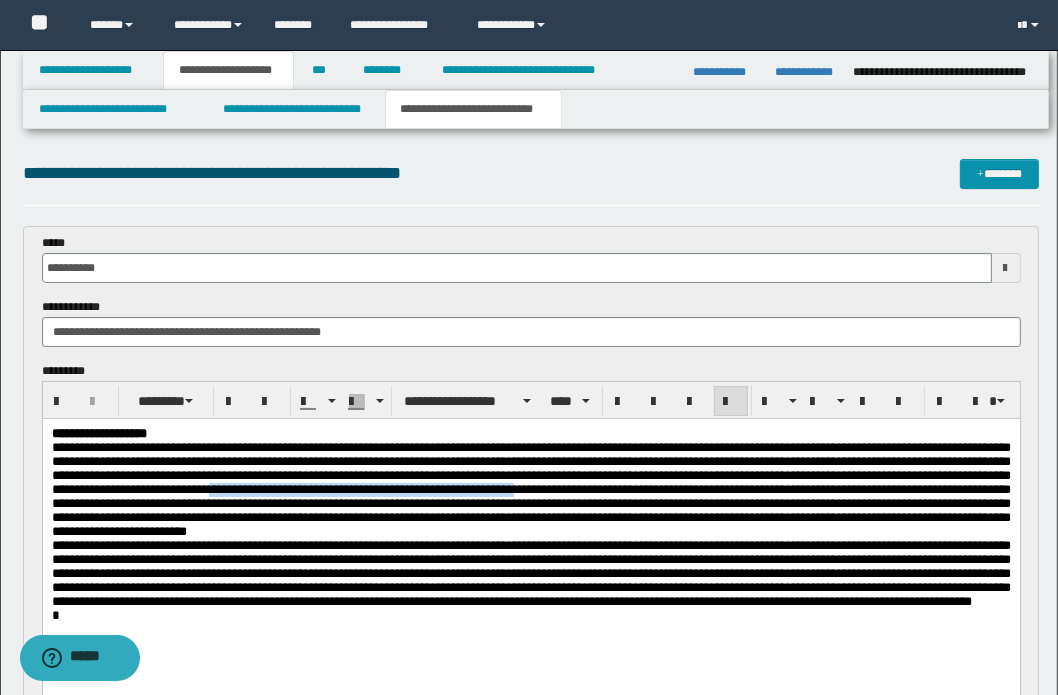 click at bounding box center (530, 488) 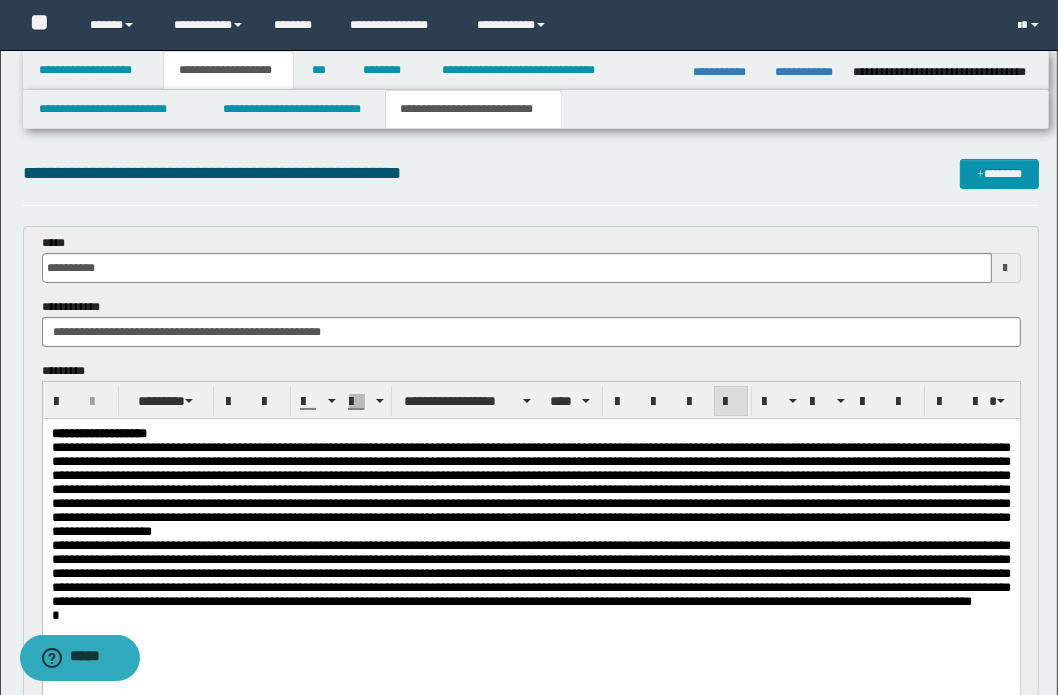 click at bounding box center [530, 488] 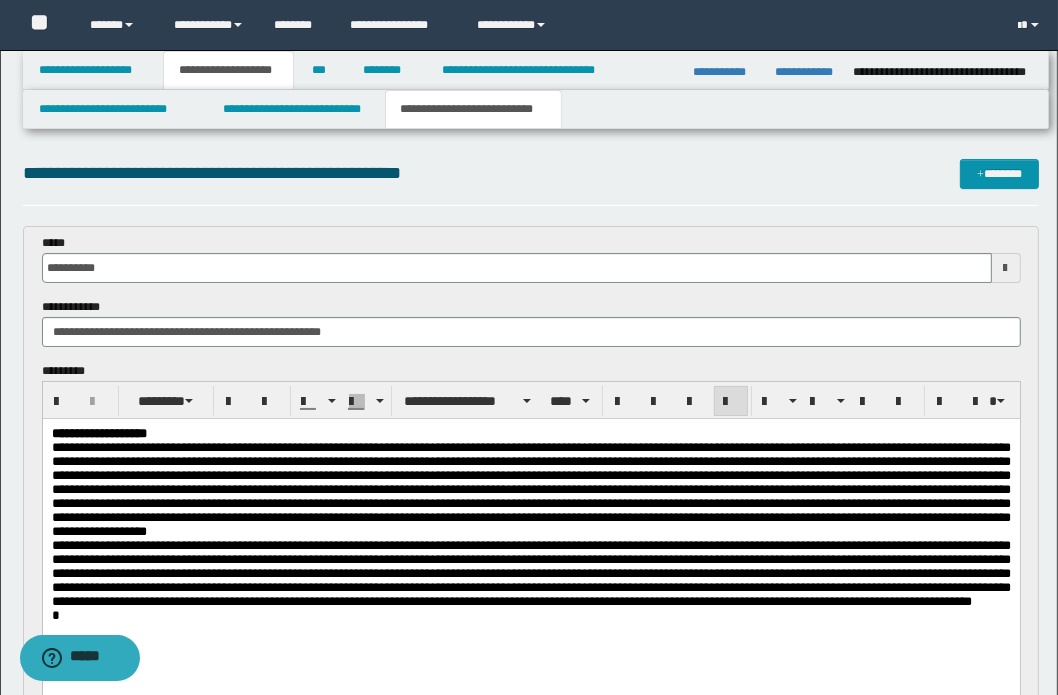click at bounding box center [530, 488] 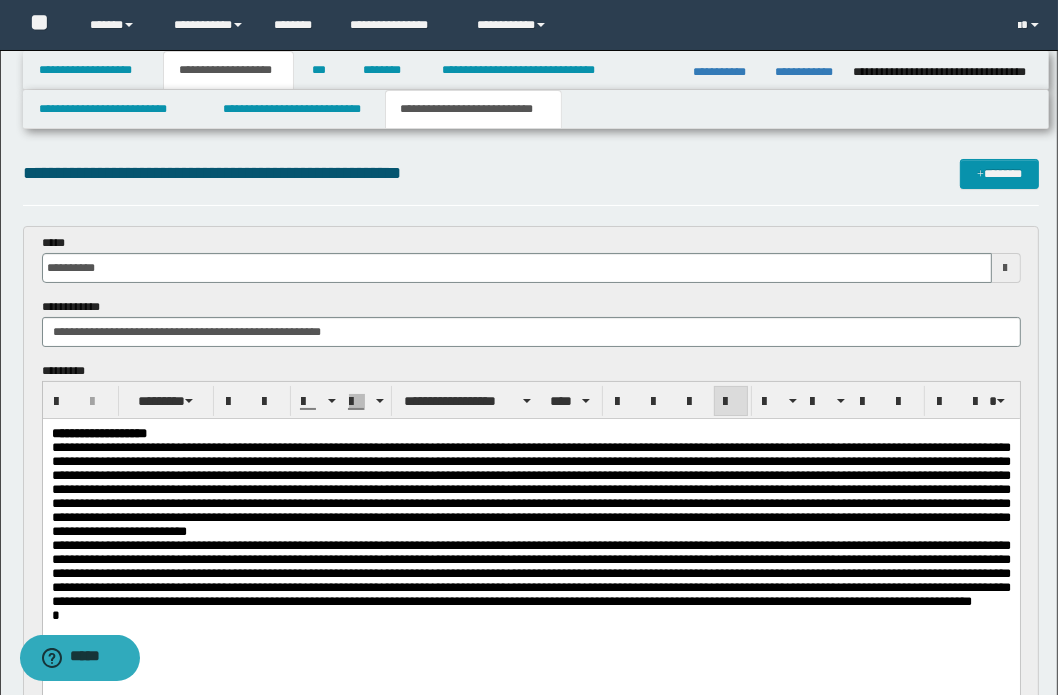 click at bounding box center [530, 488] 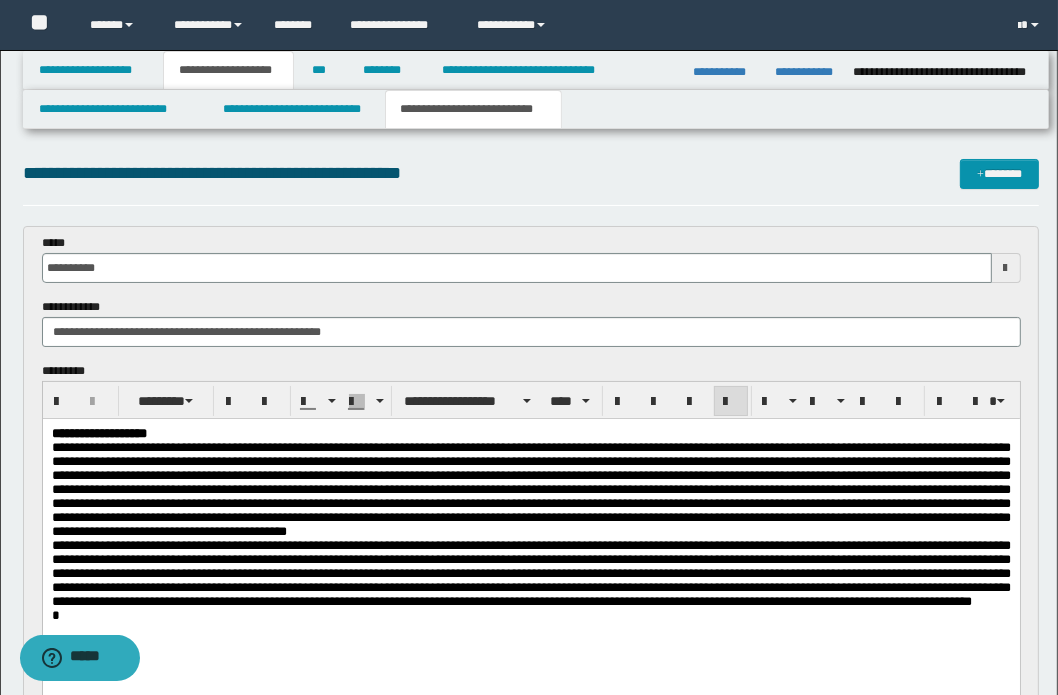 click at bounding box center [530, 488] 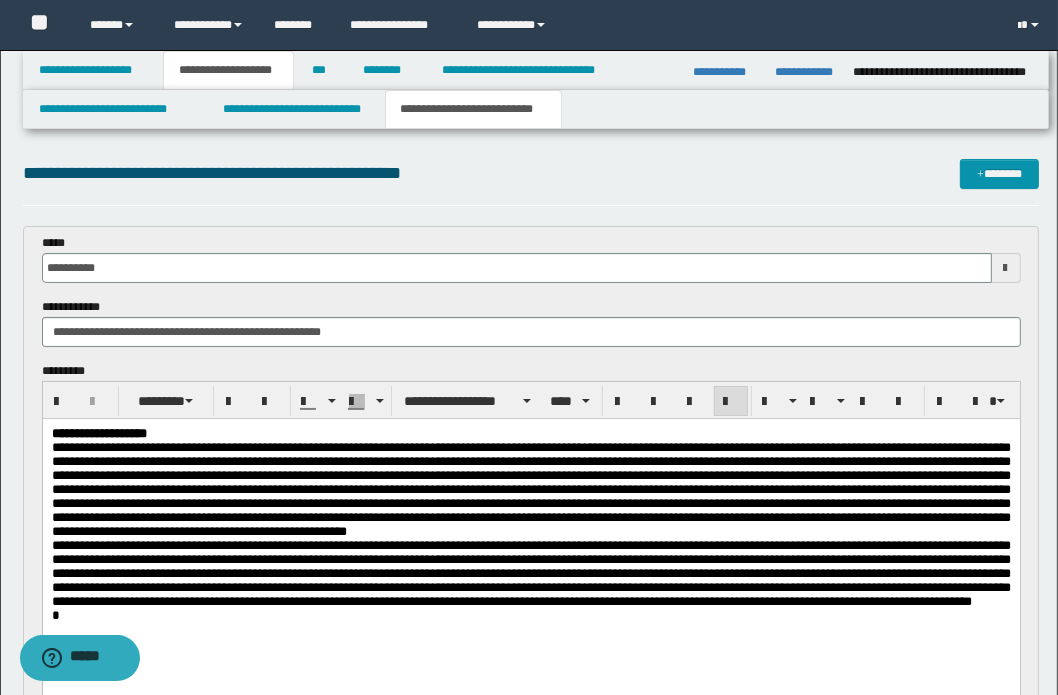 click at bounding box center (530, 488) 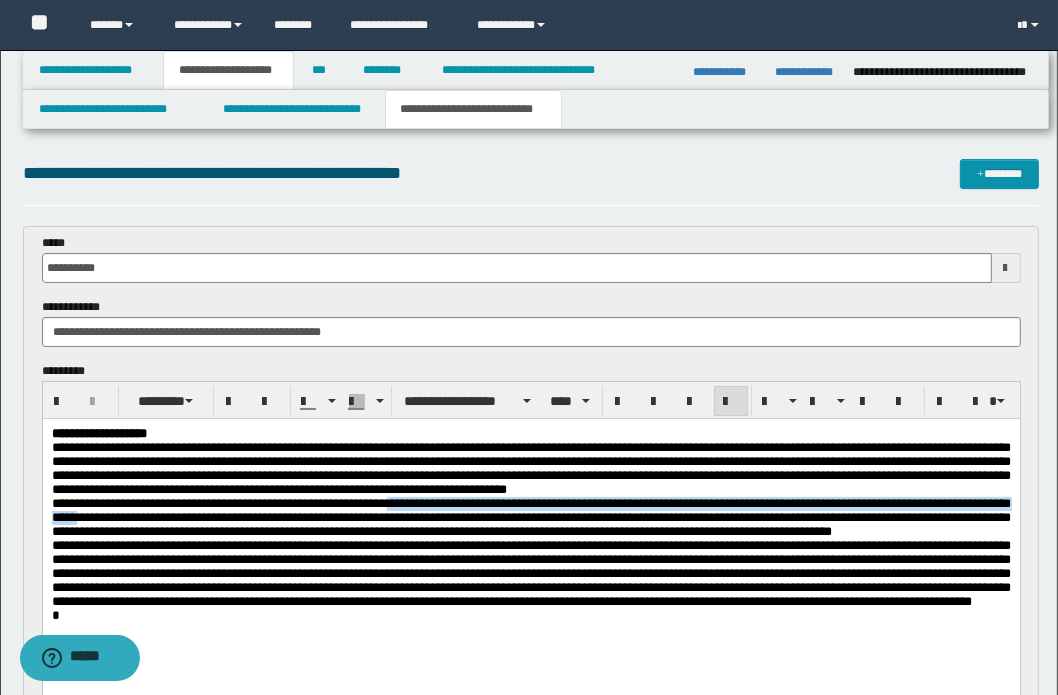 drag, startPoint x: 570, startPoint y: 544, endPoint x: 639, endPoint y: 561, distance: 71.063354 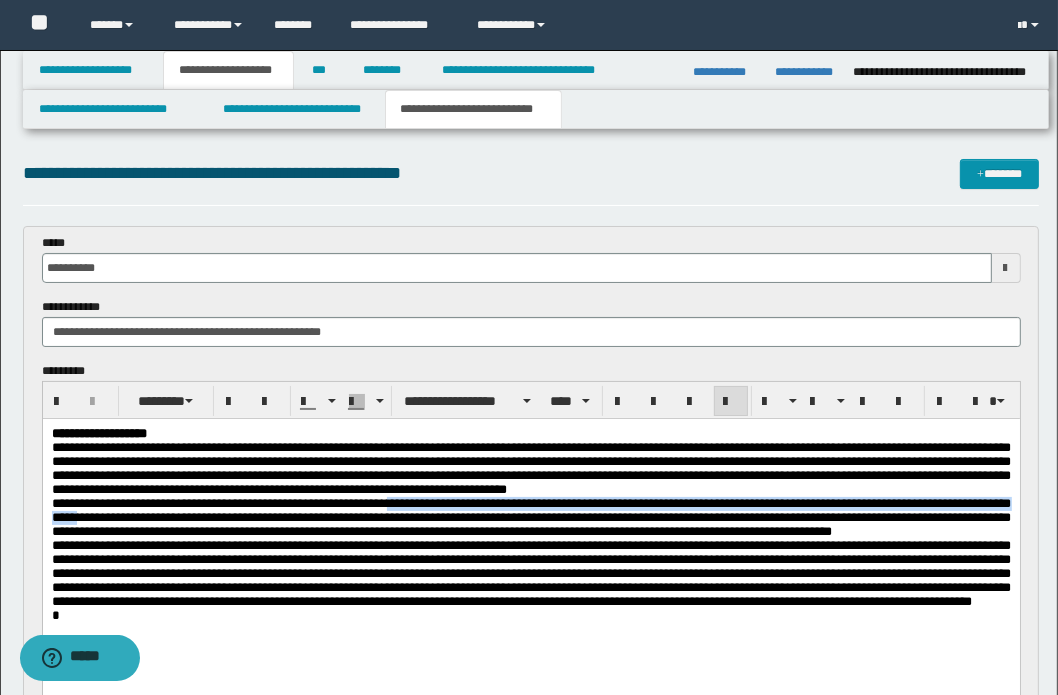click on "**********" at bounding box center [530, 516] 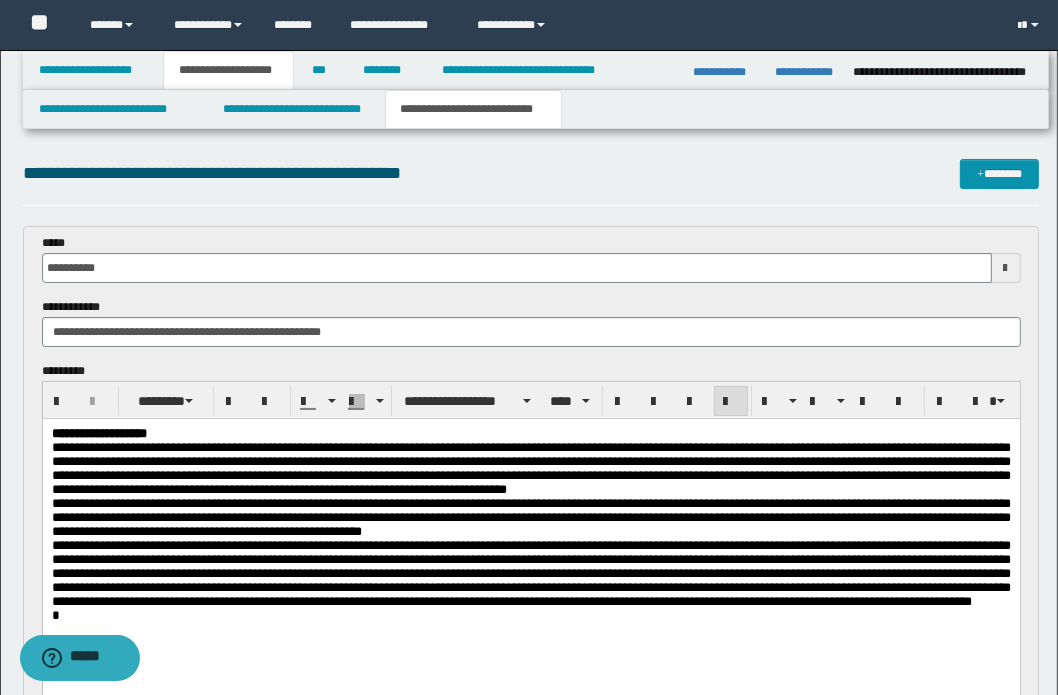 click on "**********" at bounding box center (530, 516) 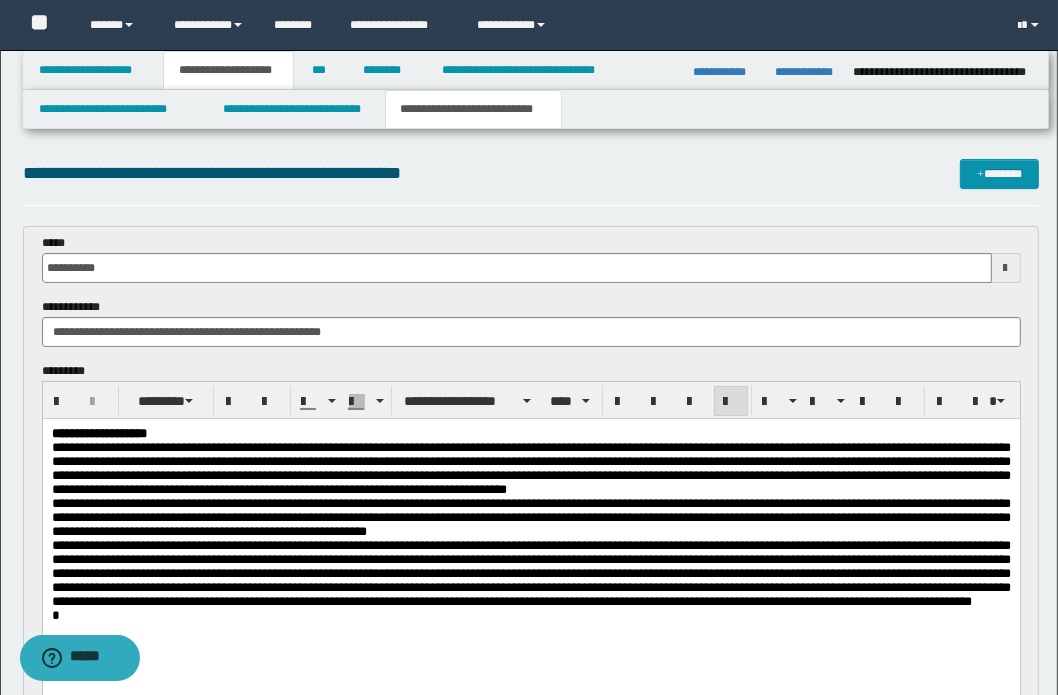 click on "**********" at bounding box center (530, 516) 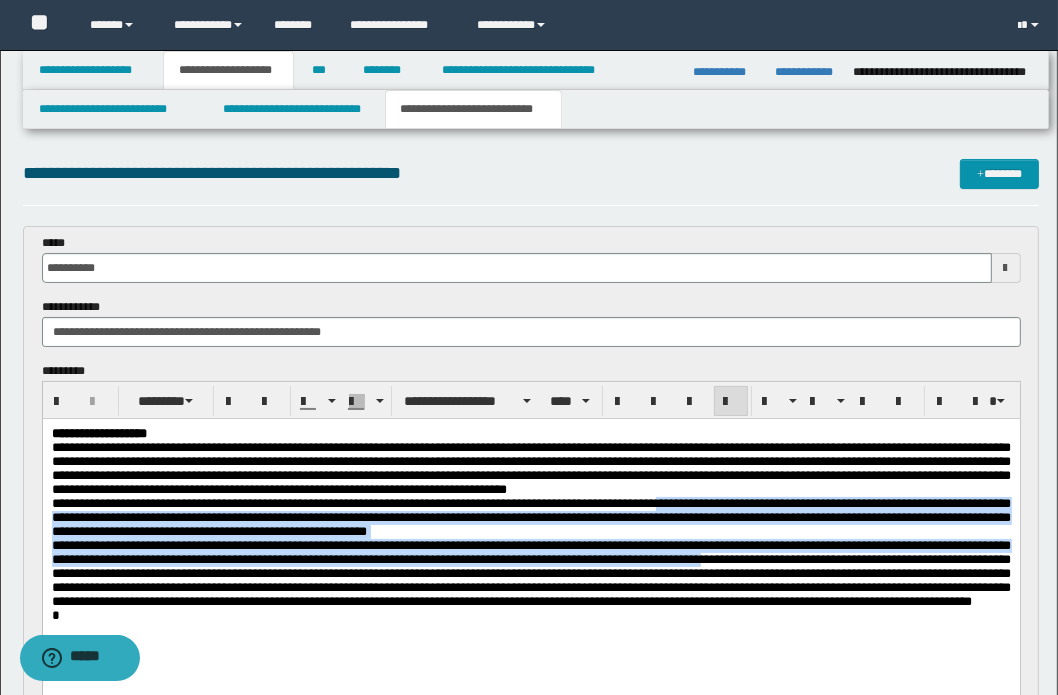 drag, startPoint x: 43, startPoint y: 549, endPoint x: 690, endPoint y: 632, distance: 652.30206 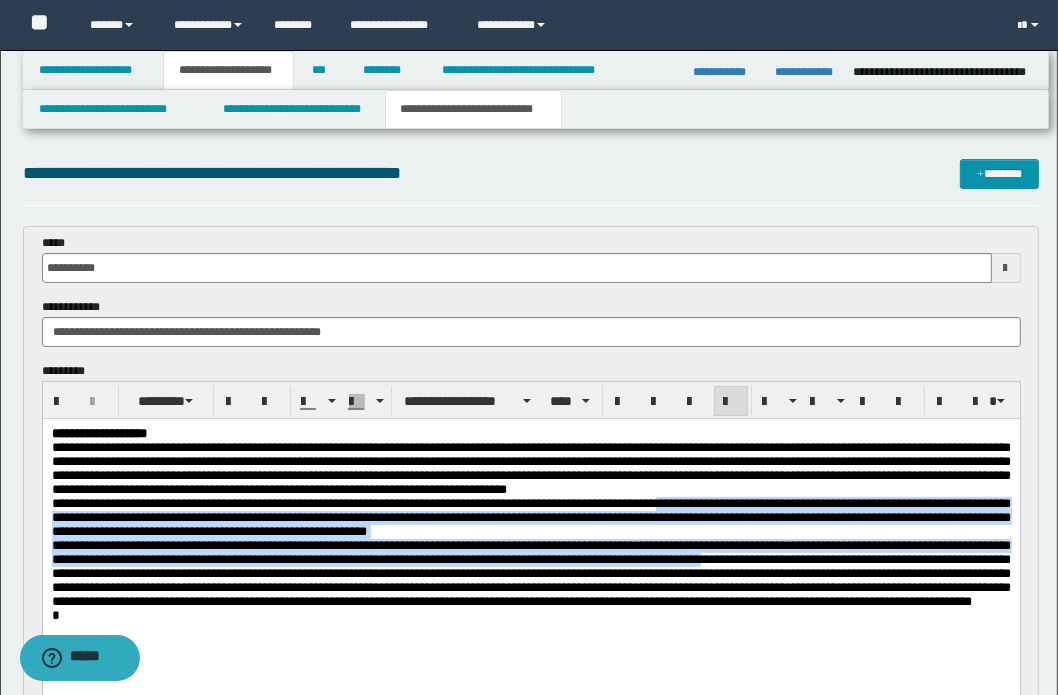 click on "**********" at bounding box center (530, 556) 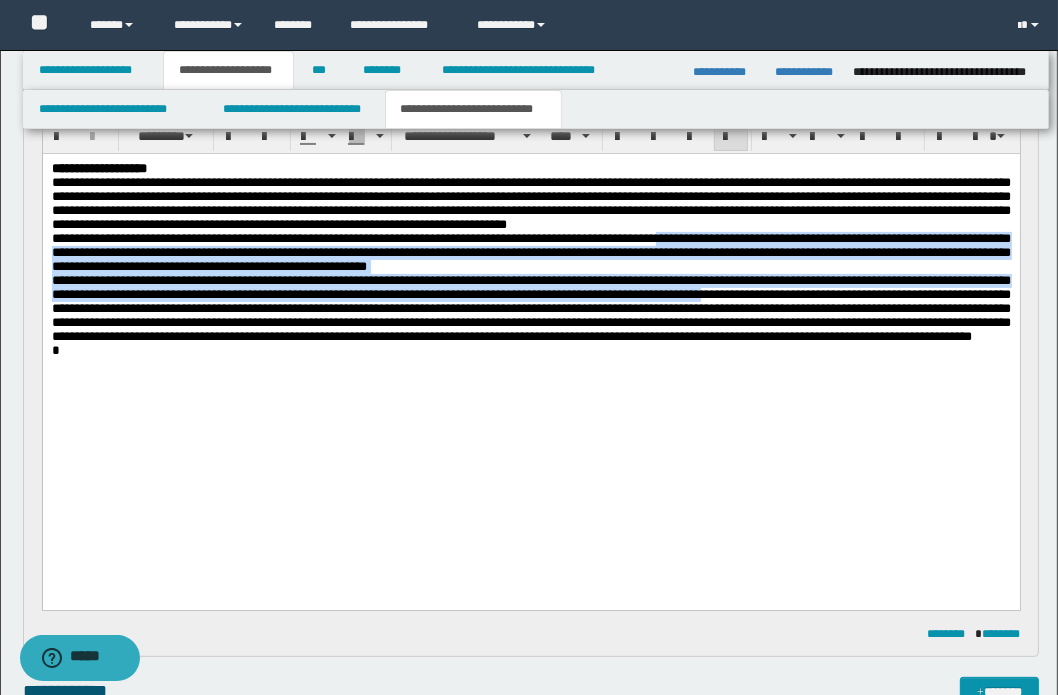 scroll, scrollTop: 272, scrollLeft: 0, axis: vertical 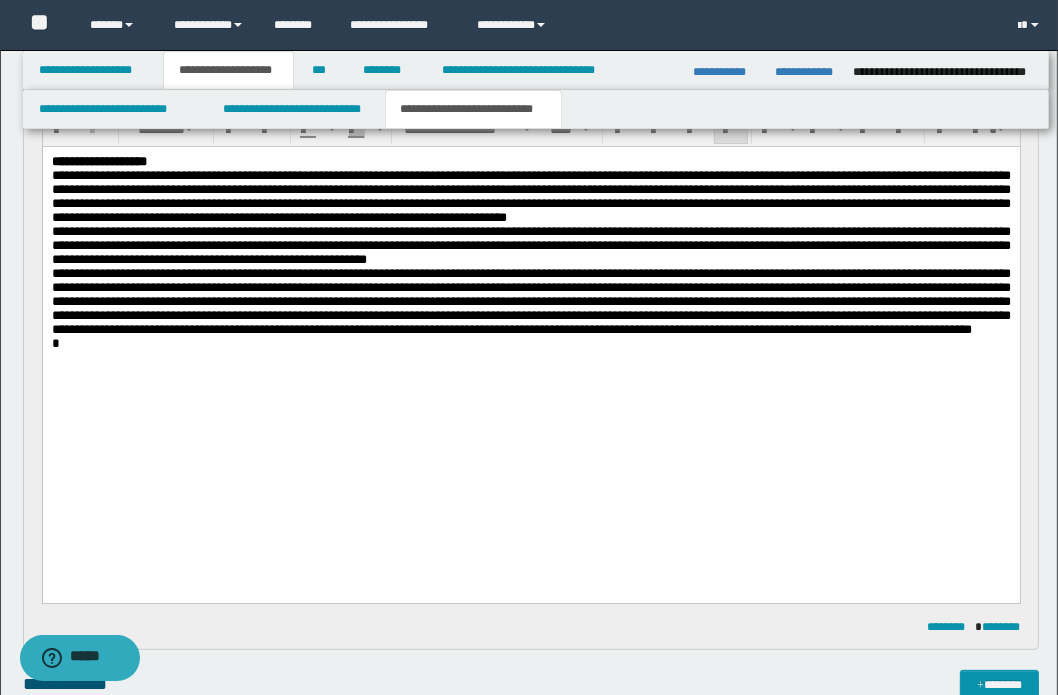 click on "**********" at bounding box center (530, 284) 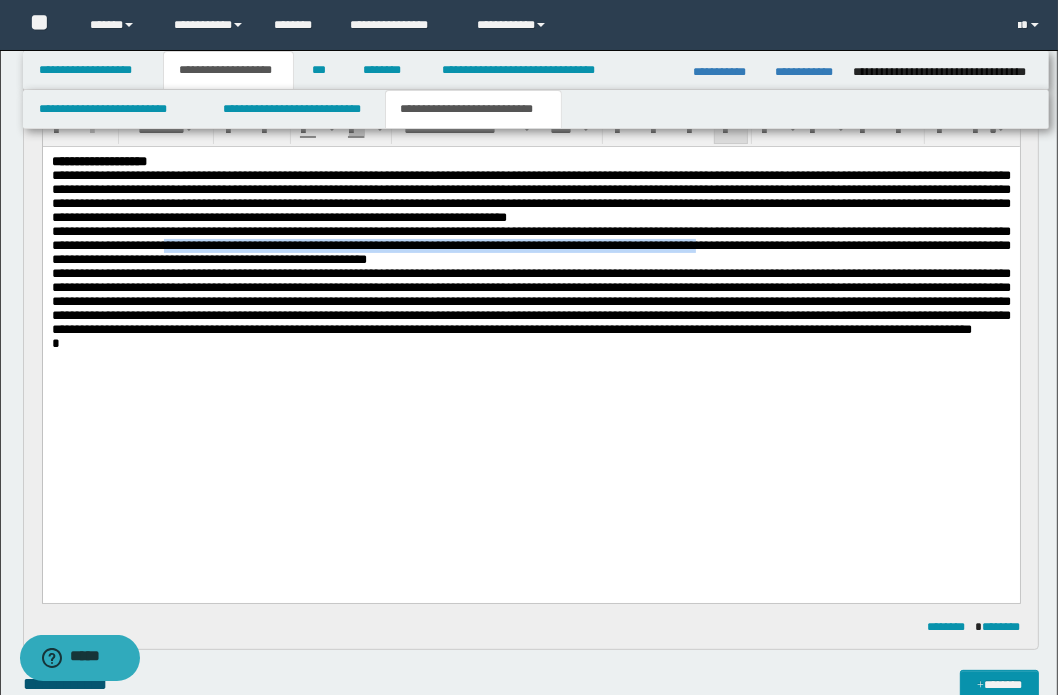 drag, startPoint x: 676, startPoint y: 302, endPoint x: 799, endPoint y: 293, distance: 123.32883 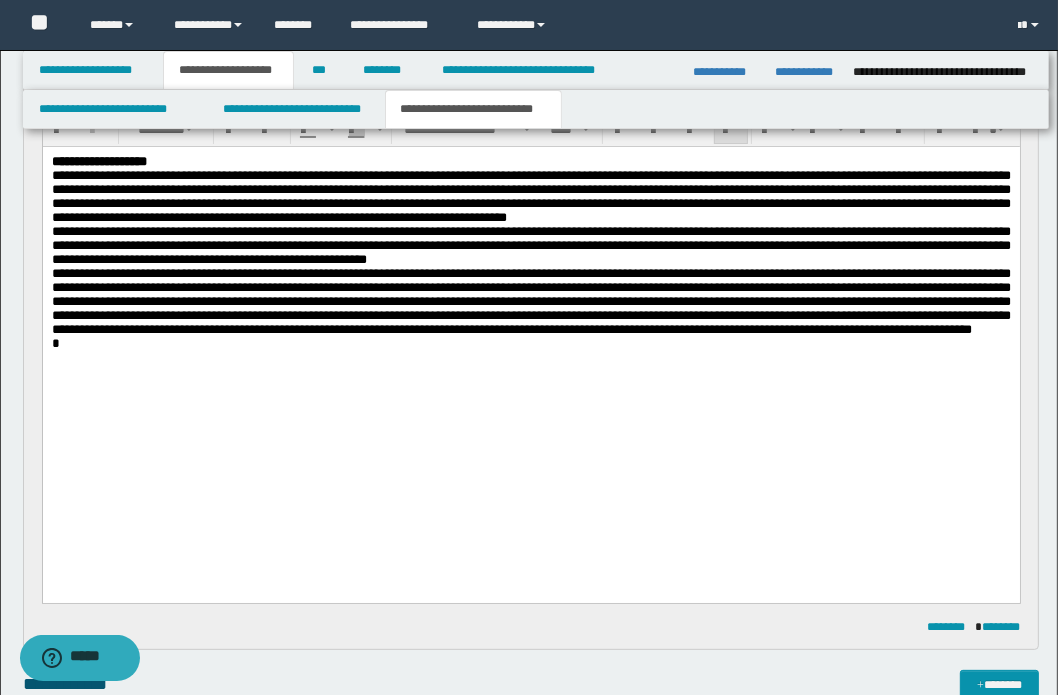 click on "**********" at bounding box center (530, 300) 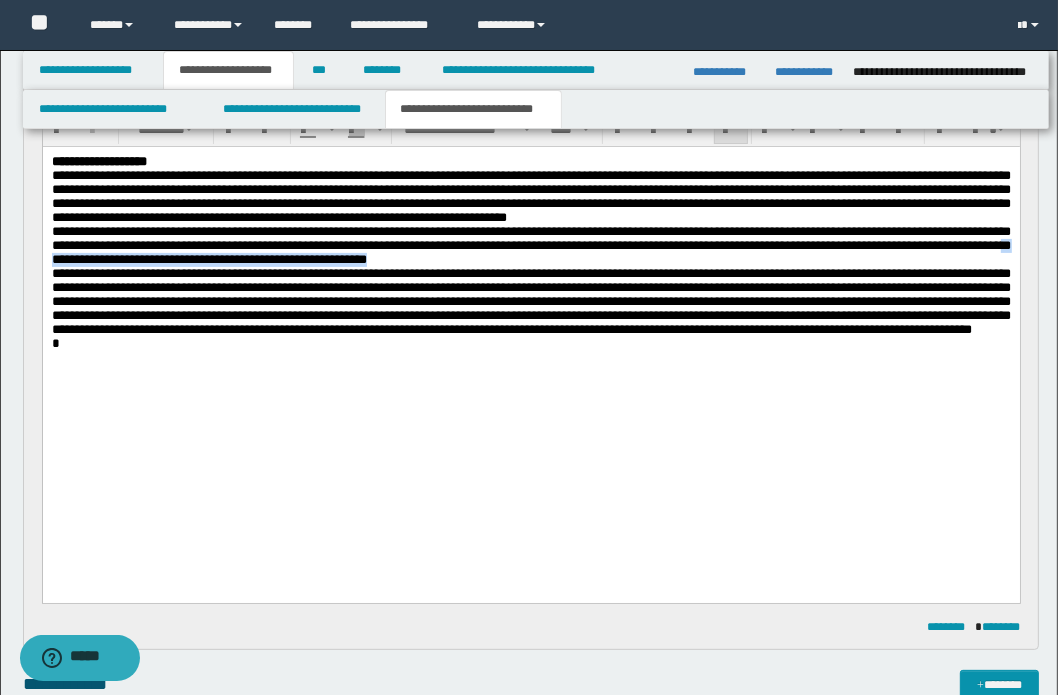 drag, startPoint x: 222, startPoint y: 314, endPoint x: 742, endPoint y: 318, distance: 520.0154 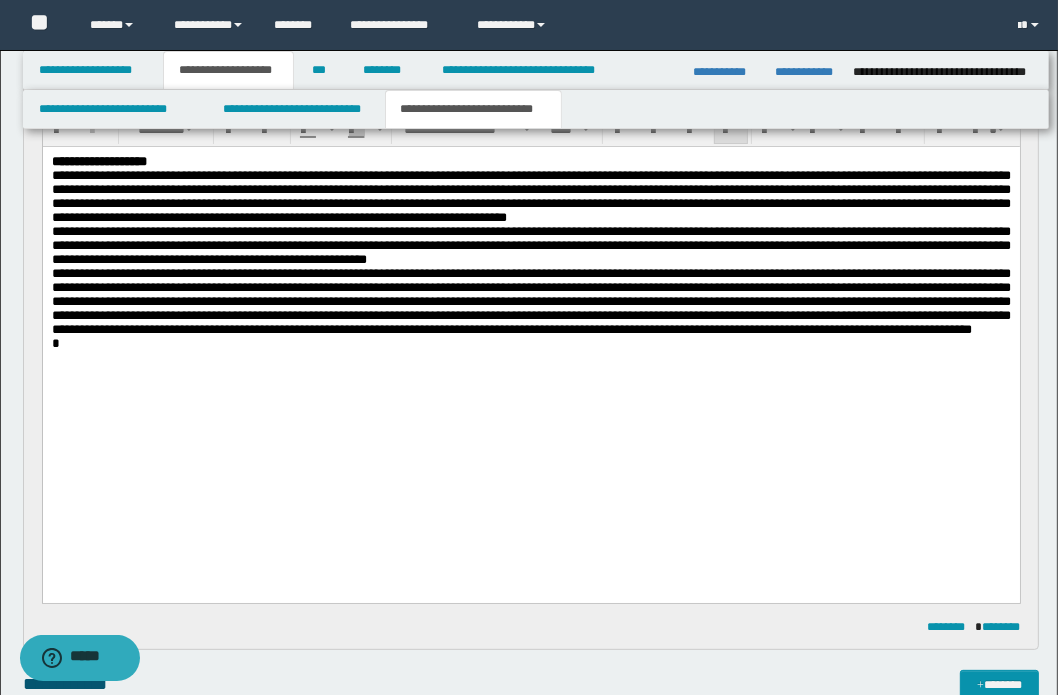 click on "**********" at bounding box center (530, 196) 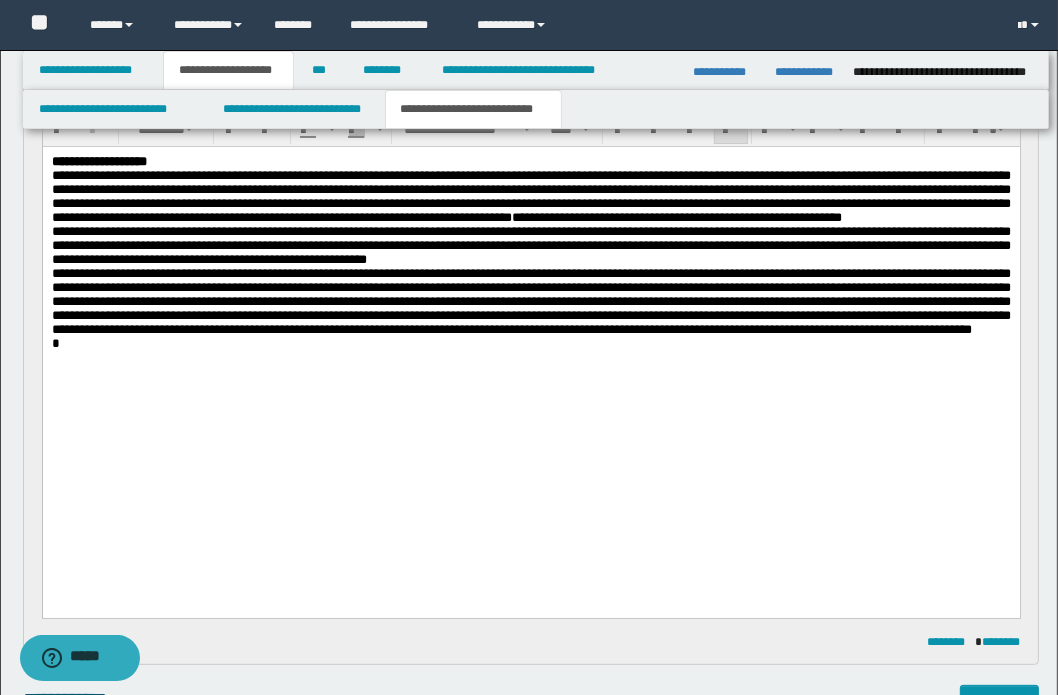 click on "**********" at bounding box center (676, 216) 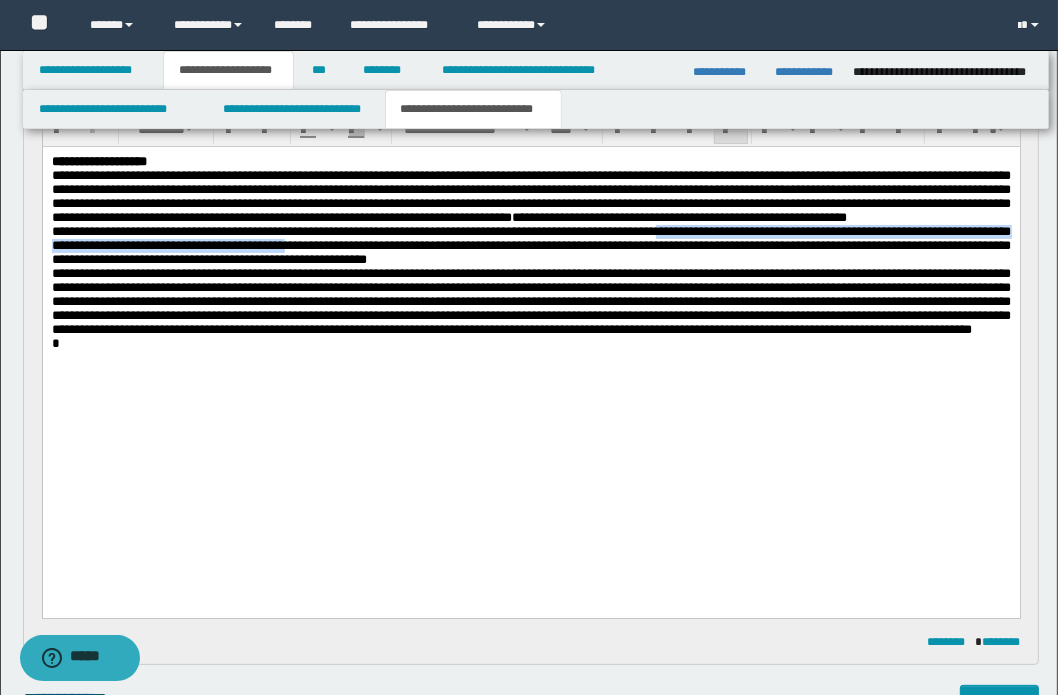 drag, startPoint x: 55, startPoint y: 299, endPoint x: 986, endPoint y: 296, distance: 931.0048 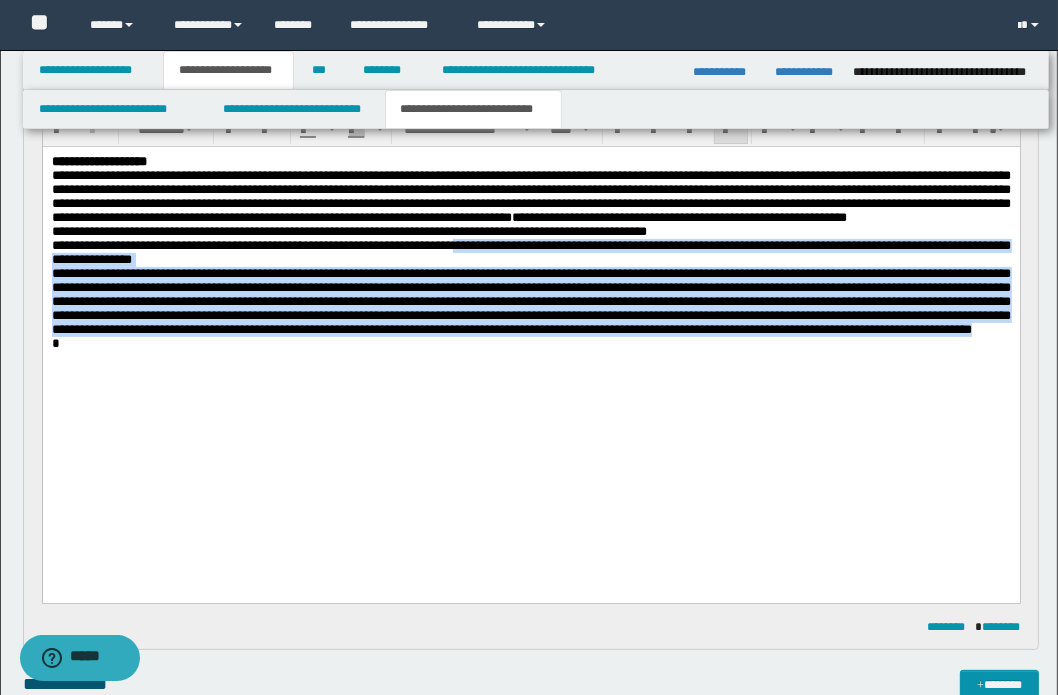drag, startPoint x: 679, startPoint y: 298, endPoint x: 826, endPoint y: 458, distance: 217.27632 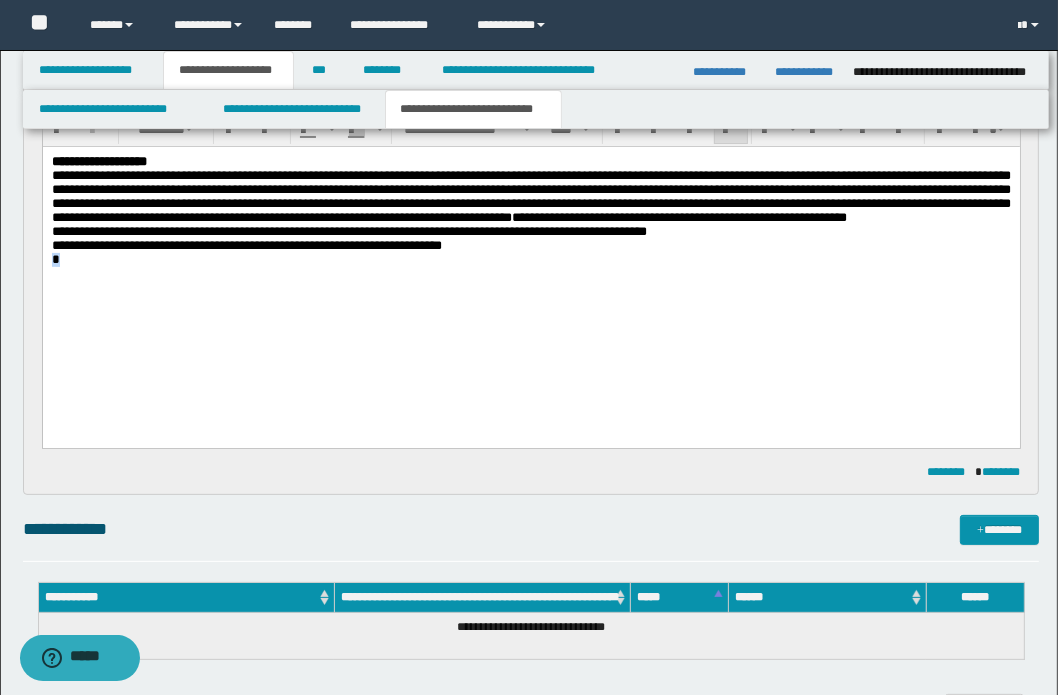 drag, startPoint x: 98, startPoint y: 321, endPoint x: 43, endPoint y: 467, distance: 156.01602 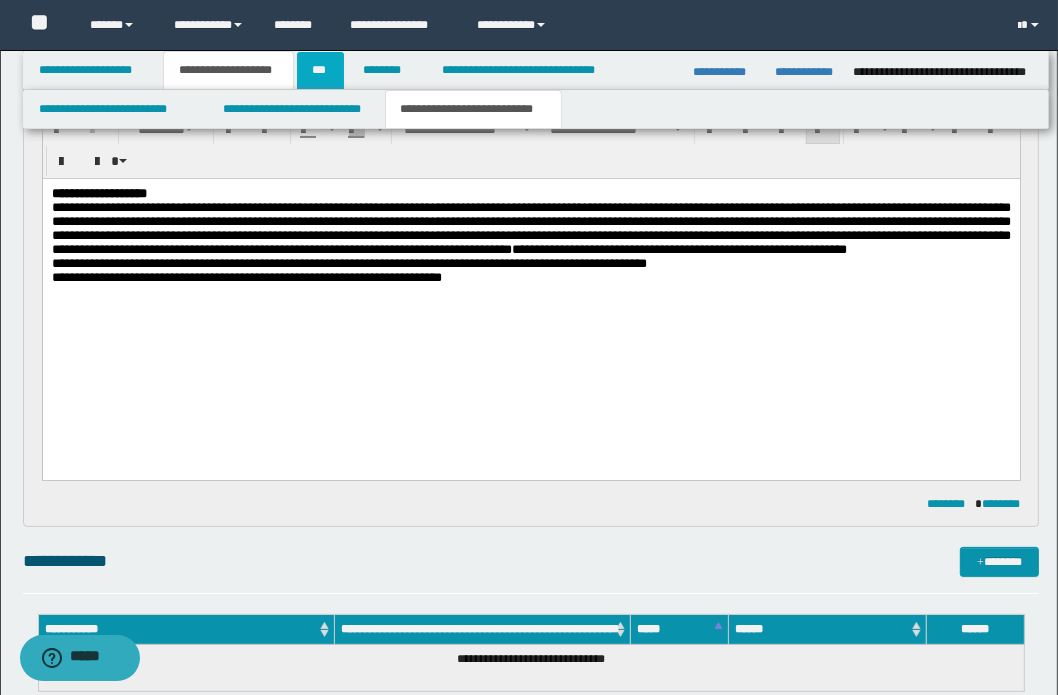 click on "***" at bounding box center (320, 70) 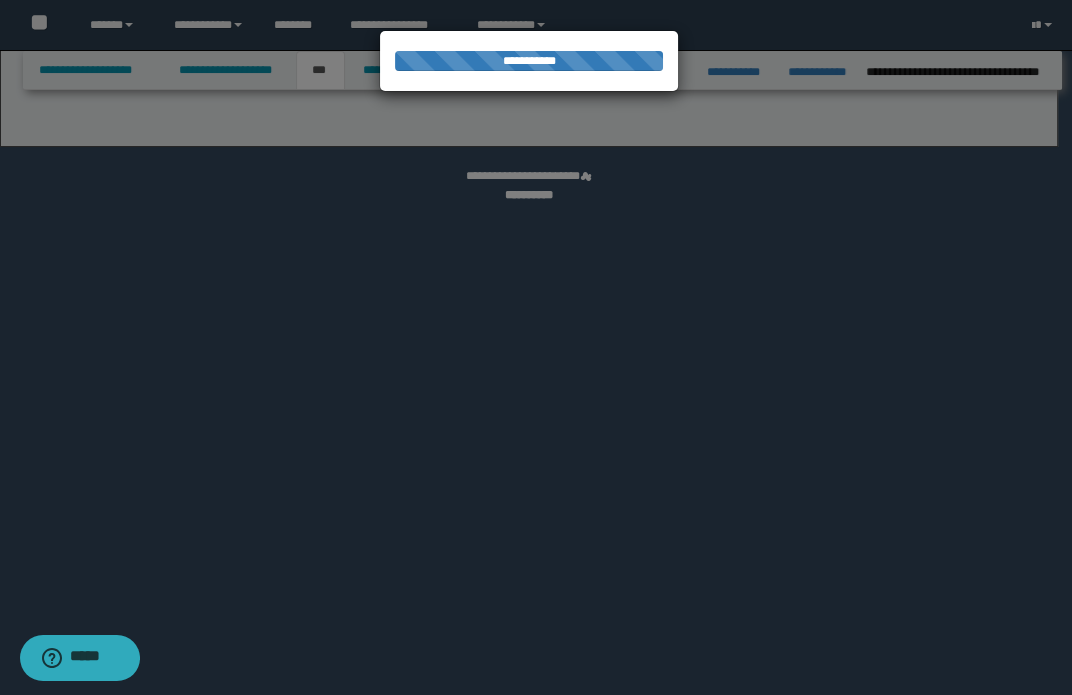 select on "*" 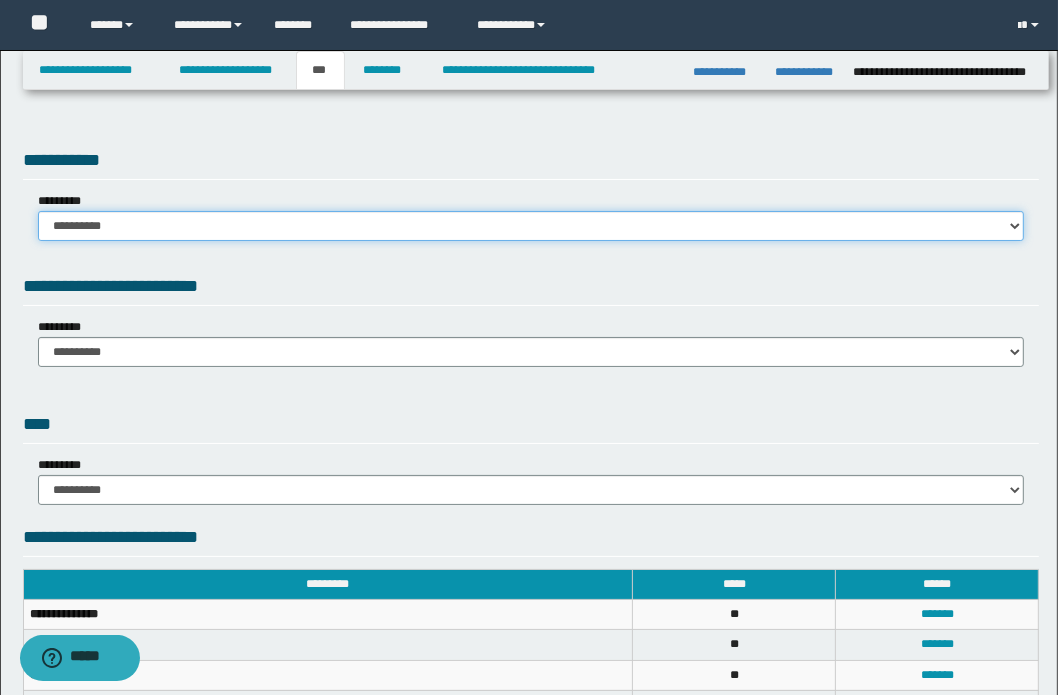 click on "**********" at bounding box center [531, 226] 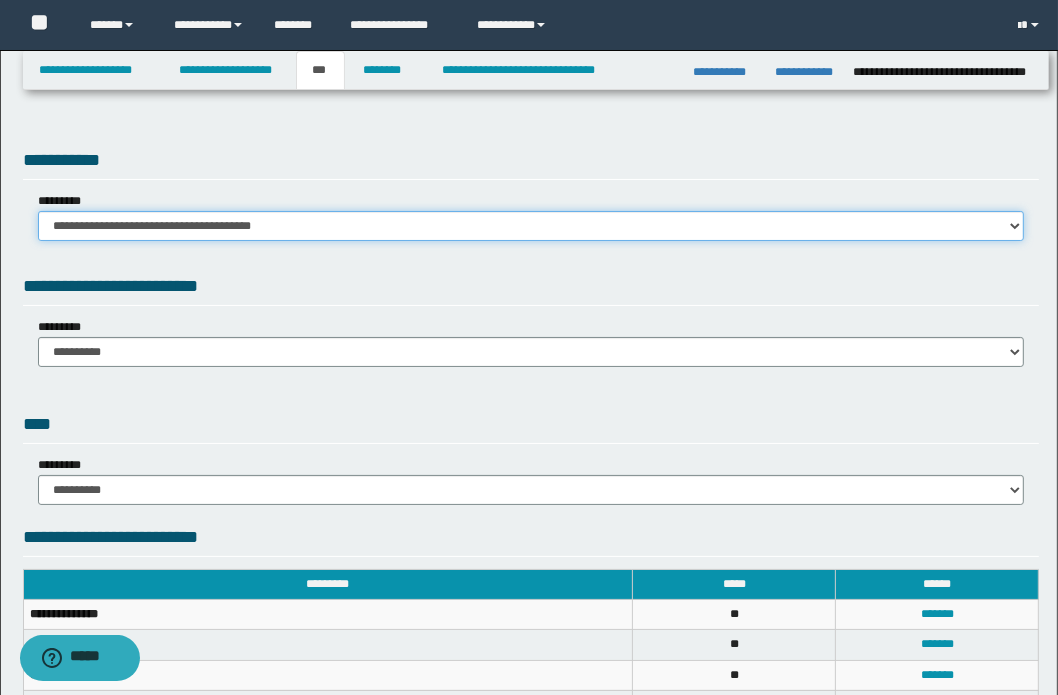 click on "**********" at bounding box center (531, 226) 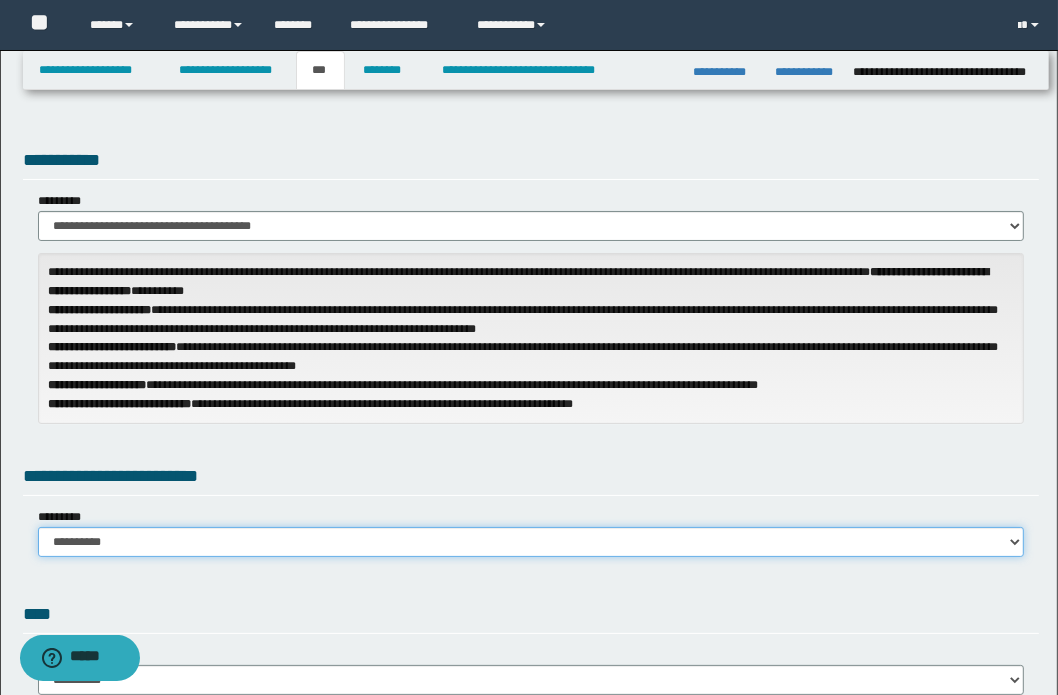 click on "**********" at bounding box center [531, 542] 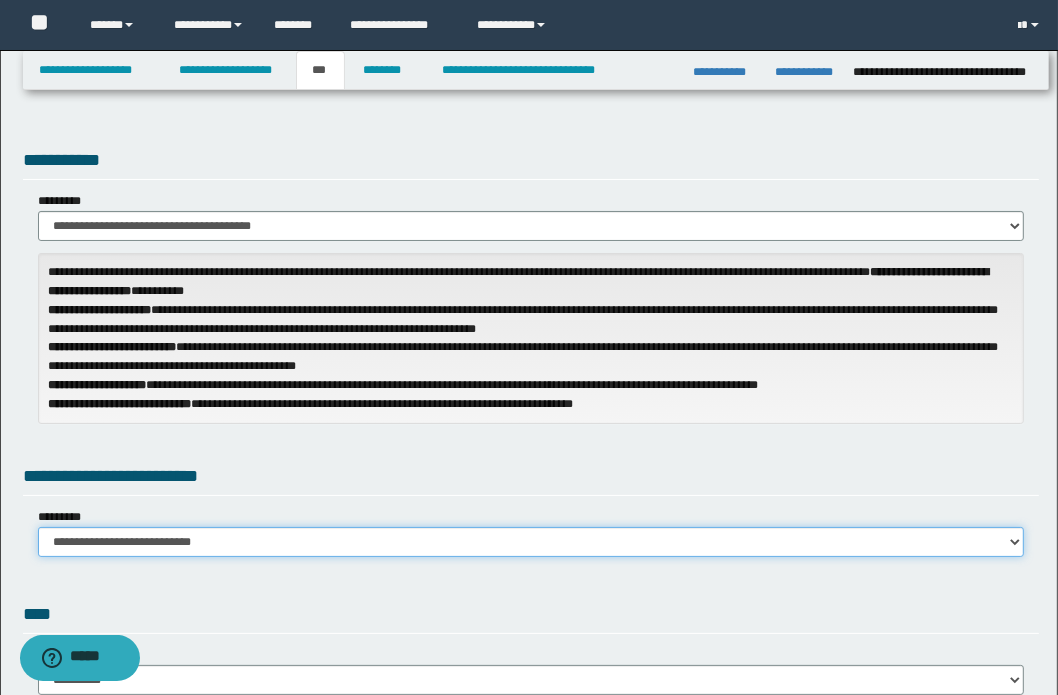 click on "**********" at bounding box center [531, 542] 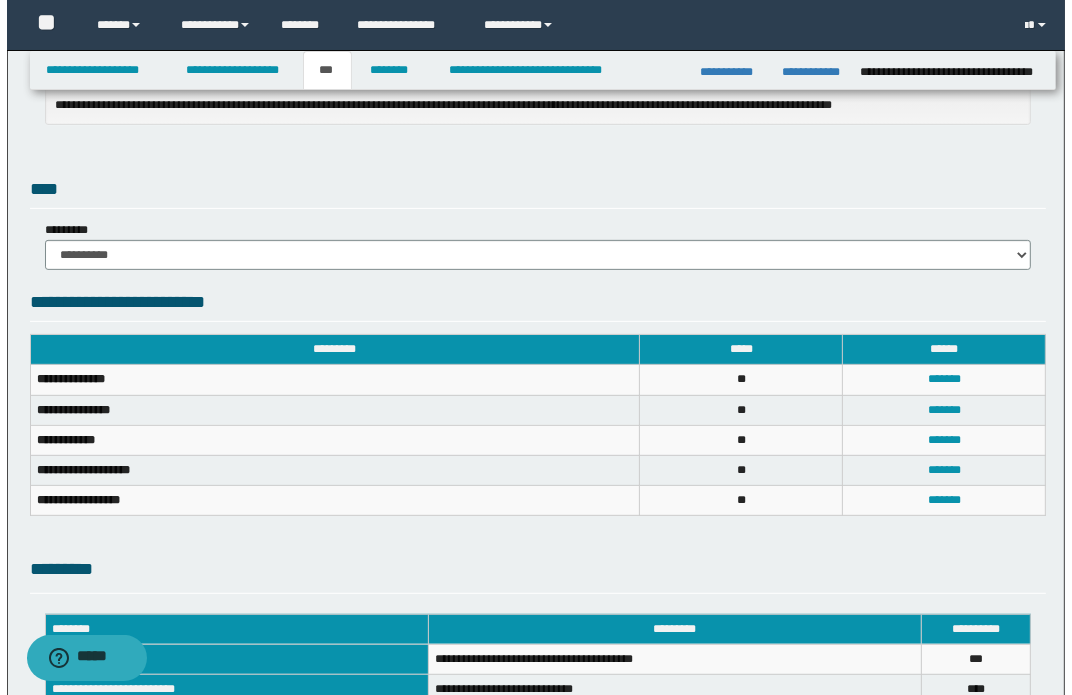 scroll, scrollTop: 545, scrollLeft: 0, axis: vertical 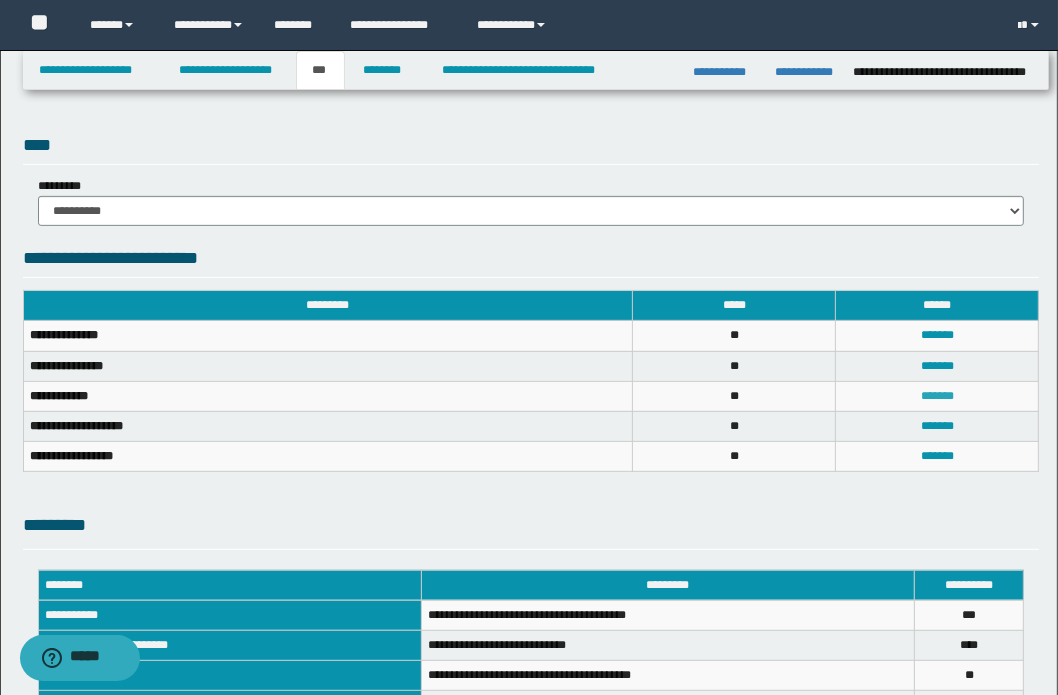click on "*******" at bounding box center [937, 396] 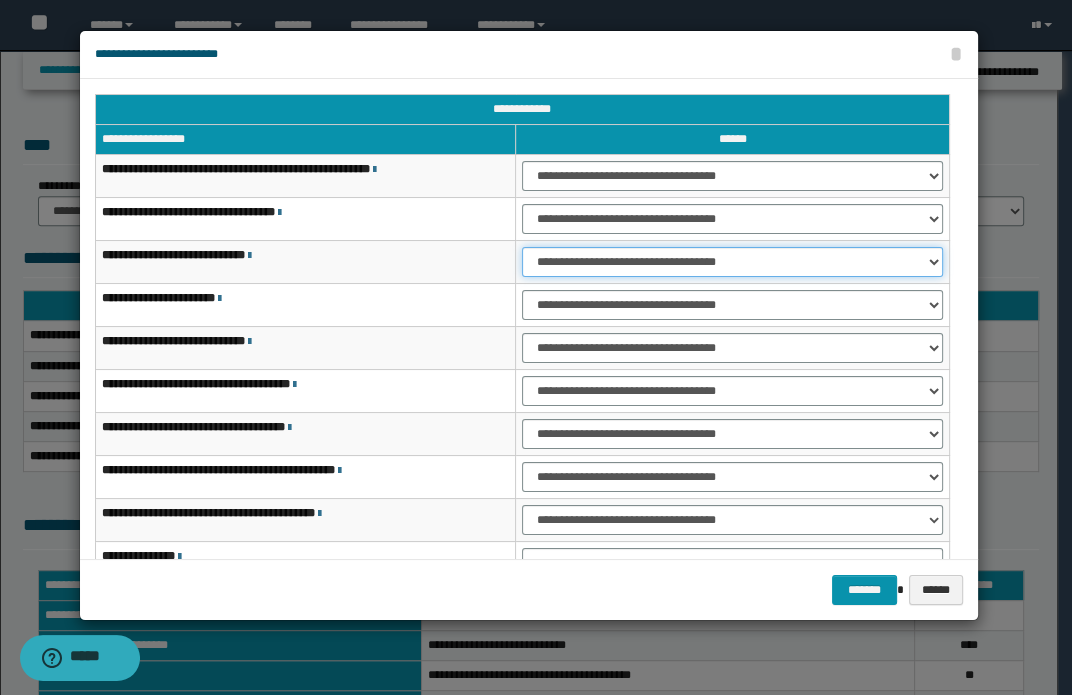drag, startPoint x: 605, startPoint y: 263, endPoint x: 610, endPoint y: 272, distance: 10.29563 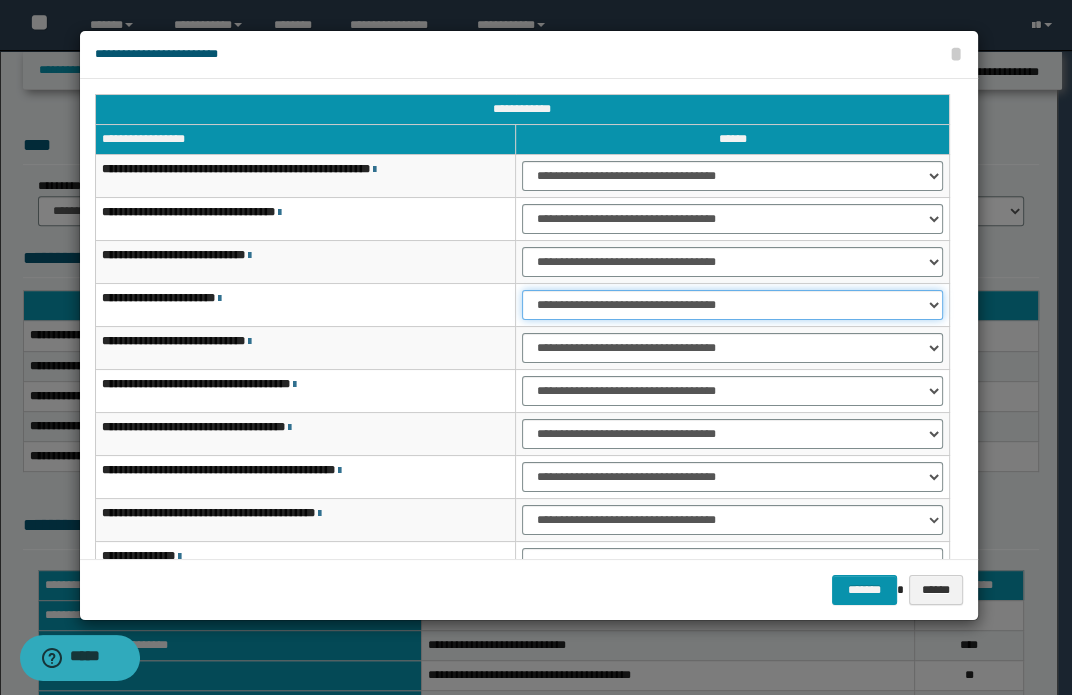 click on "**********" at bounding box center [732, 305] 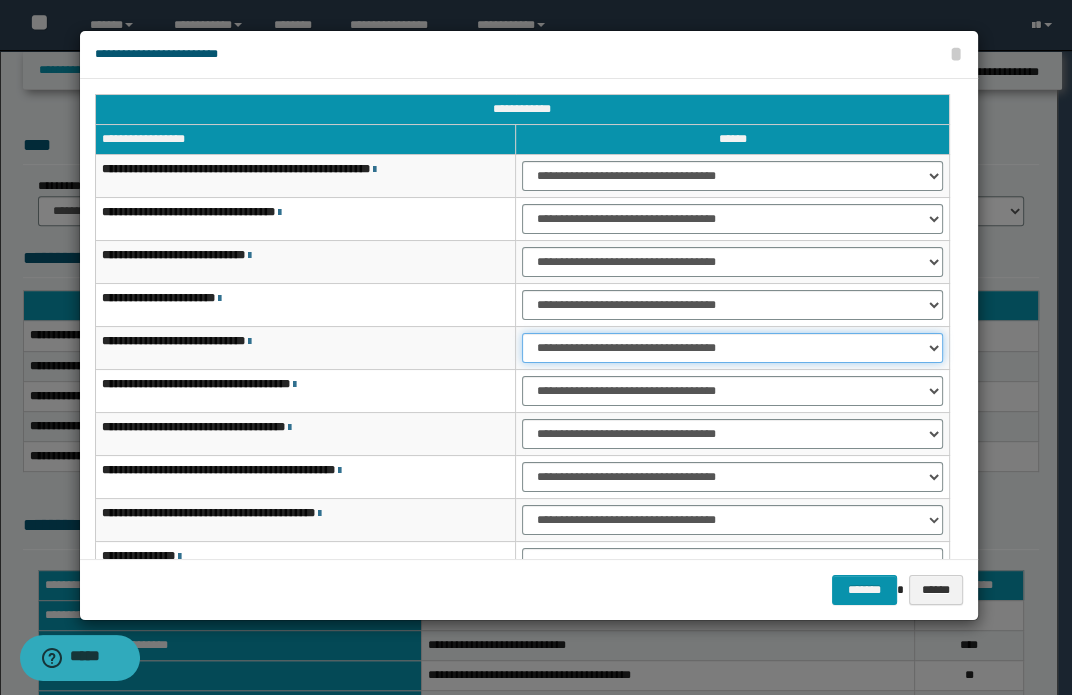 click on "**********" at bounding box center (732, 348) 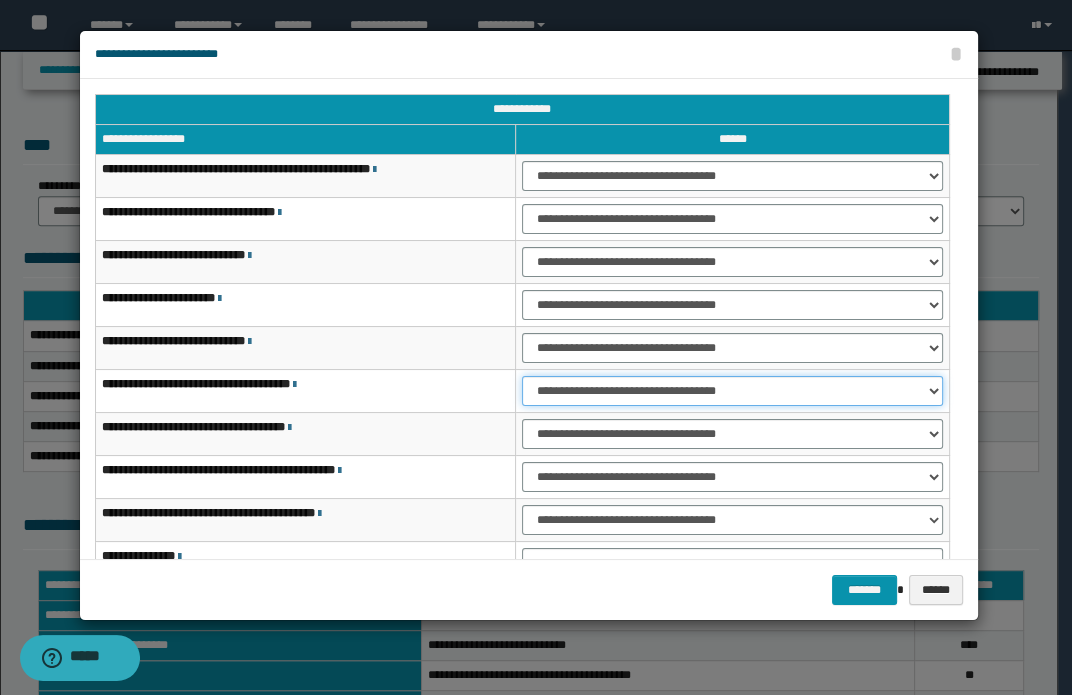 drag, startPoint x: 581, startPoint y: 395, endPoint x: 590, endPoint y: 403, distance: 12.0415945 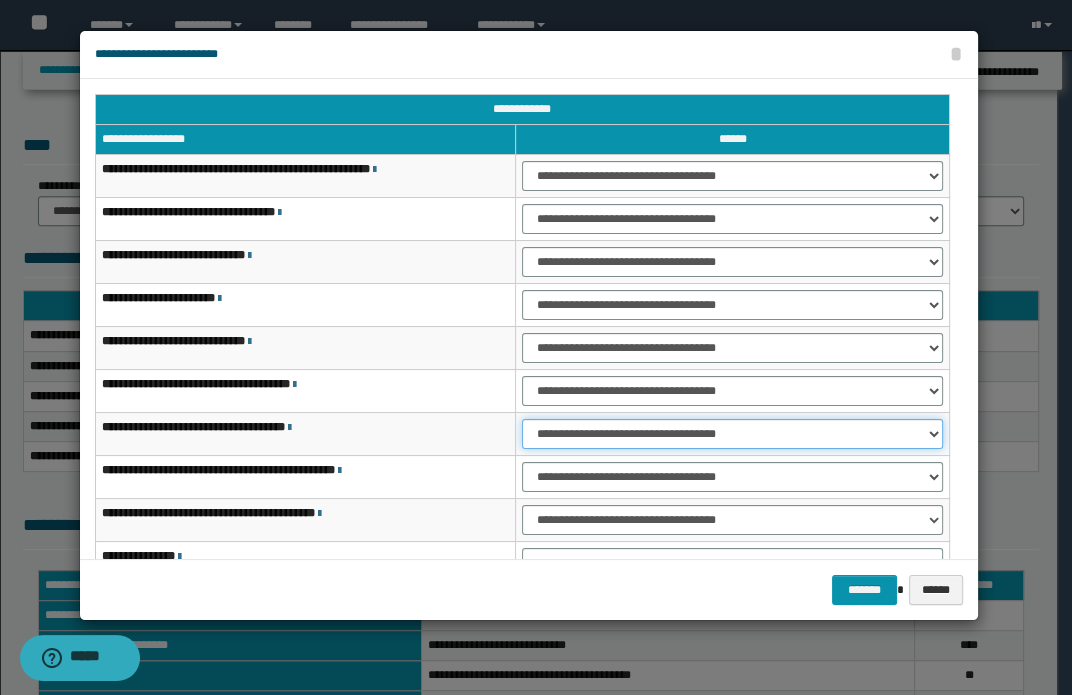click on "**********" at bounding box center (732, 434) 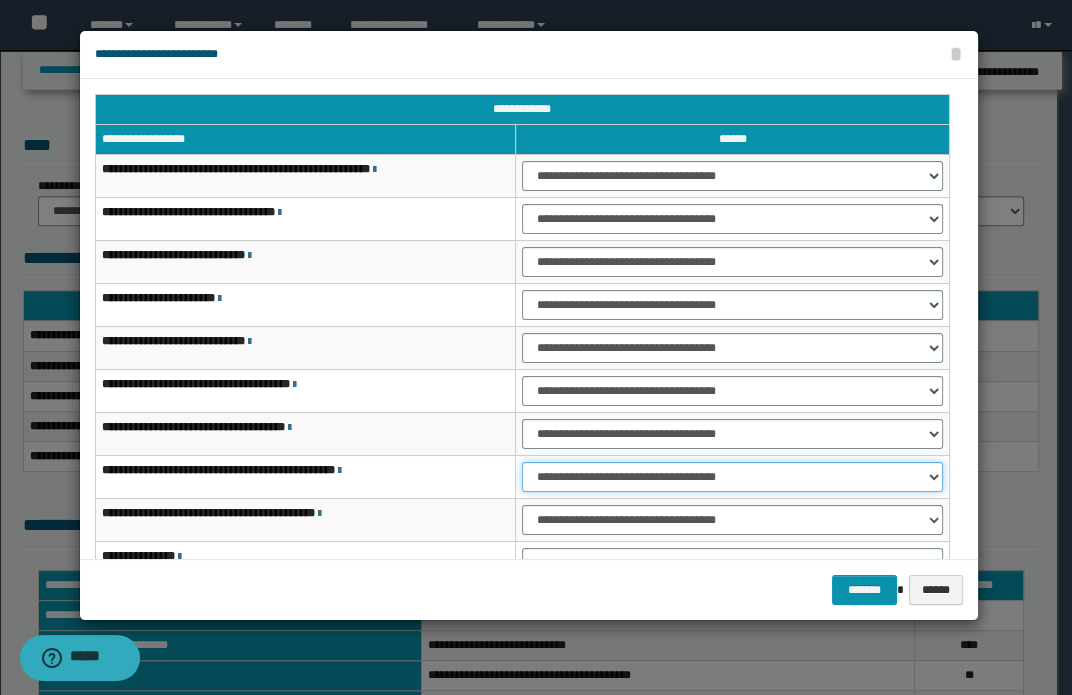 drag, startPoint x: 581, startPoint y: 475, endPoint x: 598, endPoint y: 481, distance: 18.027756 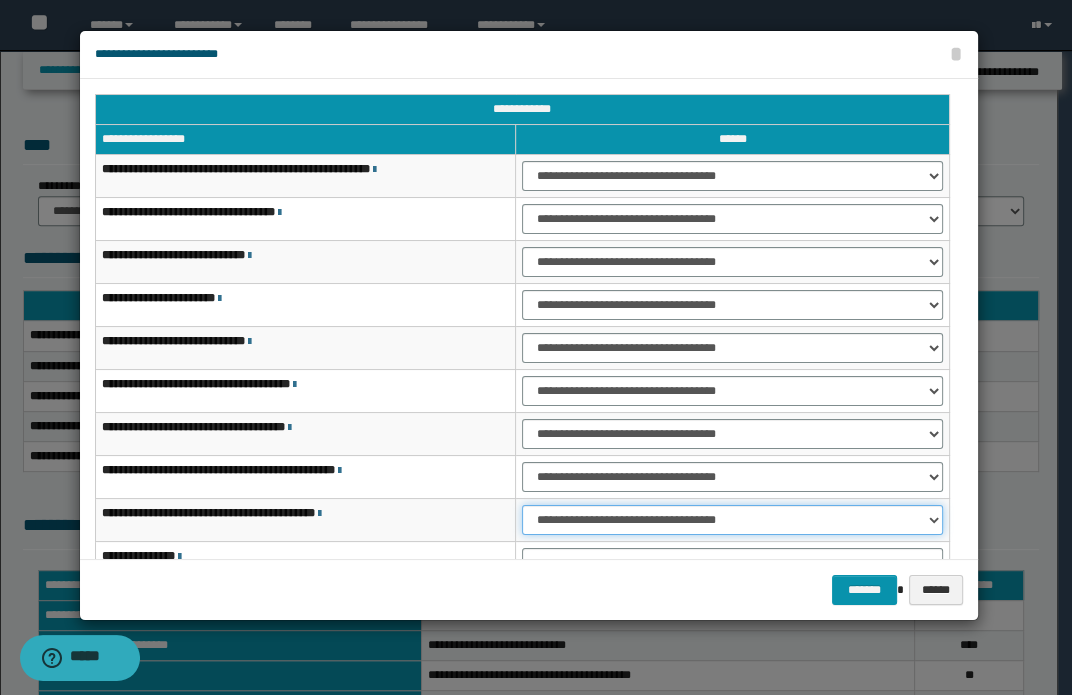 click on "**********" at bounding box center (732, 520) 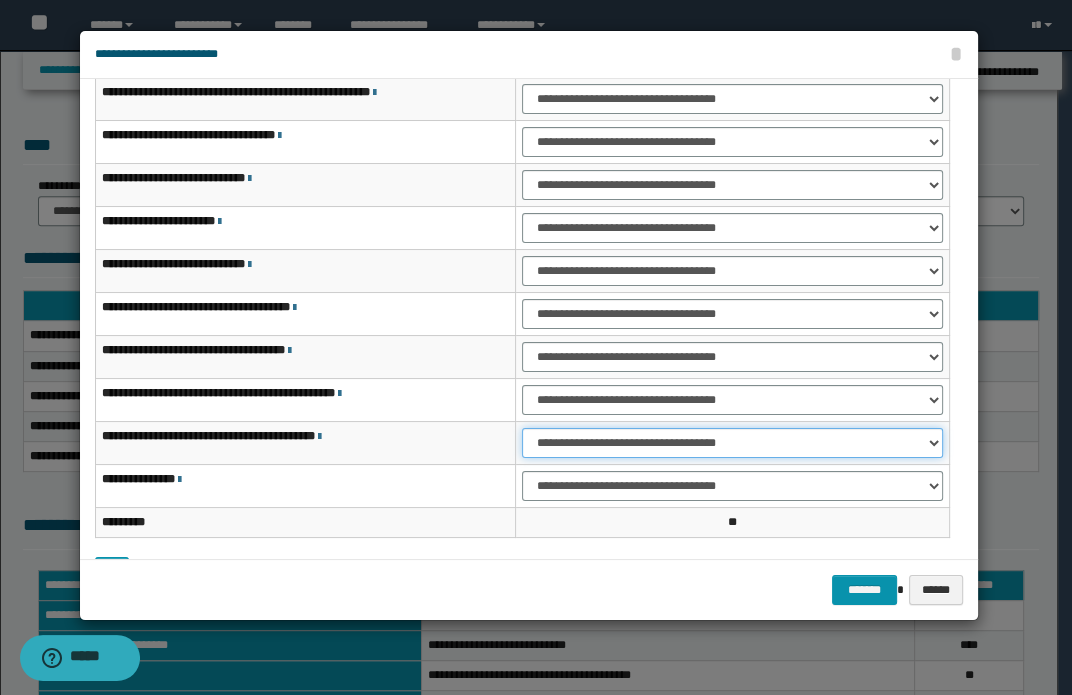 scroll, scrollTop: 149, scrollLeft: 0, axis: vertical 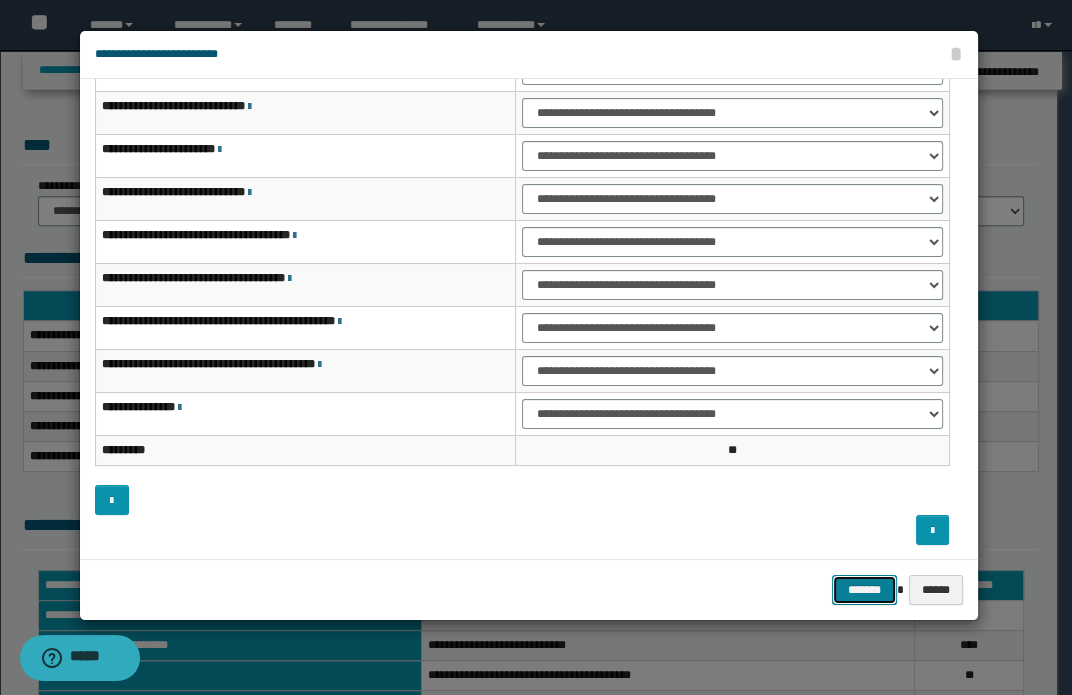 drag, startPoint x: 866, startPoint y: 588, endPoint x: 830, endPoint y: 577, distance: 37.64306 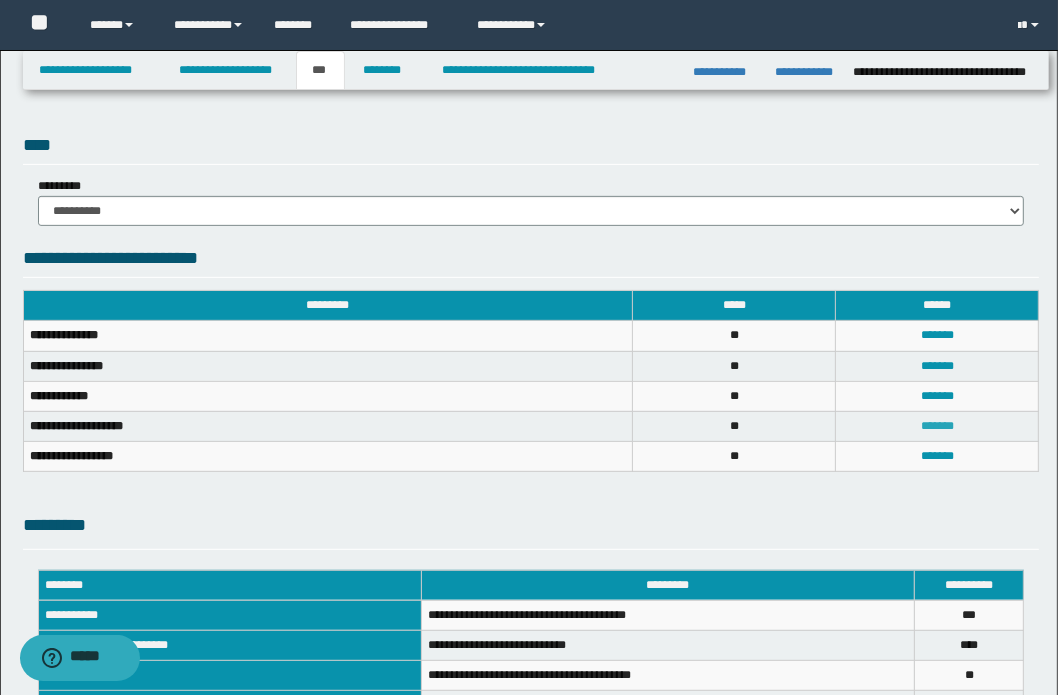 click on "*******" at bounding box center (937, 426) 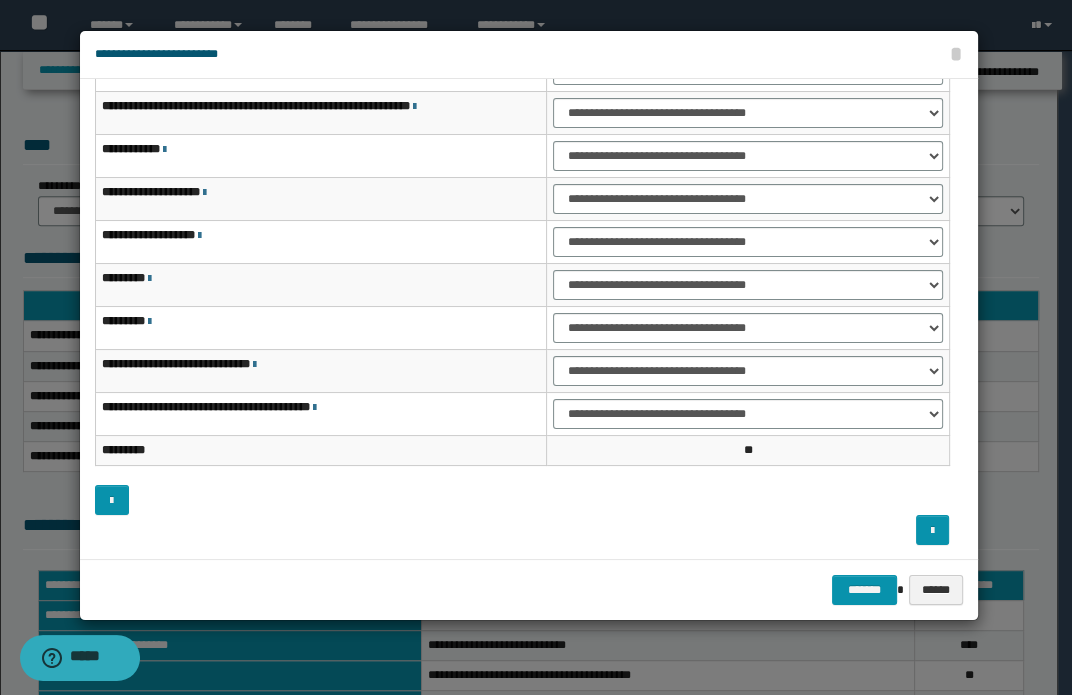 scroll, scrollTop: 0, scrollLeft: 0, axis: both 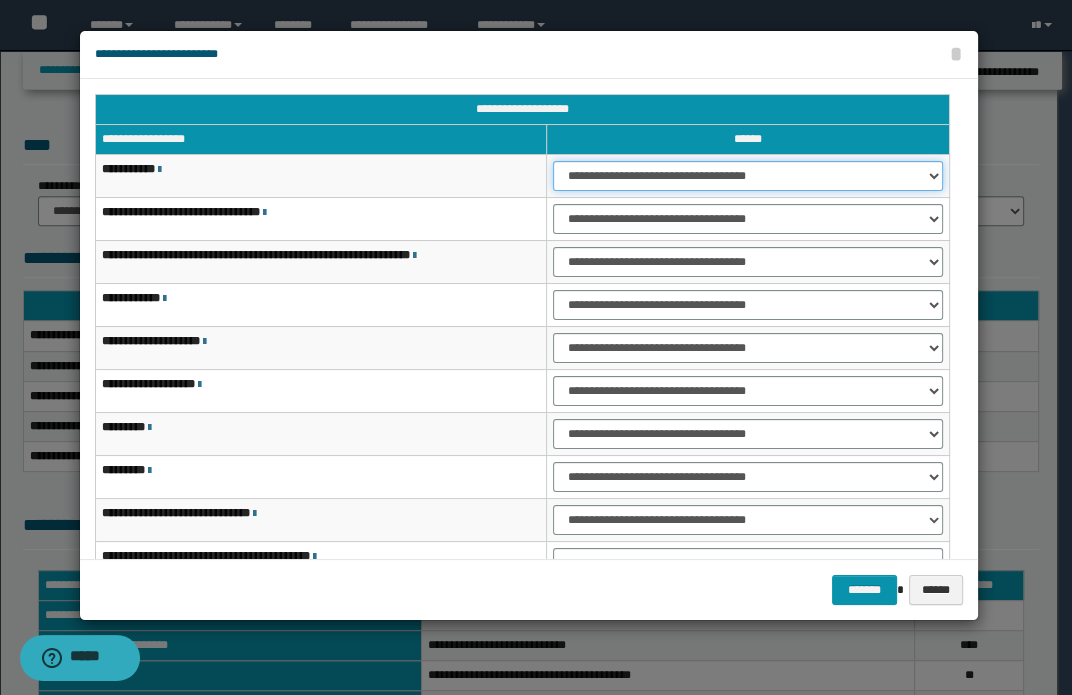 click on "**********" at bounding box center [747, 176] 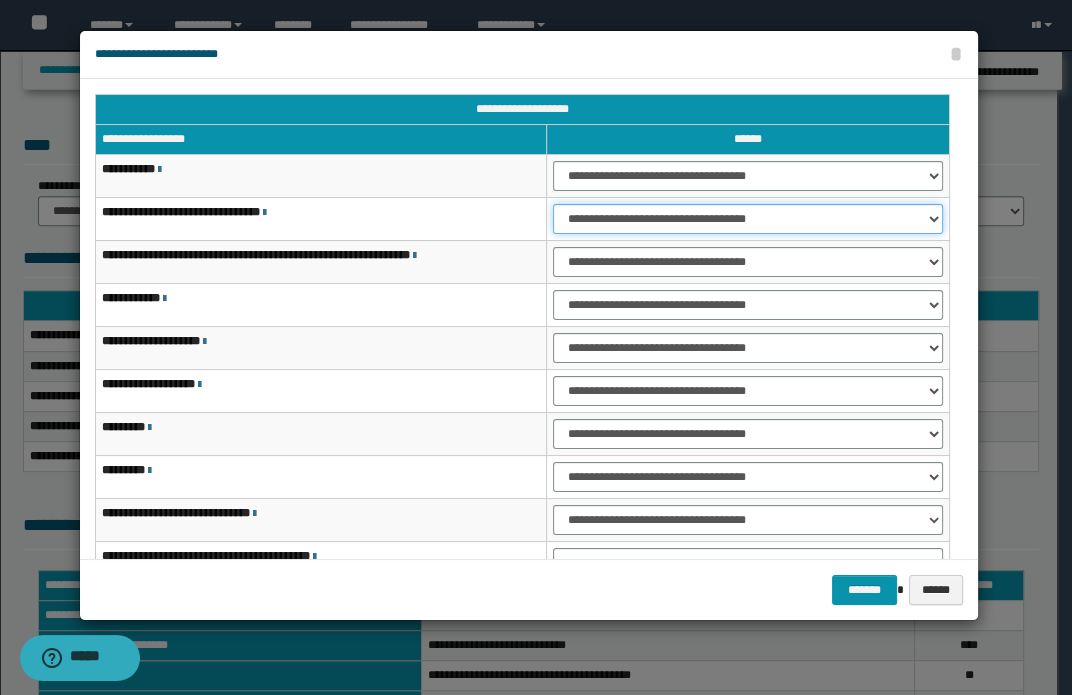 click on "**********" at bounding box center [747, 219] 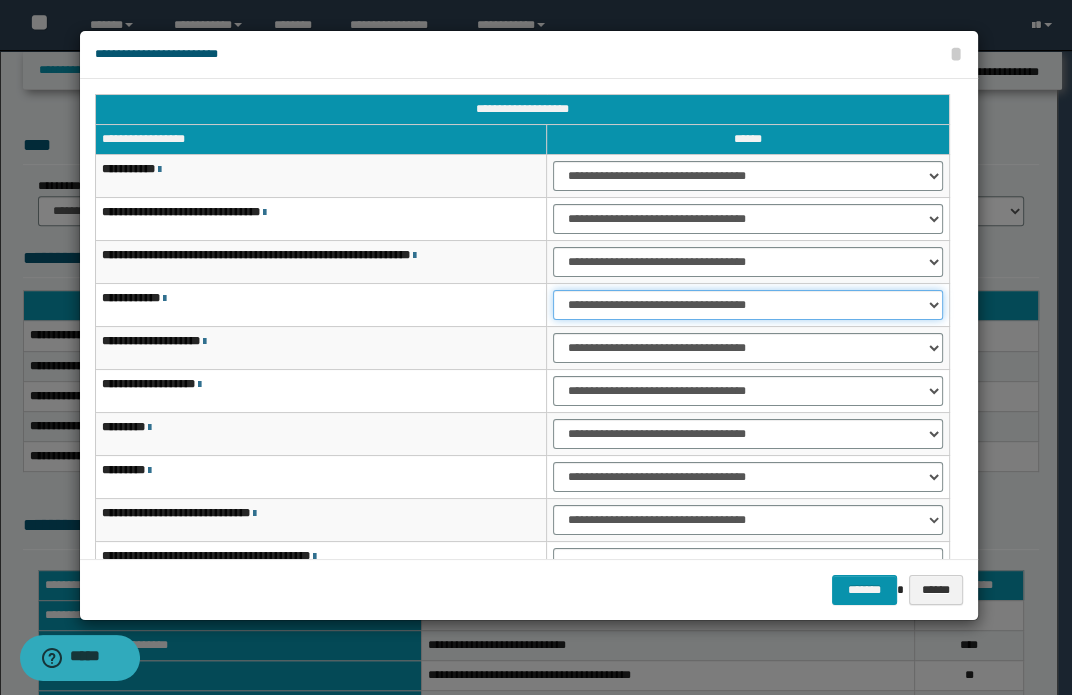 click on "**********" at bounding box center (747, 305) 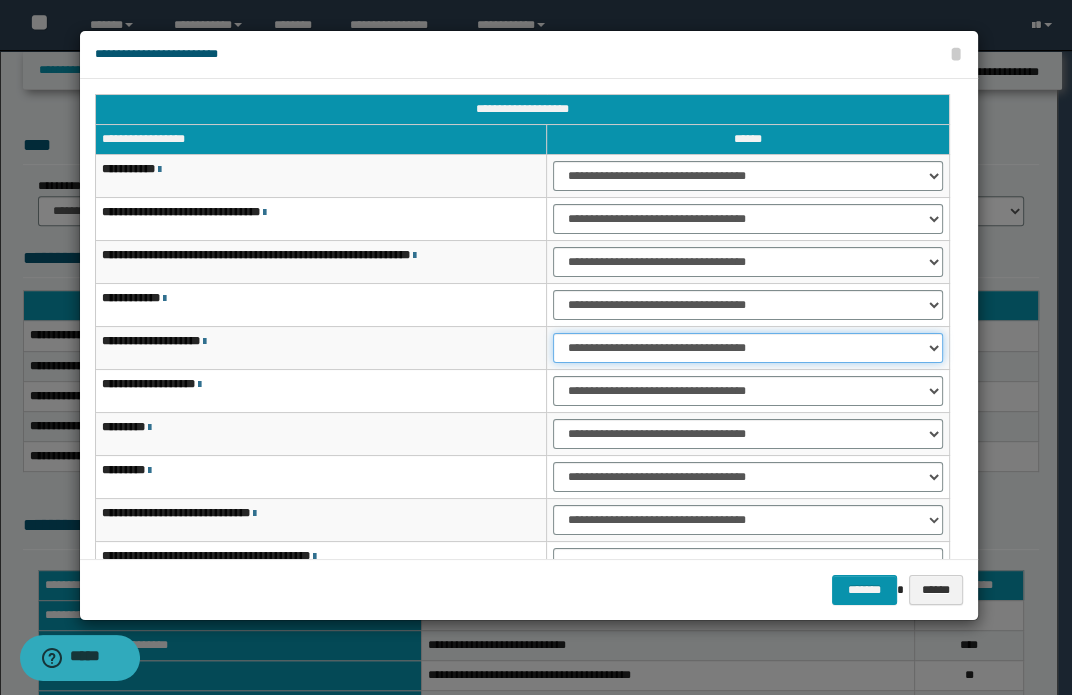 click on "**********" at bounding box center [747, 348] 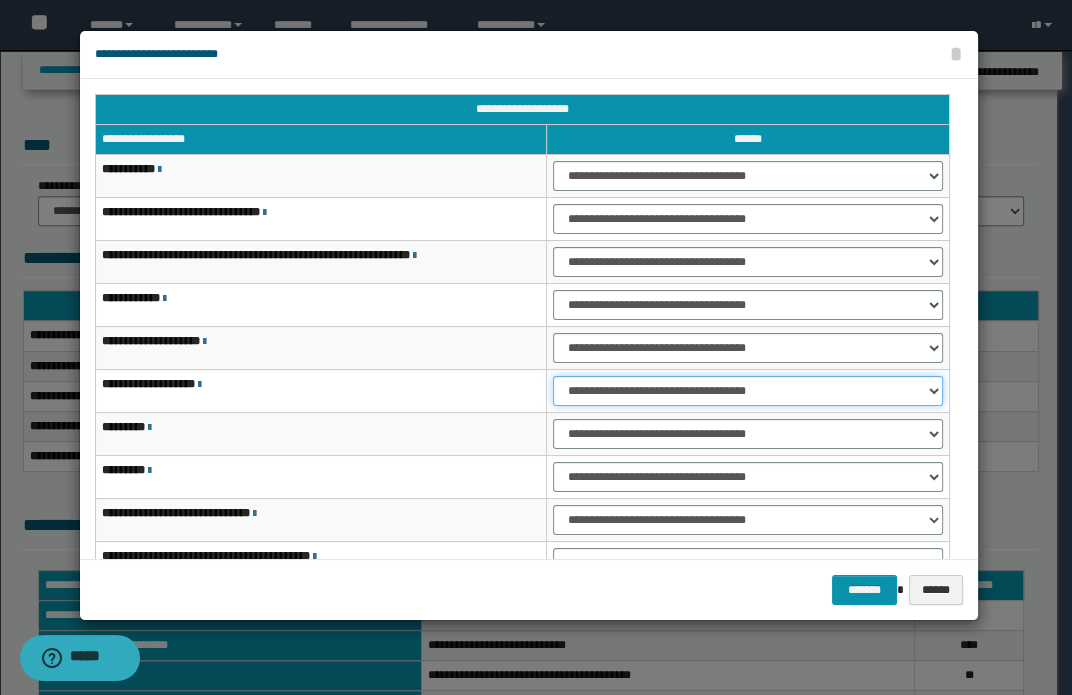 click on "**********" at bounding box center [747, 391] 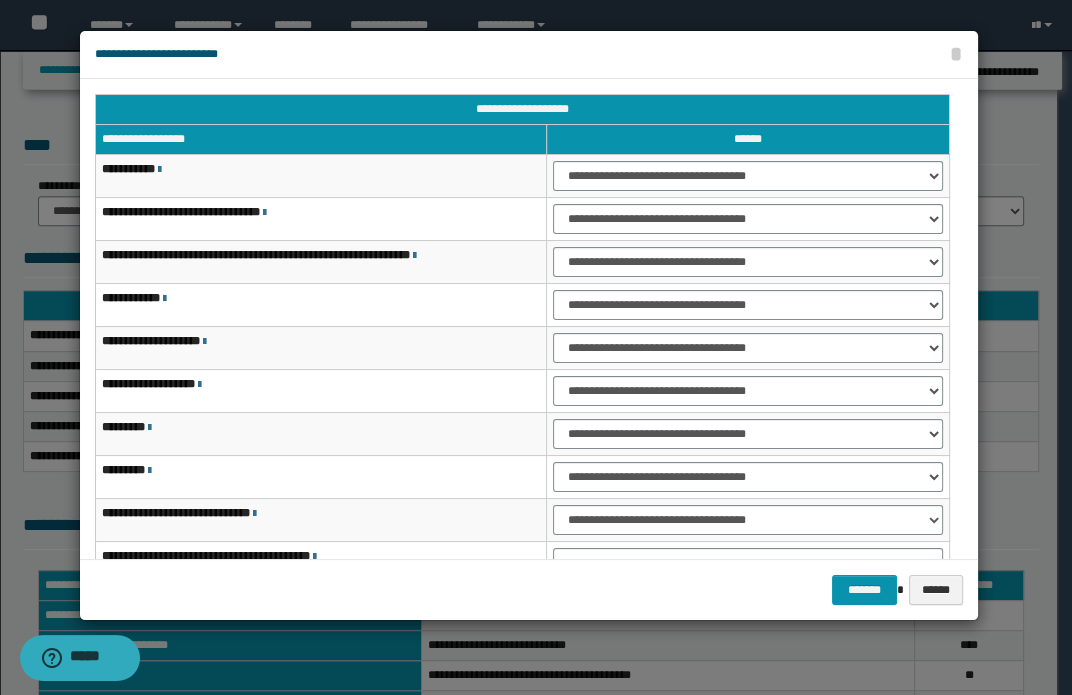click on "**********" at bounding box center (320, 391) 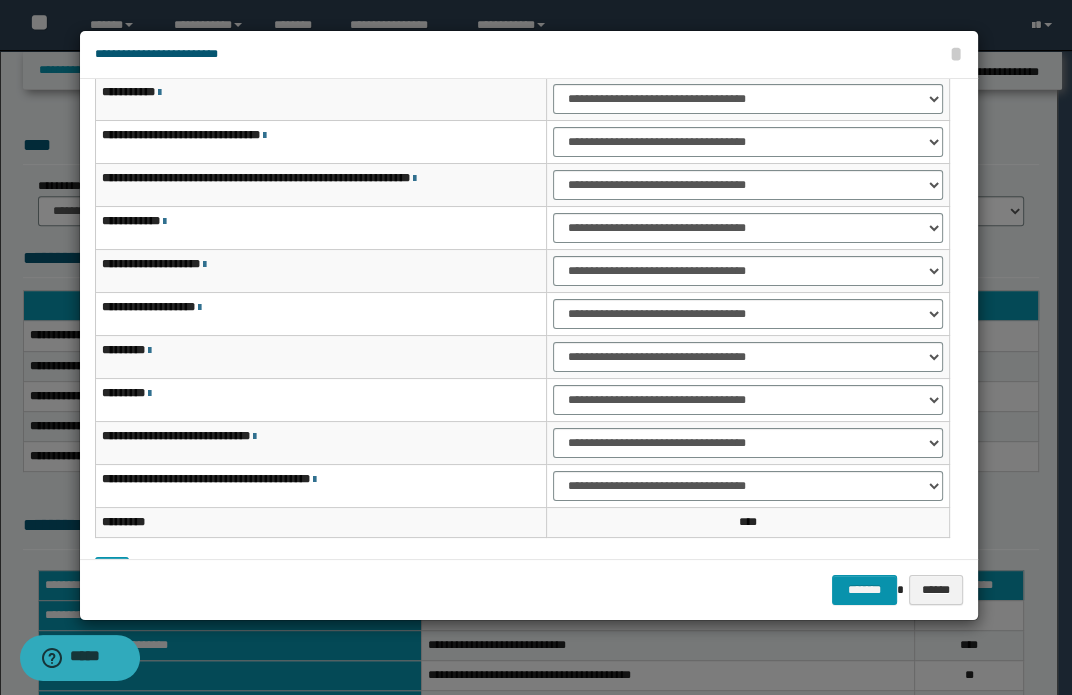 scroll, scrollTop: 149, scrollLeft: 0, axis: vertical 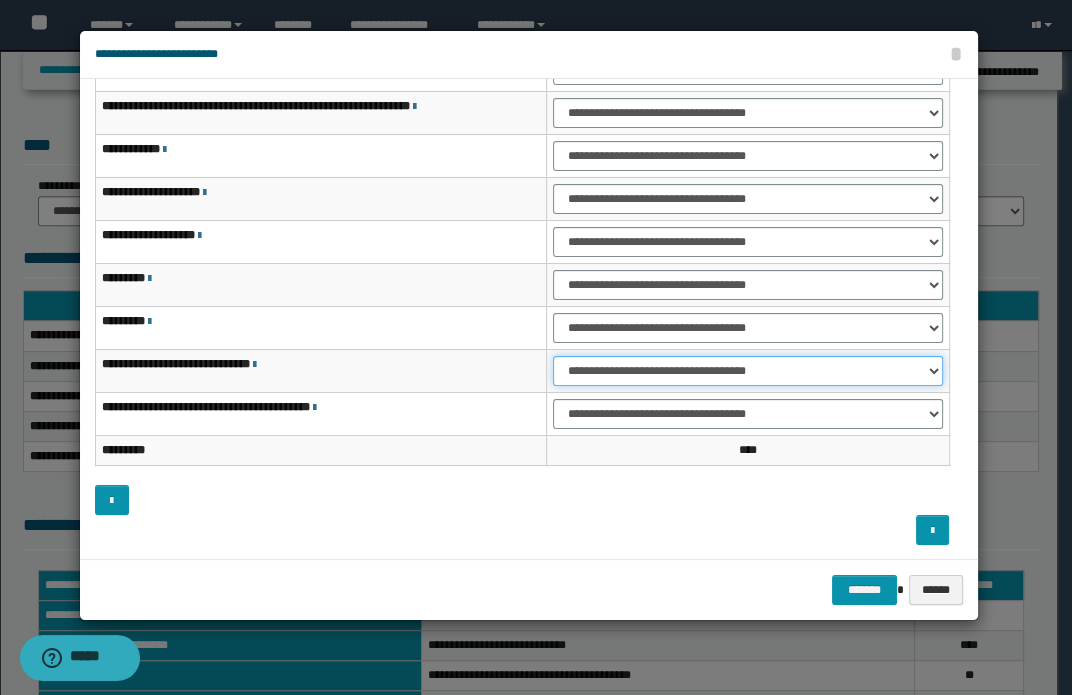 drag, startPoint x: 650, startPoint y: 375, endPoint x: 662, endPoint y: 382, distance: 13.892444 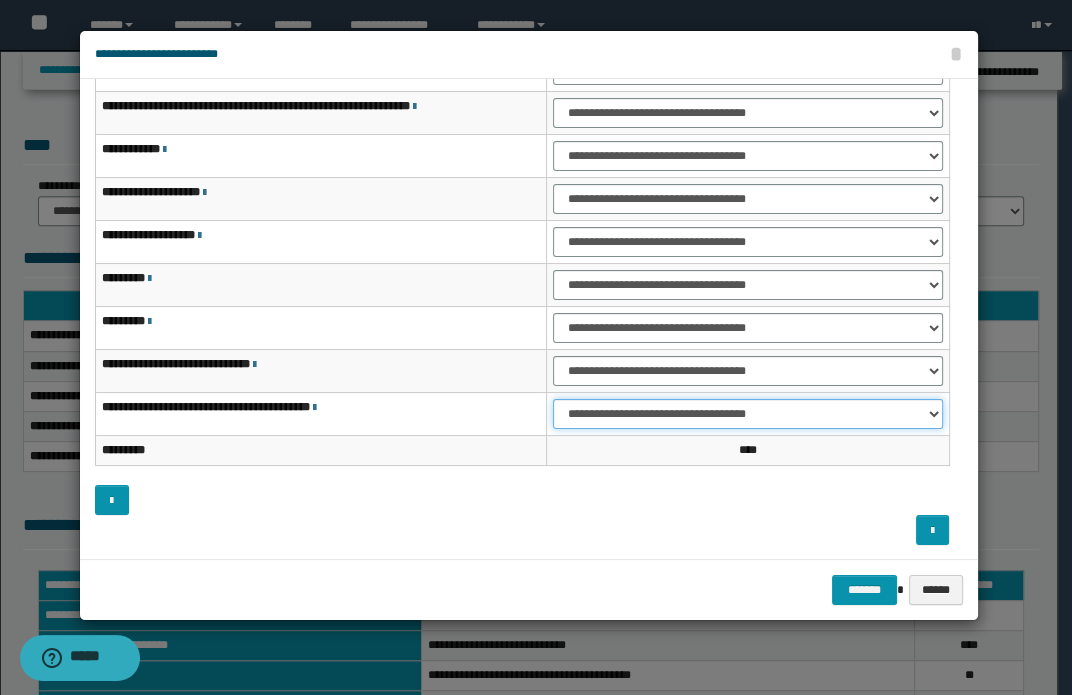 drag, startPoint x: 648, startPoint y: 420, endPoint x: 657, endPoint y: 427, distance: 11.401754 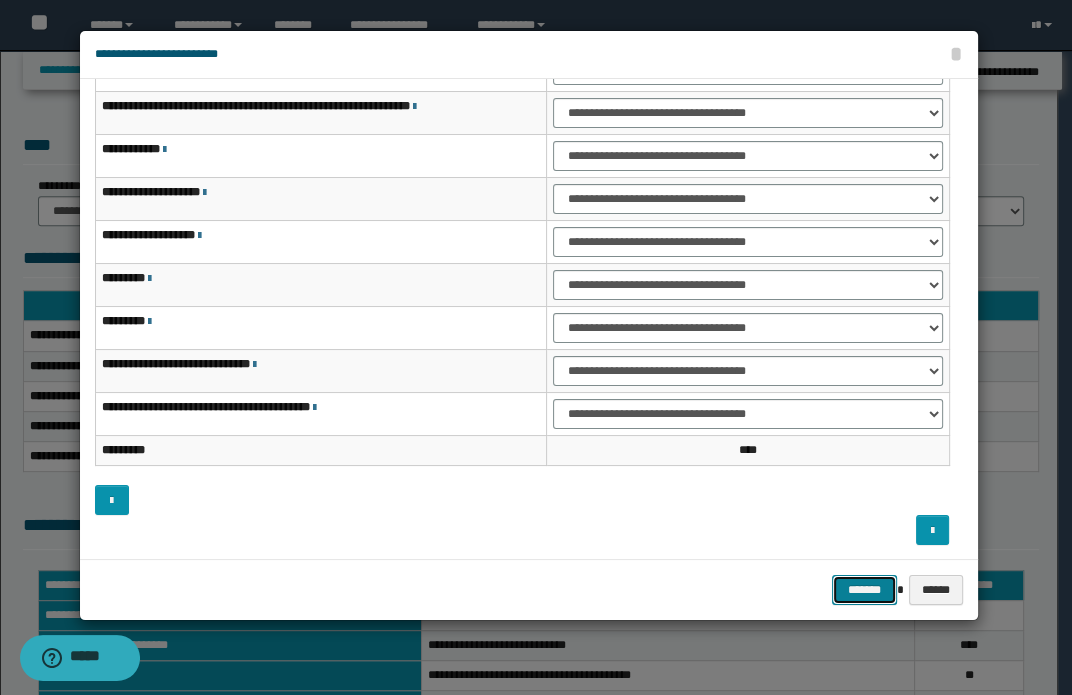 click on "*******" at bounding box center (864, 590) 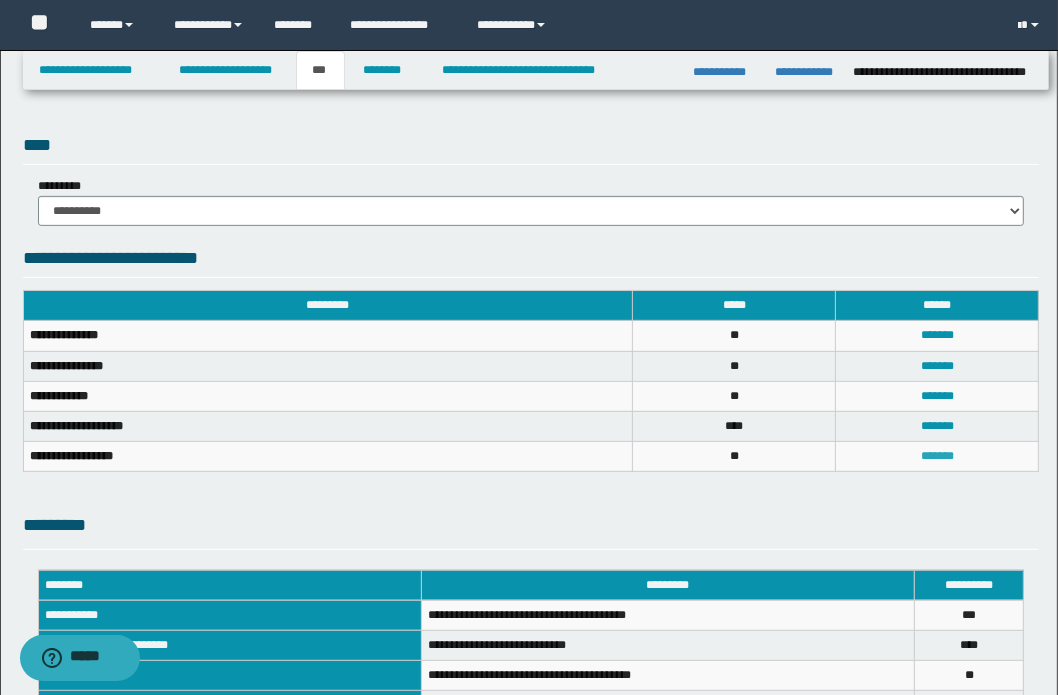 click on "*******" at bounding box center [937, 456] 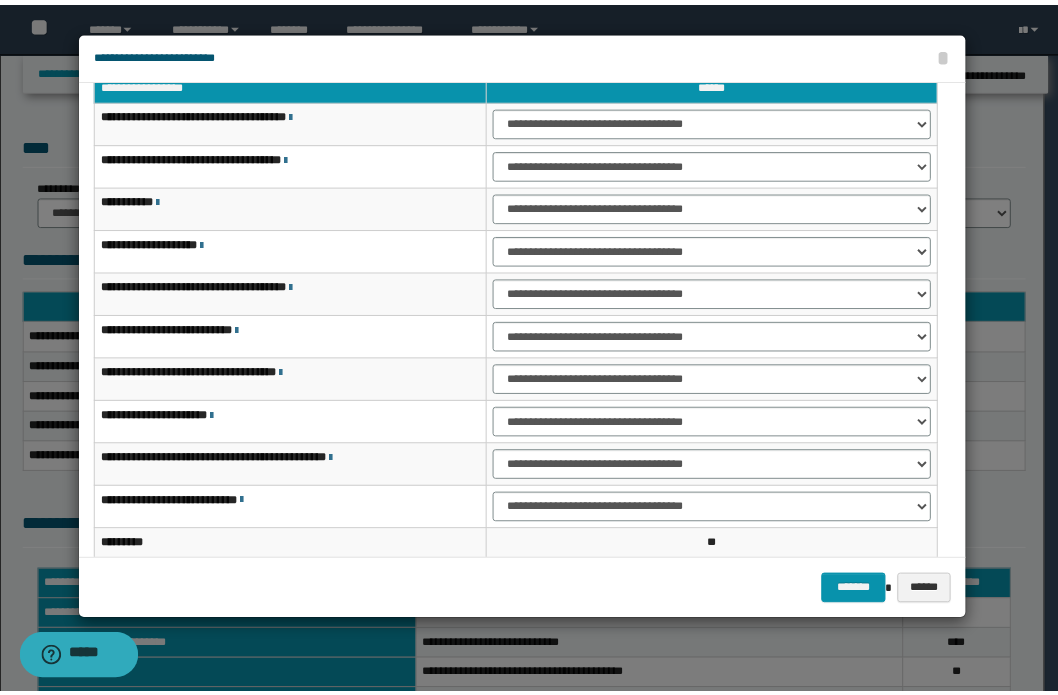 scroll, scrollTop: 0, scrollLeft: 0, axis: both 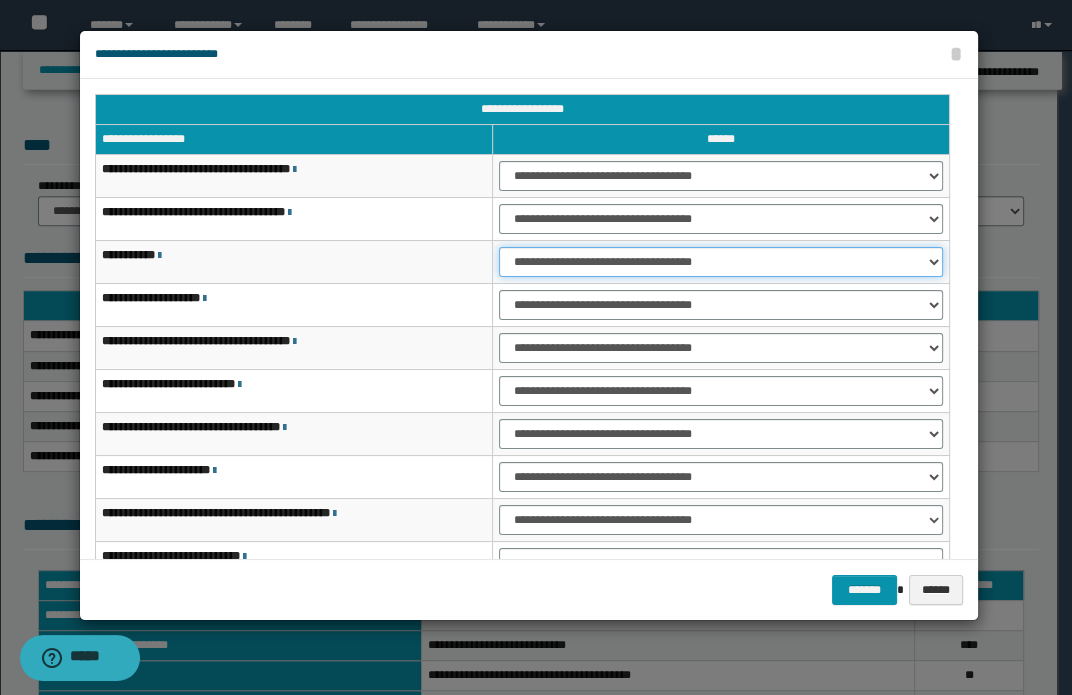 click on "**********" at bounding box center [721, 262] 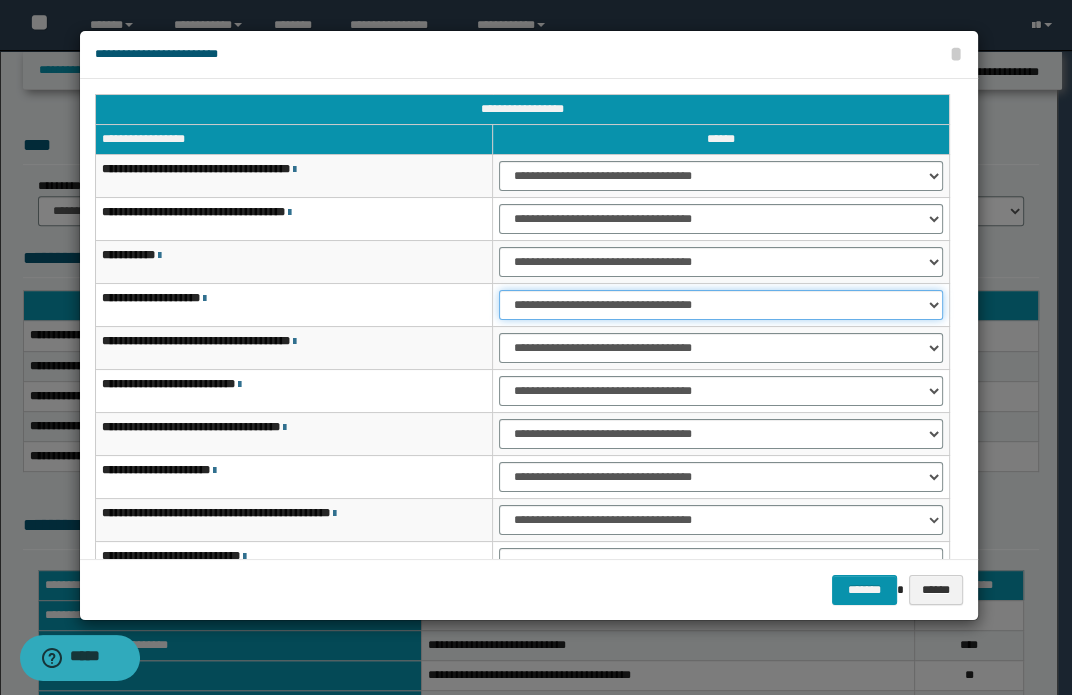 drag, startPoint x: 559, startPoint y: 300, endPoint x: 574, endPoint y: 316, distance: 21.931713 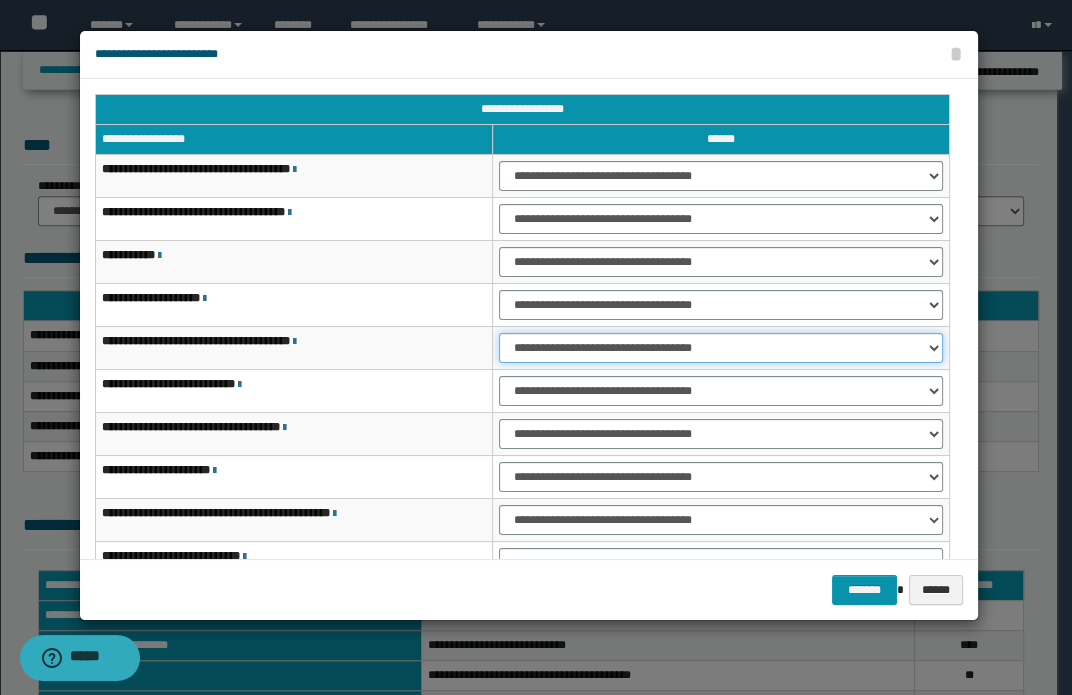 click on "**********" at bounding box center [721, 348] 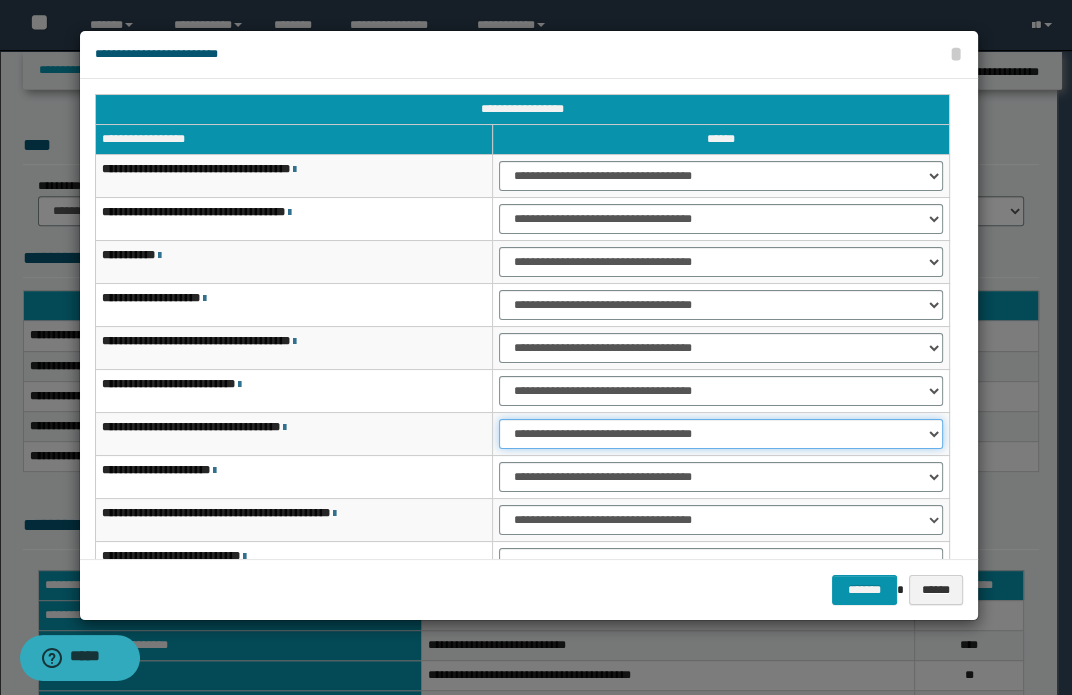 drag, startPoint x: 575, startPoint y: 433, endPoint x: 584, endPoint y: 444, distance: 14.21267 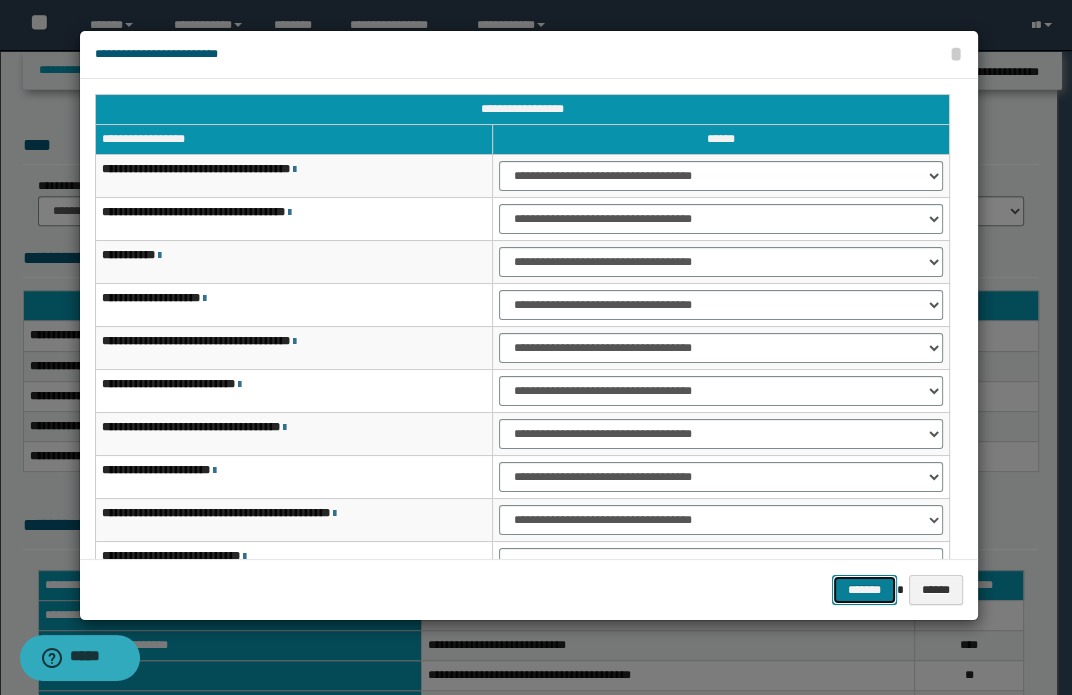 click on "*******" at bounding box center (864, 590) 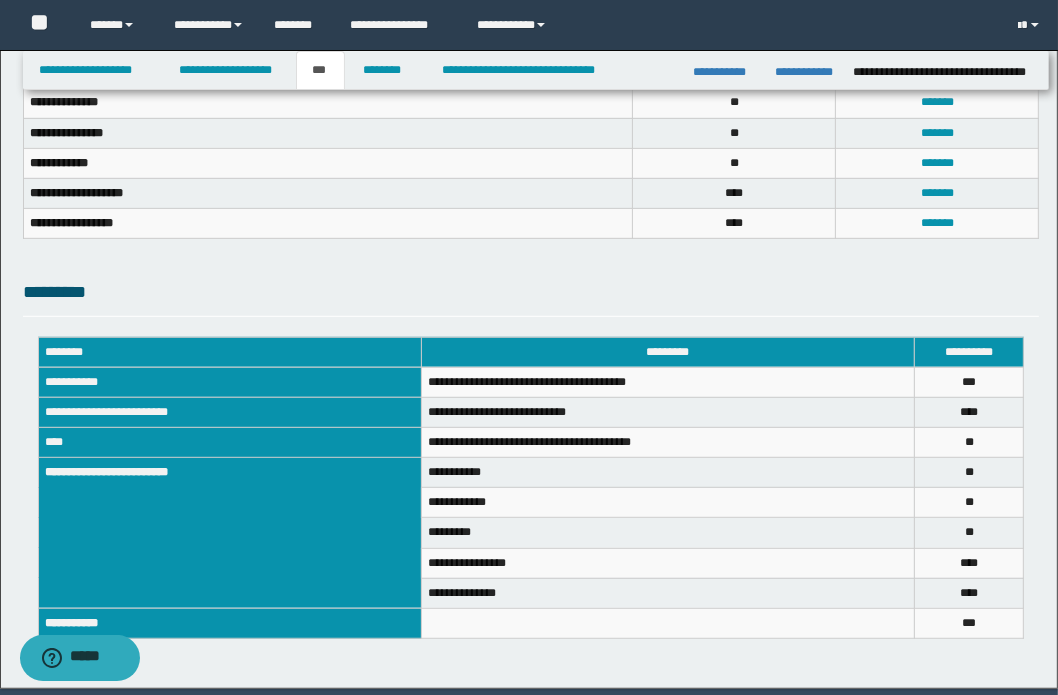 scroll, scrollTop: 850, scrollLeft: 0, axis: vertical 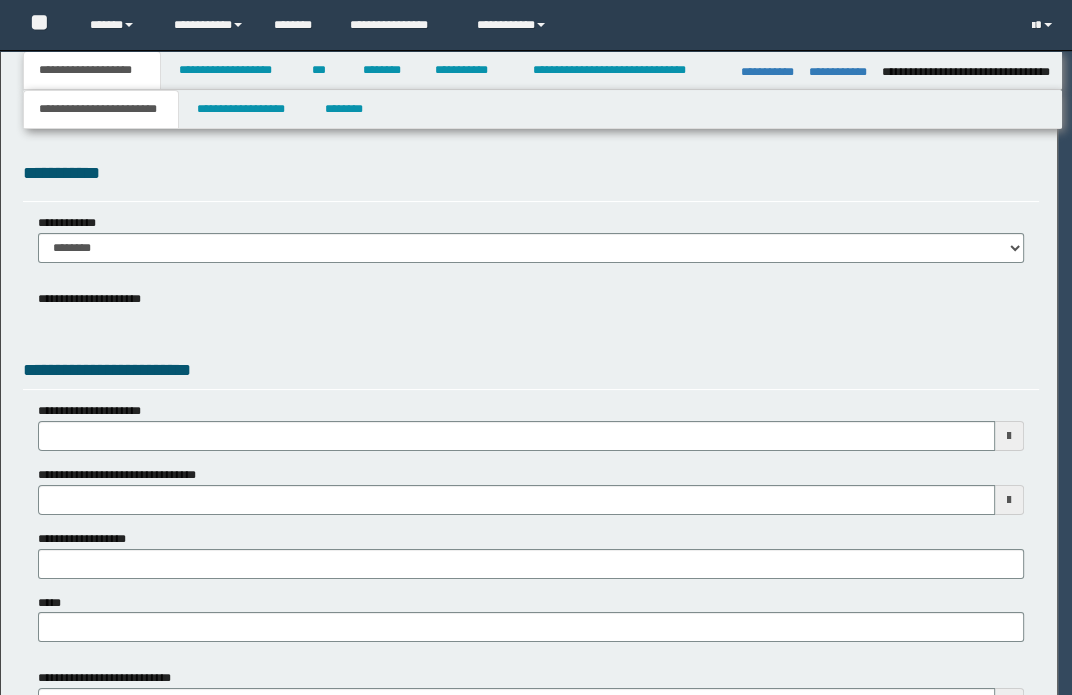 select on "*" 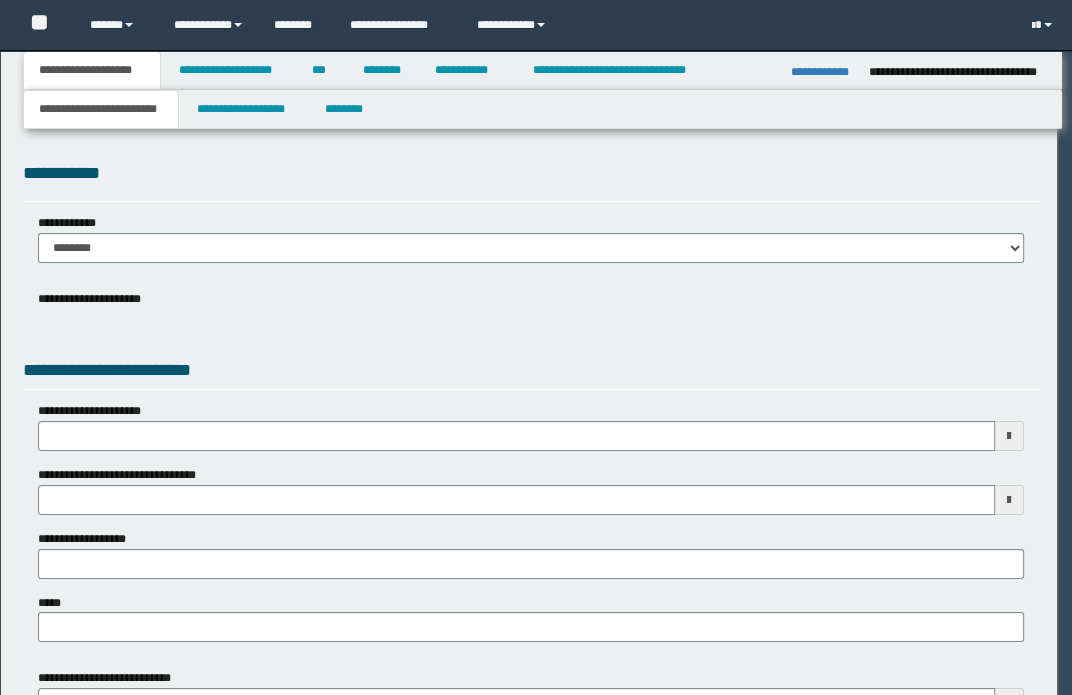 scroll, scrollTop: 0, scrollLeft: 0, axis: both 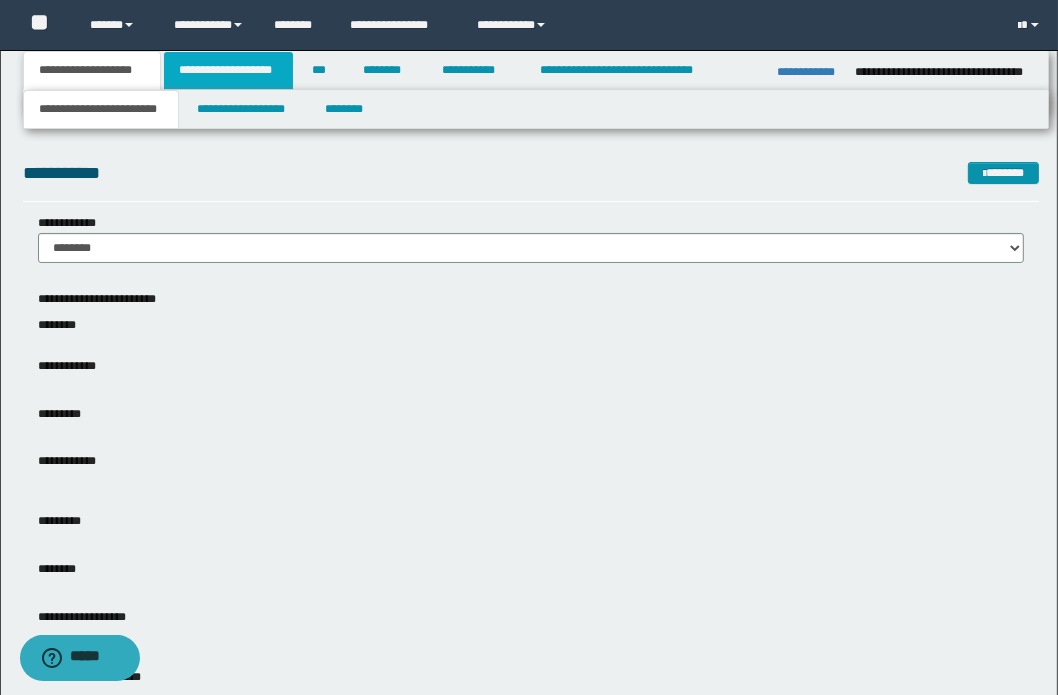 click on "**********" at bounding box center (228, 70) 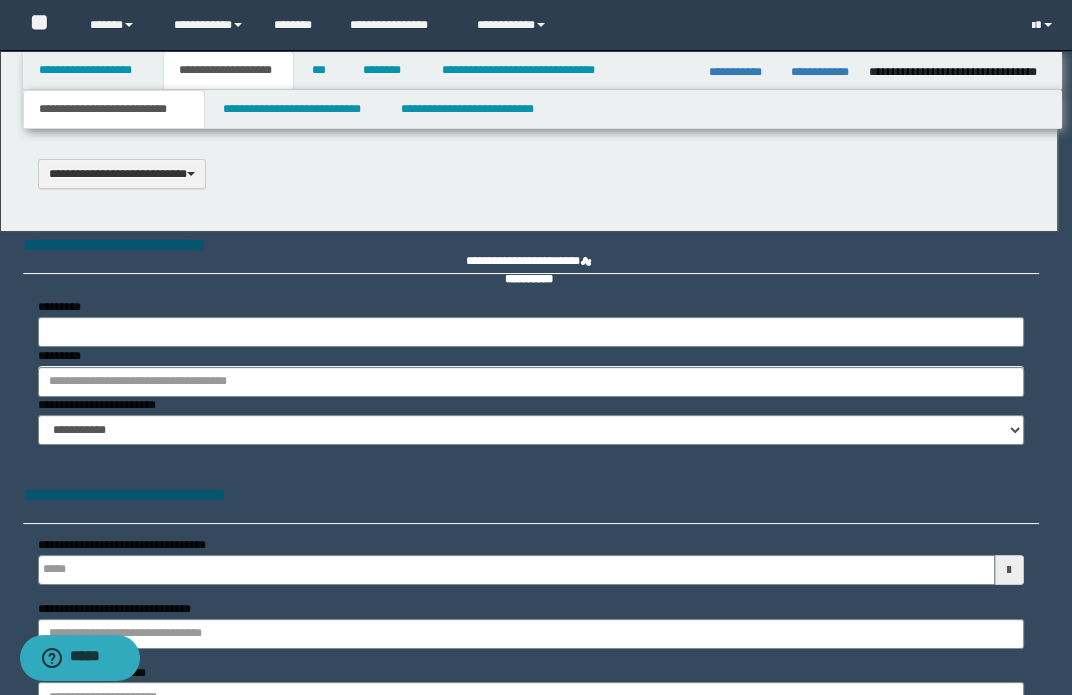 type 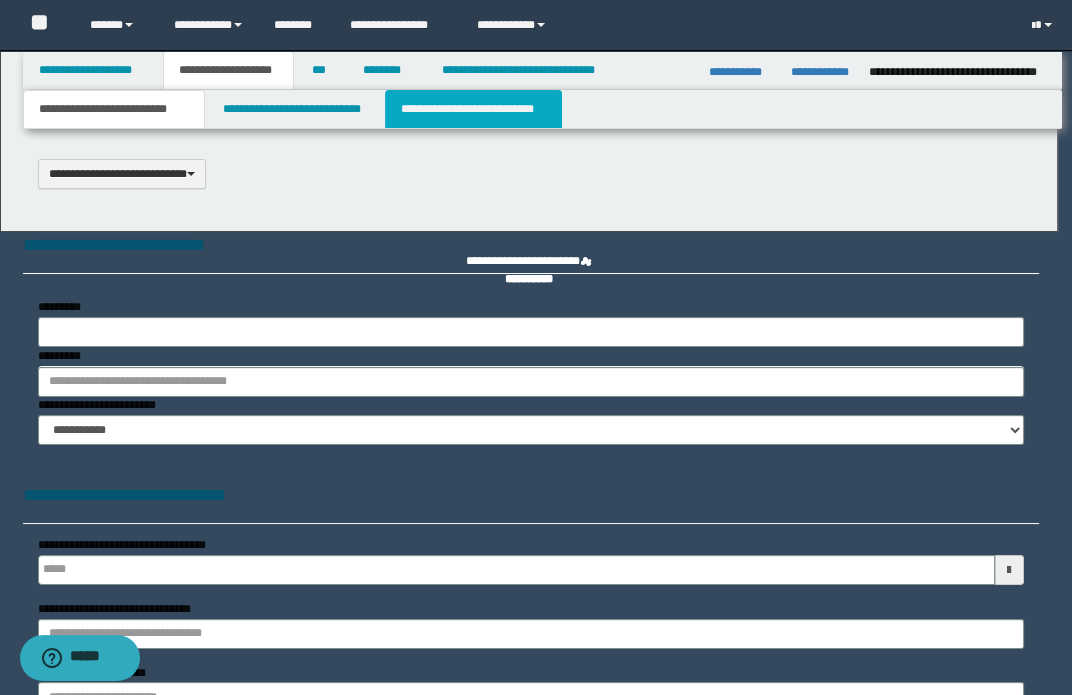 scroll, scrollTop: 0, scrollLeft: 0, axis: both 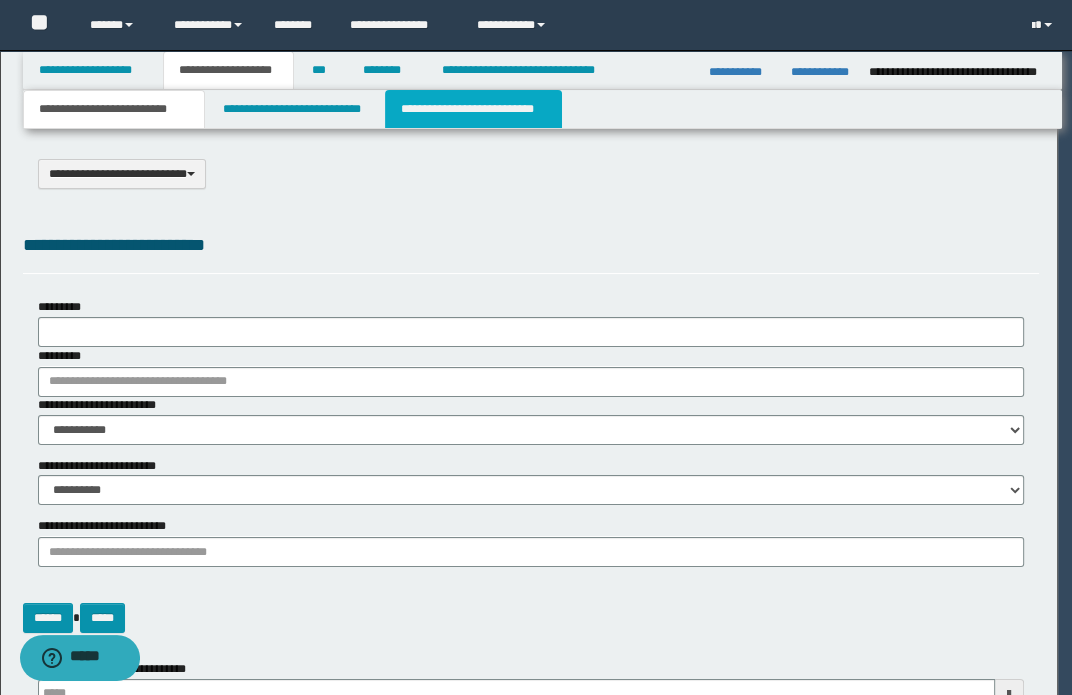 click on "**********" at bounding box center (473, 109) 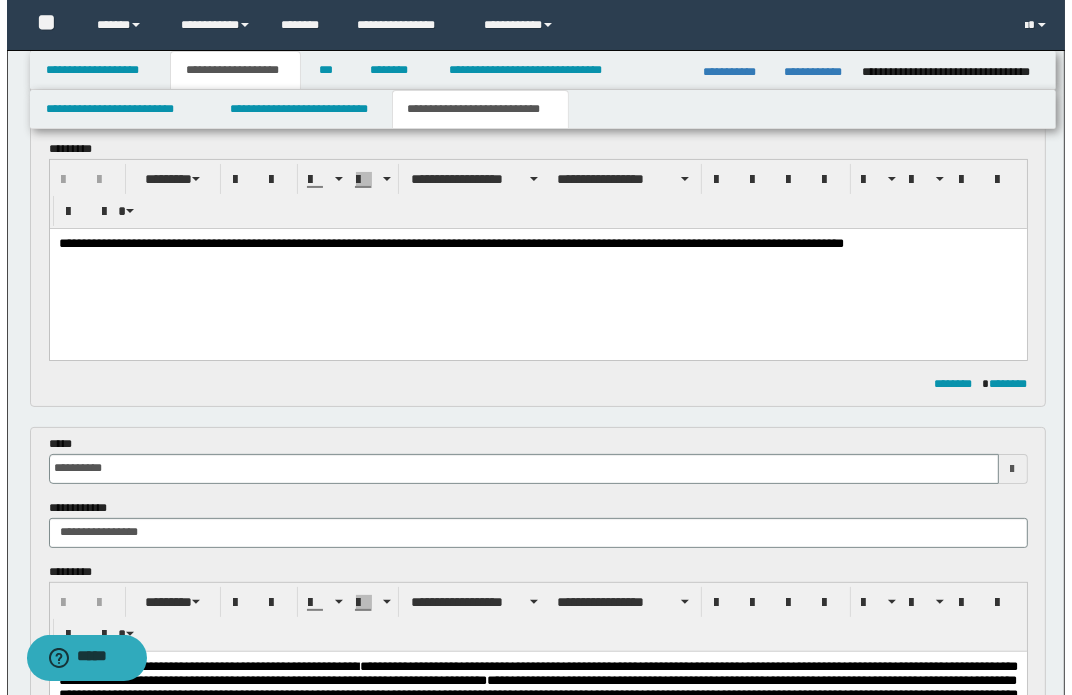 scroll, scrollTop: 181, scrollLeft: 0, axis: vertical 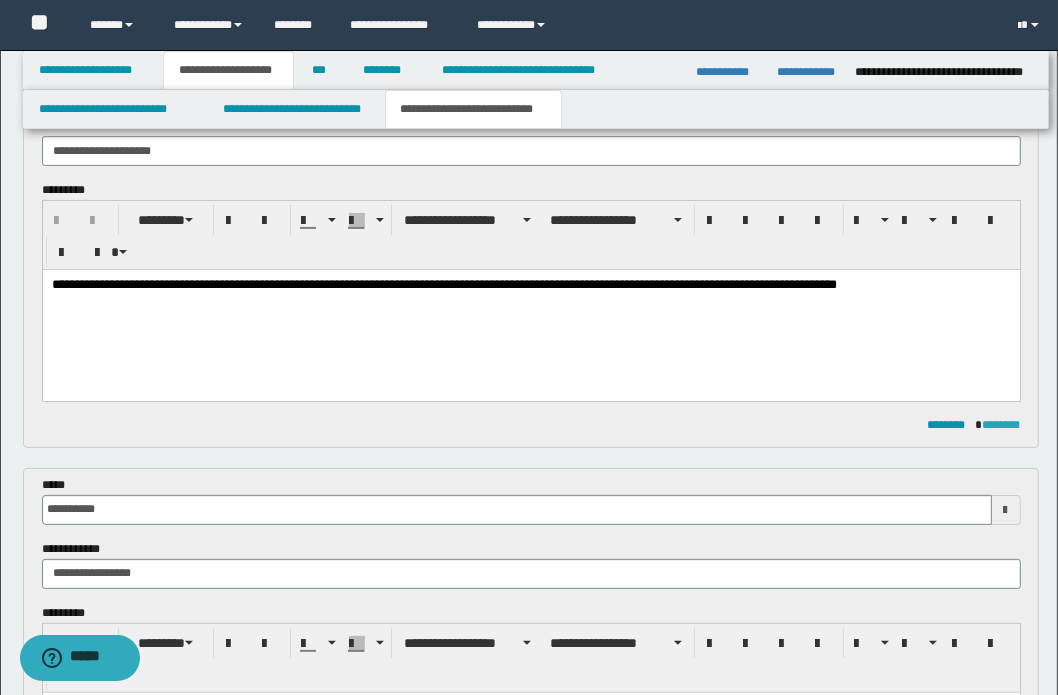 click on "********" at bounding box center [1002, 425] 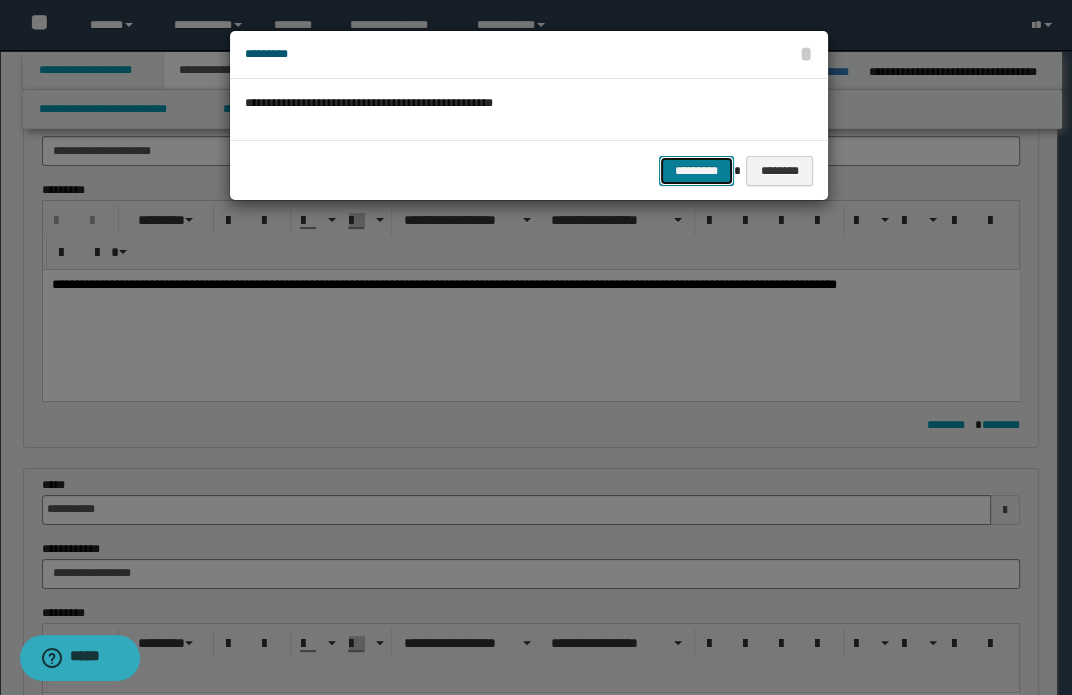 click on "*********" at bounding box center [696, 171] 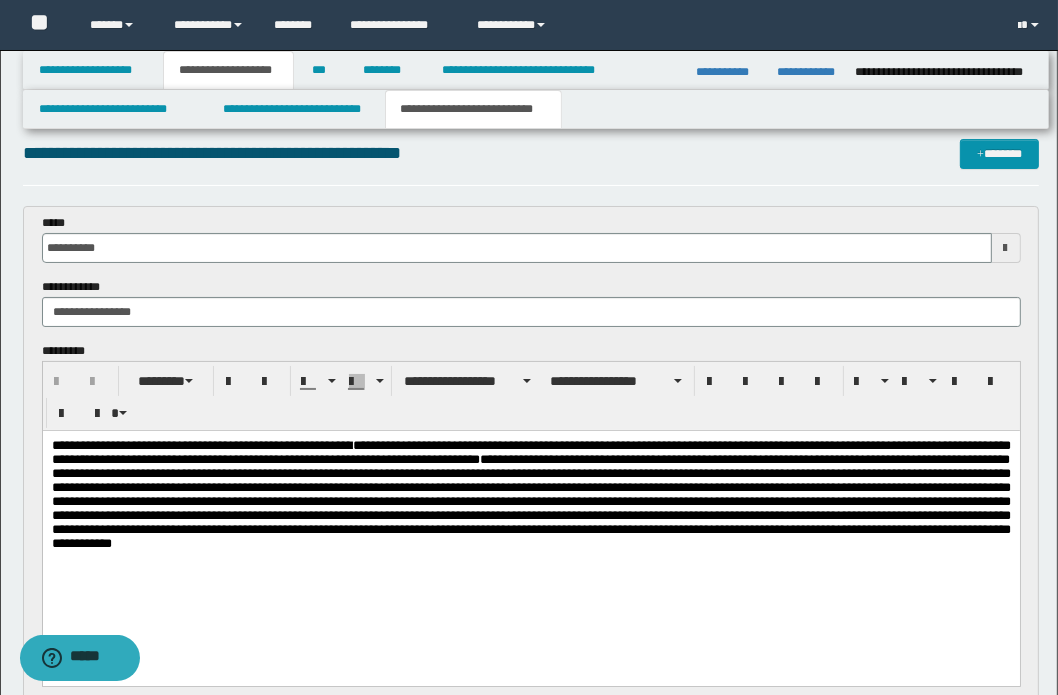 scroll, scrollTop: 90, scrollLeft: 0, axis: vertical 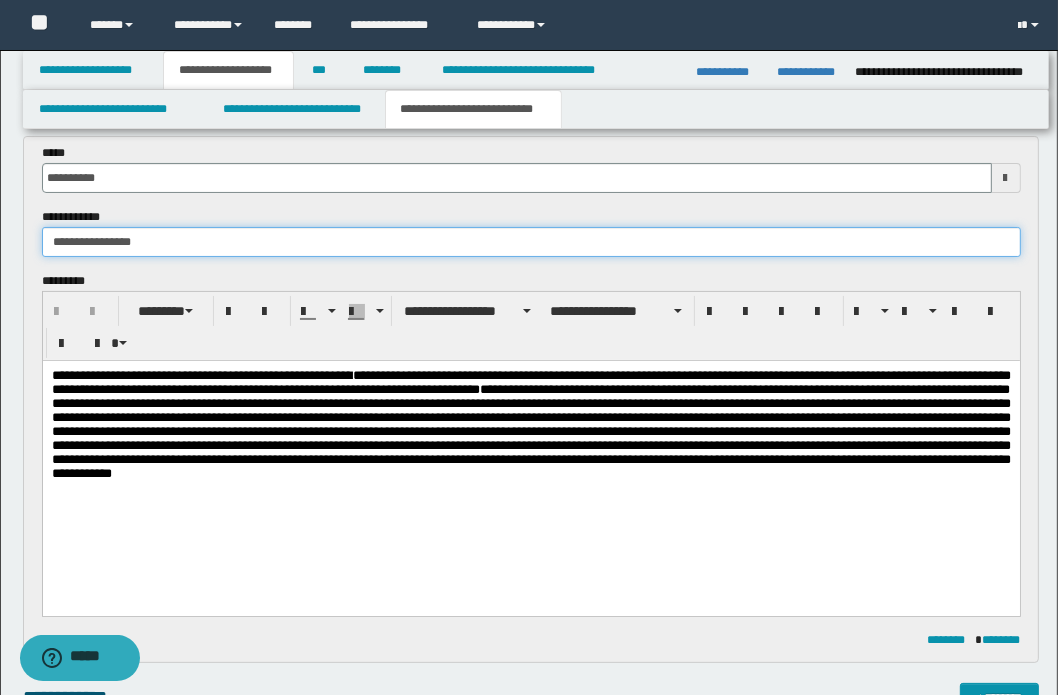 drag, startPoint x: 168, startPoint y: 242, endPoint x: -37, endPoint y: 239, distance: 205.02196 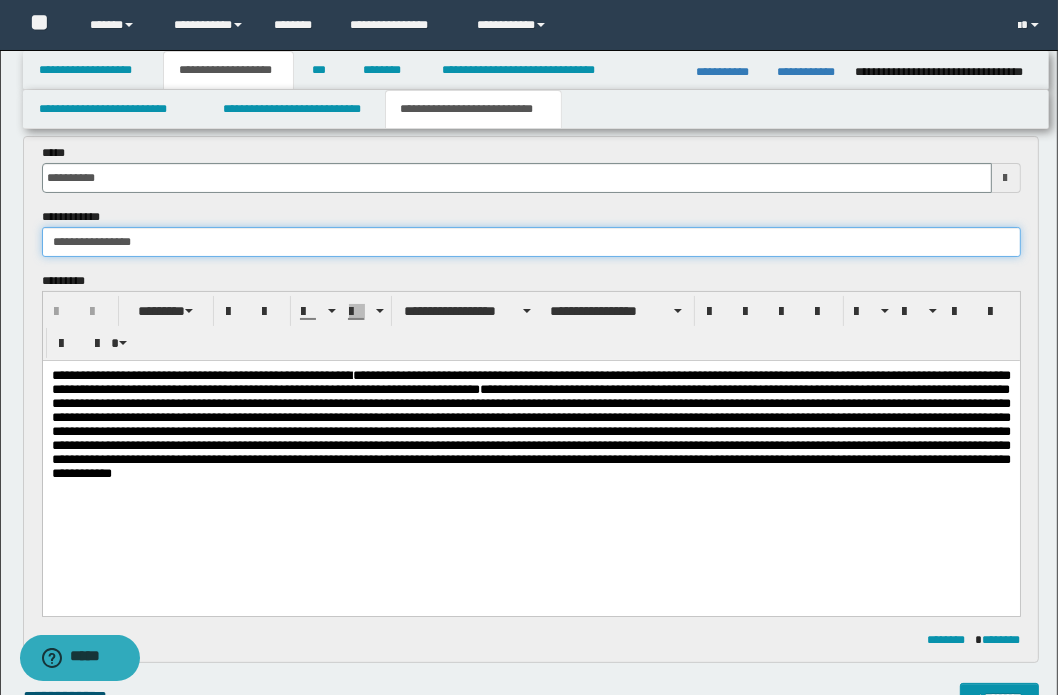 click on "**********" at bounding box center [529, 257] 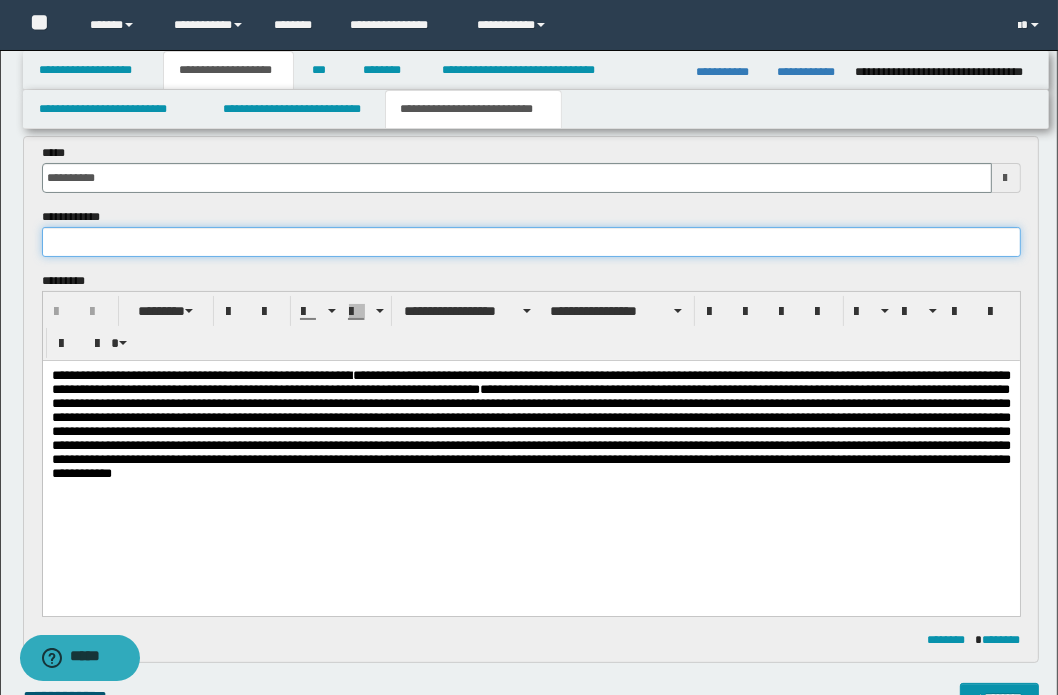 click at bounding box center (531, 242) 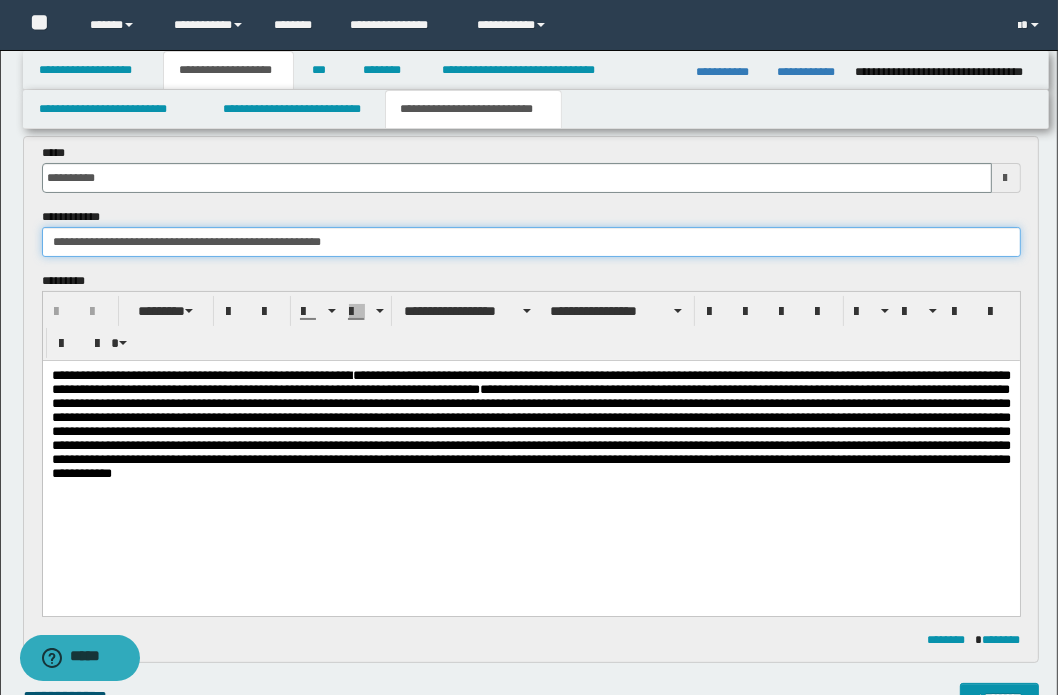 type on "**********" 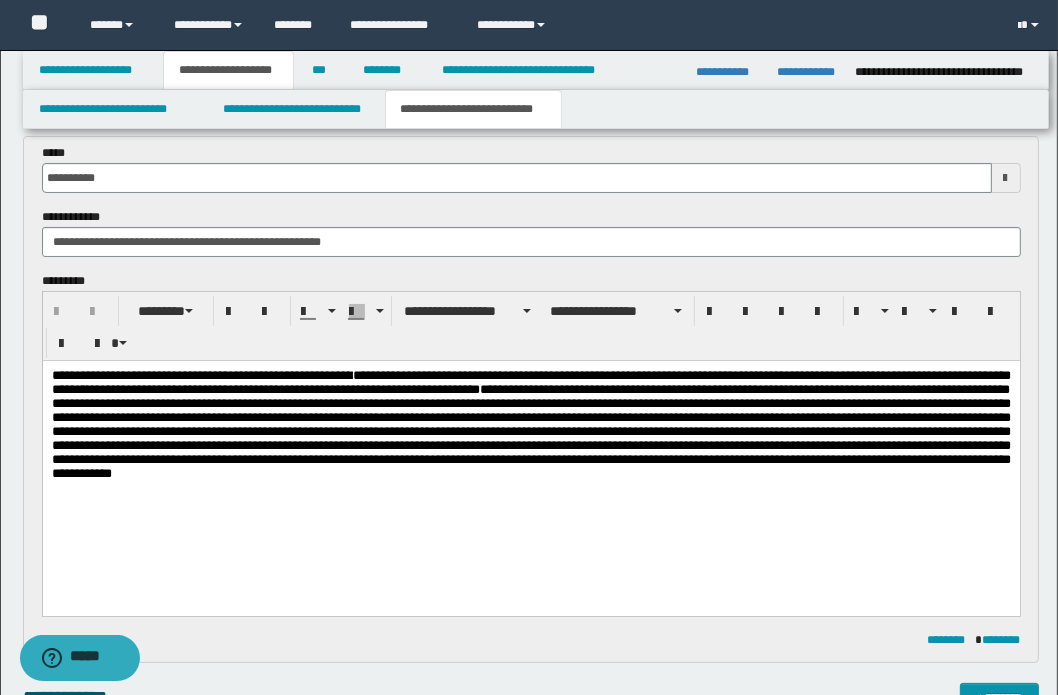 click on "**********" at bounding box center [530, 423] 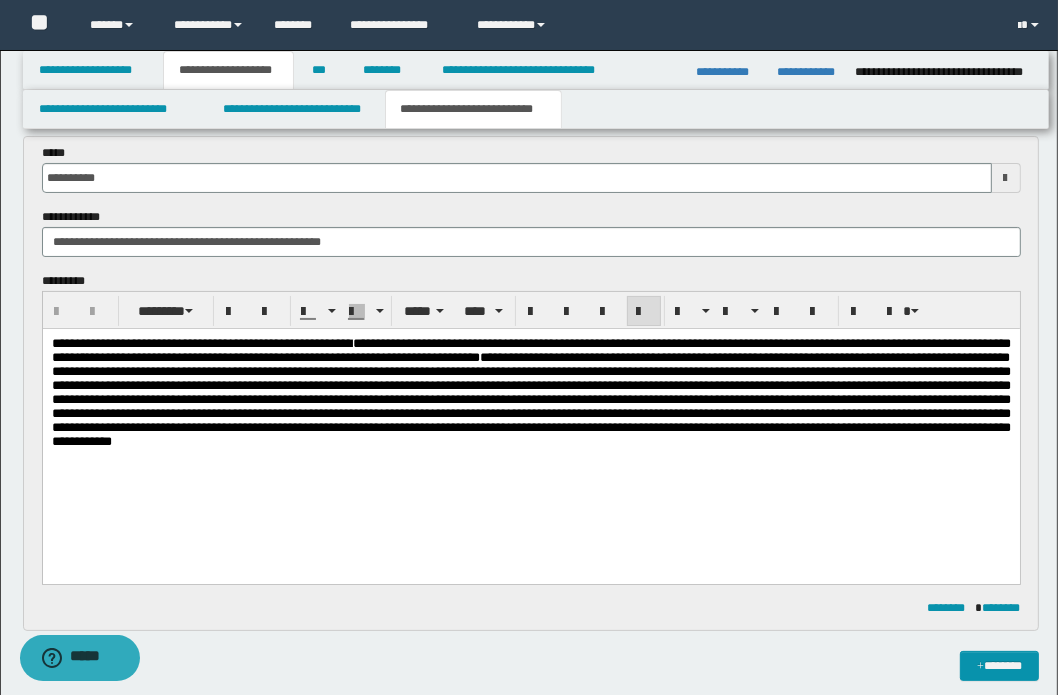 type 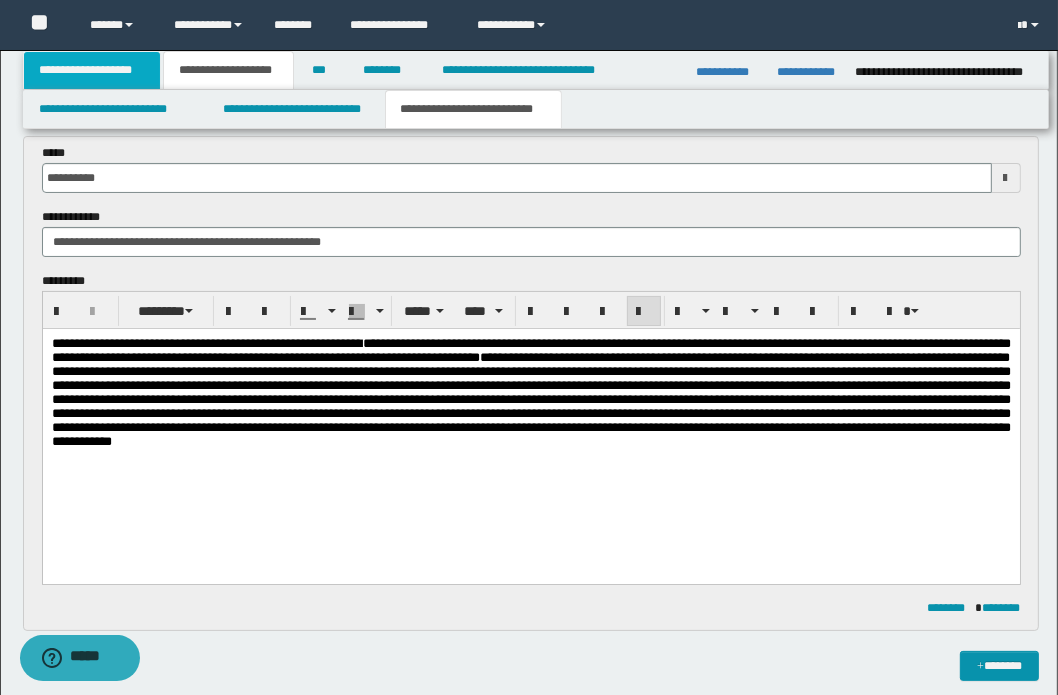 click on "**********" at bounding box center (92, 70) 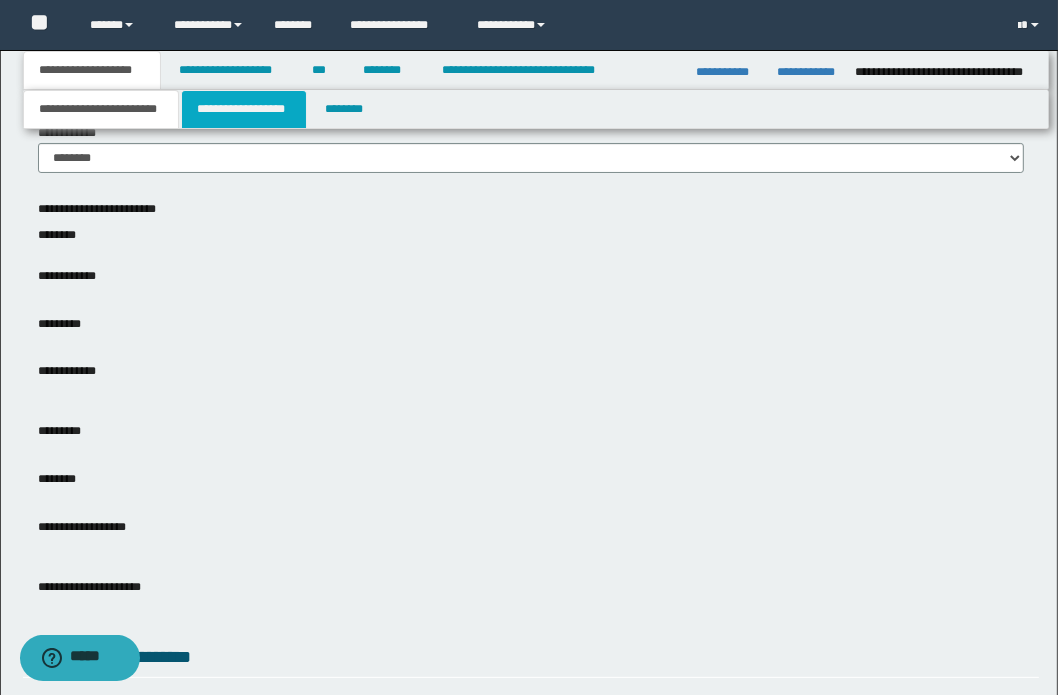 click on "**********" at bounding box center (244, 109) 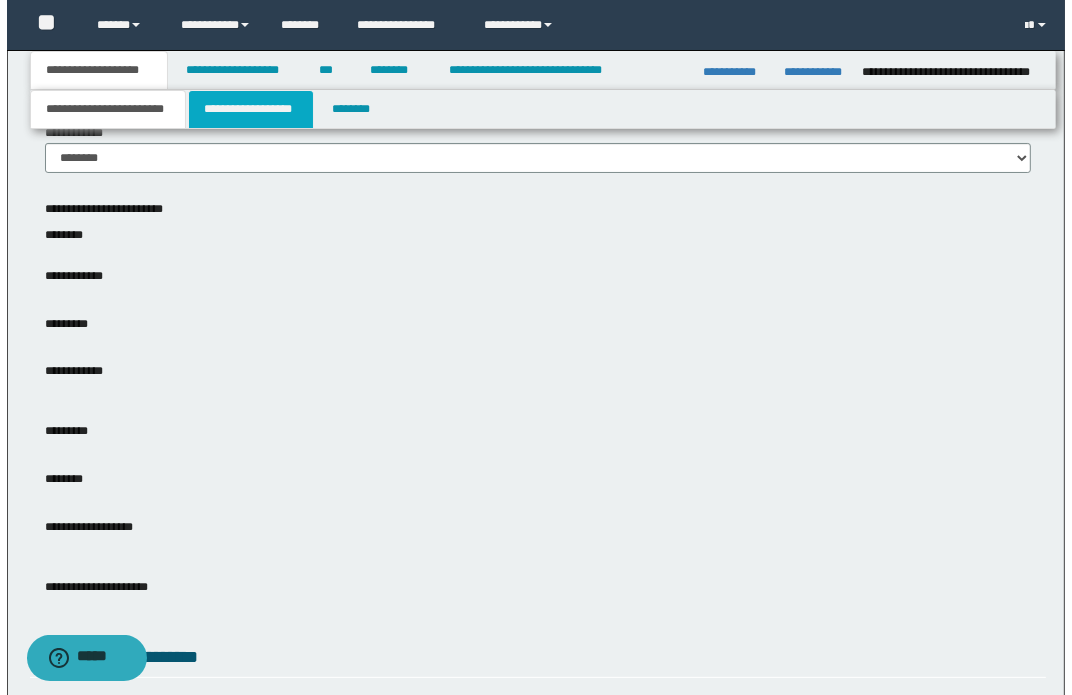 scroll, scrollTop: 0, scrollLeft: 0, axis: both 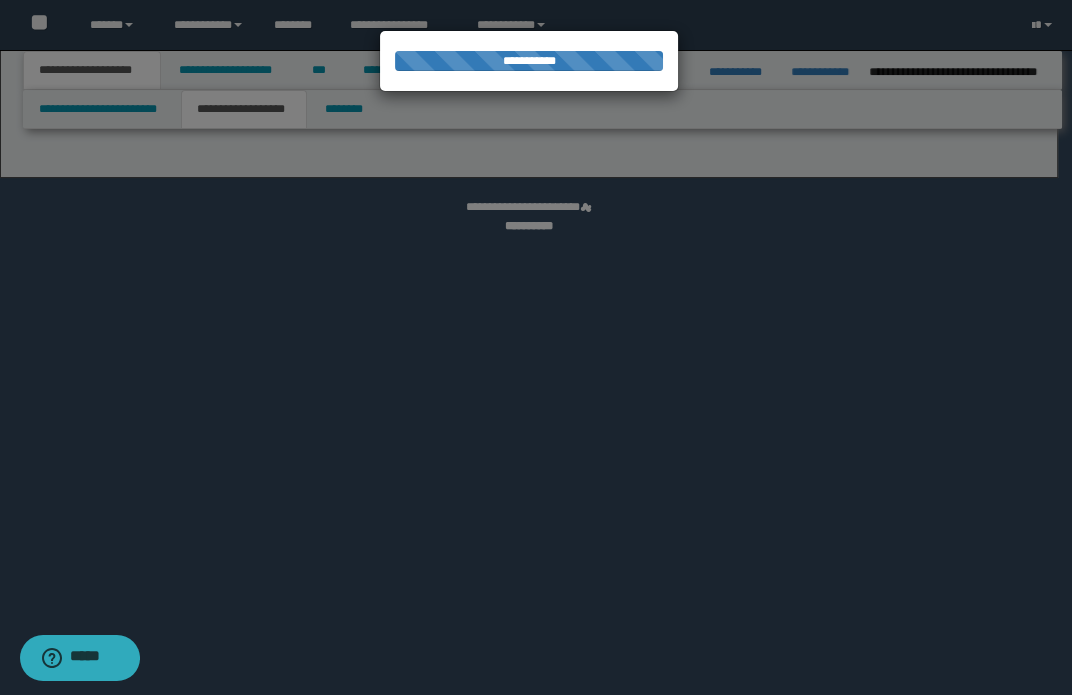 select on "*" 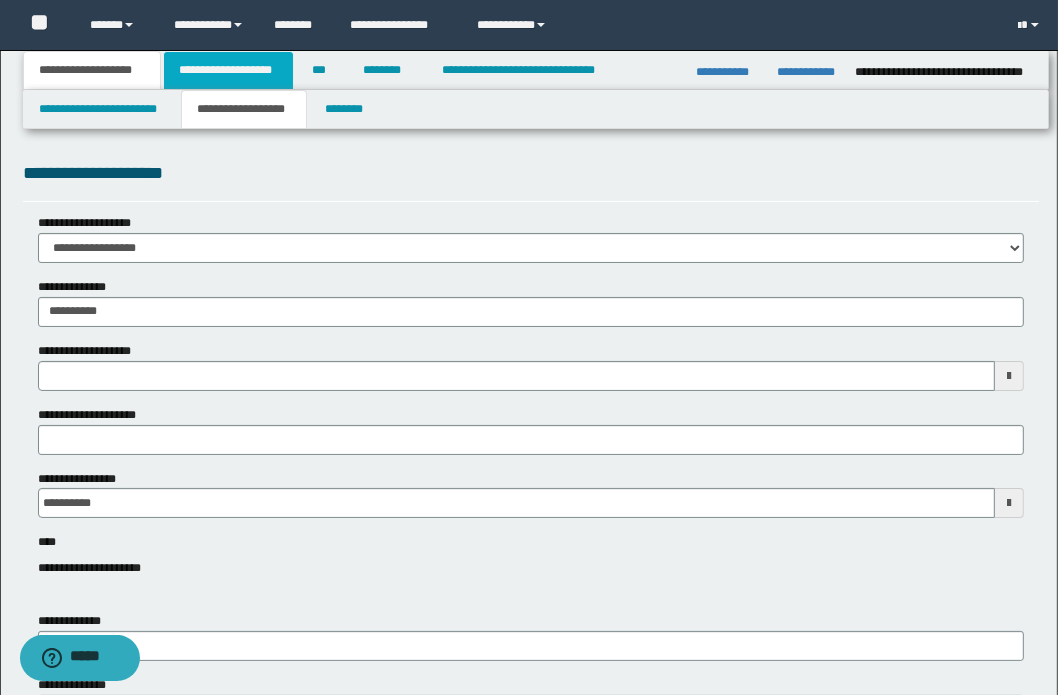 click on "**********" at bounding box center (228, 70) 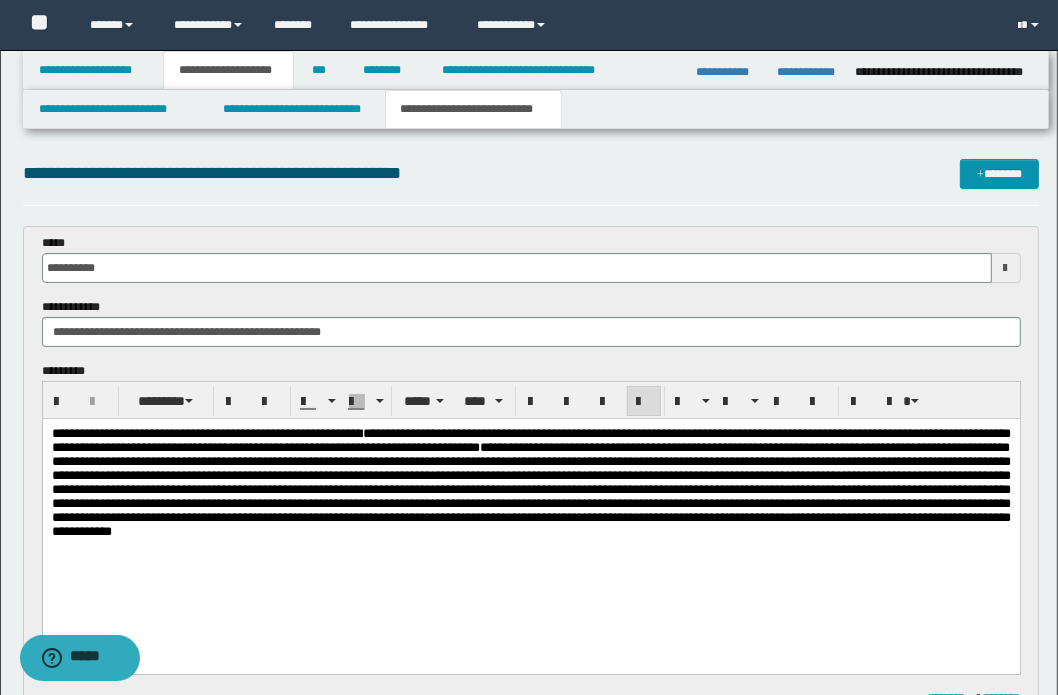 click on "**********" at bounding box center (206, 432) 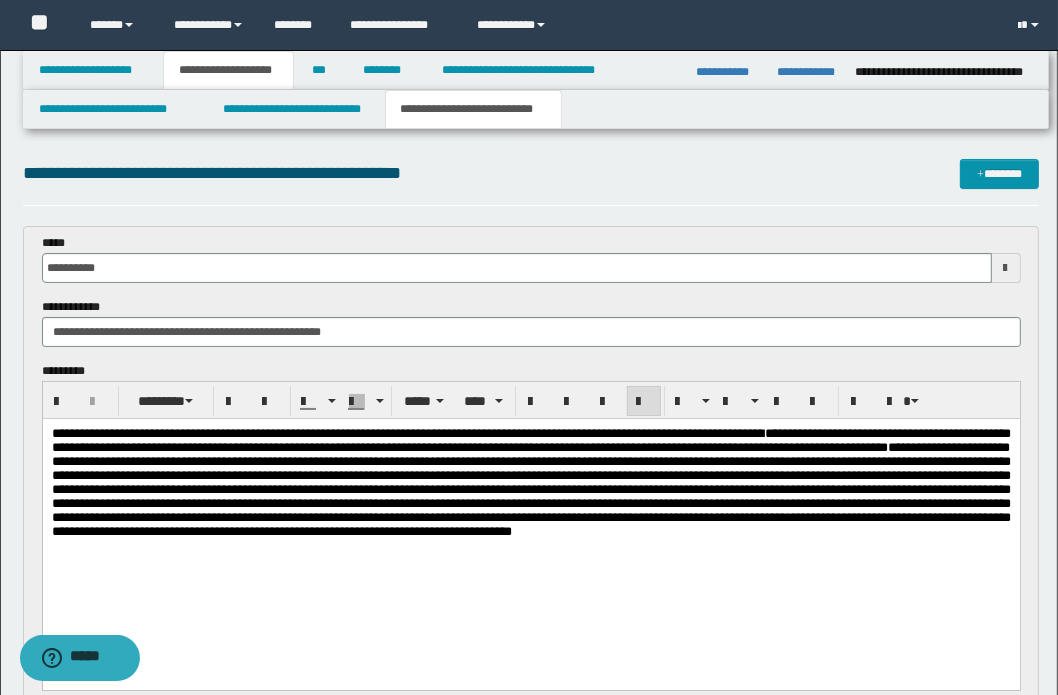 click on "**********" at bounding box center (407, 432) 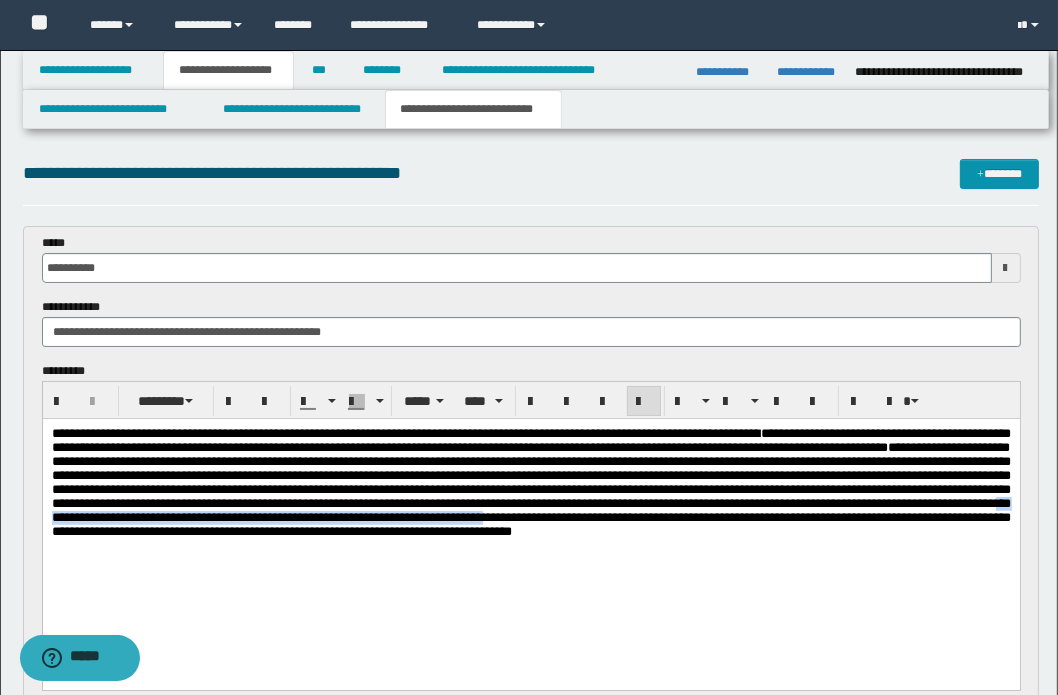 drag, startPoint x: 266, startPoint y: 539, endPoint x: 804, endPoint y: 541, distance: 538.0037 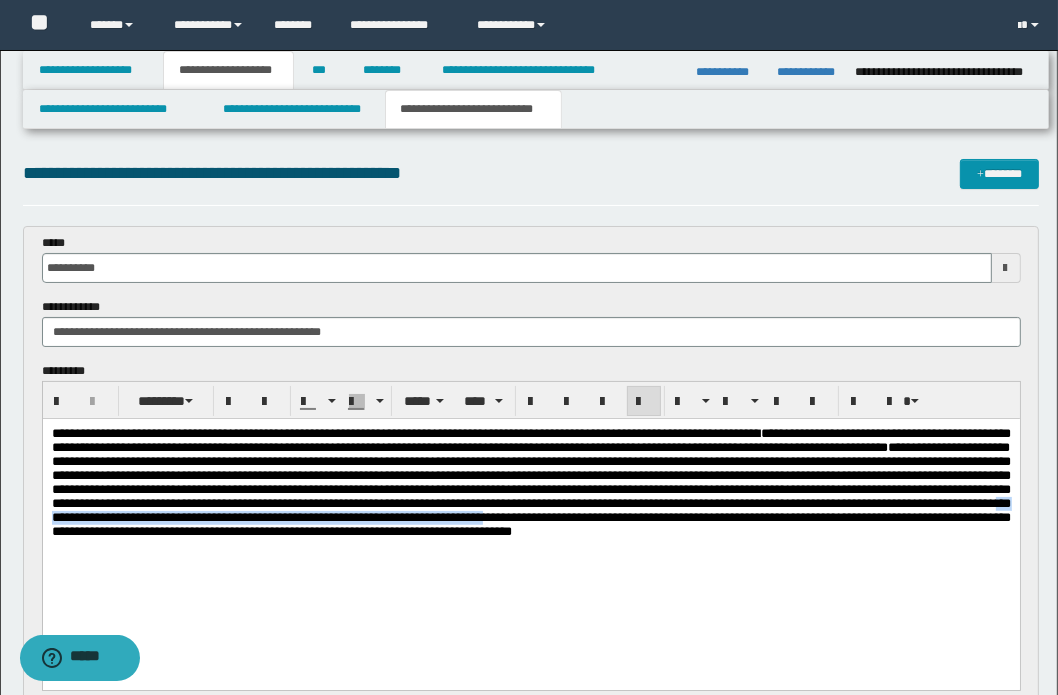 click at bounding box center (530, 488) 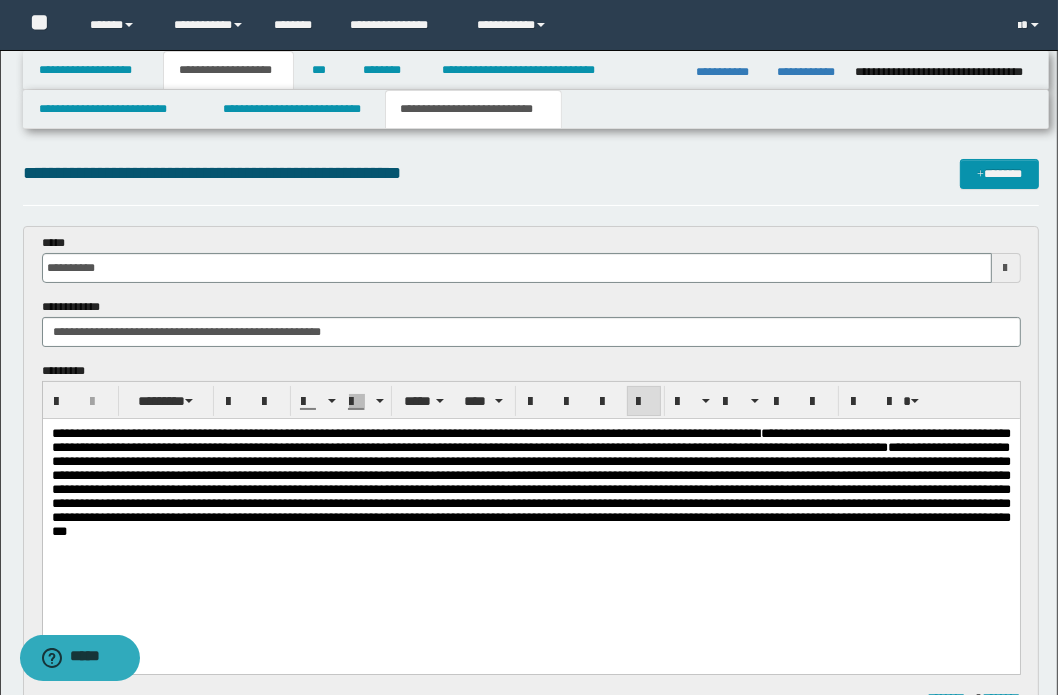 click on "**********" at bounding box center [405, 432] 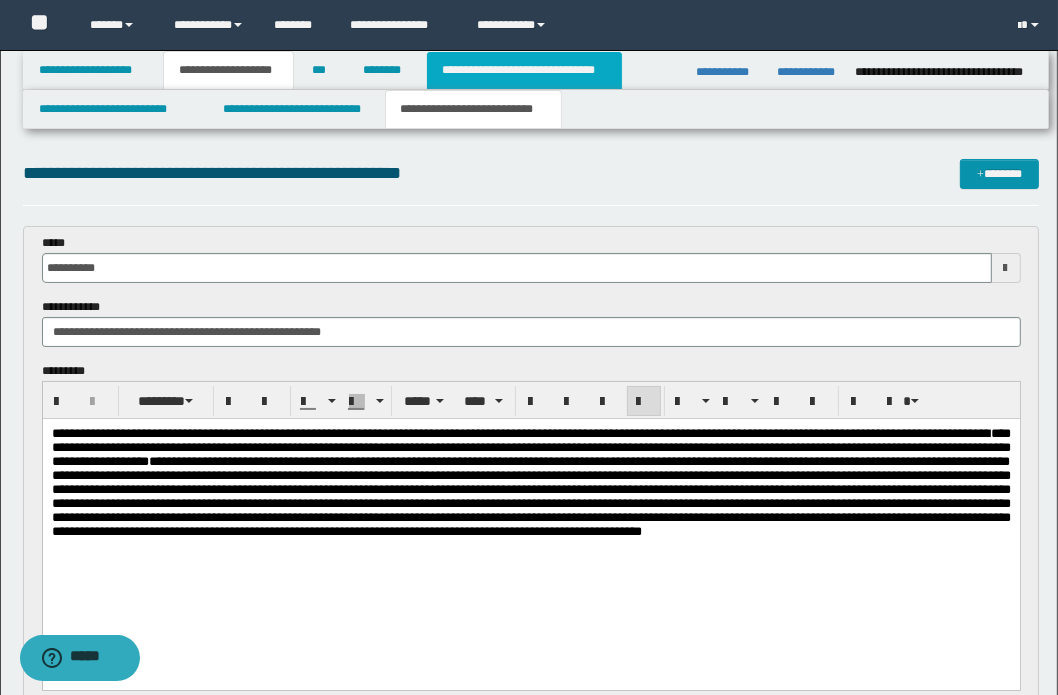 click on "**********" at bounding box center [524, 70] 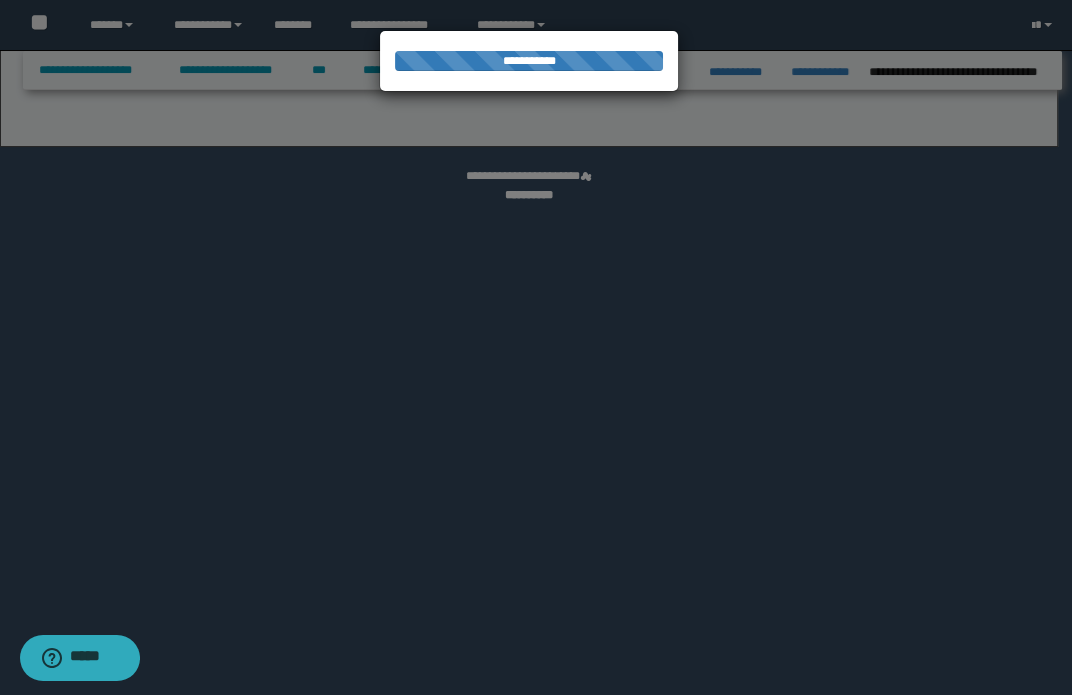 select on "*" 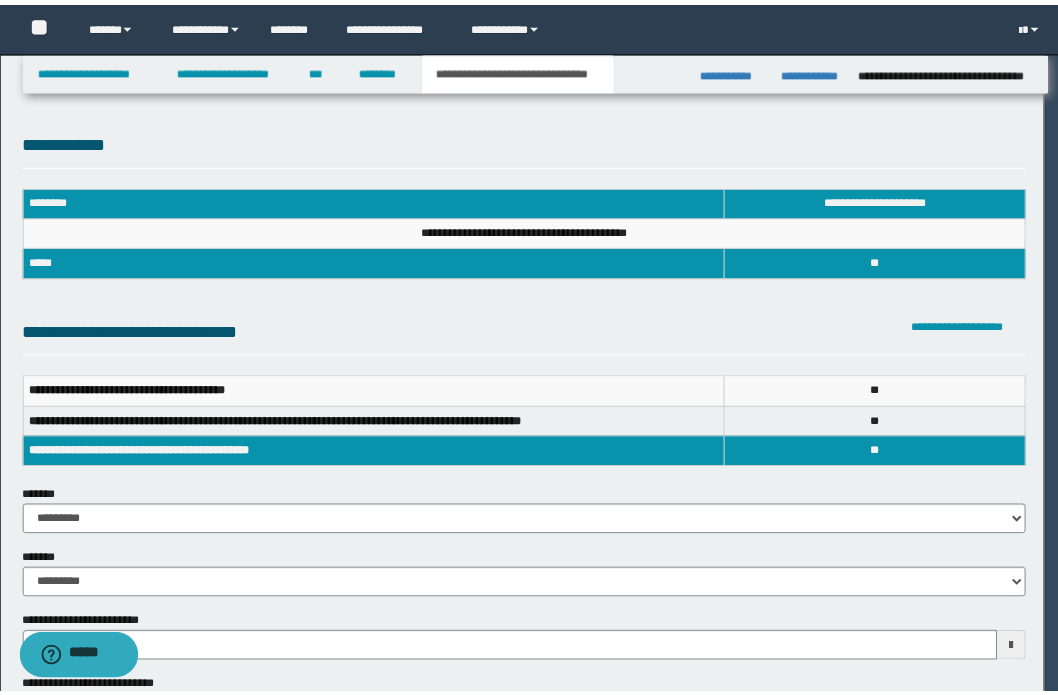 scroll, scrollTop: 0, scrollLeft: 0, axis: both 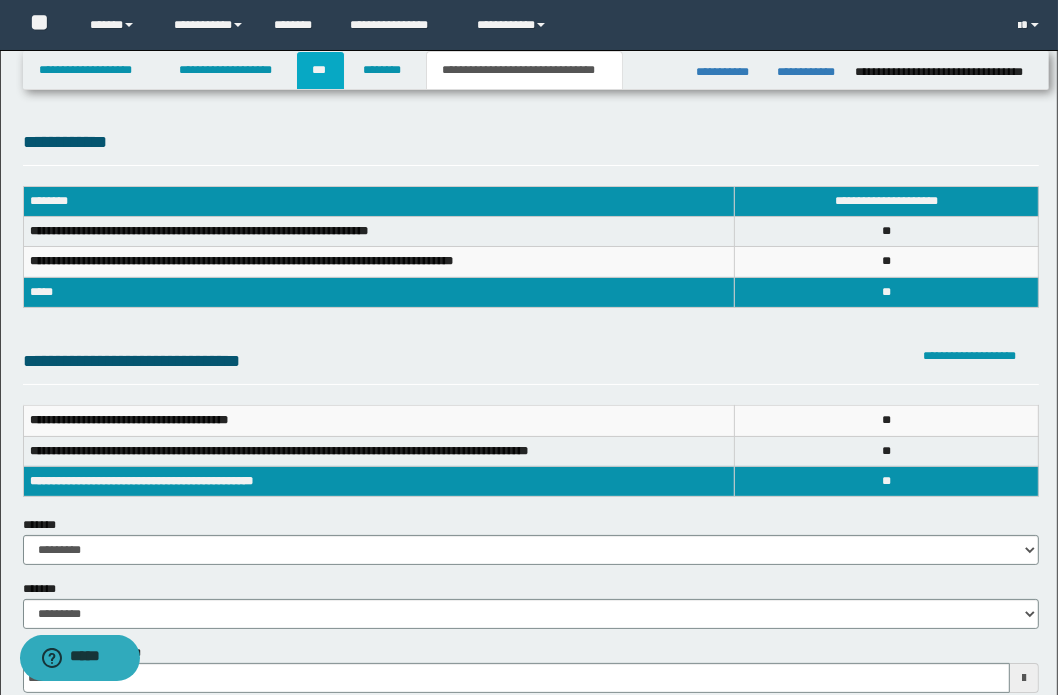 click on "***" at bounding box center [320, 70] 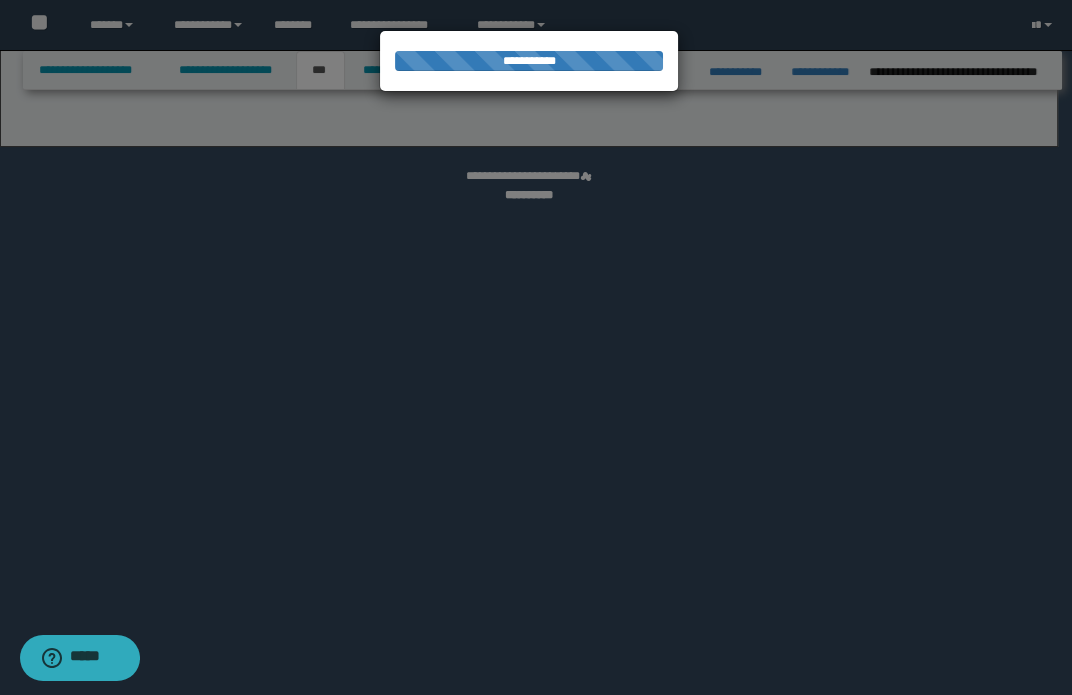 select on "***" 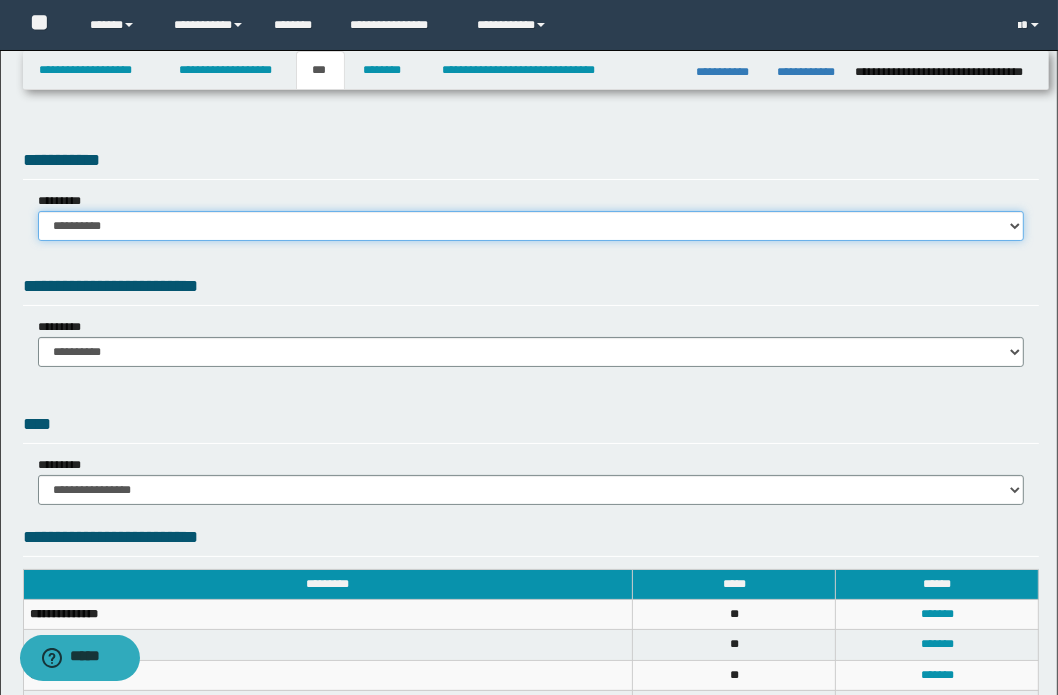 click on "**********" at bounding box center [531, 226] 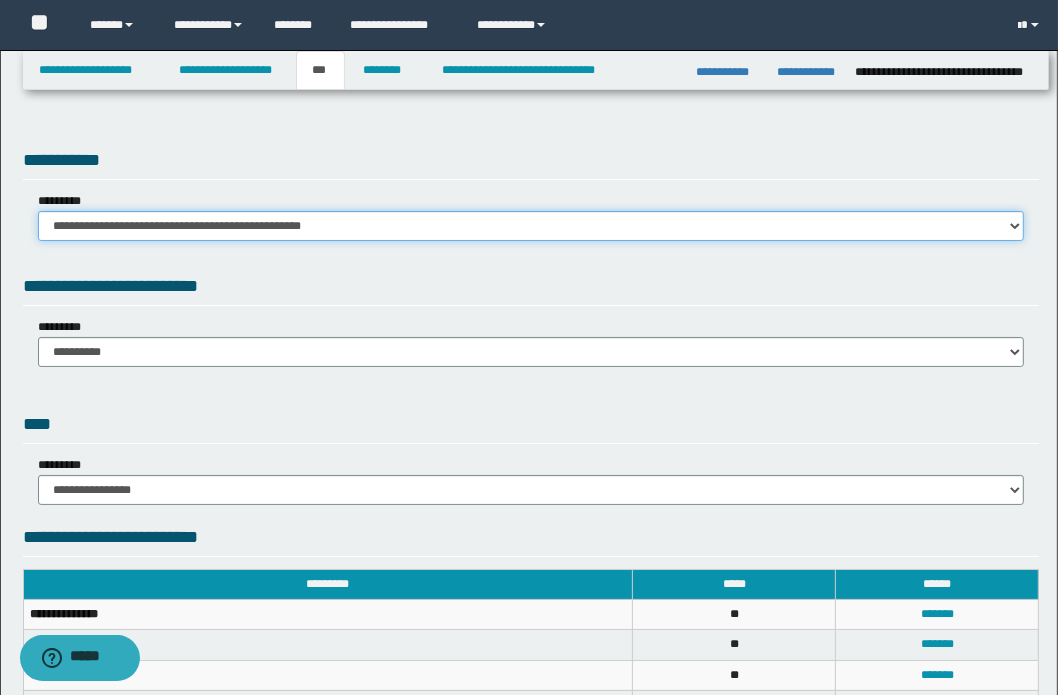 click on "**********" at bounding box center (531, 226) 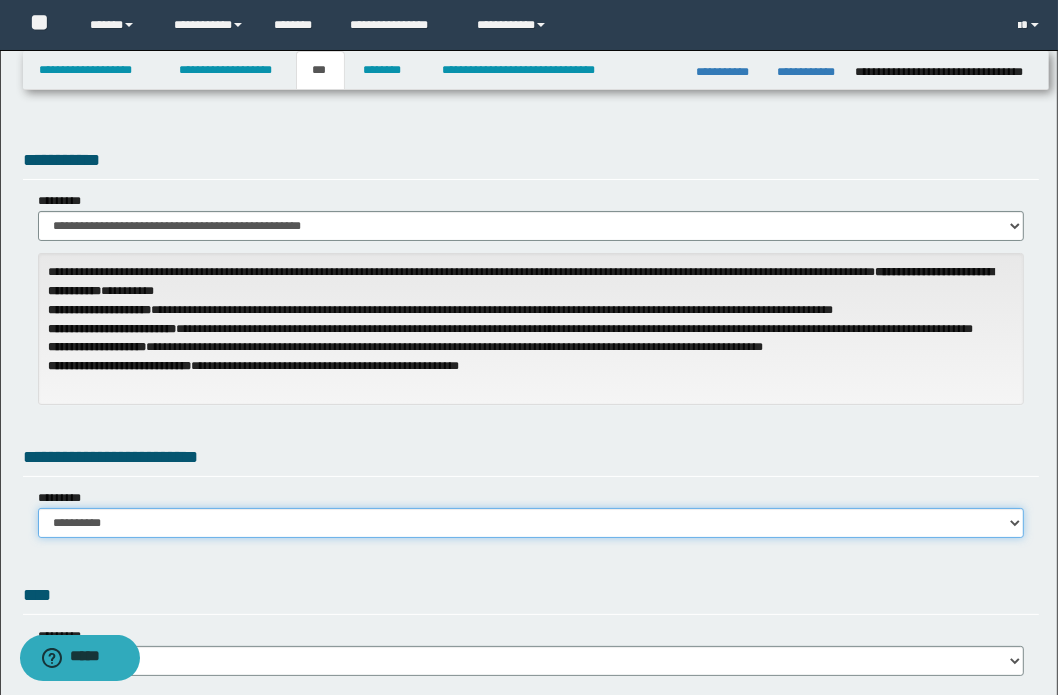 click on "**********" at bounding box center (531, 523) 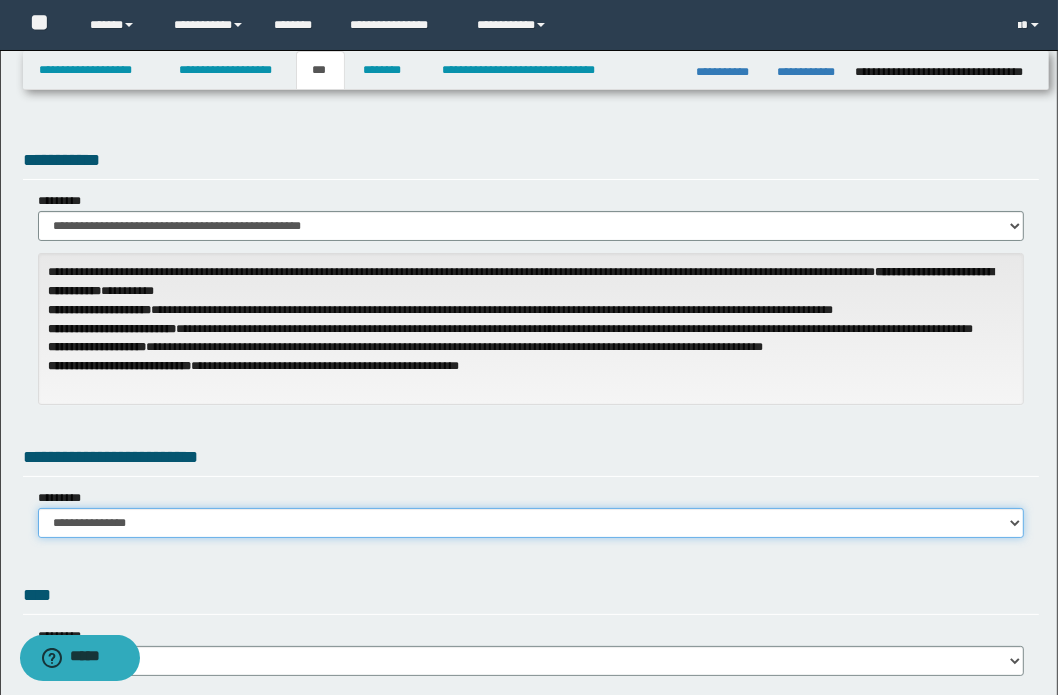 click on "**********" at bounding box center [531, 523] 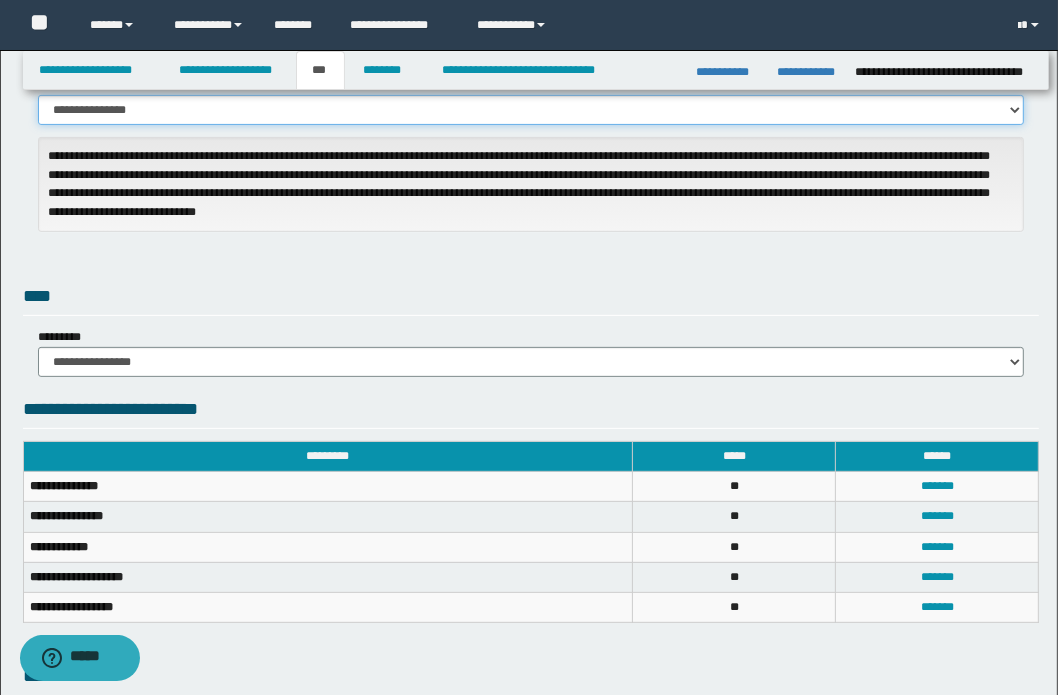 scroll, scrollTop: 454, scrollLeft: 0, axis: vertical 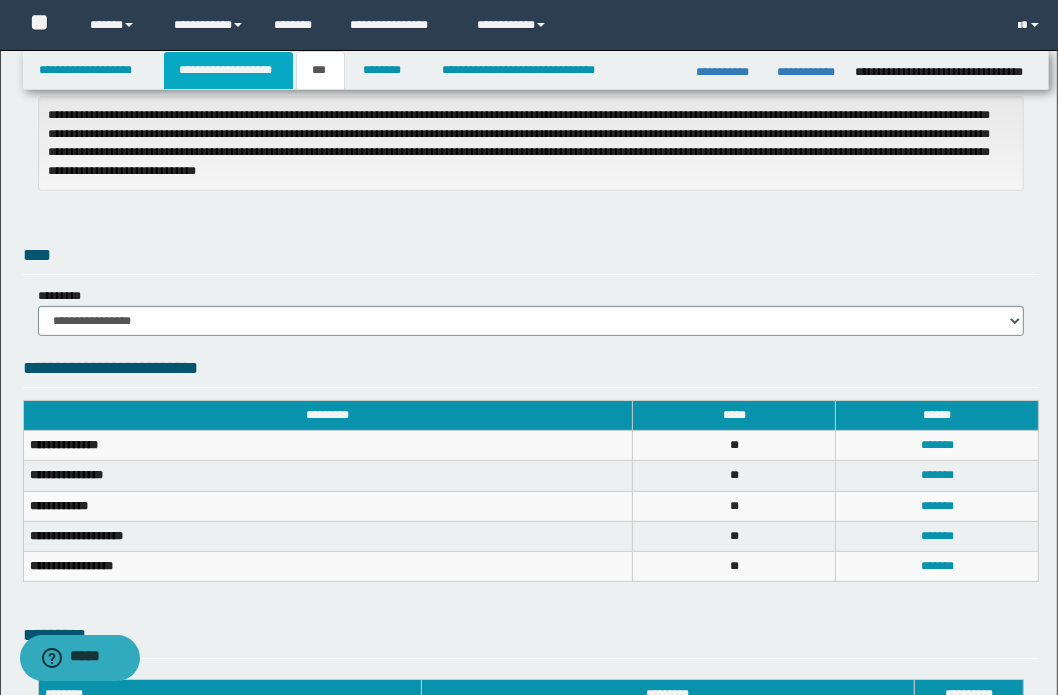click on "**********" at bounding box center [228, 70] 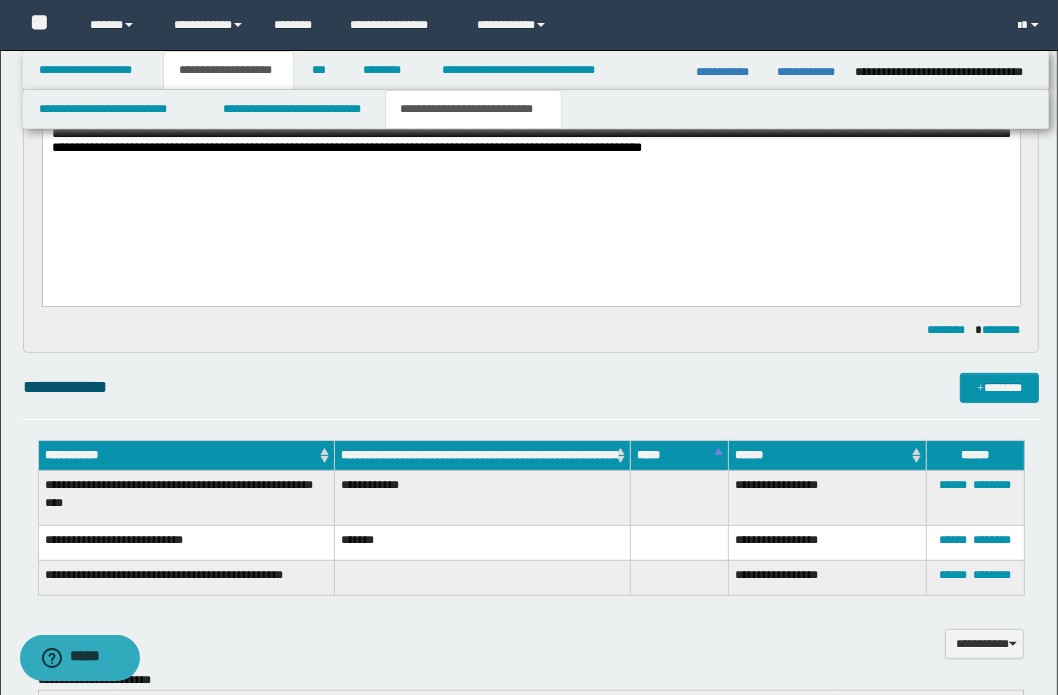 scroll, scrollTop: 212, scrollLeft: 0, axis: vertical 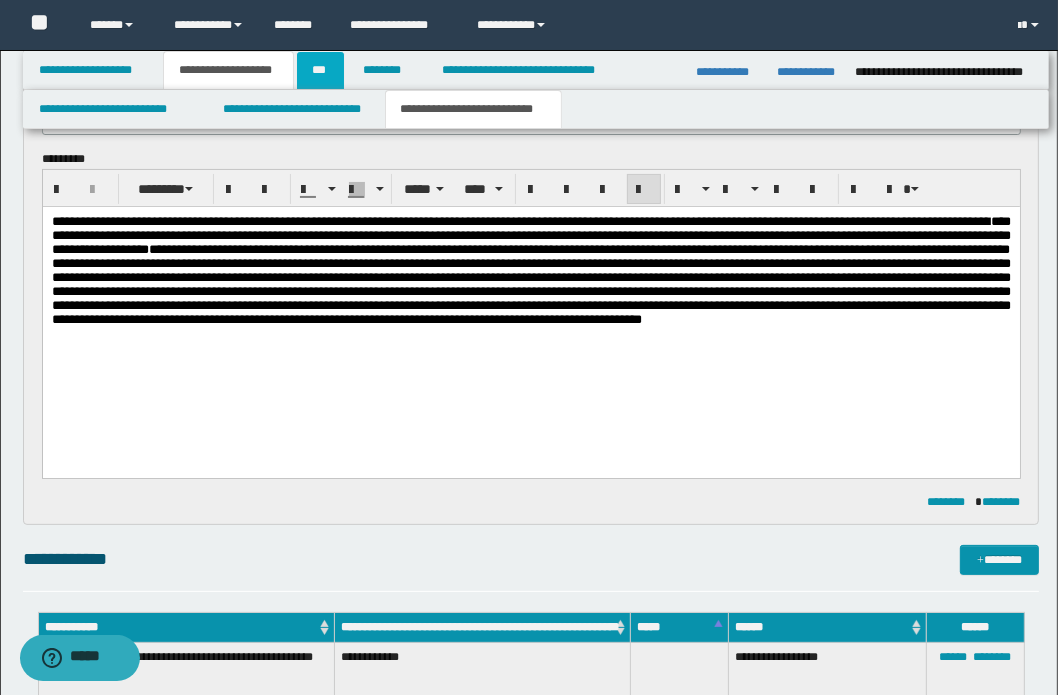 click on "***" at bounding box center [320, 70] 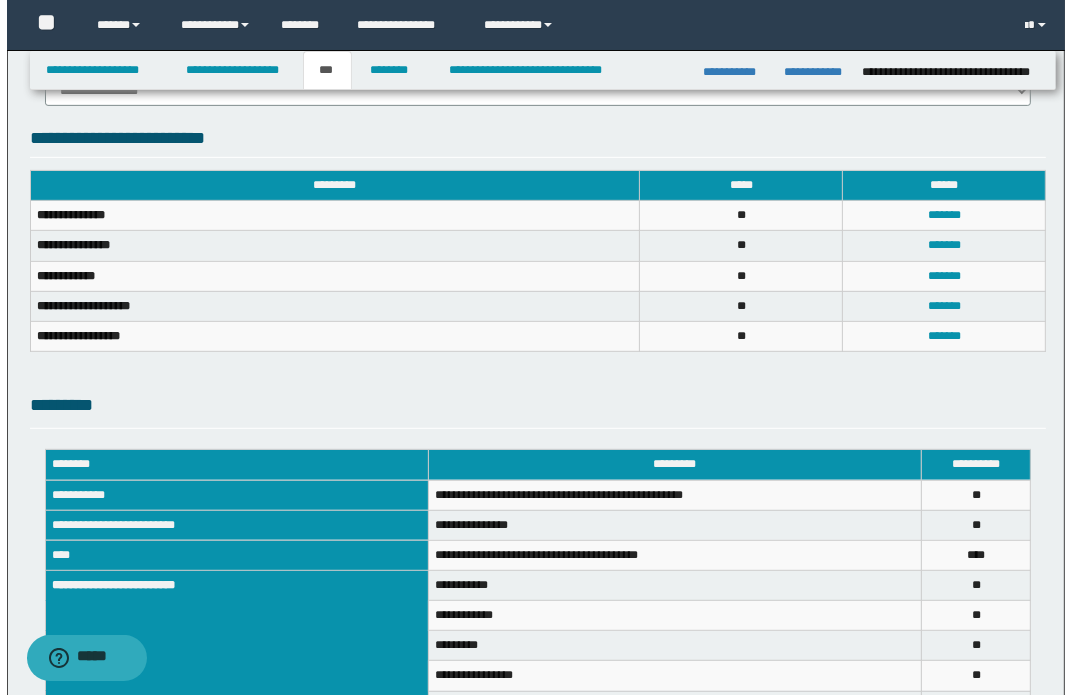 scroll, scrollTop: 727, scrollLeft: 0, axis: vertical 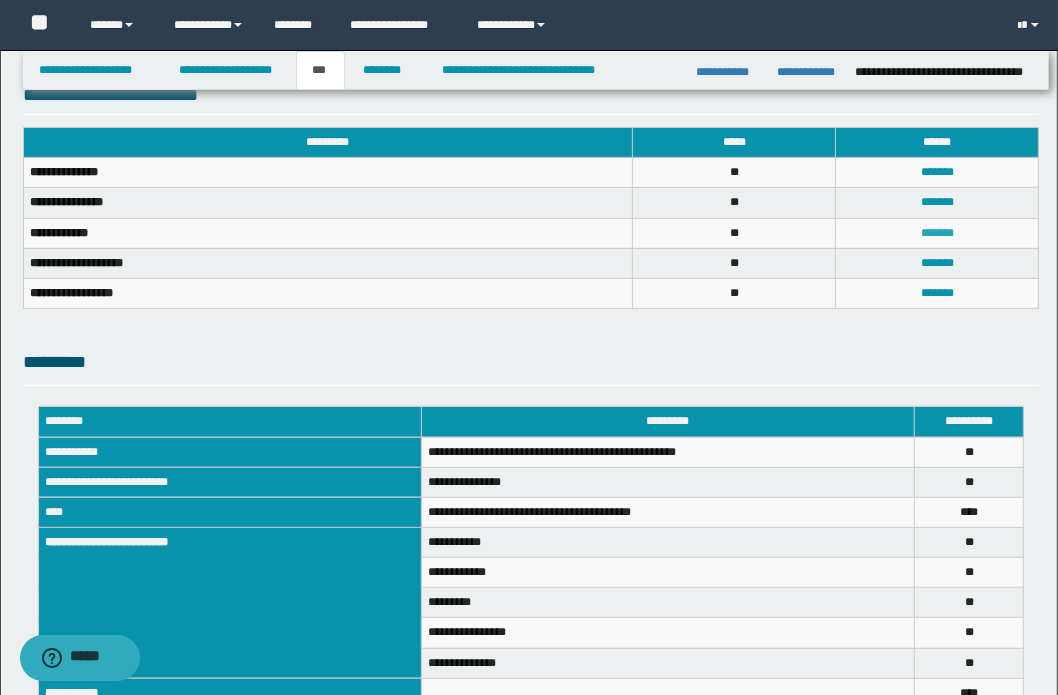 click on "*******" at bounding box center [937, 233] 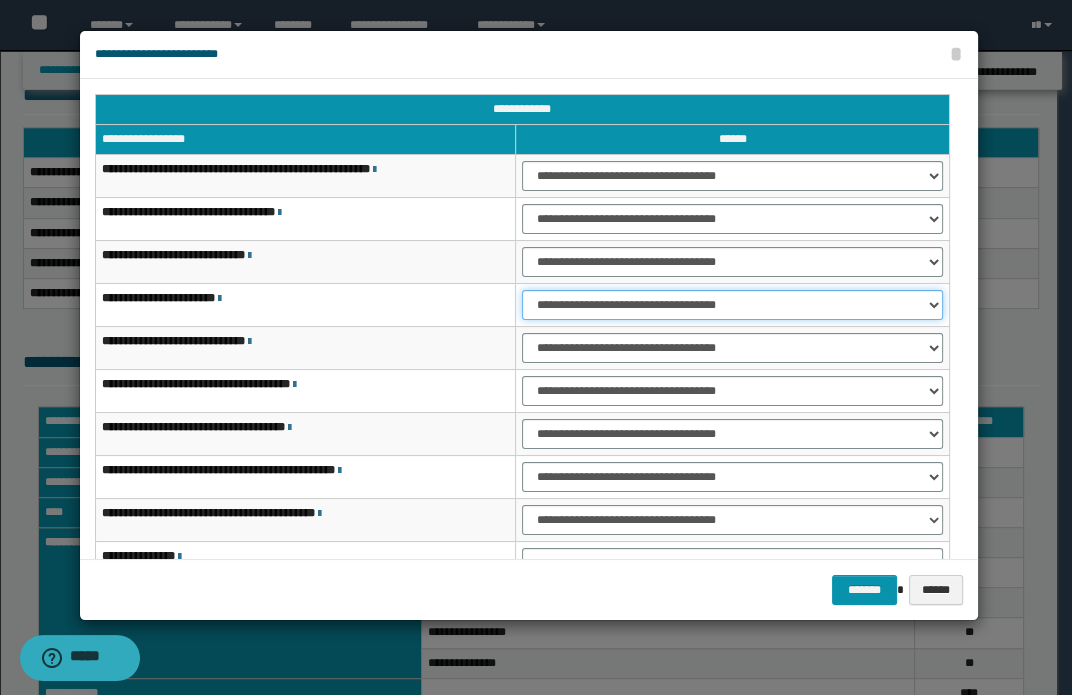 click on "**********" at bounding box center [732, 305] 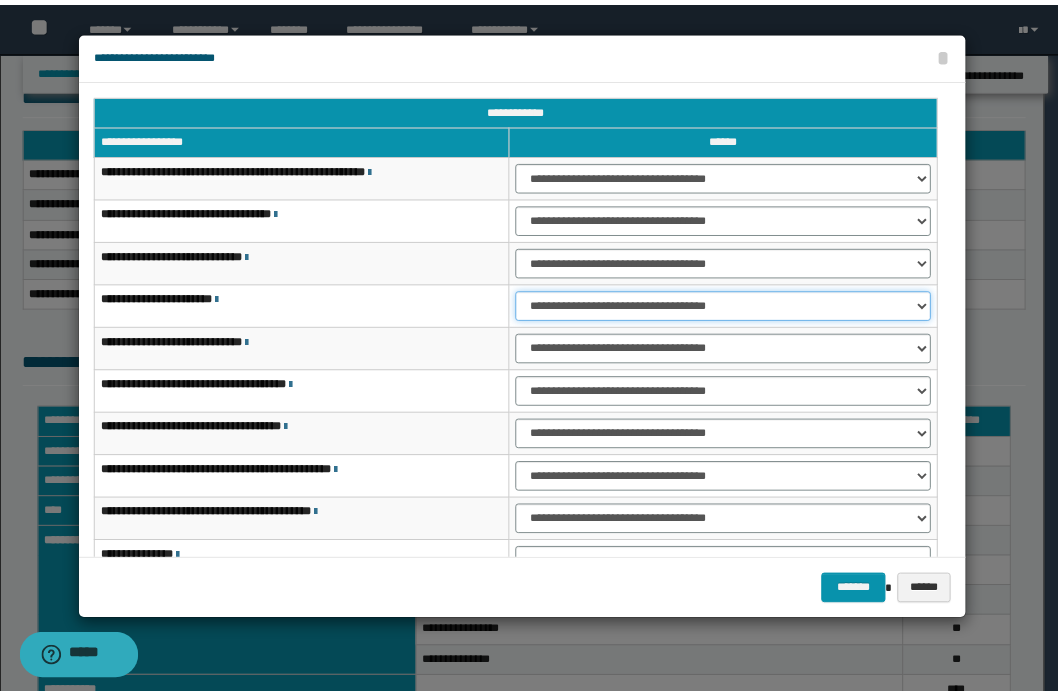 scroll, scrollTop: 149, scrollLeft: 0, axis: vertical 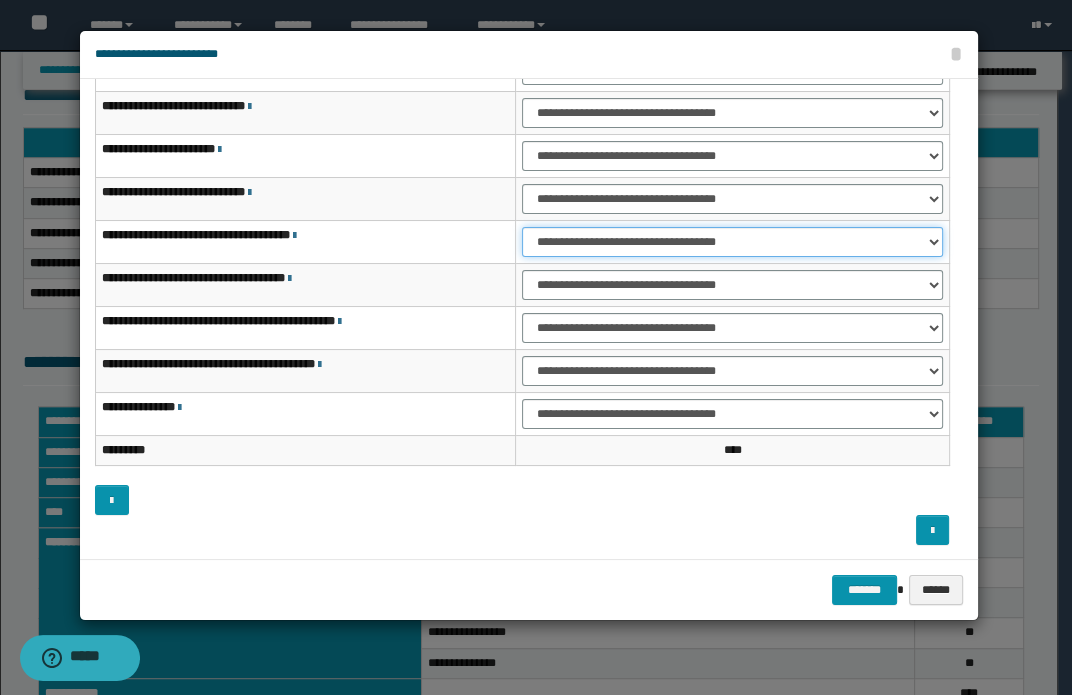 click on "**********" at bounding box center (732, 242) 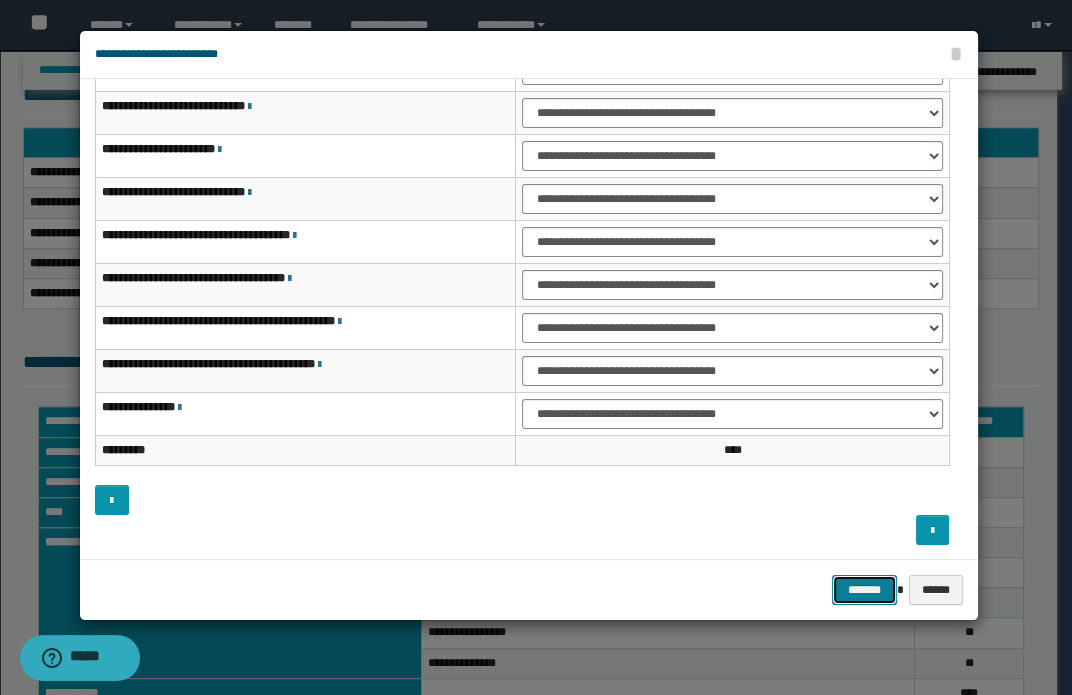 click on "*******" at bounding box center (864, 590) 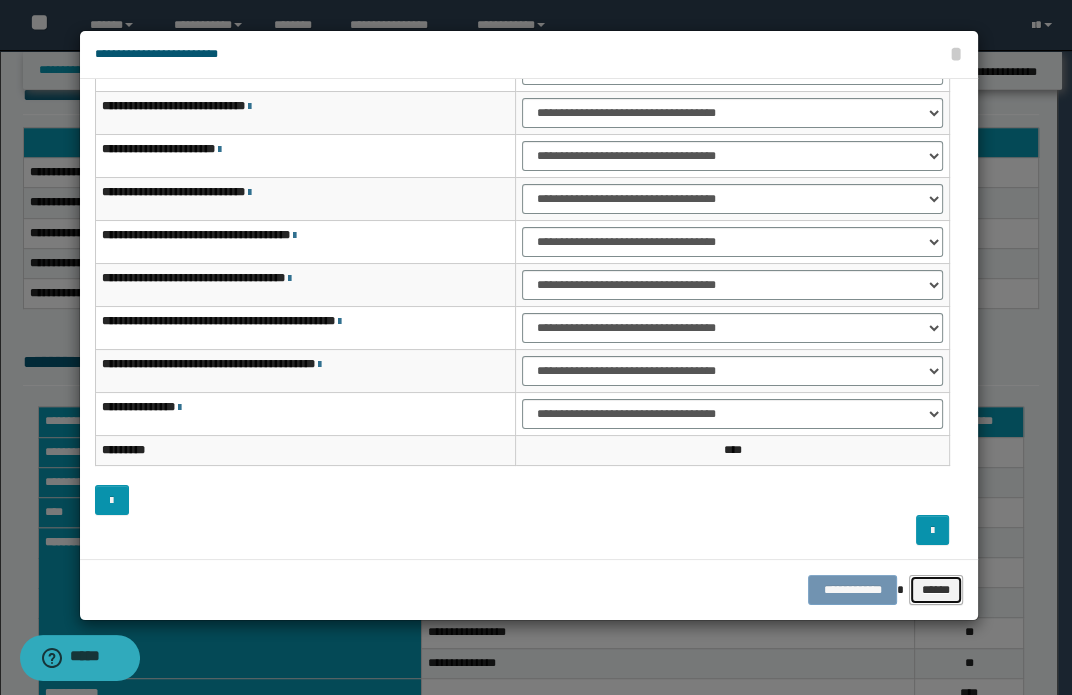 click on "******" at bounding box center (936, 590) 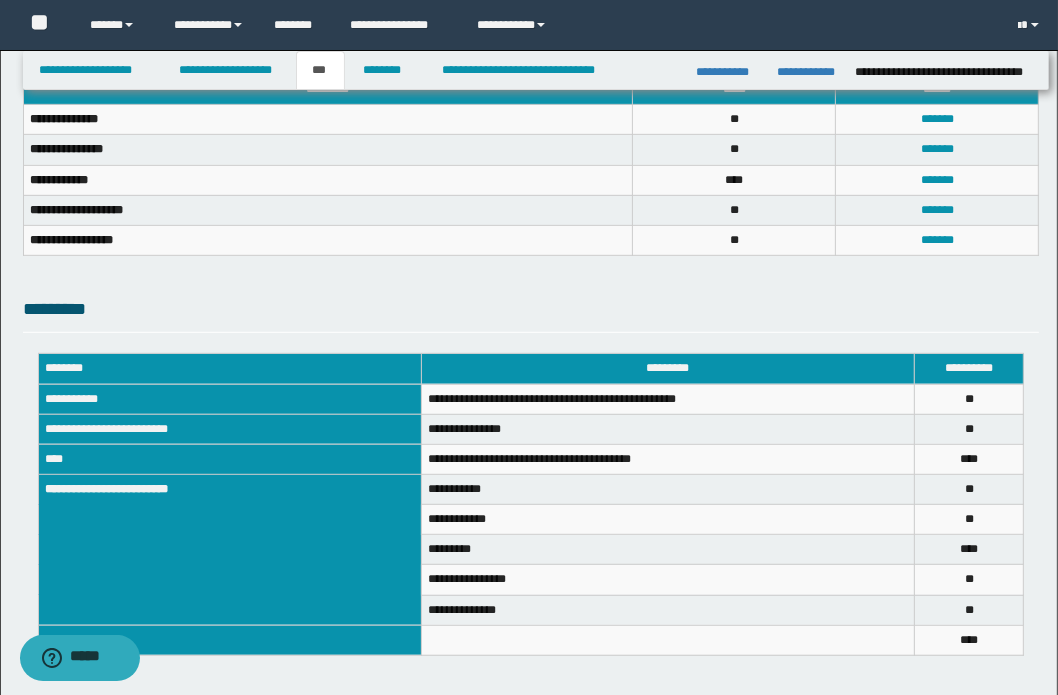 scroll, scrollTop: 869, scrollLeft: 0, axis: vertical 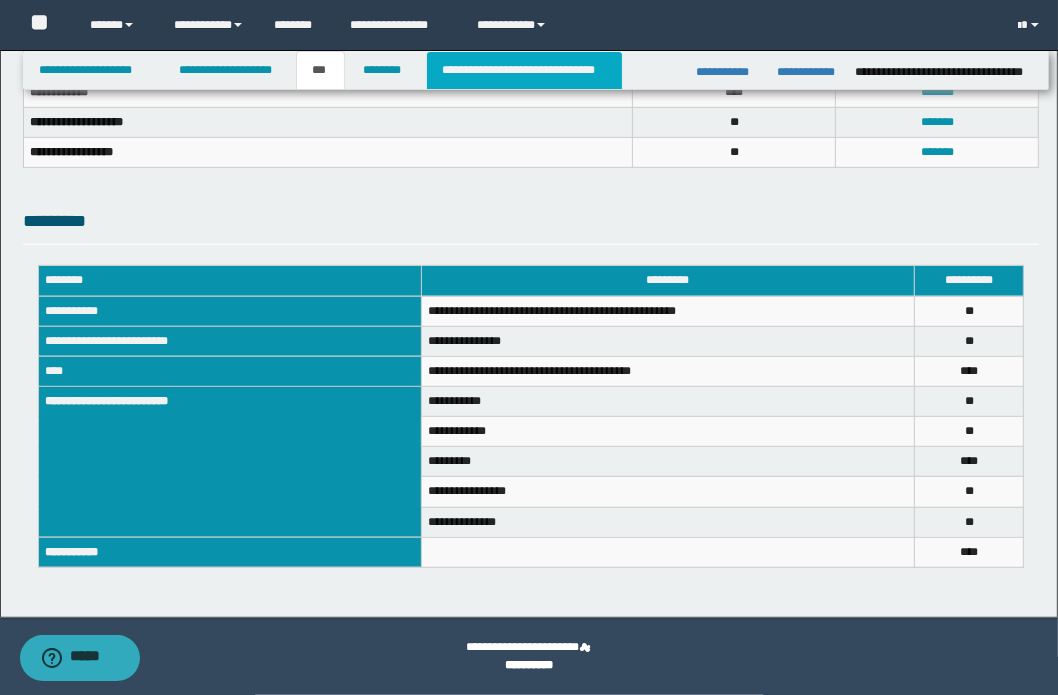 drag, startPoint x: 515, startPoint y: 76, endPoint x: 547, endPoint y: 130, distance: 62.76942 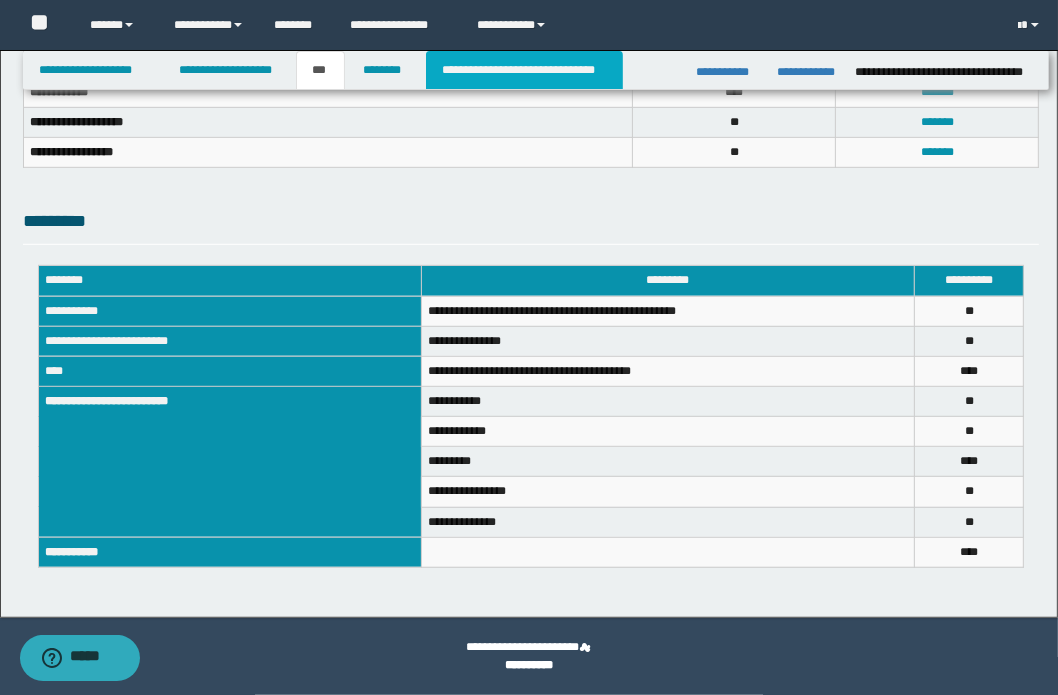 type on "**********" 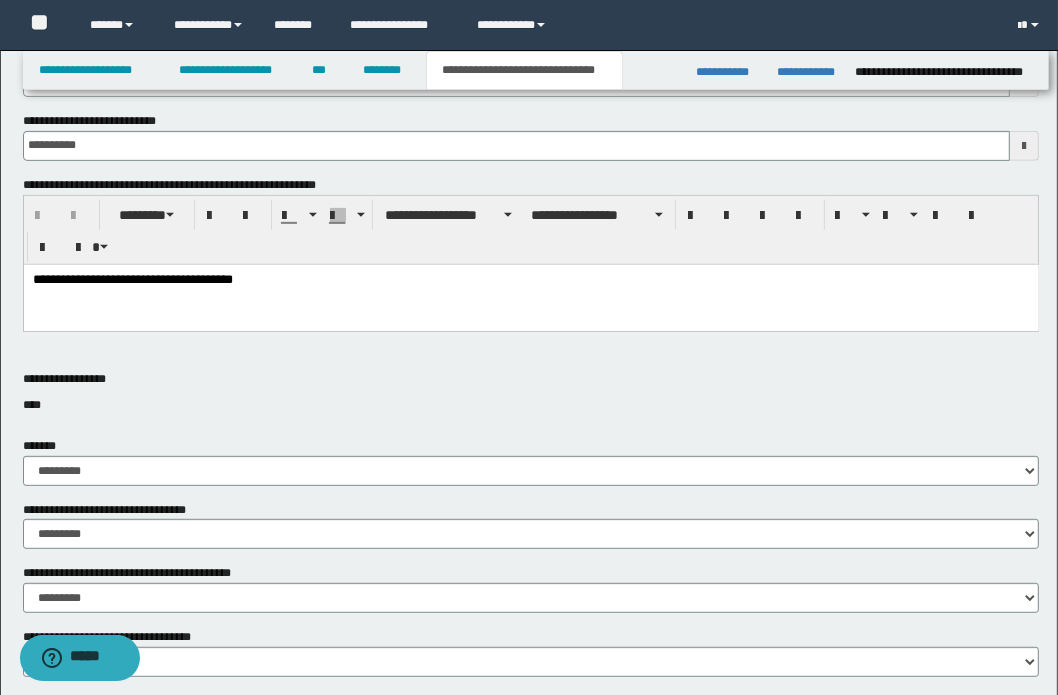 scroll, scrollTop: 141, scrollLeft: 0, axis: vertical 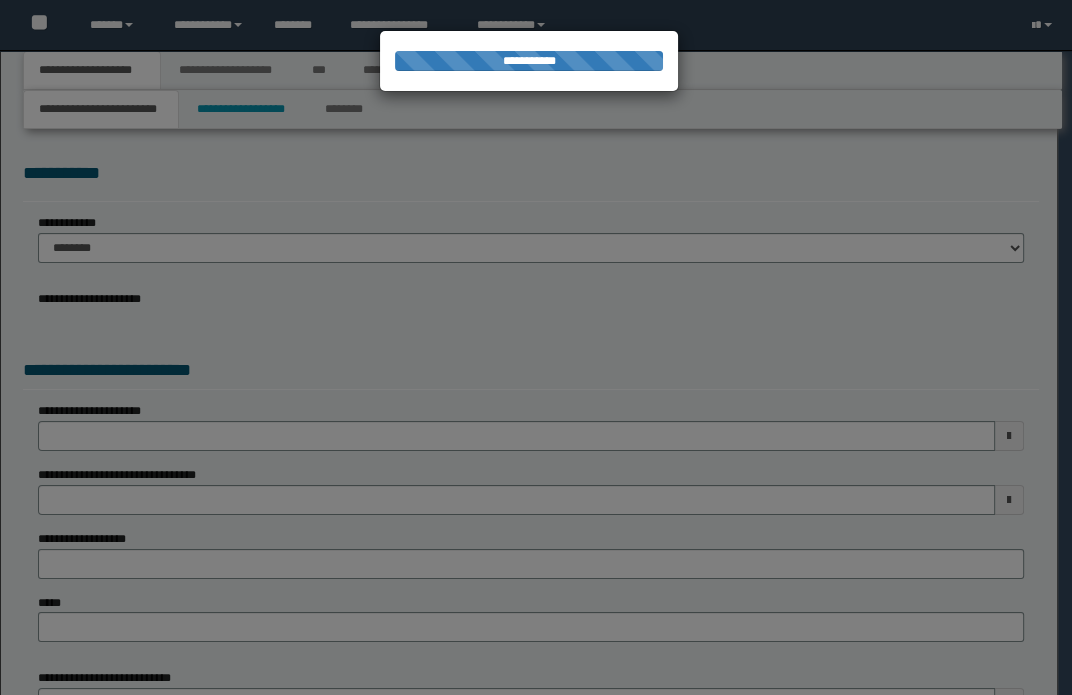 select on "*" 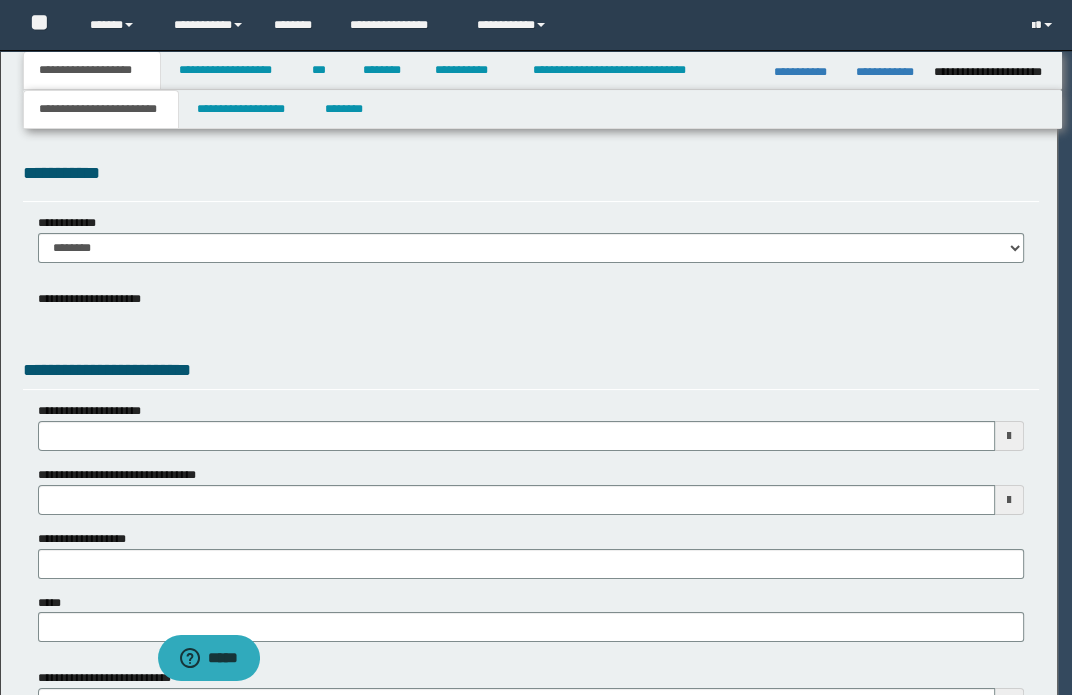 scroll, scrollTop: 0, scrollLeft: 0, axis: both 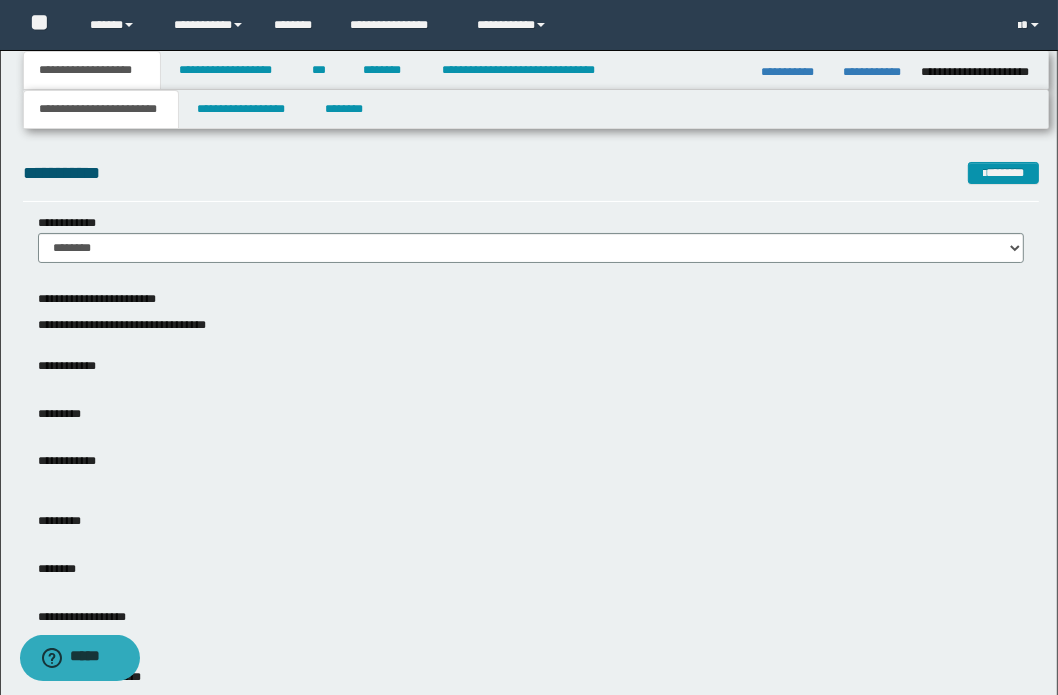 click on "**********" at bounding box center (536, 109) 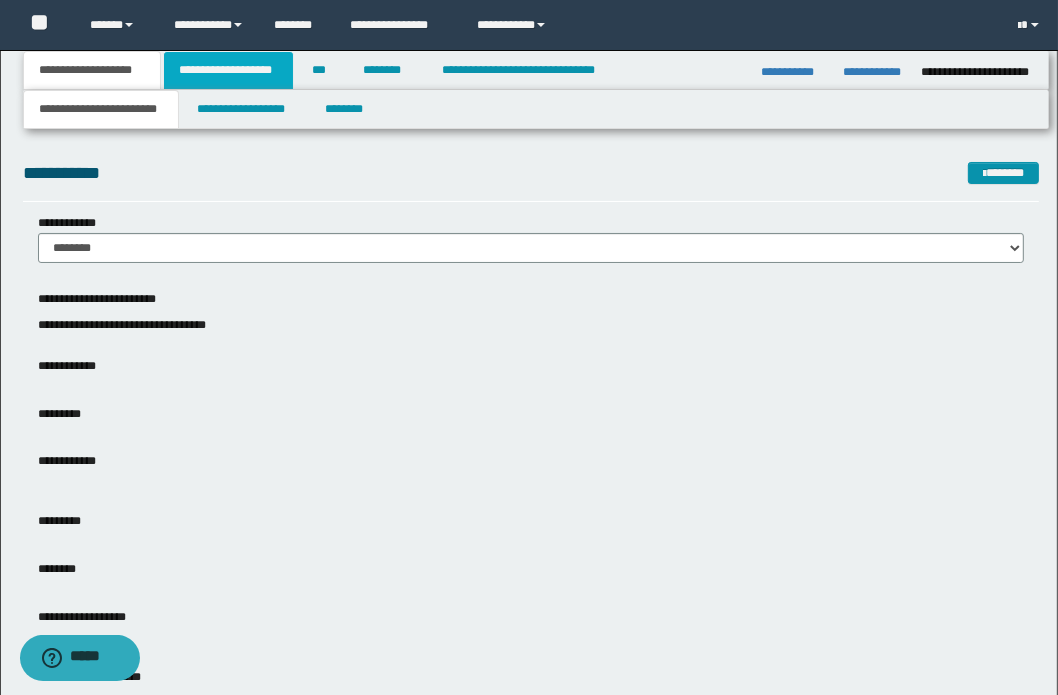 click on "**********" at bounding box center (228, 70) 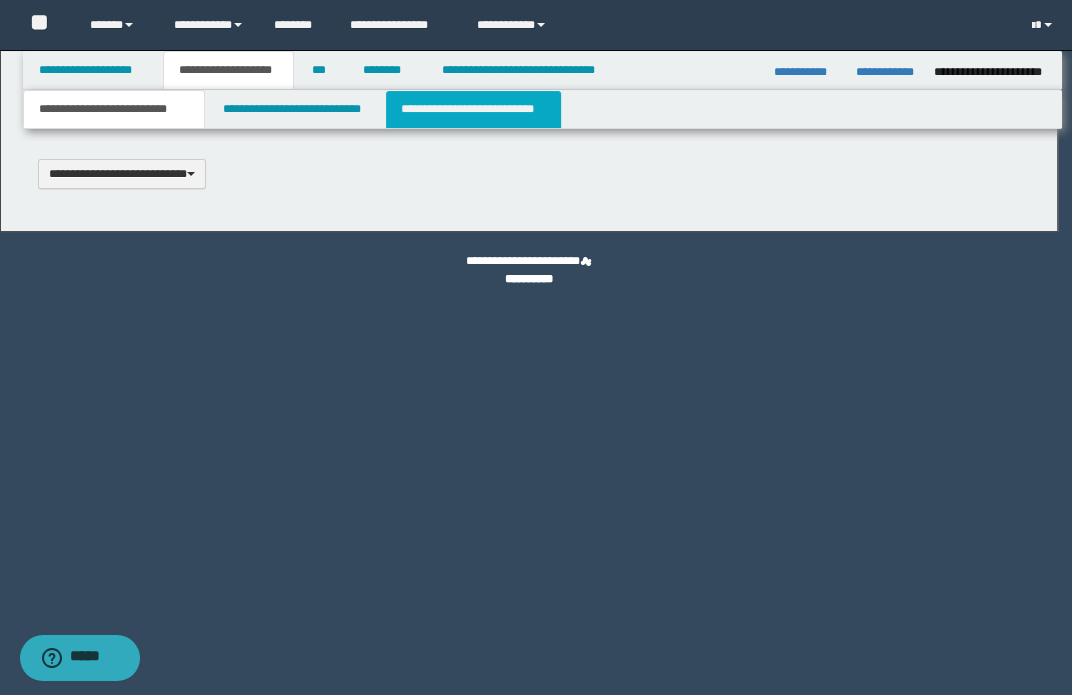 type 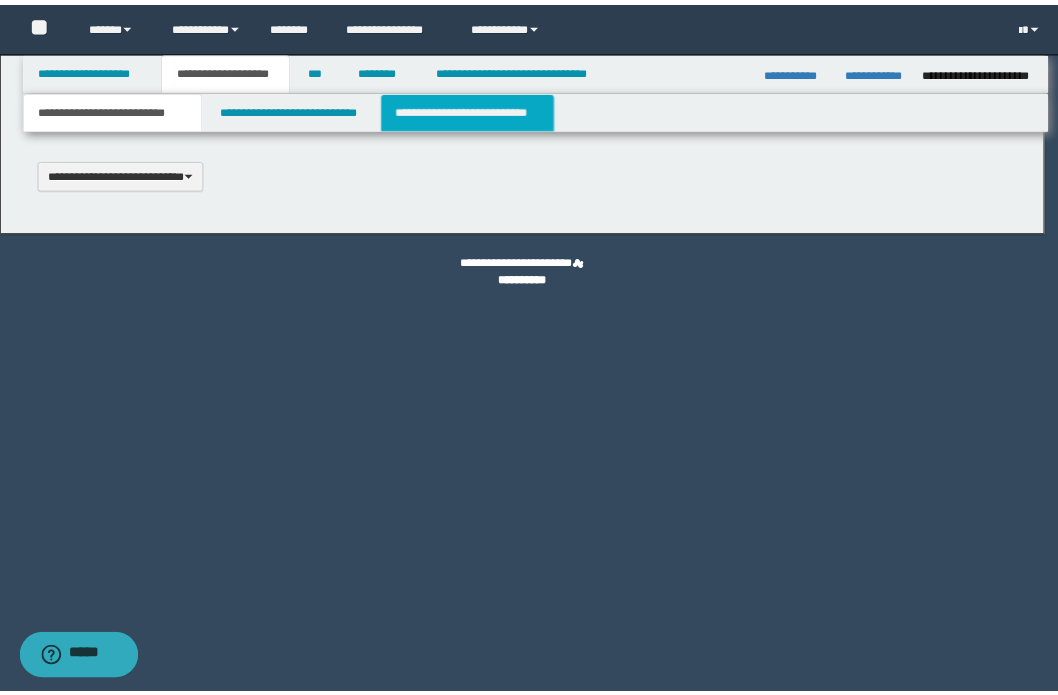 scroll, scrollTop: 0, scrollLeft: 0, axis: both 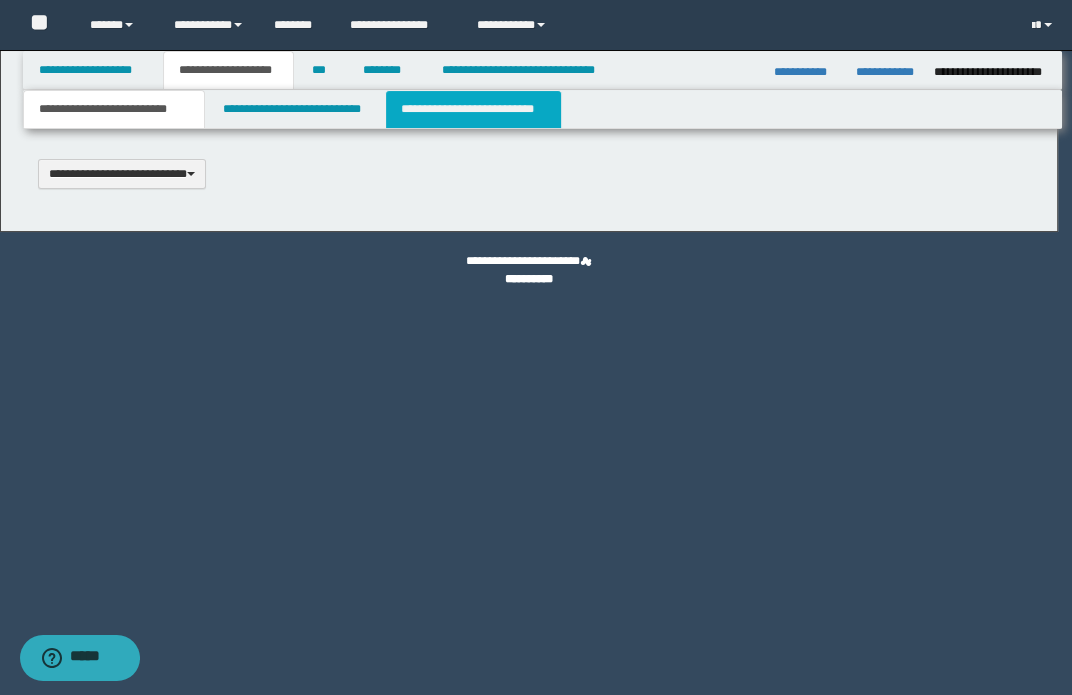 select on "*" 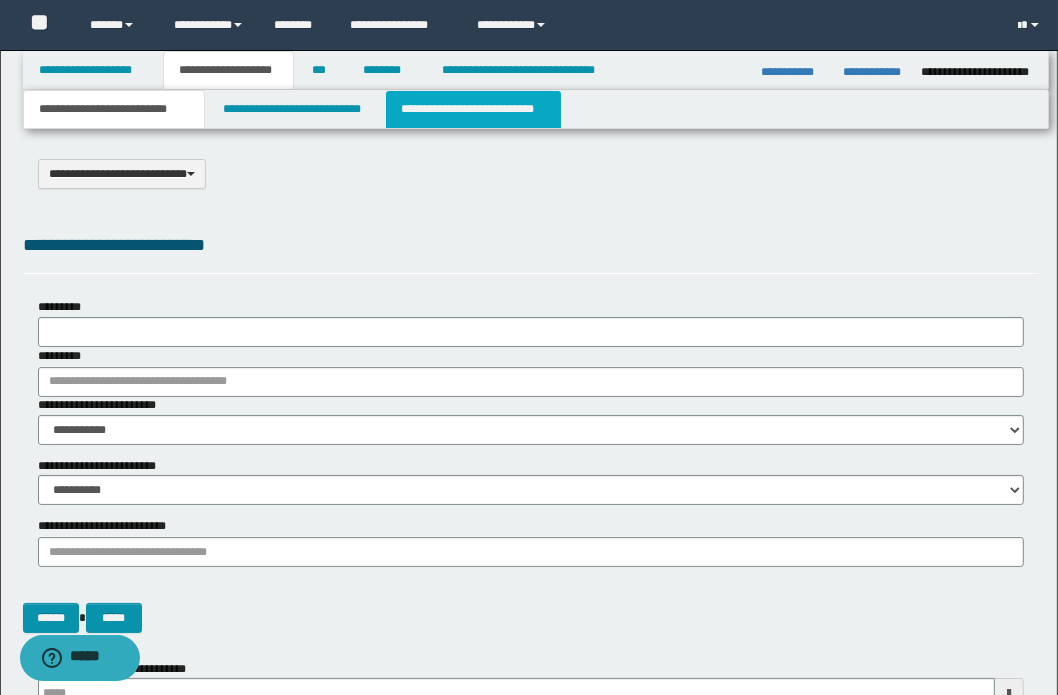 click on "**********" at bounding box center [473, 109] 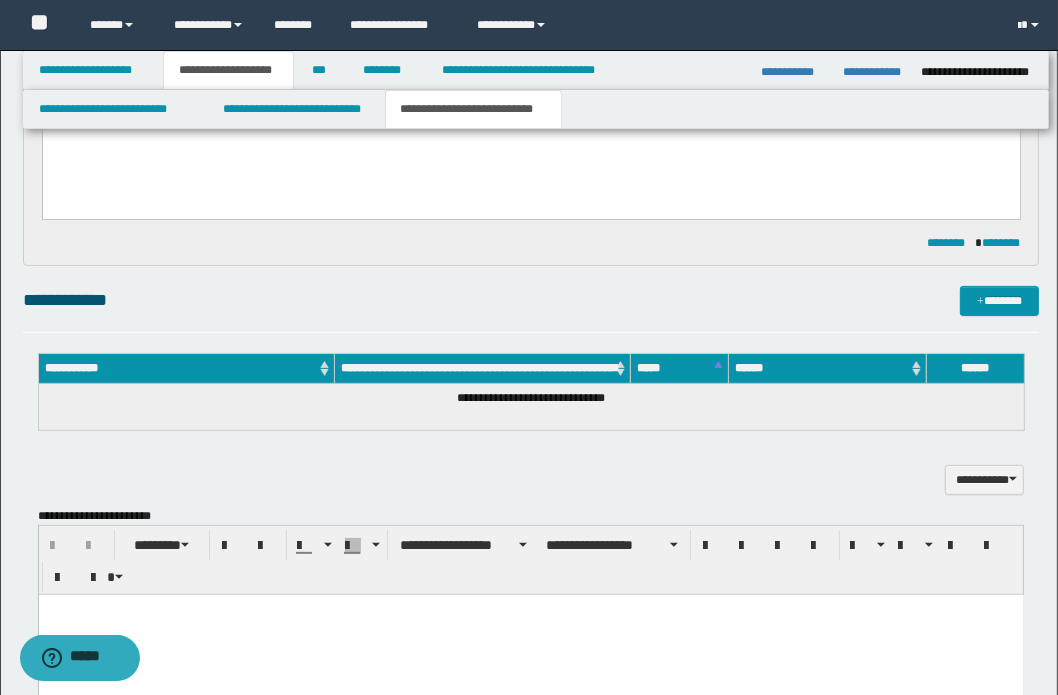 scroll, scrollTop: 0, scrollLeft: 0, axis: both 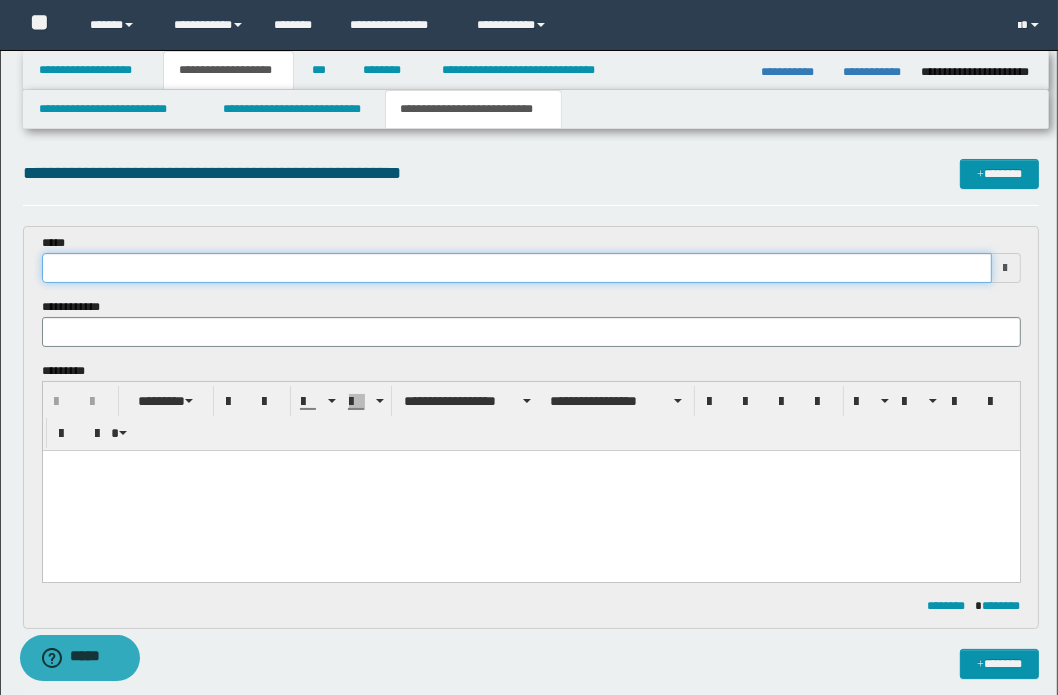 click at bounding box center [517, 268] 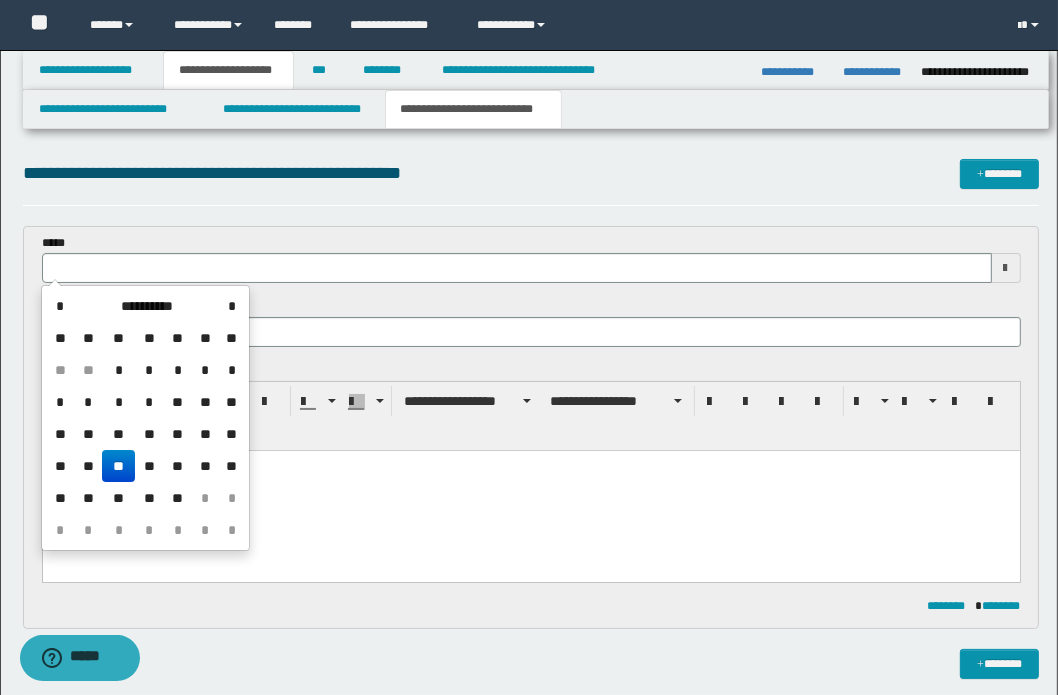 click on "**" at bounding box center [118, 466] 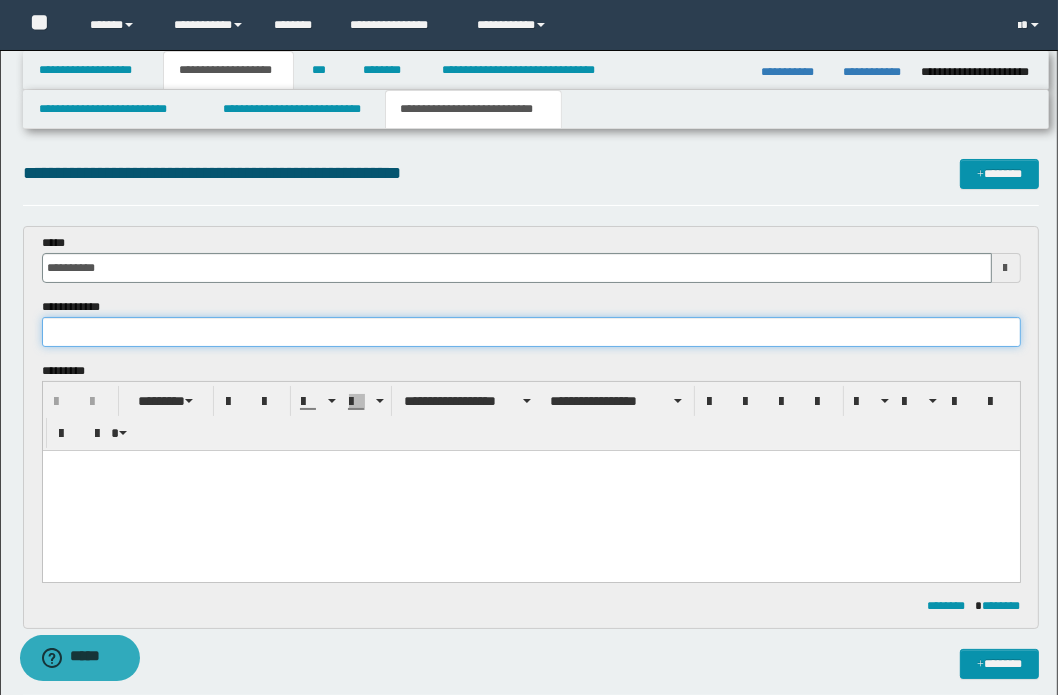 click at bounding box center [531, 332] 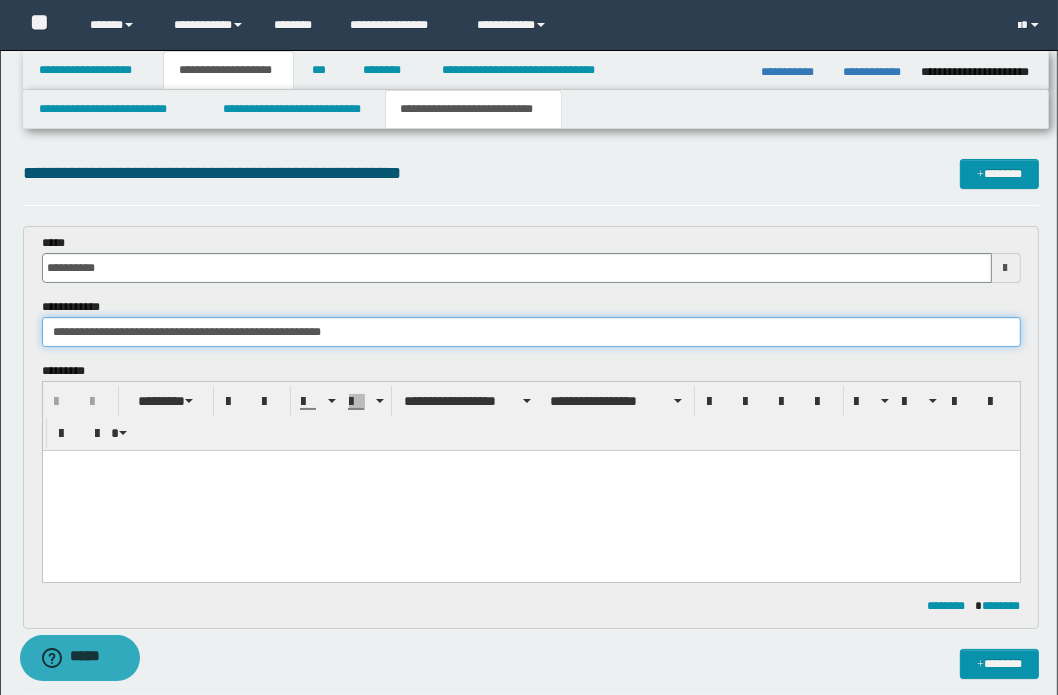 type on "**********" 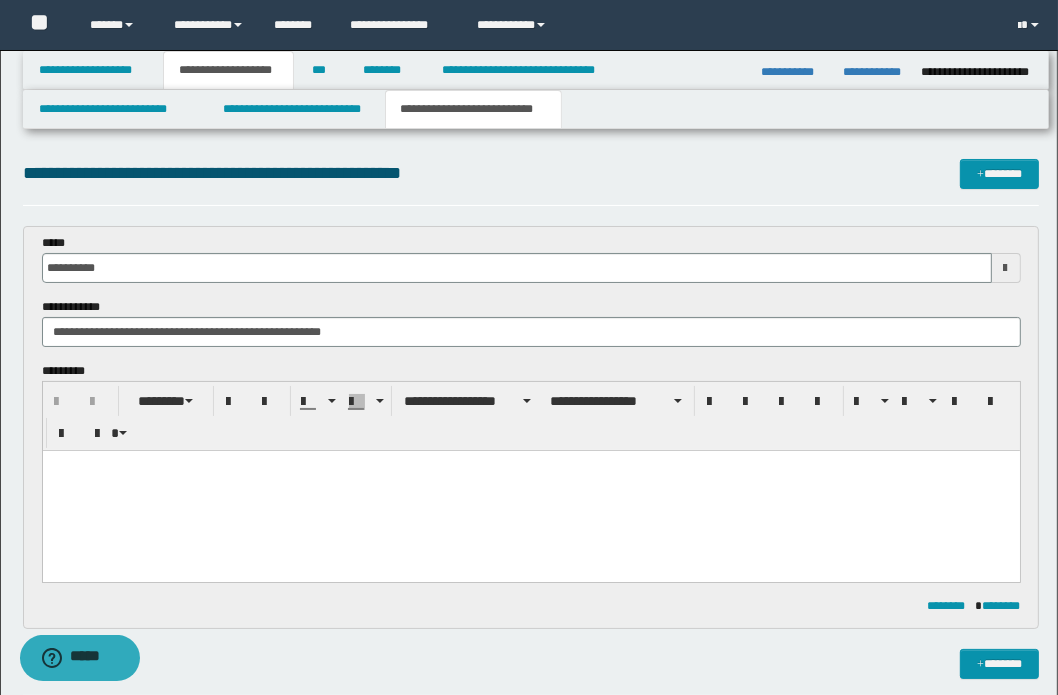 click at bounding box center [530, 490] 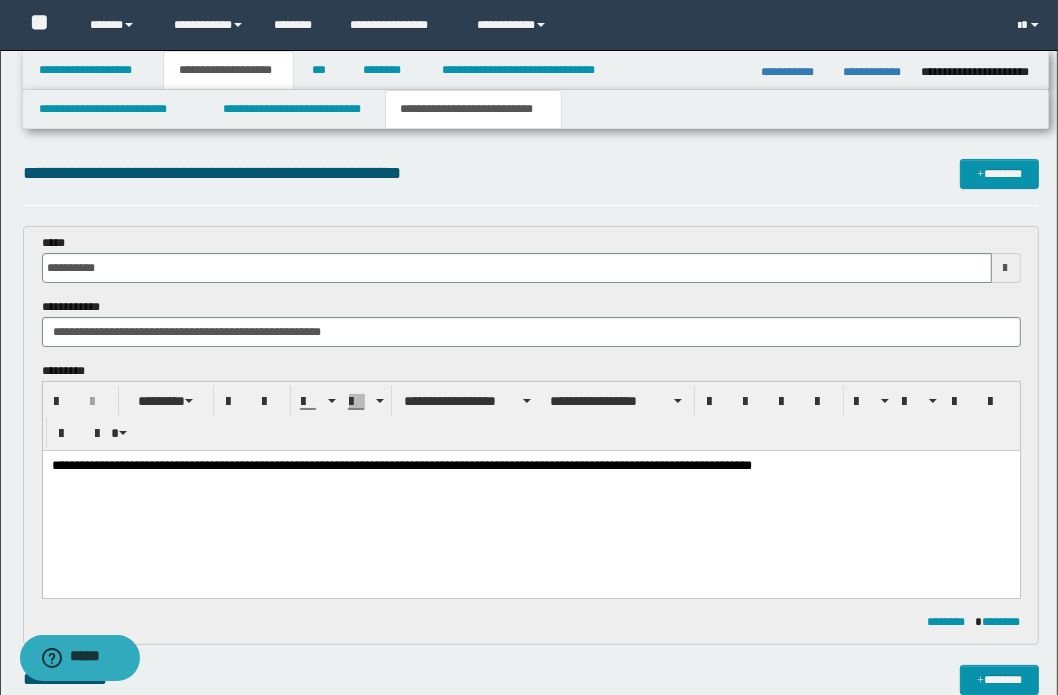 click on "**********" at bounding box center [530, 473] 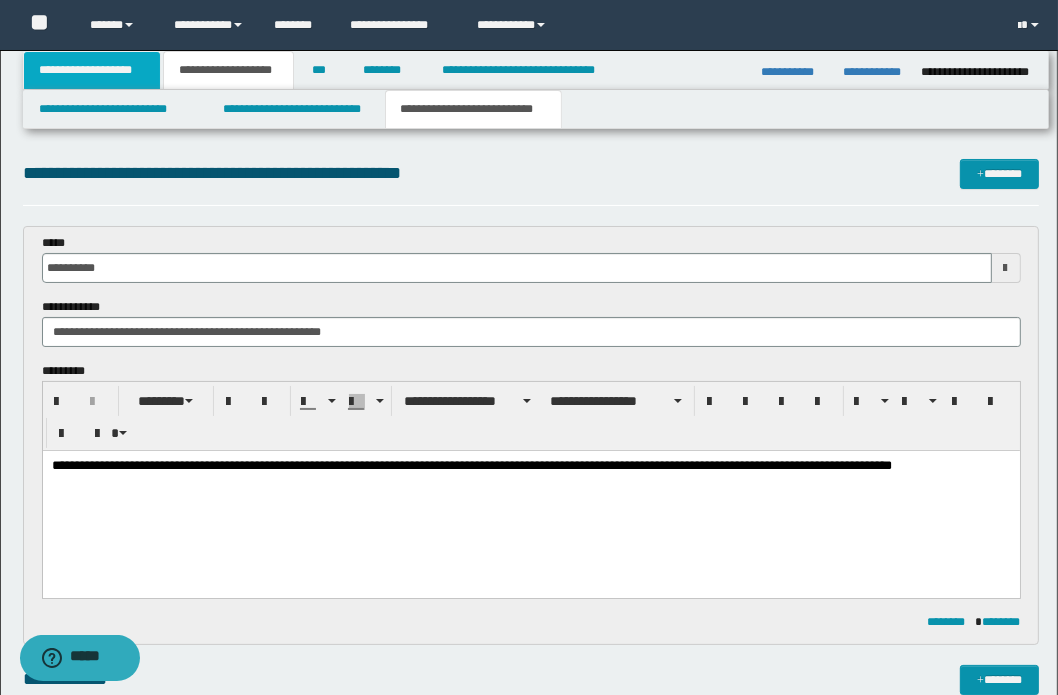 click on "**********" at bounding box center [92, 70] 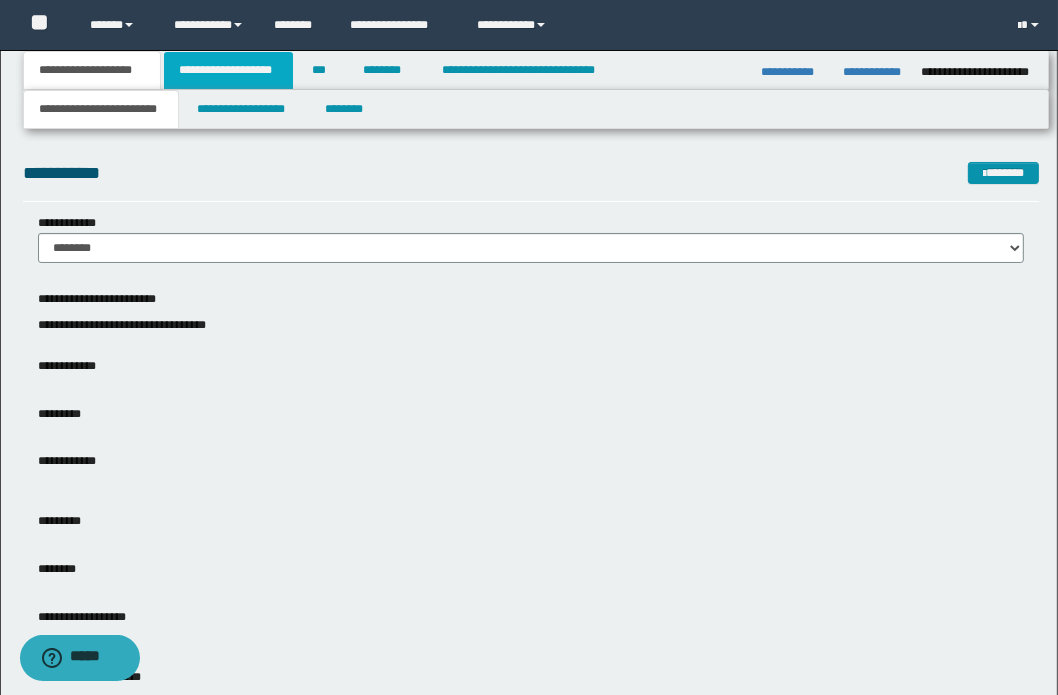 click on "**********" at bounding box center (228, 70) 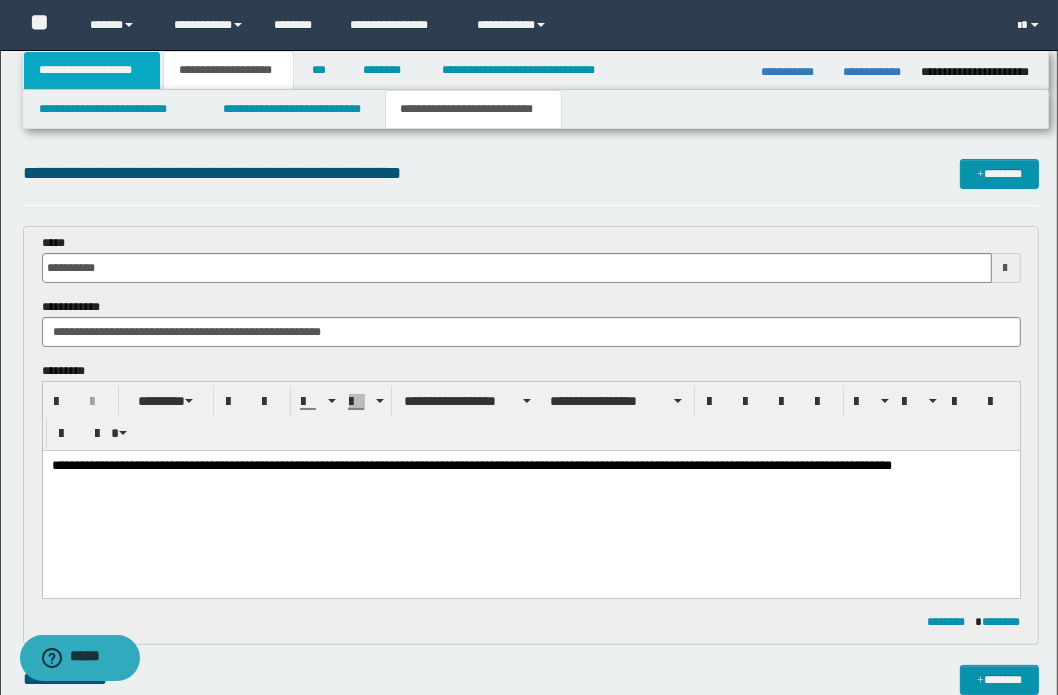 click on "**********" at bounding box center (92, 70) 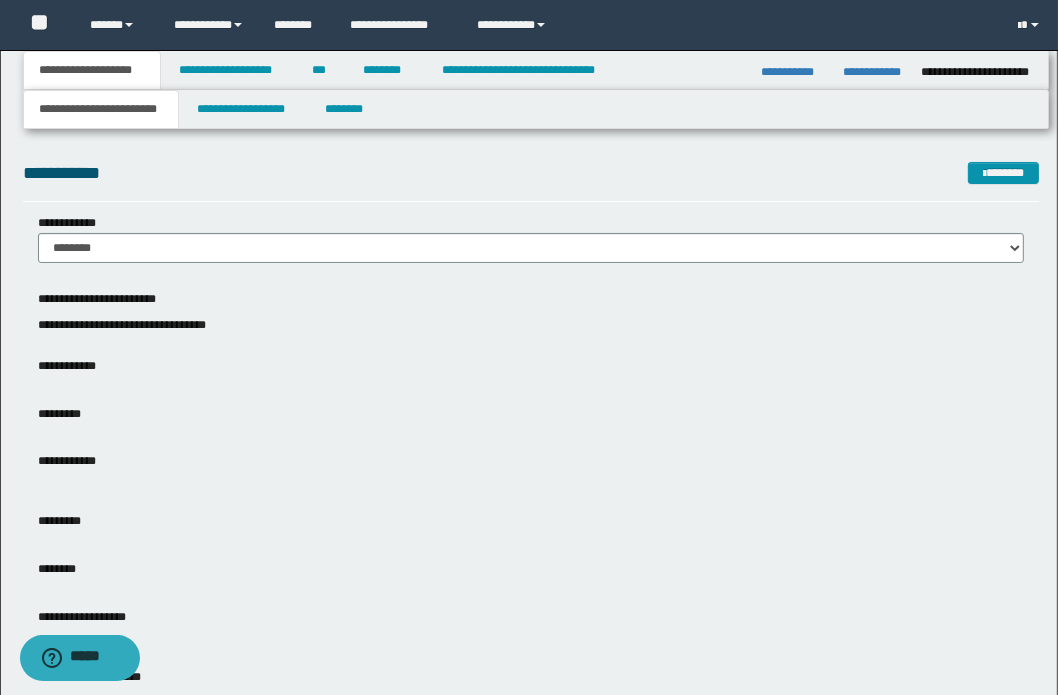 click on "**********" at bounding box center (101, 109) 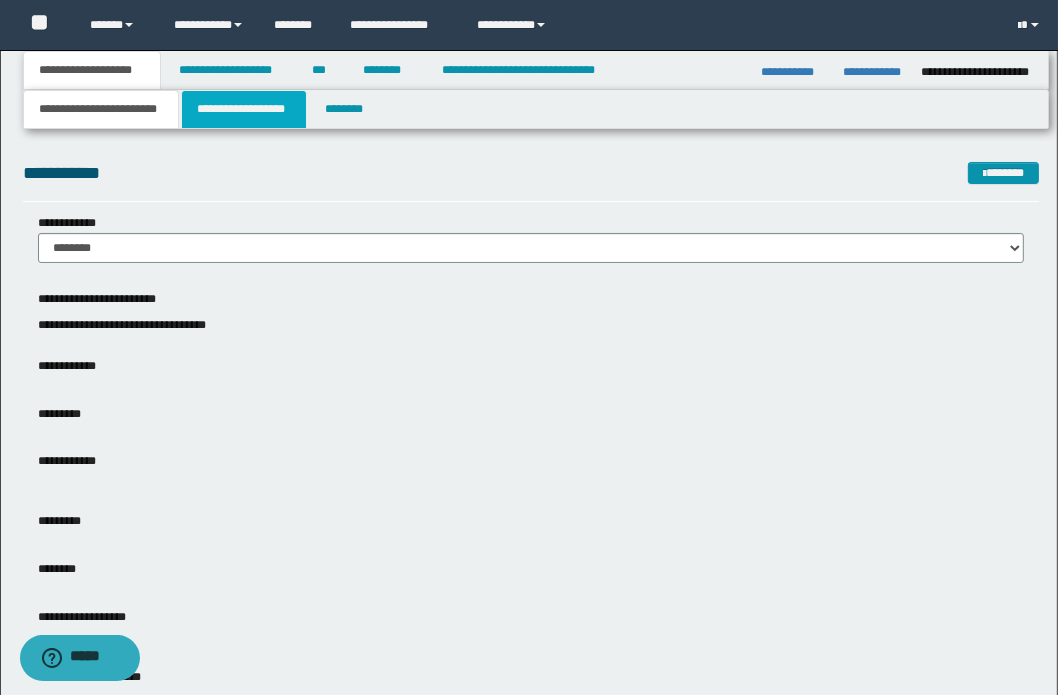 click on "**********" at bounding box center (244, 109) 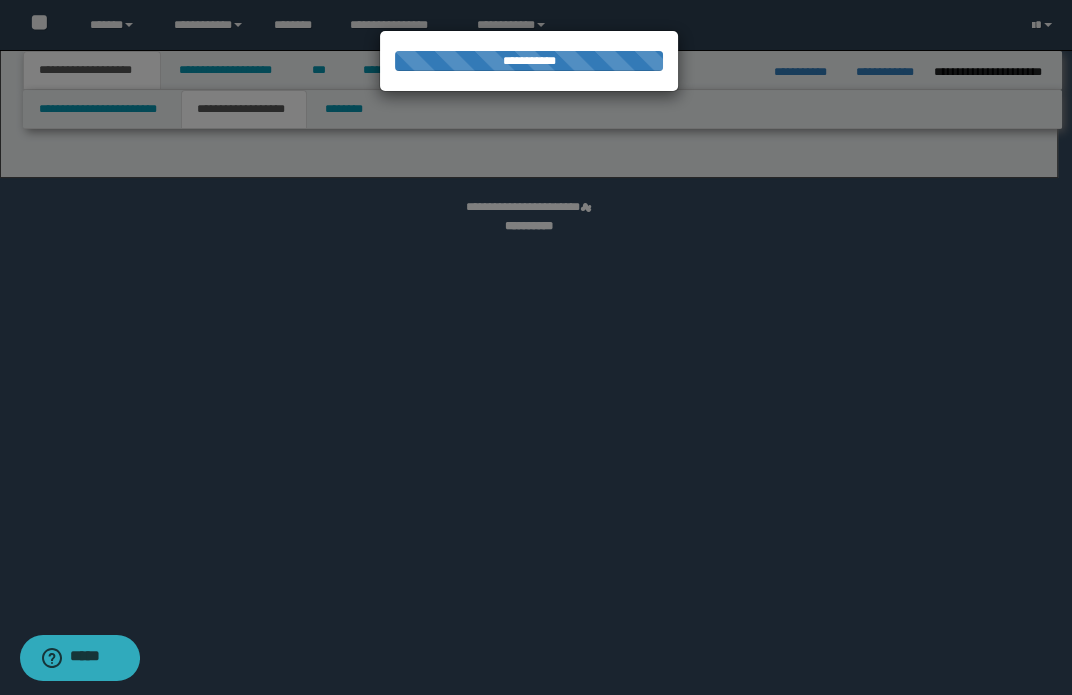 select on "*" 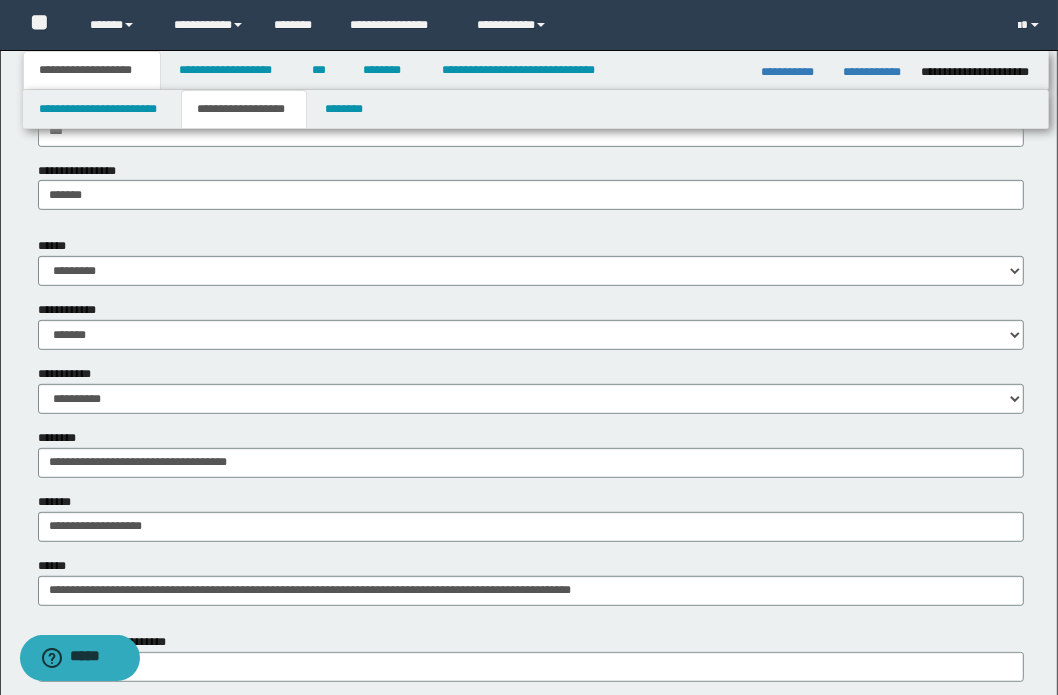 scroll, scrollTop: 818, scrollLeft: 0, axis: vertical 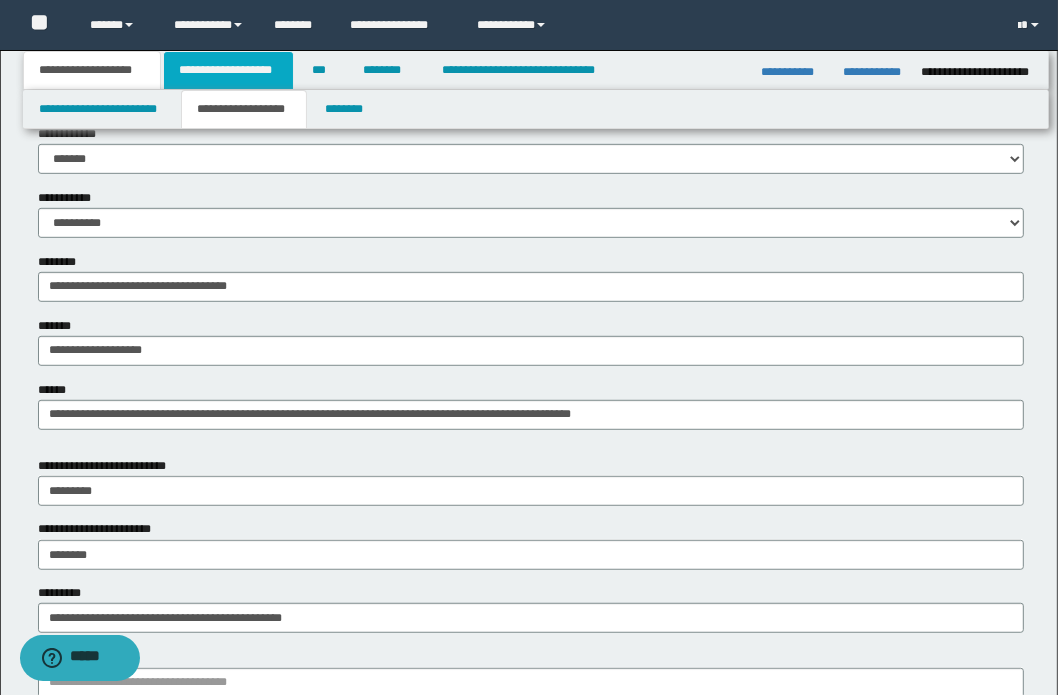 click on "**********" at bounding box center [228, 70] 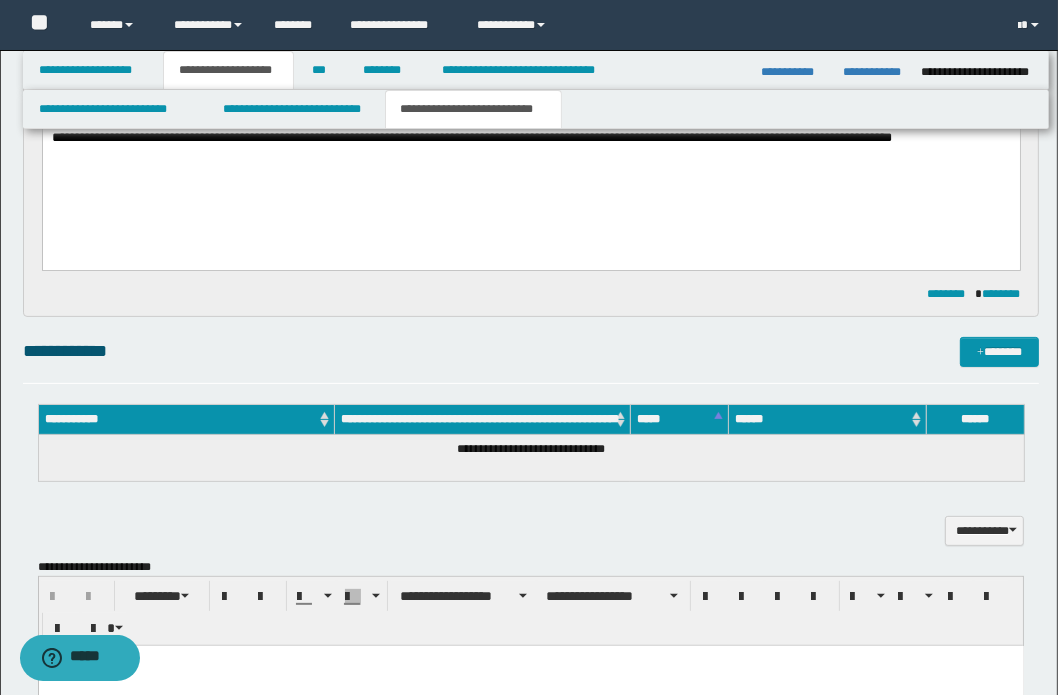 scroll, scrollTop: 181, scrollLeft: 0, axis: vertical 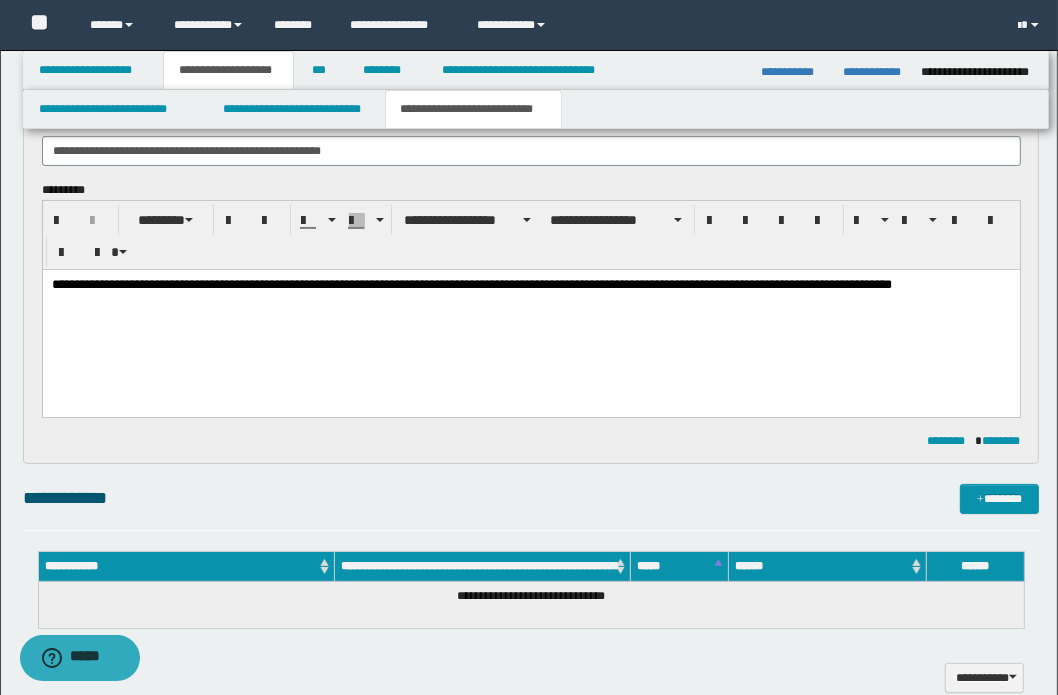 click on "**********" at bounding box center (530, 292) 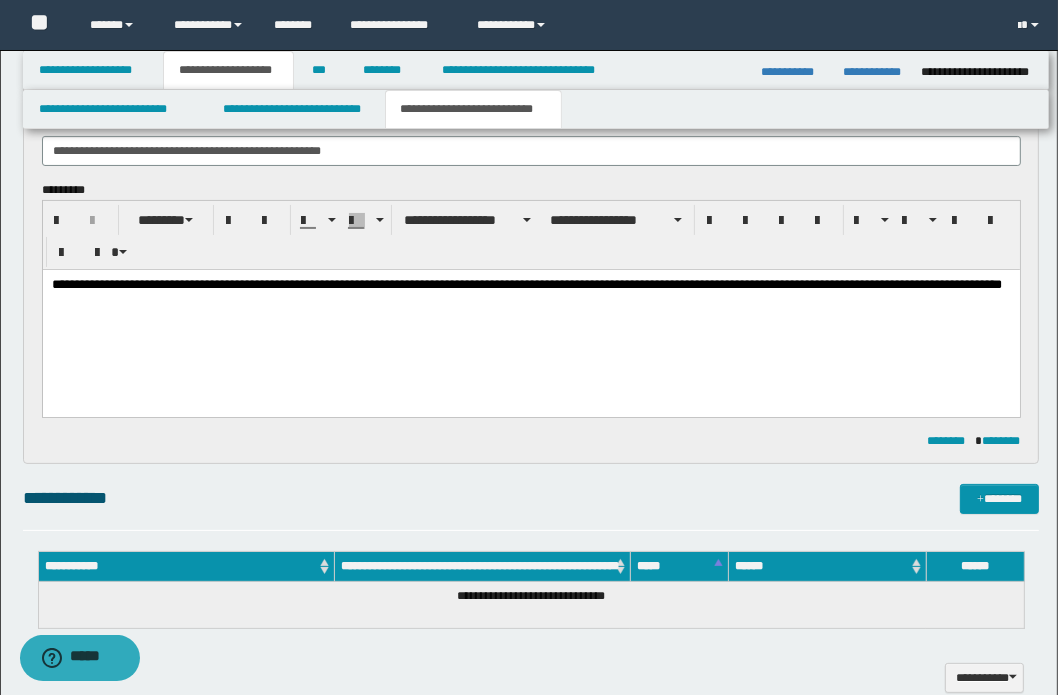 drag, startPoint x: 264, startPoint y: 290, endPoint x: 230, endPoint y: 312, distance: 40.496914 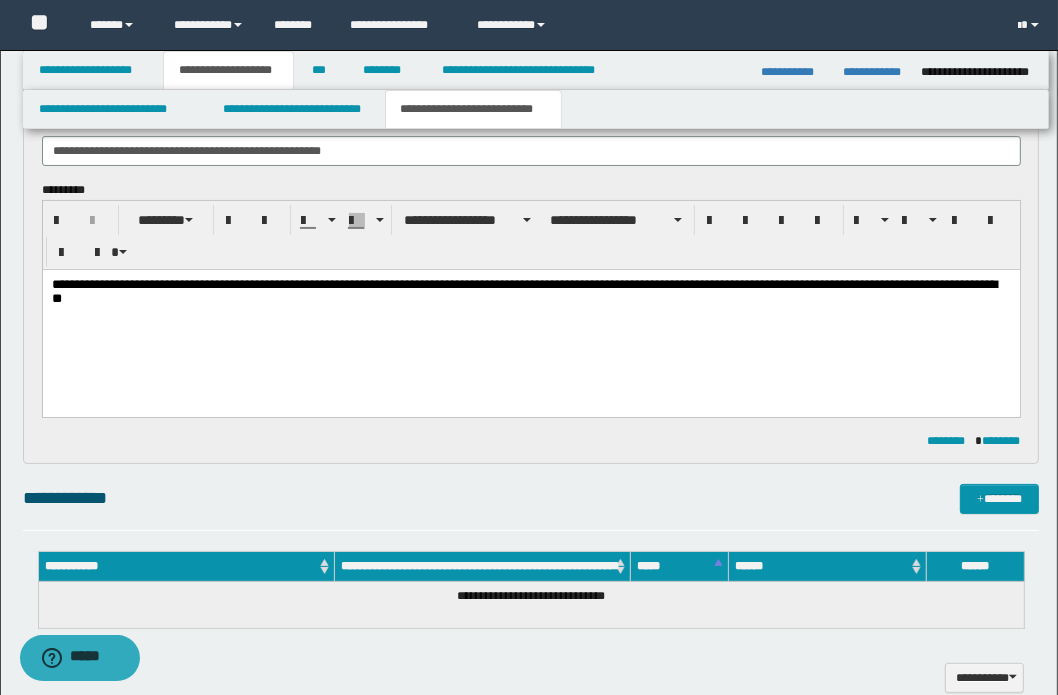 click on "**********" at bounding box center [530, 292] 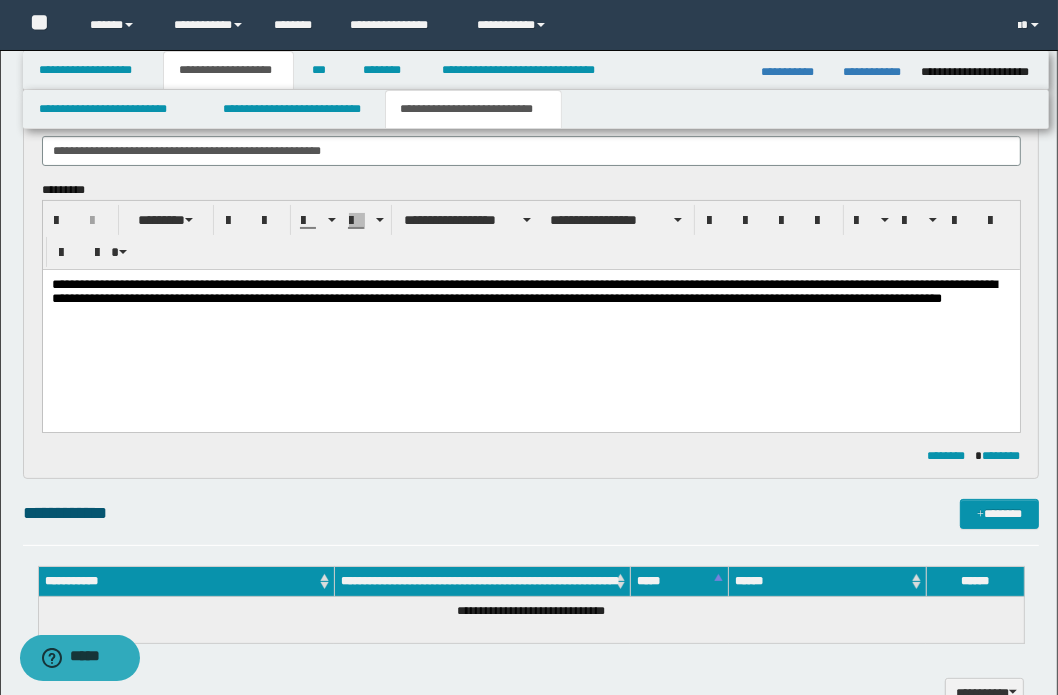 drag, startPoint x: 746, startPoint y: 304, endPoint x: 770, endPoint y: 334, distance: 38.418747 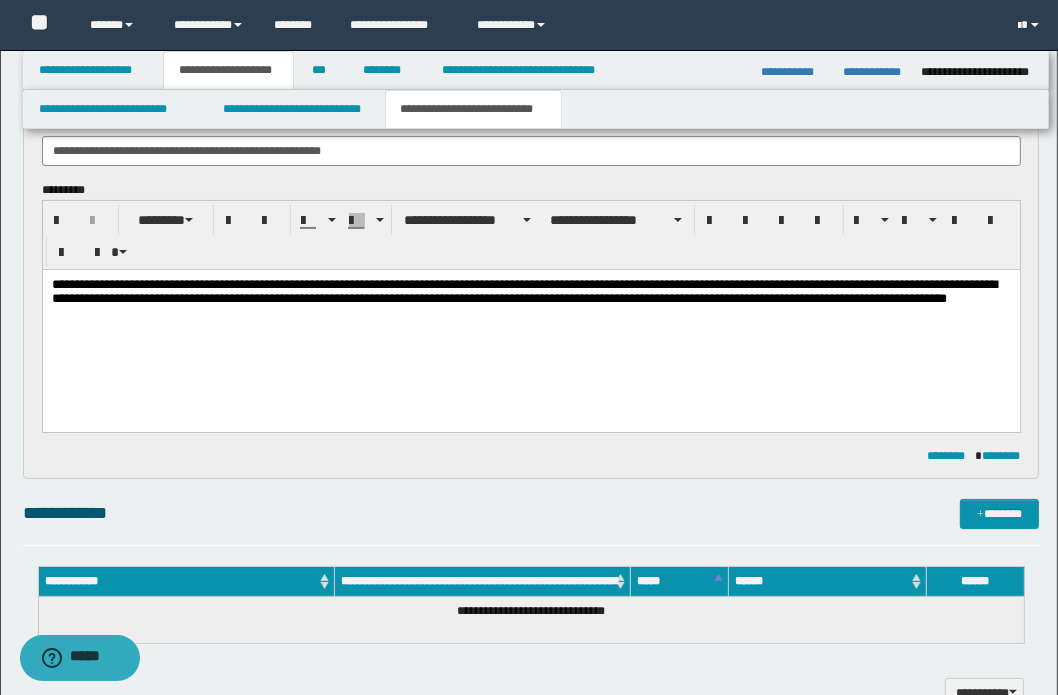 drag, startPoint x: 876, startPoint y: 301, endPoint x: 890, endPoint y: 288, distance: 19.104973 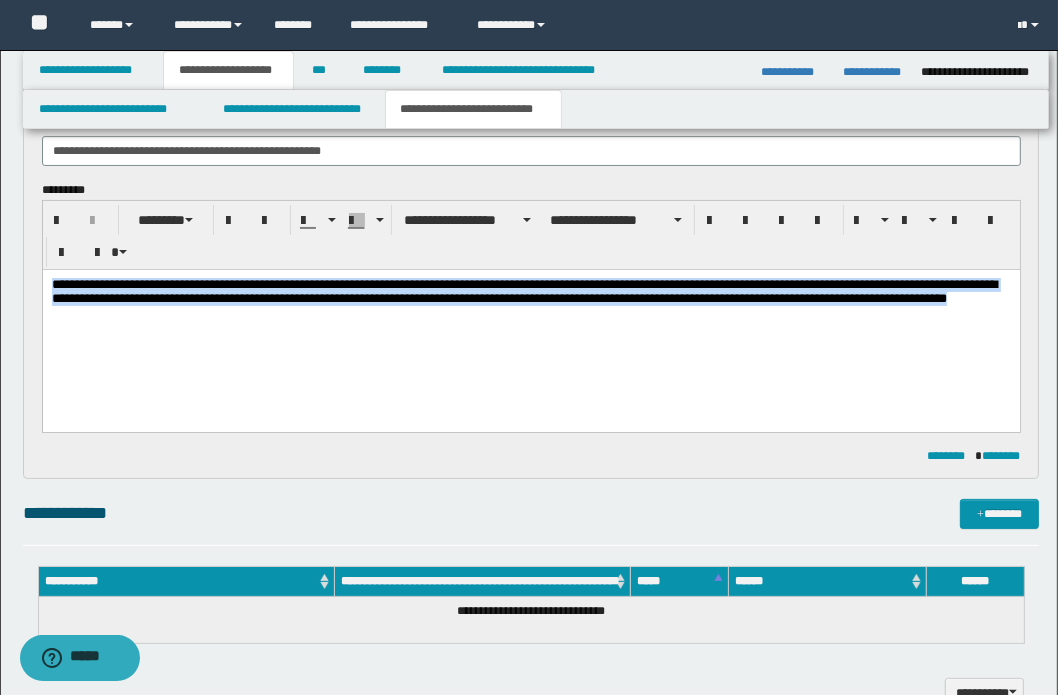 drag, startPoint x: 50, startPoint y: 283, endPoint x: 1015, endPoint y: 401, distance: 972.18774 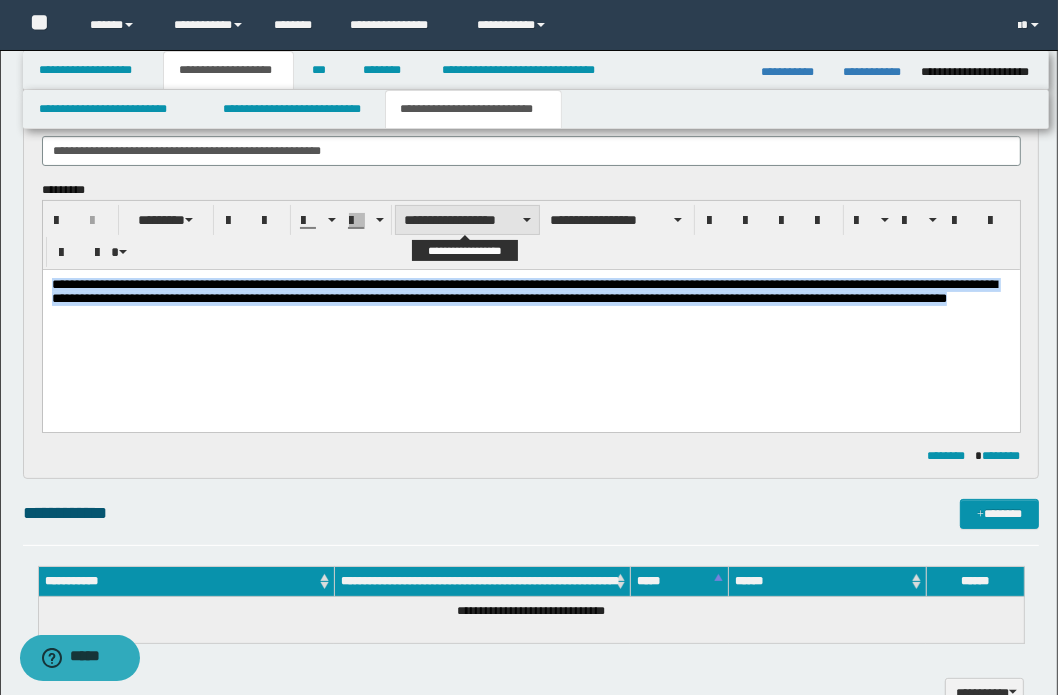 click on "**********" at bounding box center (467, 220) 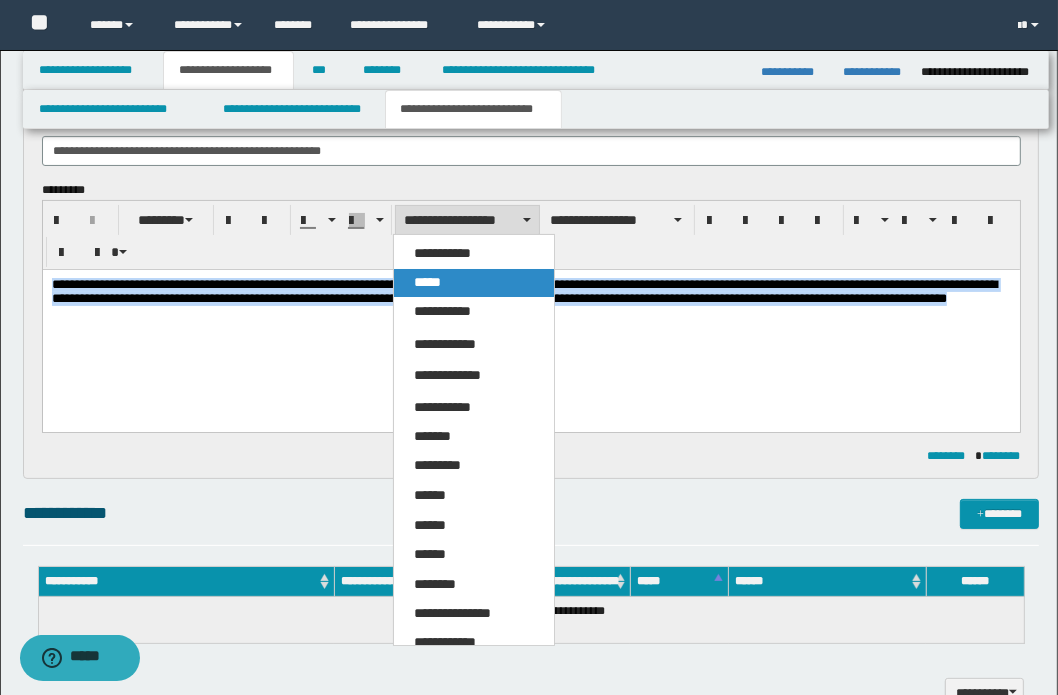 click on "*****" at bounding box center [427, 282] 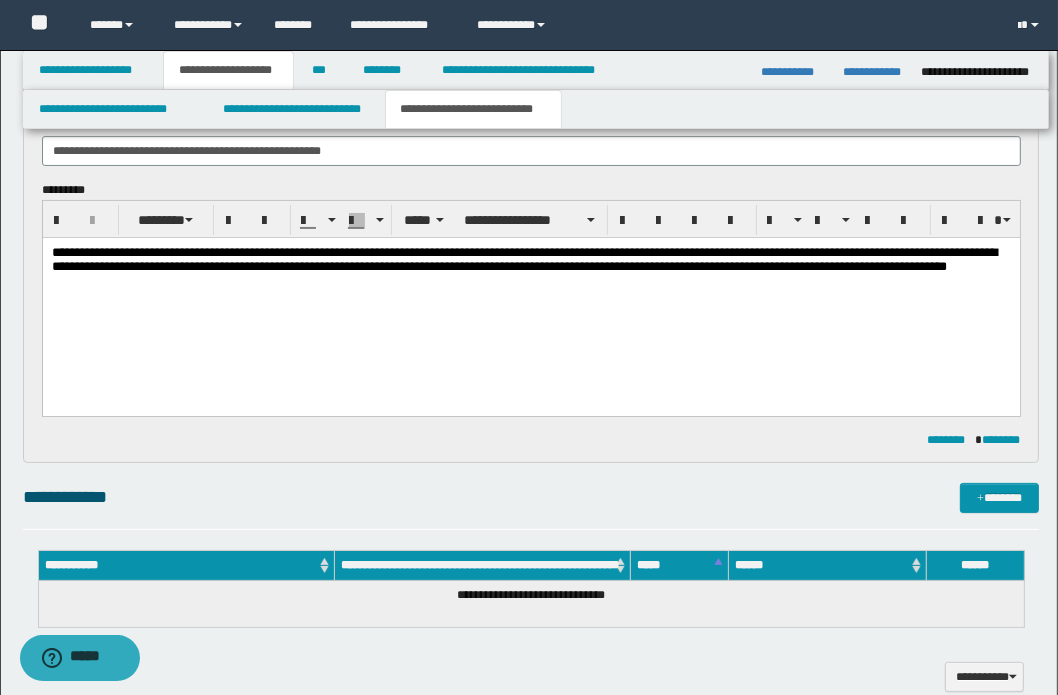 click on "**********" at bounding box center [530, 301] 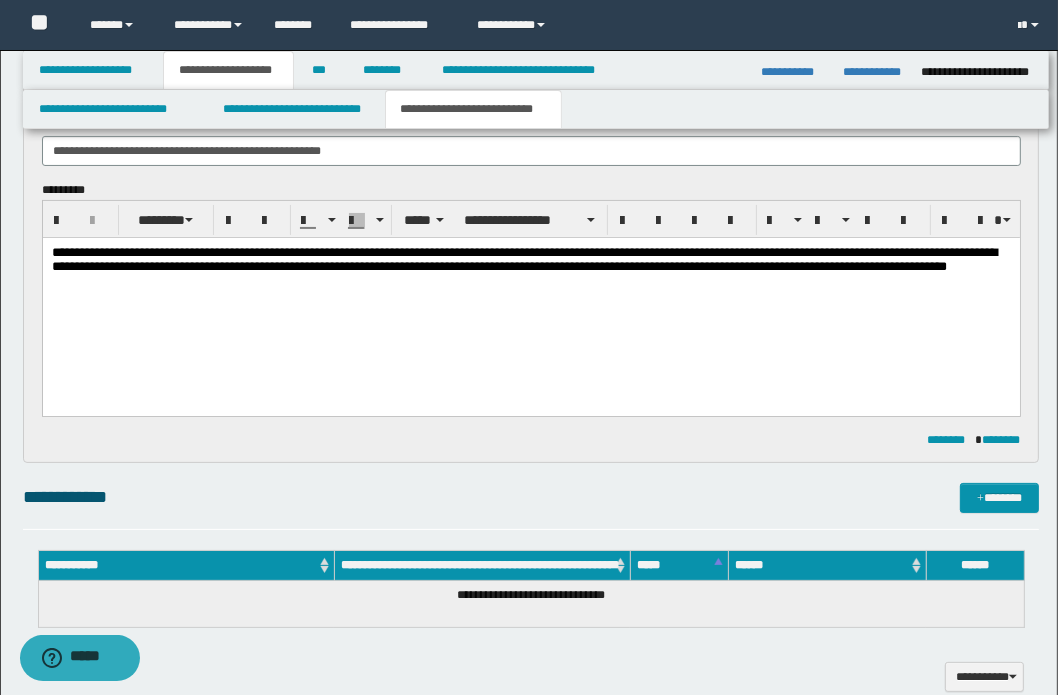 click on "**********" at bounding box center [530, 301] 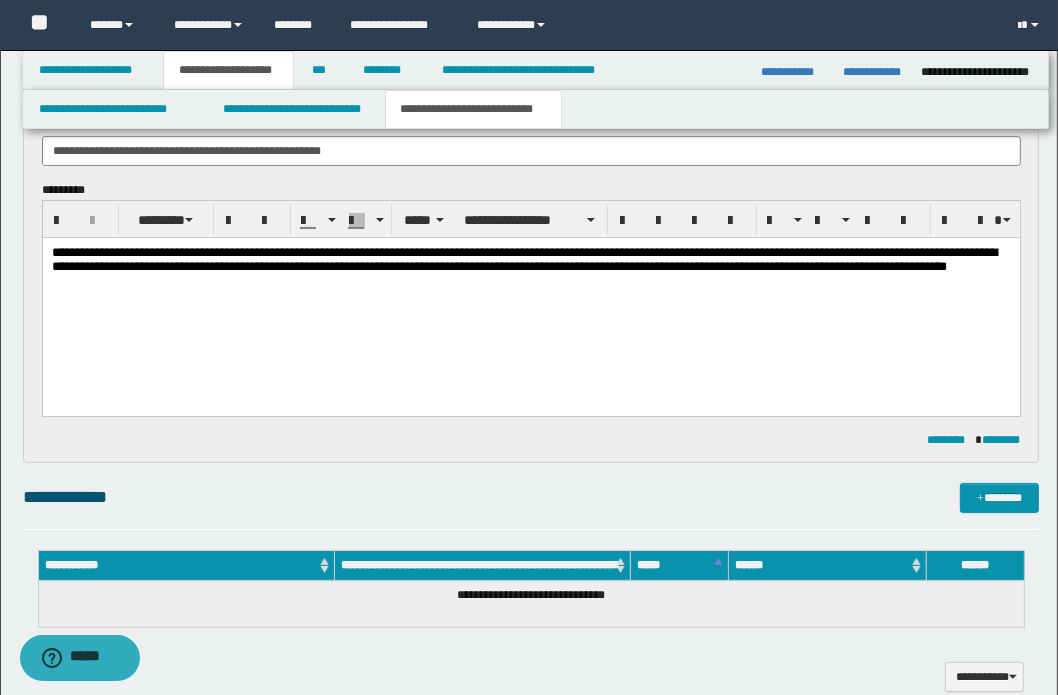 click on "**********" at bounding box center (523, 258) 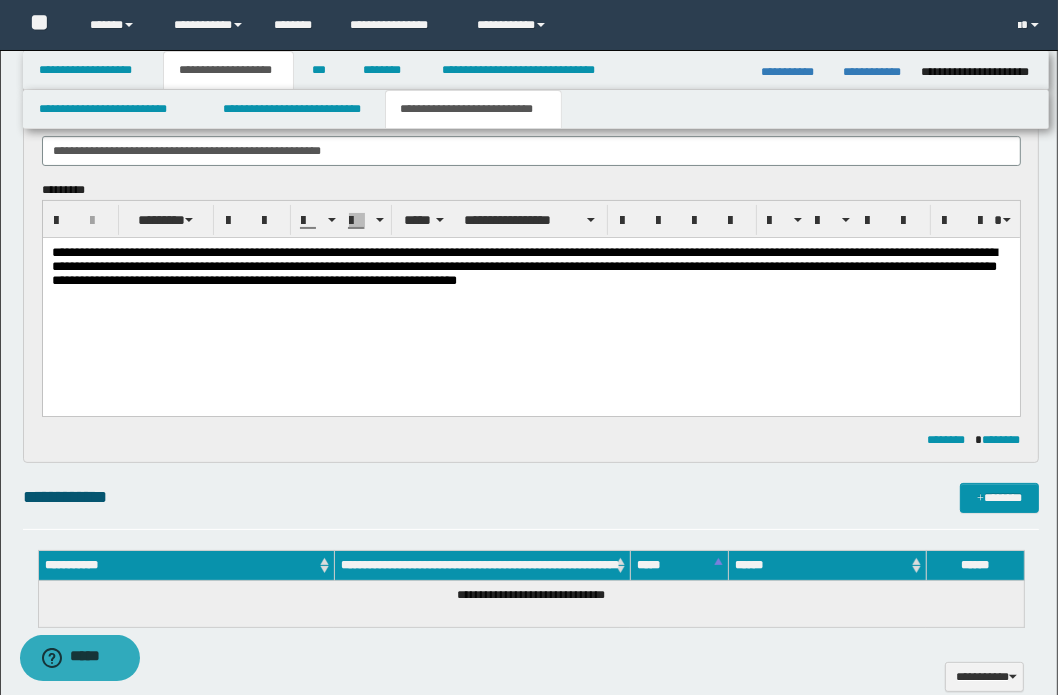click on "**********" at bounding box center (523, 265) 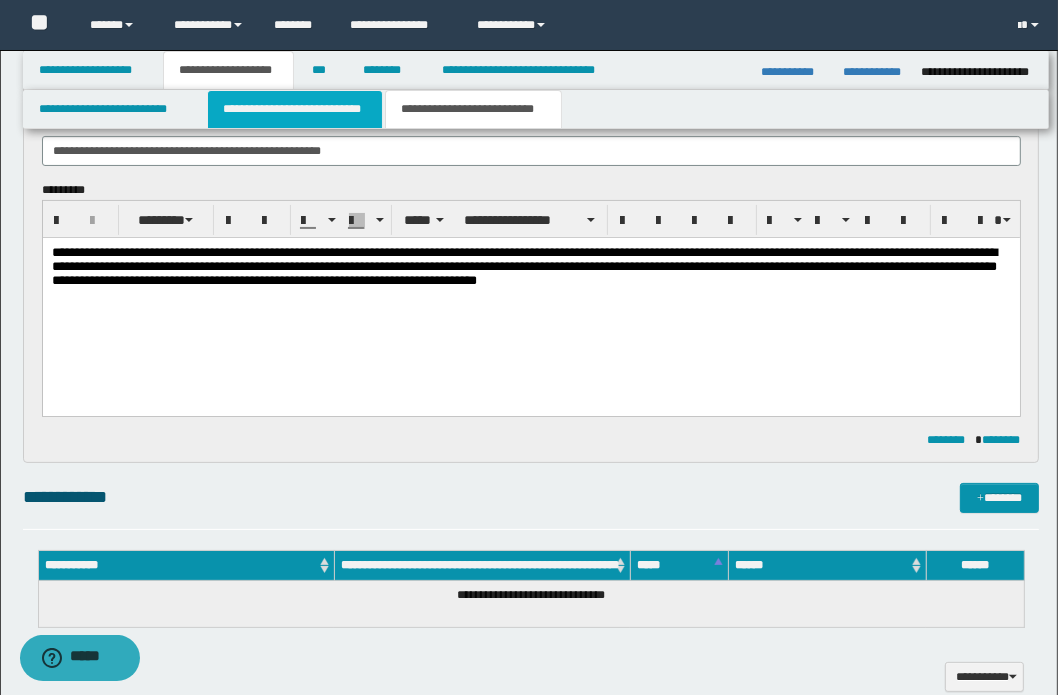 click on "**********" at bounding box center (294, 109) 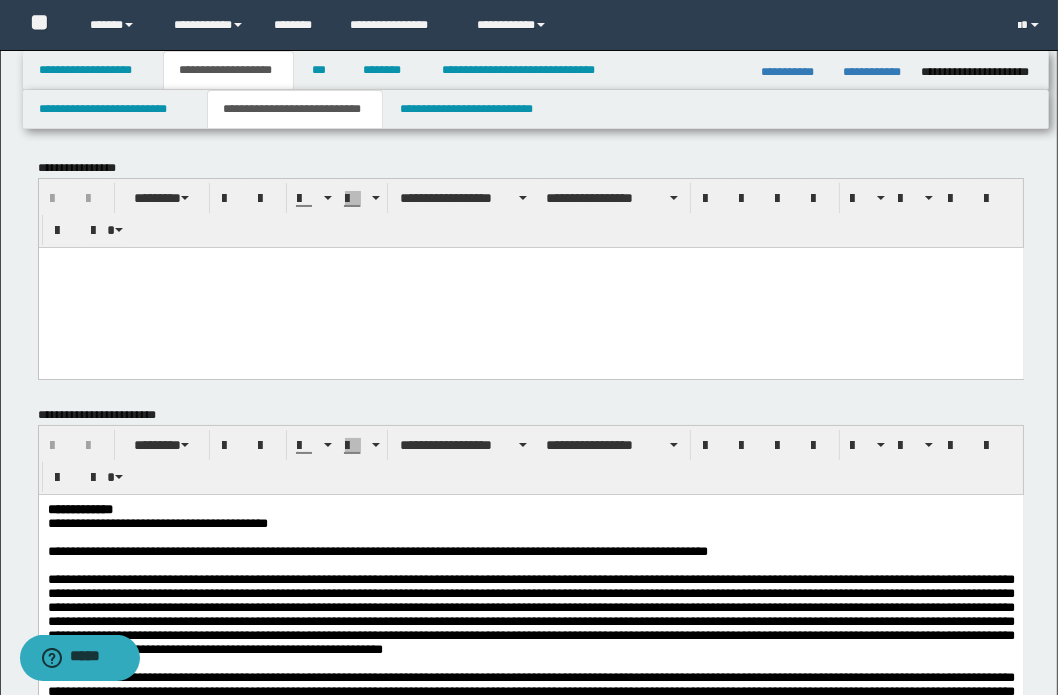 scroll, scrollTop: 363, scrollLeft: 0, axis: vertical 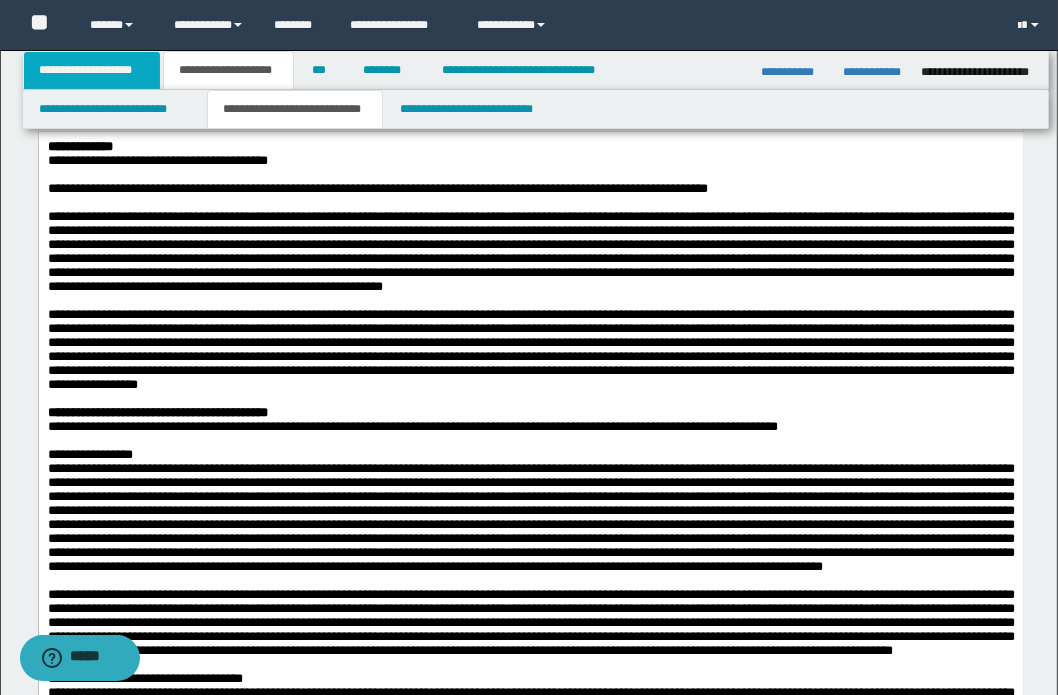 click on "**********" at bounding box center (92, 70) 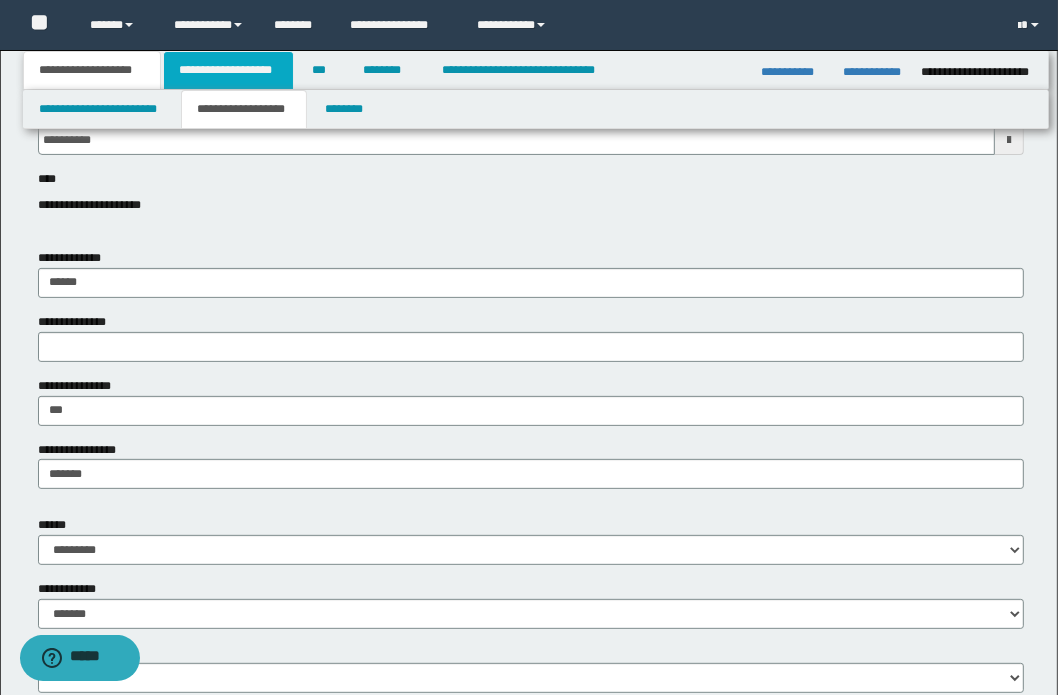 click on "**********" at bounding box center (228, 70) 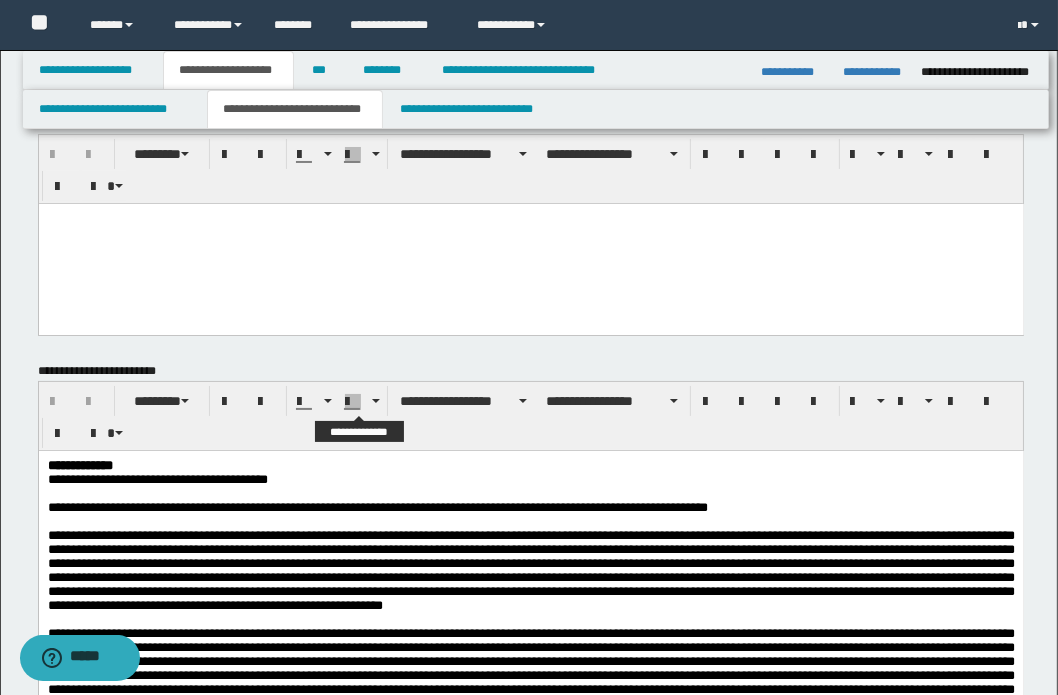 scroll, scrollTop: 0, scrollLeft: 0, axis: both 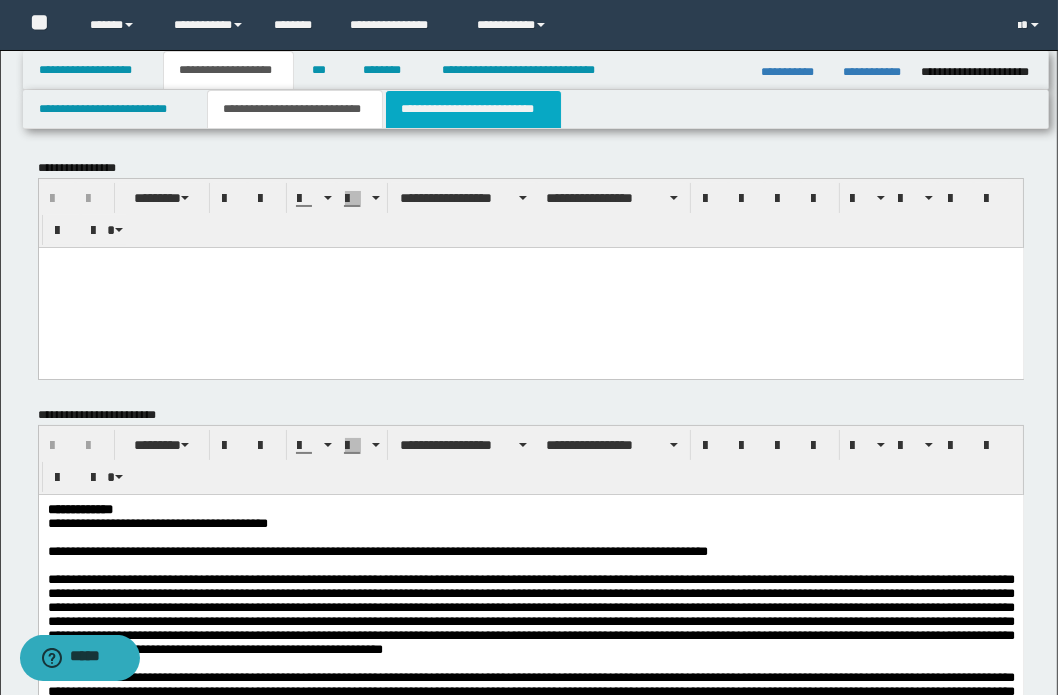 click on "**********" at bounding box center [473, 109] 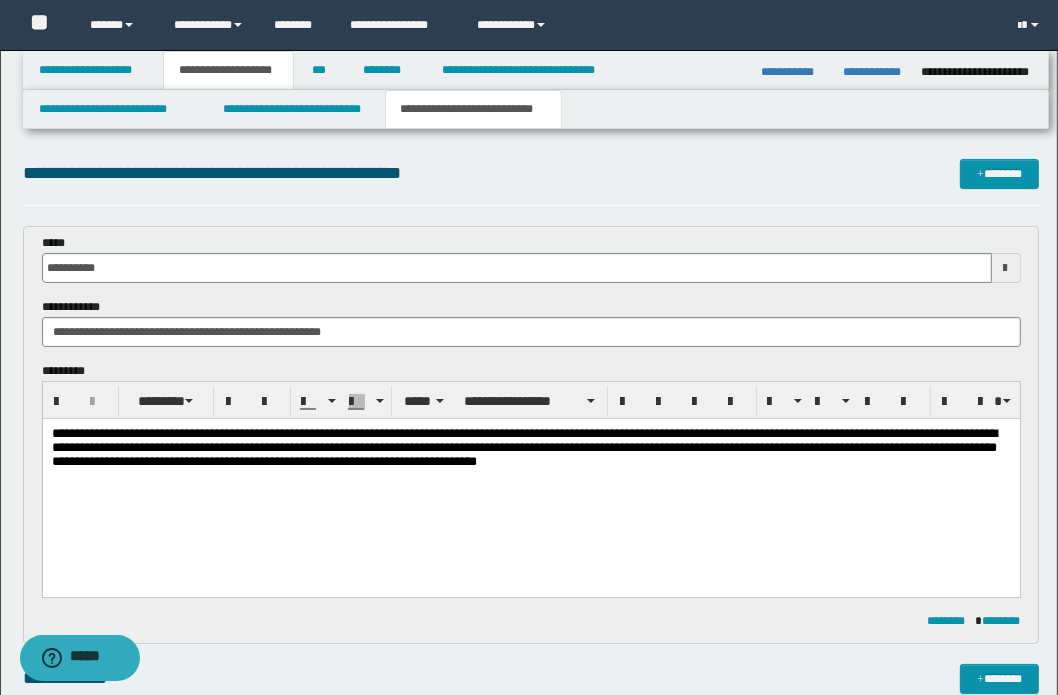 click on "**********" at bounding box center (523, 446) 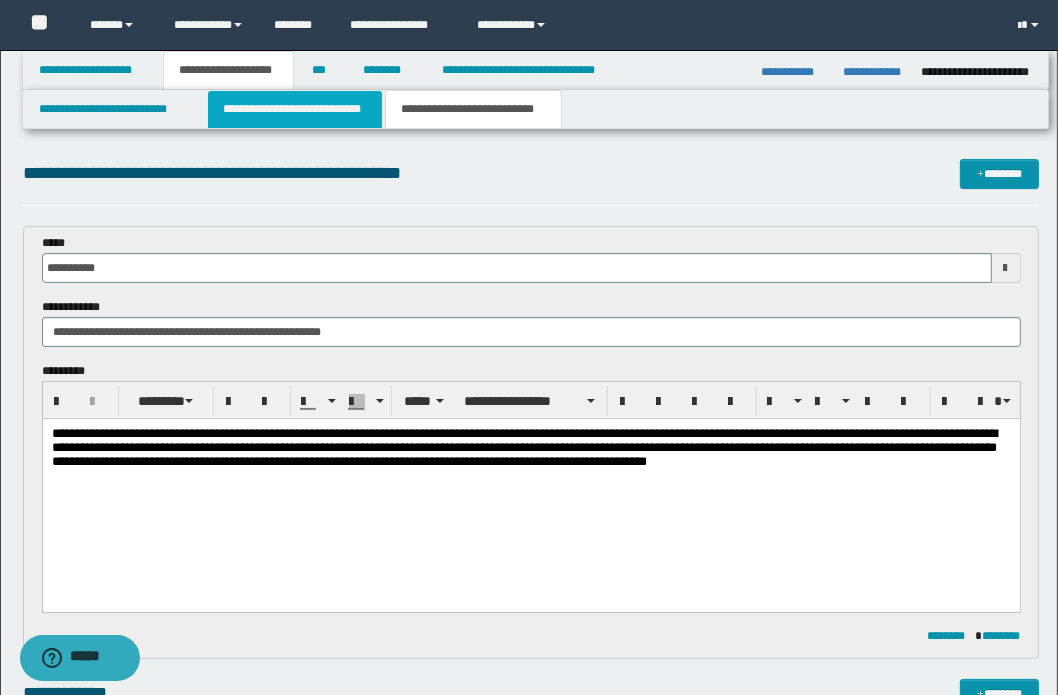 click on "**********" at bounding box center [294, 109] 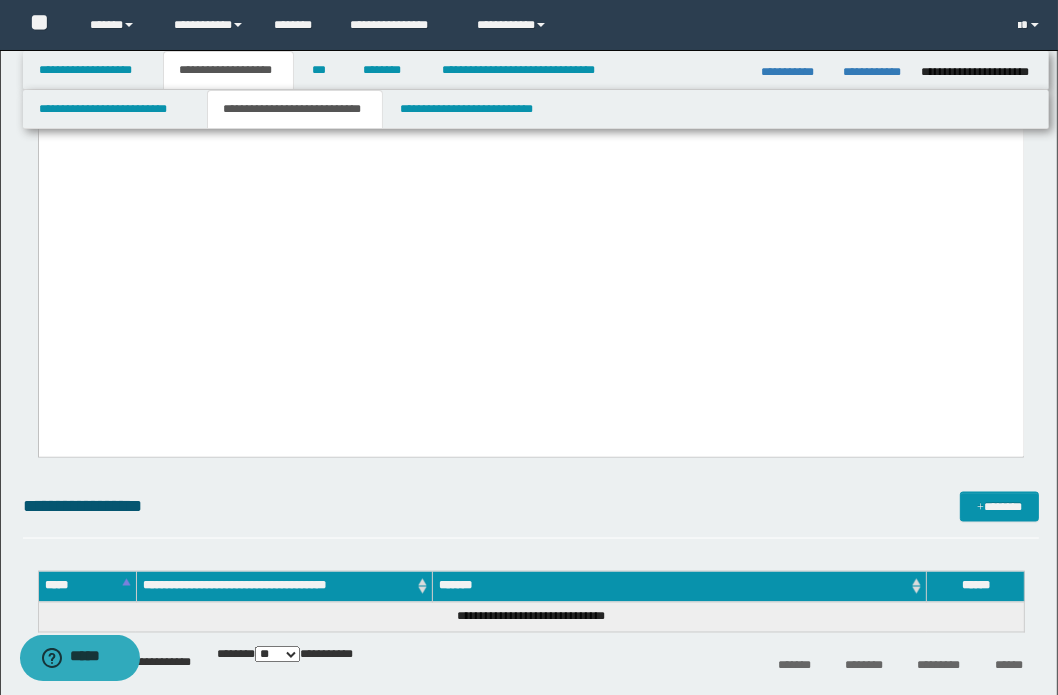 scroll, scrollTop: 2363, scrollLeft: 0, axis: vertical 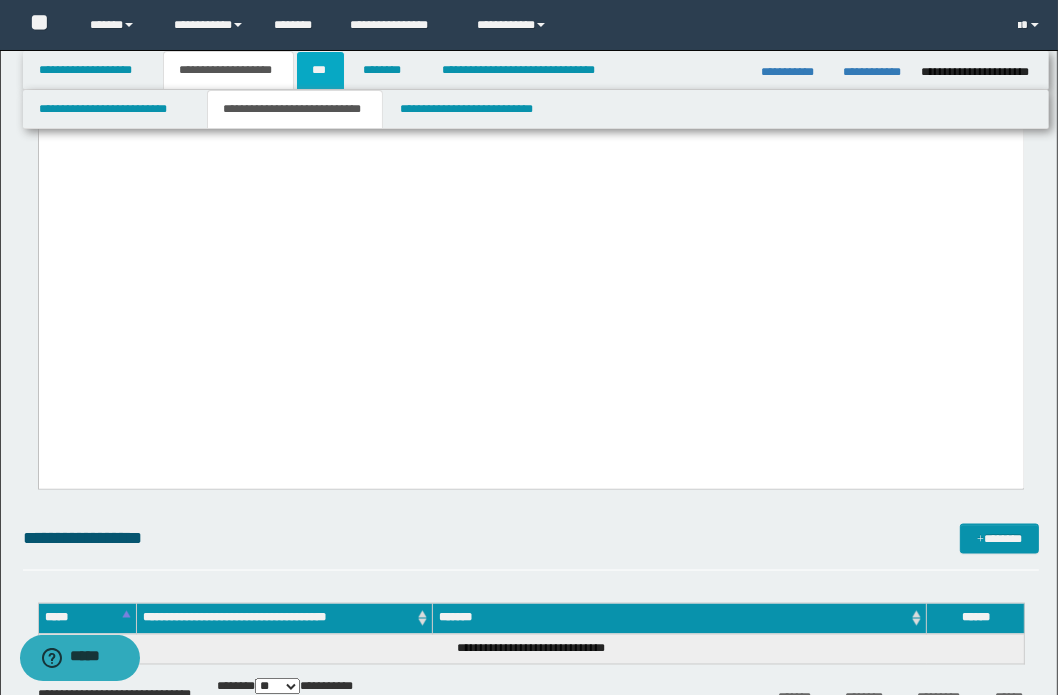 click on "***" at bounding box center [320, 70] 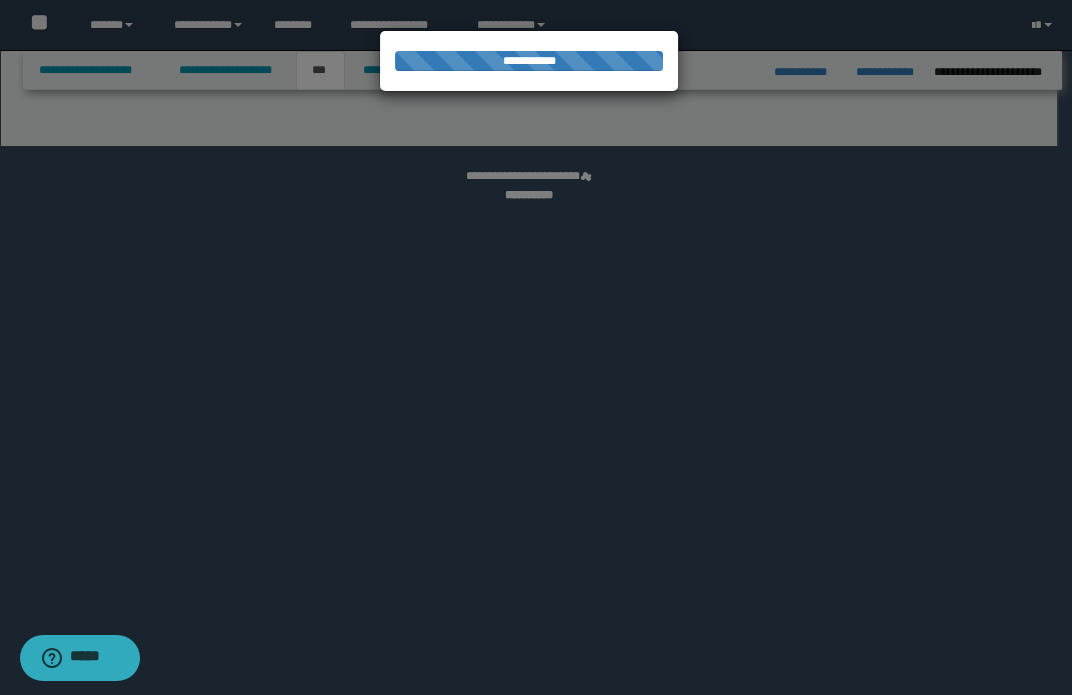 select on "*" 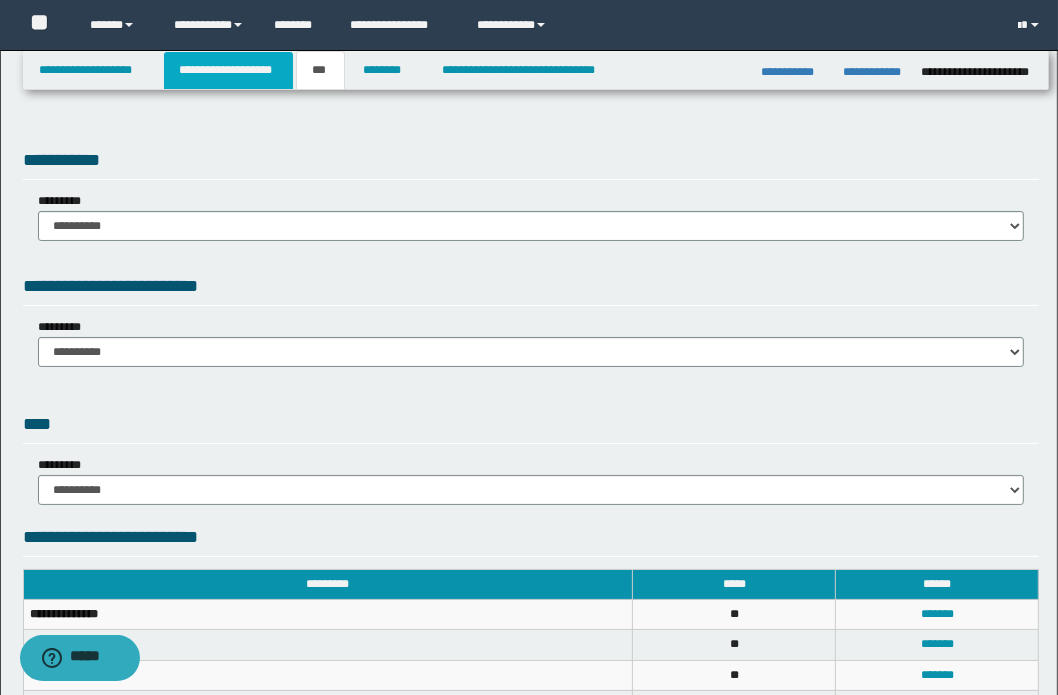 click on "**********" at bounding box center (228, 70) 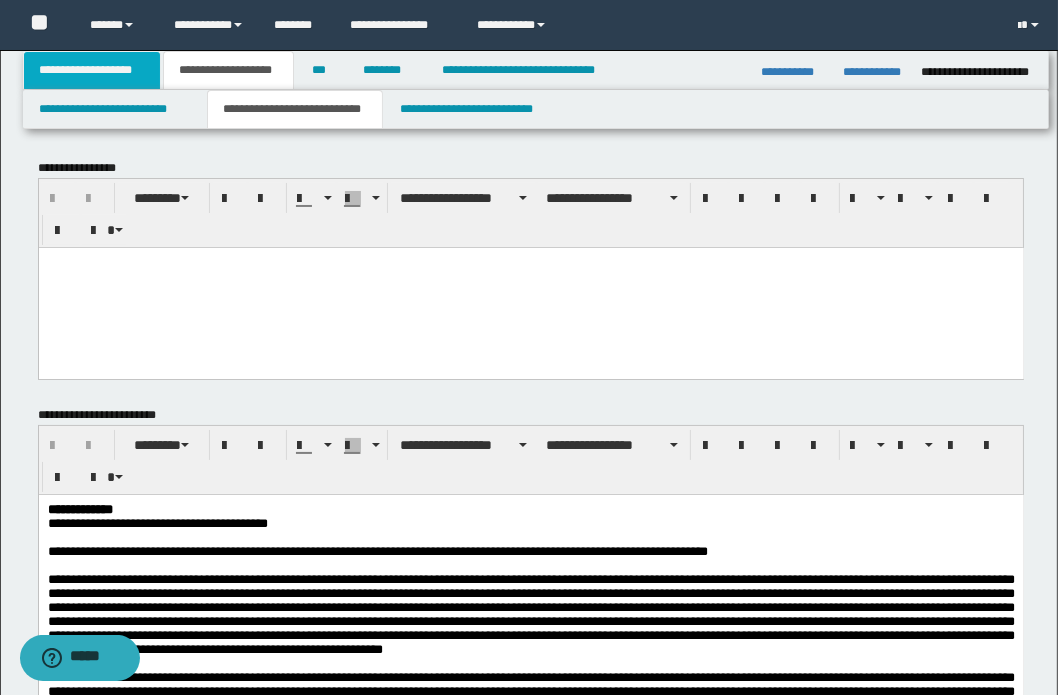 click on "**********" at bounding box center [92, 70] 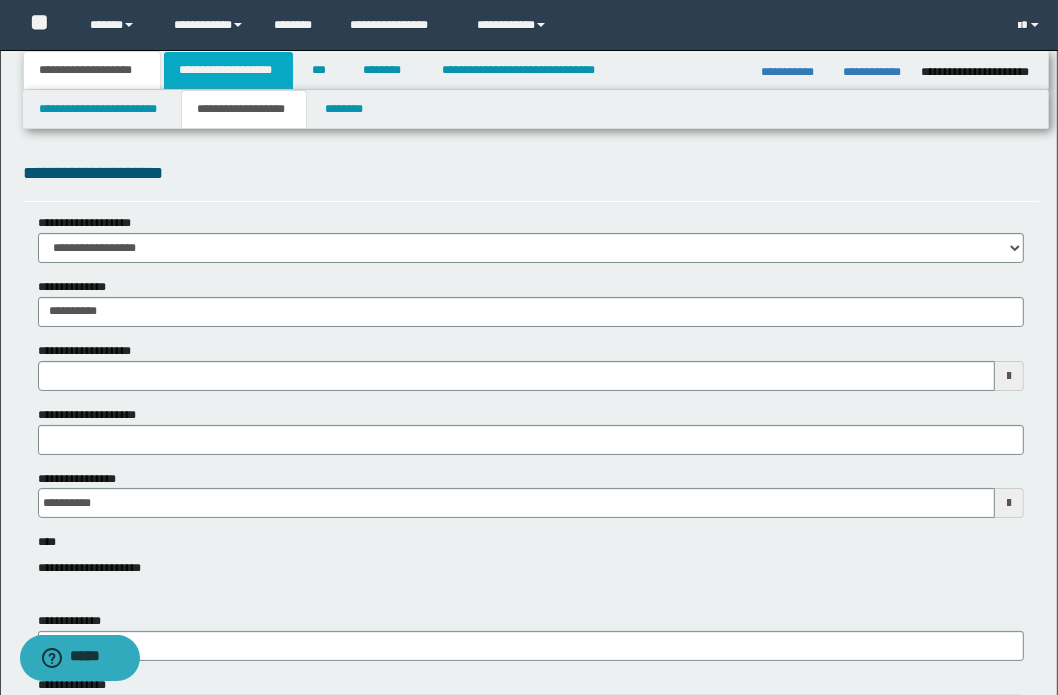 click on "**********" at bounding box center (228, 70) 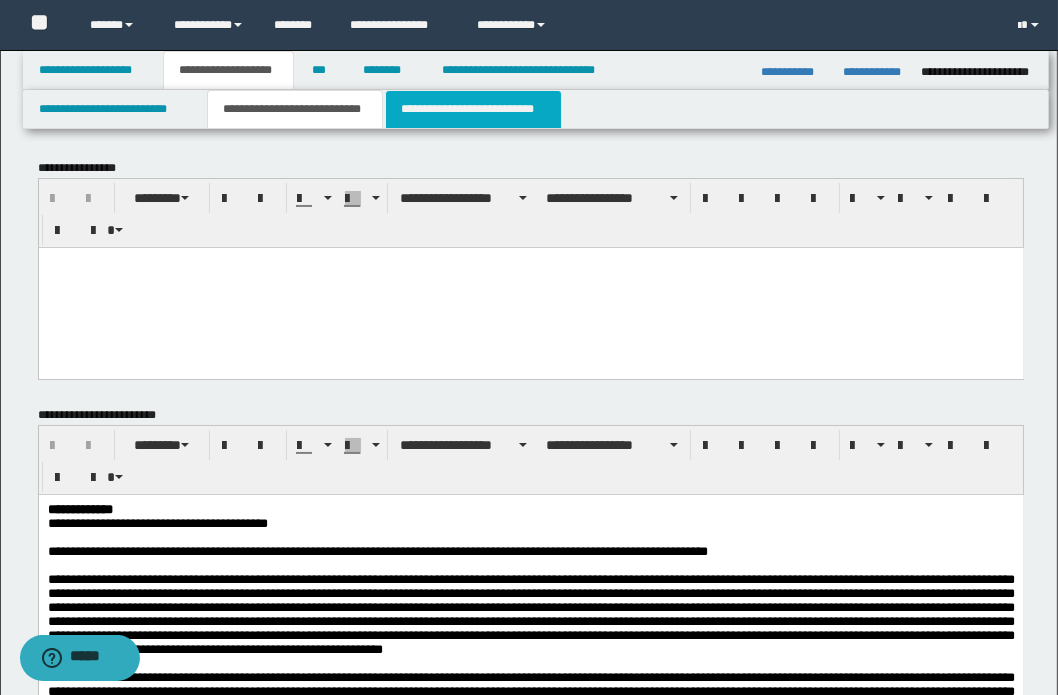 click on "**********" at bounding box center (473, 109) 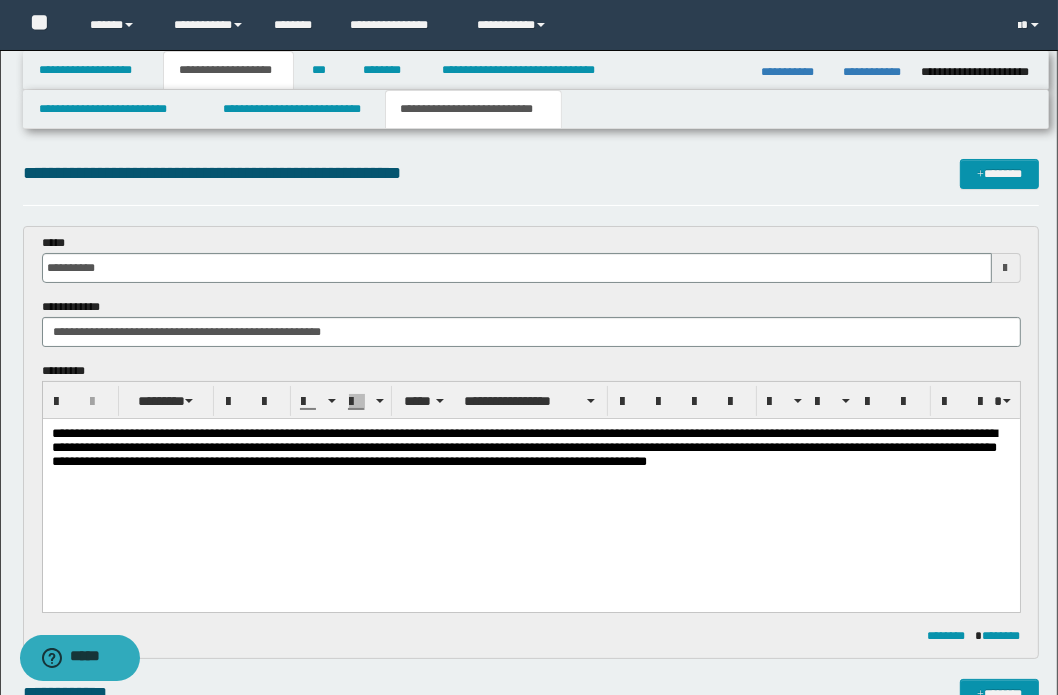 click on "**********" at bounding box center [530, 489] 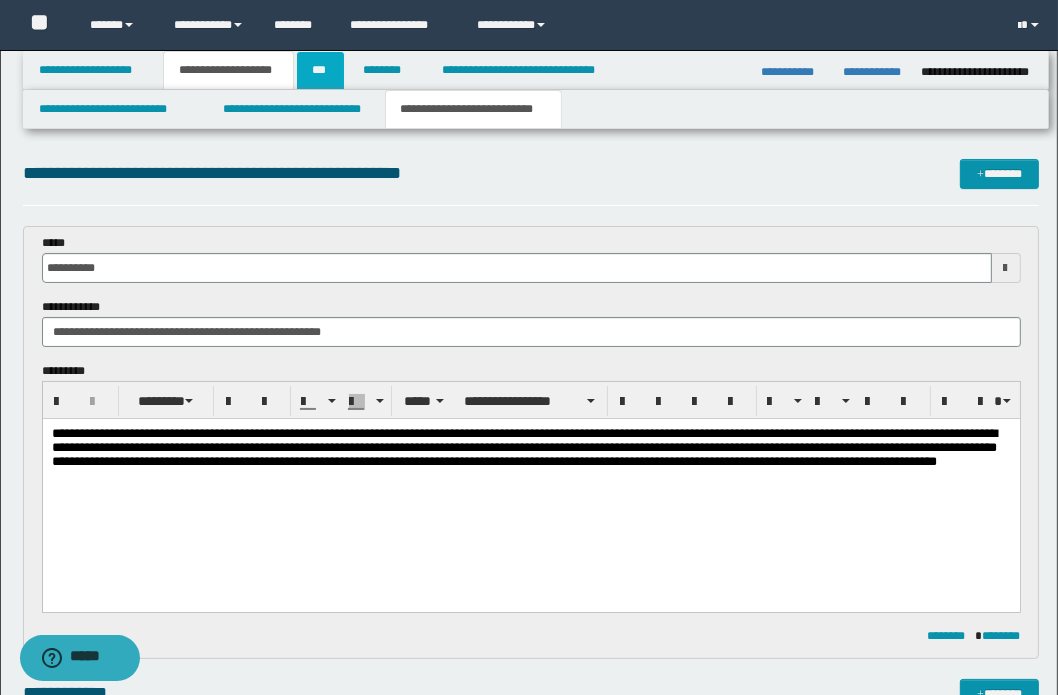 click on "***" at bounding box center (320, 70) 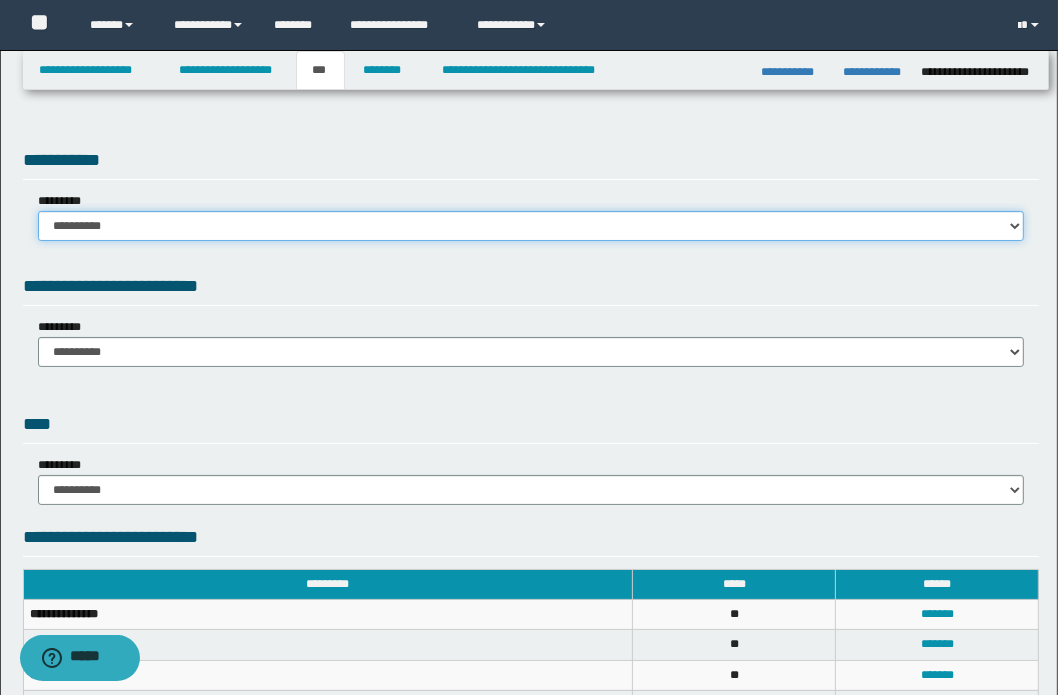 drag, startPoint x: 186, startPoint y: 223, endPoint x: 200, endPoint y: 230, distance: 15.652476 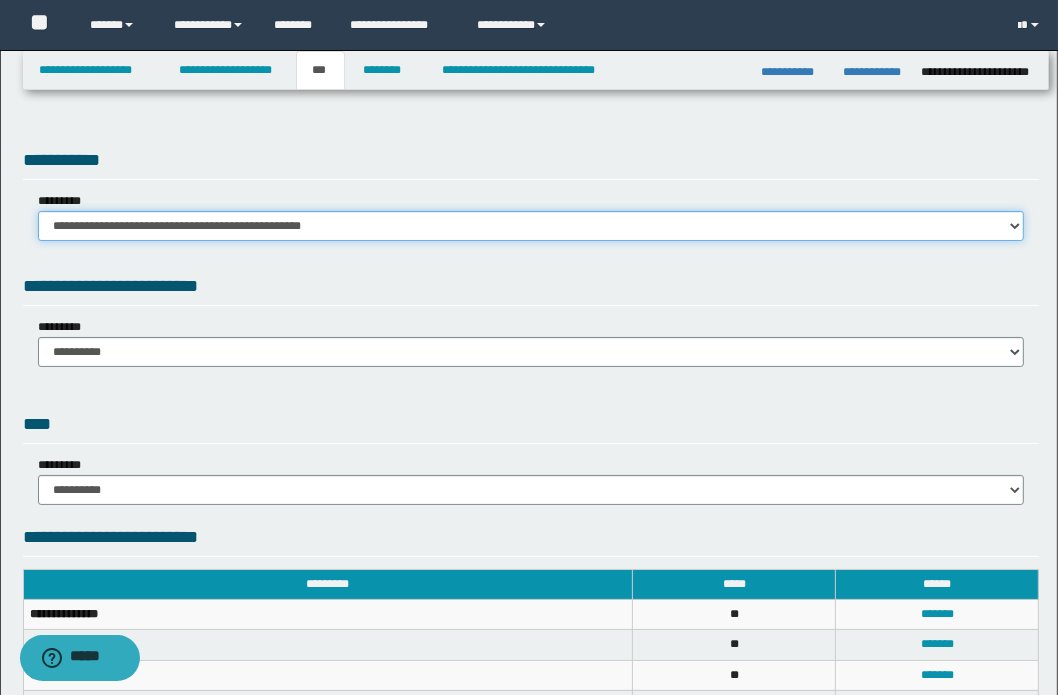 click on "**********" at bounding box center (531, 226) 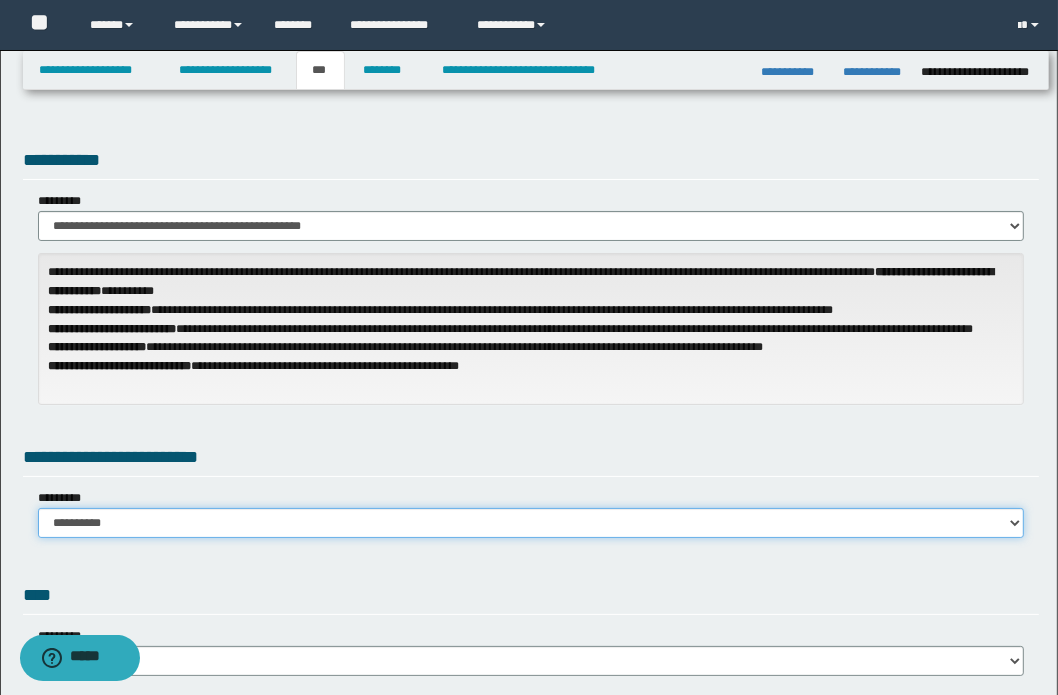drag, startPoint x: 158, startPoint y: 517, endPoint x: 153, endPoint y: 531, distance: 14.866069 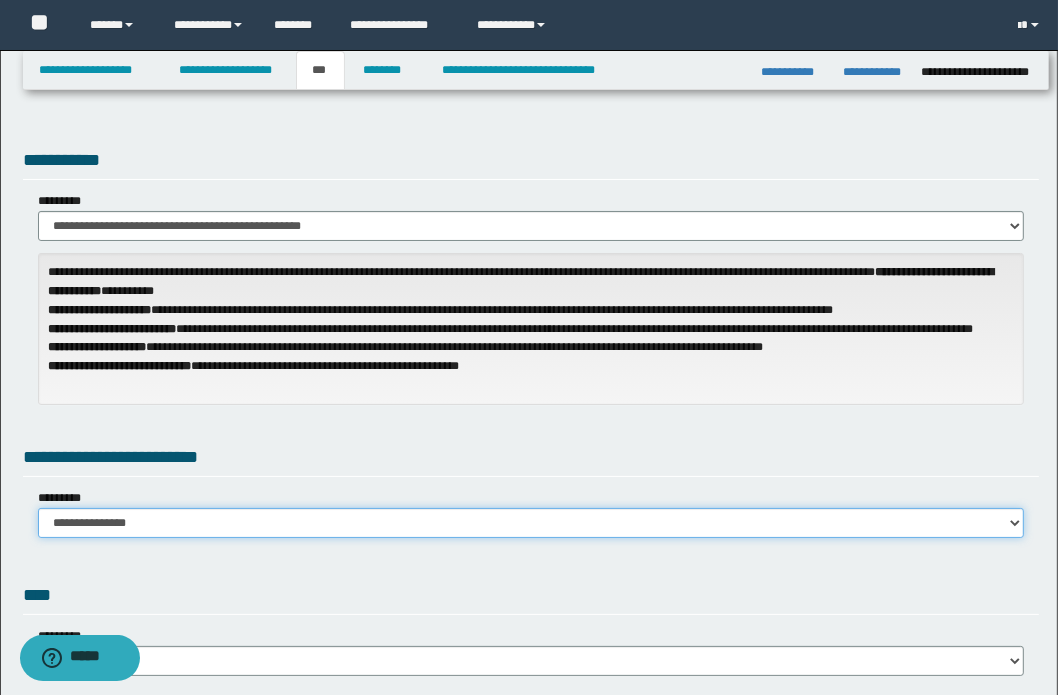 click on "**********" at bounding box center [531, 523] 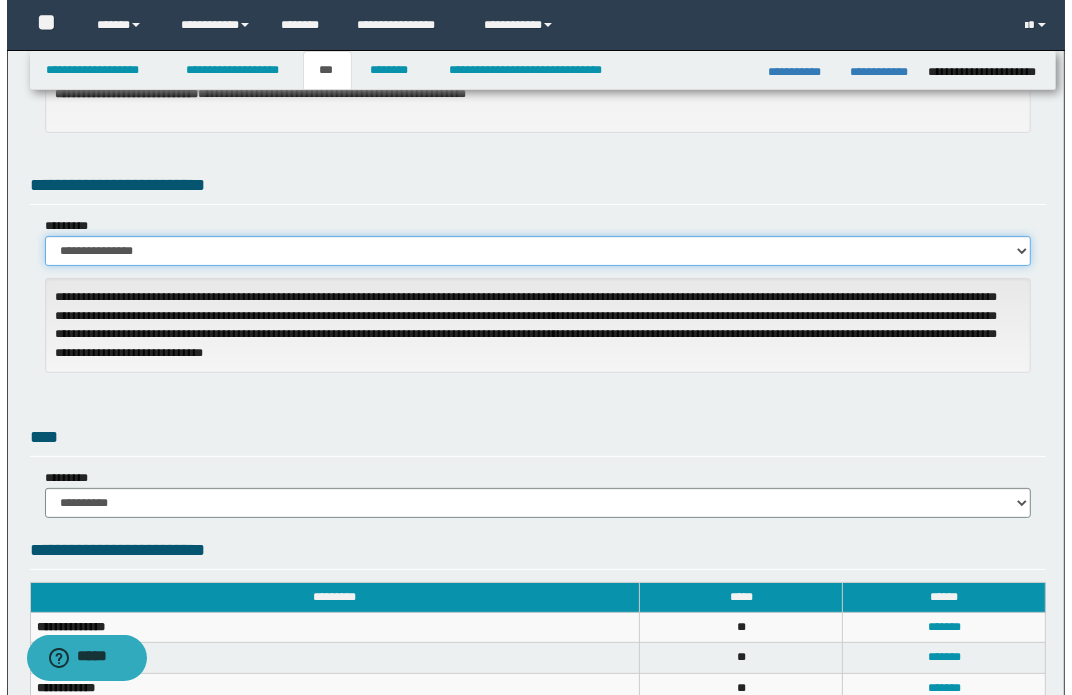 scroll, scrollTop: 545, scrollLeft: 0, axis: vertical 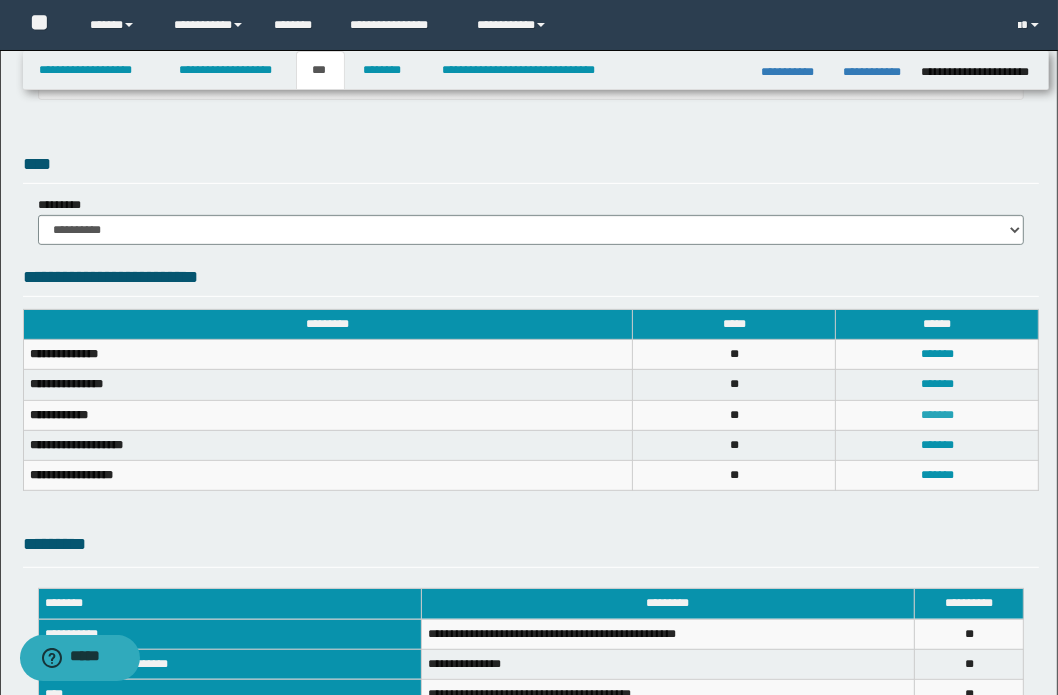 click on "*******" at bounding box center [937, 415] 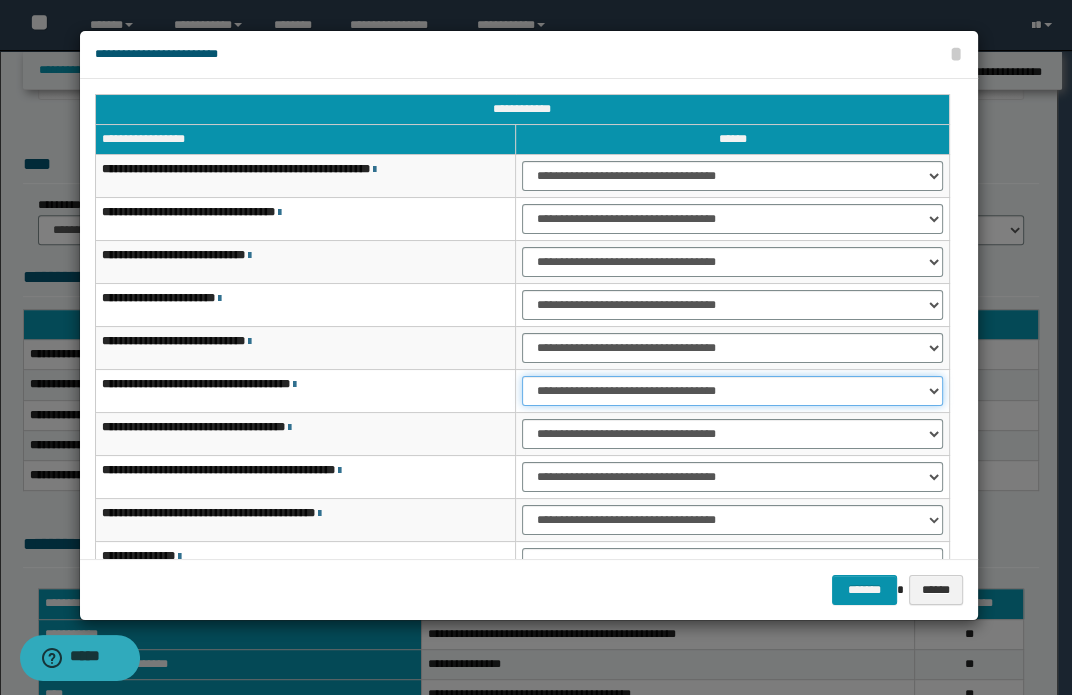 click on "**********" at bounding box center (732, 391) 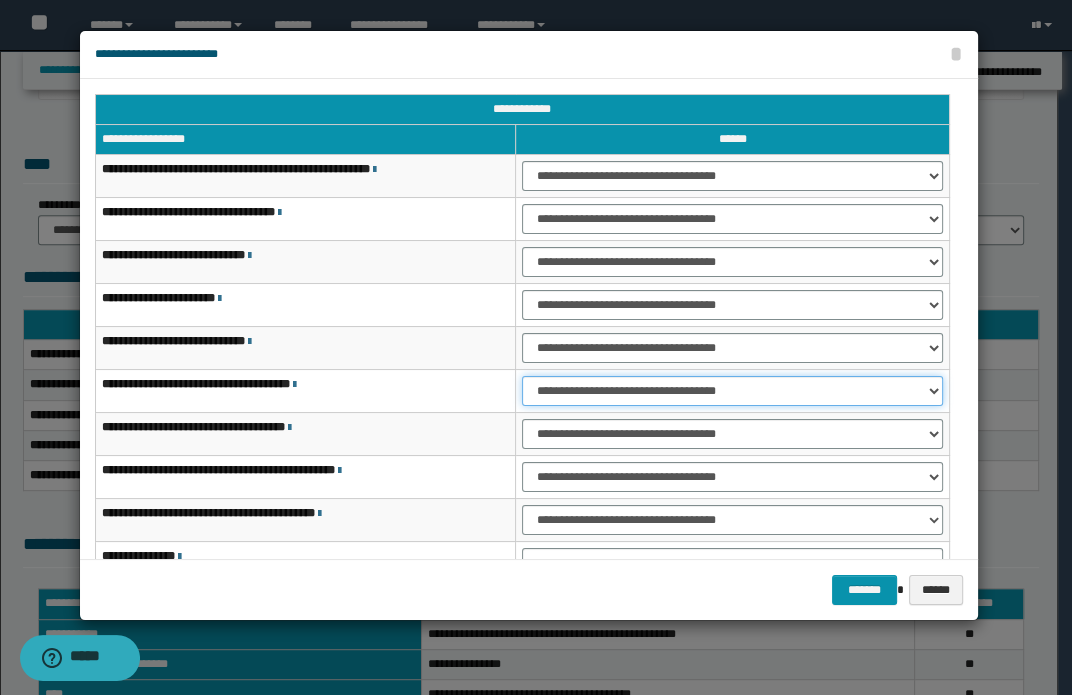 scroll, scrollTop: 90, scrollLeft: 0, axis: vertical 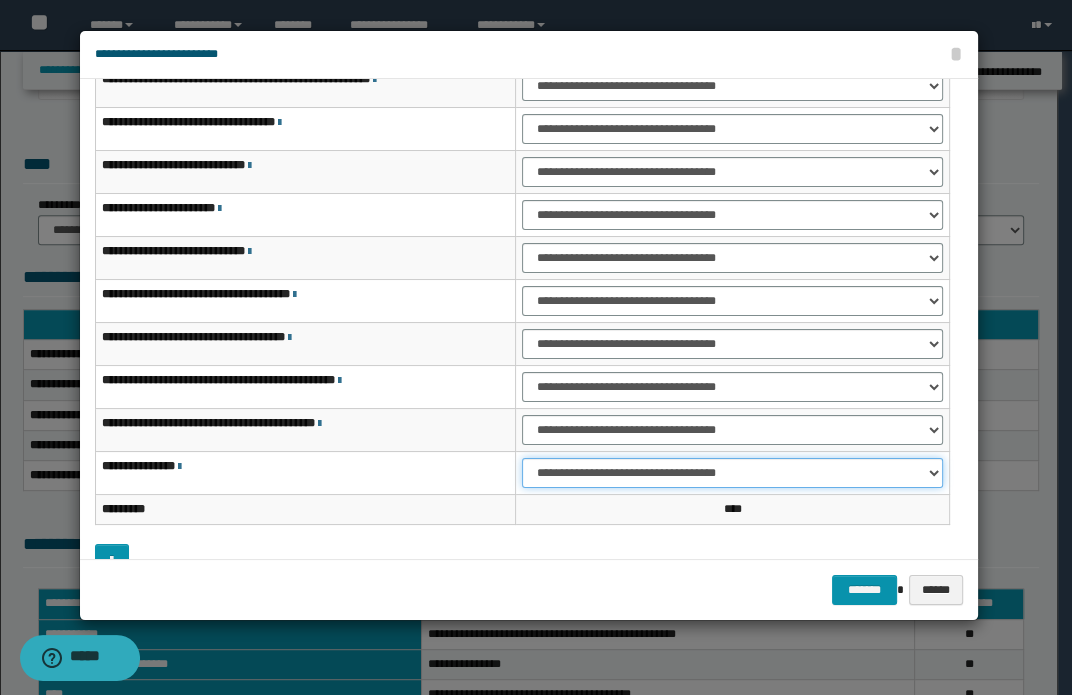 click on "**********" at bounding box center (732, 473) 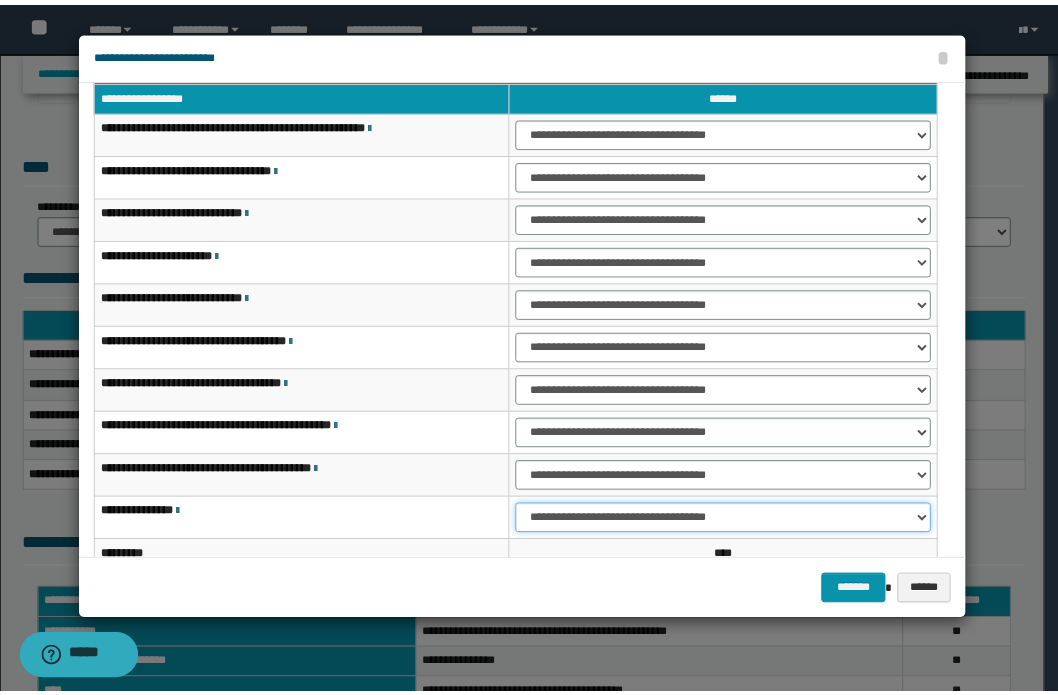 scroll, scrollTop: 0, scrollLeft: 0, axis: both 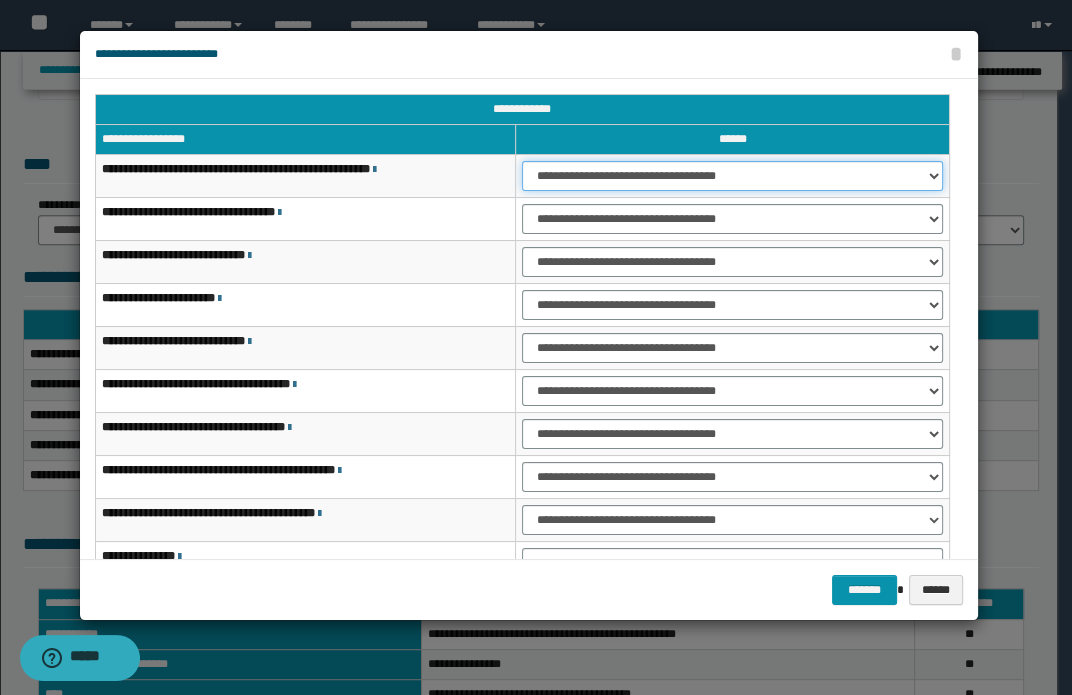 click on "**********" at bounding box center [732, 176] 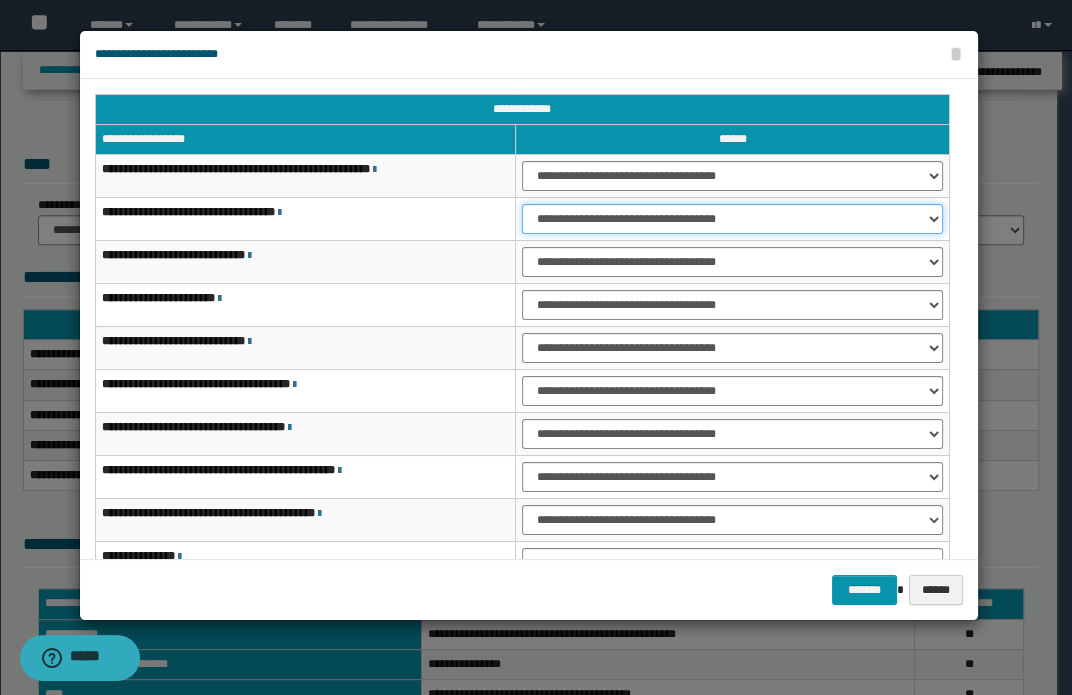 click on "**********" at bounding box center (732, 219) 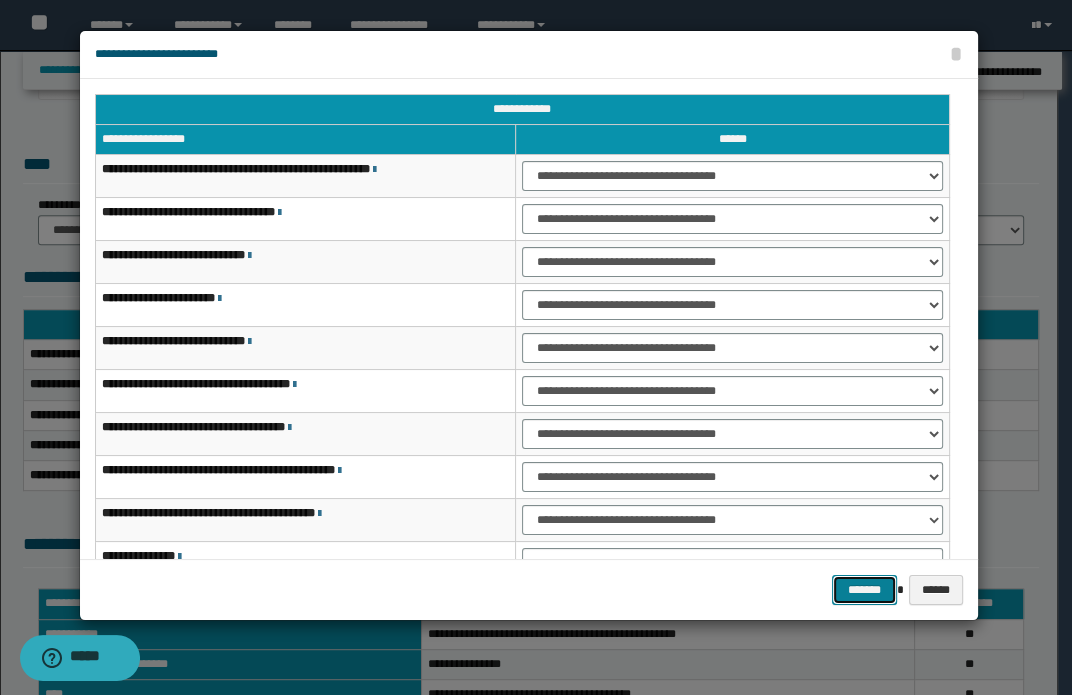 click on "*******" at bounding box center (864, 590) 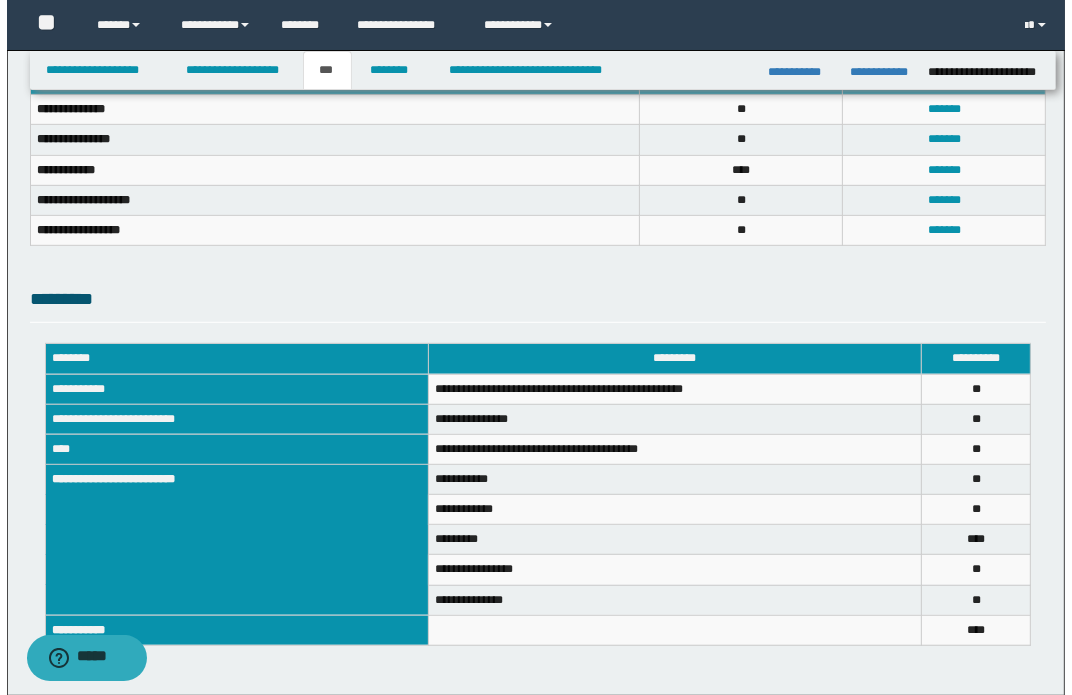 scroll, scrollTop: 687, scrollLeft: 0, axis: vertical 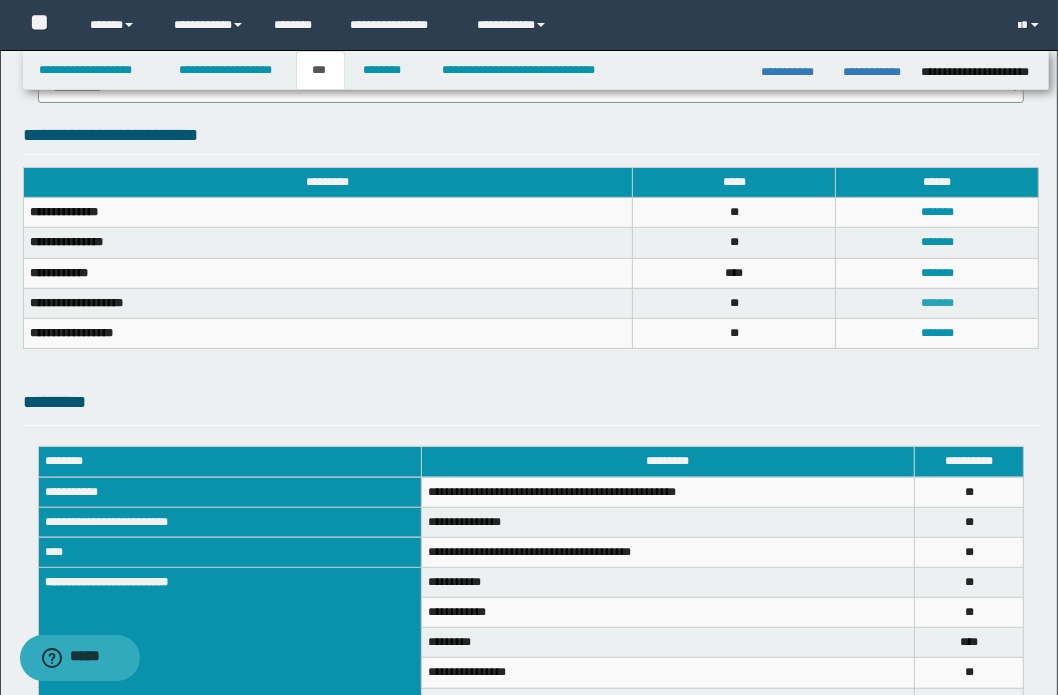 click on "*******" at bounding box center [937, 303] 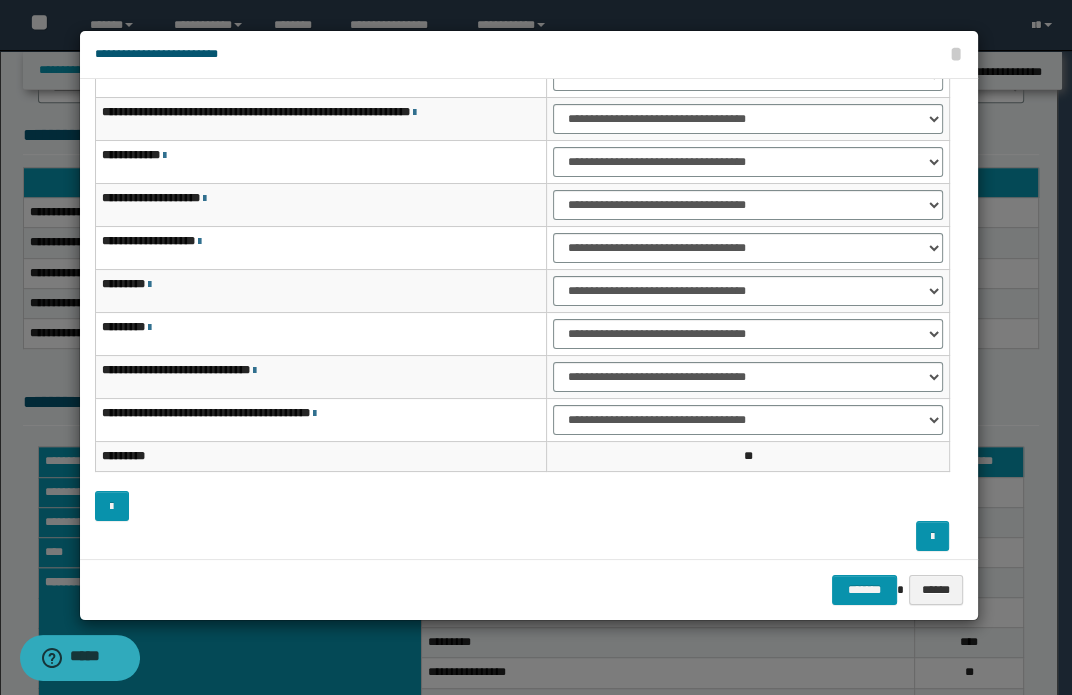 scroll, scrollTop: 149, scrollLeft: 0, axis: vertical 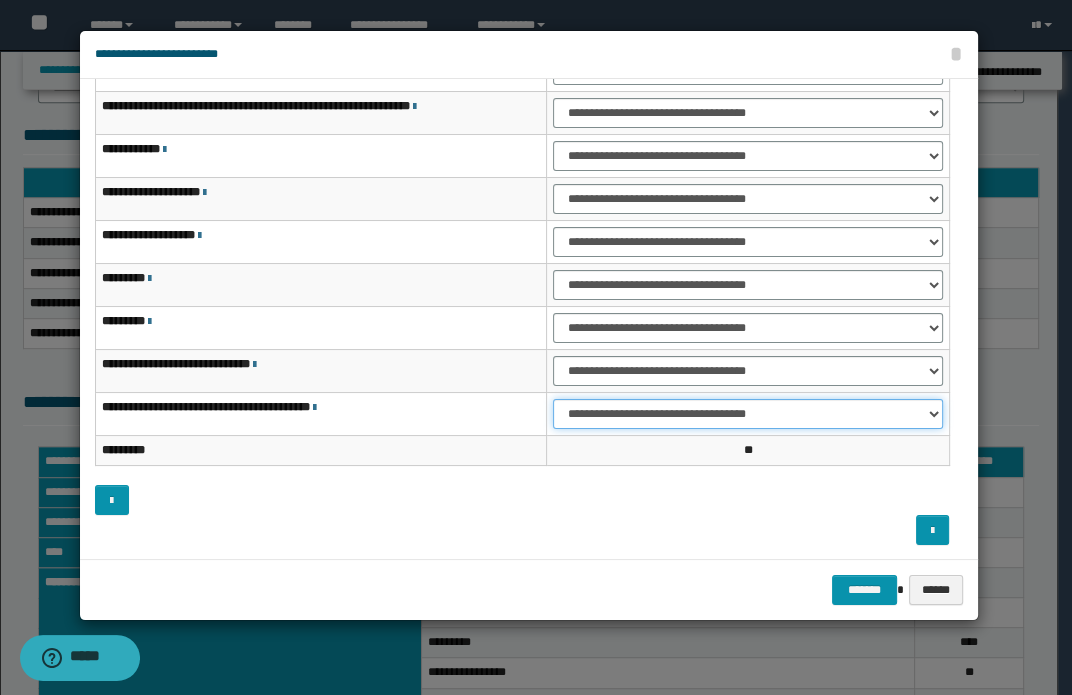 click on "**********" at bounding box center (747, 414) 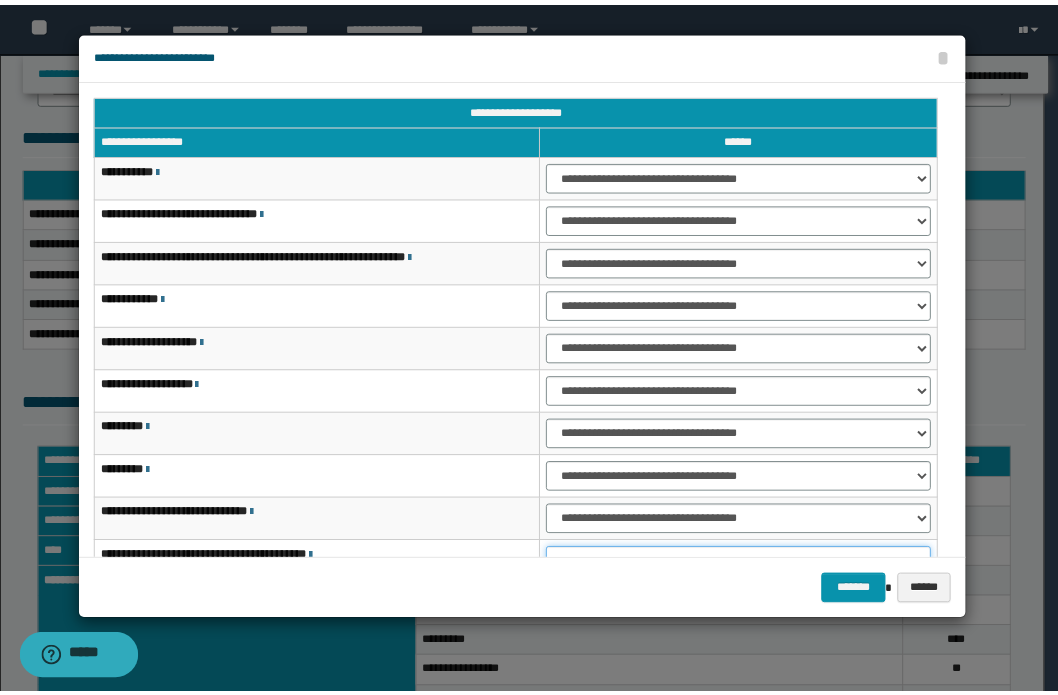 scroll, scrollTop: 0, scrollLeft: 0, axis: both 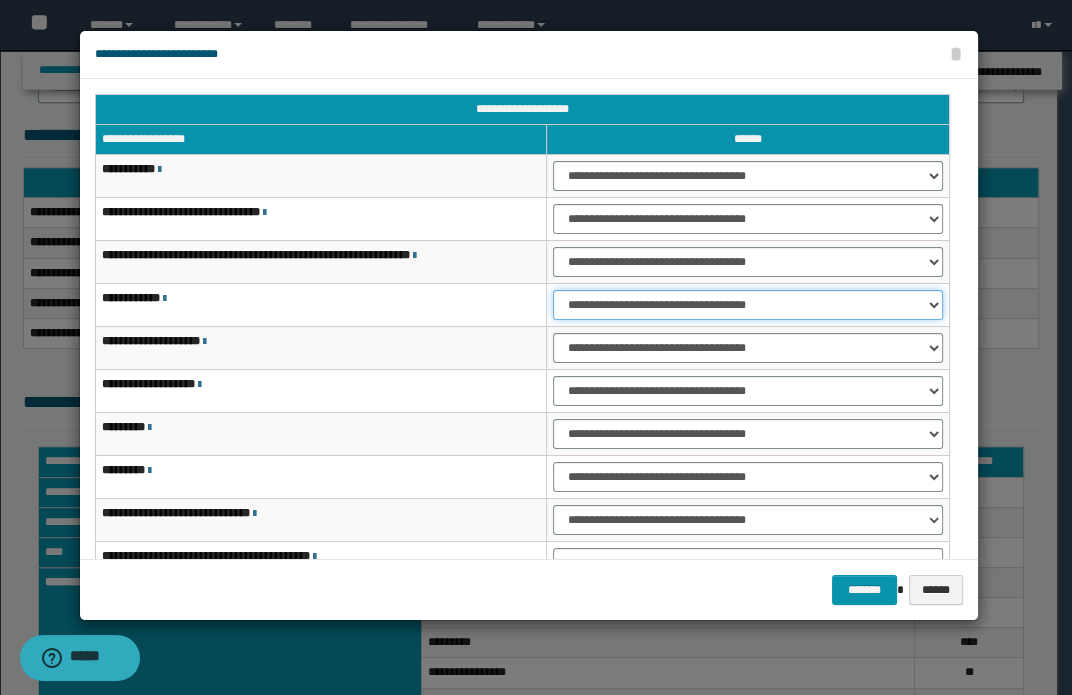 click on "**********" at bounding box center [747, 305] 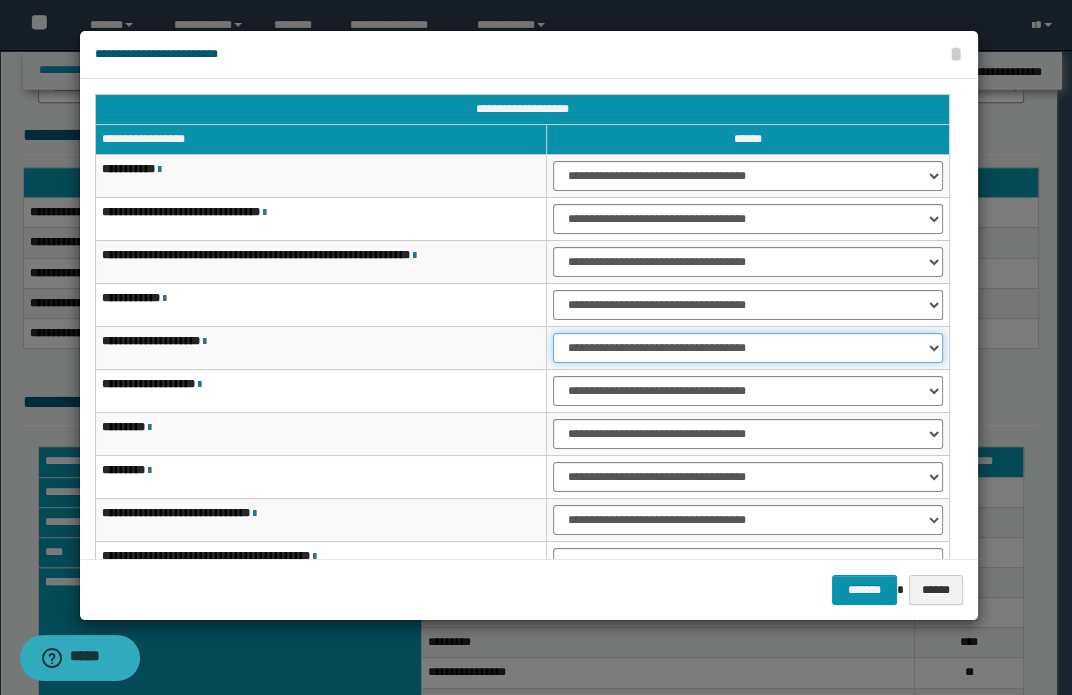 click on "**********" at bounding box center [747, 348] 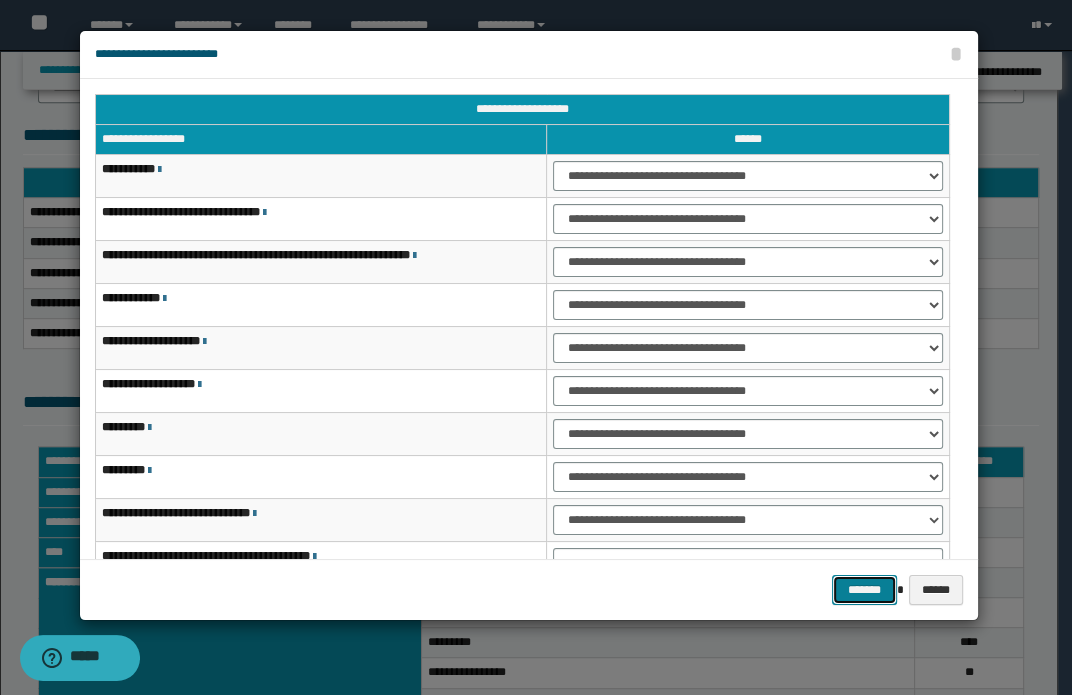 click on "*******" at bounding box center (864, 590) 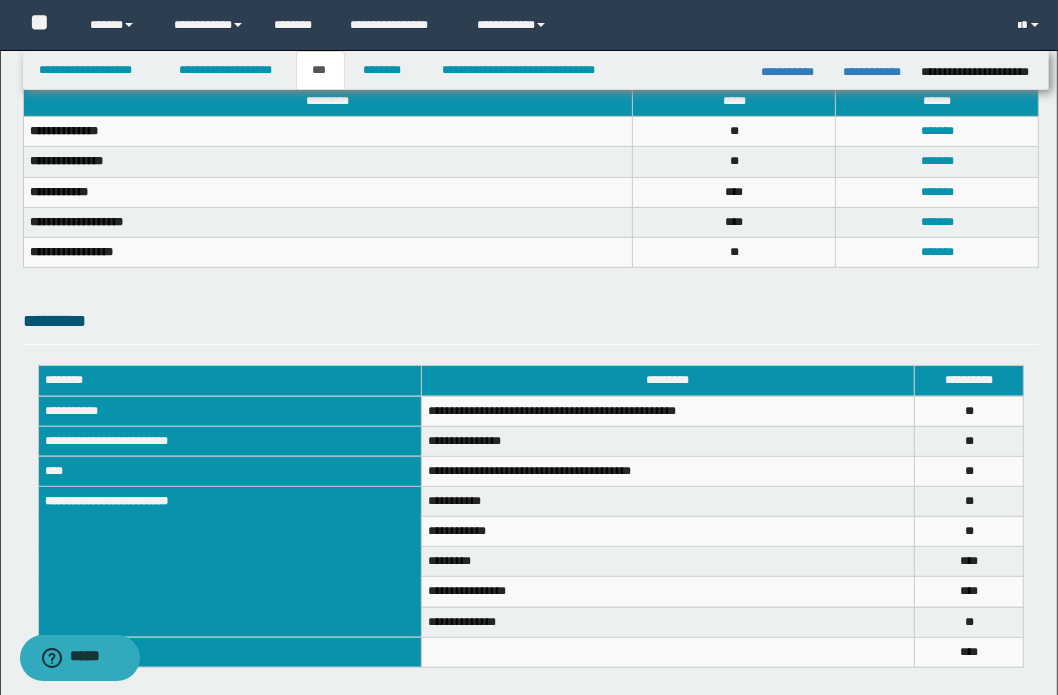 scroll, scrollTop: 869, scrollLeft: 0, axis: vertical 